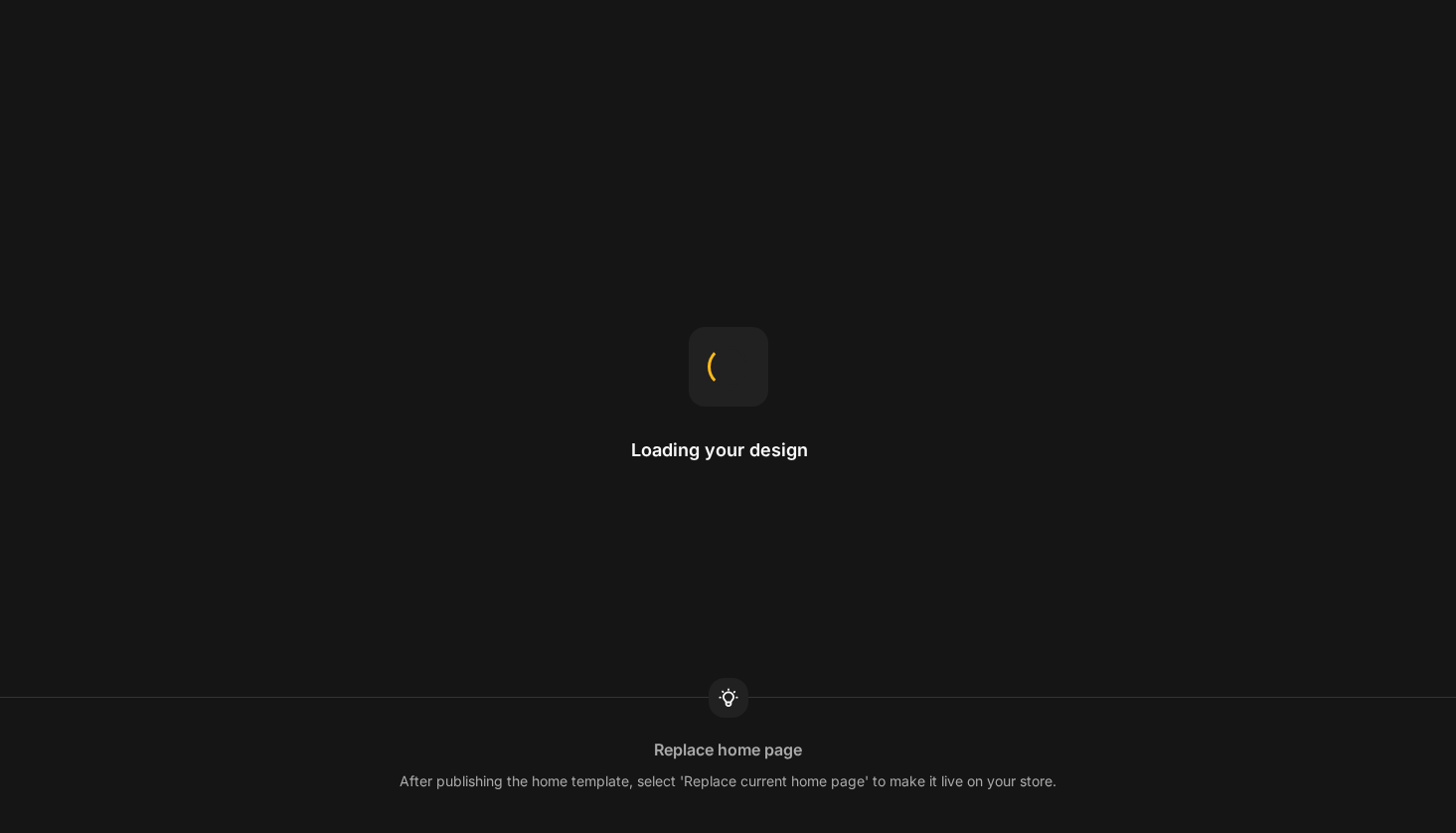 scroll, scrollTop: 0, scrollLeft: 0, axis: both 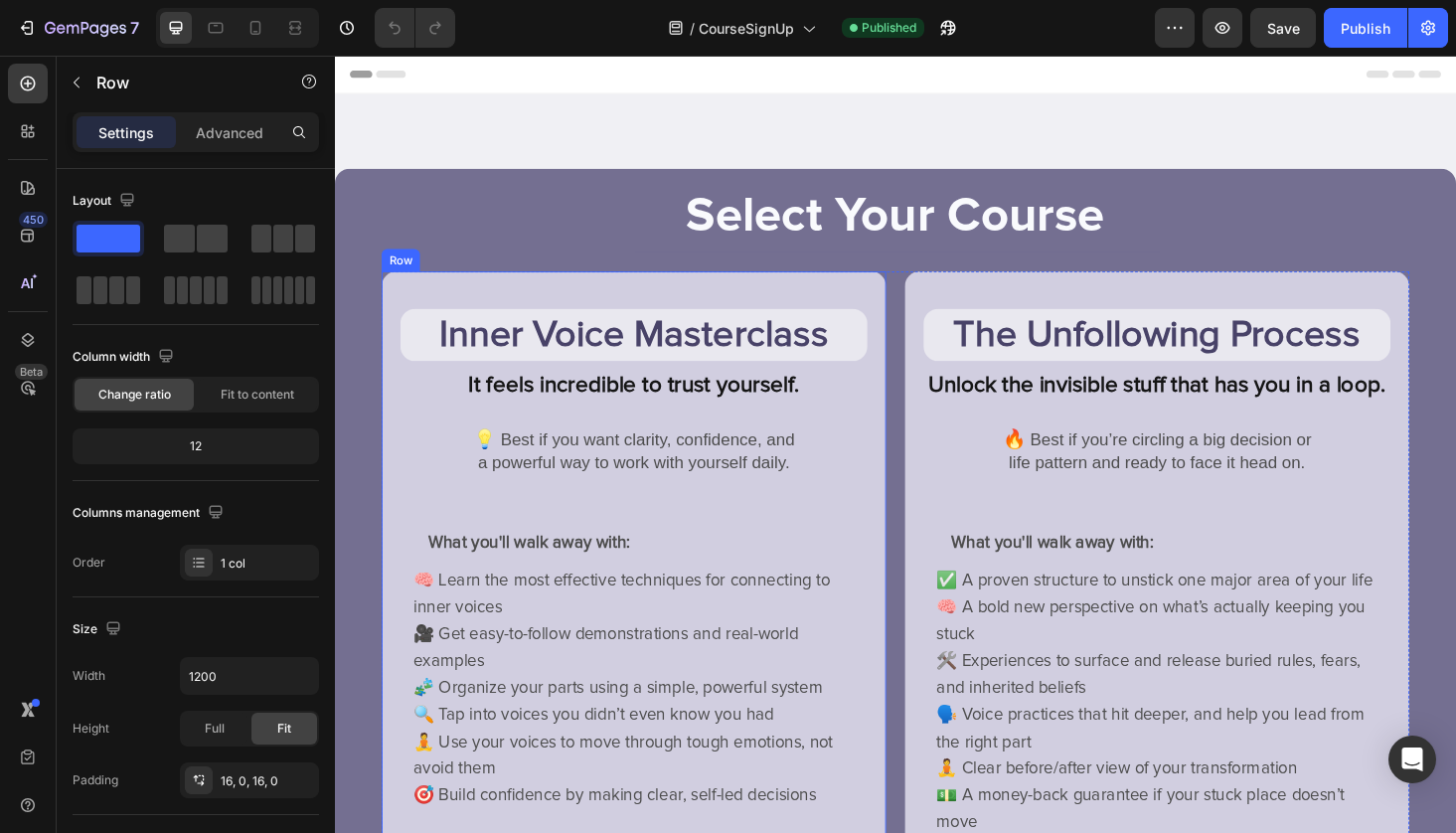 click on "Inner Voice Masterclass Heading It feels incredible to trust yourself. Text Block 💡   Best if you want clarity, confidence, and  a powerful way to work with yourself daily. Text Block What you'll walk away with: Text Block 🧠 Learn the most effective techniques for connecting to inner voices 🎥 Get easy-to-follow demonstrations and real-world examples 🧩 Organize your parts using a simple, powerful system 🔍 Tap into voices you didn’t even know you had 🧘 Use your voices to move through tough emotions, not avoid them 🎯 Build confidence by making clear, self-led decisions Text Block $99 Heading ONE TIME FEE Text Block 🔑   Access our library of self-guided instructional videos. Text Block Klaviyo Klaviyo Row" at bounding box center (653, 742) 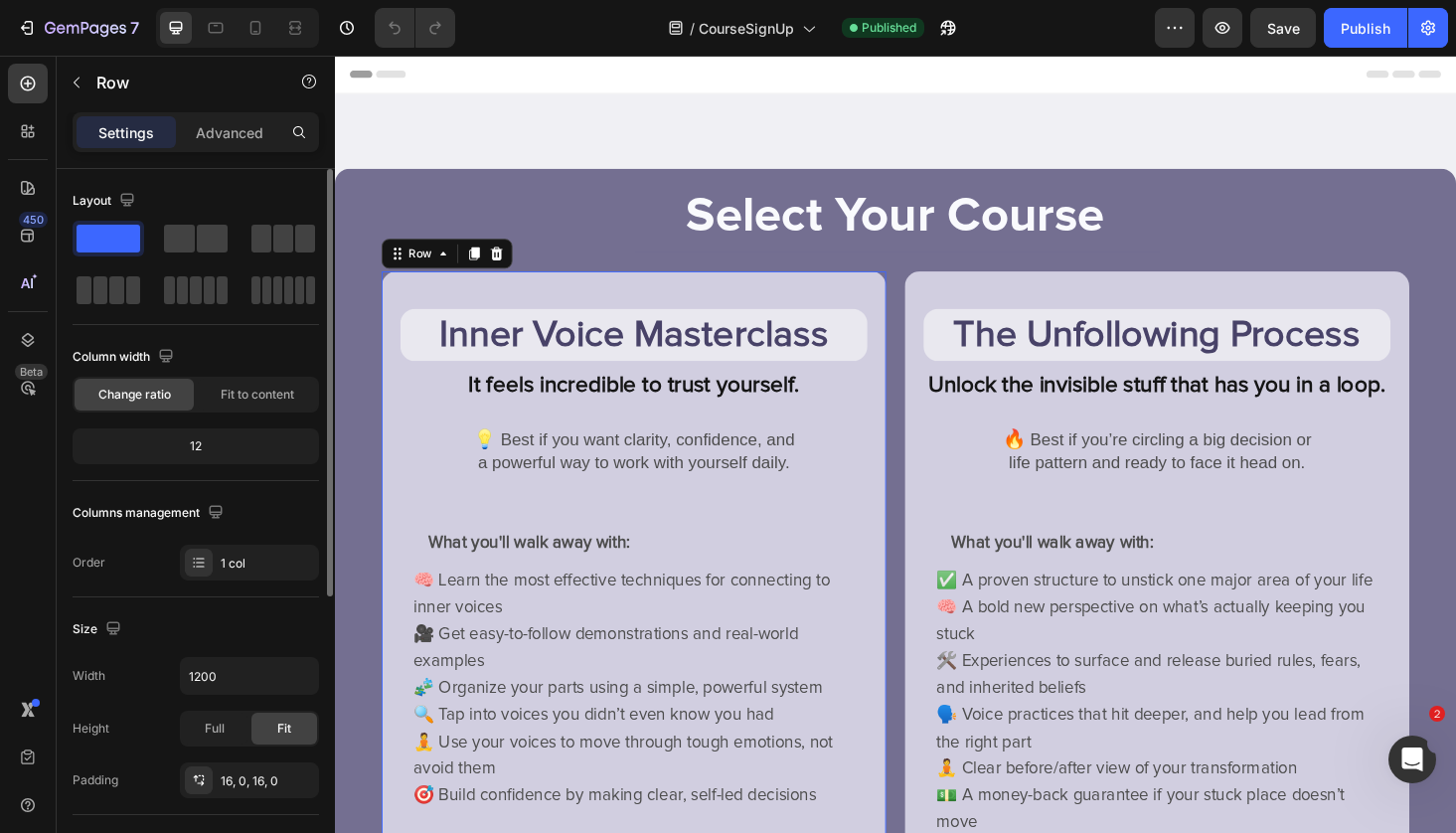 scroll, scrollTop: 0, scrollLeft: 0, axis: both 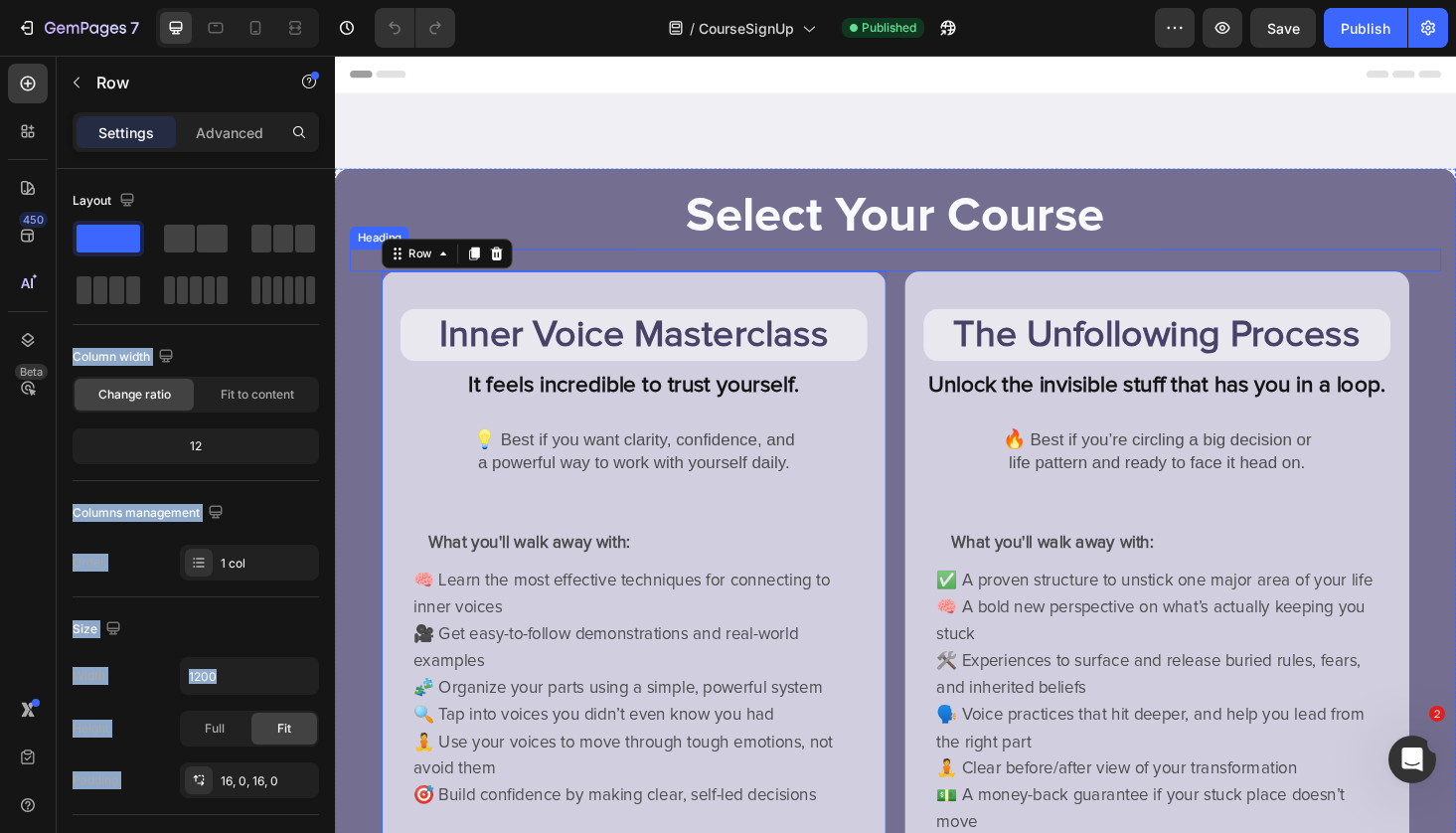 drag, startPoint x: 616, startPoint y: 293, endPoint x: 726, endPoint y: 267, distance: 113.03097 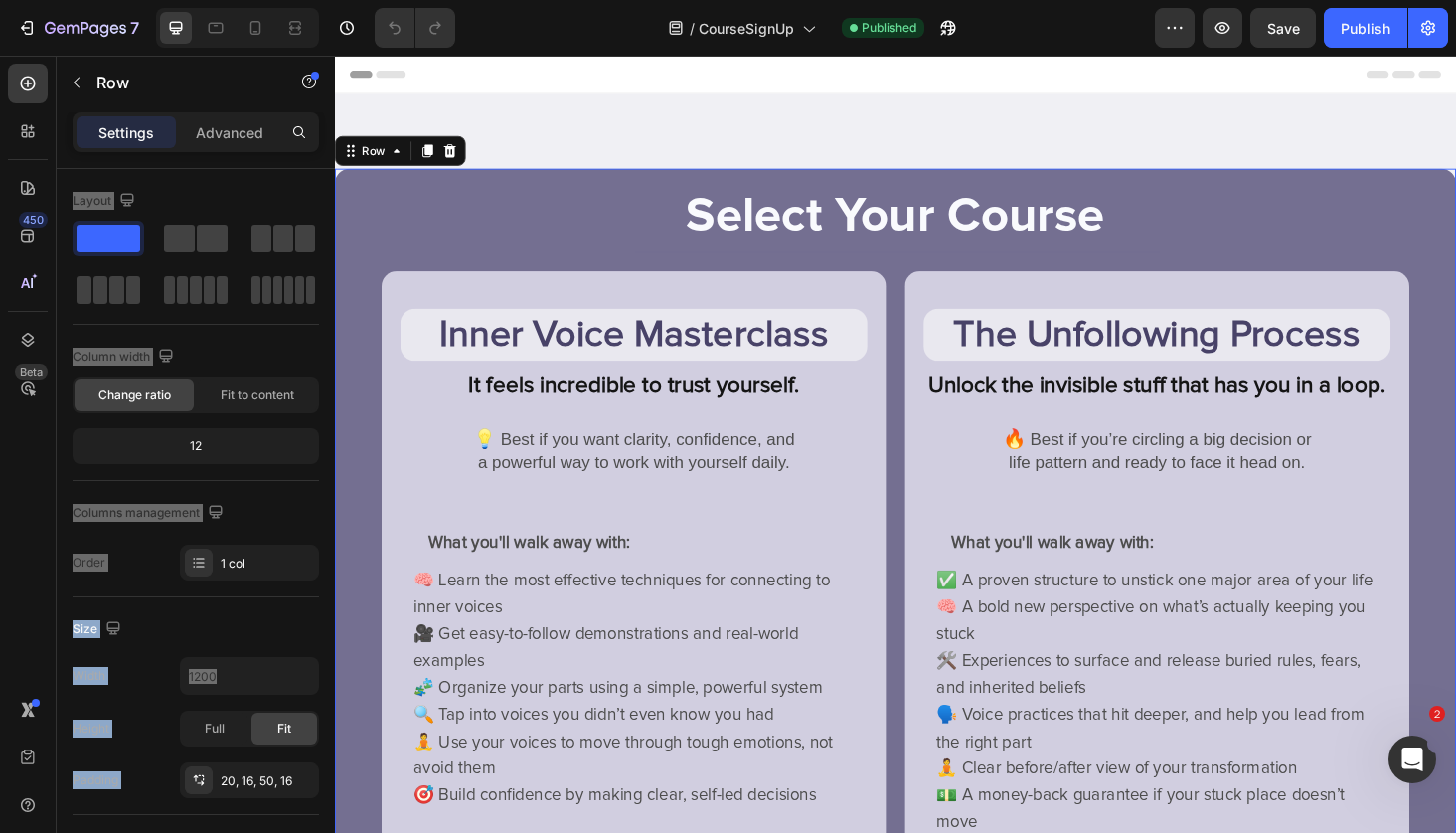 click on "Select Your Course Heading Heading Inner Voice Masterclass Heading It feels incredible to trust yourself. Text Block 💡 Best if you want clarity, confidence, and a powerful way to work with yourself daily. Text Block What you'll walk away with: Text Block 🧠 Learn the most effective techniques for connecting to inner voices 🎥 Get easy-to-follow demonstrations and real-world examples 🧩 Organize your parts using a simple, powerful system 🔍 Tap into voices you didn’t even know you had 🧘 Use your voices to move through tough emotions, not avoid them 🎯 Build confidence by making clear, self-led decisions Text Block $99 Heading ONE TIME FEE Text Block 🔑 Access our library of self-guided instructional videos. Text Block Klaviyo Klaviyo Row The Unfollowing Process Heading Unlock the invisible stuff that has you in a loop. Text Block 🔥 Best if you’re circling a big decision or life pattern and ready to face it head on. Text Block What you'll walk away with: Text Block Text Block" at bounding box center (931, 746) 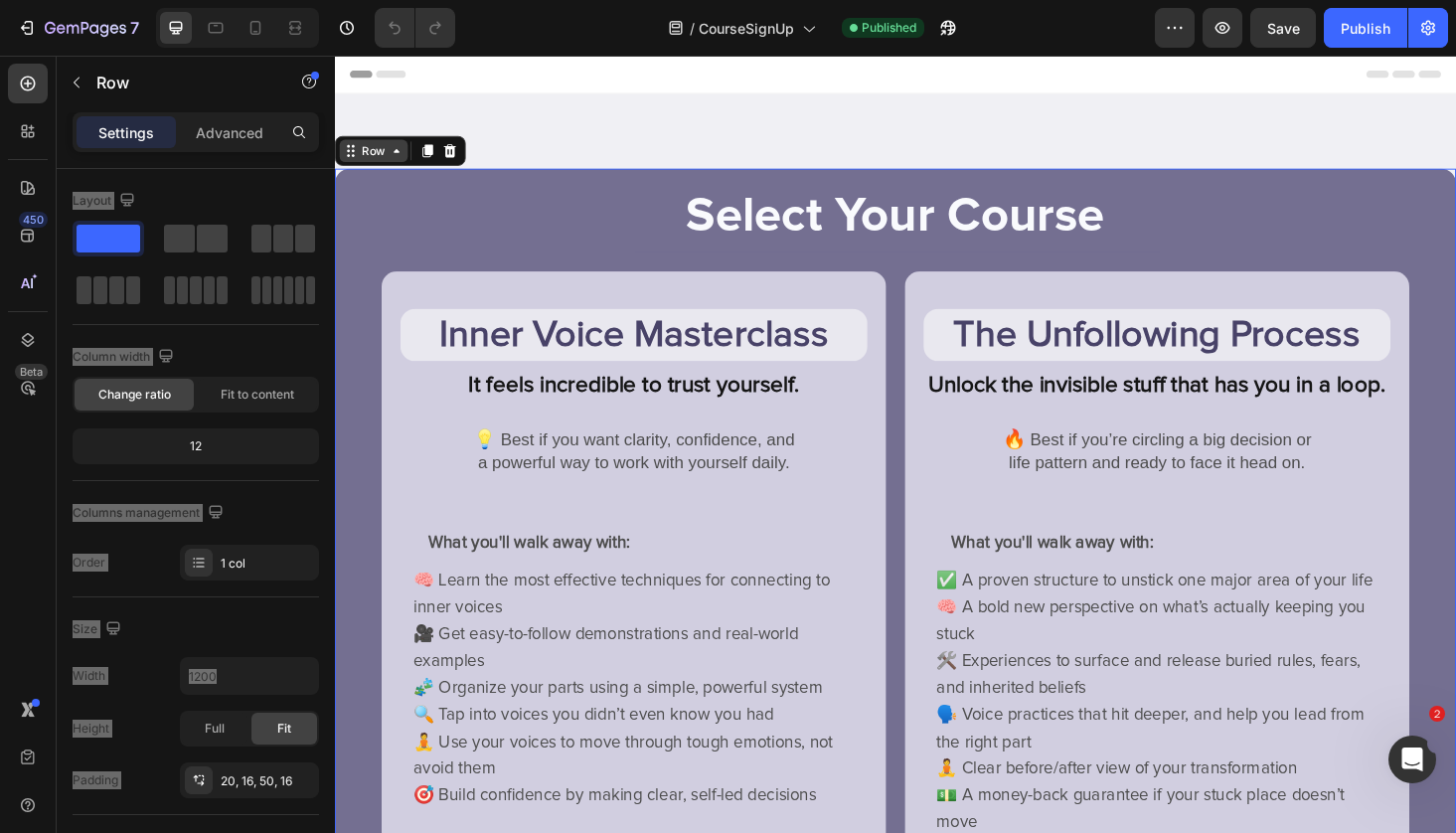 click on "Row" at bounding box center [376, 157] 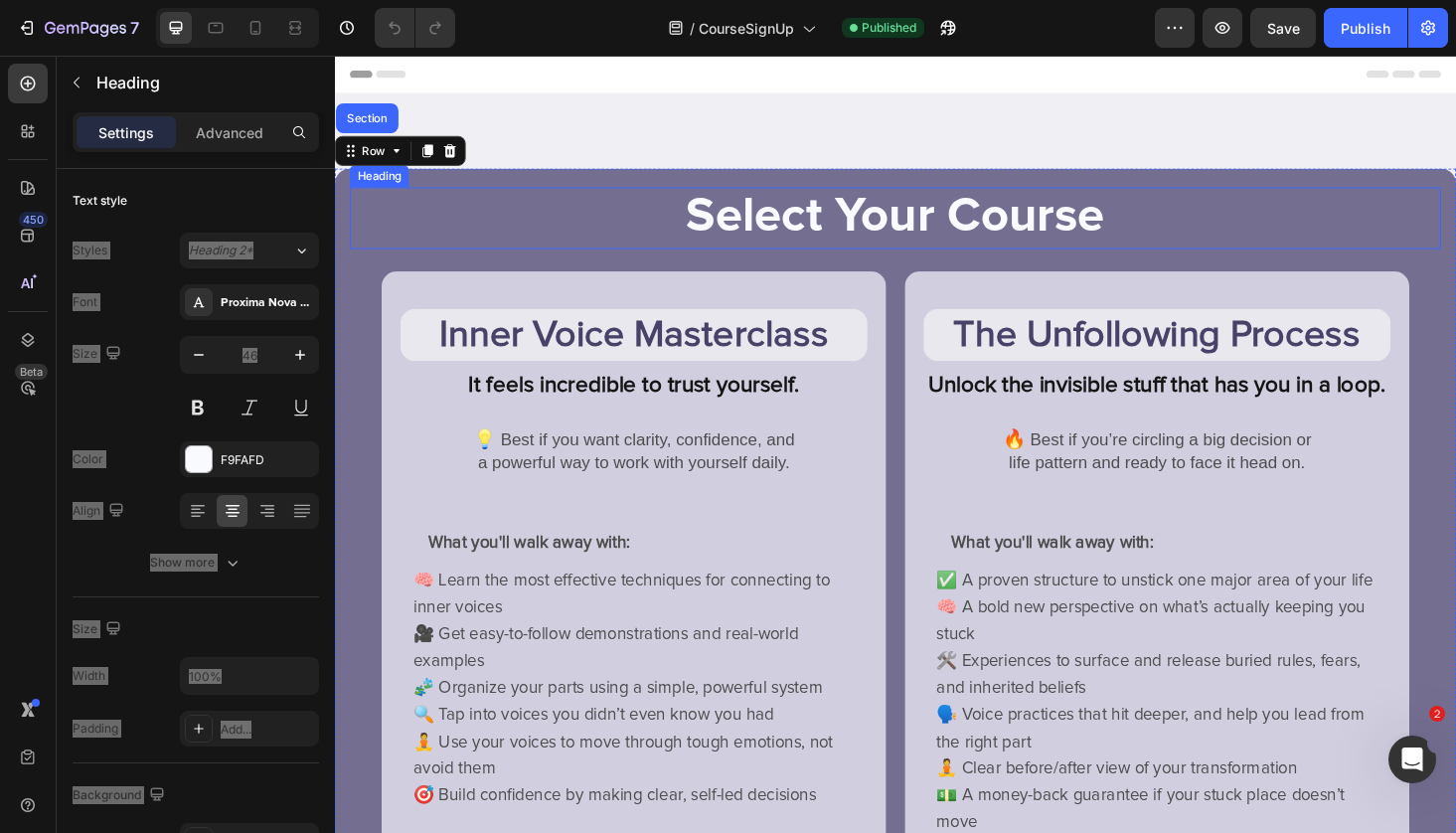 click on "Select Your Course" at bounding box center (931, 229) 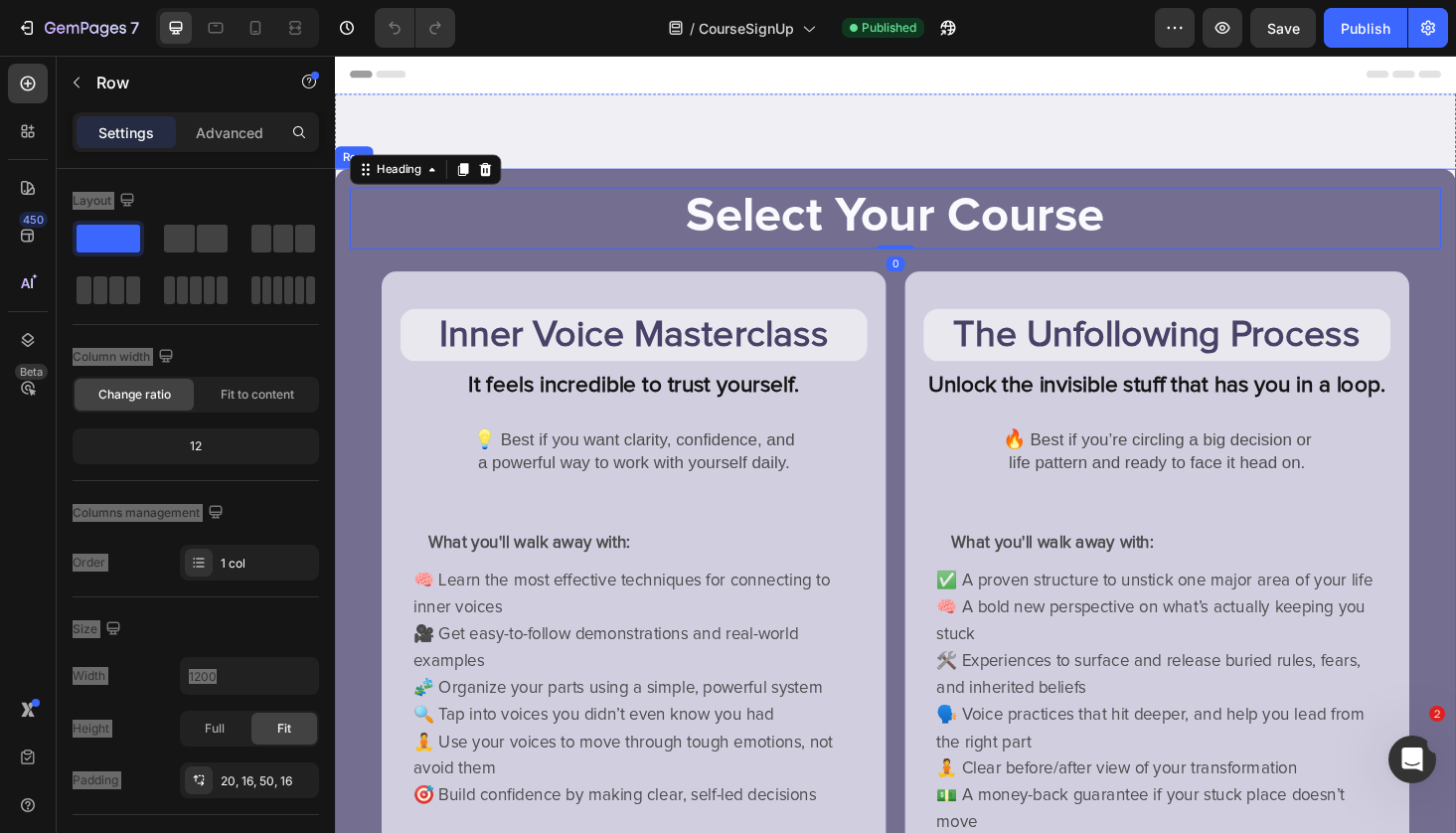 click on "Select Your Course Heading 0 Heading Inner Voice Masterclass Heading It feels incredible to trust yourself. Text Block 💡 Best if you want clarity, confidence, and a powerful way to work with yourself daily. Text Block What you'll walk away with: Text Block 🧠 Learn the most effective techniques for connecting to inner voices 🎥 Get easy-to-follow demonstrations and real-world examples 🧩 Organize your parts using a simple, powerful system 🔍 Tap into voices you didn’t even know you had 🧘 Use your voices to move through tough emotions, not avoid them 🎯 Build confidence by making clear, self-led decisions Text Block $99 Heading ONE TIME FEE Text Block 🔑 Access our library of self-guided instructional videos. Text Block Klaviyo Klaviyo Row The Unfollowing Process Heading Unlock the invisible stuff that has you in a loop. Text Block 🔥 Best if you’re circling a big decision or life pattern and ready to face it head on. Text Block What you'll walk away with: Text Block $129" at bounding box center (931, 746) 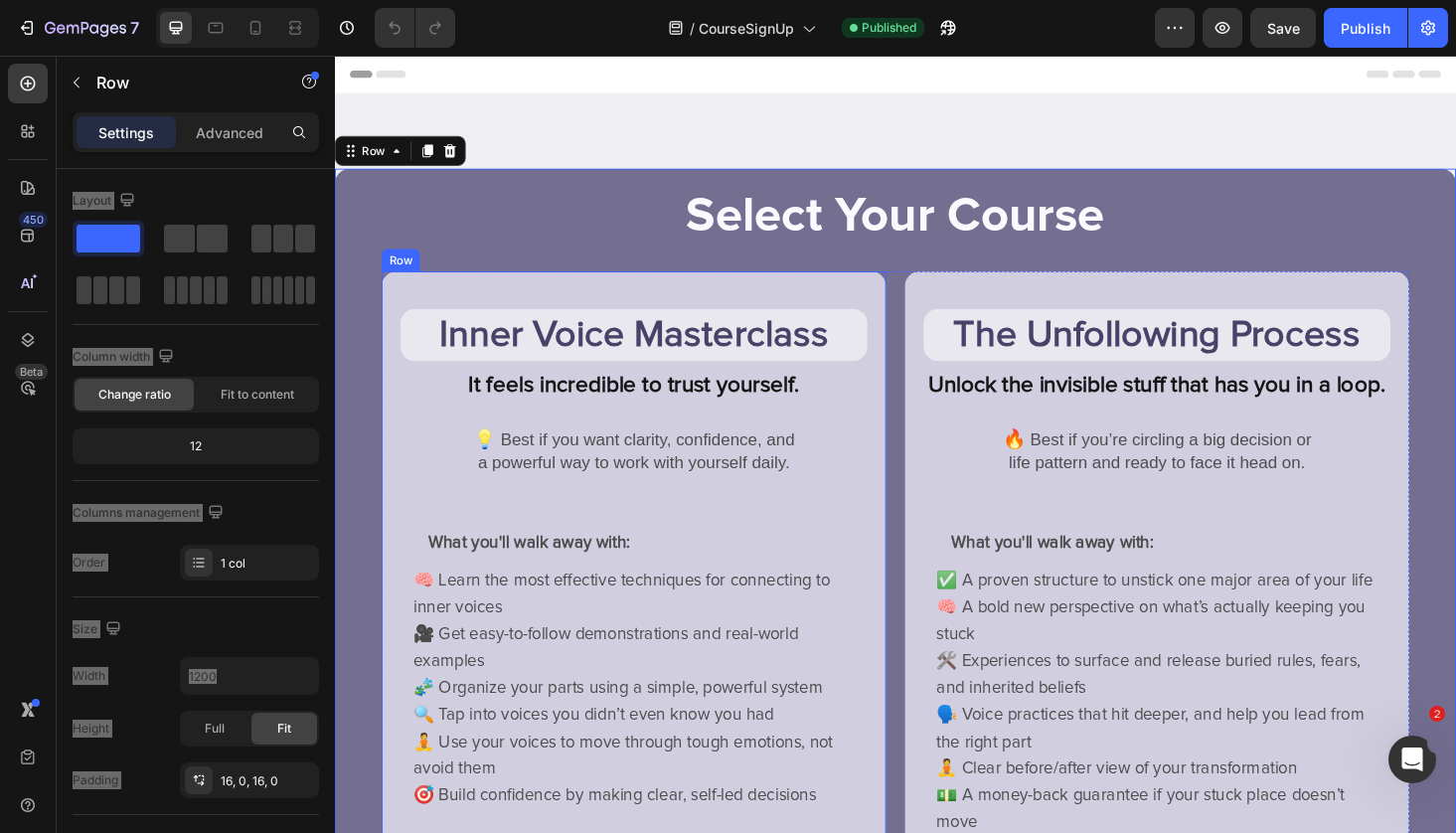 click on "Inner Voice Masterclass Heading It feels incredible to trust yourself. Text Block 💡   Best if you want clarity, confidence, and  a powerful way to work with yourself daily. Text Block What you'll walk away with: Text Block 🧠 Learn the most effective techniques for connecting to inner voices 🎥 Get easy-to-follow demonstrations and real-world examples 🧩 Organize your parts using a simple, powerful system 🔍 Tap into voices you didn’t even know you had 🧘 Use your voices to move through tough emotions, not avoid them 🎯 Build confidence by making clear, self-led decisions Text Block $99 Heading ONE TIME FEE Text Block 🔑   Access our library of self-guided instructional videos. Text Block Klaviyo Klaviyo Row" at bounding box center [653, 742] 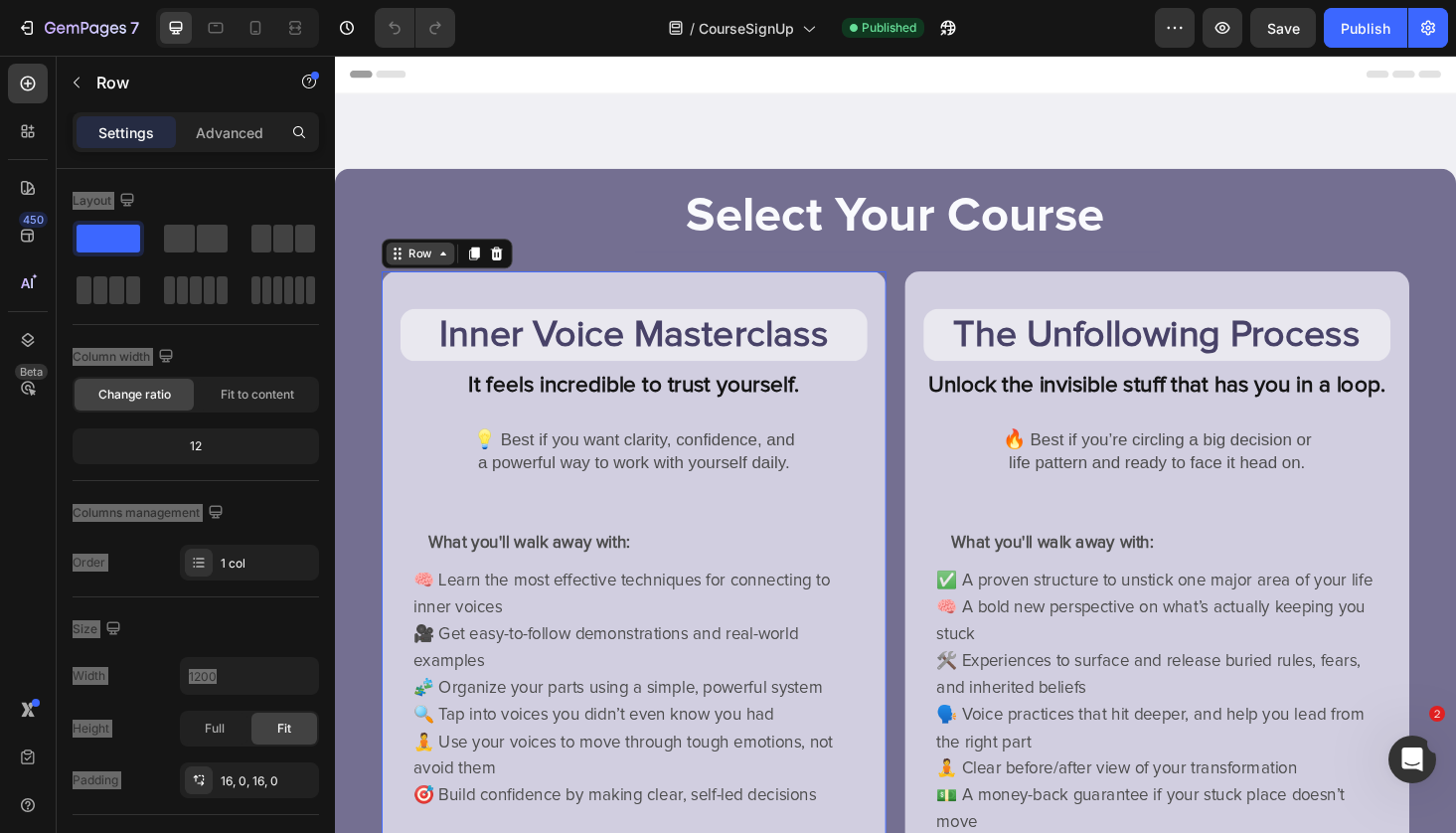 click 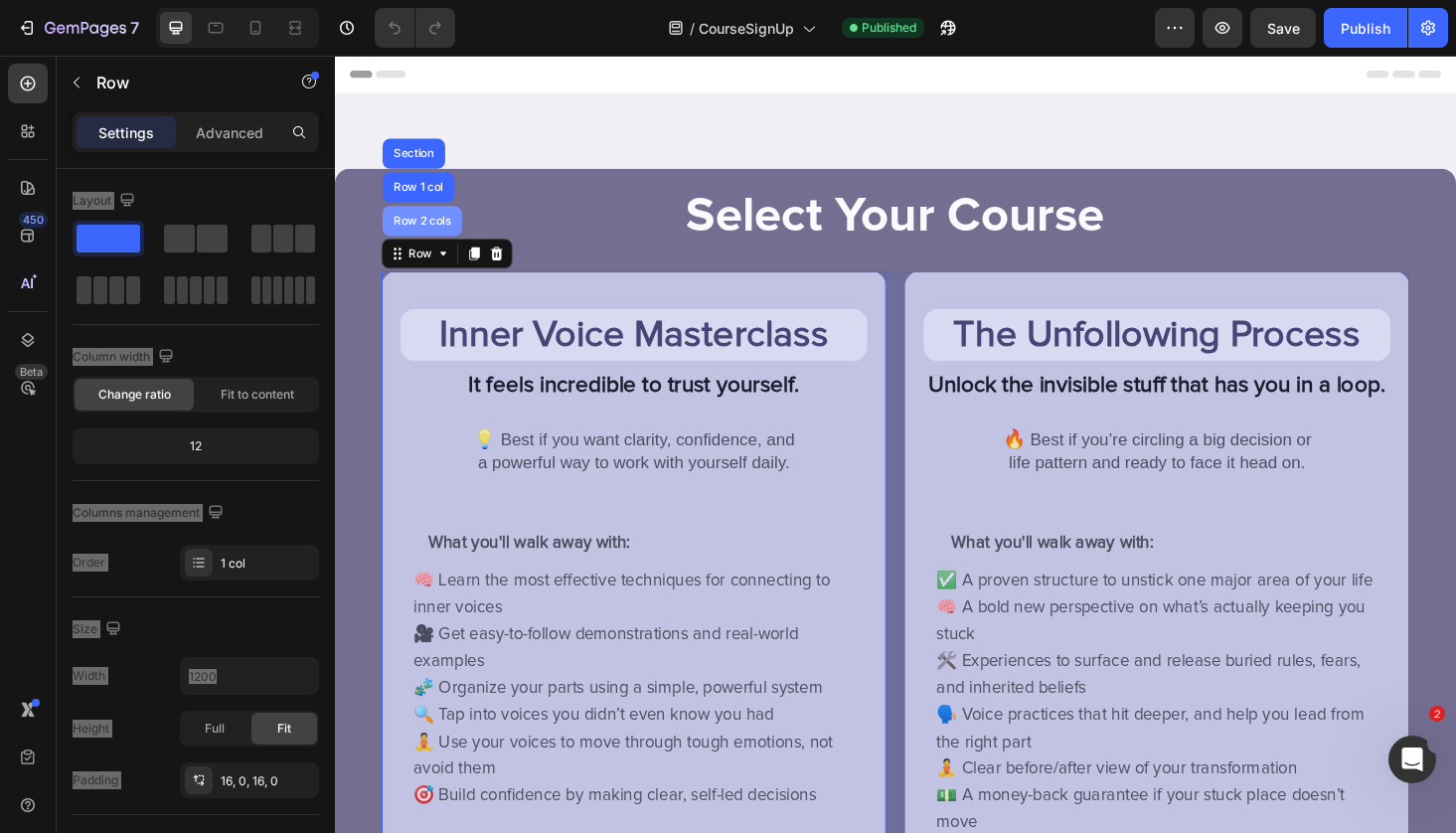 click on "Row 2 cols" at bounding box center (427, 232) 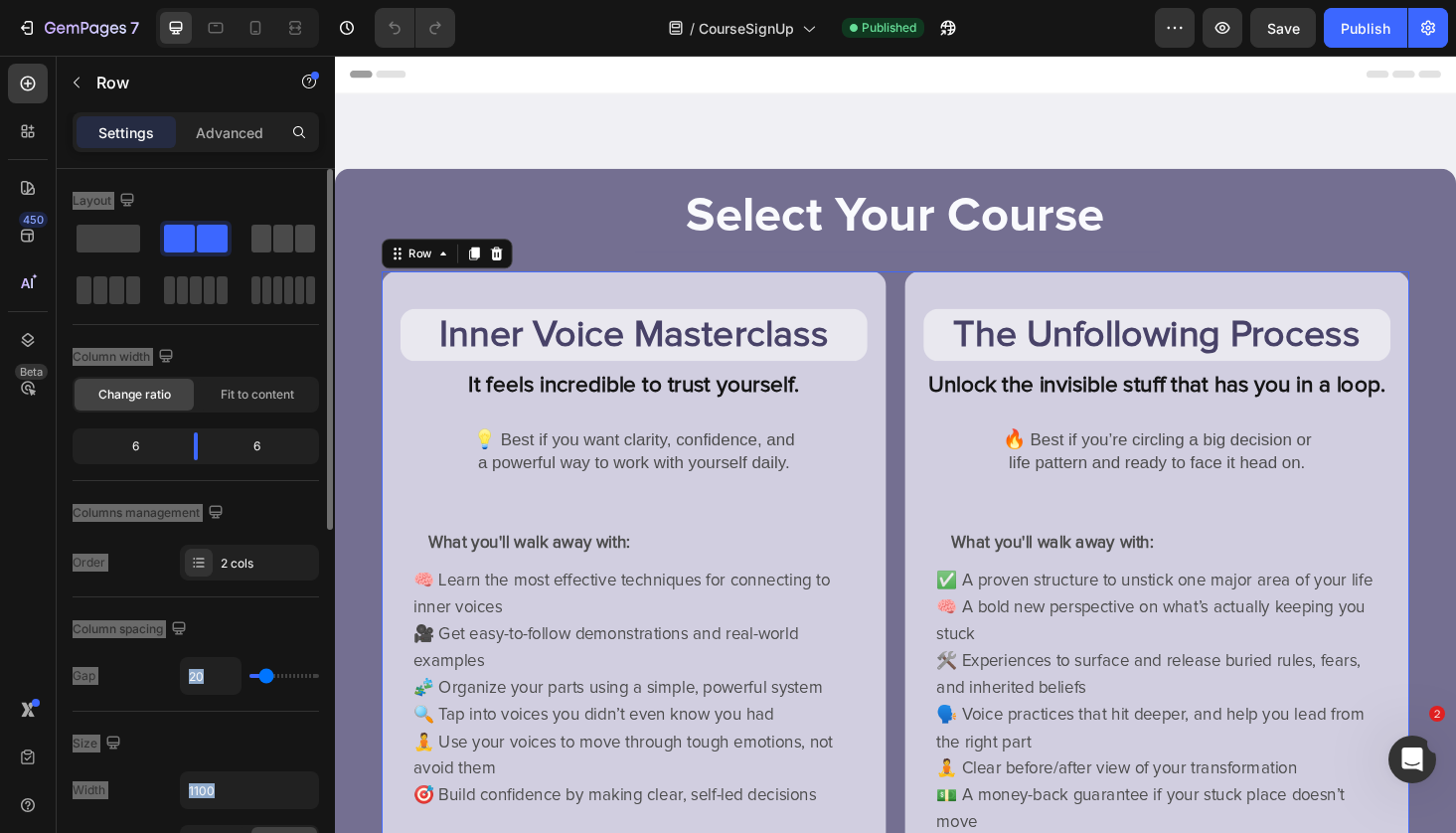 click 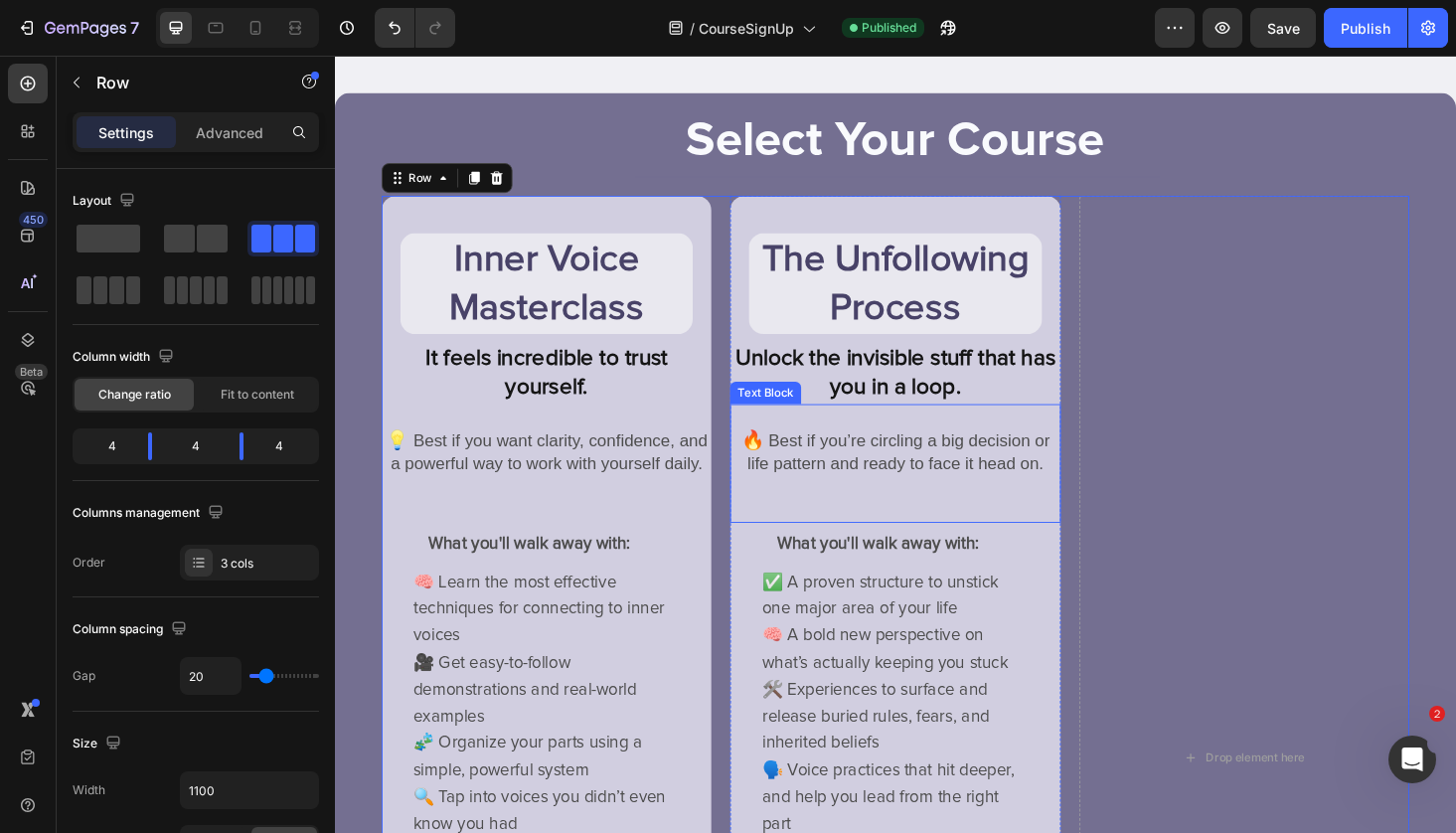 scroll, scrollTop: 61, scrollLeft: 0, axis: vertical 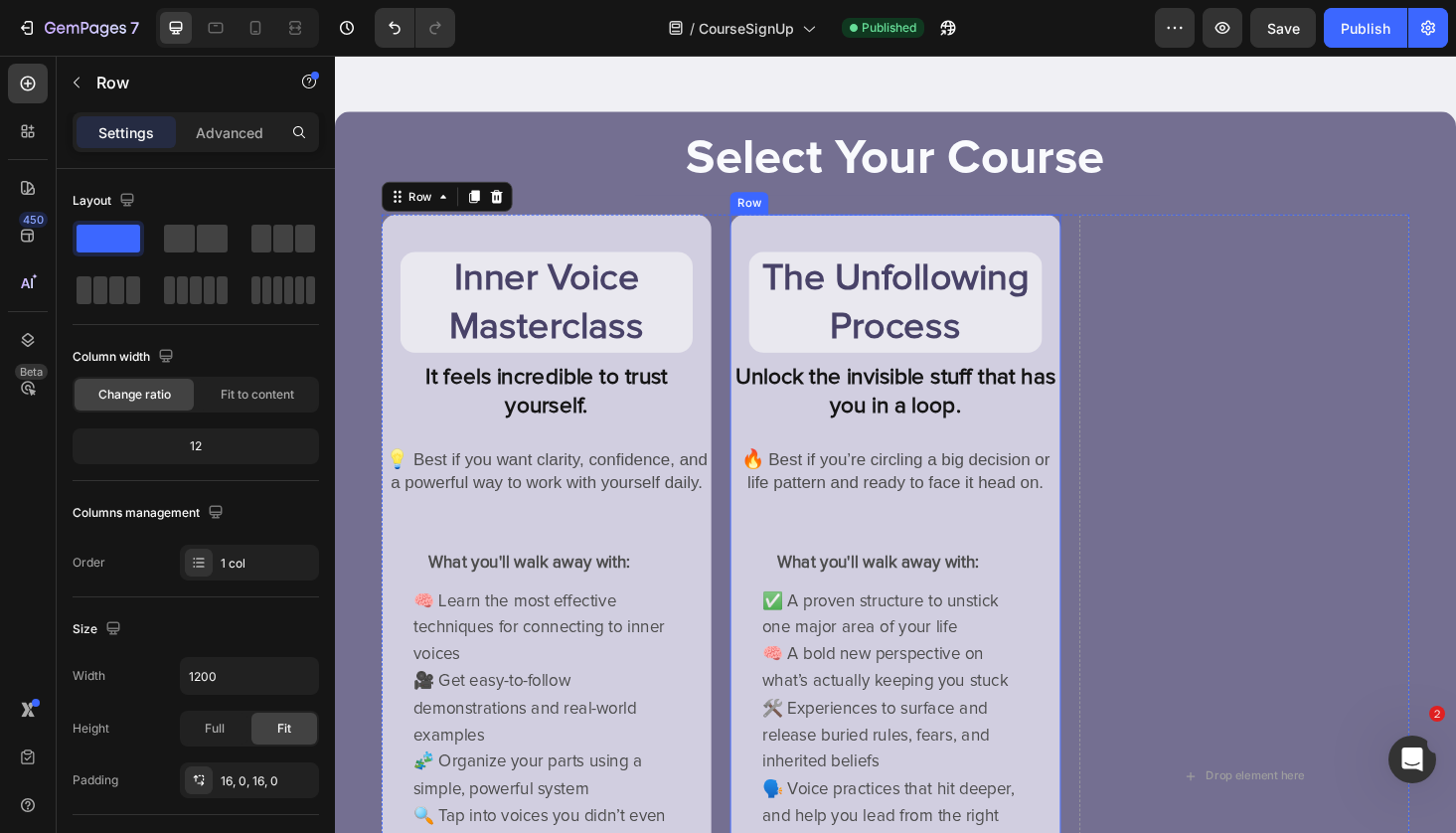 click on "The Unfollowing Process Heading Unlock the invisible stuff that has you in a loop. Text Block 🔥 Best if you’re circling a big decision or life pattern and ready to face it head on. Text Block What you'll walk away with: Text Block ✅ A proven structure to unstick one major area of your life 🧠 A bold new perspective on what’s actually keeping you stuck 🛠️ Experiences to surface and release buried rules, fears, and inherited beliefs 🗣️ Voice practices that hit deeper, and help you lead from the right part 🧘 Clear before/after view of your transformation 💵 A money-back guarantee if your stuck place doesn’t move Text Block $129 Heading PER MONTH COMMUNITY MEMBERSHIP (THREE MONTH MIN) Text Block 🌀 Includes live coaching, classes, and community support. Text Block Klaviyo Klaviyo Row" at bounding box center [930, 813] 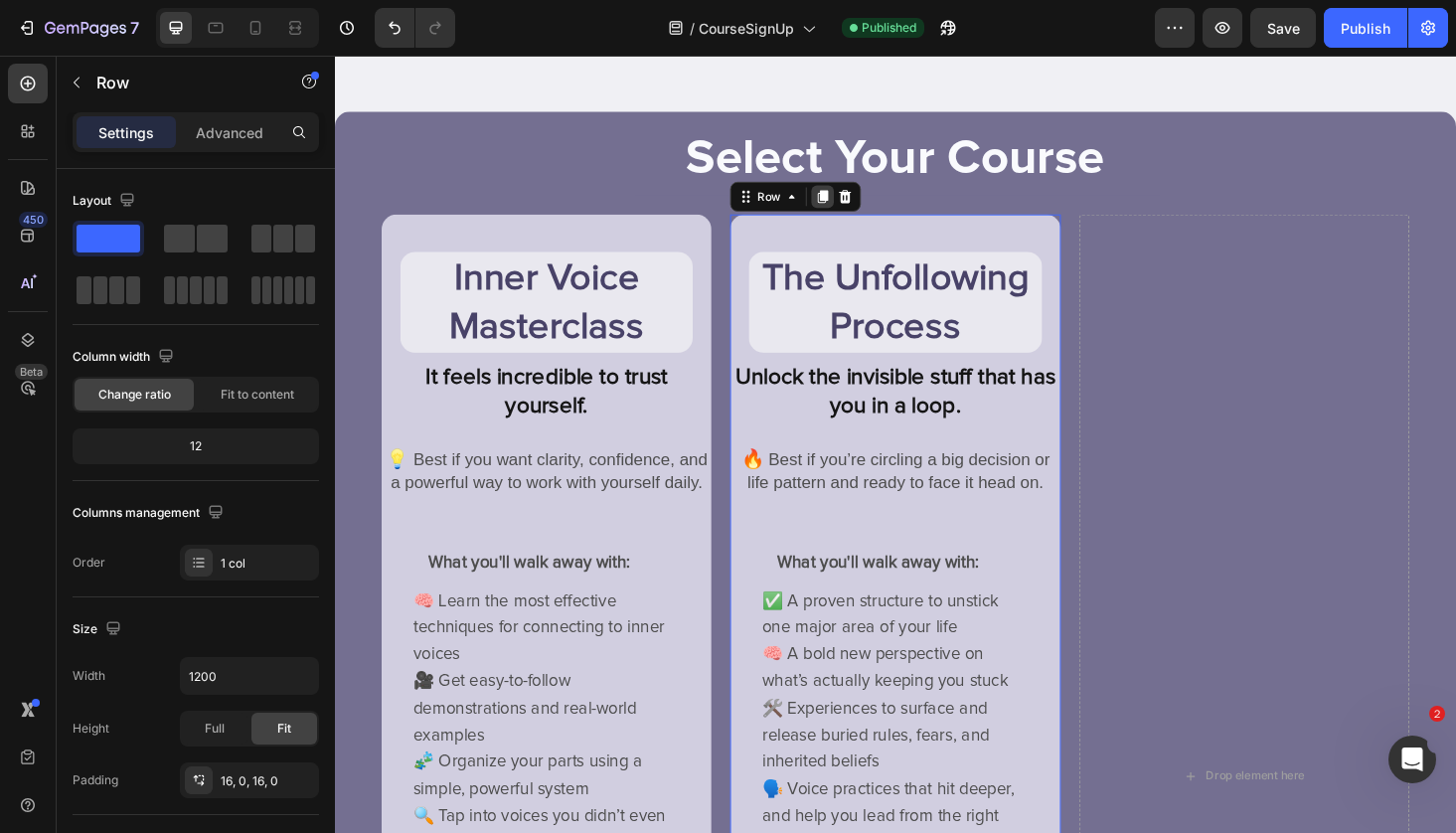 click 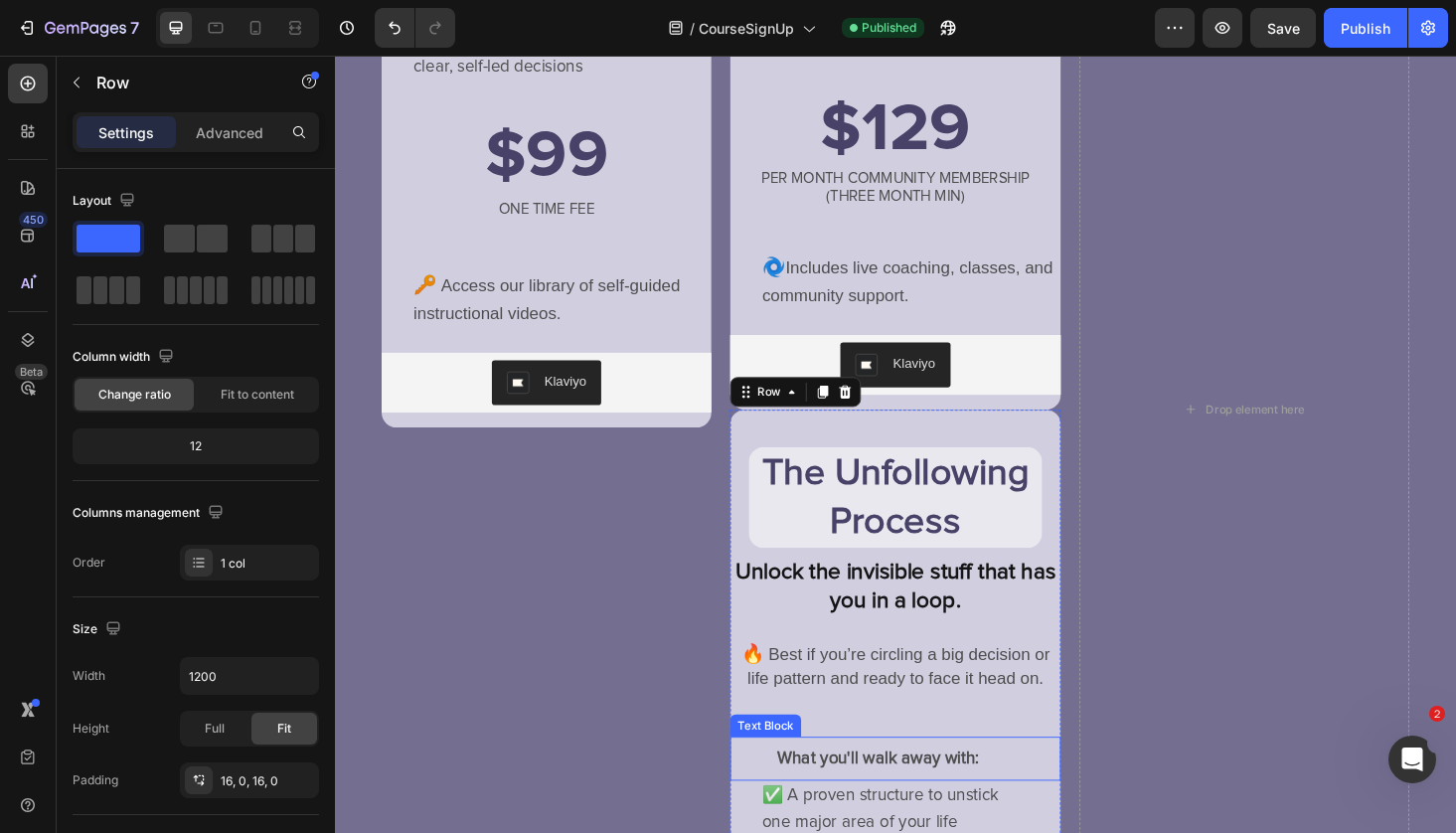 scroll, scrollTop: 756, scrollLeft: 0, axis: vertical 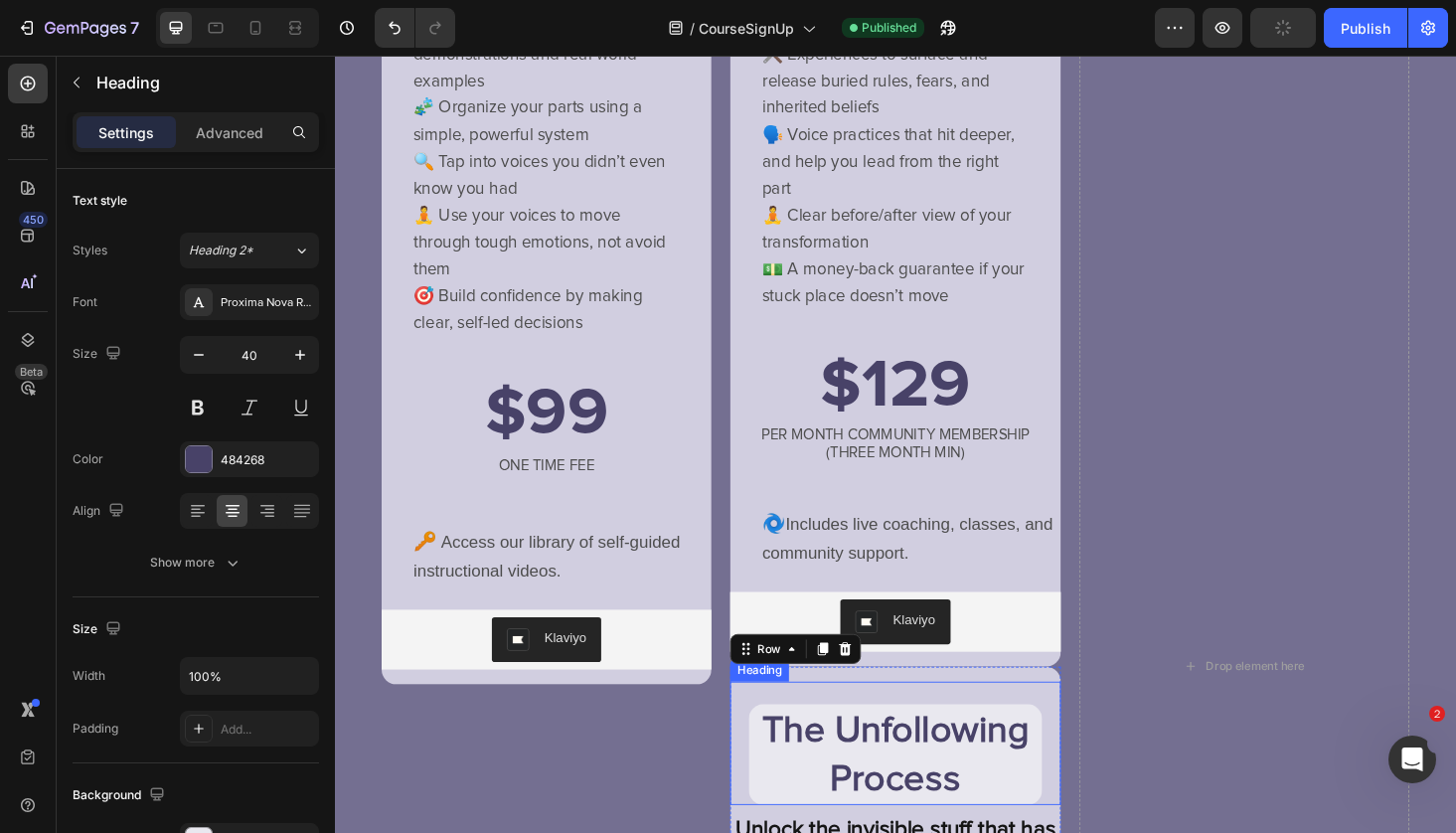 click on "The Unfollowing Process Heading" at bounding box center (930, 787) 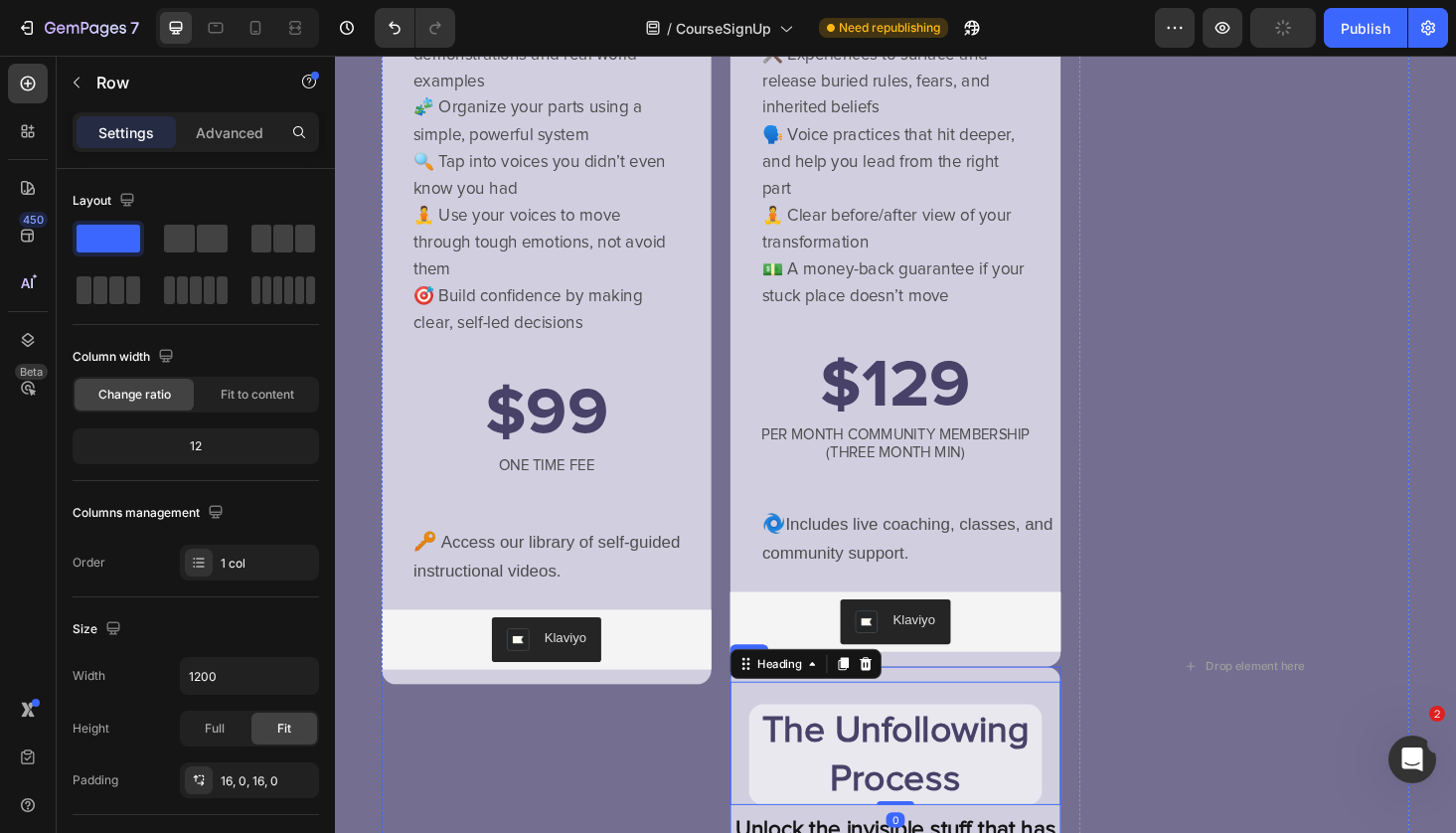 click on "The Unfollowing Process Heading 0 Unlock the invisible stuff that has you in a loop. Text Block 🔥 Best if you’re circling a big decision or life pattern and ready to face it head on. Text Block What you'll walk away with: Text Block ✅ A proven structure to unstick one major area of your life 🧠 A bold new perspective on what’s actually keeping you stuck 🛠️ Experiences to surface and release buried rules, fears, and inherited beliefs 🗣️ Voice practices that hit deeper, and help you lead from the right part 🧘 Clear before/after view of your transformation 💵 A money-back guarantee if your stuck place doesn’t move Text Block $129 Heading PER MONTH COMMUNITY MEMBERSHIP (THREE MONTH MIN) Text Block 🌀 Includes live coaching, classes, and community support. Text Block Klaviyo Klaviyo Row" at bounding box center (930, 1294) 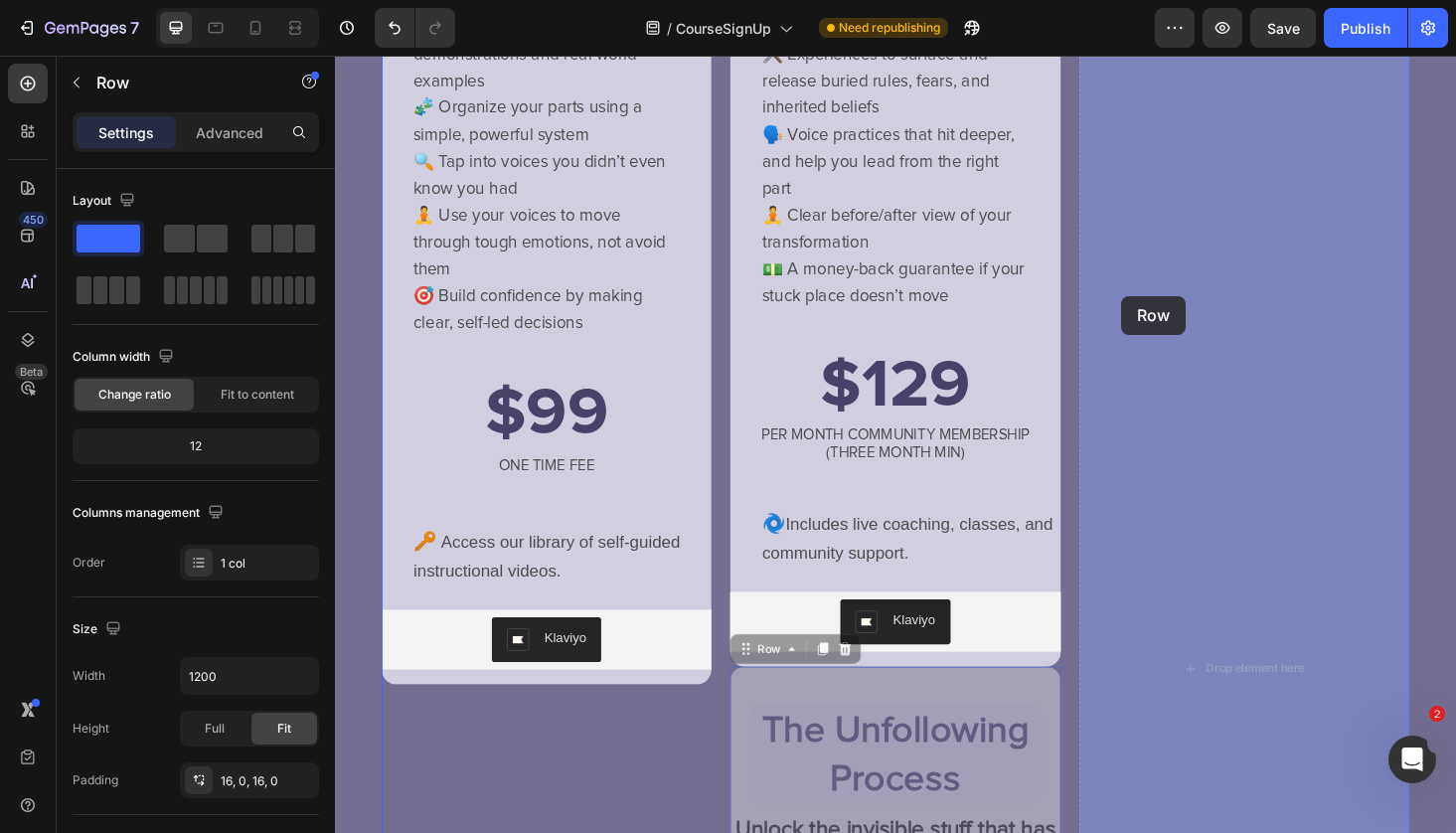 drag, startPoint x: 767, startPoint y: 686, endPoint x: 1171, endPoint y: 307, distance: 553.94675 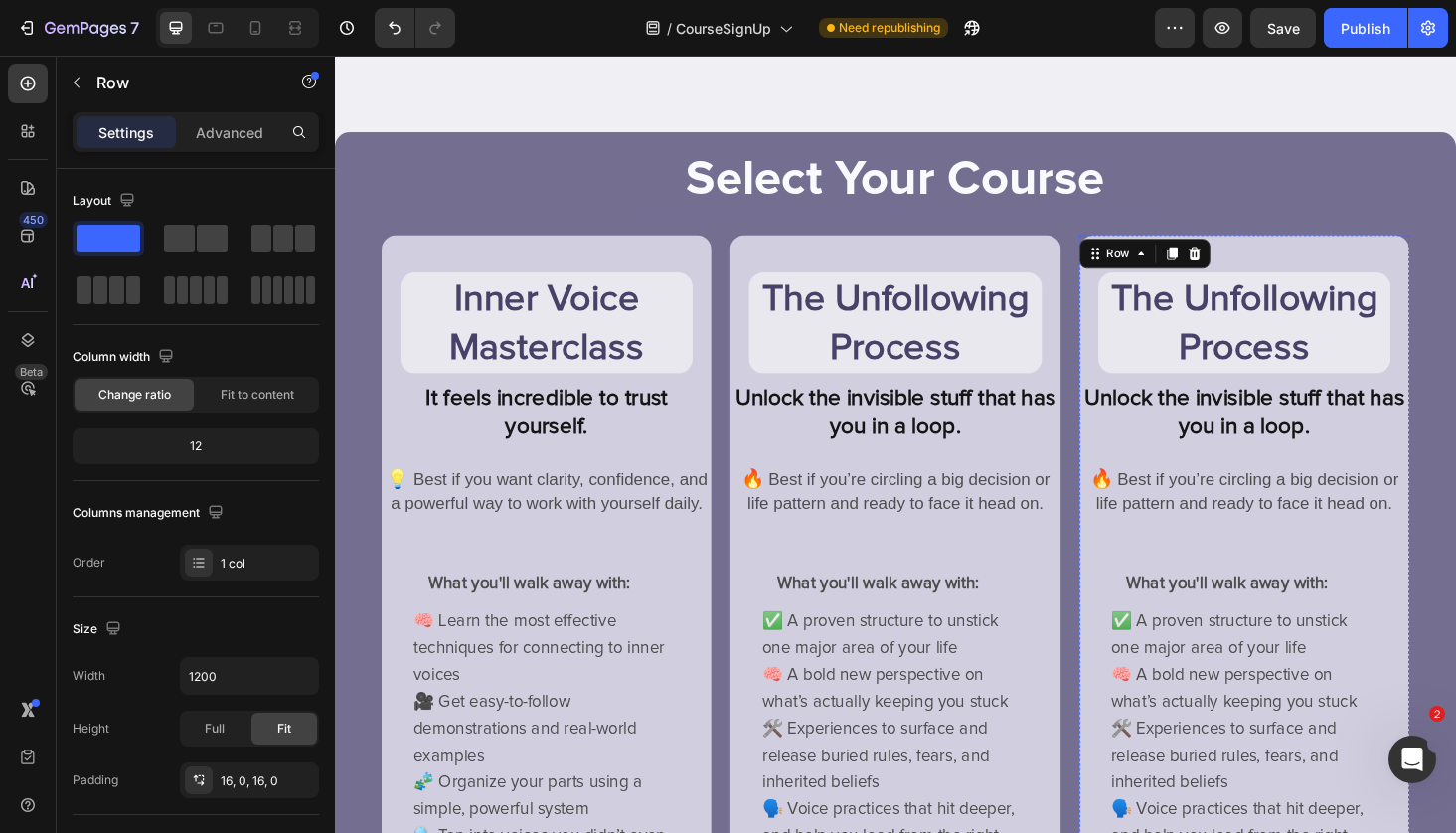 scroll, scrollTop: 23, scrollLeft: 0, axis: vertical 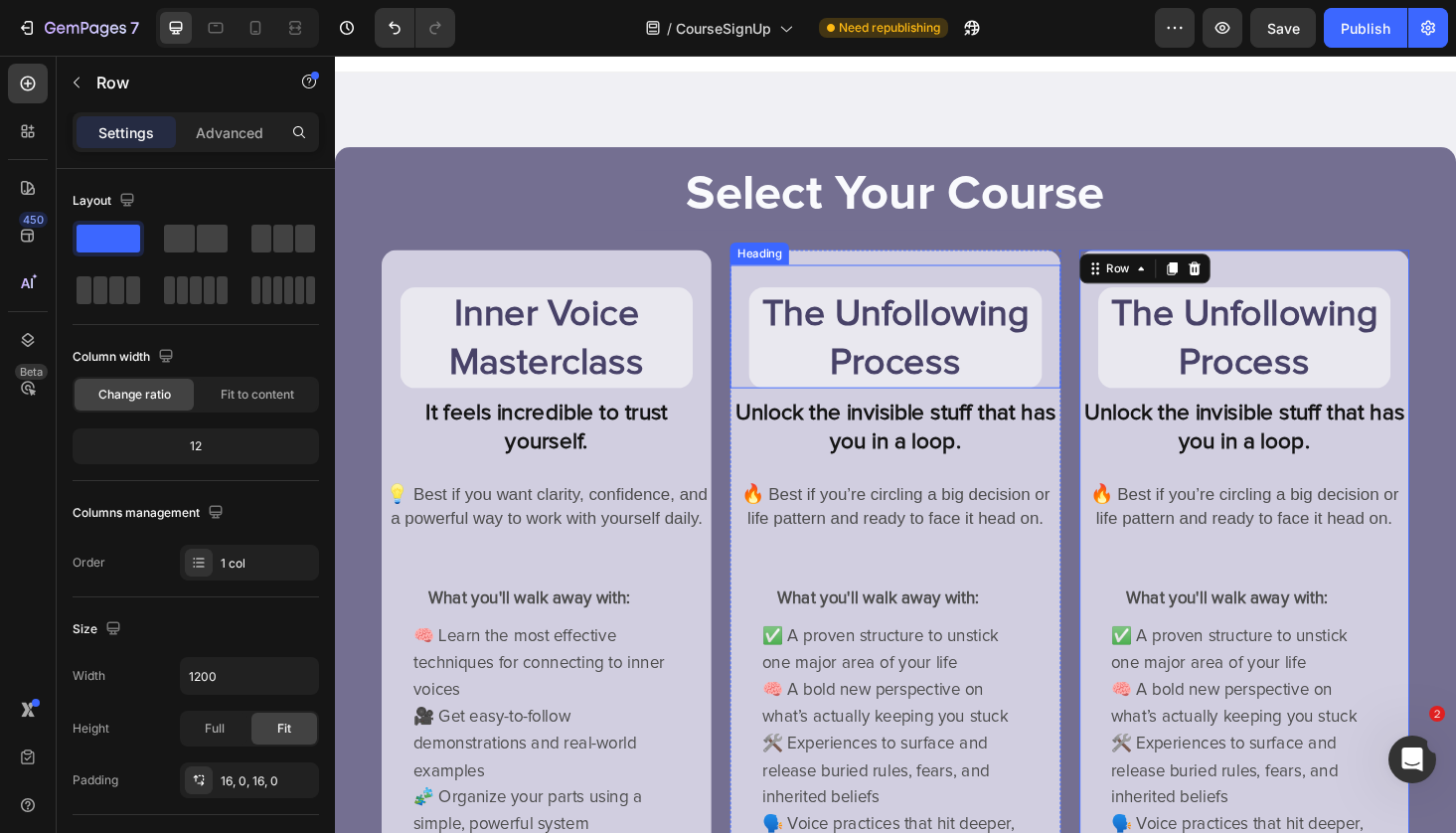 click on "The Unfollowing Process" at bounding box center [931, 356] 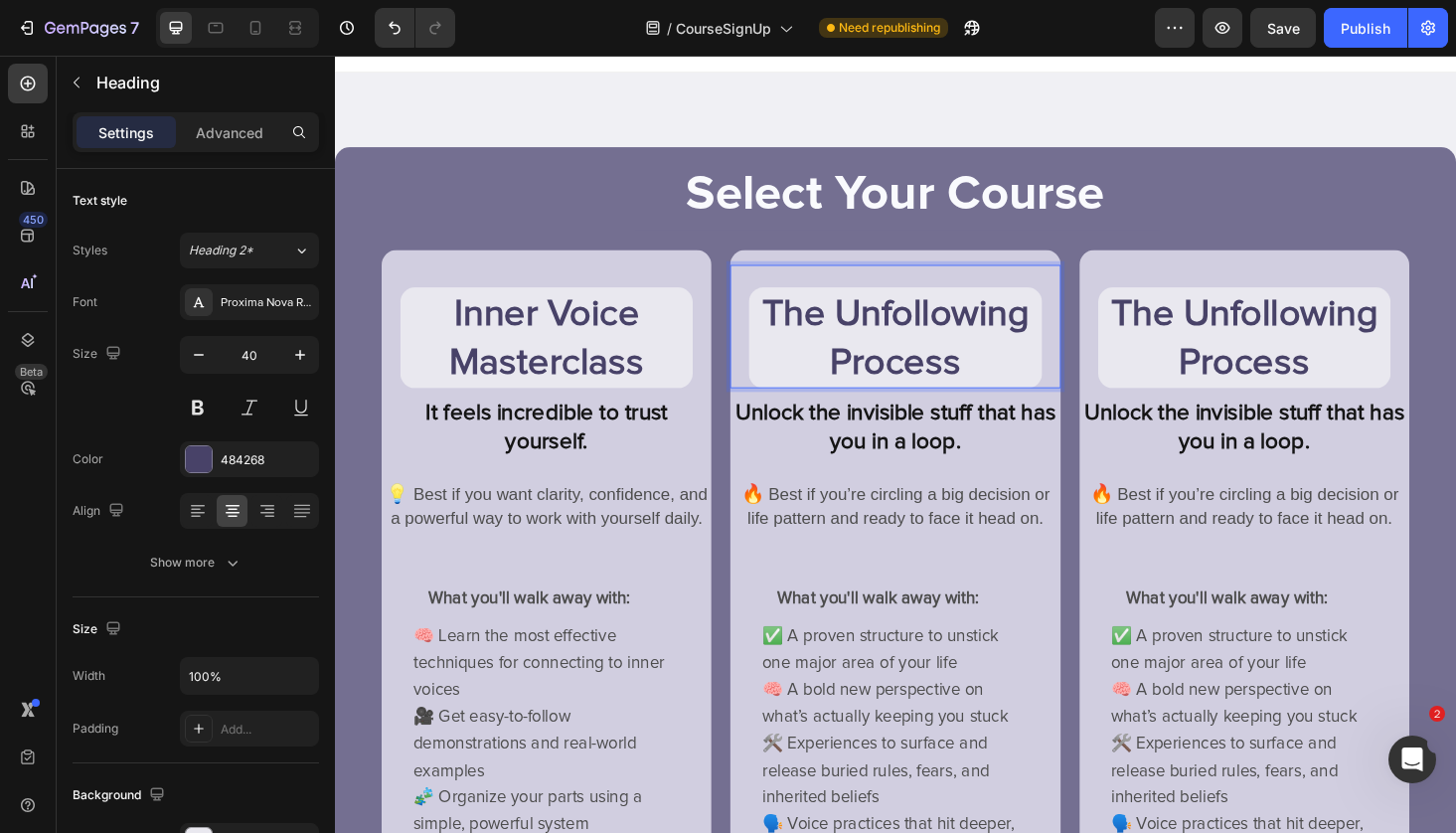 click on "The Unfollowing Process" at bounding box center (931, 356) 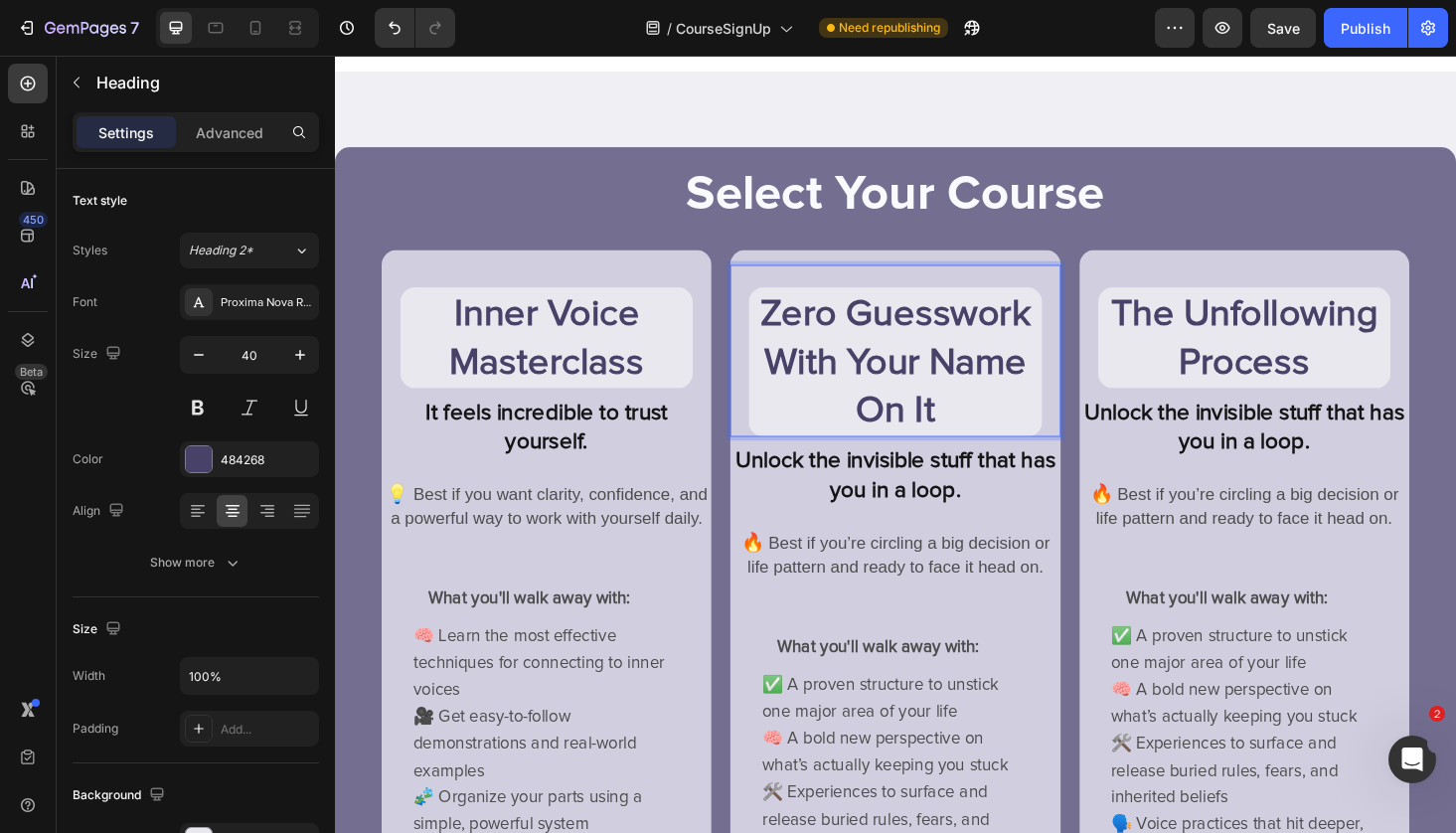 click on "Zero Guesswork With Your Name On It" at bounding box center (931, 382) 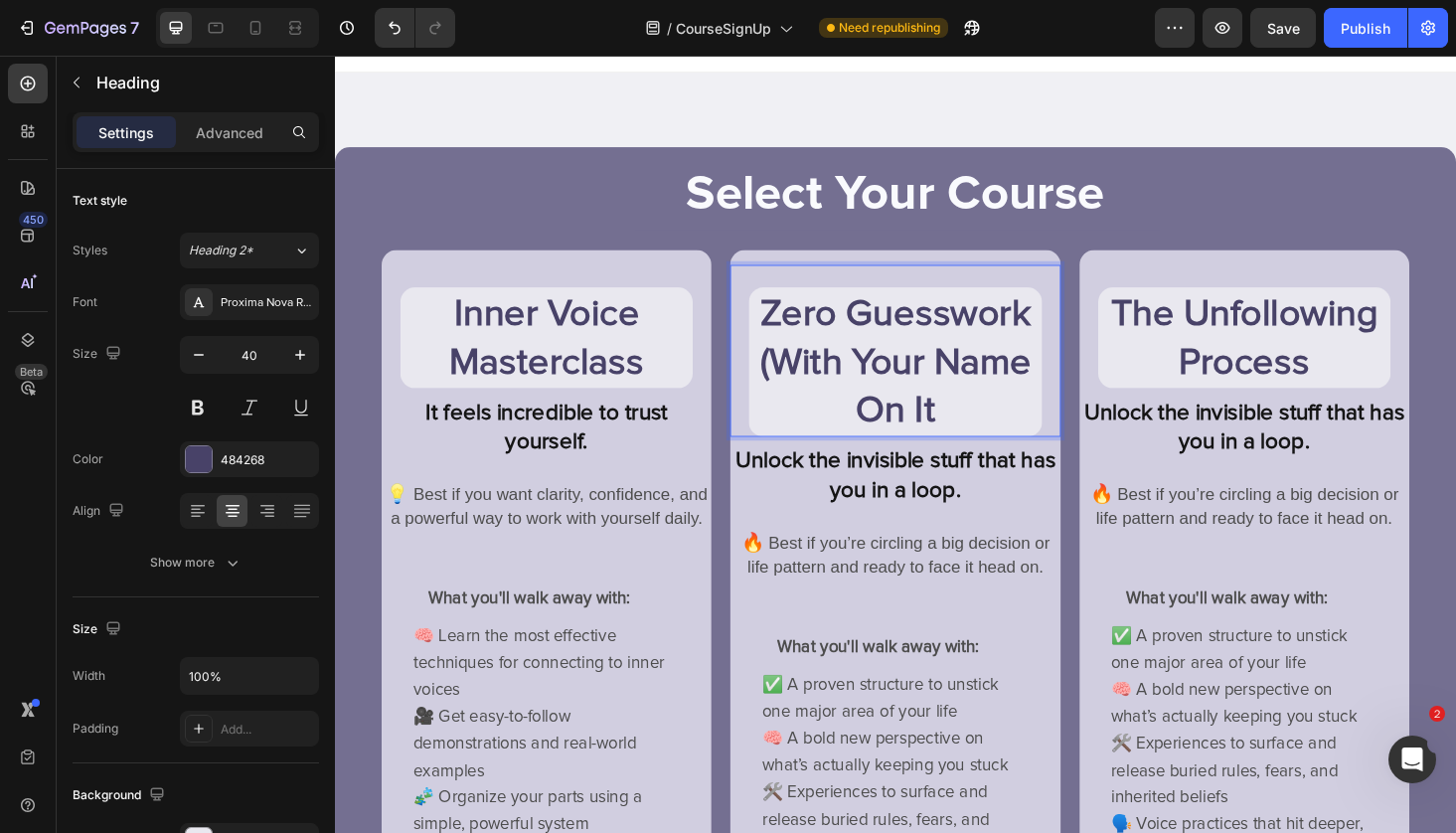 click on "Zero Guesswork (With Your Name On It" at bounding box center [930, 382] 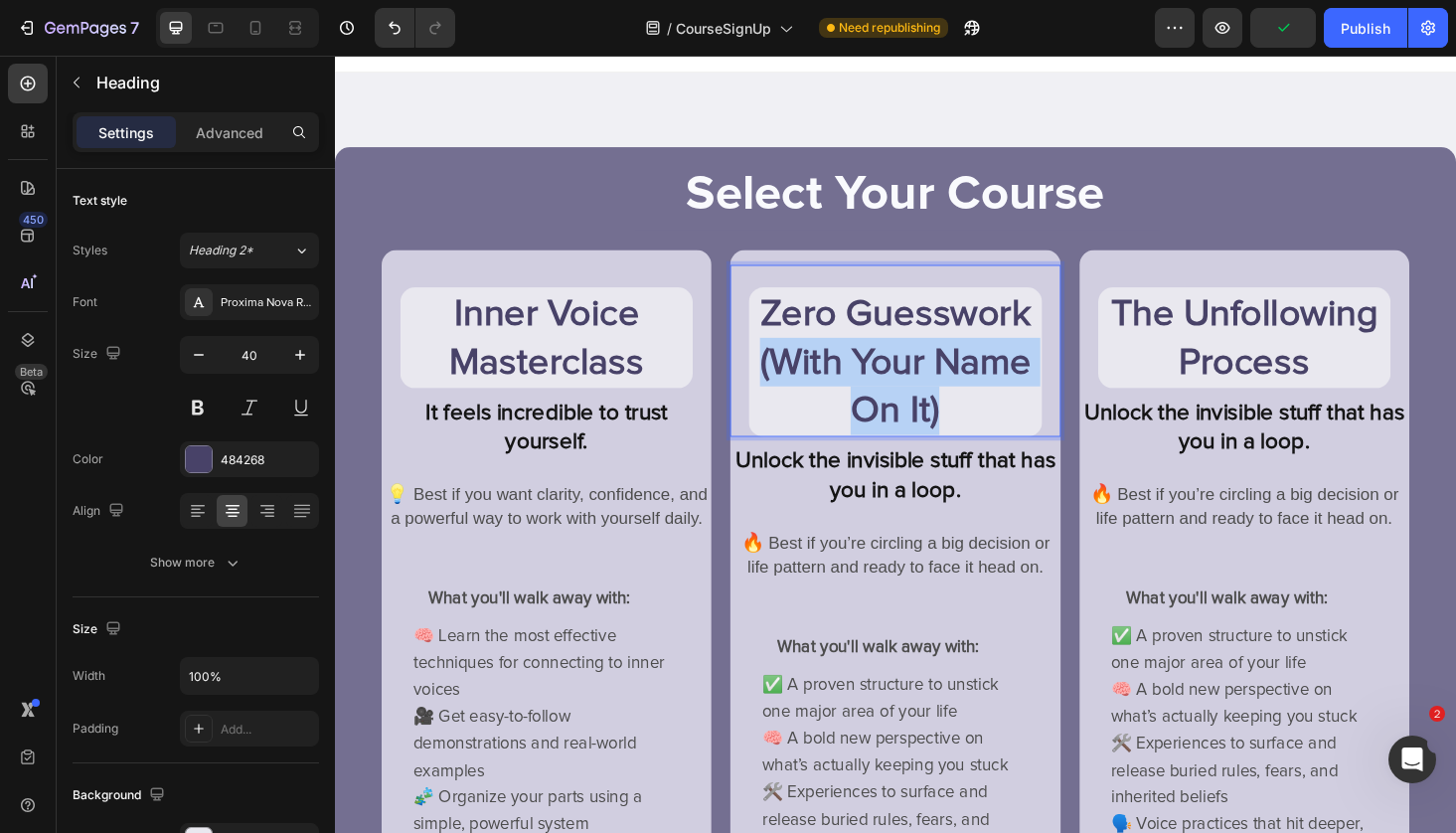 drag, startPoint x: 978, startPoint y: 426, endPoint x: 785, endPoint y: 388, distance: 196.70536 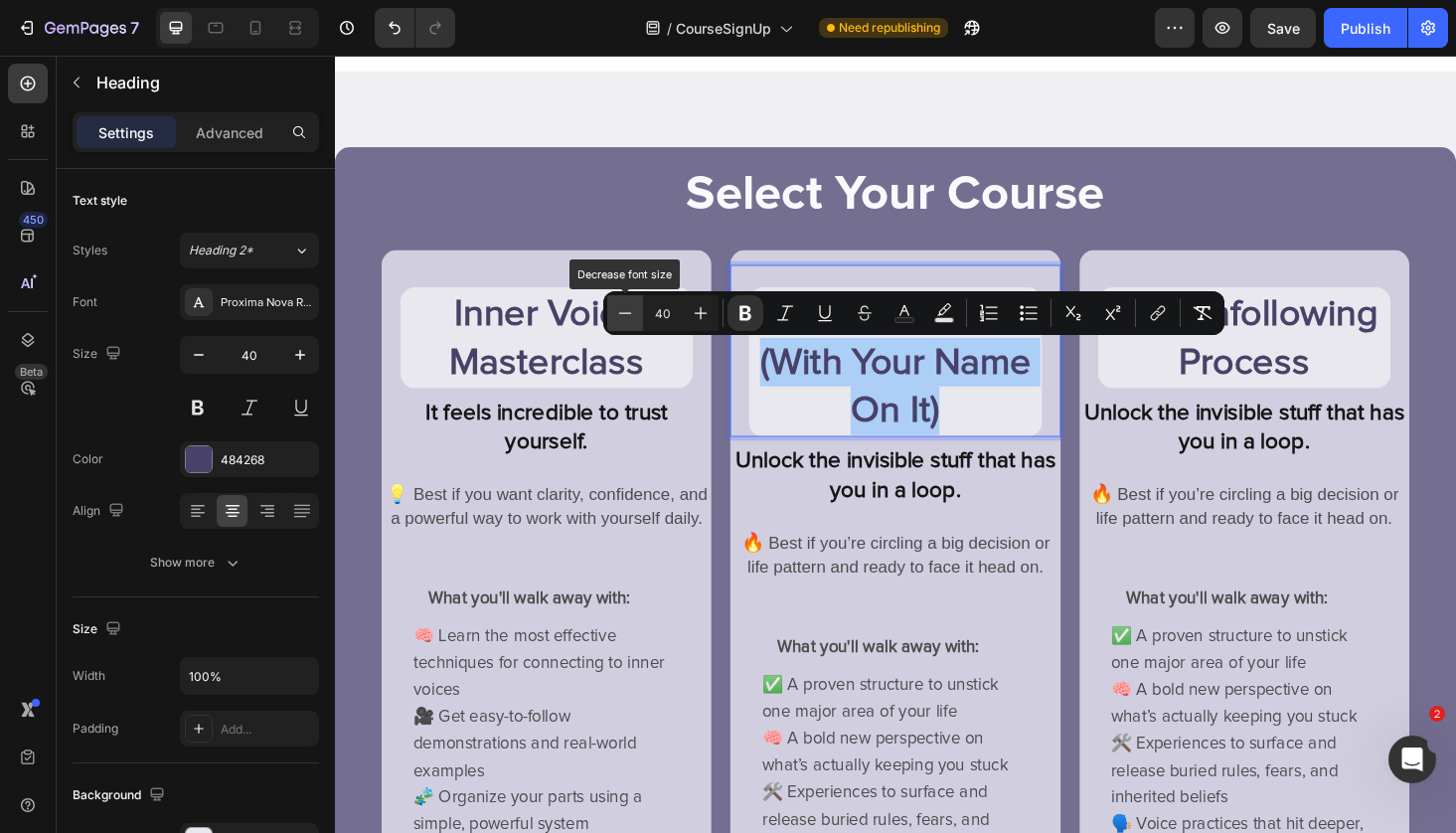 click 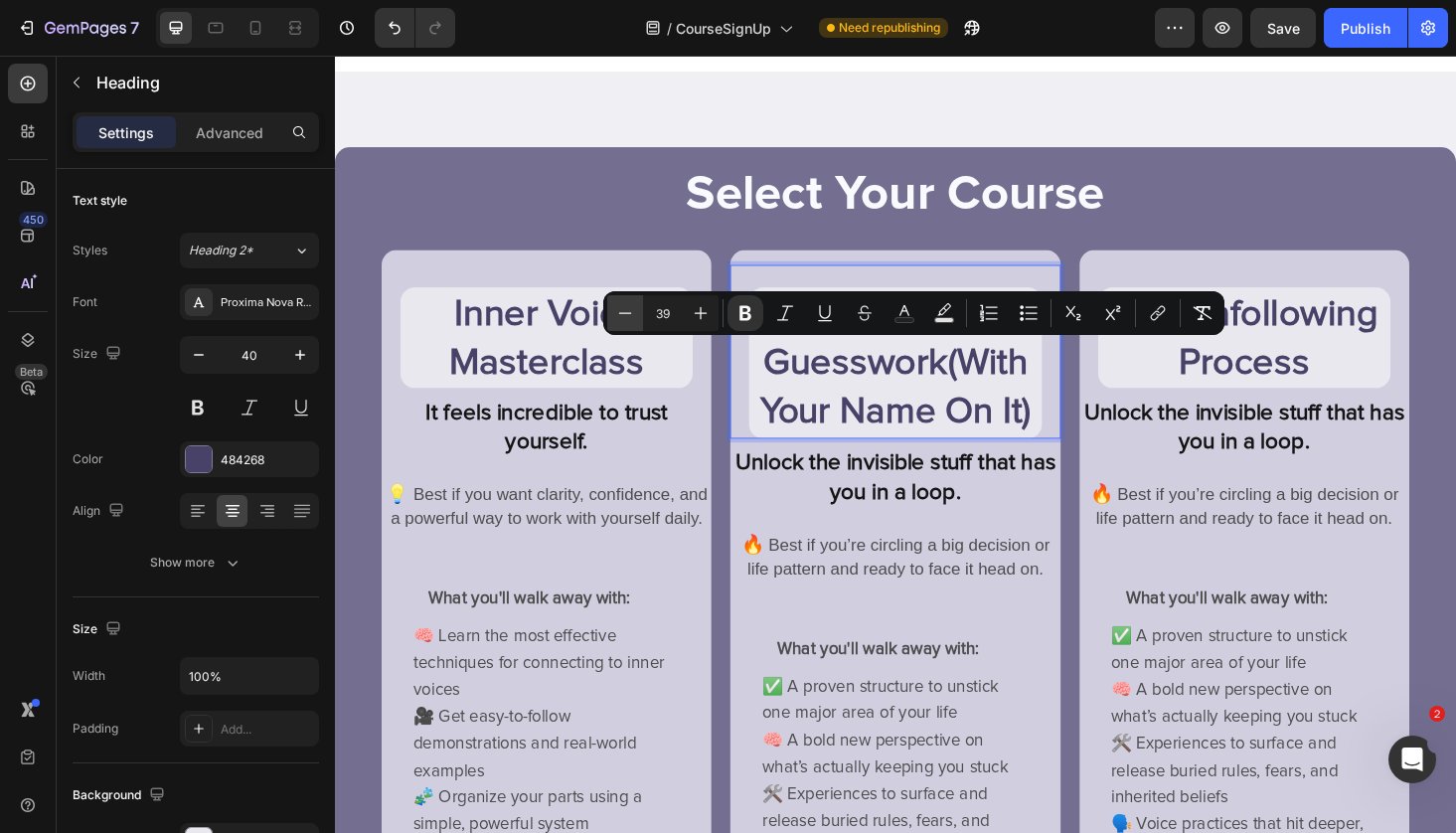 click 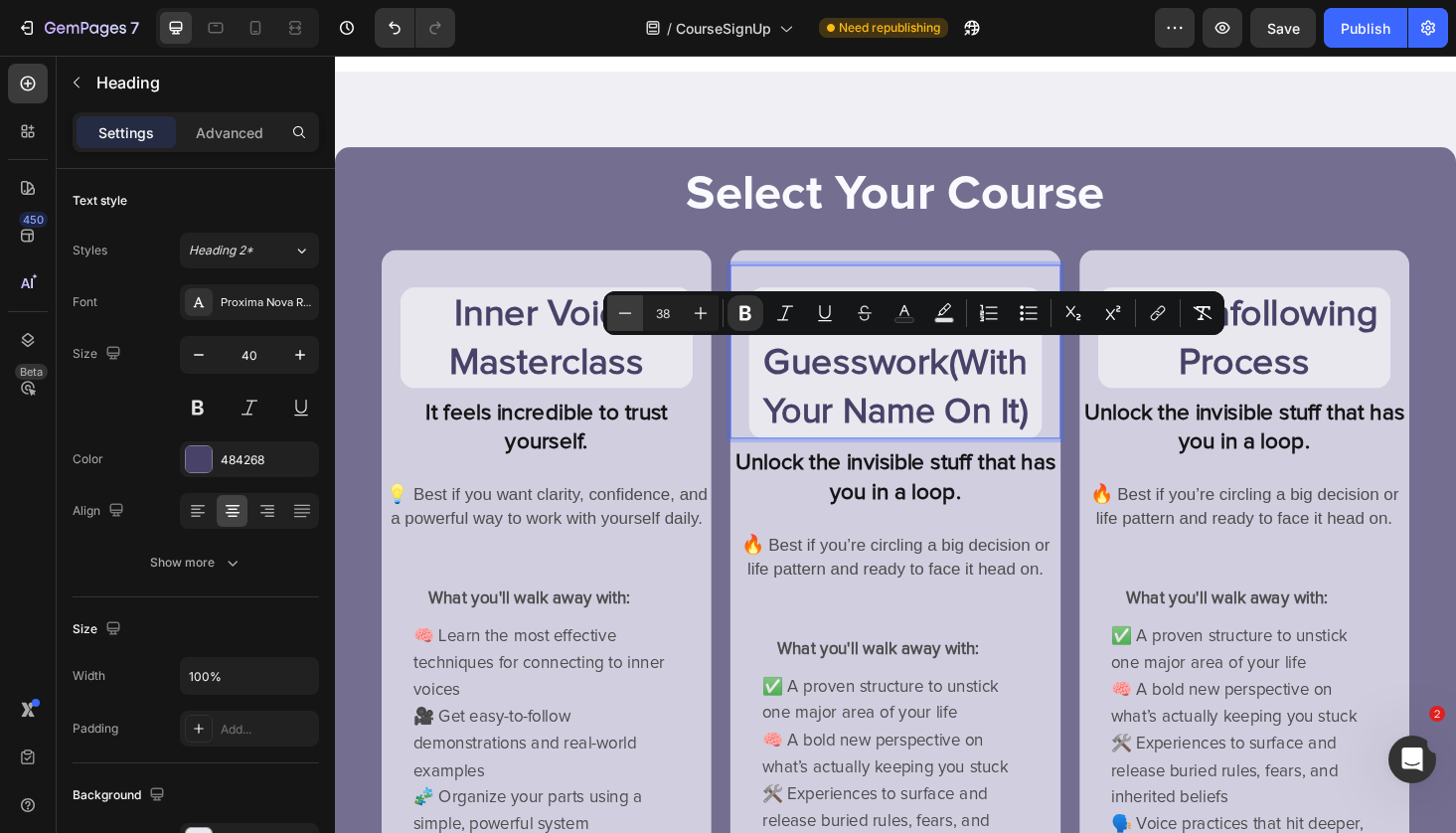 click 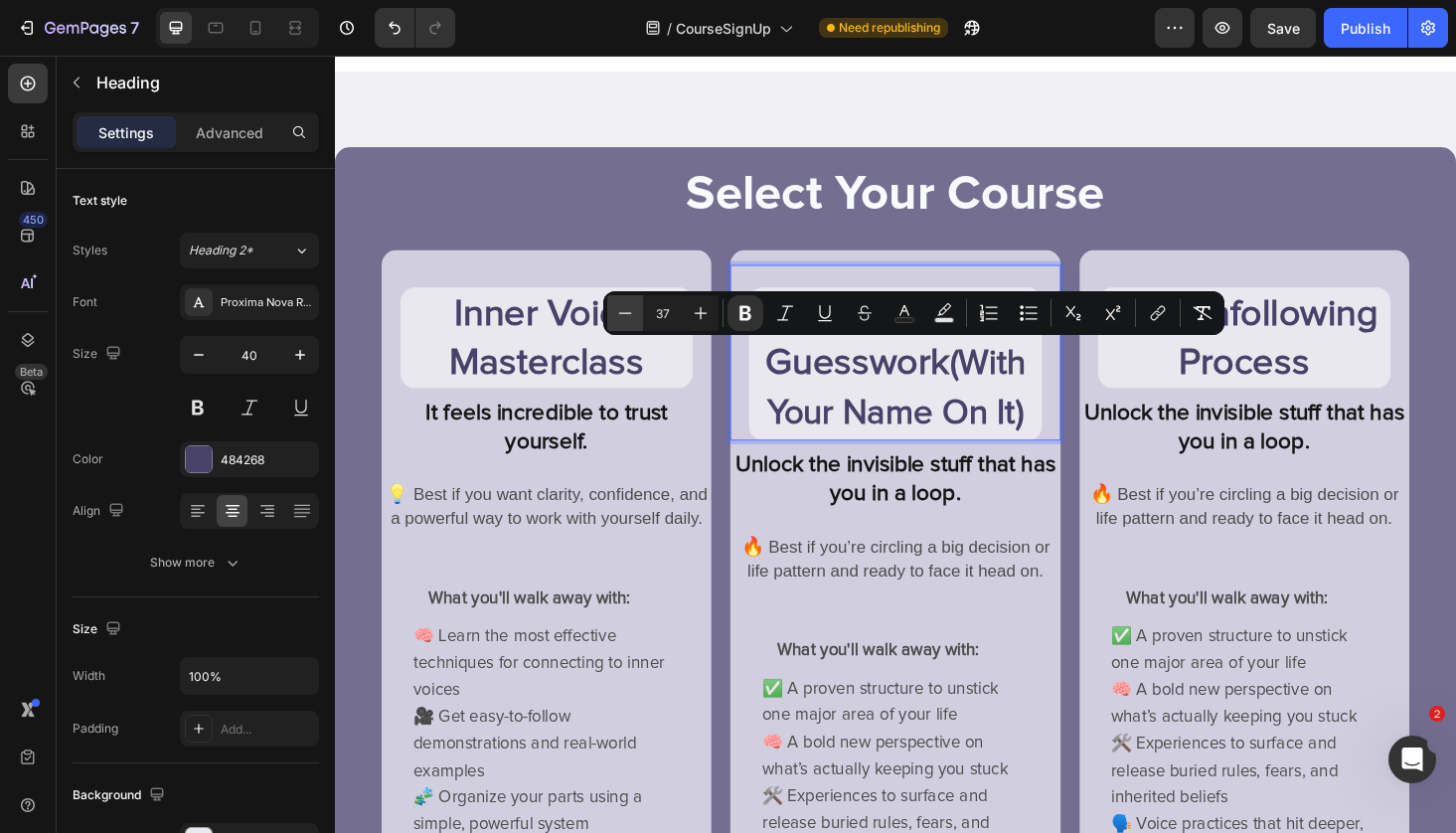 click 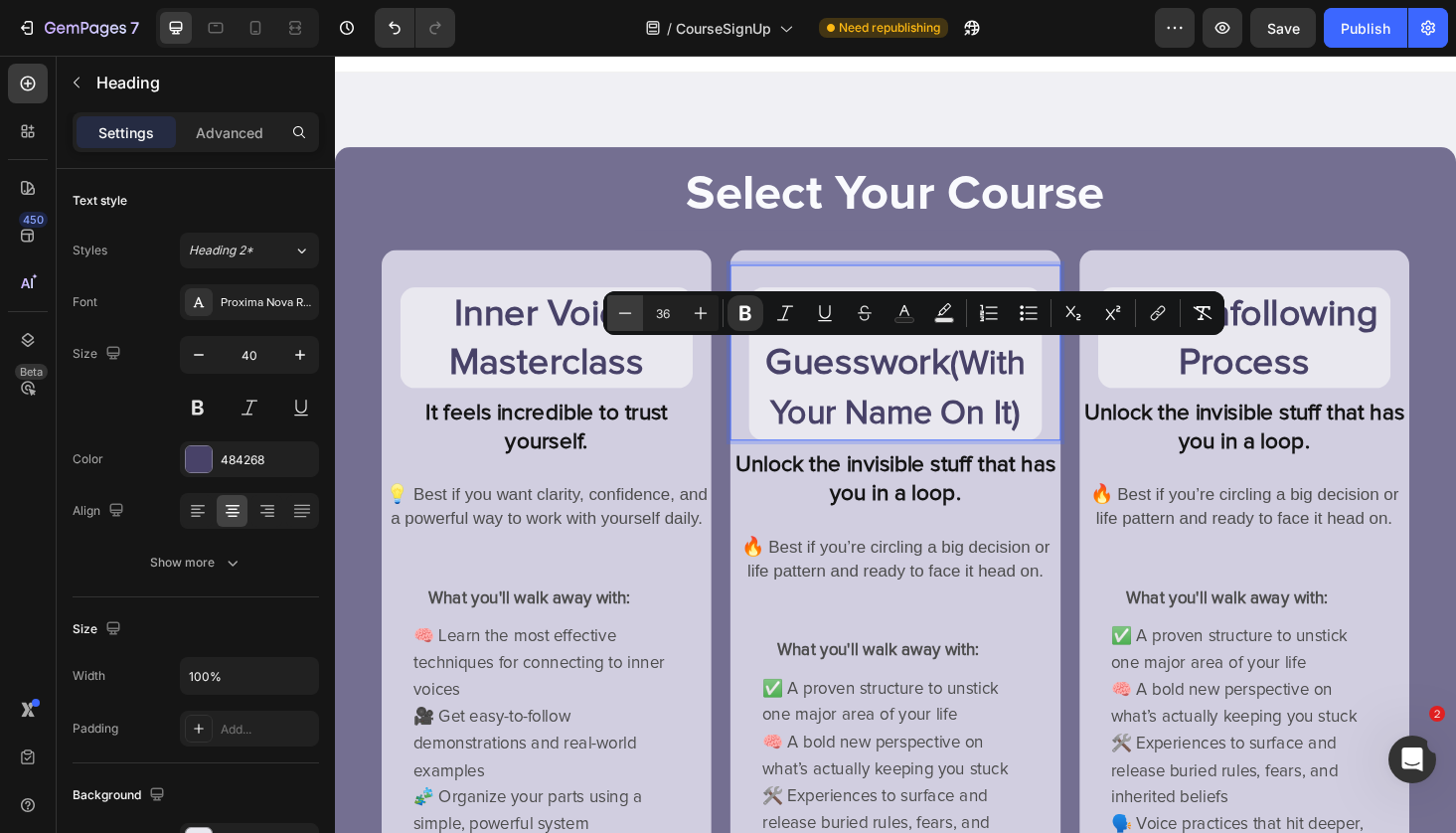 click 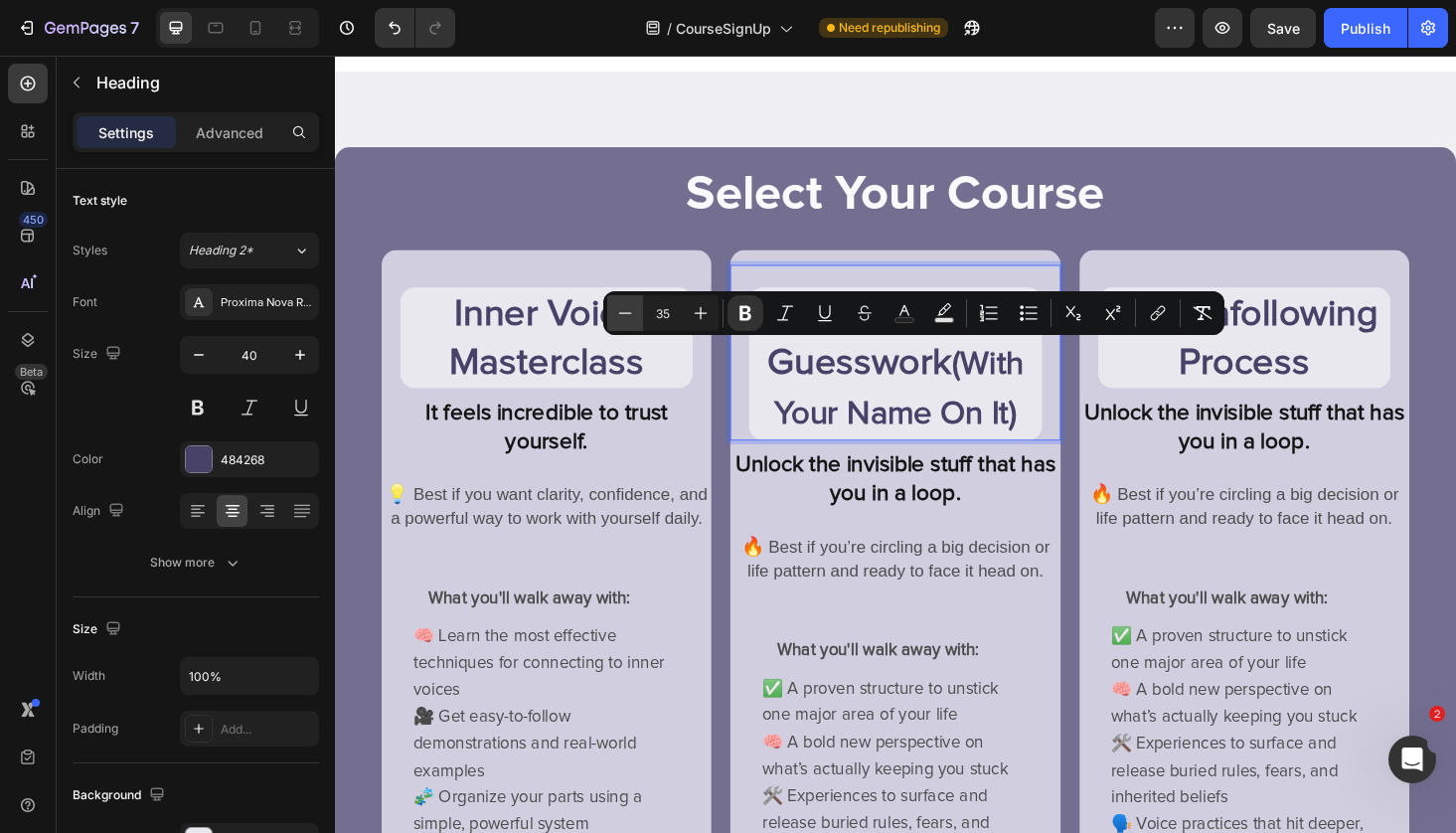 click 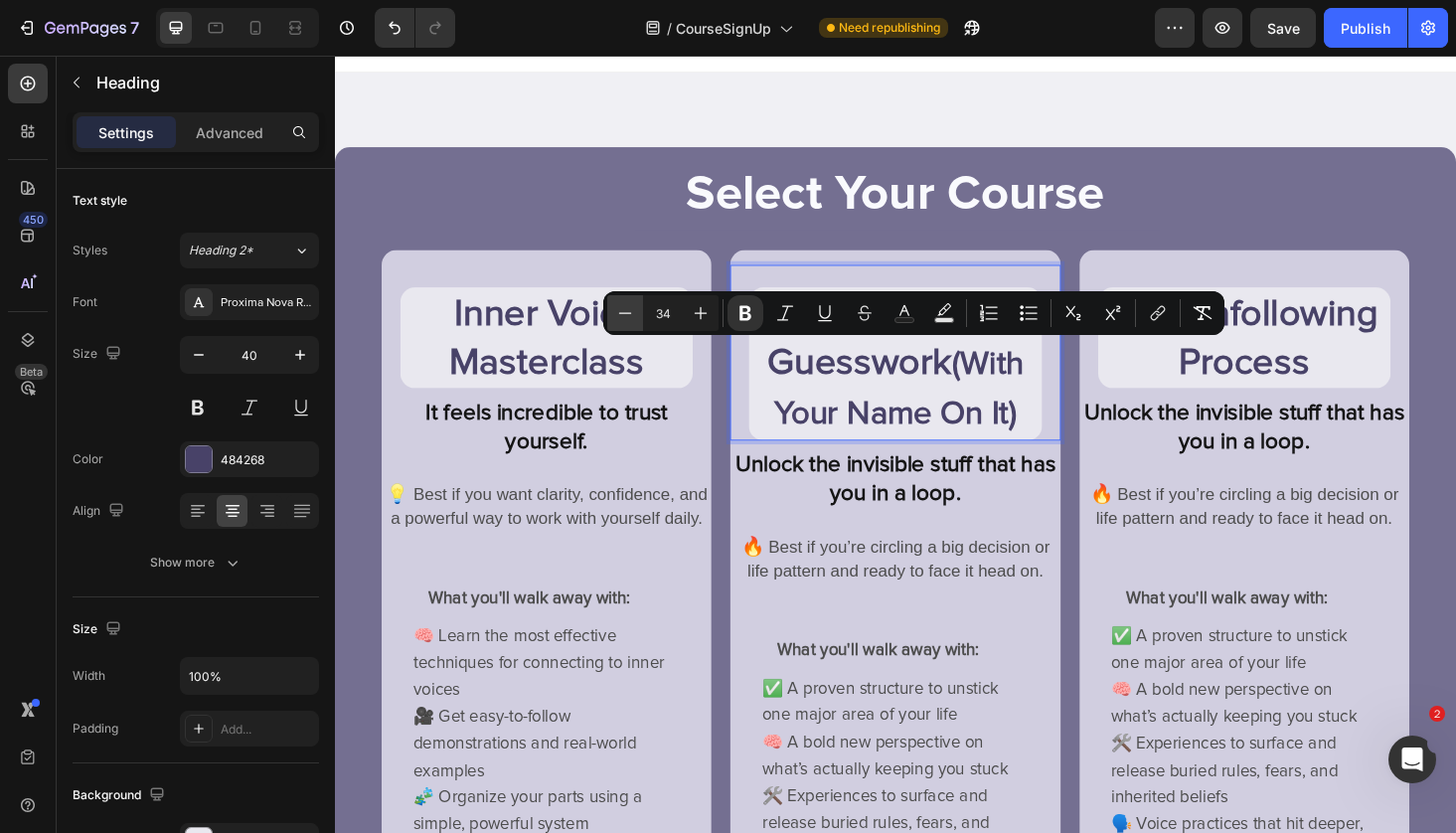 click 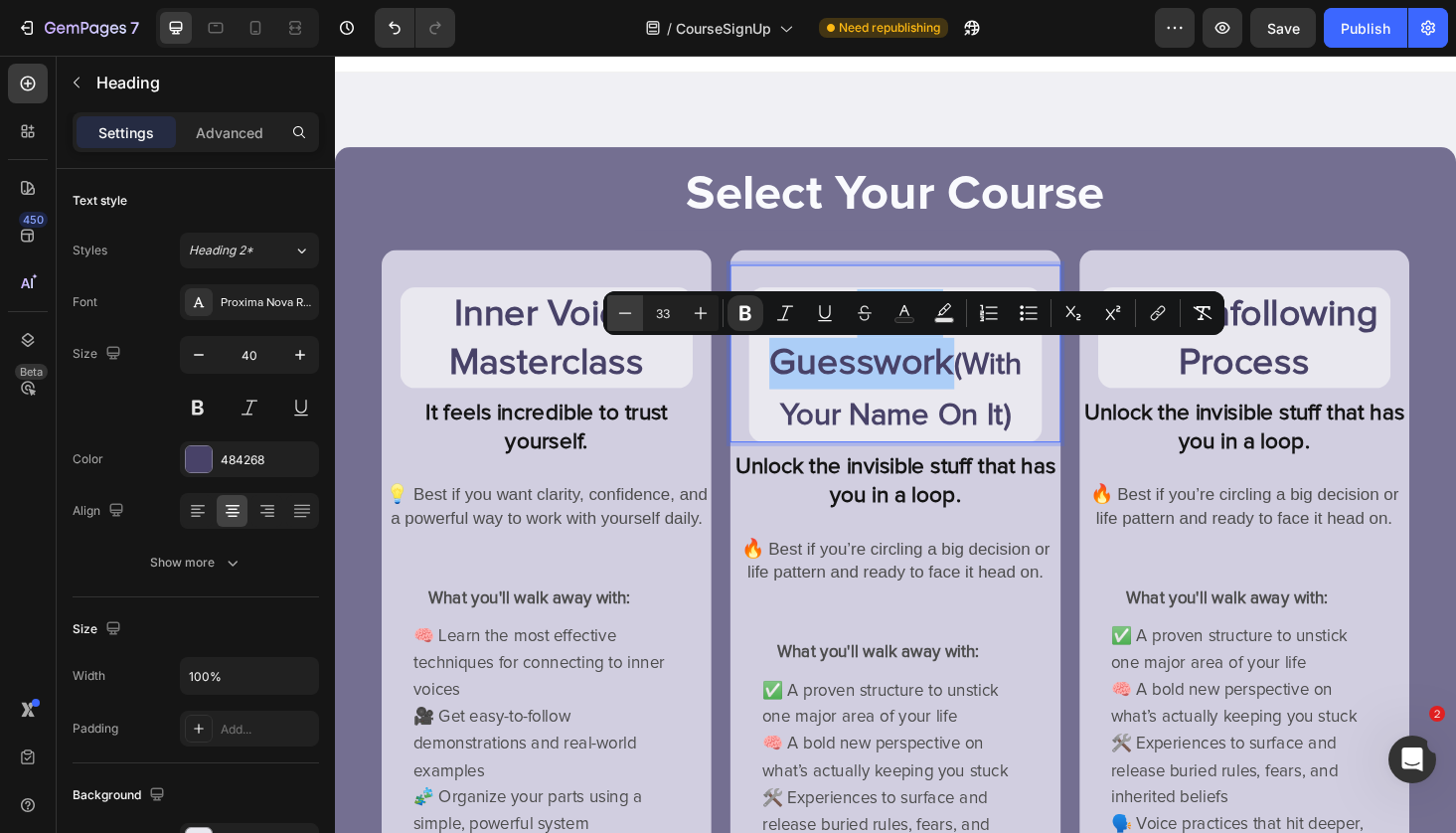 click 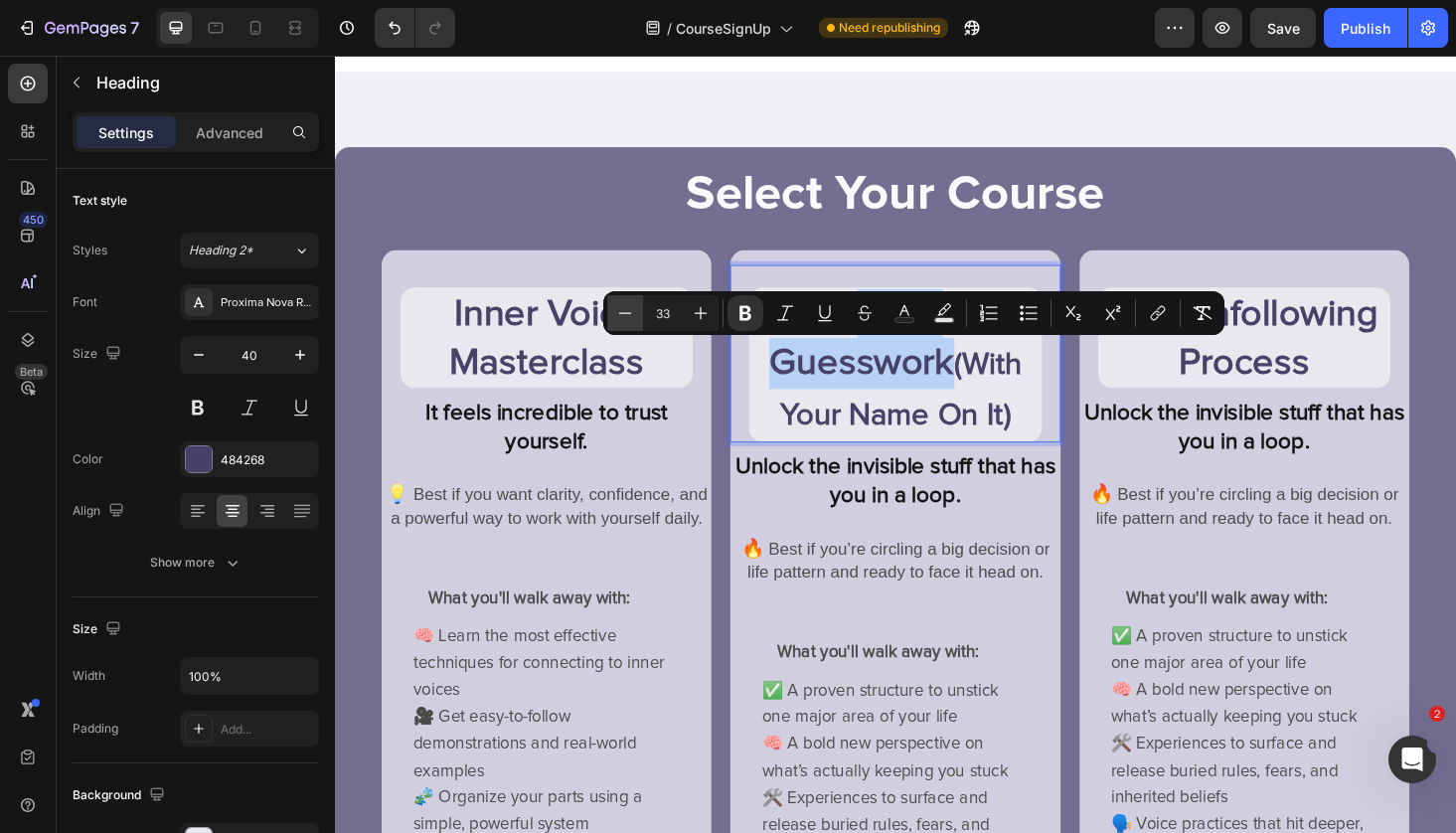 type on "32" 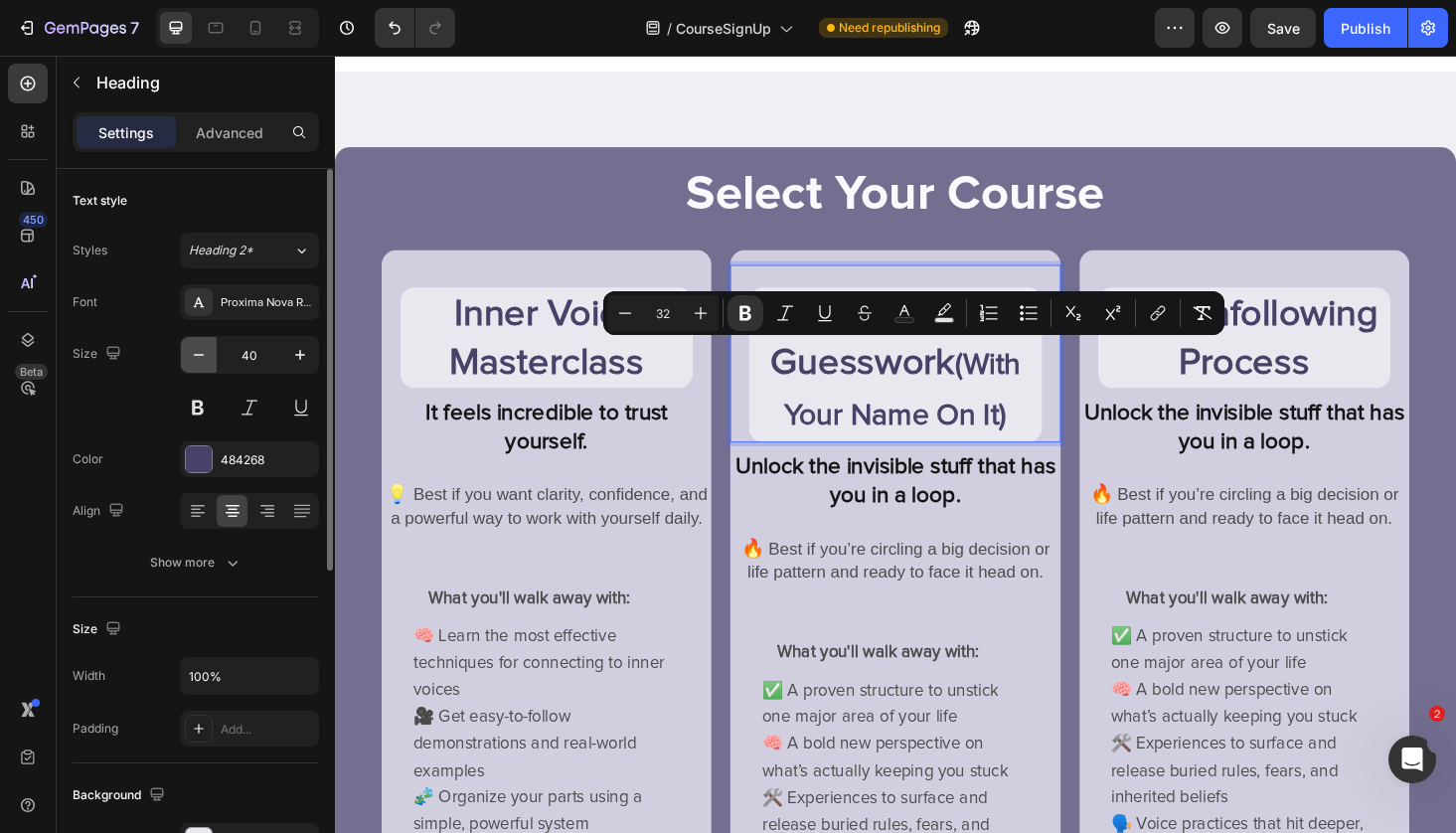 click 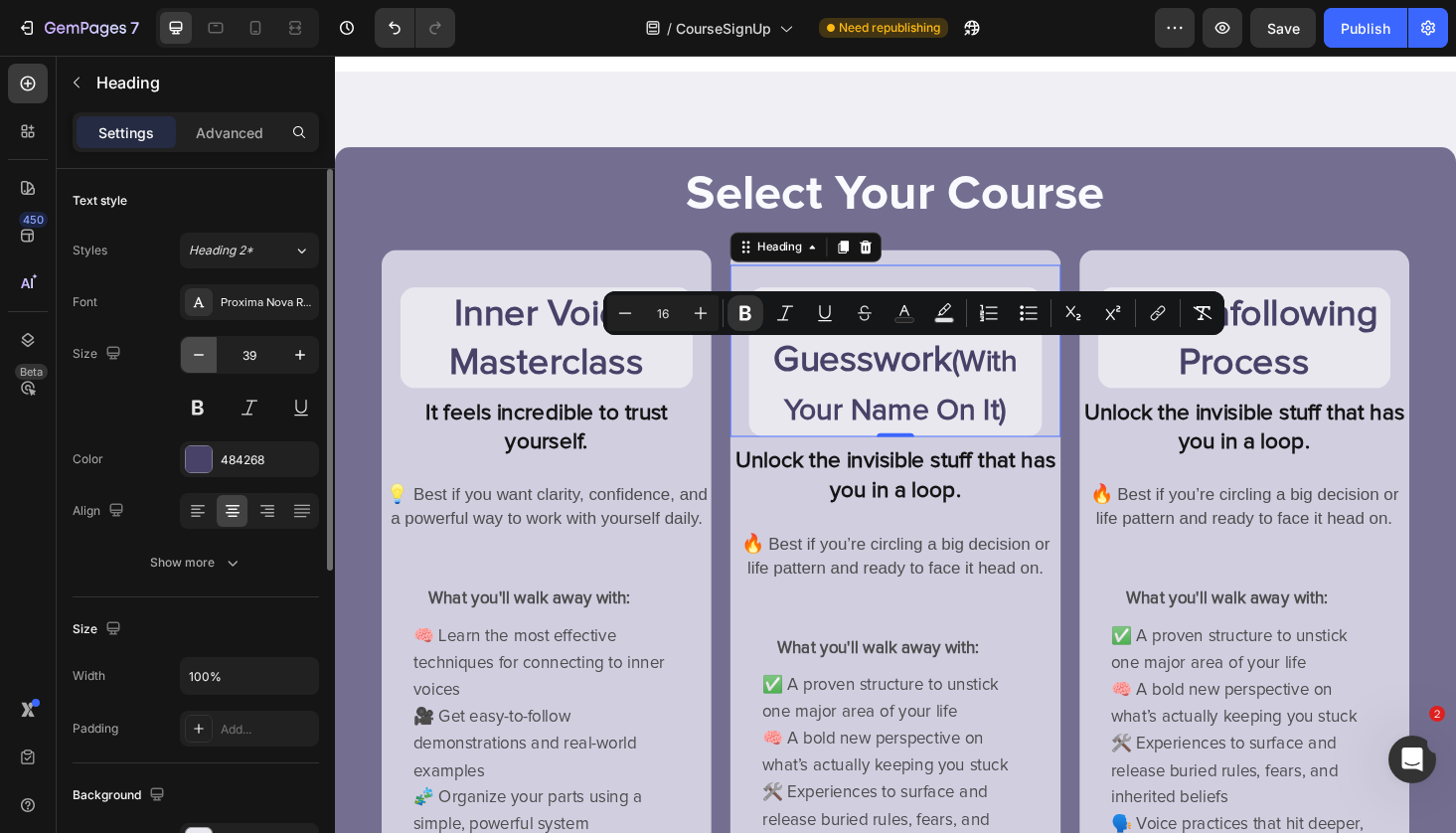 click 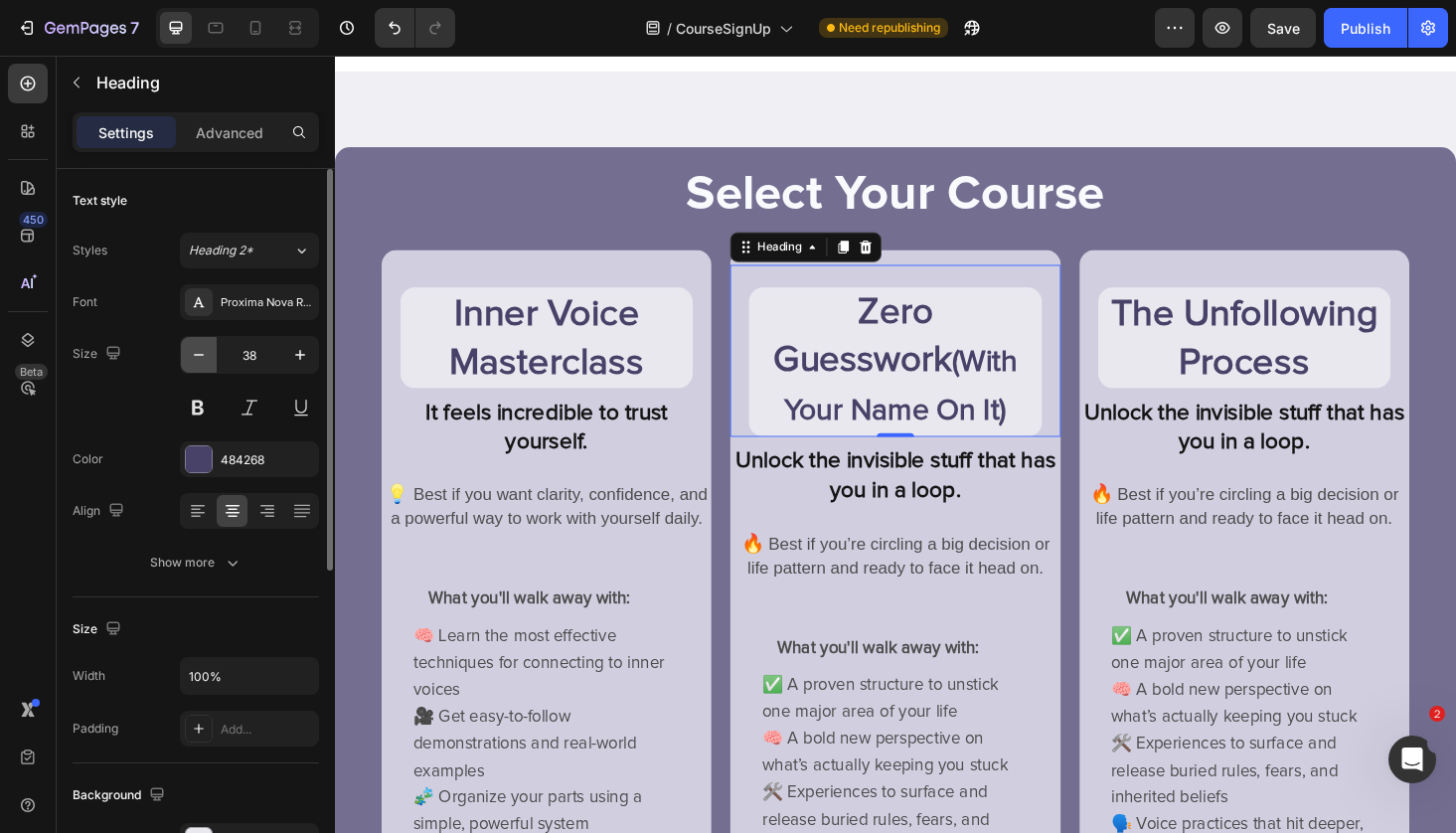 click 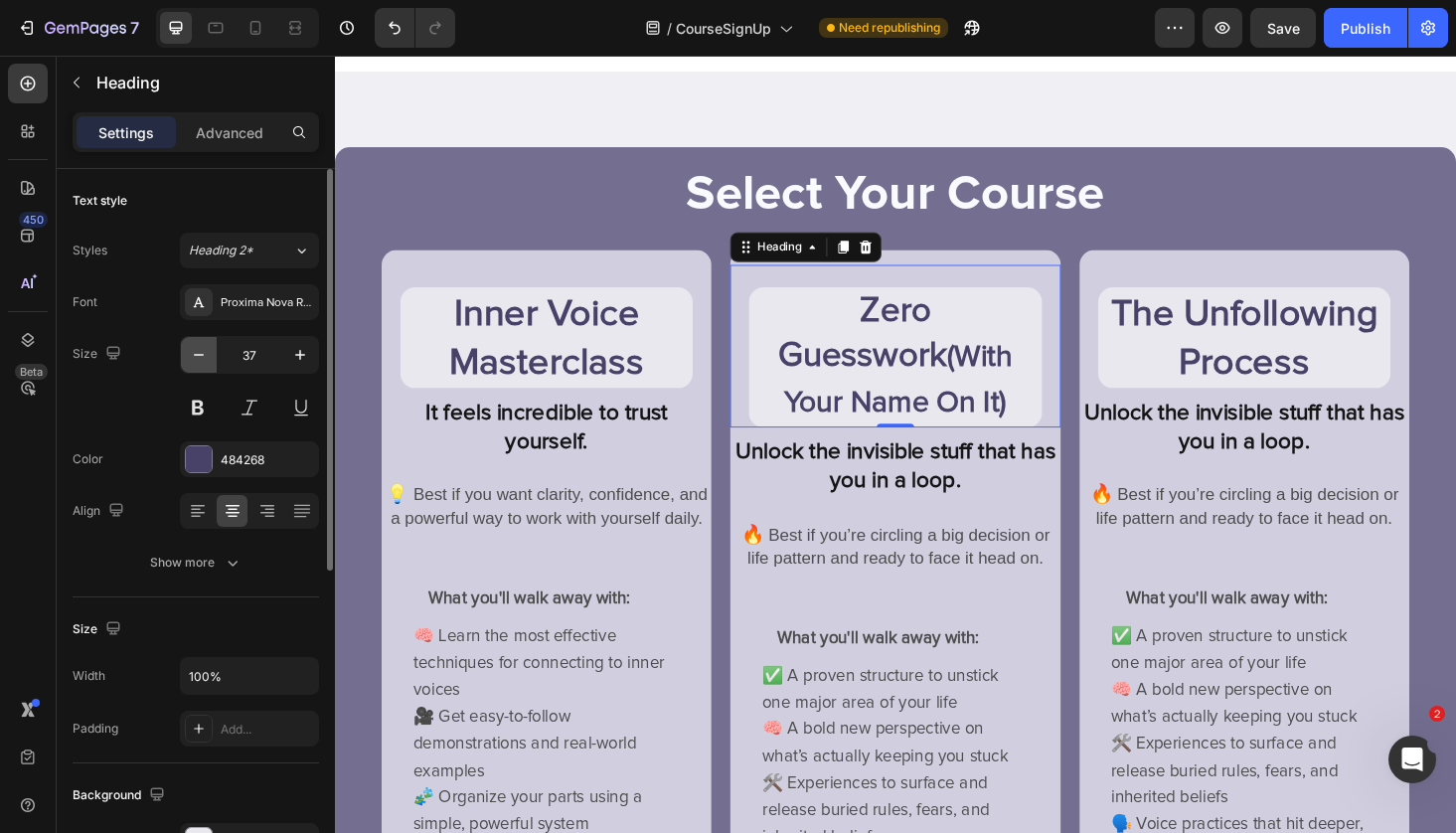 click 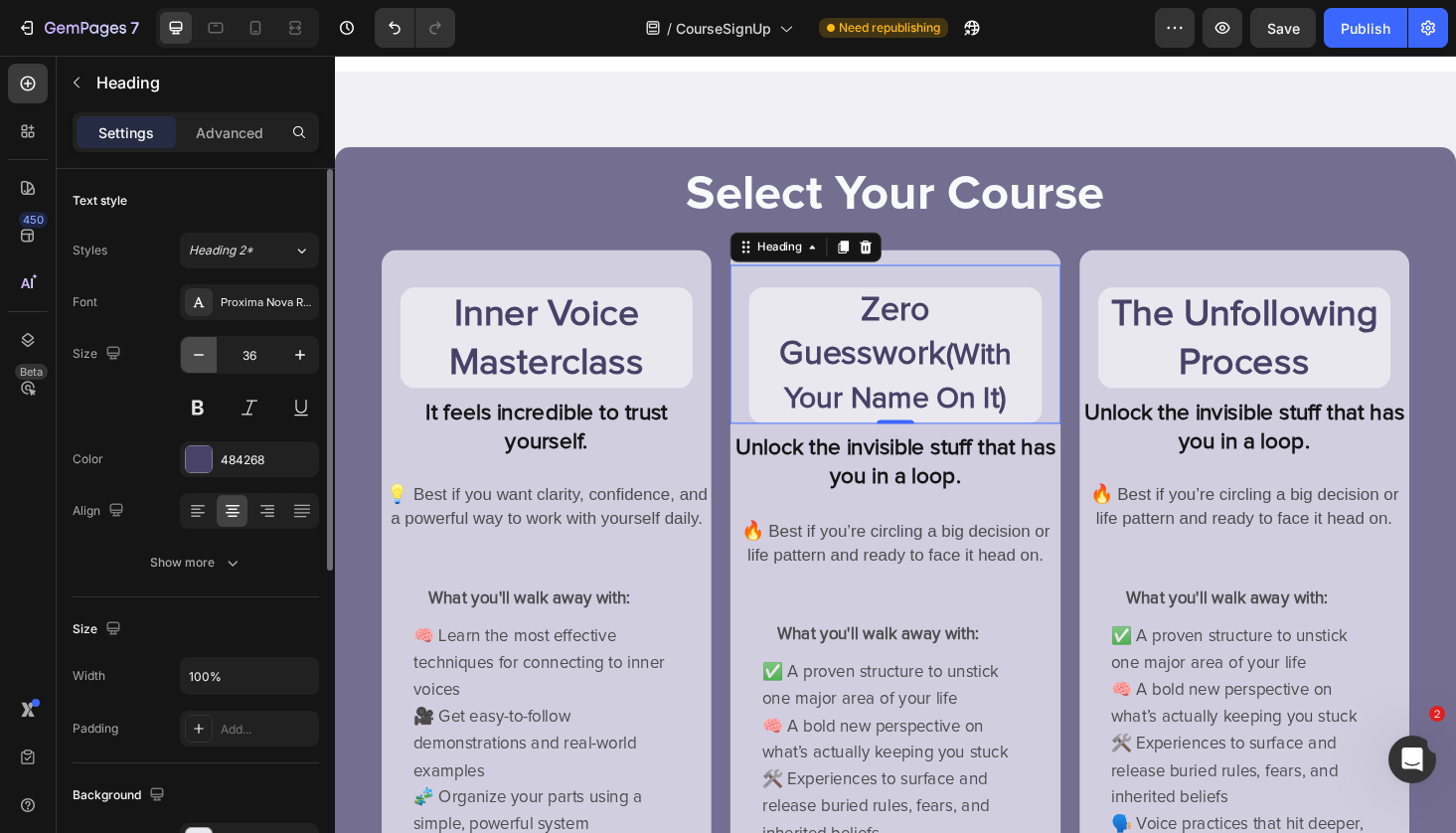 click 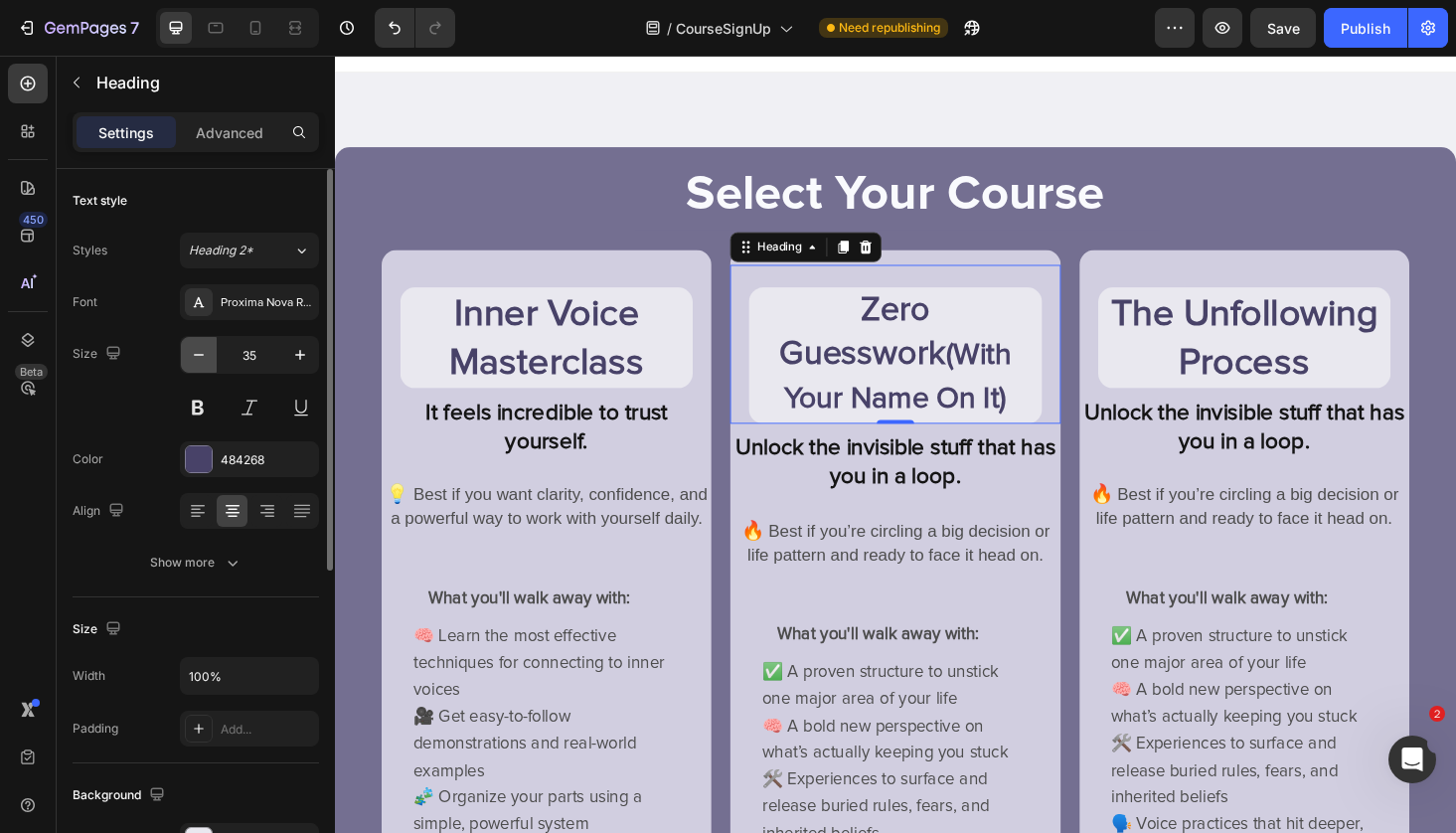 click 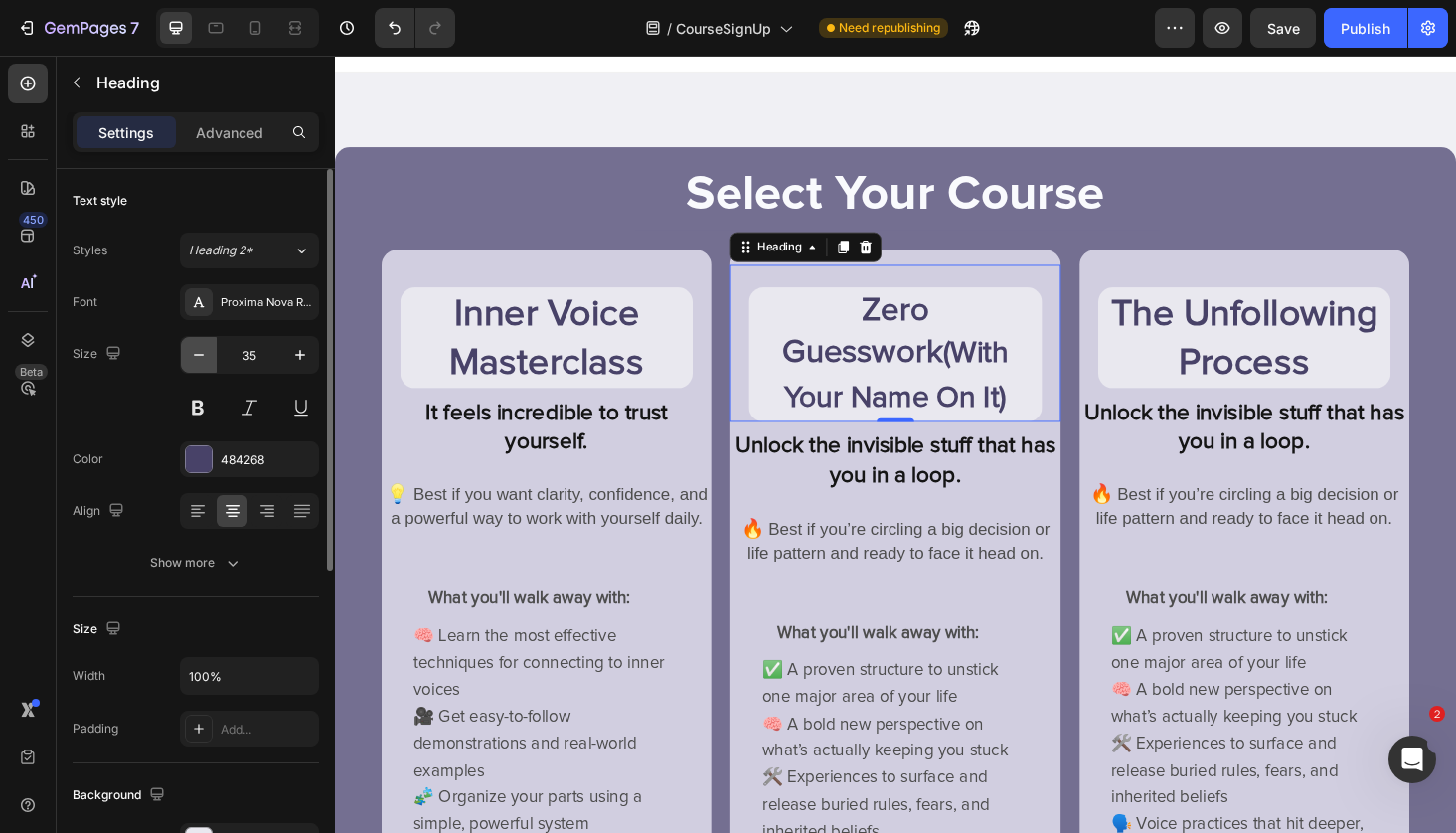 type on "34" 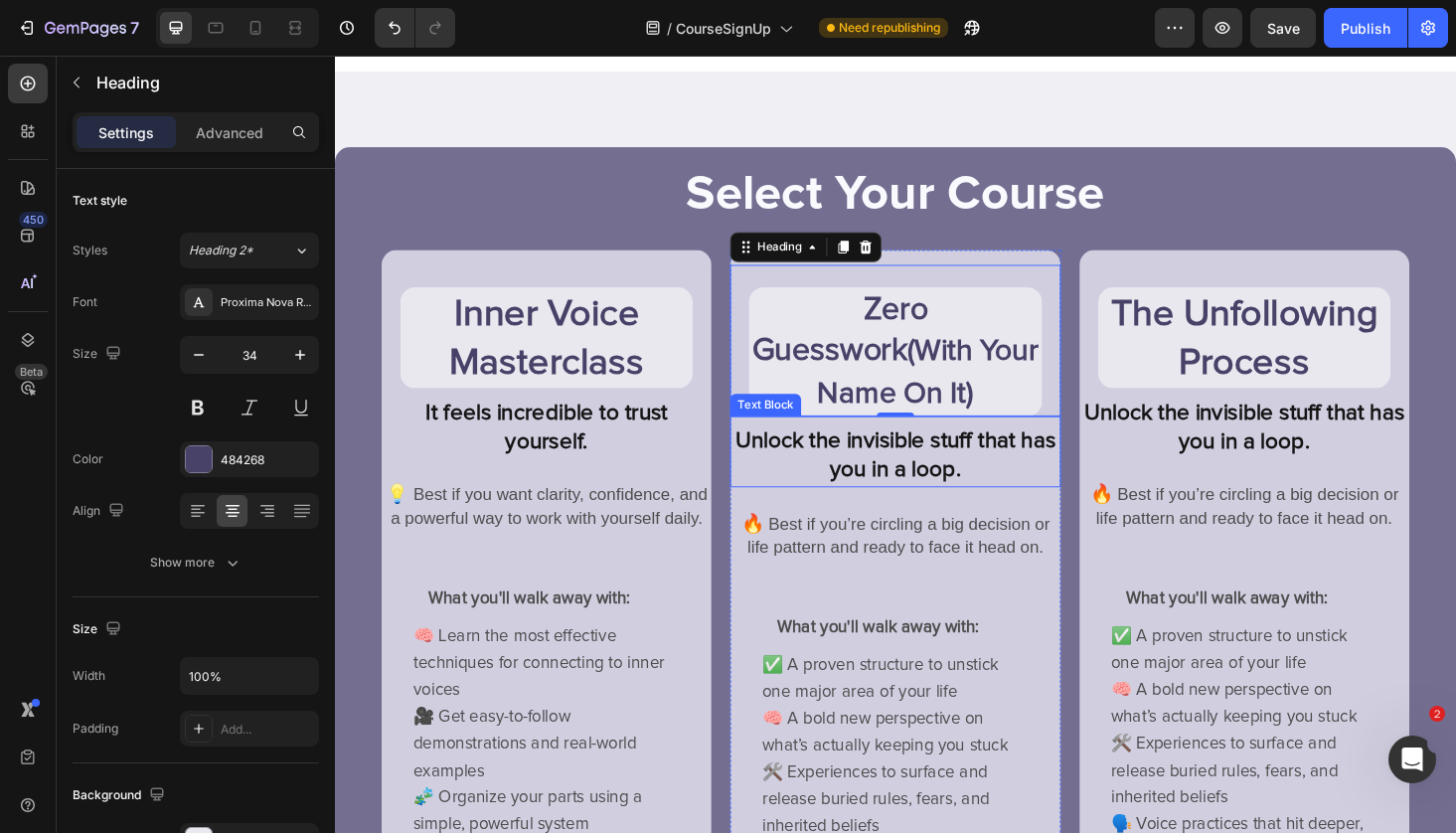 type 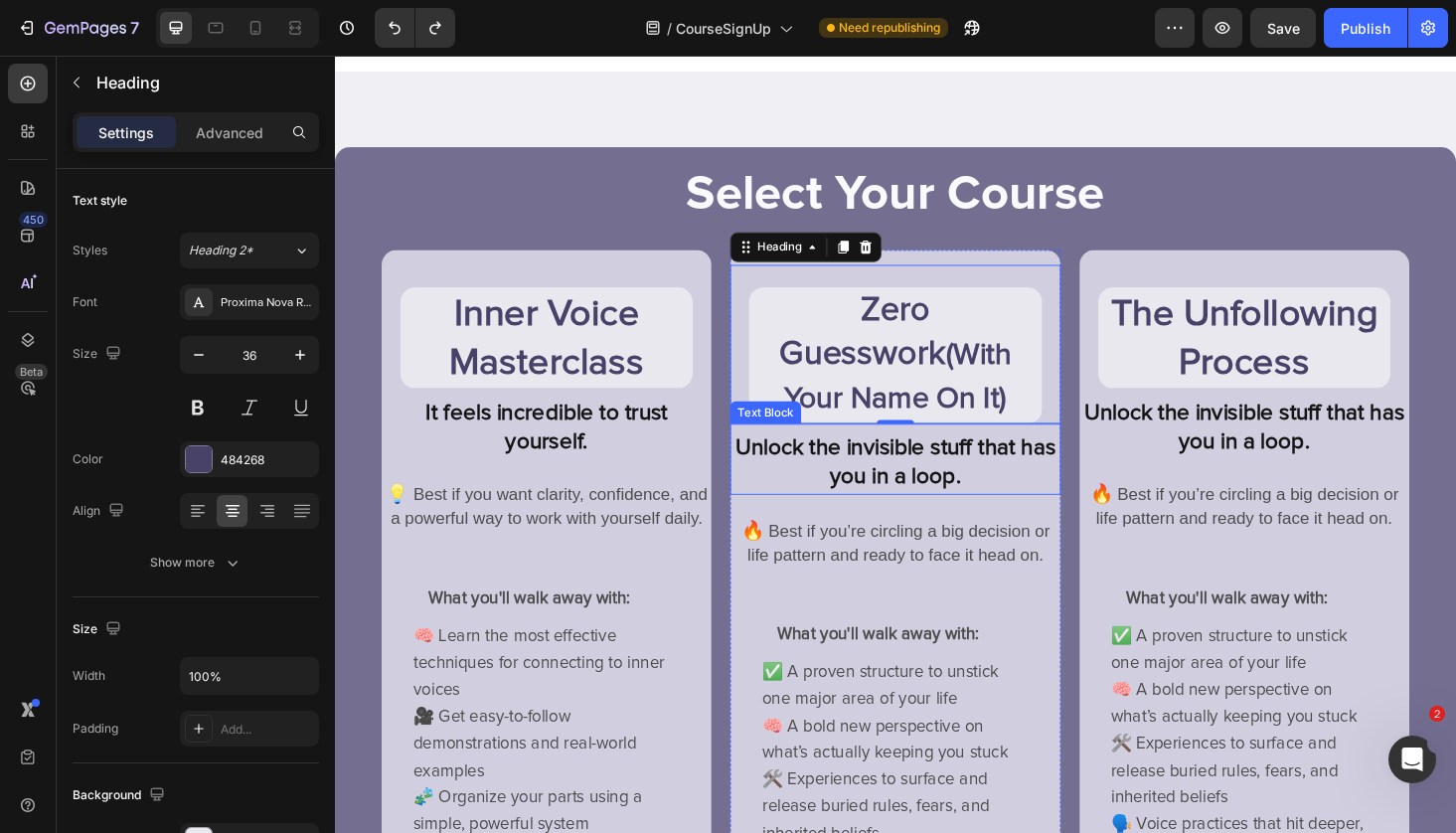 type on "40" 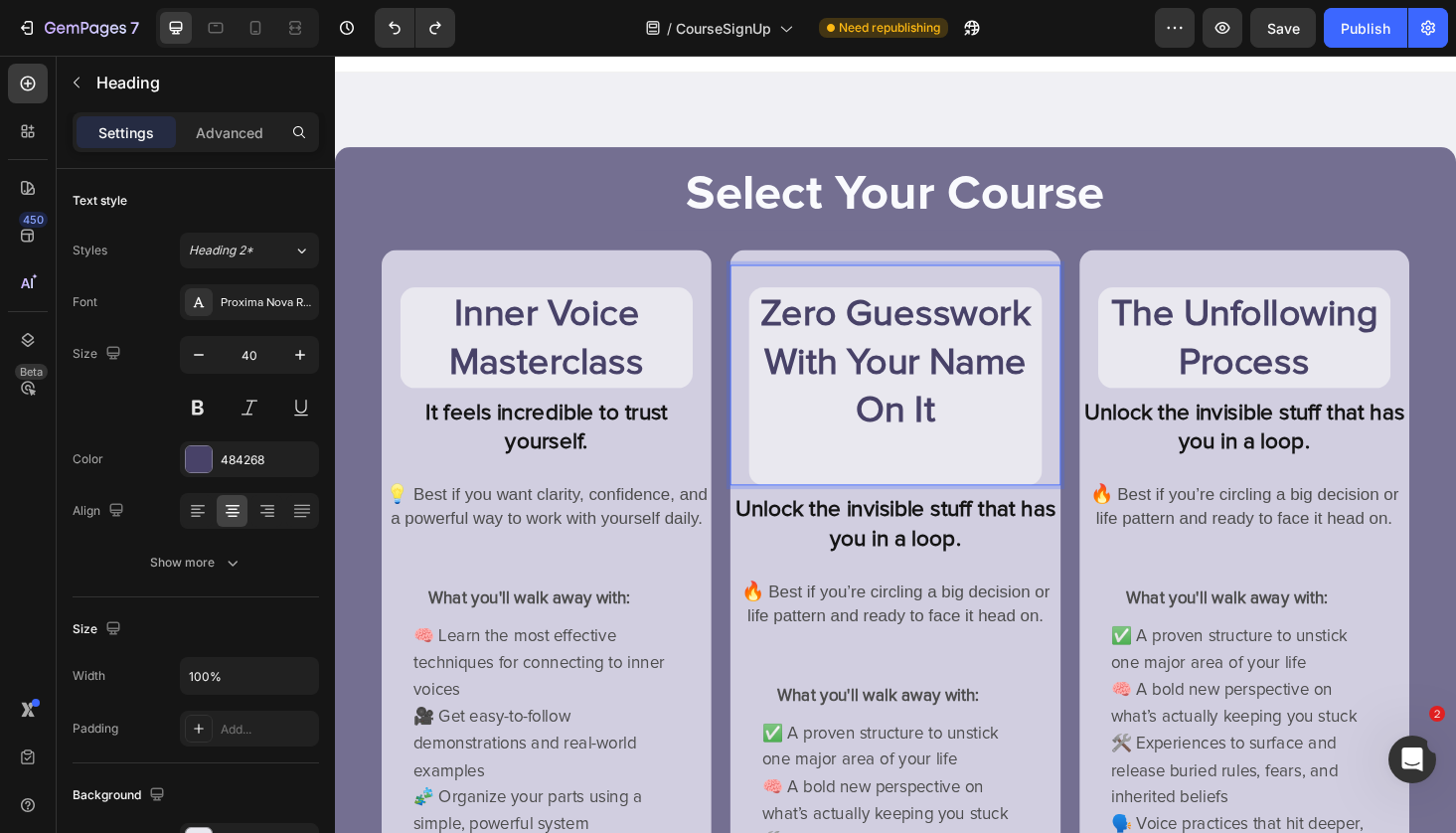 click on "Zero Guesswork With Your Name On It" at bounding box center [930, 408] 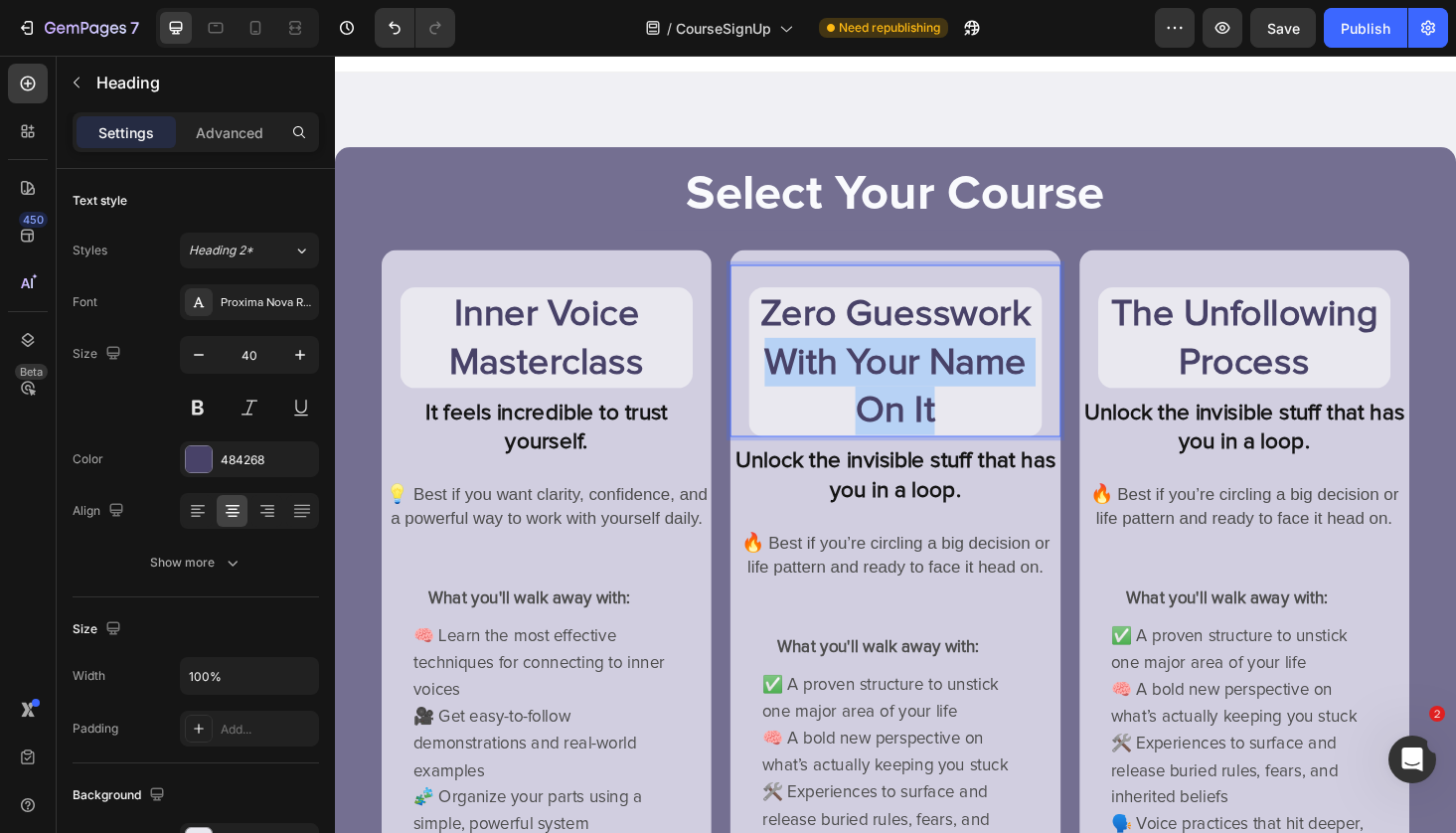 drag, startPoint x: 1009, startPoint y: 432, endPoint x: 795, endPoint y: 380, distance: 220.22716 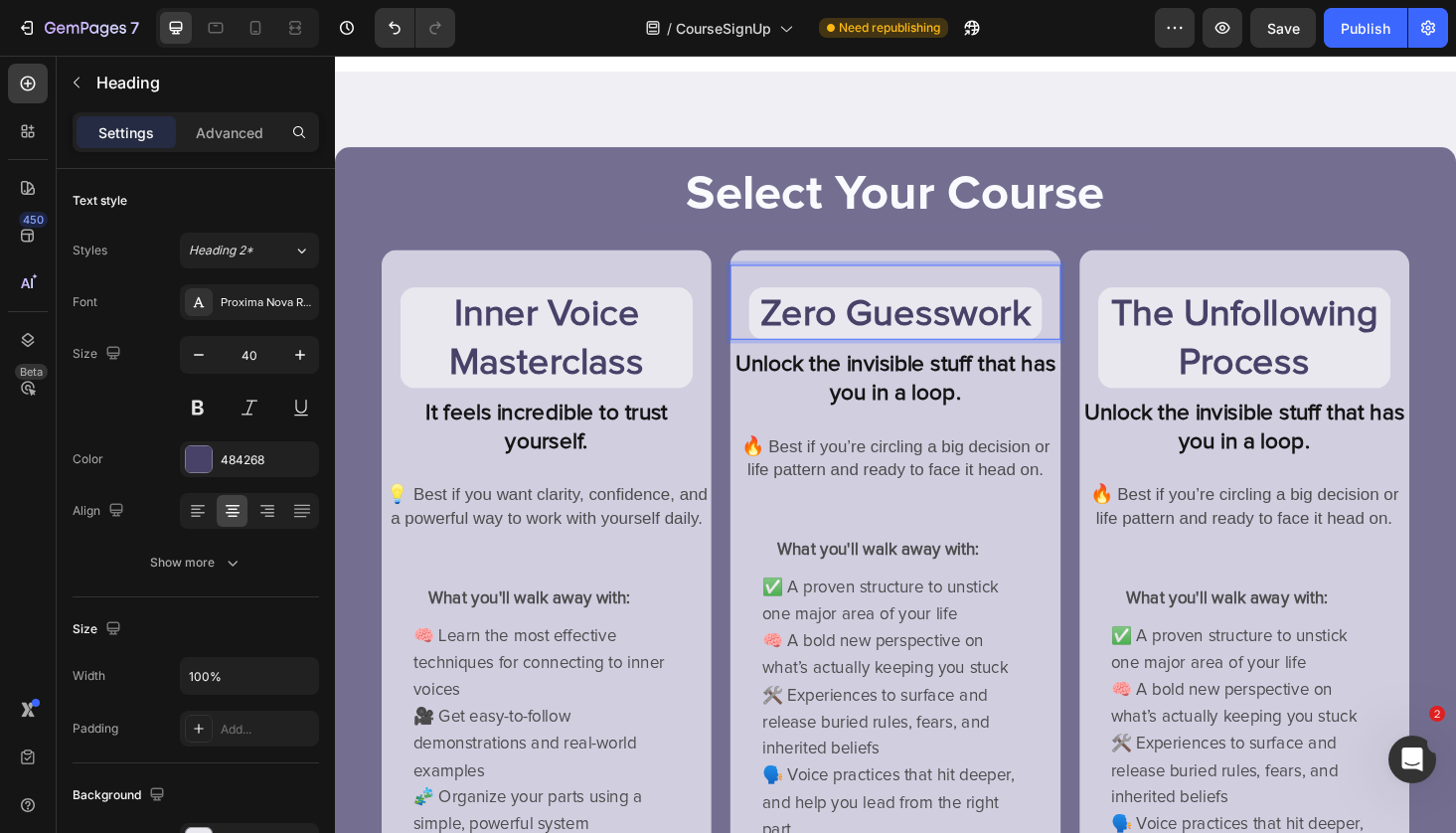 click on "Zero Guesswork" at bounding box center (931, 330) 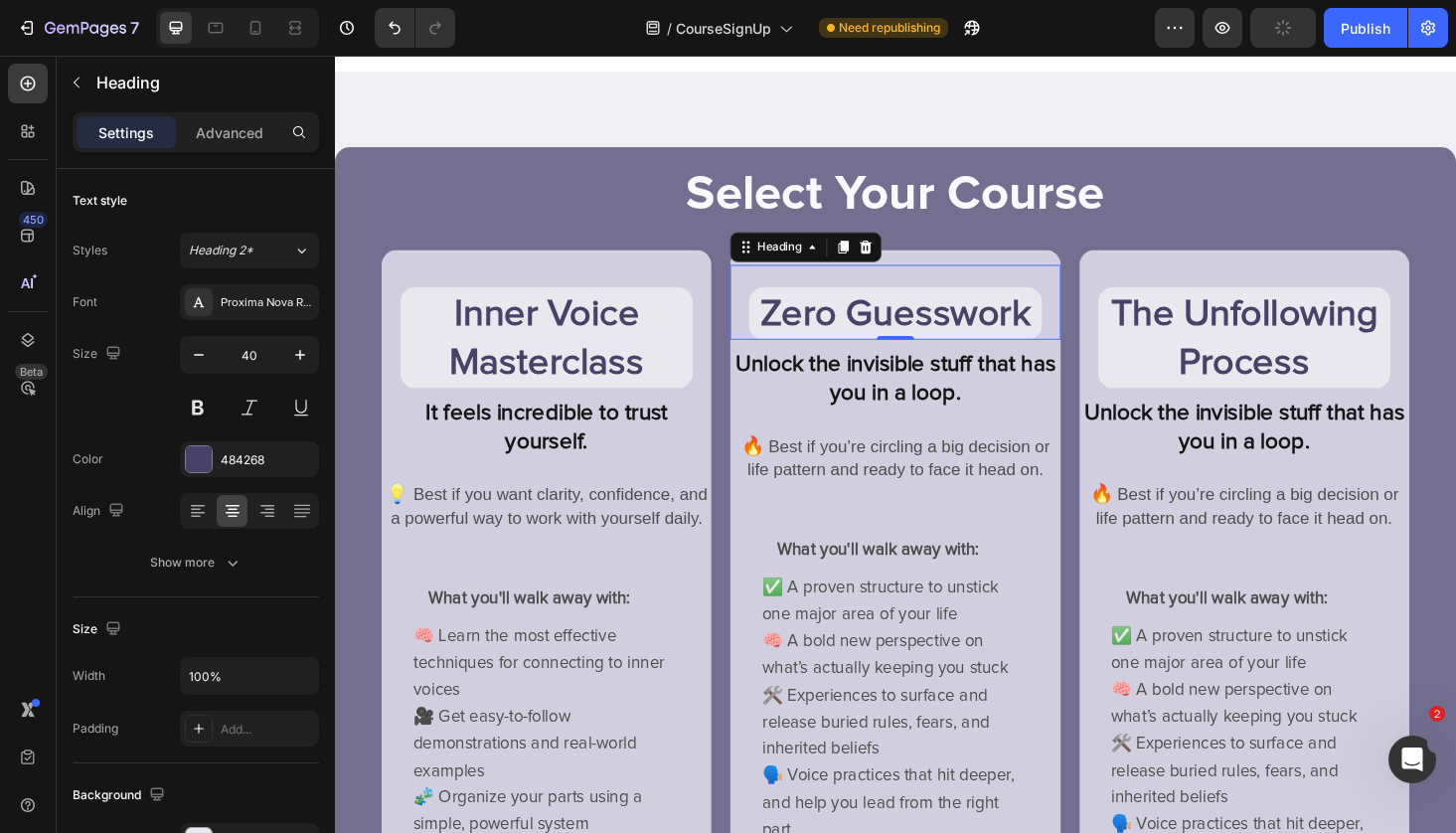 click on "Zero Guesswork Heading 0" at bounding box center (930, 318) 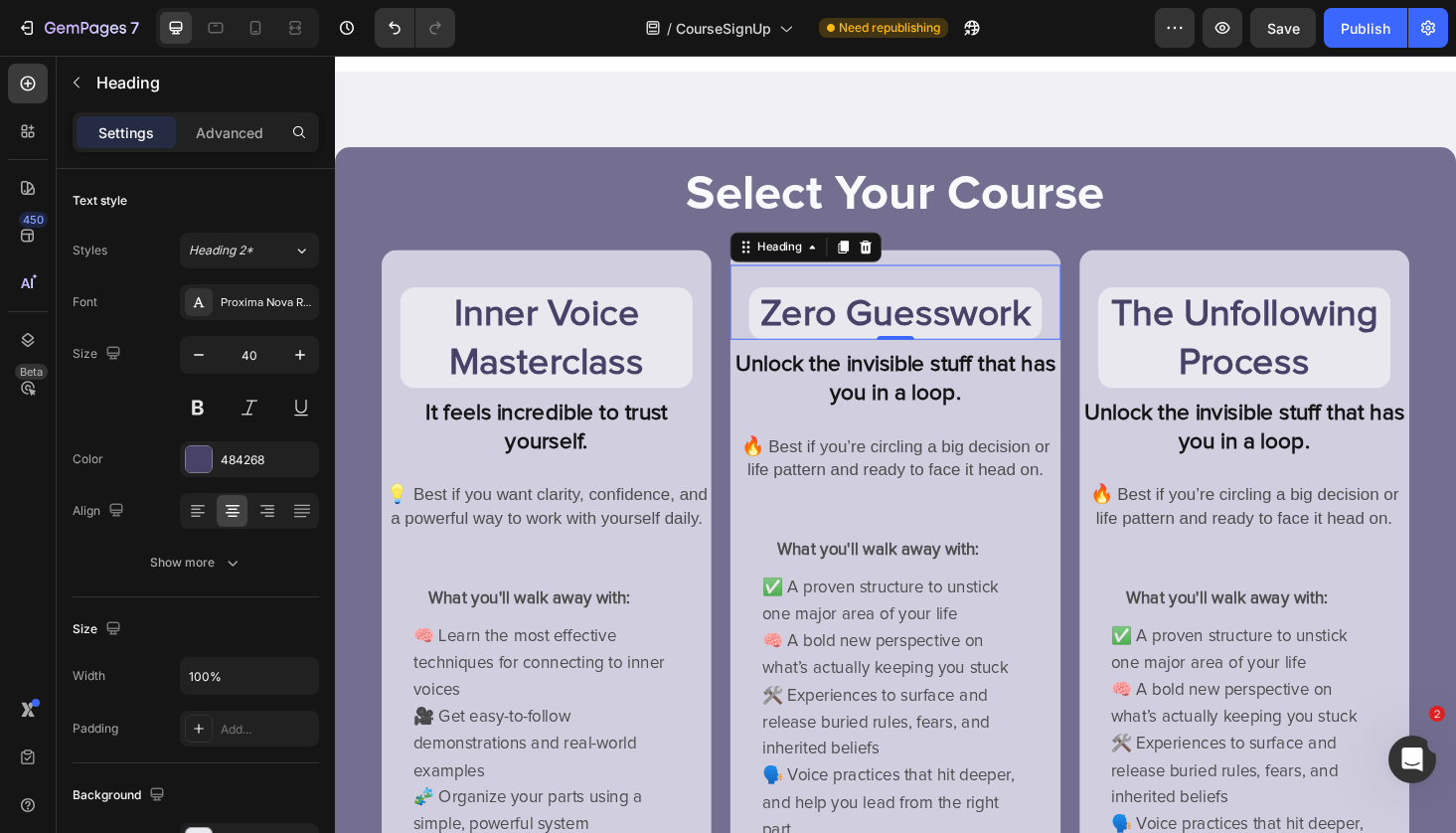 click on "Zero Guesswork" at bounding box center (931, 330) 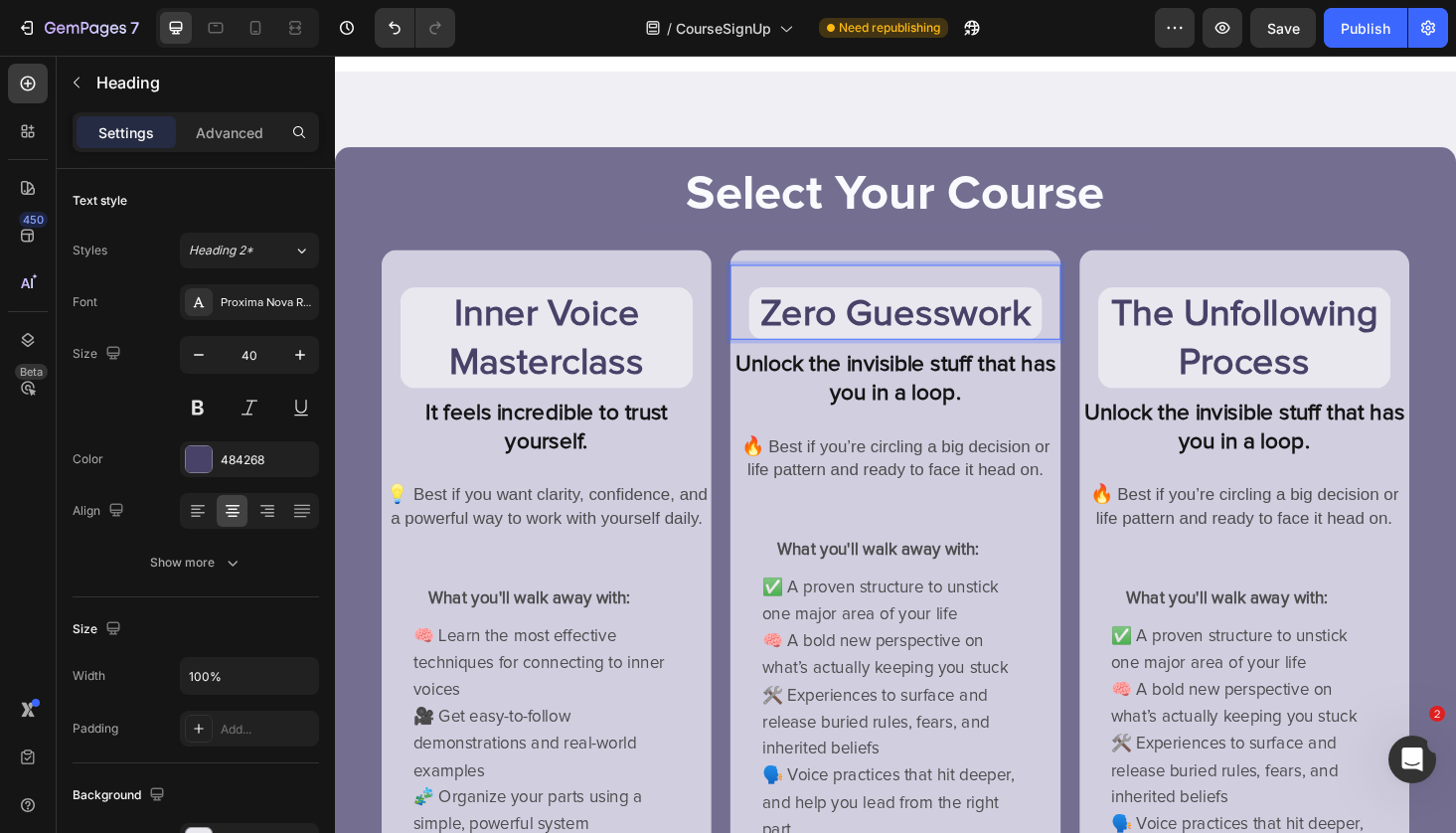 click on "Zero Guesswork" at bounding box center [931, 330] 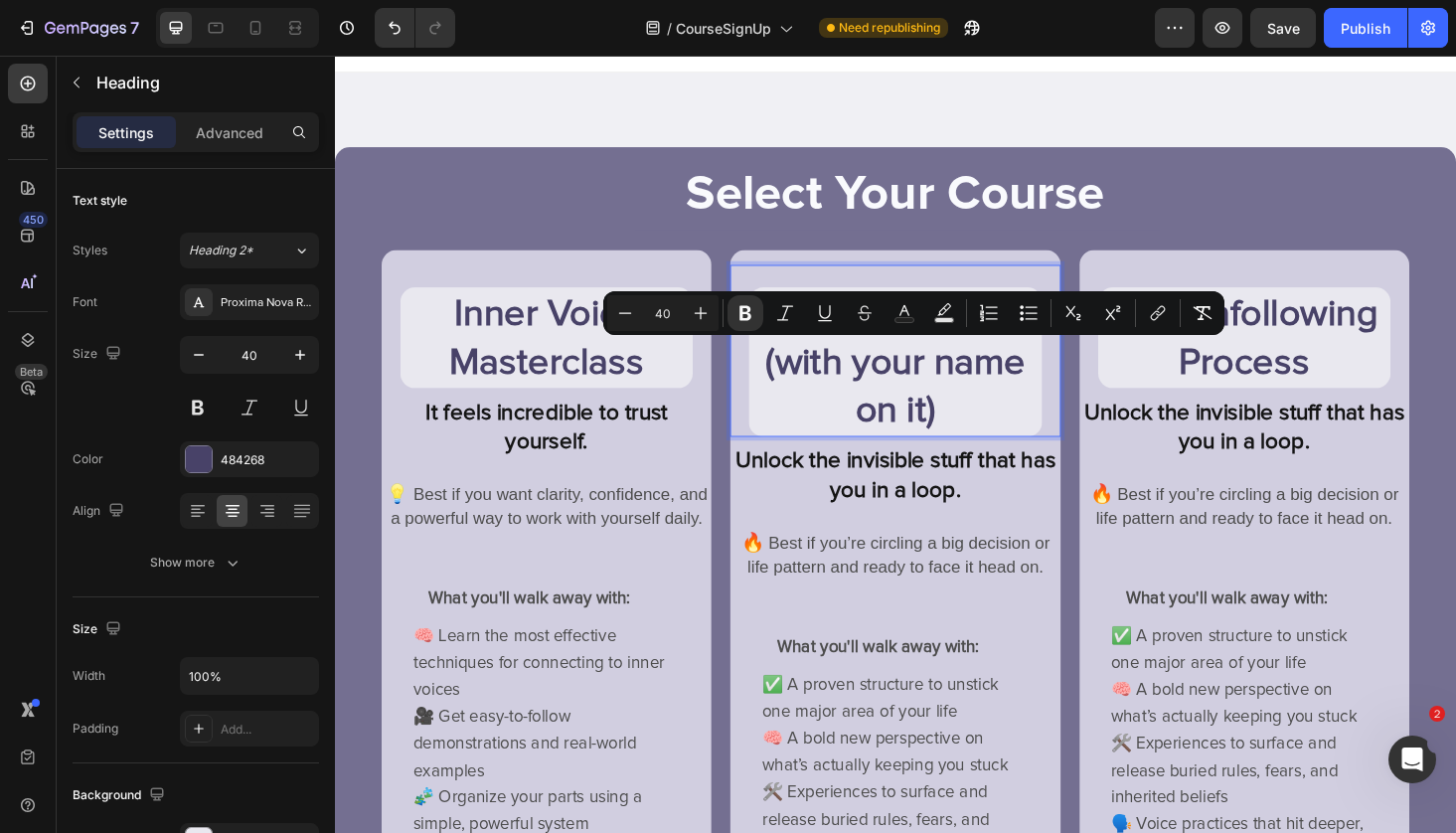 drag, startPoint x: 1006, startPoint y: 429, endPoint x: 794, endPoint y: 389, distance: 215.74058 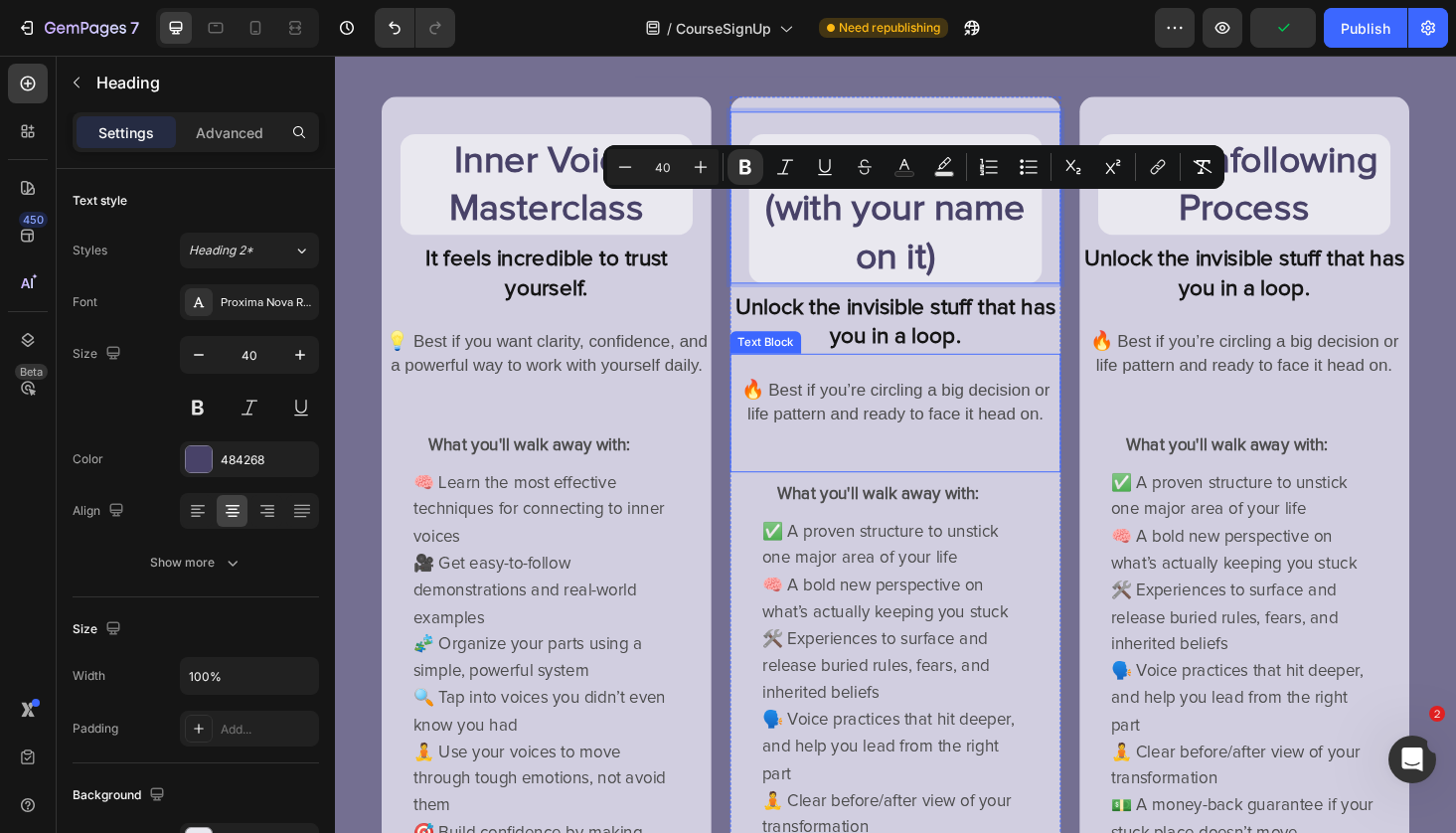 scroll, scrollTop: 179, scrollLeft: 0, axis: vertical 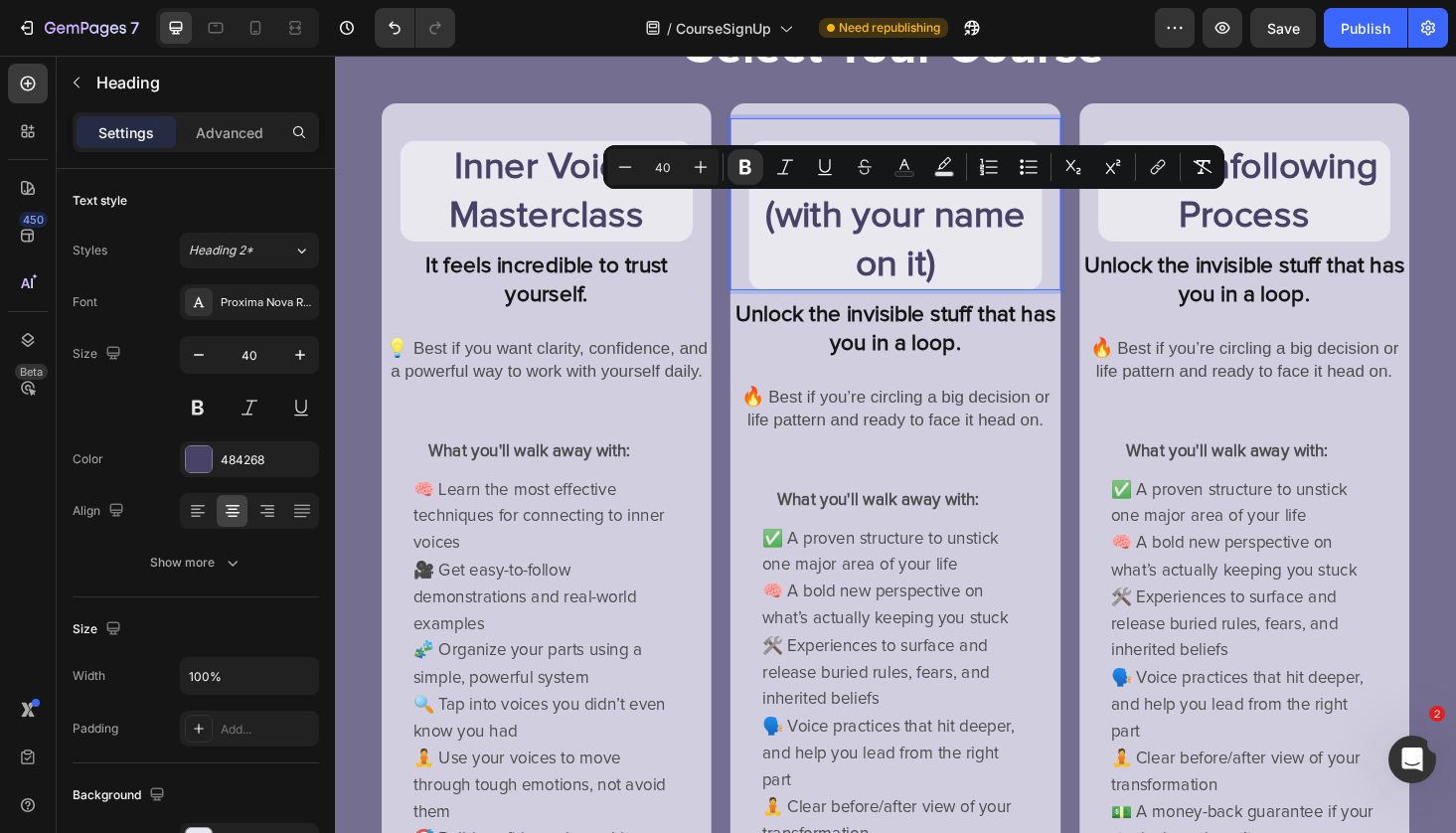 click on "Zero Guesswork (with your name on it)" at bounding box center [930, 226] 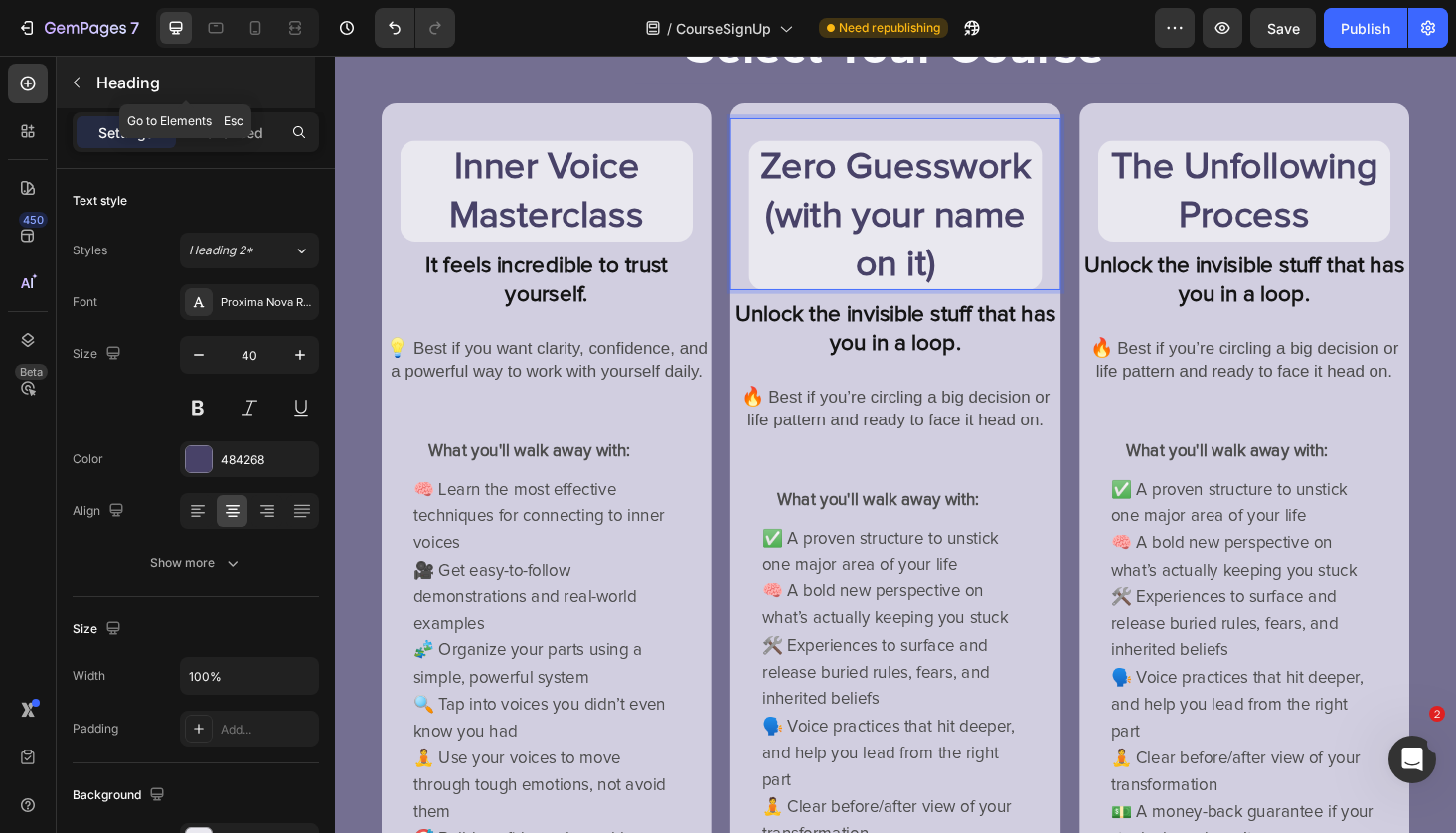 click 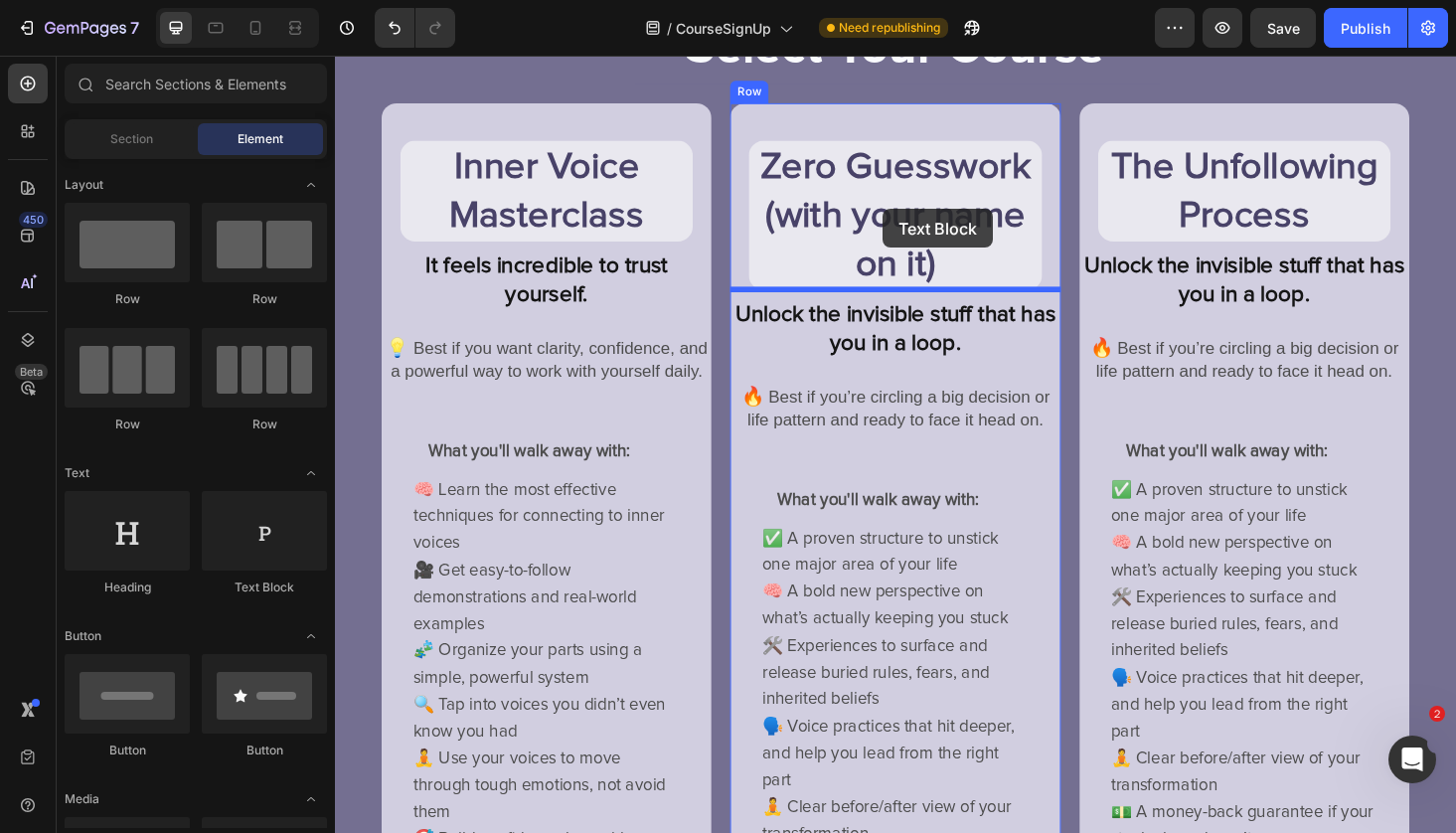 drag, startPoint x: 617, startPoint y: 584, endPoint x: 917, endPoint y: 219, distance: 472.46693 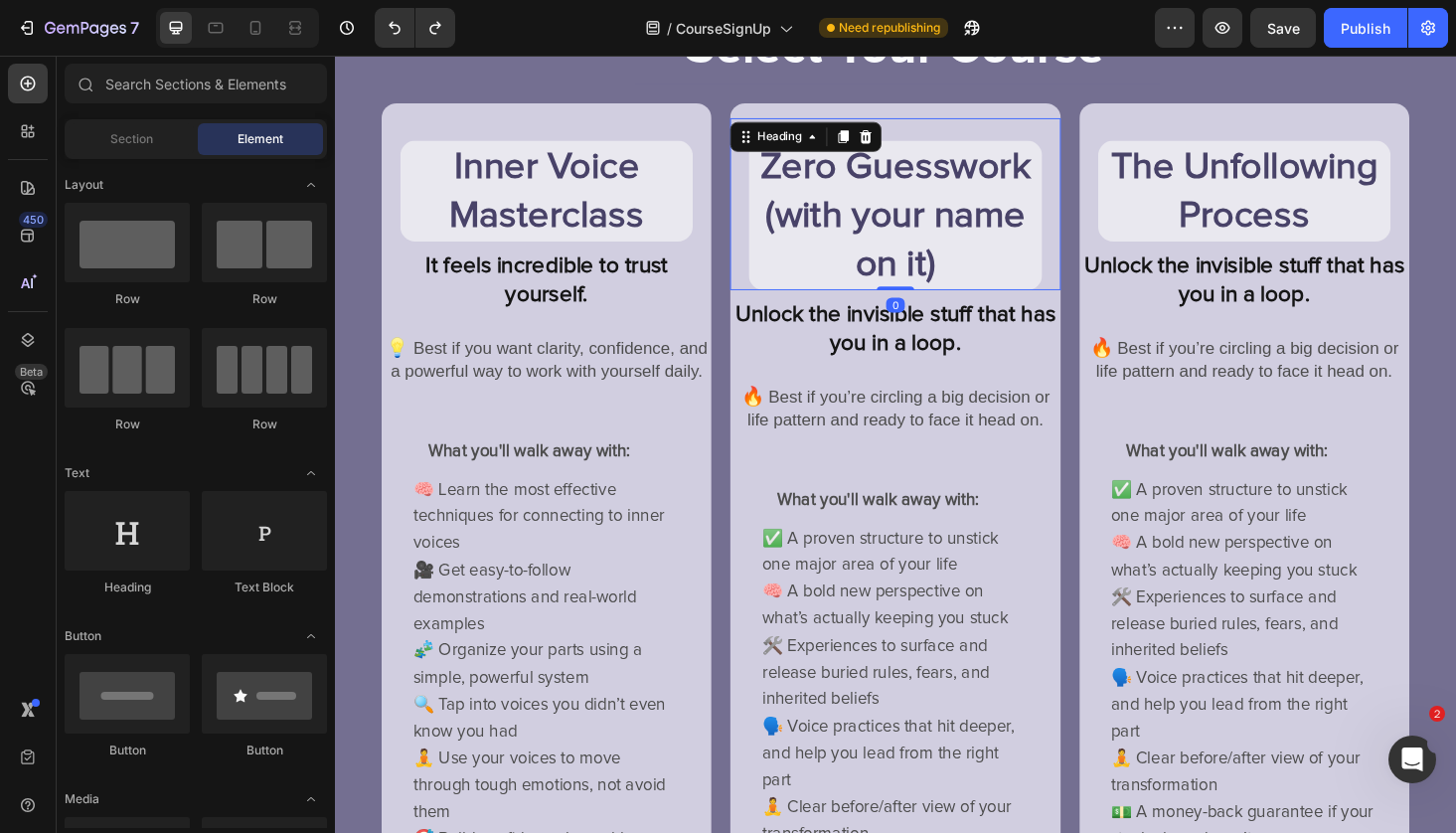 click on "Zero Guesswork (with your name on it)" at bounding box center [930, 226] 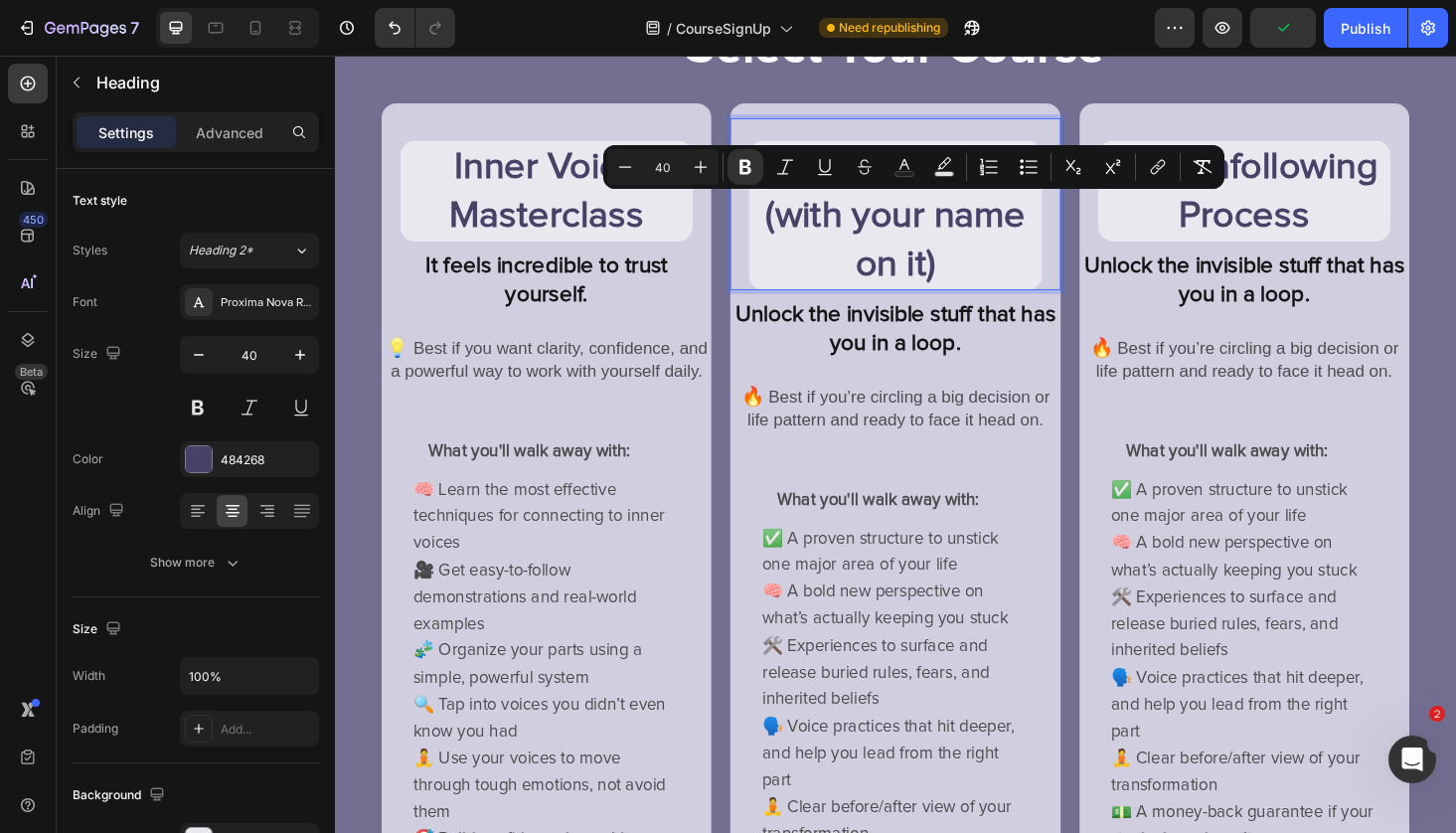 drag, startPoint x: 993, startPoint y: 274, endPoint x: 793, endPoint y: 232, distance: 204.36242 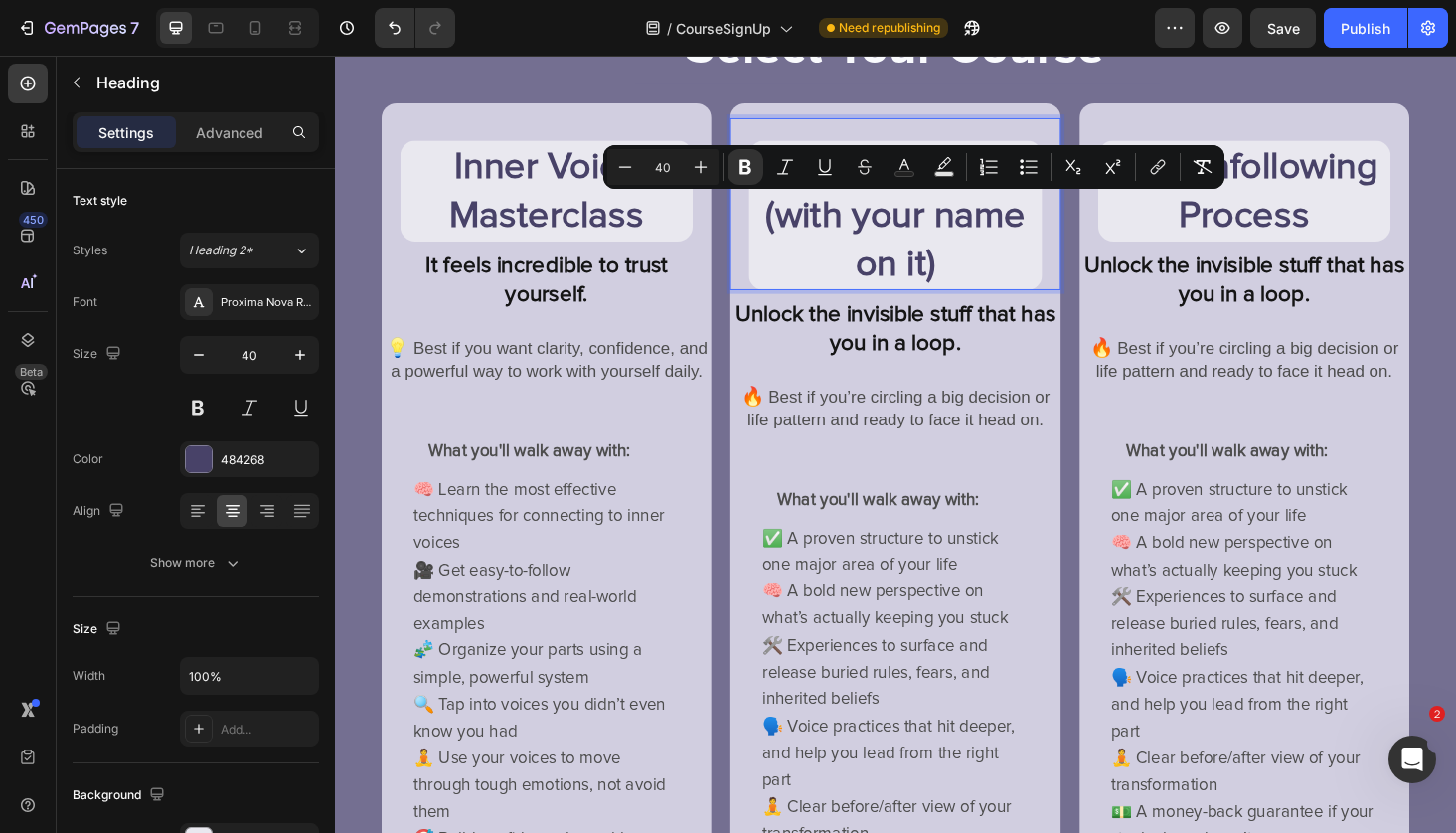click on "Zero Guesswork (with your name on it)" at bounding box center [930, 226] 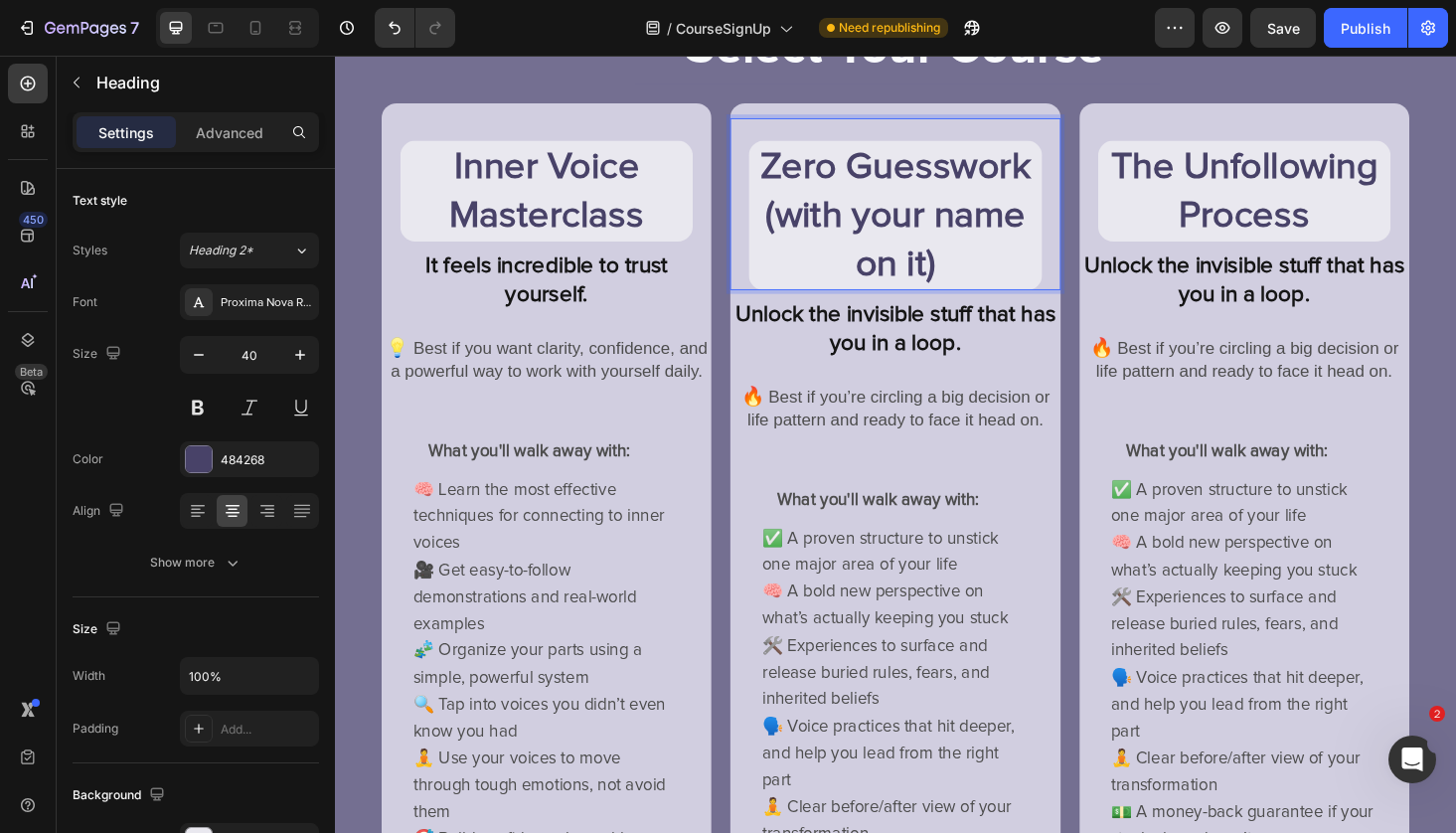 click on "Zero Guesswork (with your name on it)" at bounding box center (930, 226) 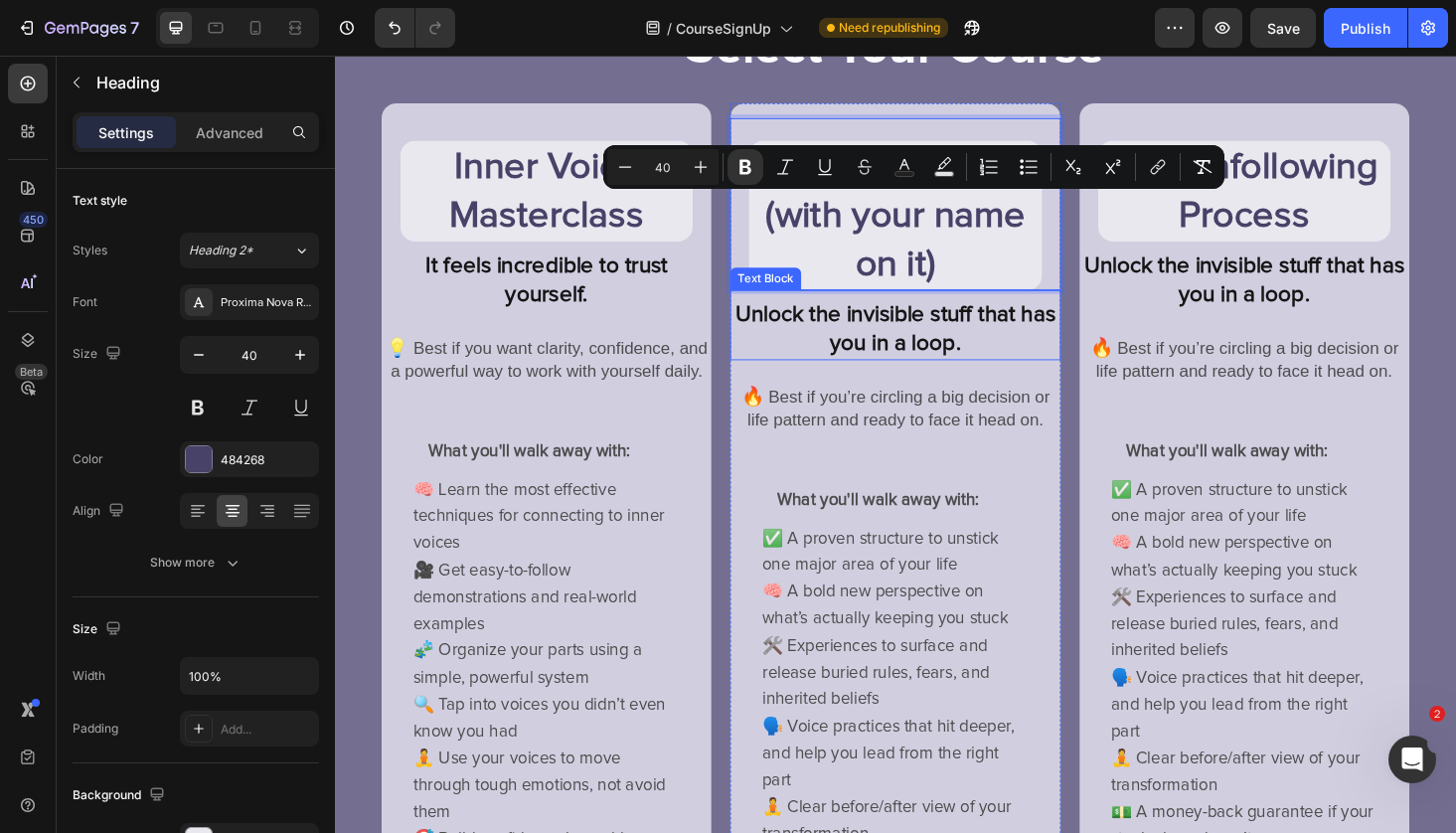 drag, startPoint x: 793, startPoint y: 225, endPoint x: 1006, endPoint y: 305, distance: 227.52802 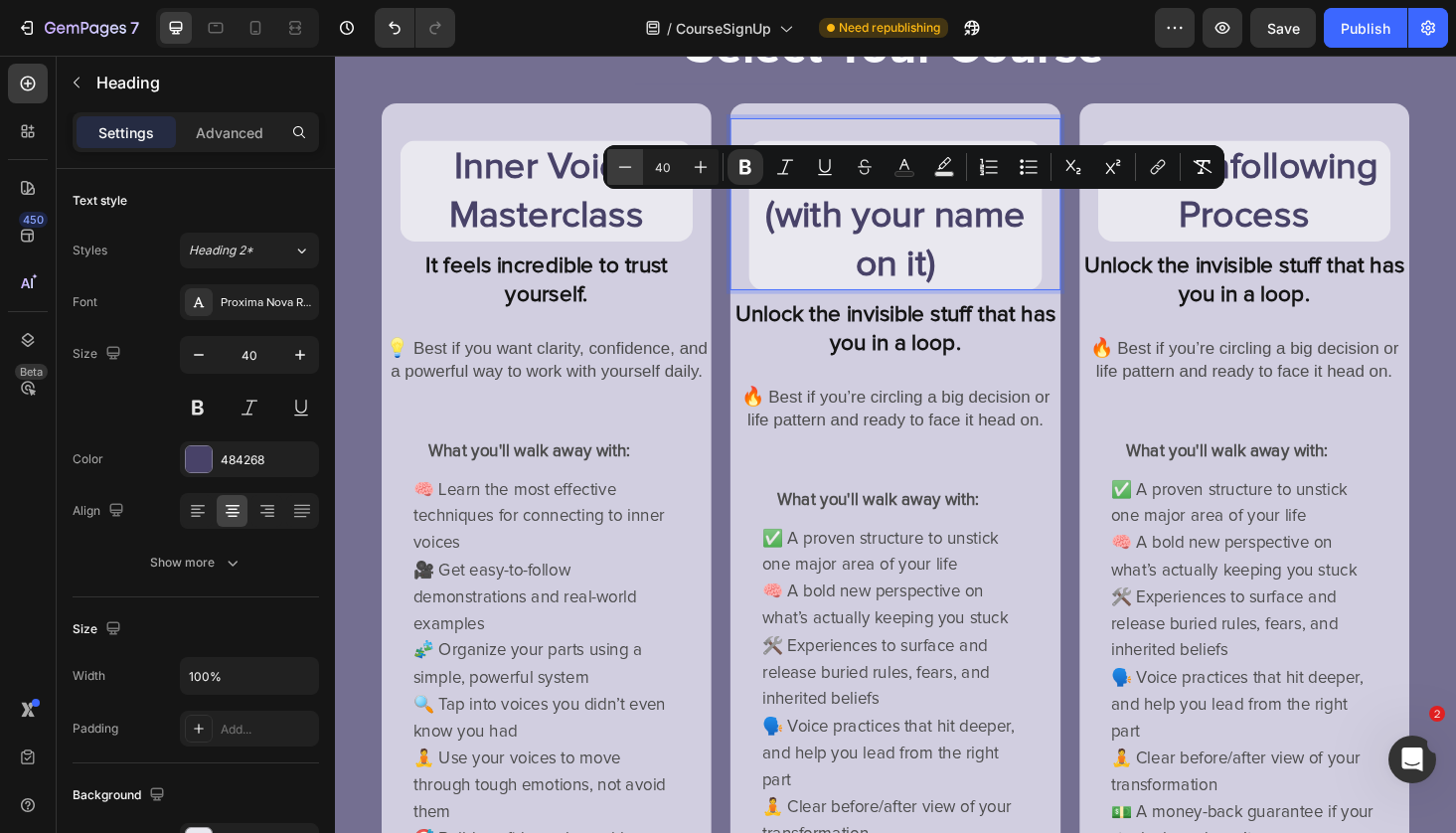 click 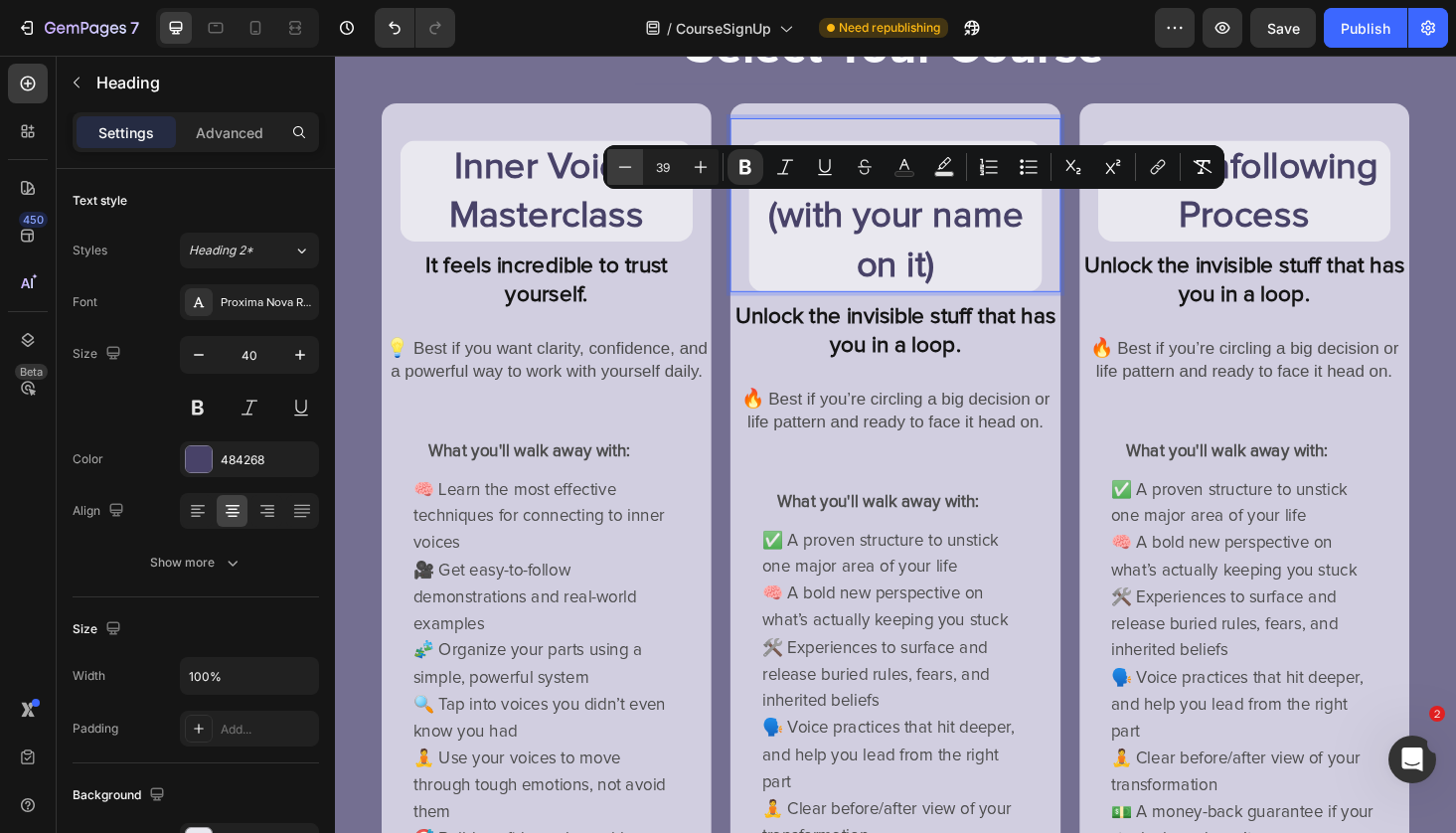 click 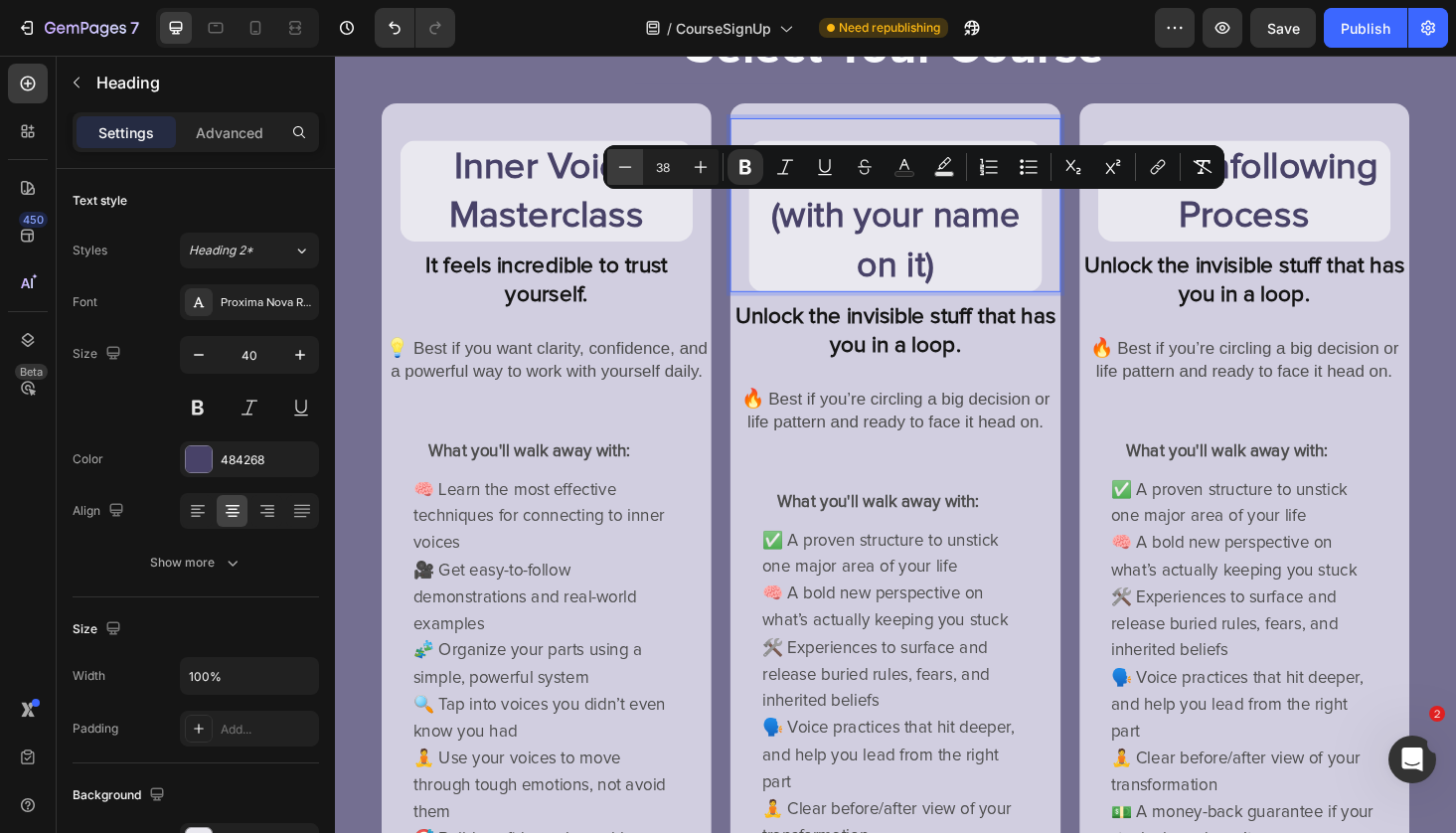 click 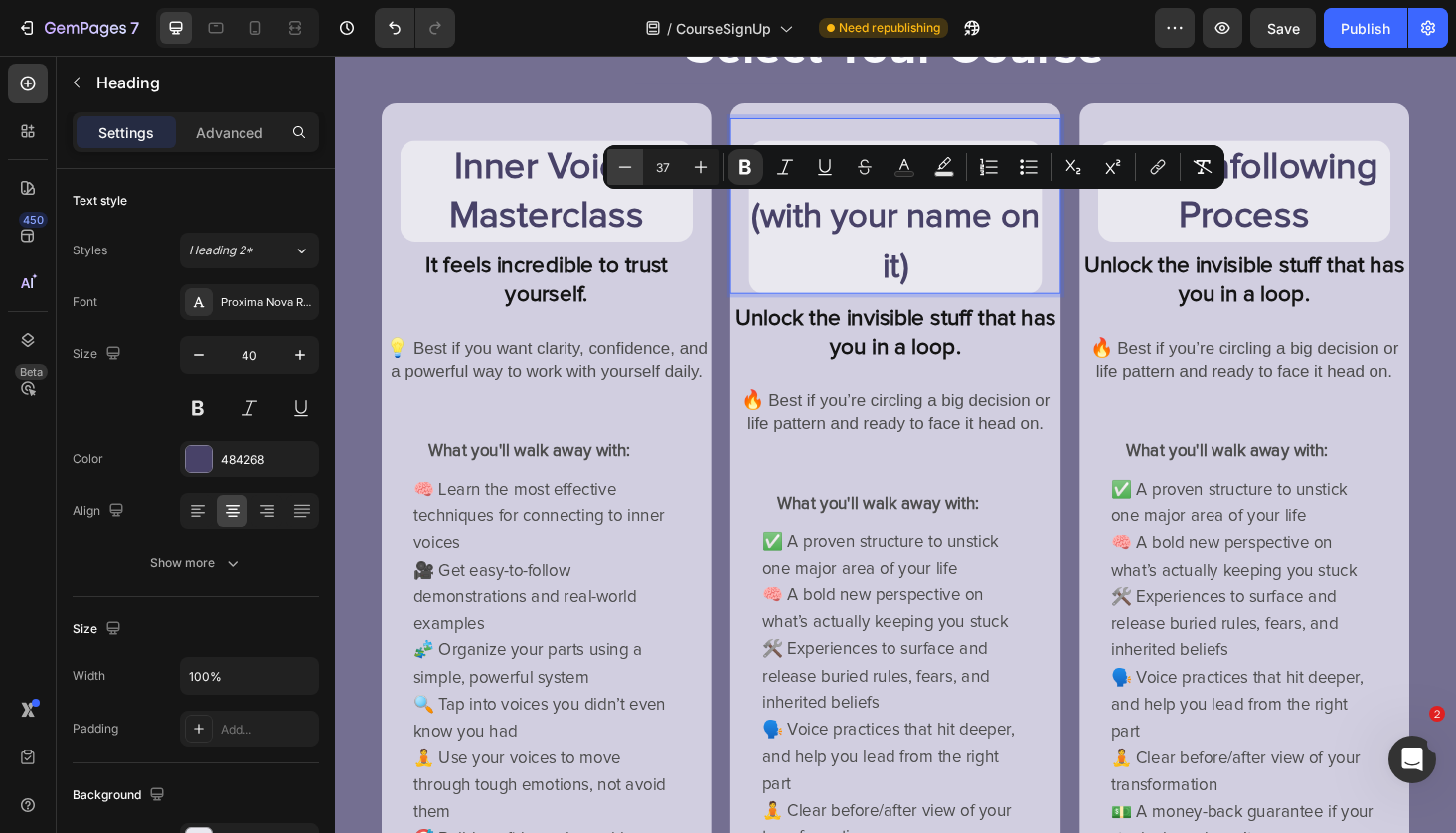 click 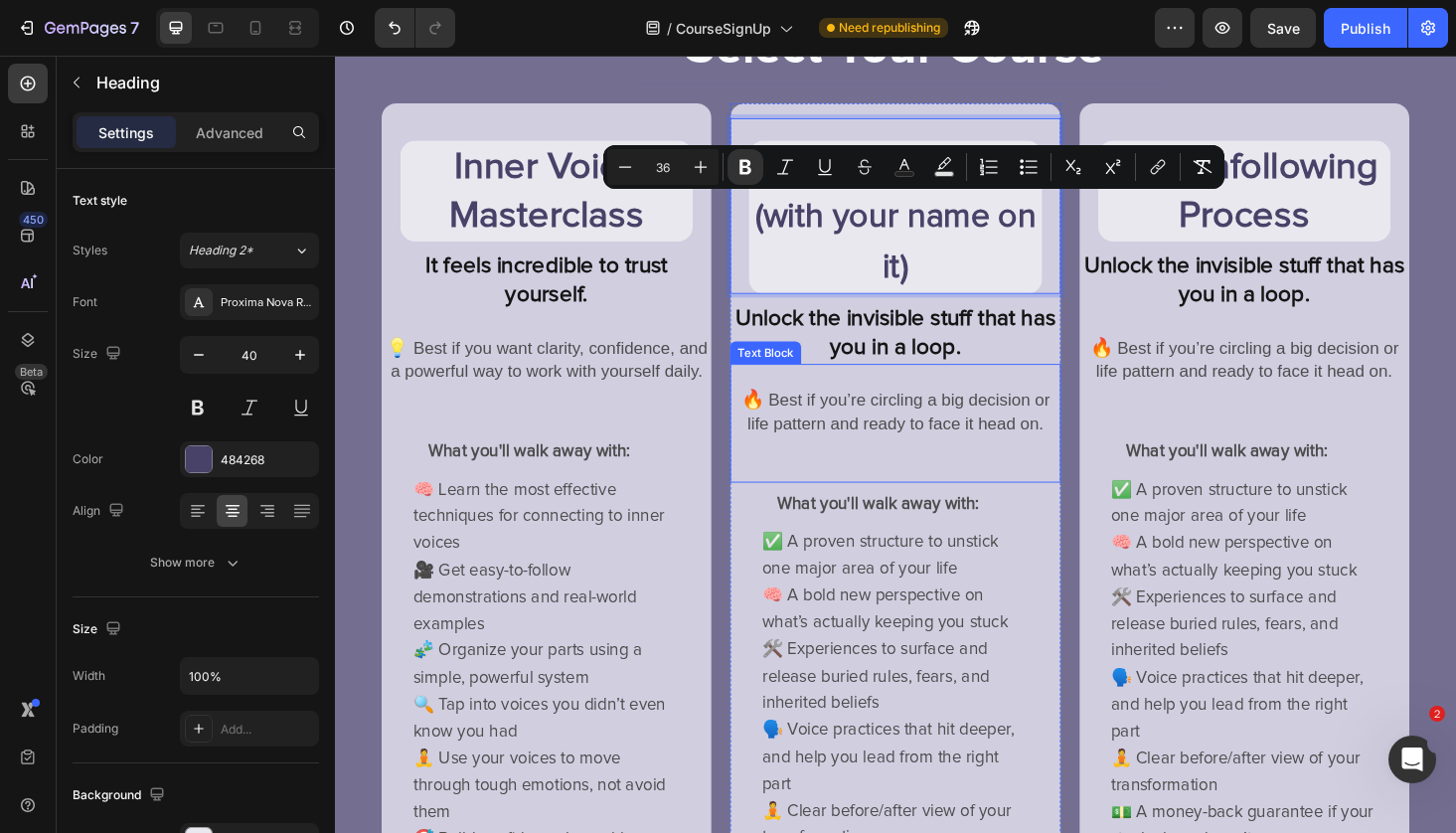click on "🔥 Best if you’re circling a big decision or life pattern and ready to face it head on. Text Block" at bounding box center (930, 446) 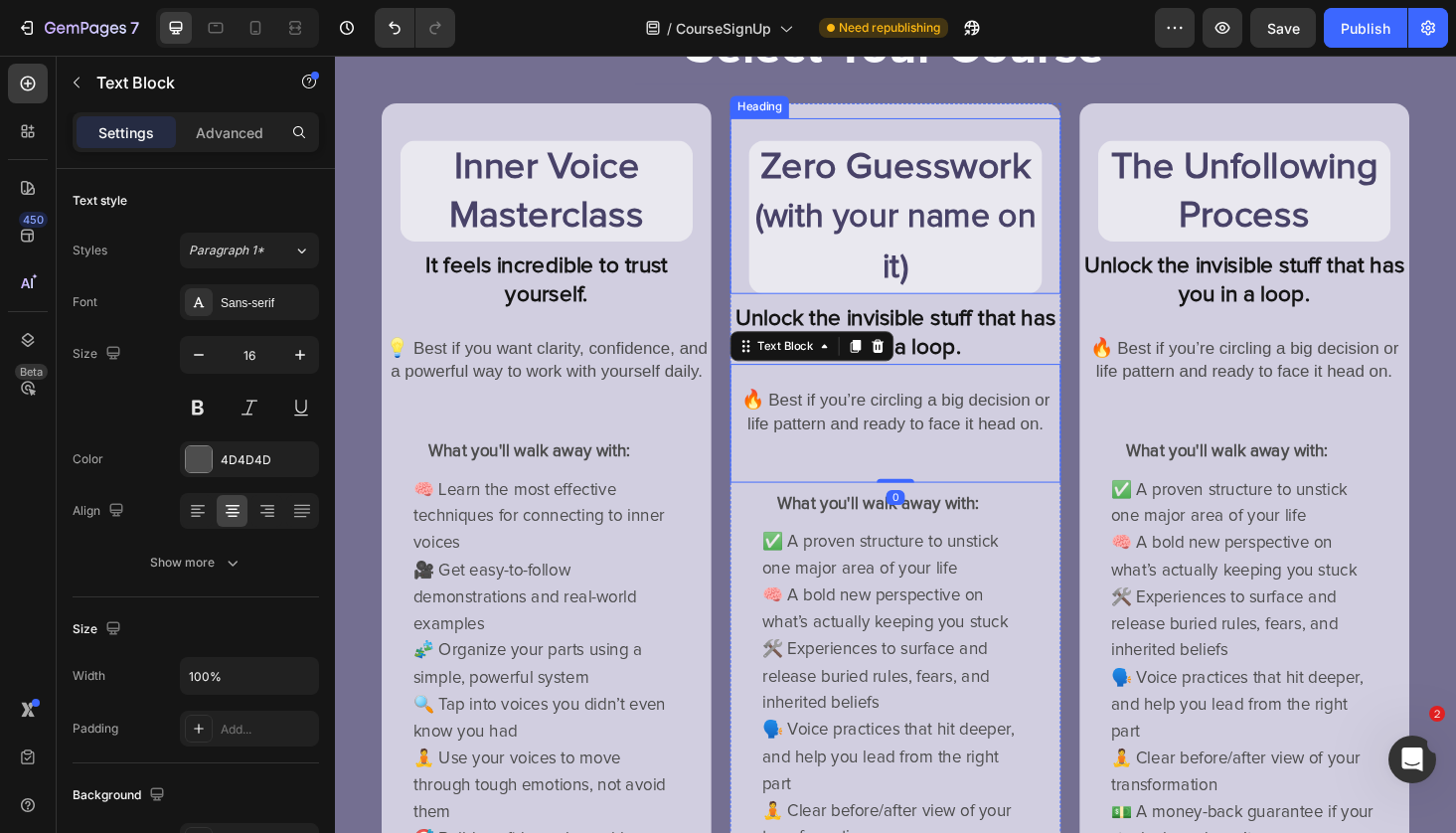 click on "Zero Guesswork (with your name on it)" at bounding box center (930, 228) 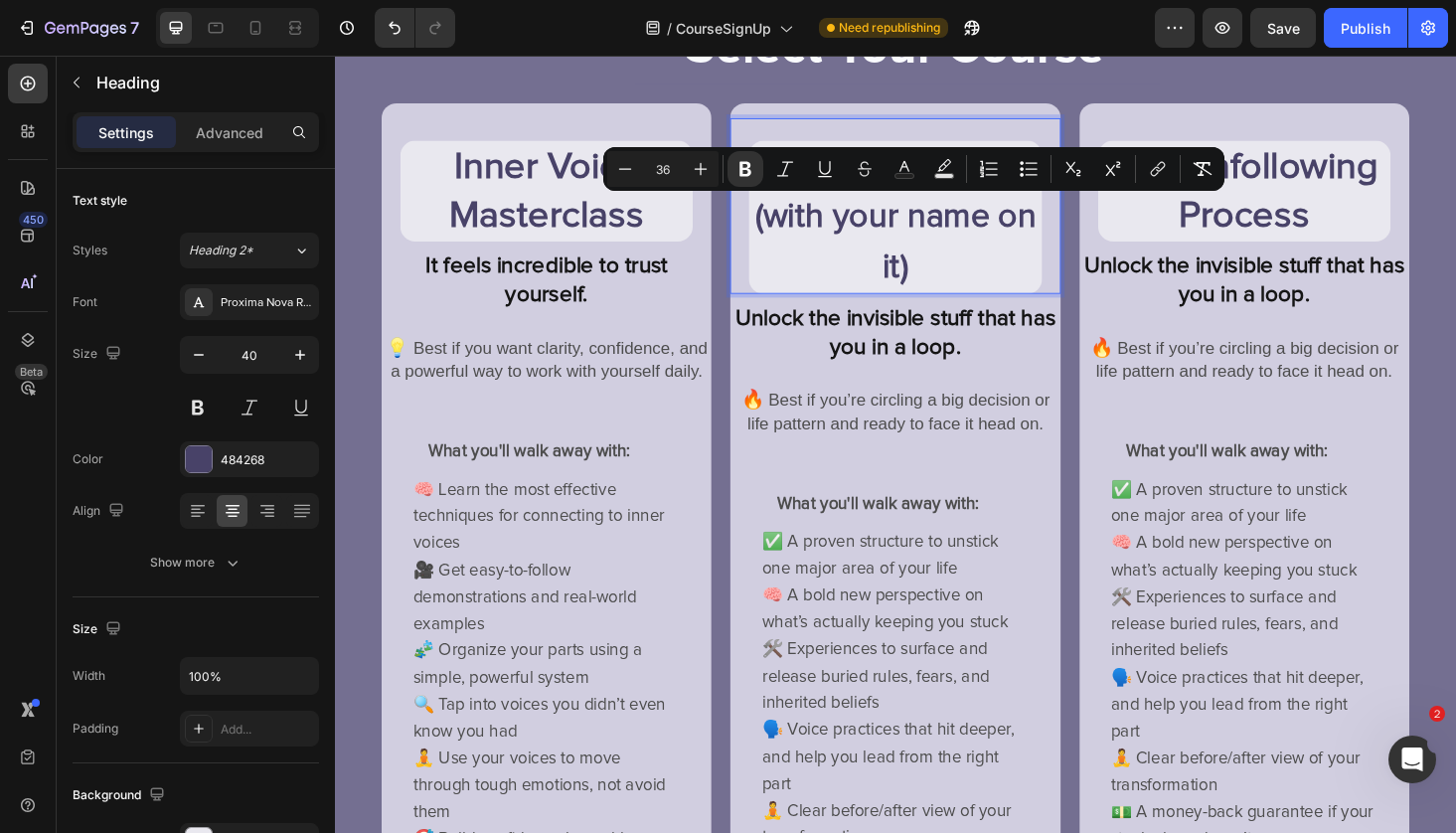drag, startPoint x: 781, startPoint y: 233, endPoint x: 997, endPoint y: 291, distance: 223.65151 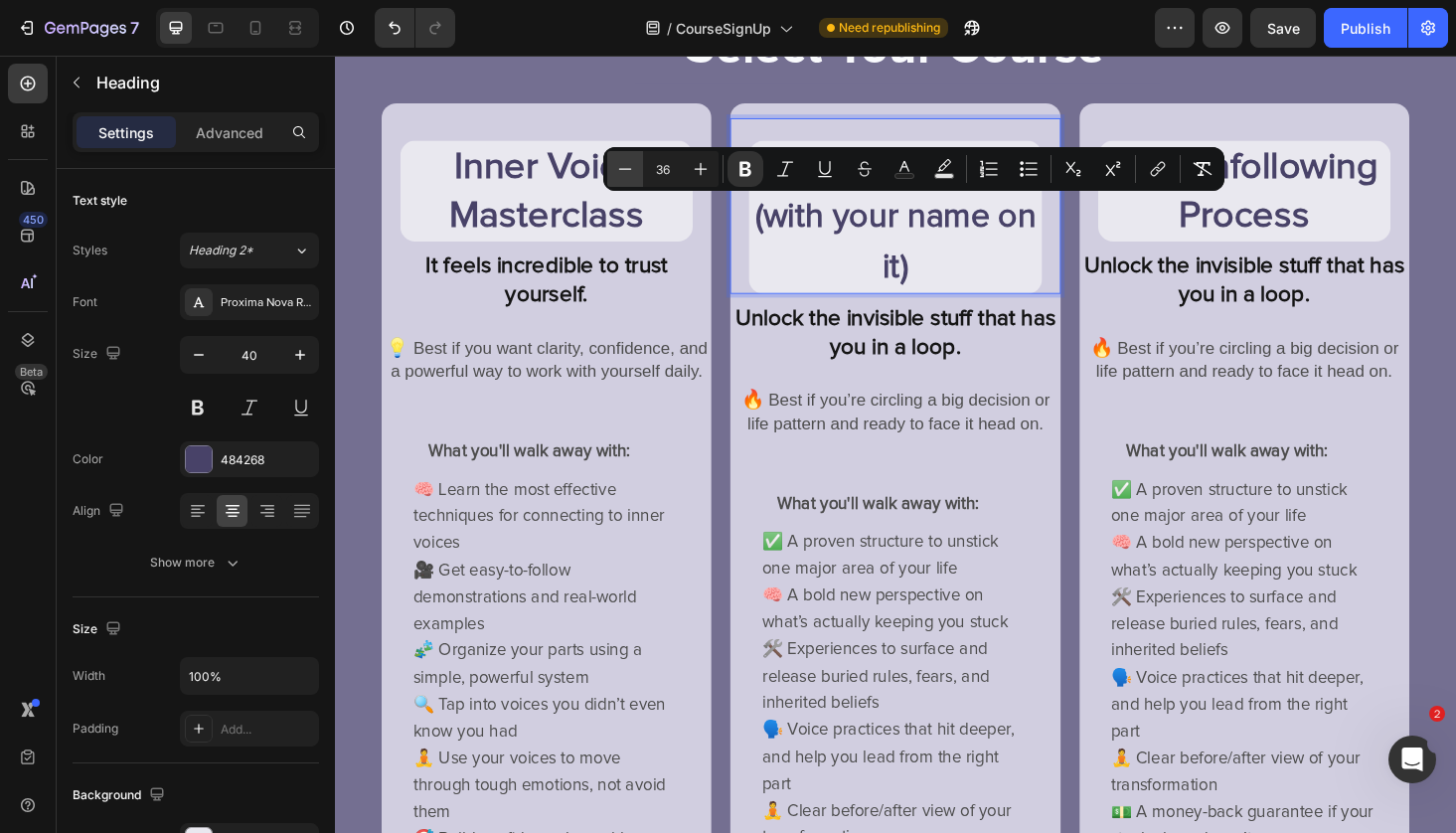 click 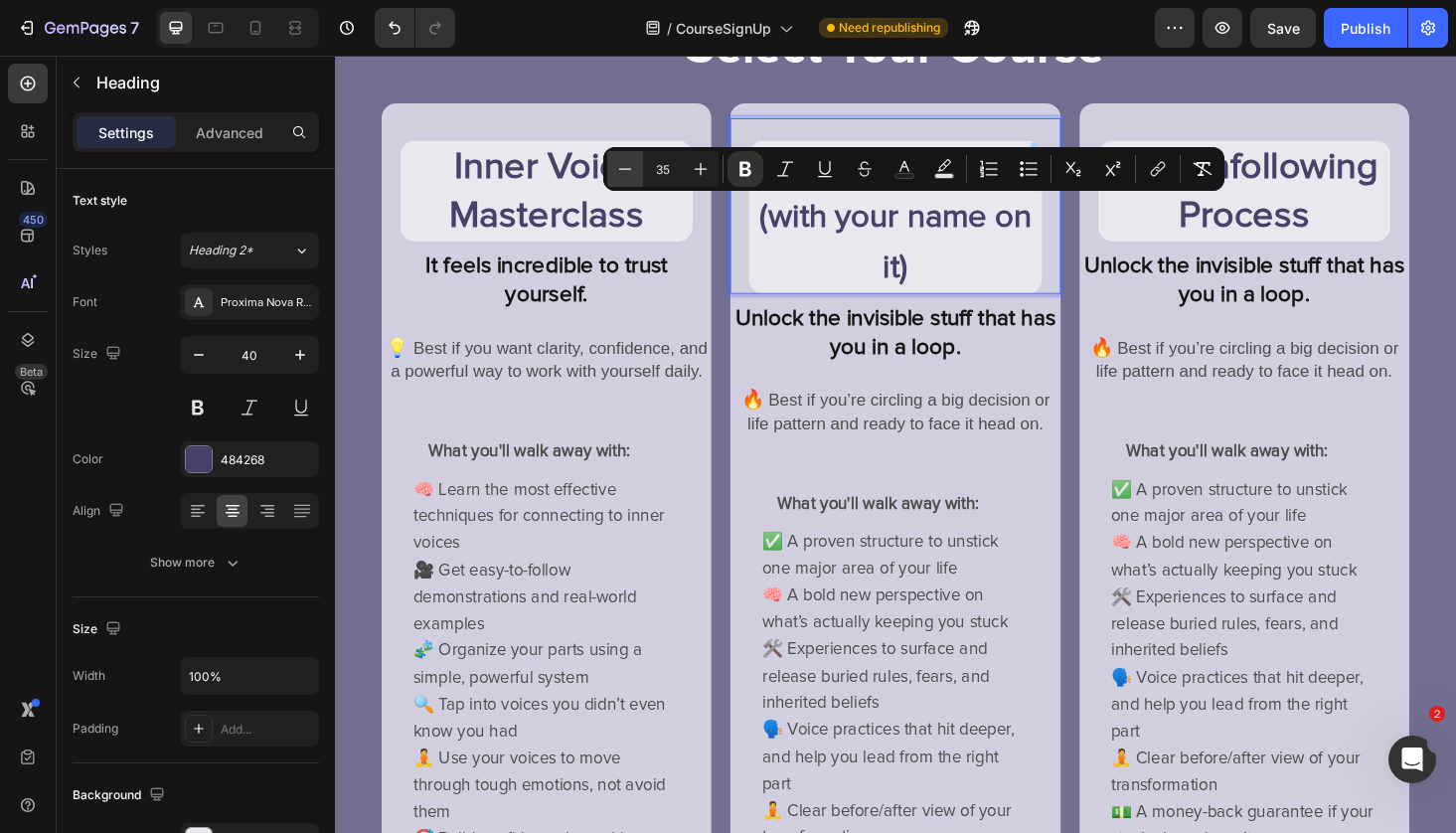 click 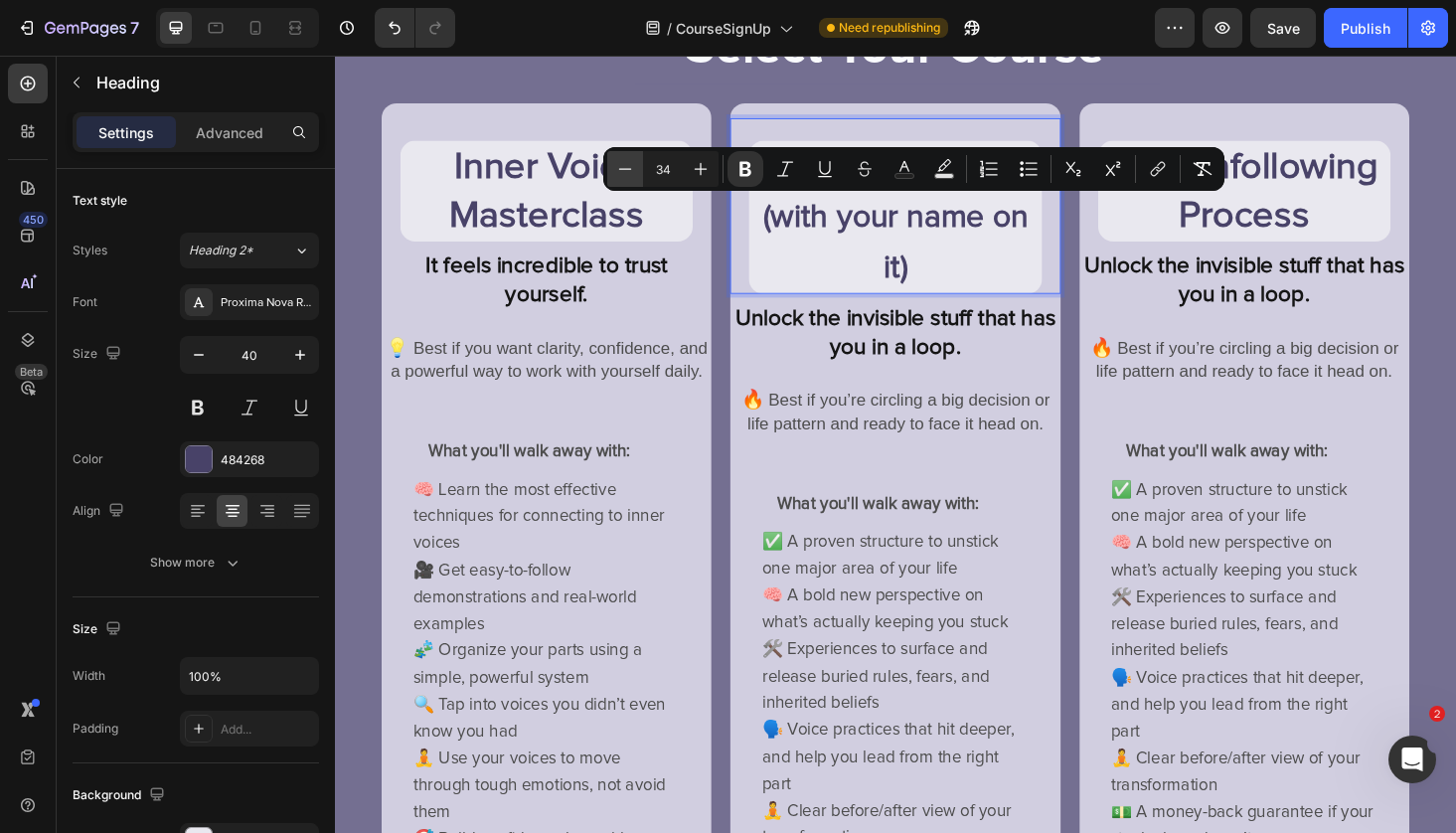 click 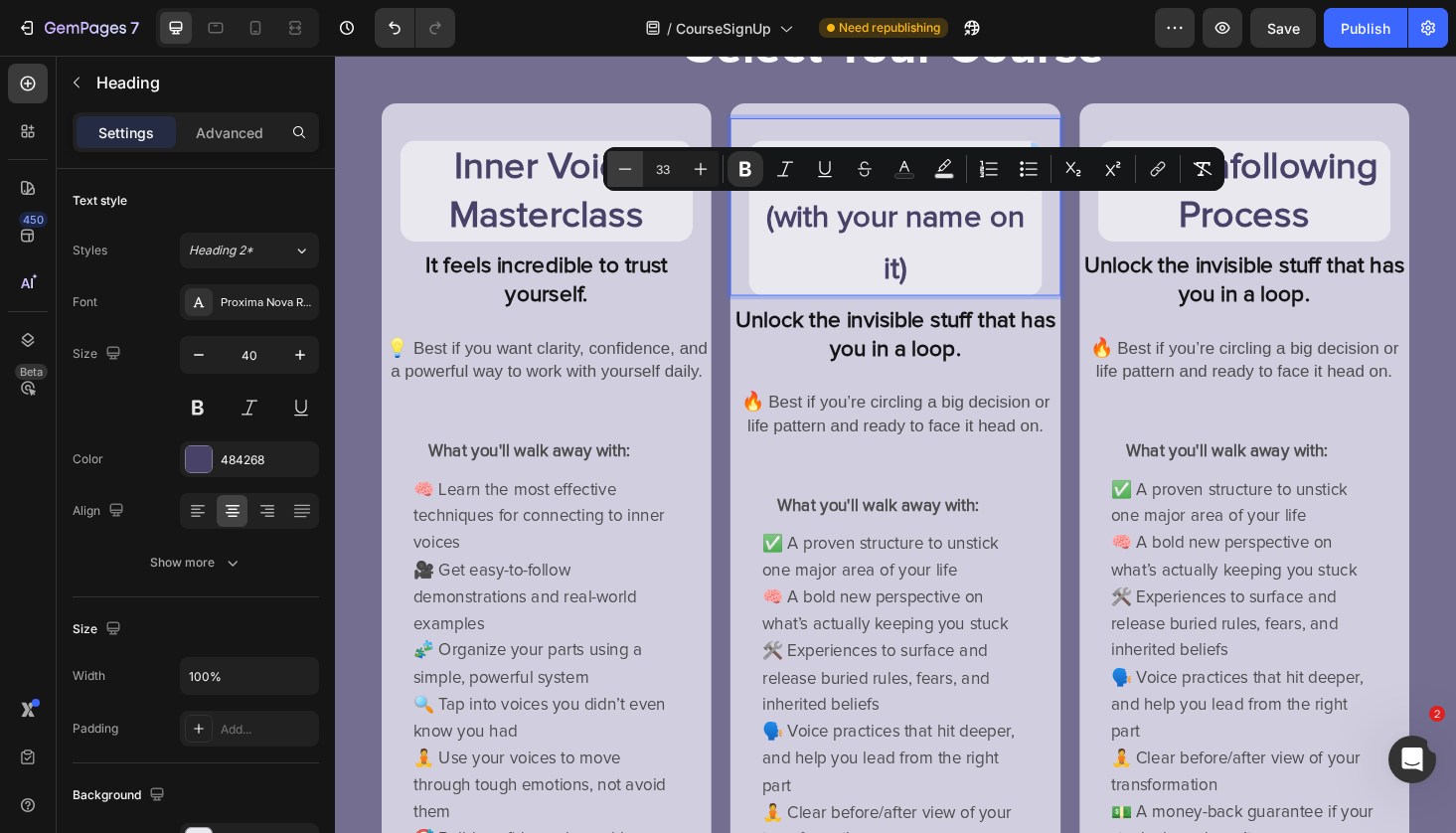 click 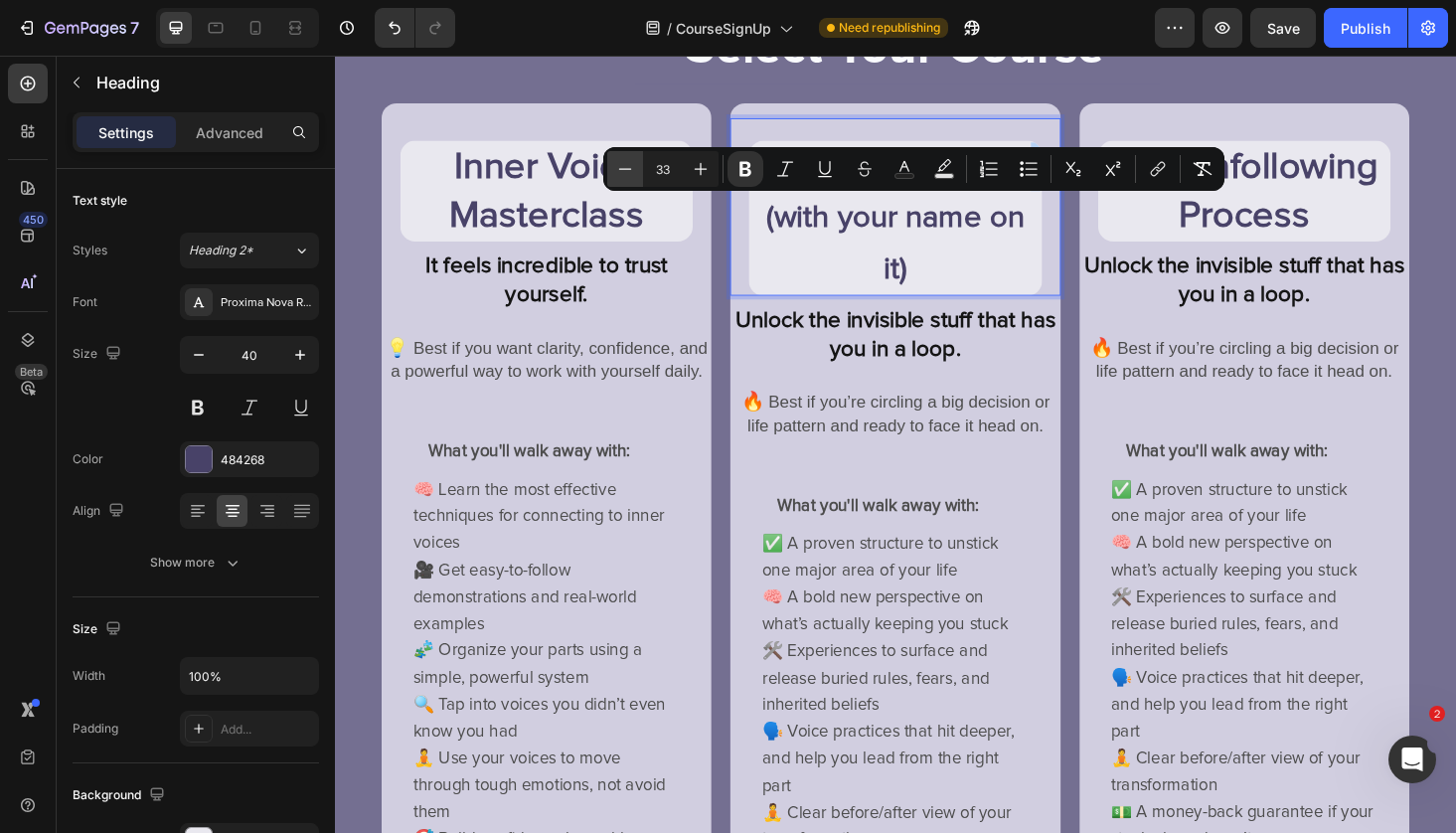 type on "32" 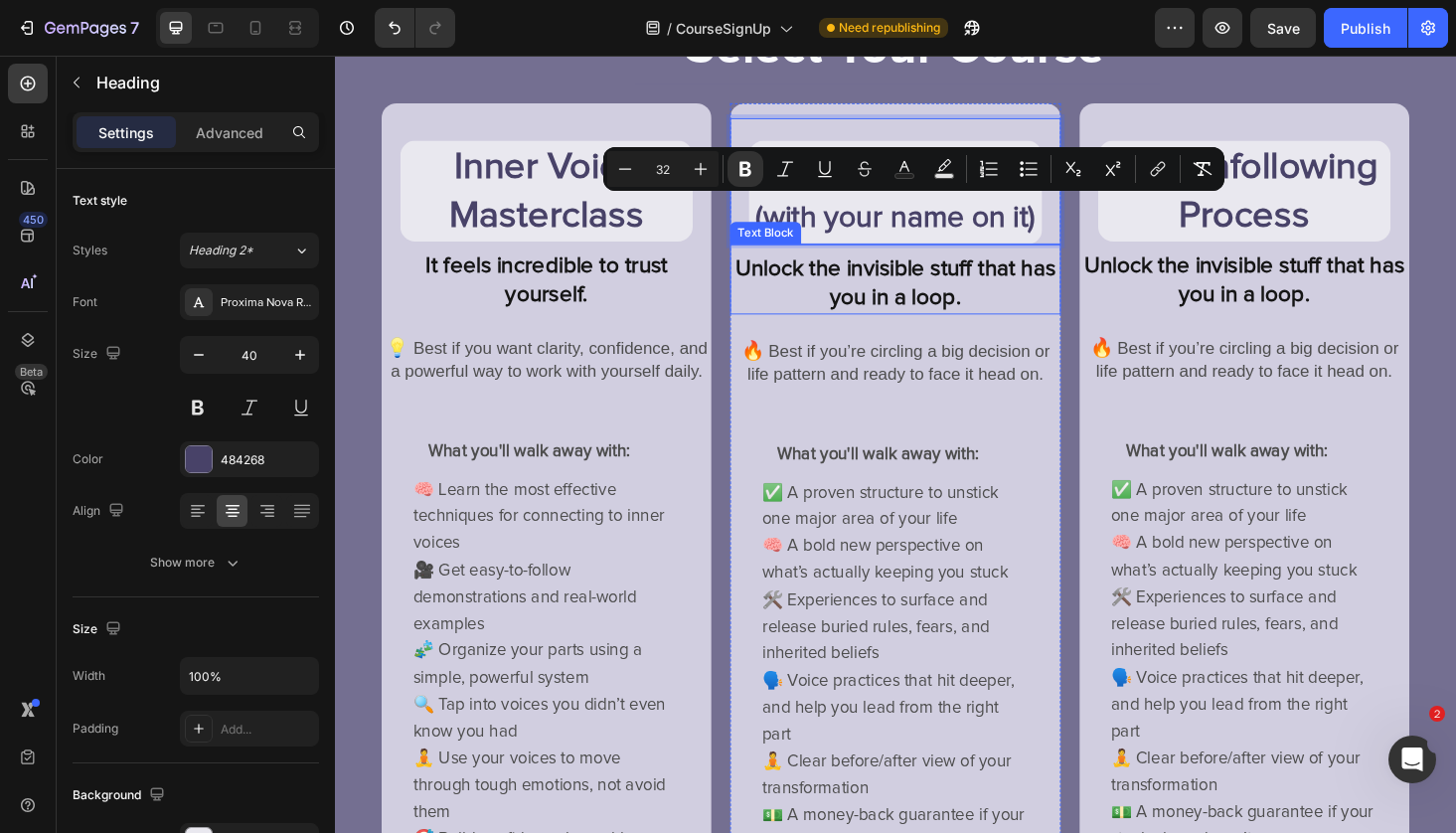 click on "Zero Guesswork (with your name on it)" at bounding box center [930, 201] 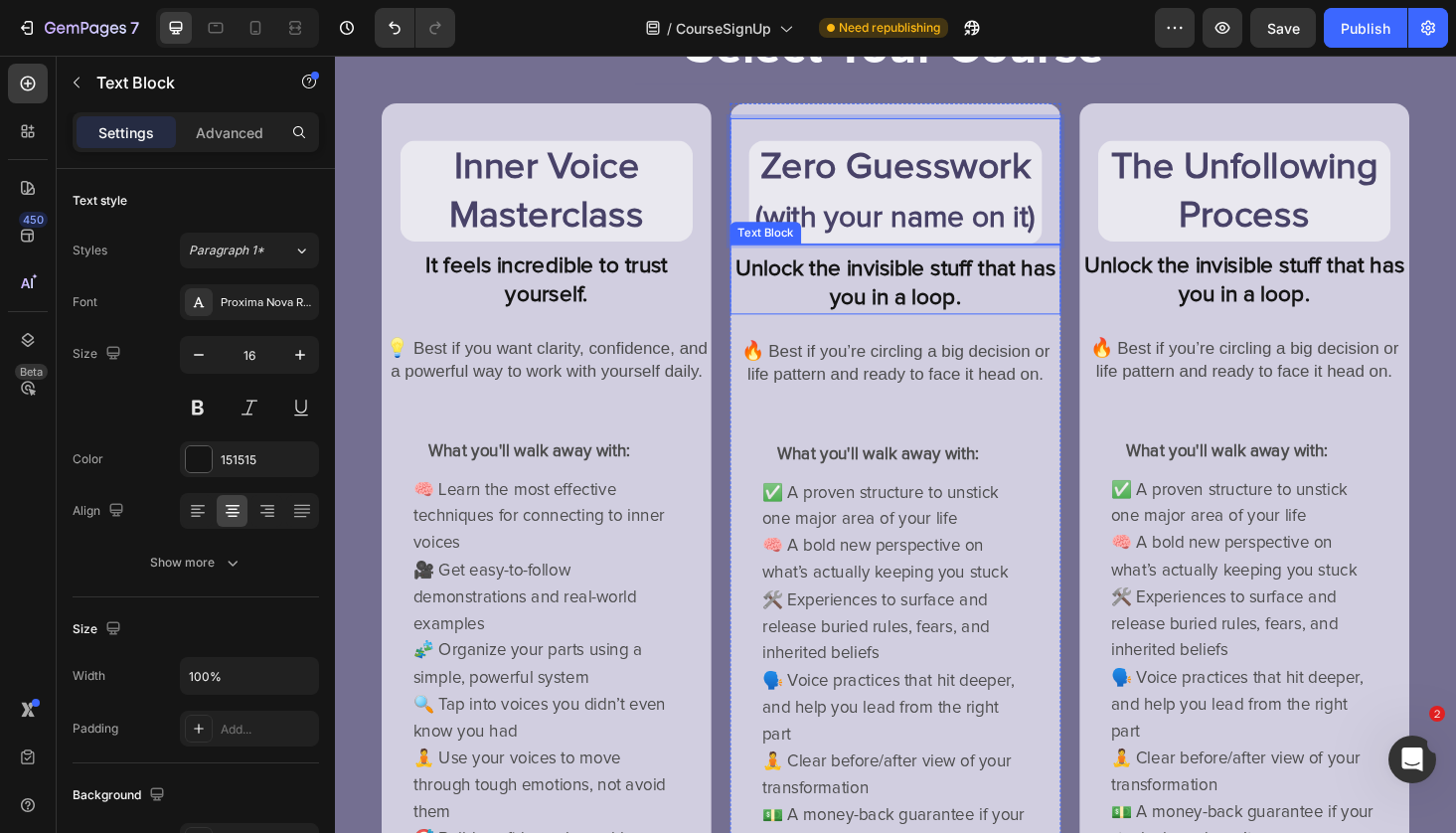 click on "Unlock the invisible stuff that has you in a loop." at bounding box center [930, 297] 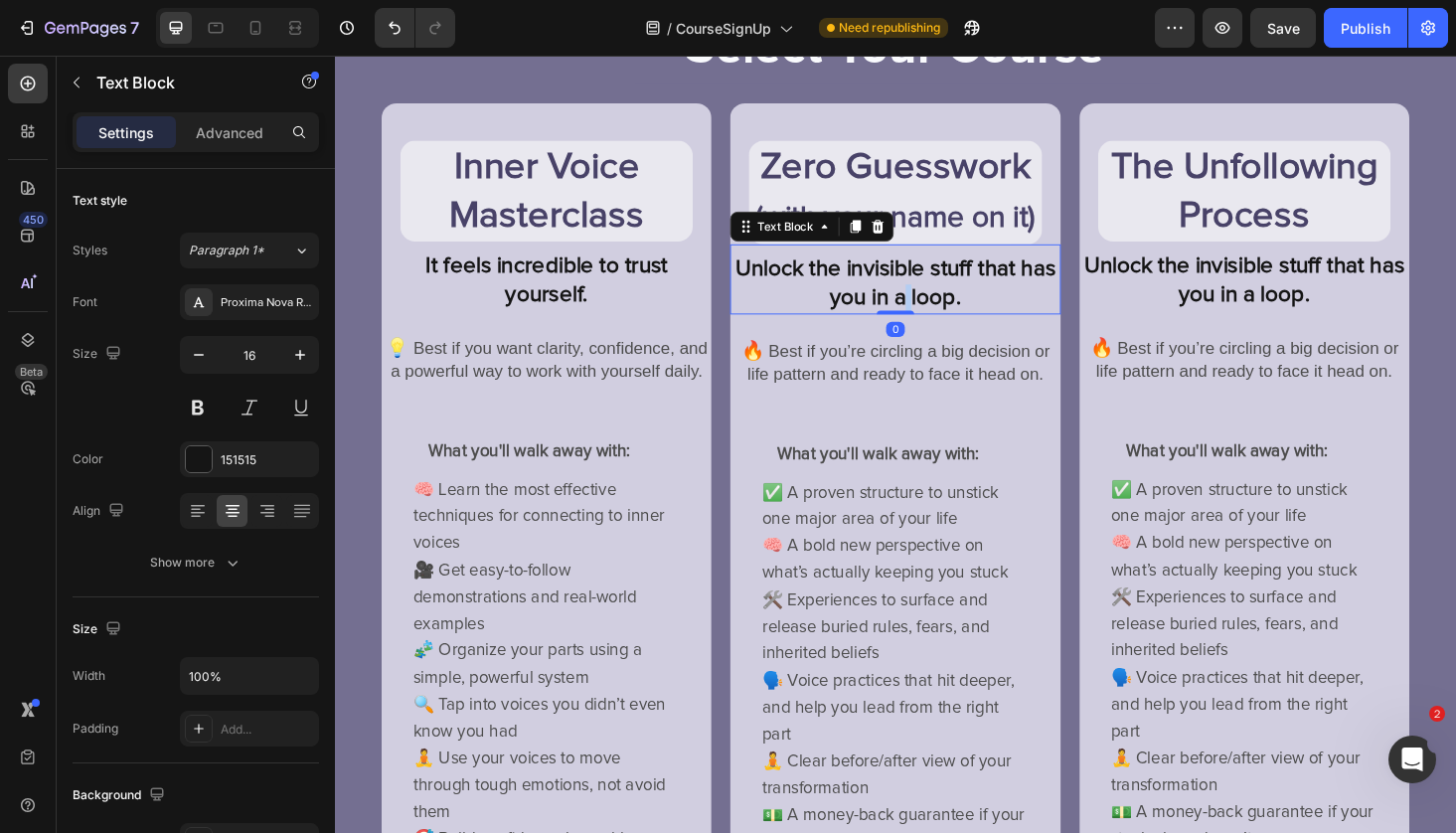 click on "Unlock the invisible stuff that has you in a loop." at bounding box center (930, 297) 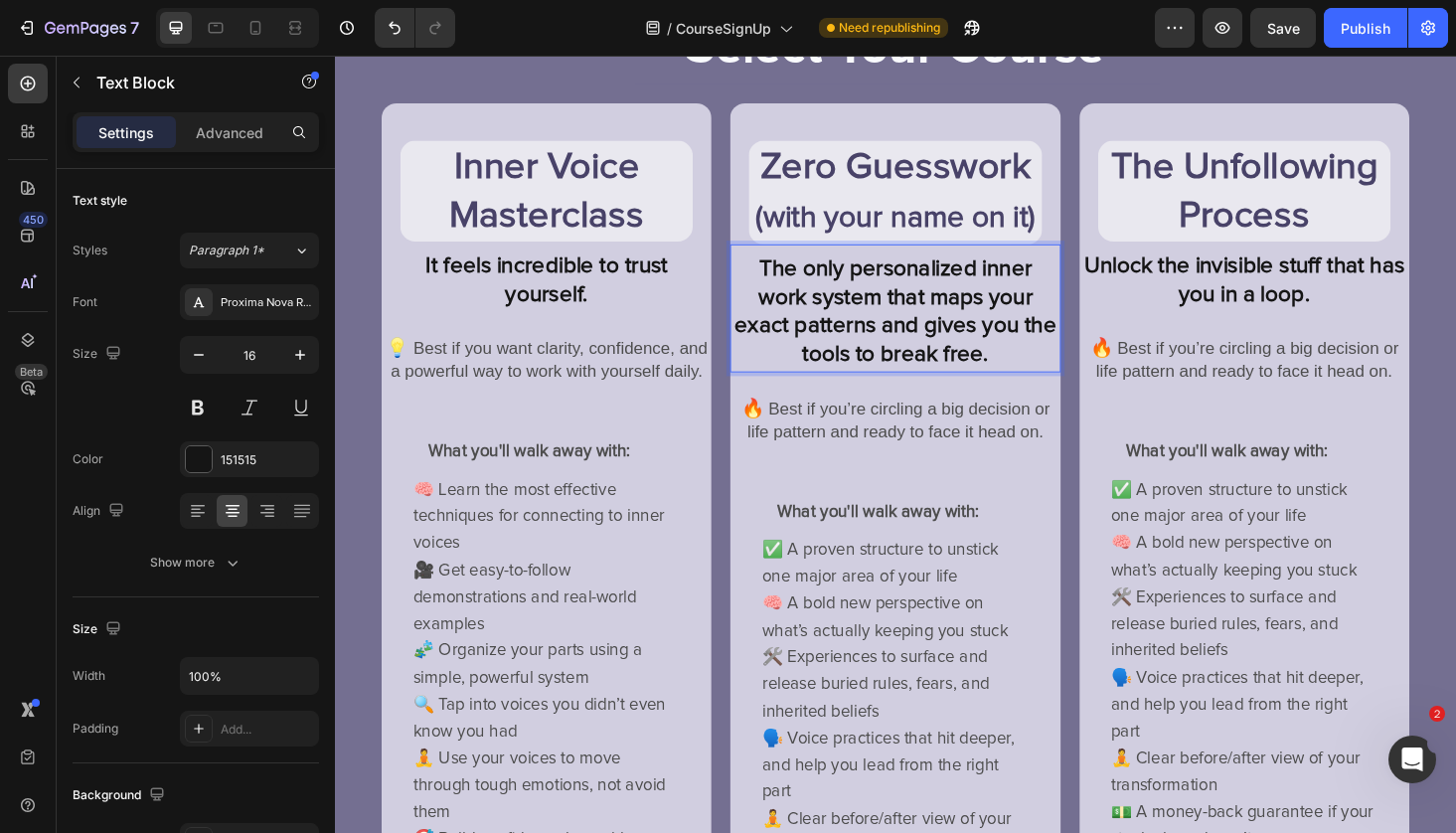 click on "The only personalized inner work system that maps your exact patterns and gives you the tools to break free." at bounding box center [930, 329] 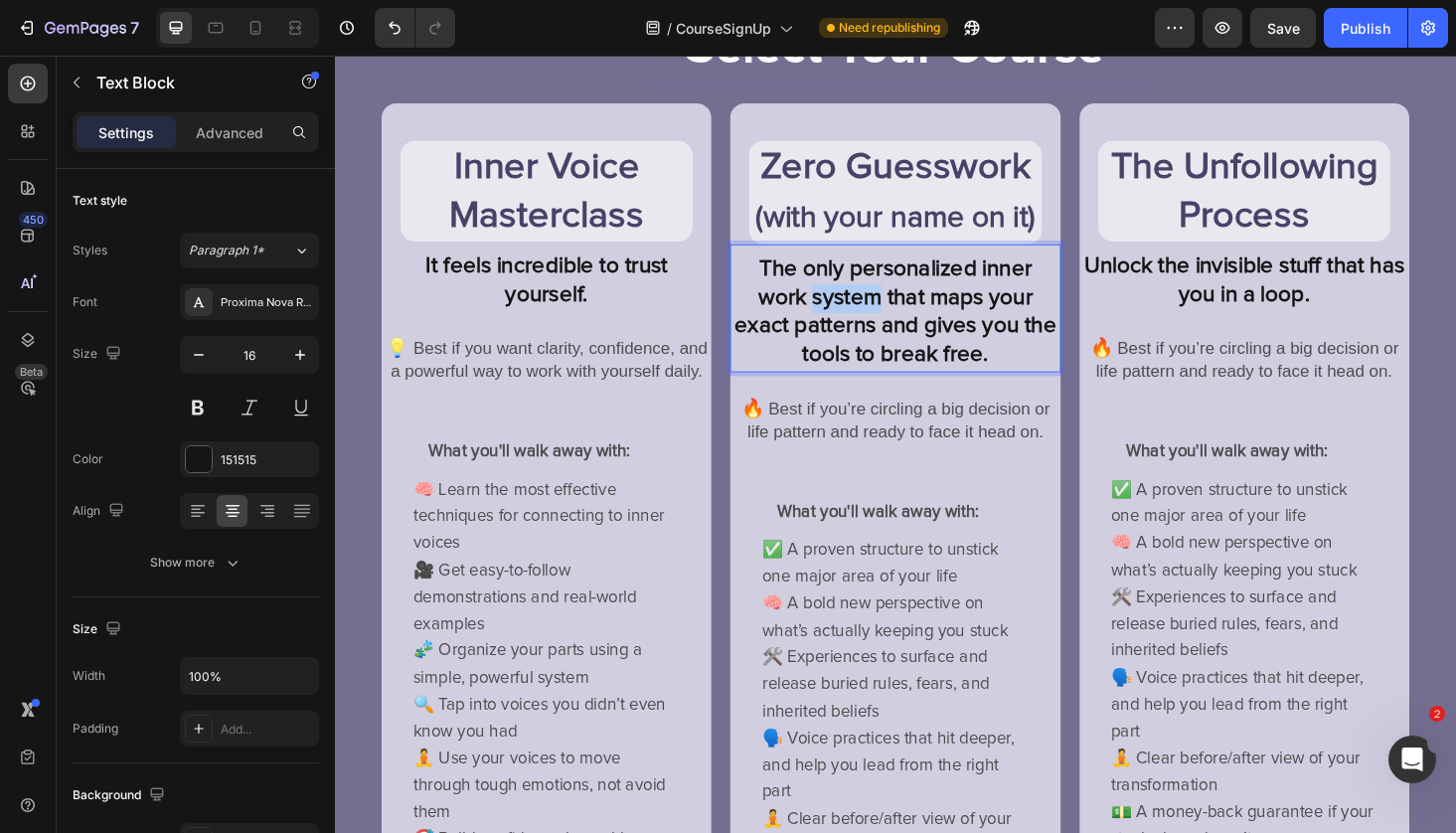 click on "The only personalized inner work system that maps your exact patterns and gives you the tools to break free." at bounding box center [931, 328] 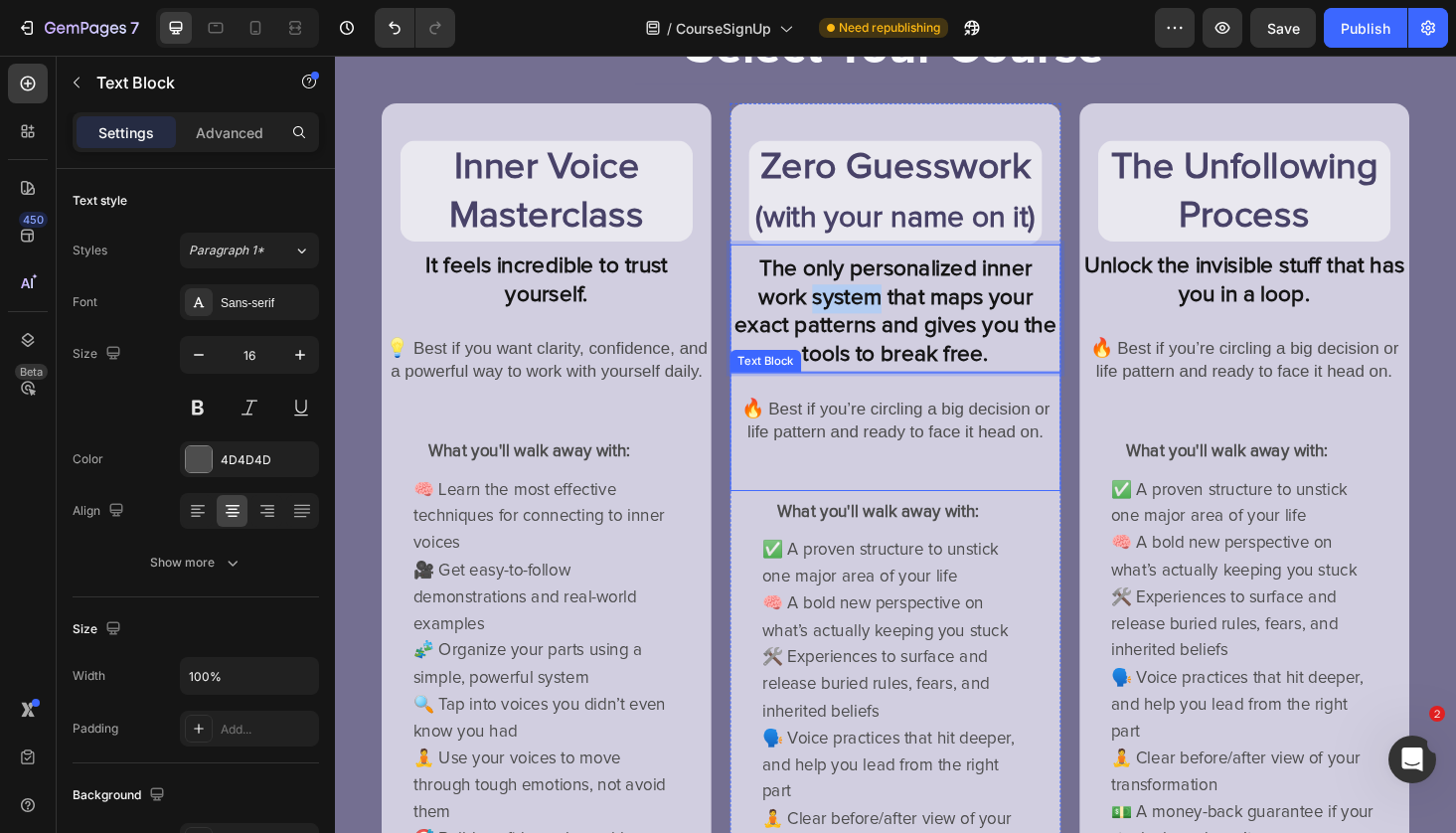 click on "🔥 Best if you’re circling a big decision or life pattern and ready to face it head on." at bounding box center (930, 443) 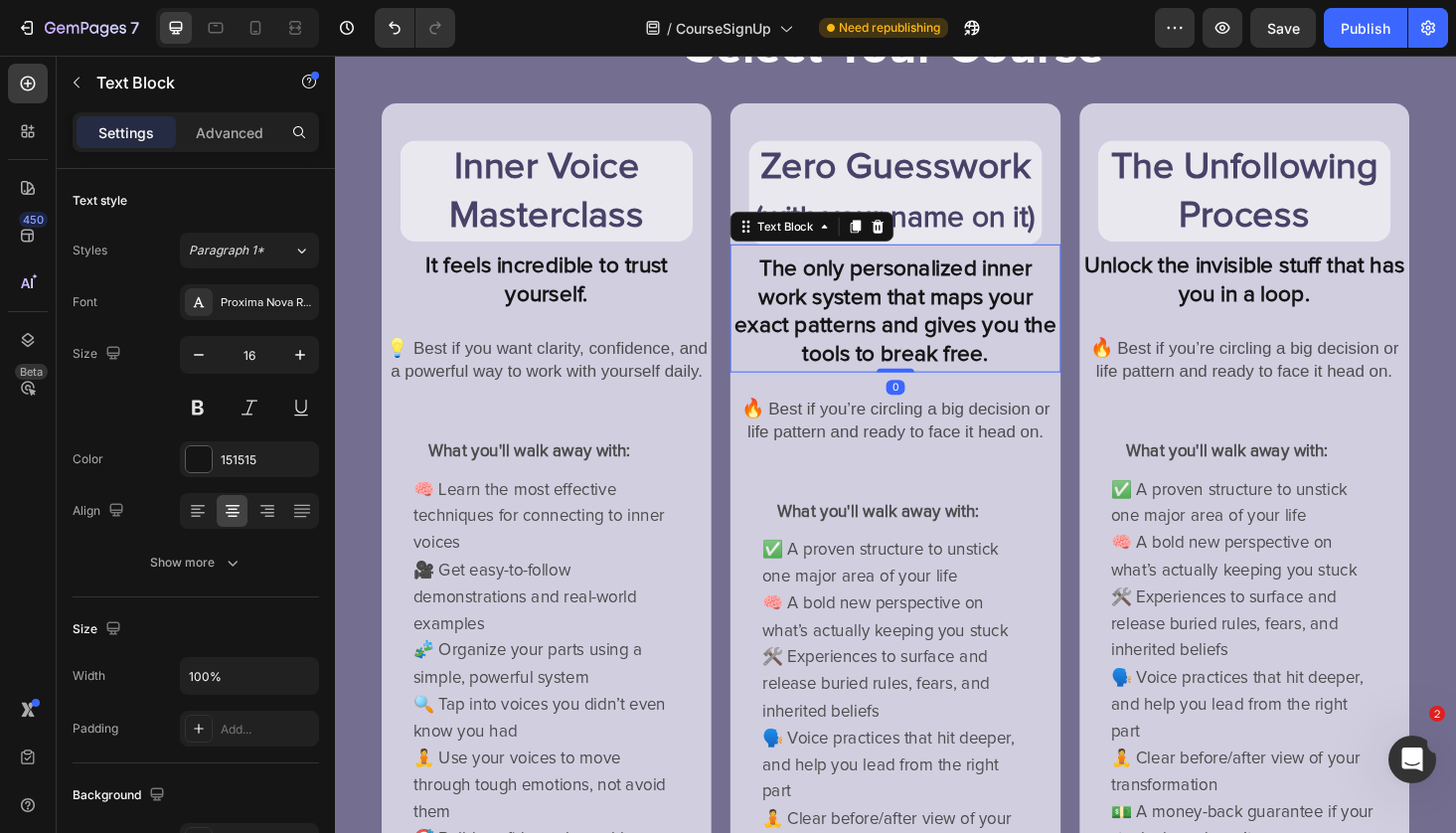 click on "The only personalized inner work system that maps your exact patterns and gives you the tools to break free." at bounding box center (931, 328) 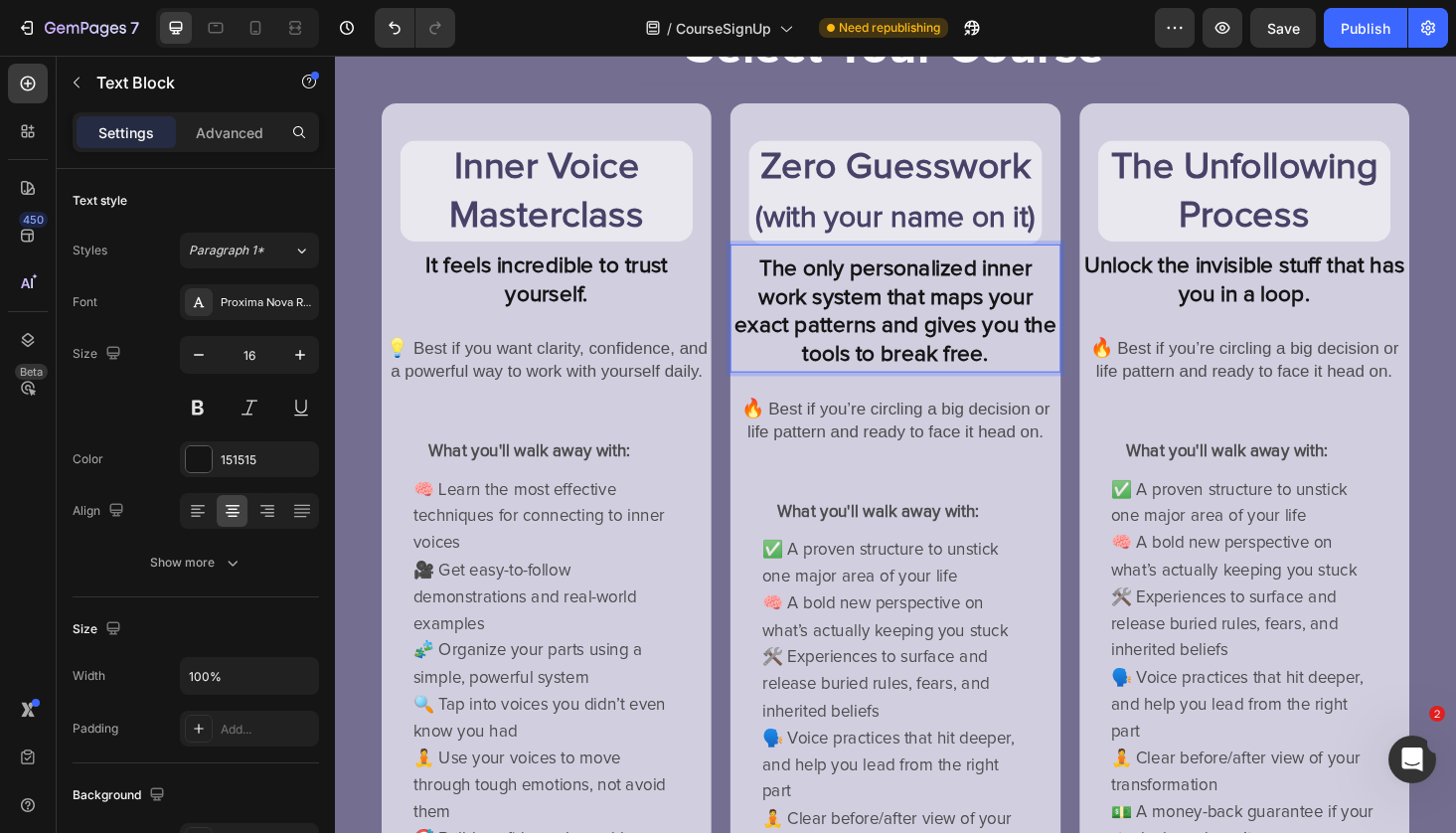 click on "The only personalized inner work system that maps your exact patterns and gives you the tools to break free." at bounding box center [930, 329] 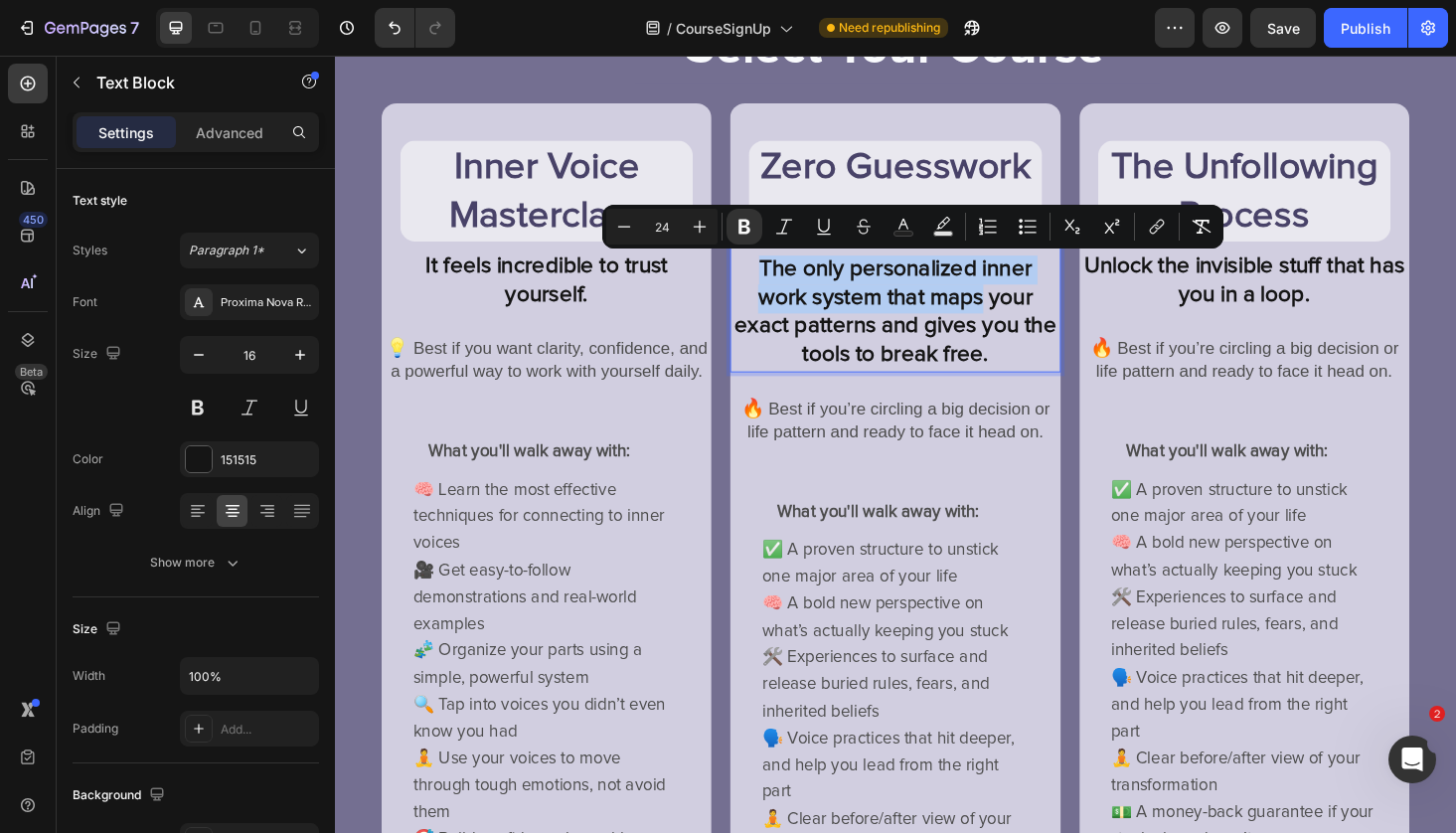 drag, startPoint x: 1024, startPoint y: 314, endPoint x: 808, endPoint y: 262, distance: 222.17111 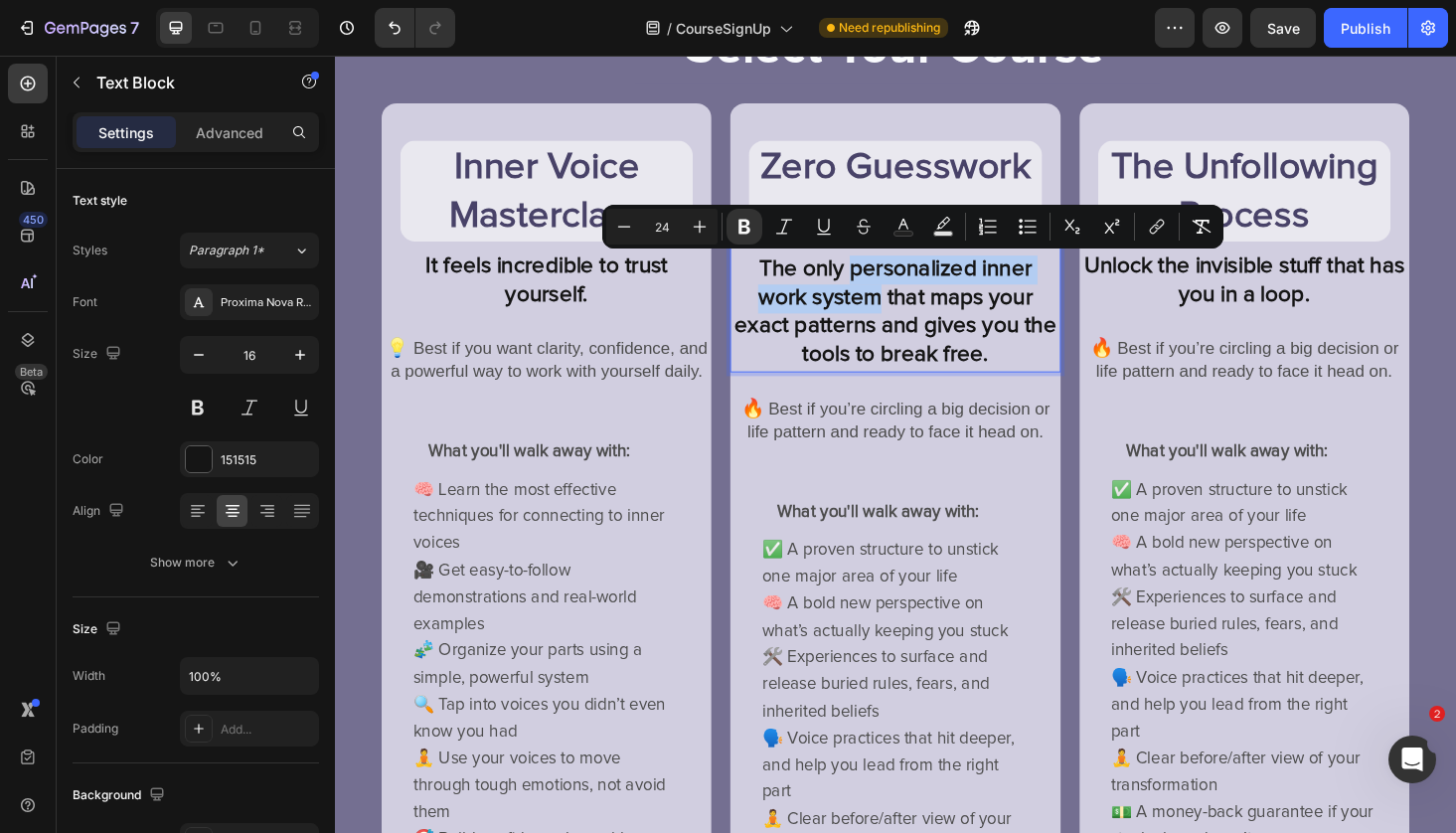 drag, startPoint x: 912, startPoint y: 308, endPoint x: 881, endPoint y: 282, distance: 40.459857 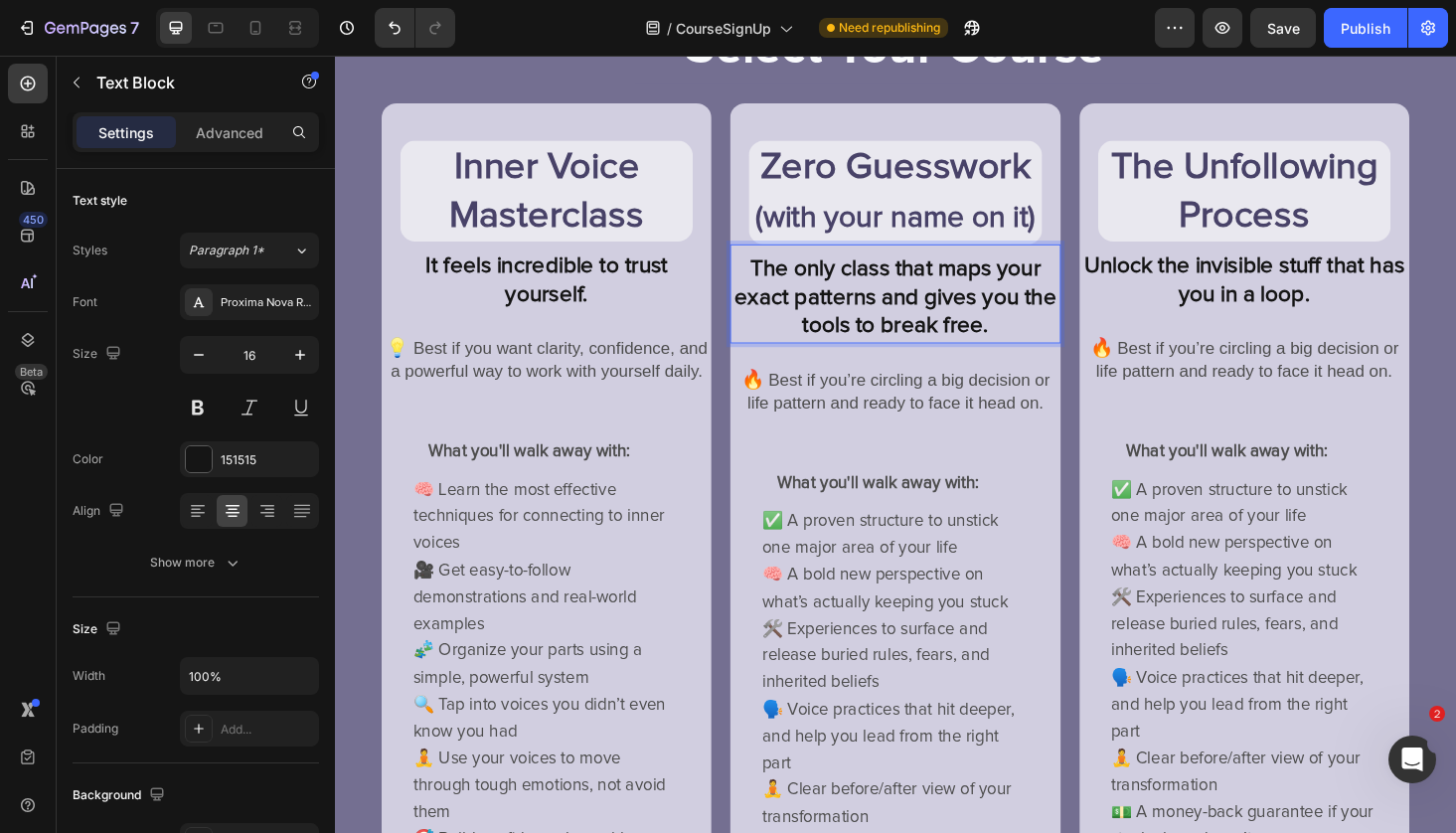 click on "The only class that maps your exact patterns and gives you the tools to break free." at bounding box center [930, 314] 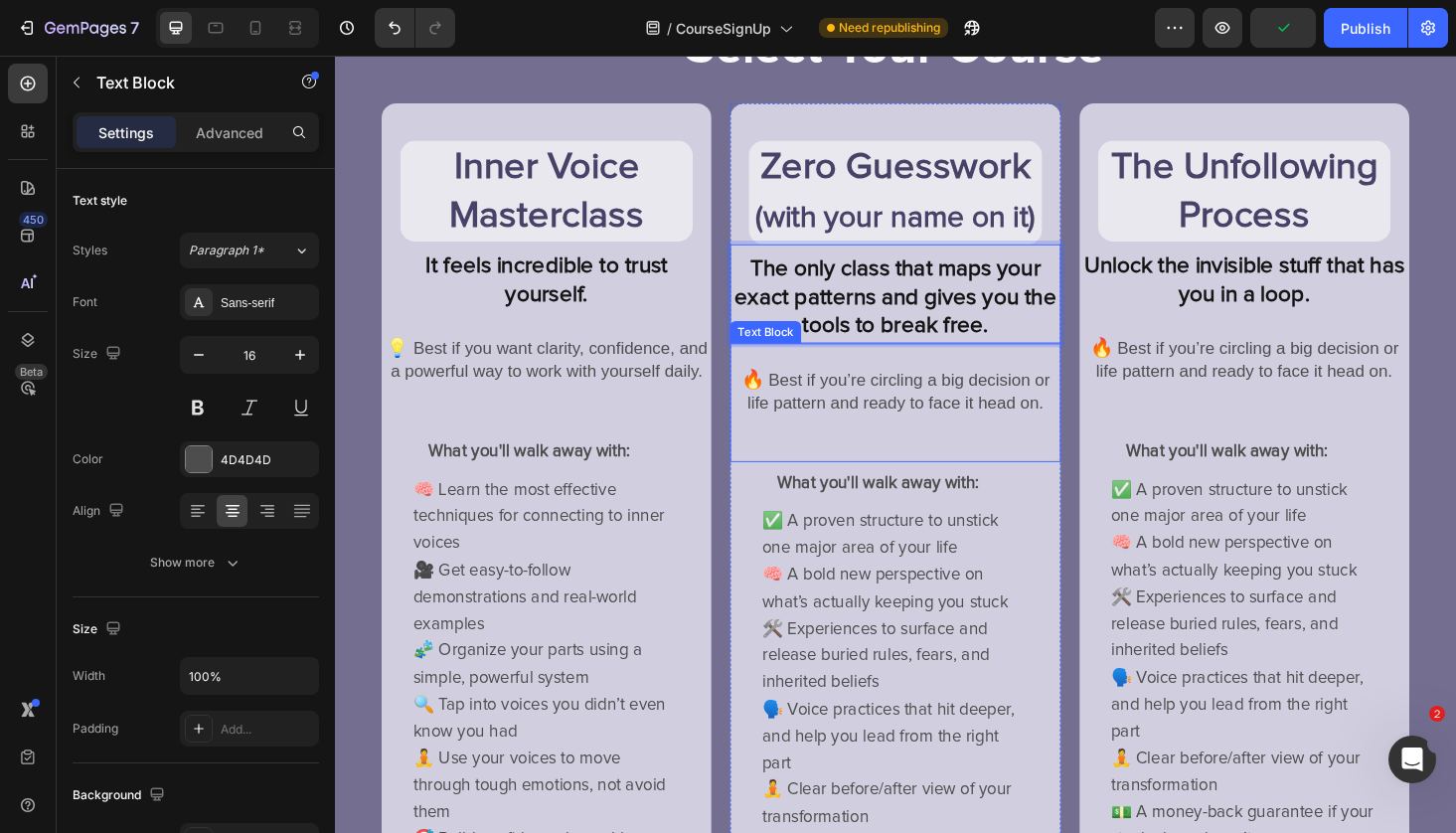 click on "life pattern and ready to face it head on." at bounding box center [930, 425] 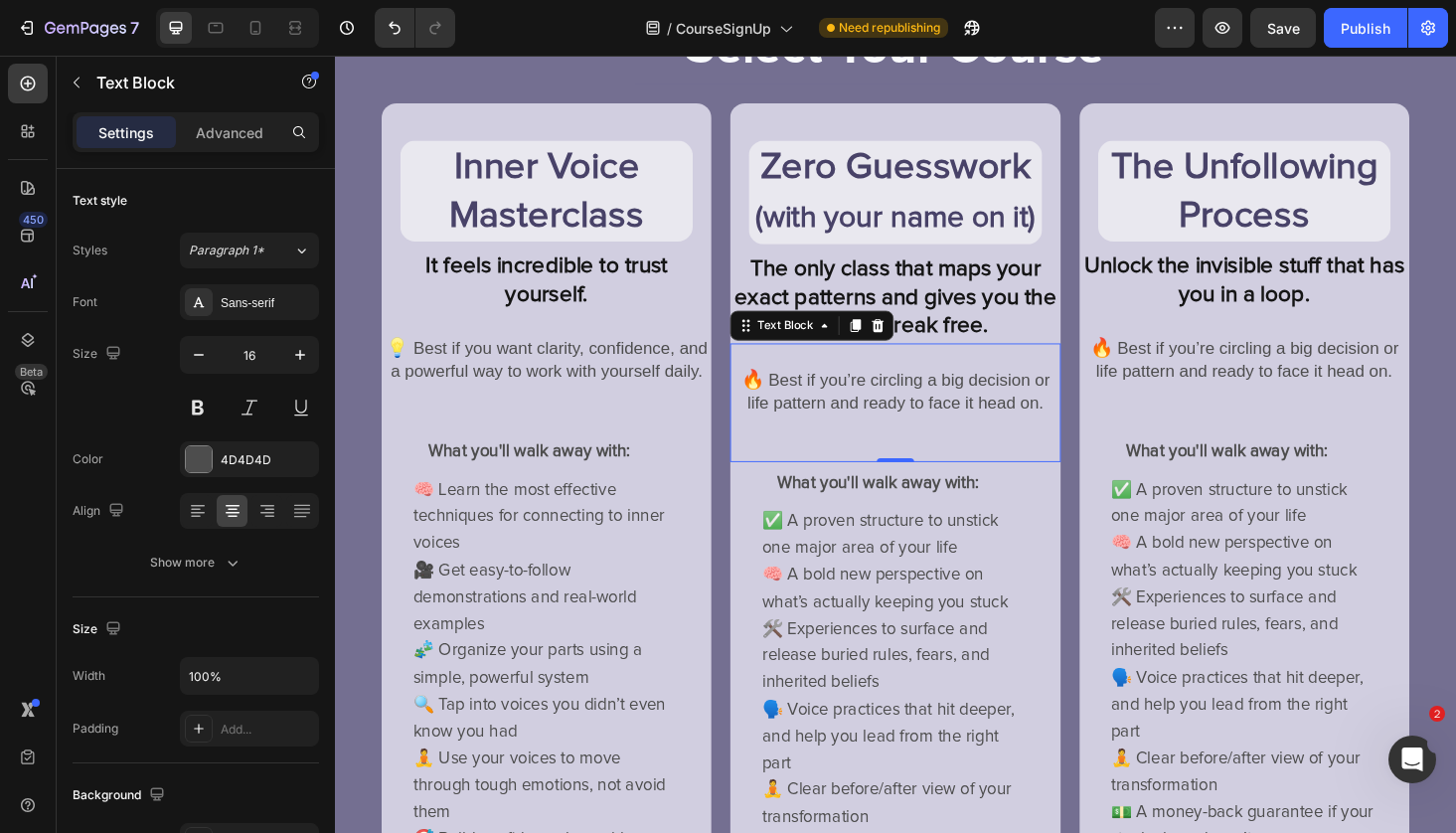 click on "life pattern and ready to face it head on." at bounding box center [930, 425] 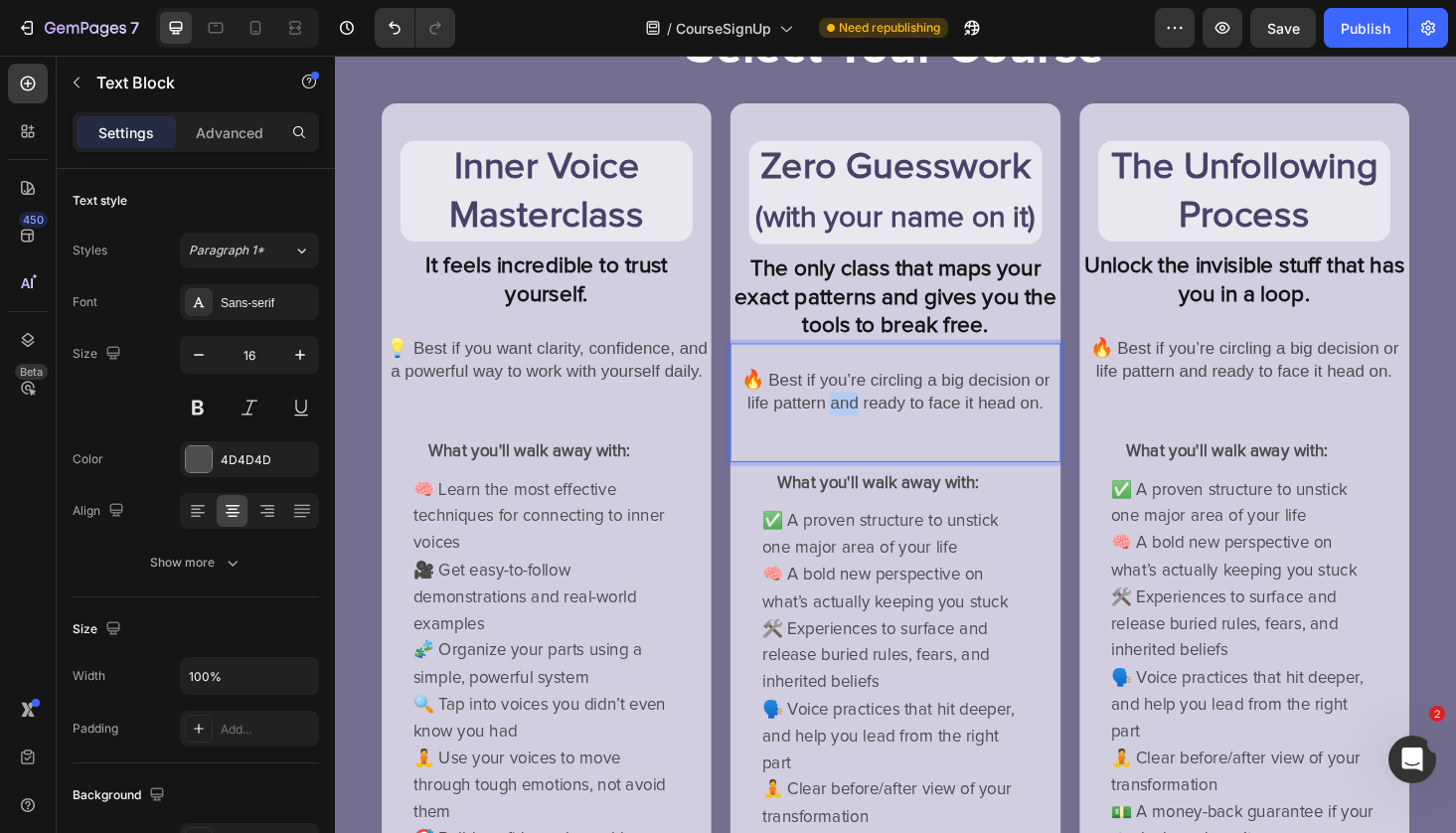click on "life pattern and ready to face it head on." at bounding box center (930, 425) 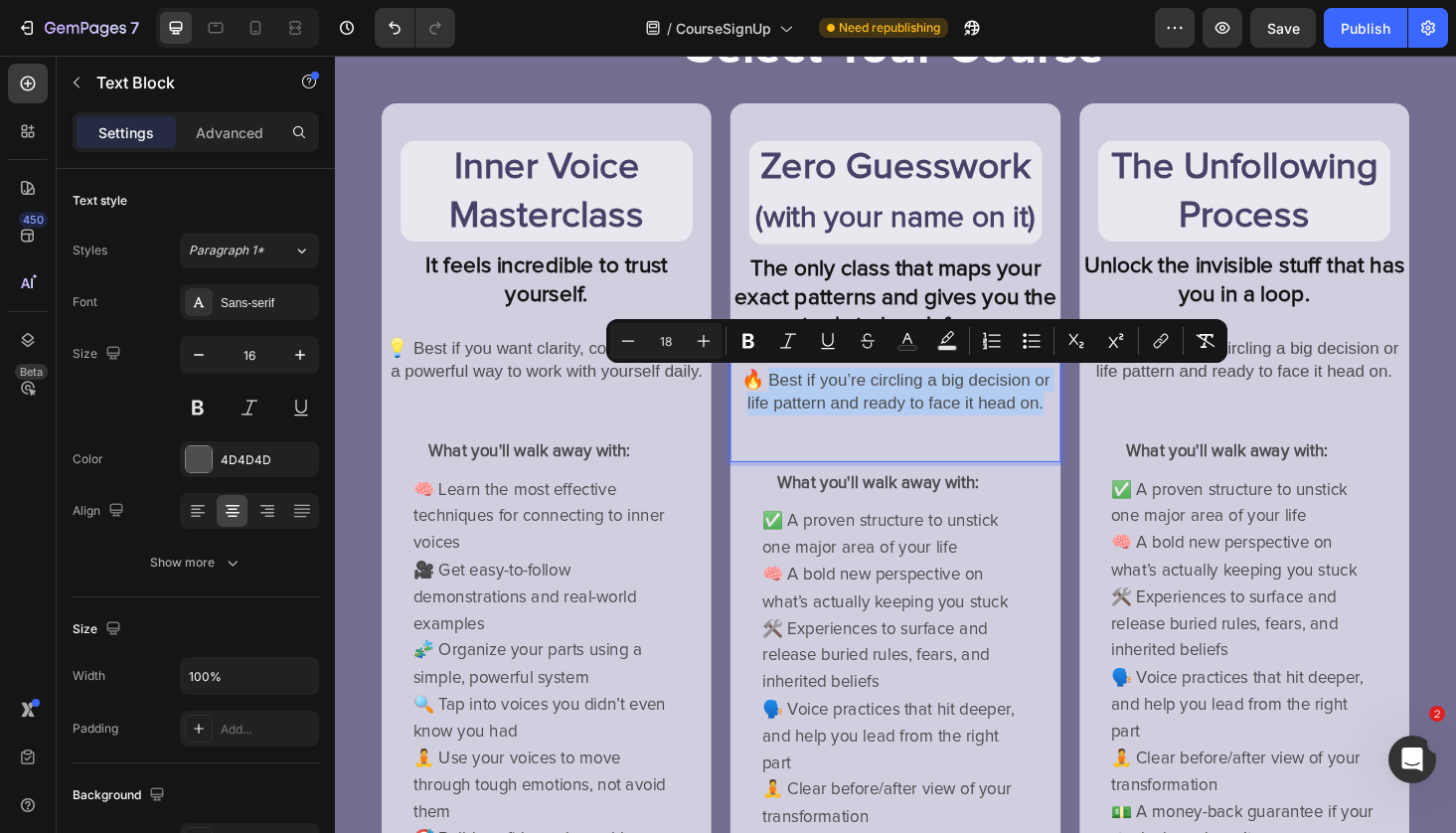drag, startPoint x: 1087, startPoint y: 428, endPoint x: 791, endPoint y: 399, distance: 297.41722 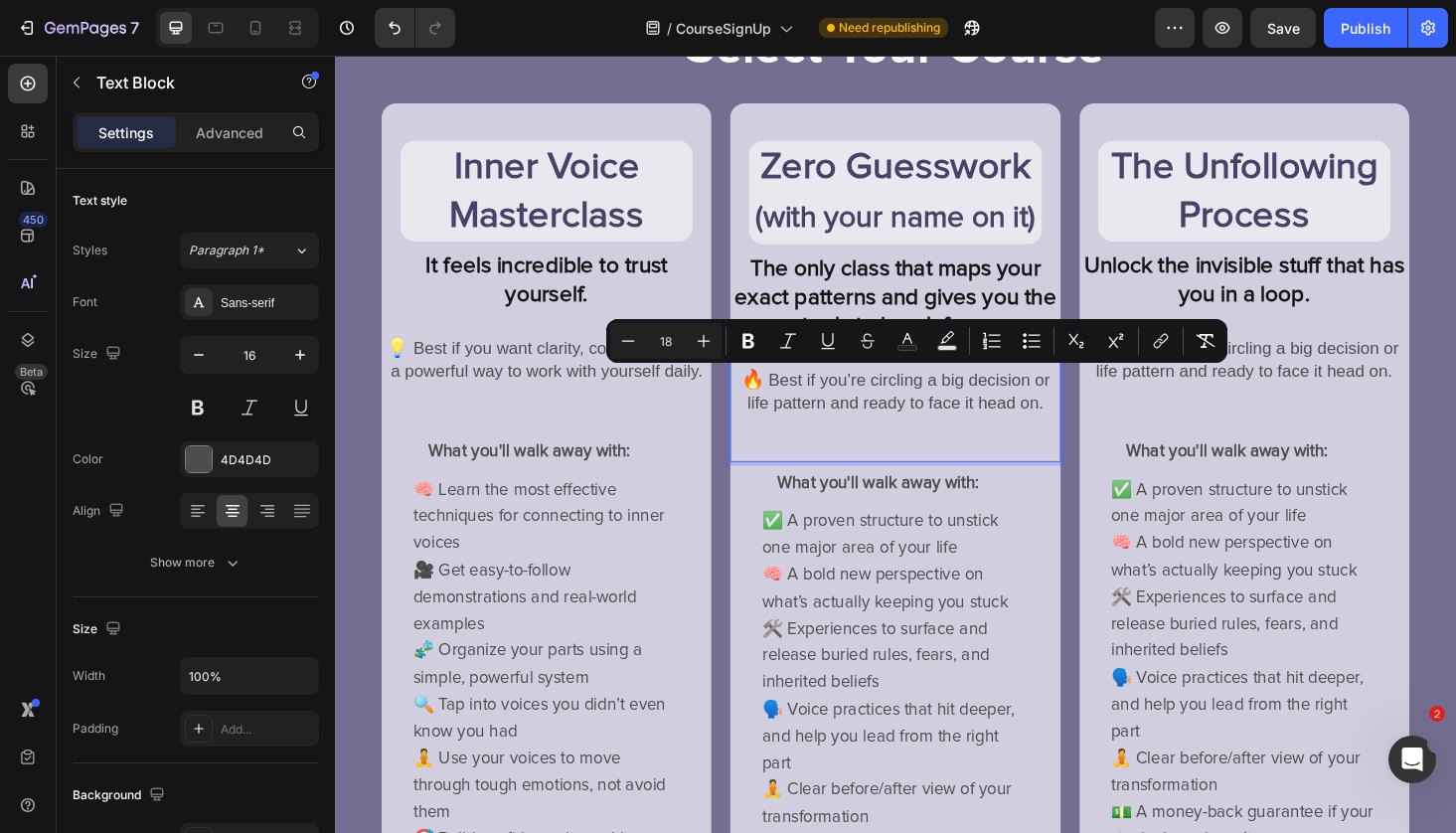 click on "life pattern and ready to face it head on." at bounding box center [930, 425] 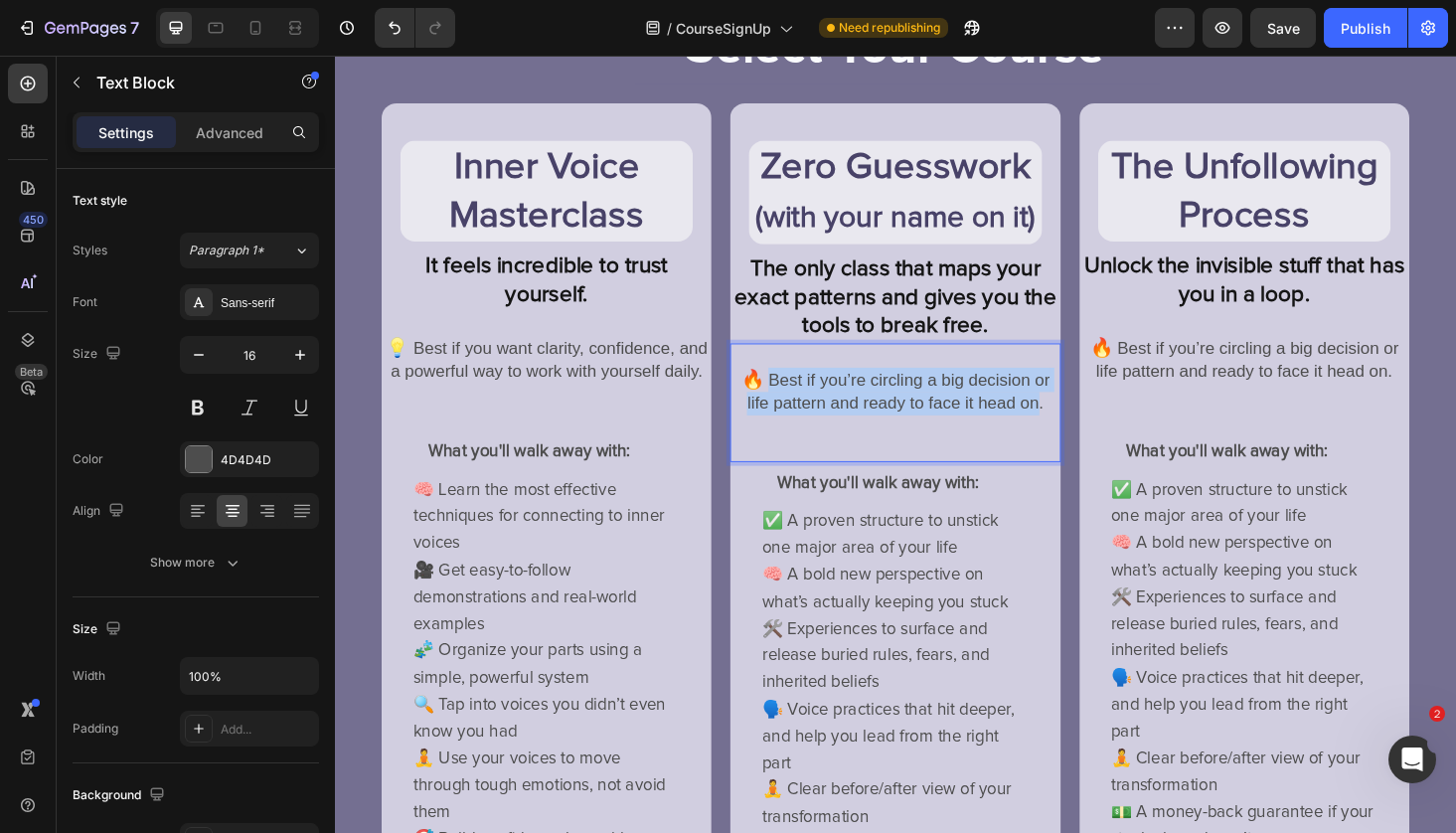 drag, startPoint x: 1083, startPoint y: 420, endPoint x: 790, endPoint y: 391, distance: 294.4317 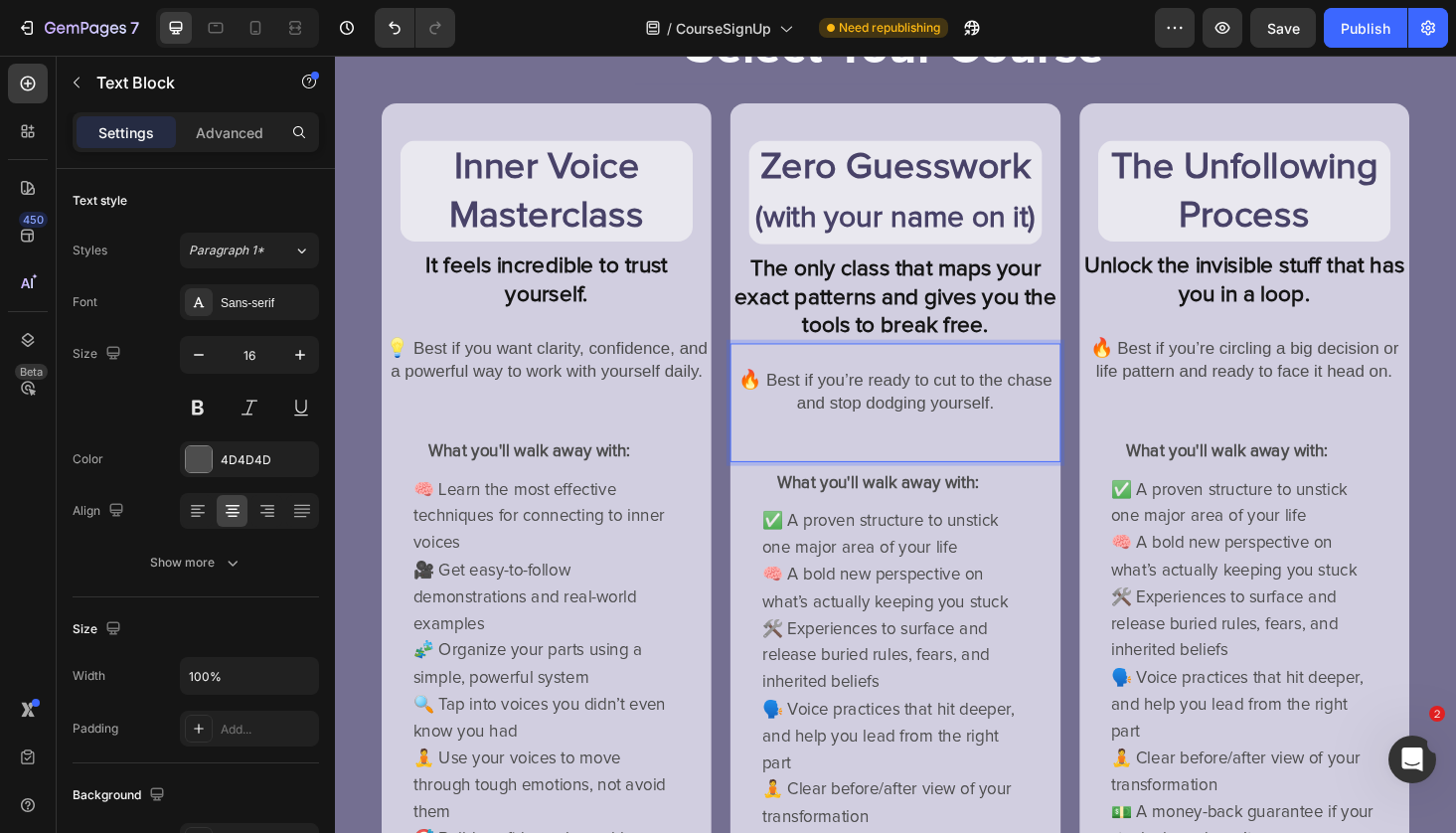 click on "Best if you’re ready to cut to the chase and stop dodging yourself." at bounding box center [946, 413] 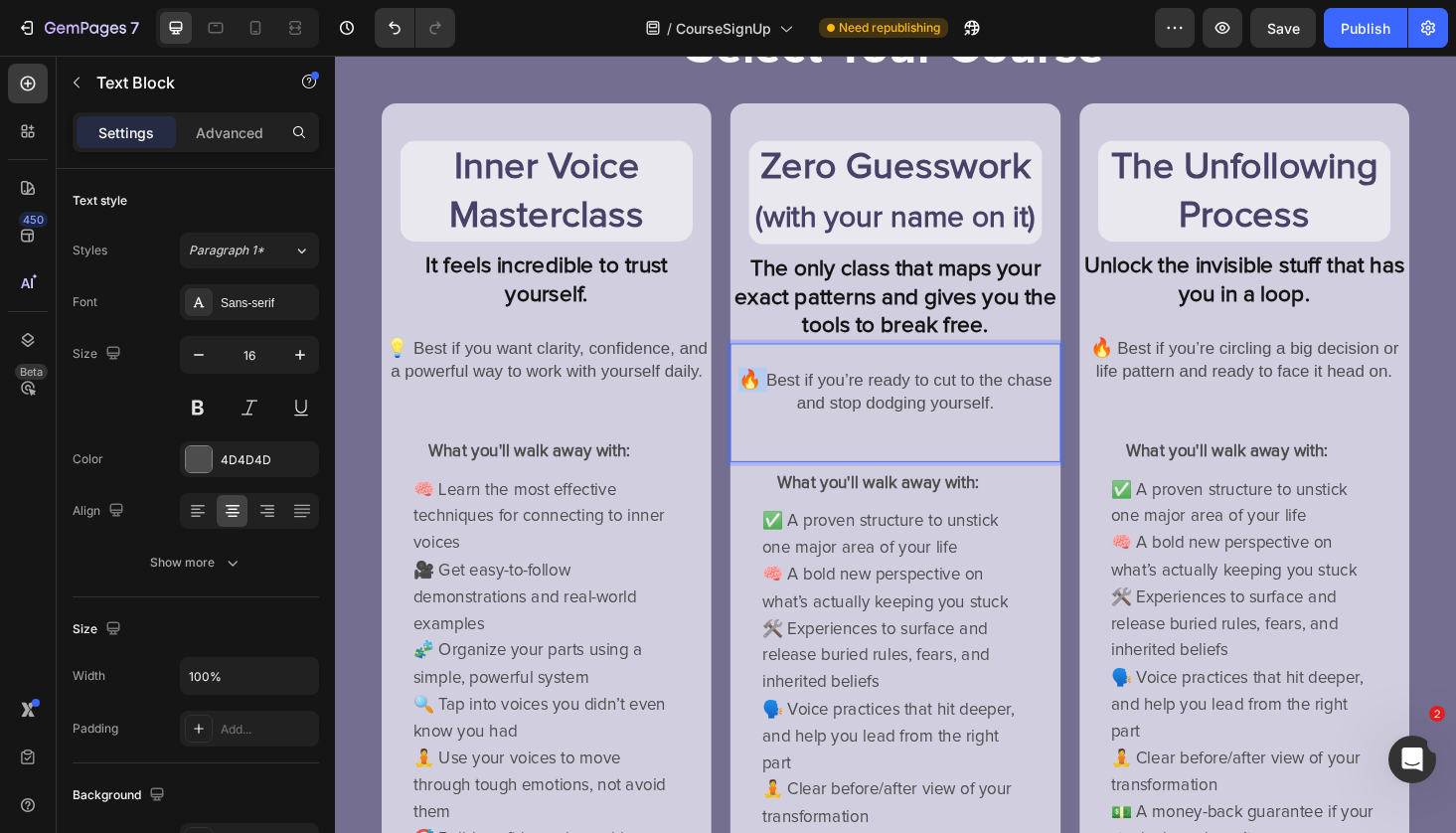 drag, startPoint x: 789, startPoint y: 401, endPoint x: 756, endPoint y: 401, distance: 33 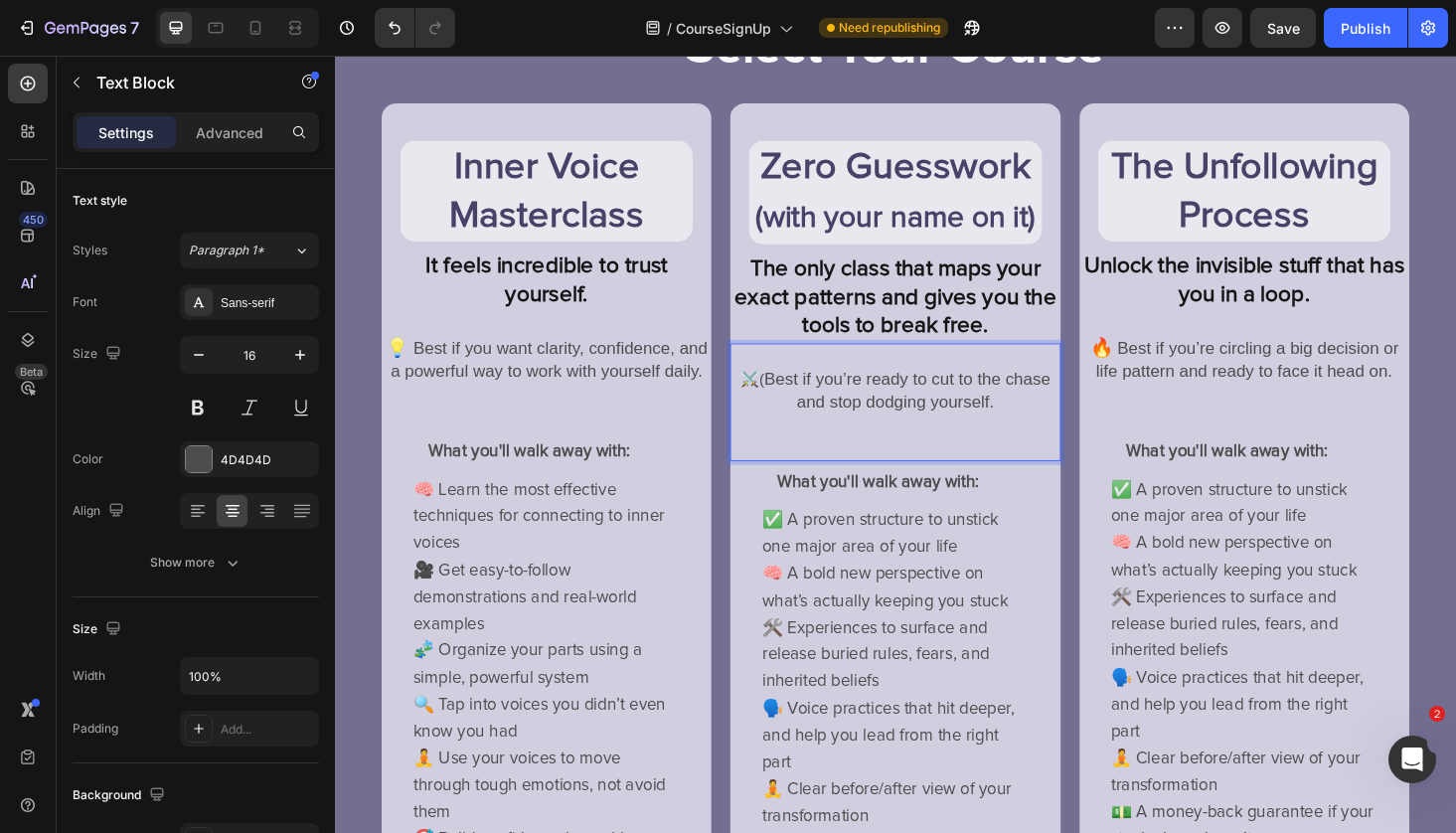 click on "Best if you’re ready to cut to the chase and stop dodging yourself." at bounding box center [944, 412] 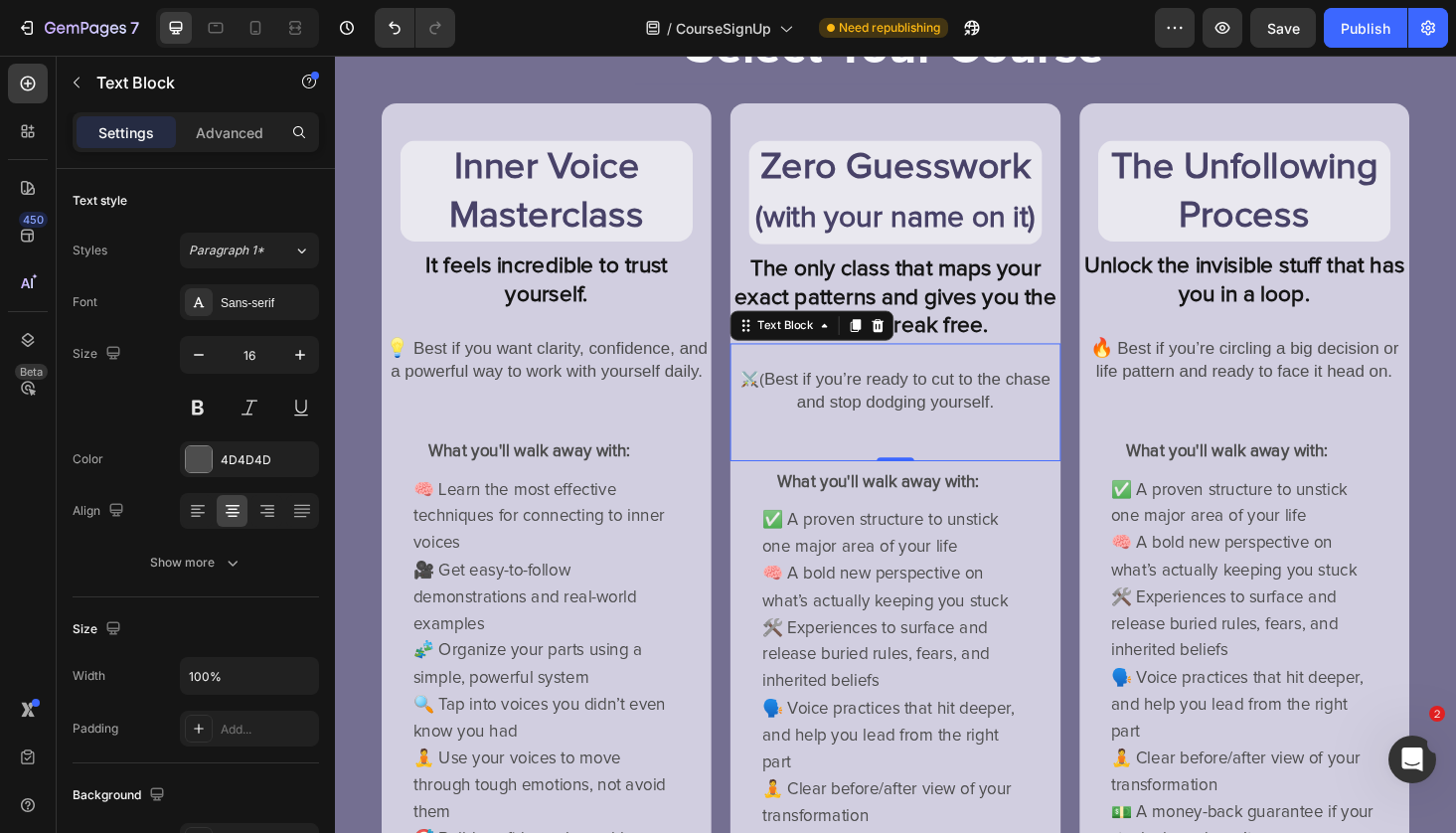 click on "⚔️ ( Best if you’re ready to cut to the chase and stop dodging yourself. Text Block 0" at bounding box center (930, 424) 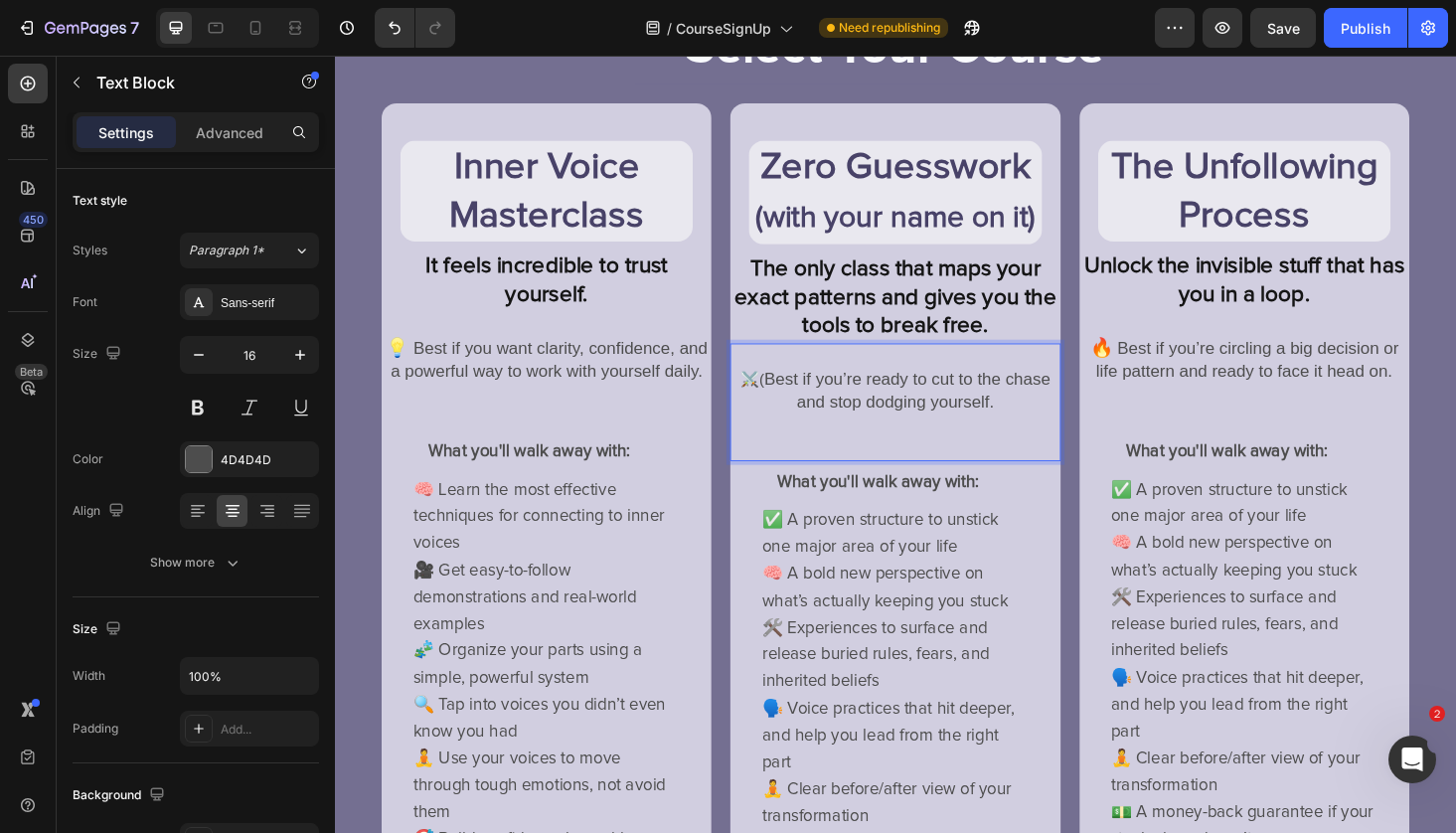click on "⚔️ ( Best if you’re ready to cut to the chase and stop dodging yourself." at bounding box center [930, 413] 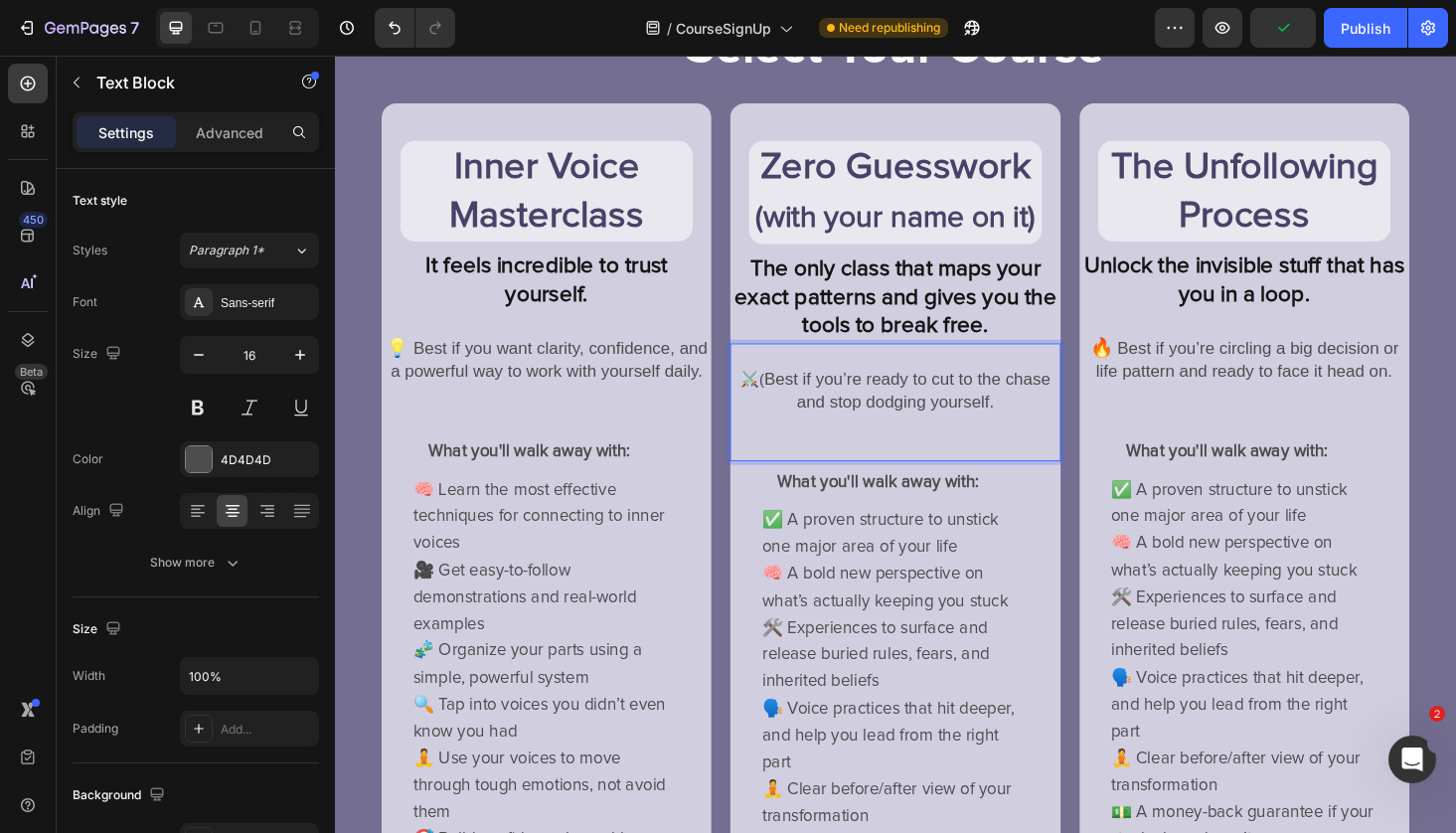 click on "⚔️ ( Best if you’re ready to cut to the chase and stop dodging yourself. Text Block 0" at bounding box center [930, 424] 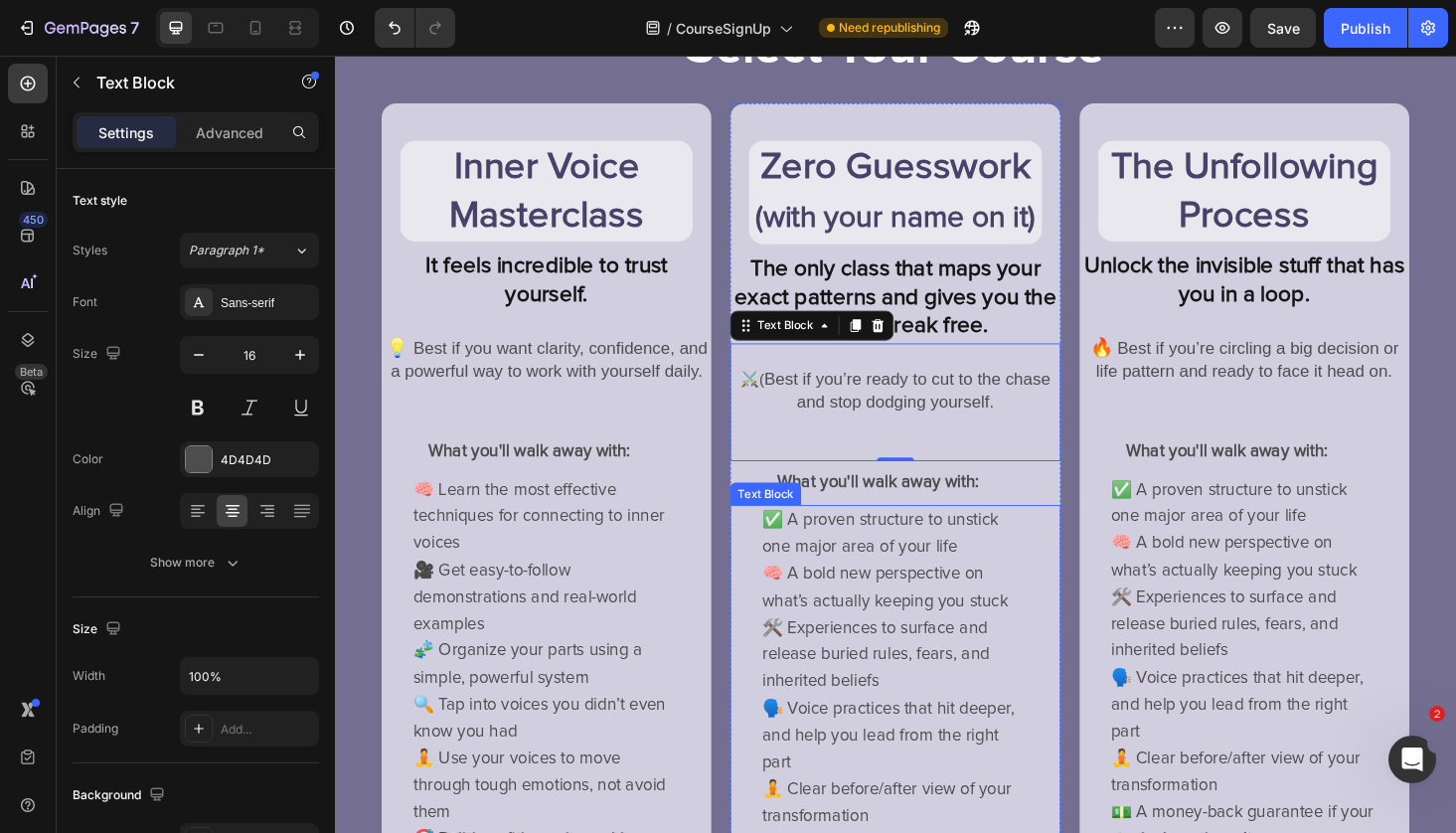 click on "🧠 A bold new perspective on what’s actually keeping you stuck" at bounding box center (919, 621) 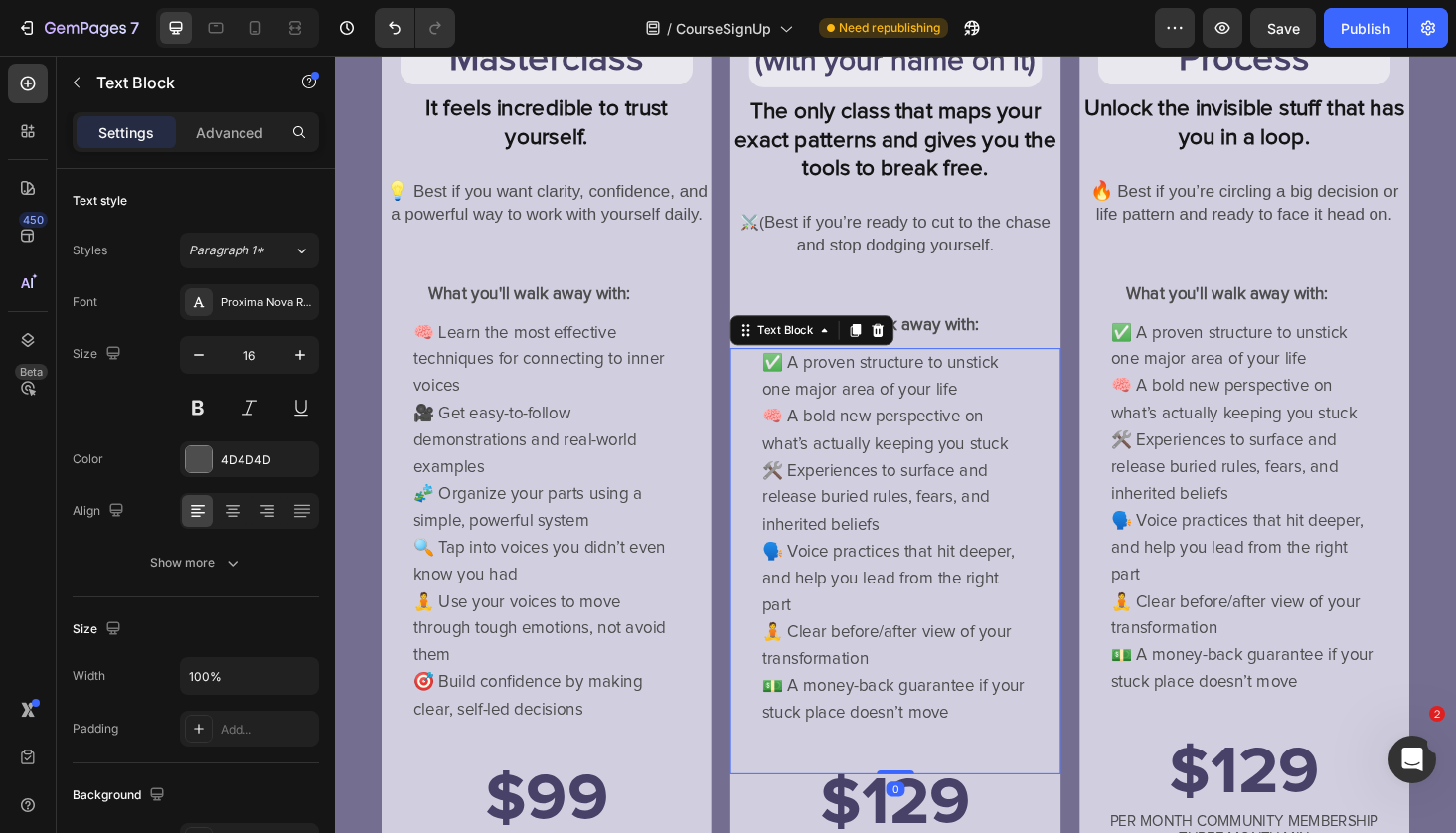 scroll, scrollTop: 359, scrollLeft: 0, axis: vertical 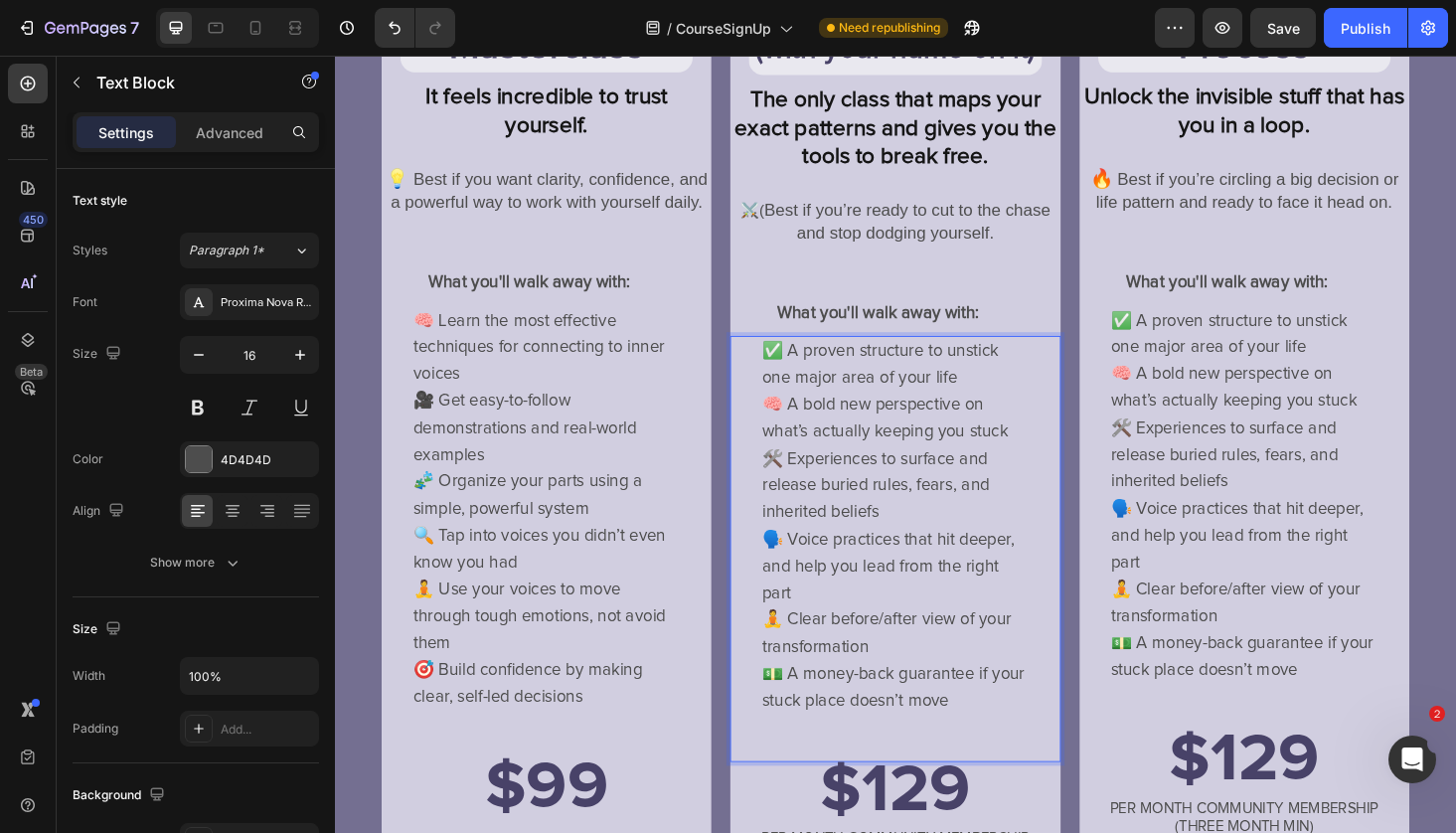 click on "✅ A proven structure to unstick one major area of your life 🧠 A bold new perspective on what’s actually keeping you stuck 🛠️ Experiences to surface and release buried rules, fears, and inherited beliefs 🗣️ Voice practices that hit deeper, and help you lead from the right part 🧘 Clear before/after view of your transformation 💵 A money-back guarantee if your stuck place doesn’t move" at bounding box center (930, 556) 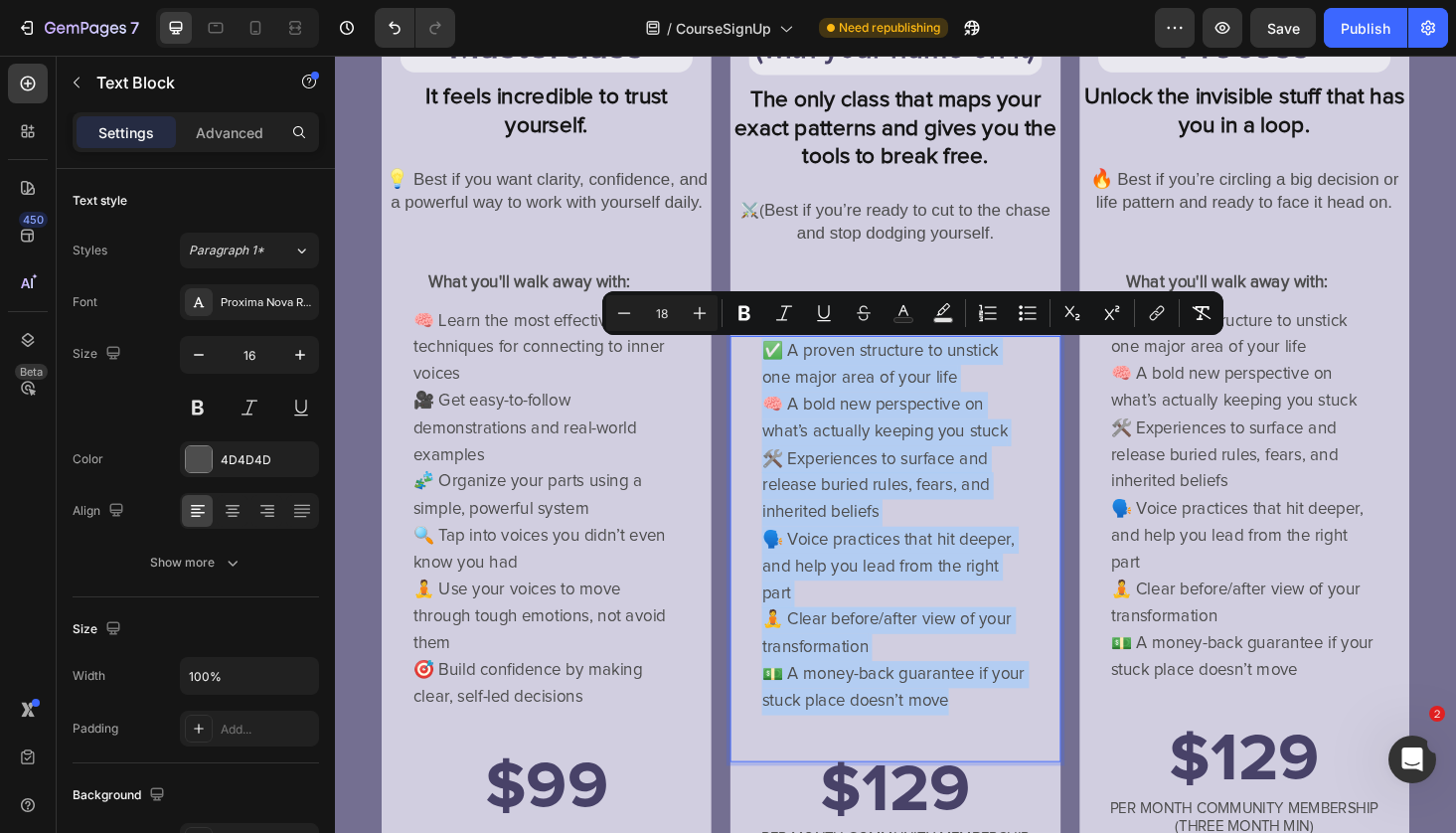 drag, startPoint x: 1001, startPoint y: 753, endPoint x: 783, endPoint y: 383, distance: 429.446 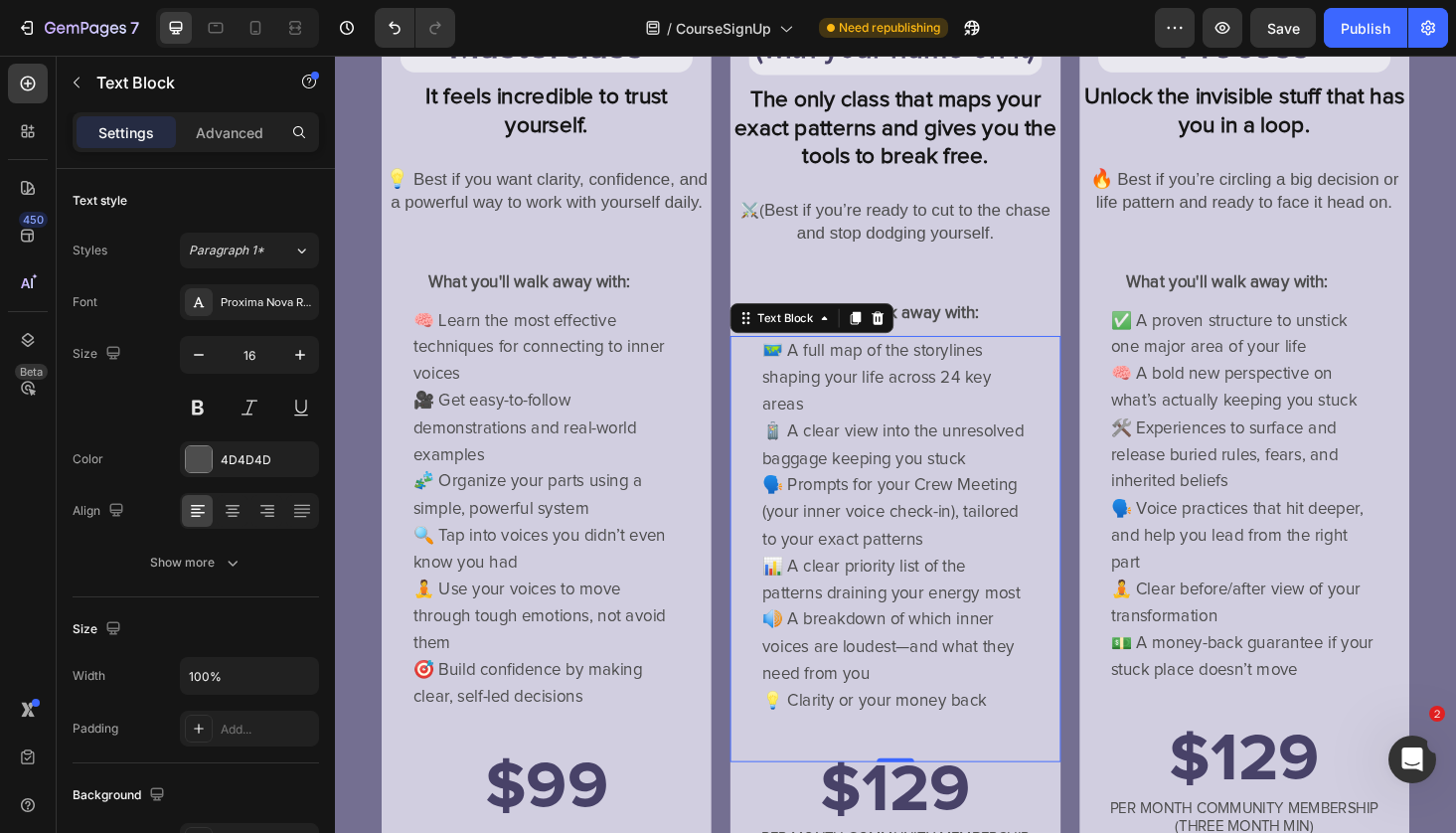 click on "🗺️ A full map of the storylines shaping your life across 24 key areas 🧳 A clear view into the unresolved baggage keeping you stuck 🗣️ Prompts for your Crew Meeting (your inner voice check-in), tailored to your exact patterns 📊 A clear priority list of the patterns draining your energy most 🔊 A breakdown of which inner voices are loudest—and what they need from you 💡 Clarity or your money back Text Block 0" at bounding box center [930, 580] 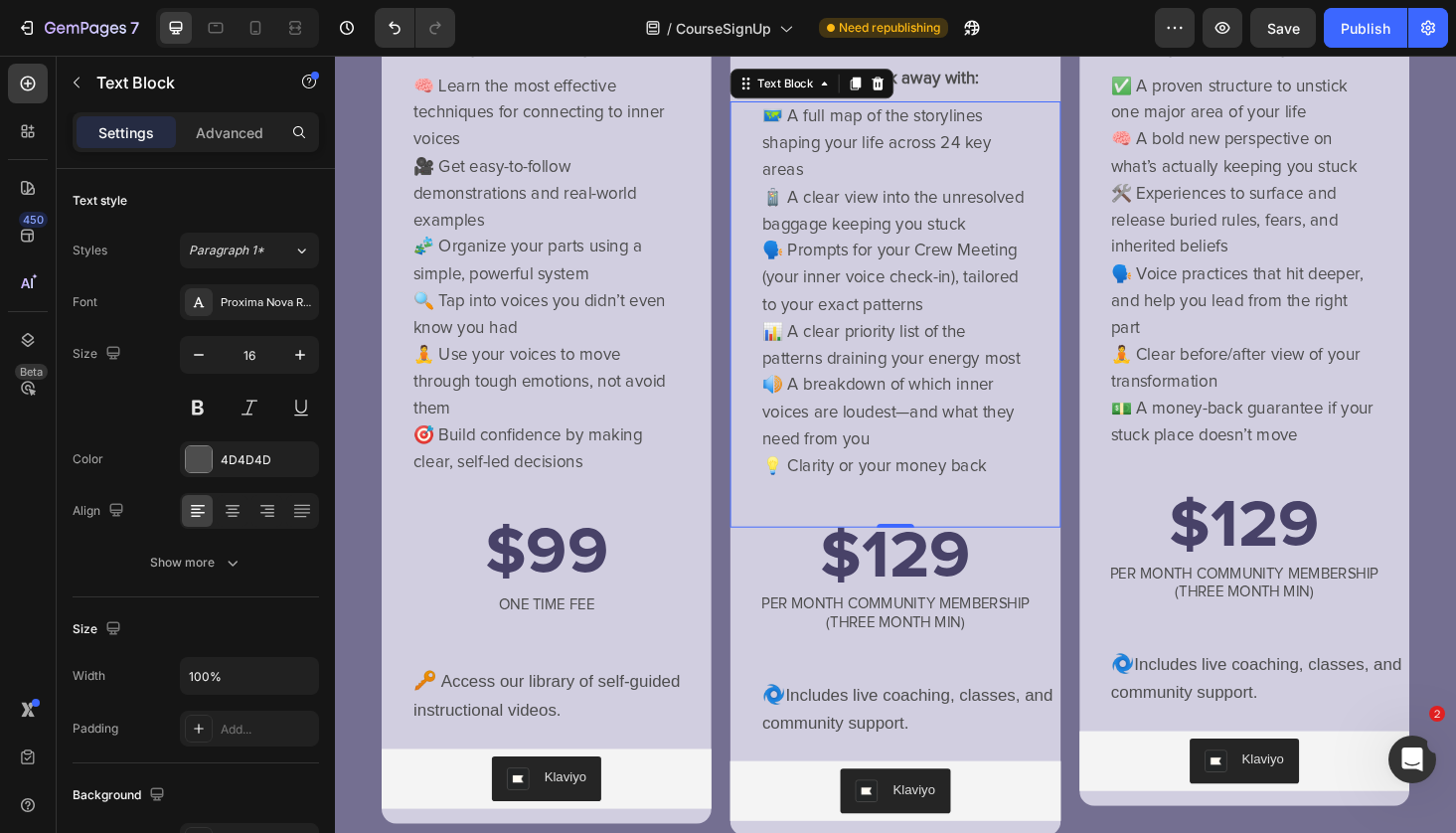 scroll, scrollTop: 619, scrollLeft: 0, axis: vertical 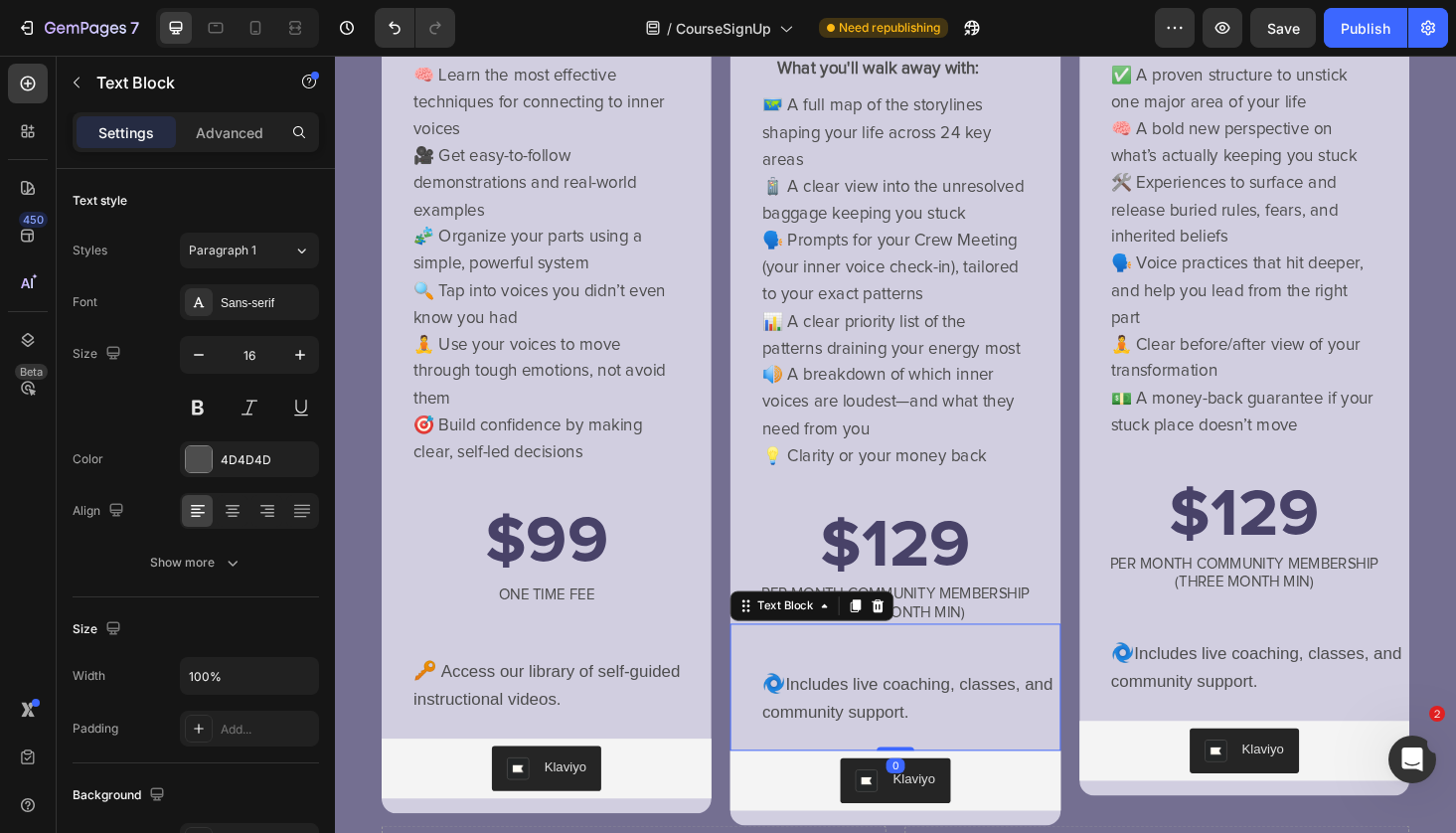 click on "🌀 Includes live coaching, classes, and community support." at bounding box center [946, 740] 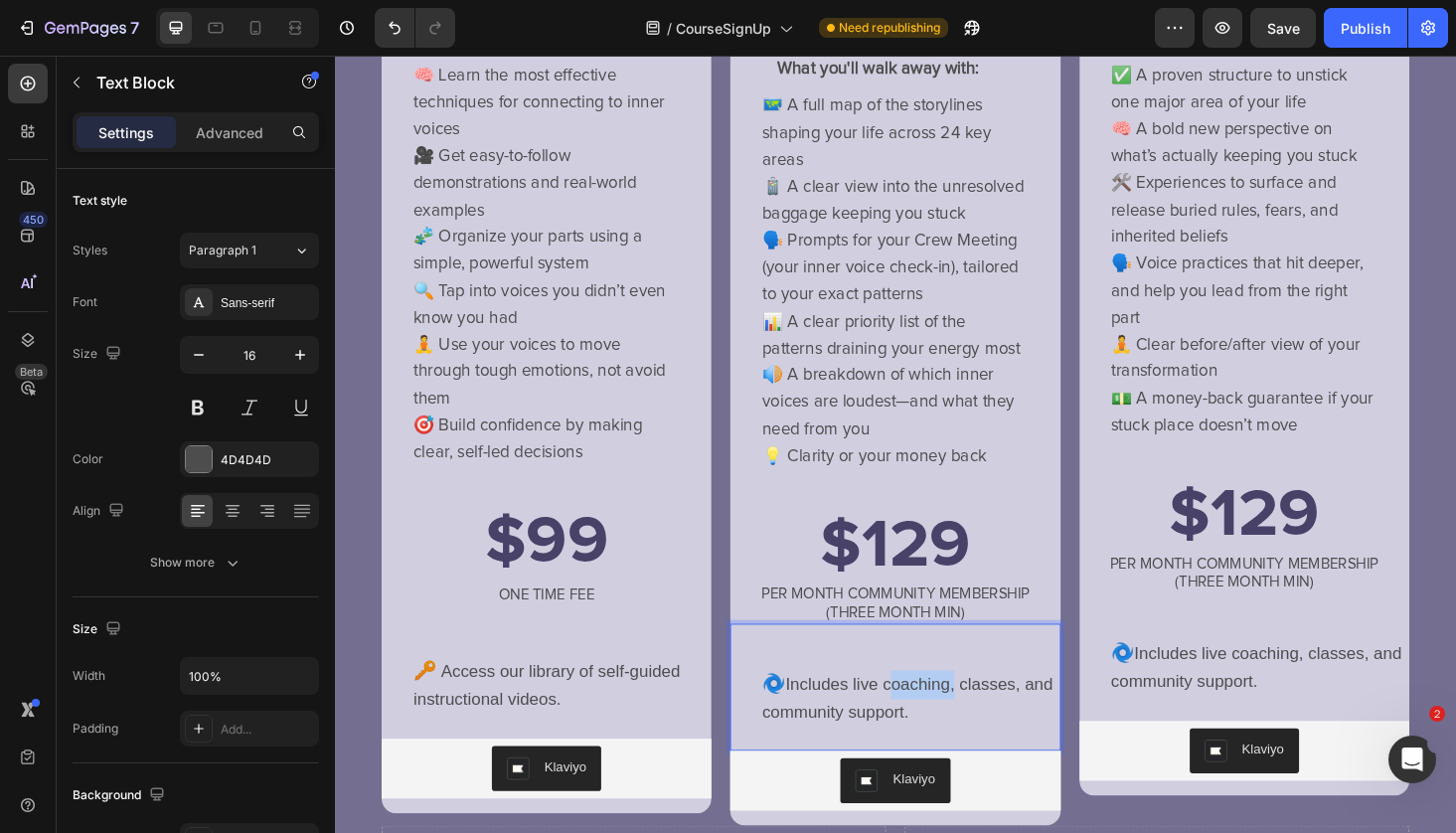 click on "🌀 Includes live coaching, classes, and community support." at bounding box center [946, 740] 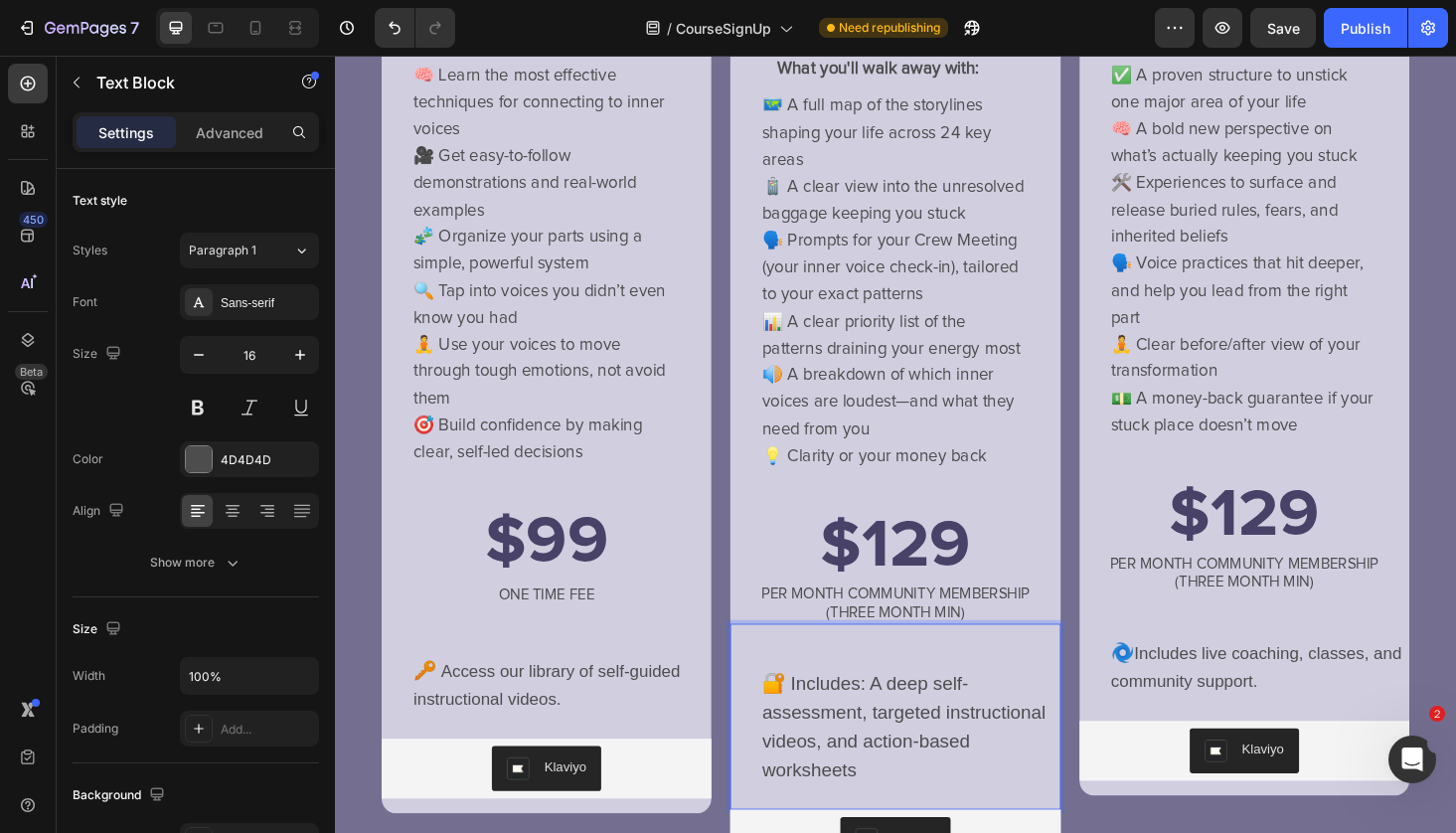 click on "🔐 Includes: A deep self-assessment, targeted instructional videos, and action-based worksheets" at bounding box center [946, 770] 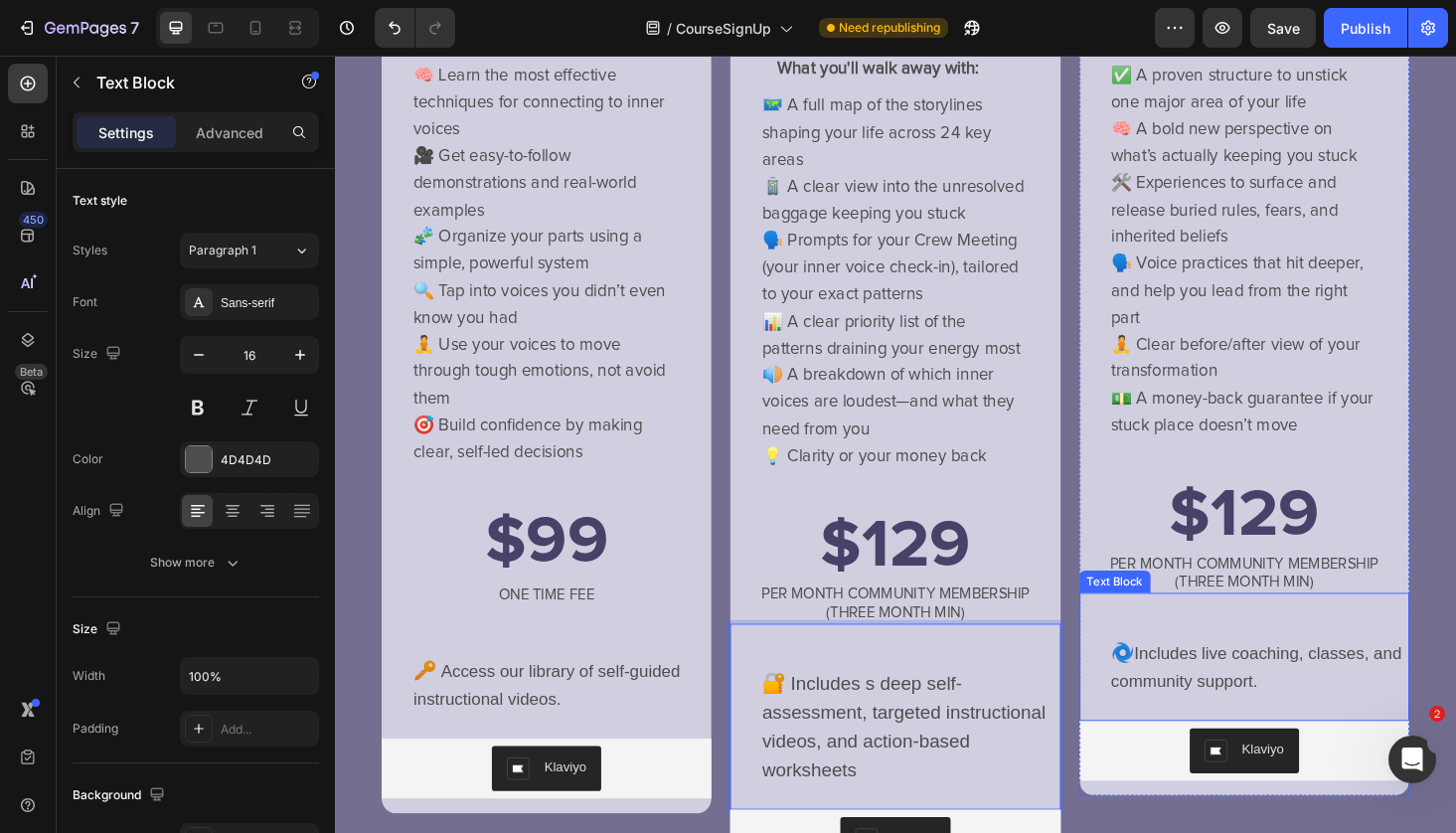 click on "Includes live coaching, classes, and community support." at bounding box center [1315, 707] 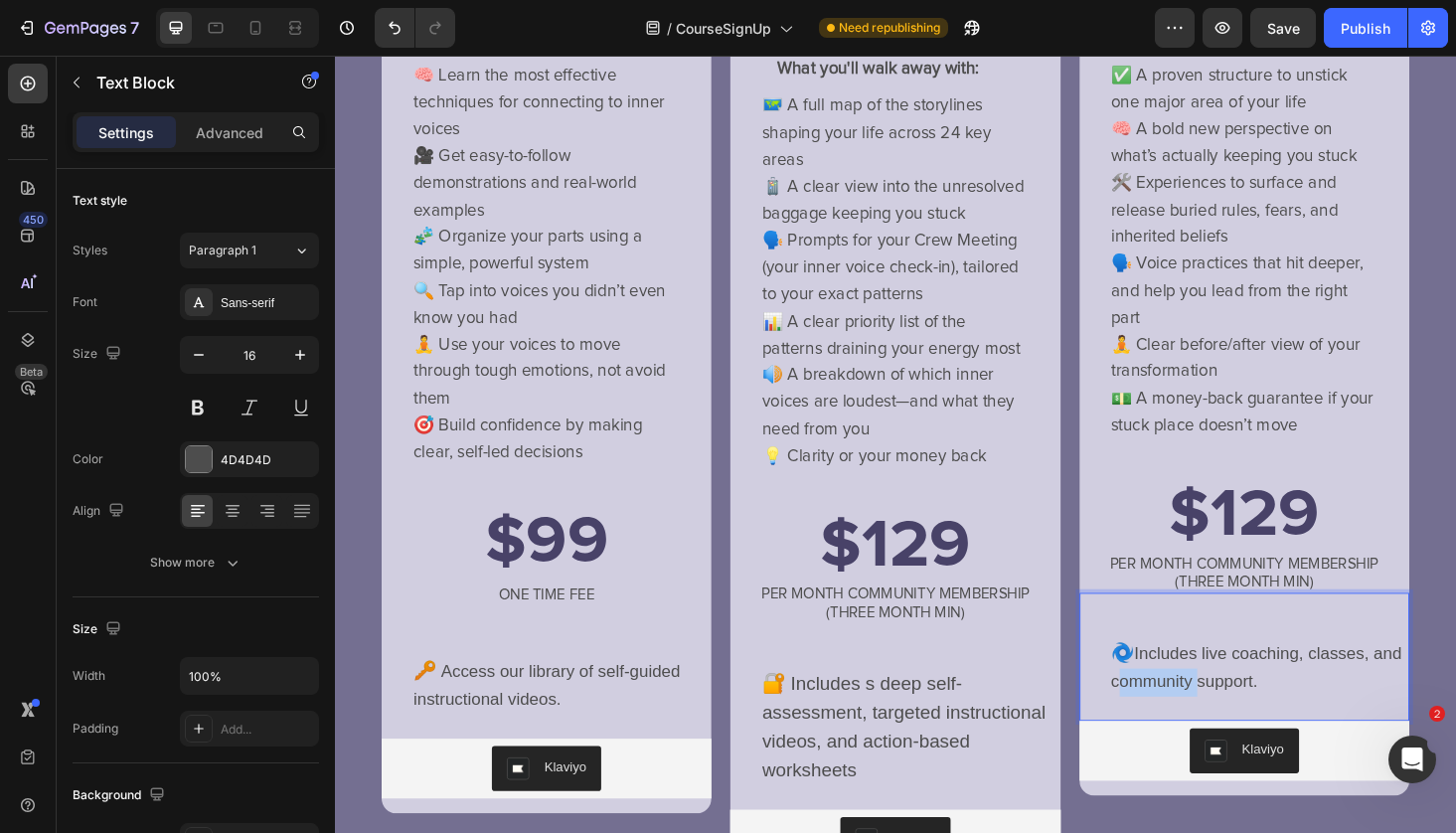 click on "Includes live coaching, classes, and community support." at bounding box center [1315, 707] 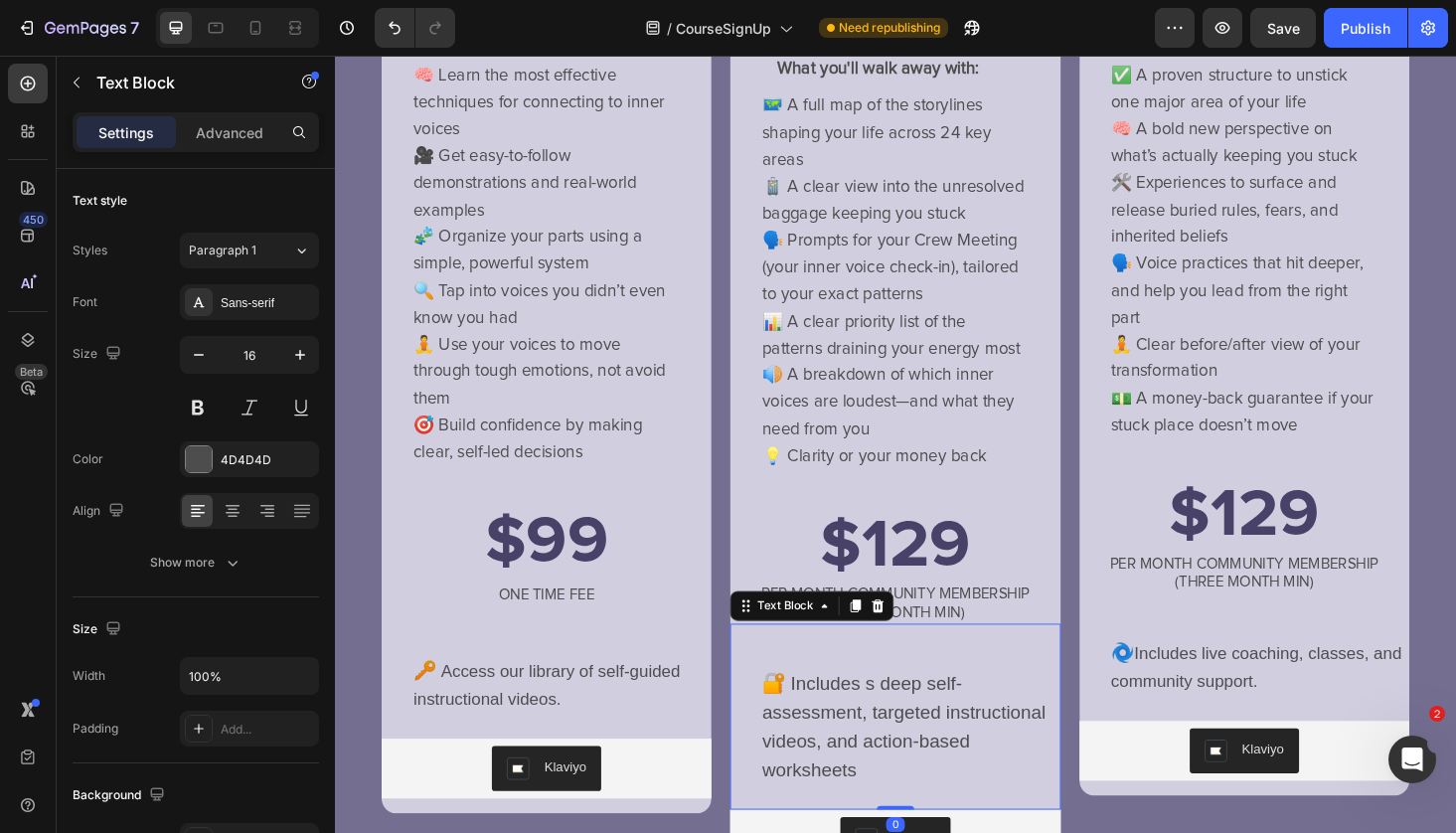 click on "🔐 Includes s deep self-assessment, targeted instructional videos, and action-based worksheets" at bounding box center [940, 769] 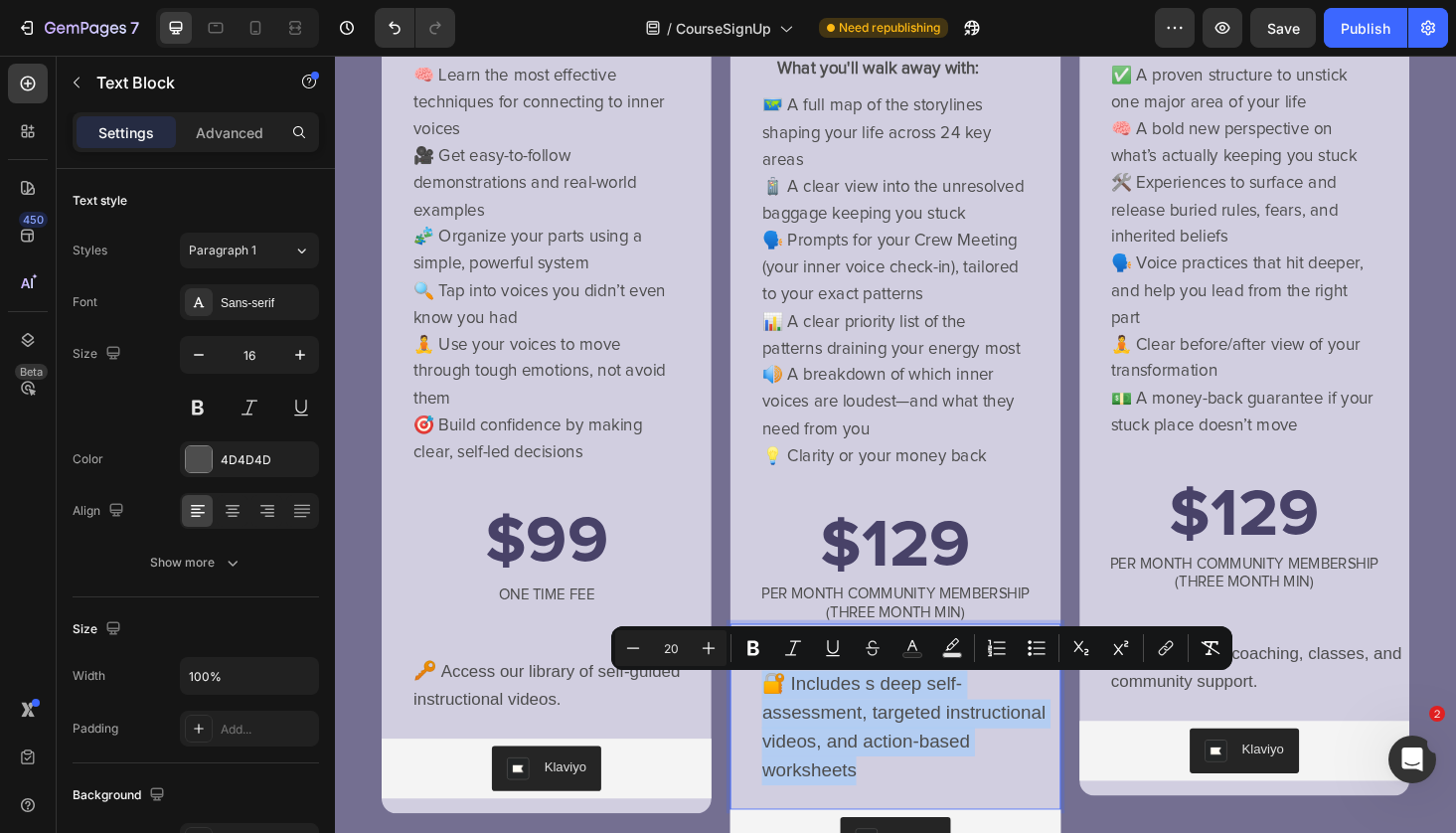 drag, startPoint x: 903, startPoint y: 818, endPoint x: 792, endPoint y: 735, distance: 139 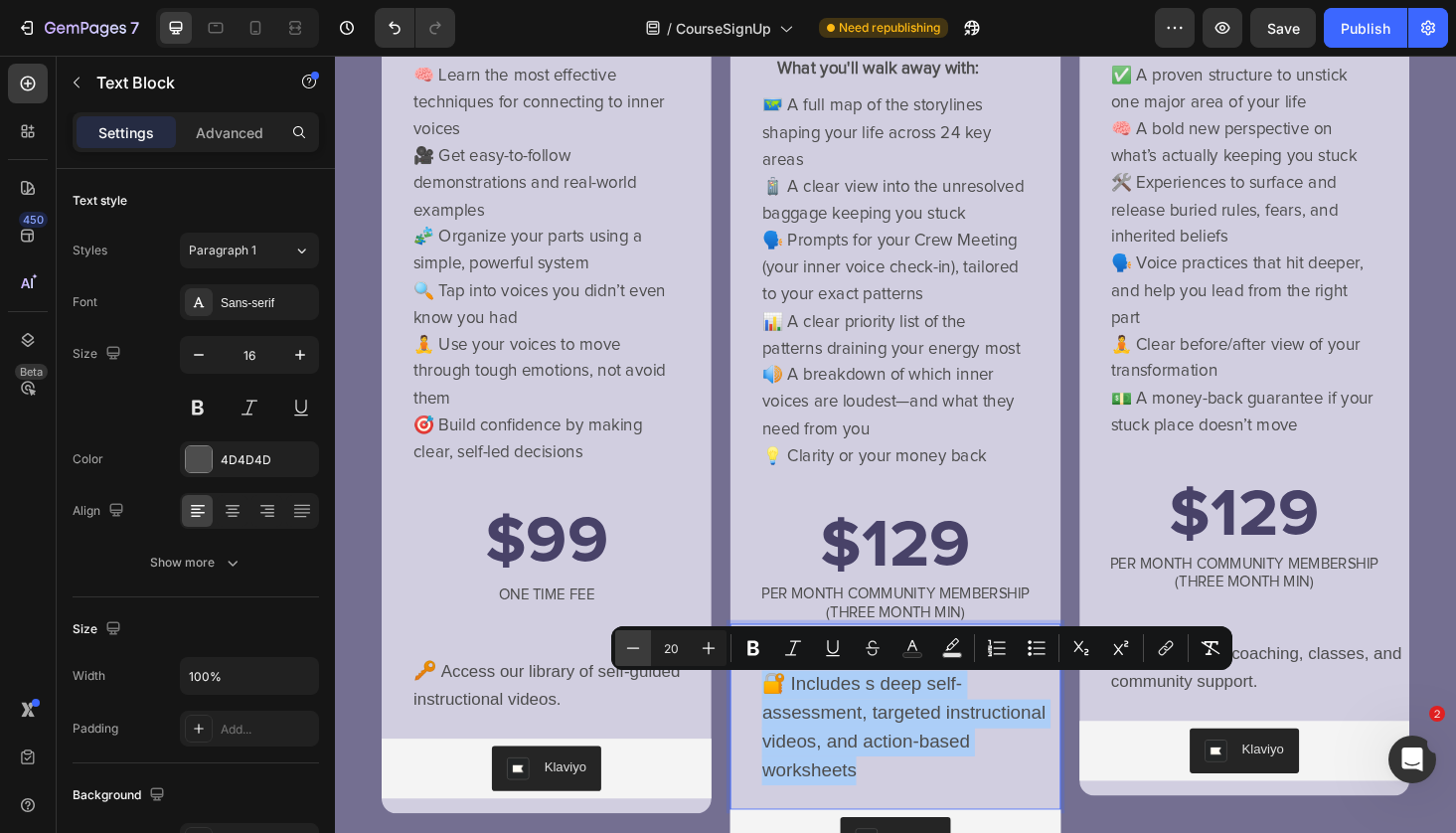 click 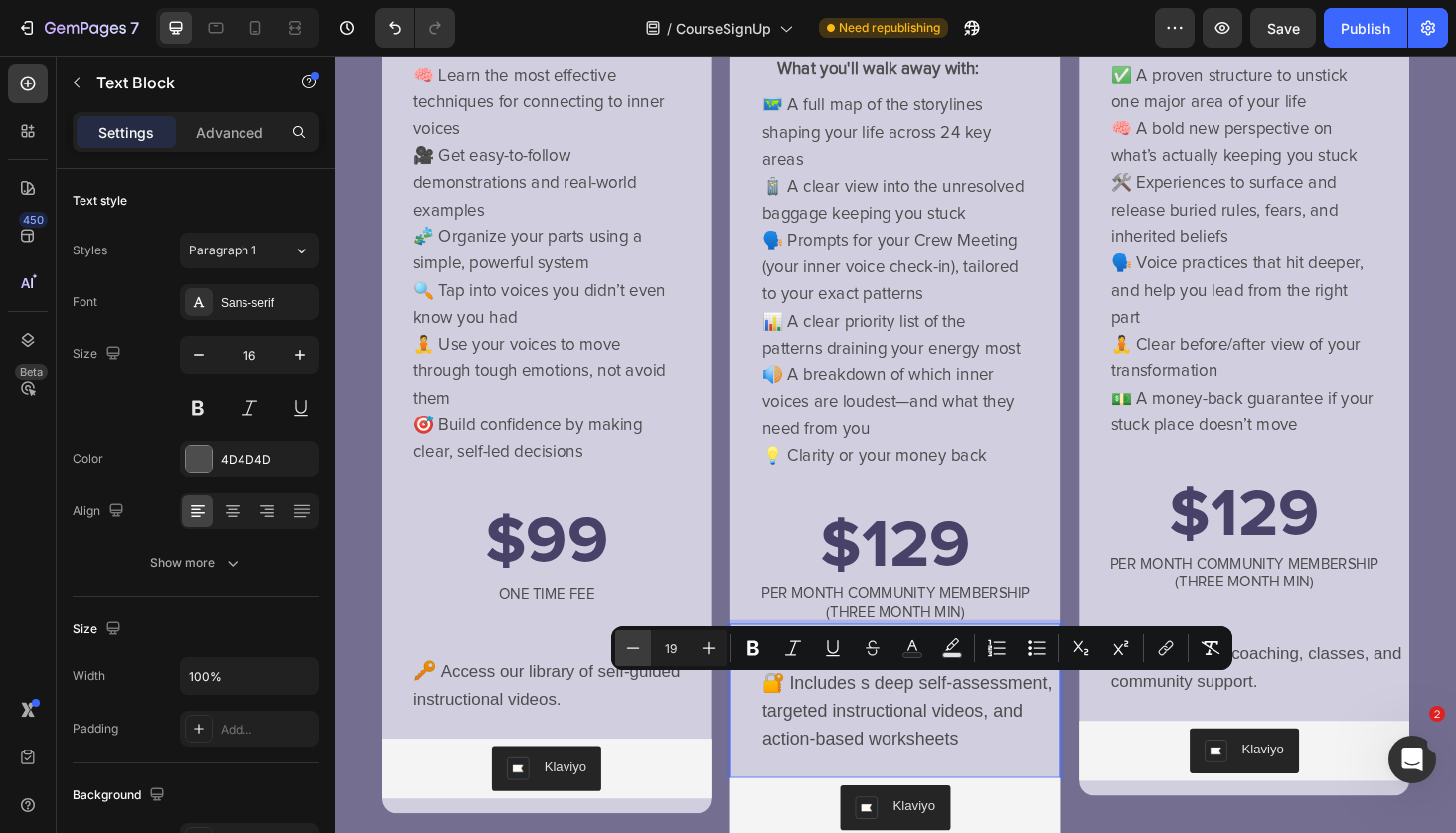 click 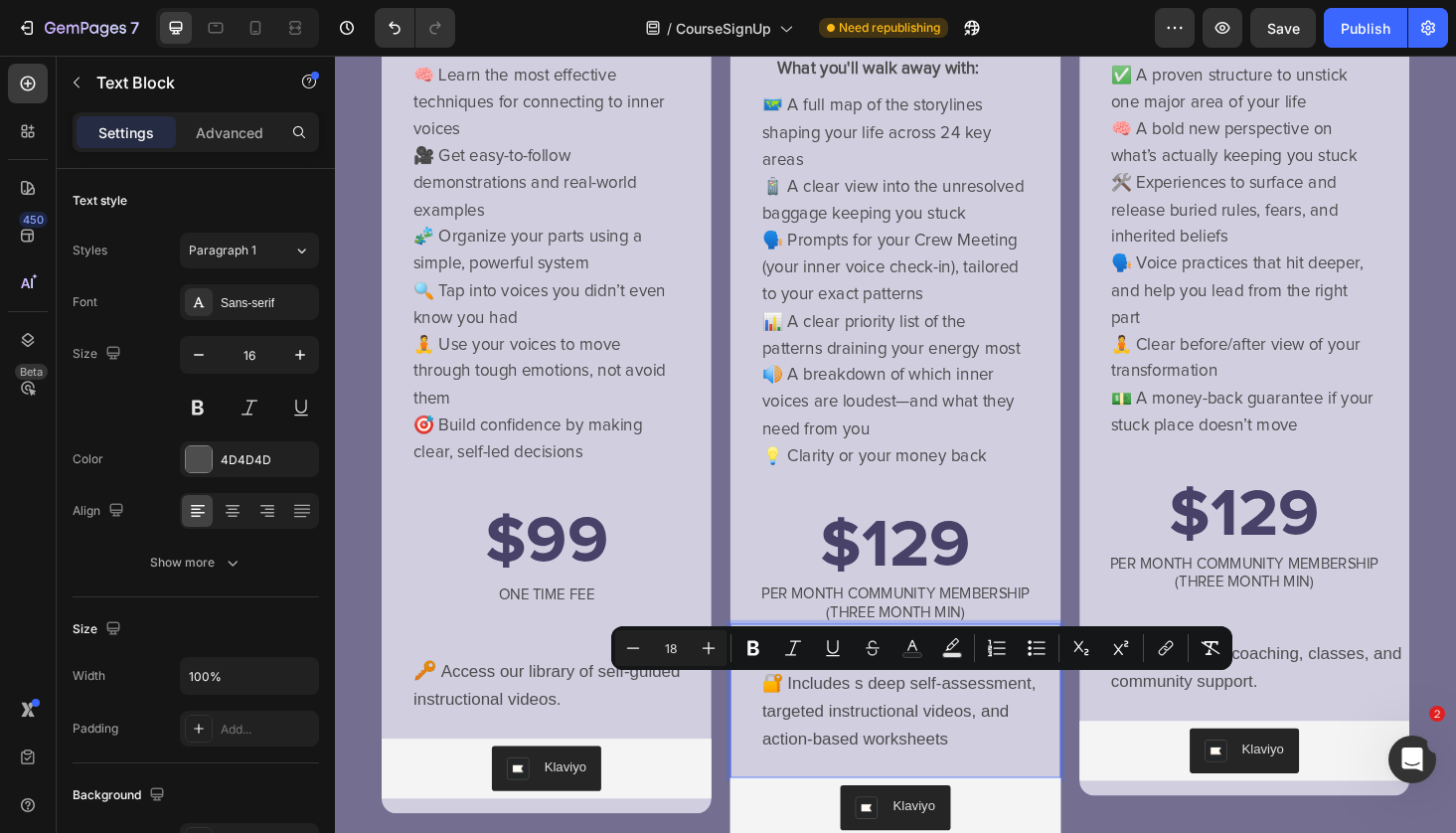 click on "🔐 Includes s deep self-assessment, targeted instructional videos, and action-based worksheets" at bounding box center (934, 753) 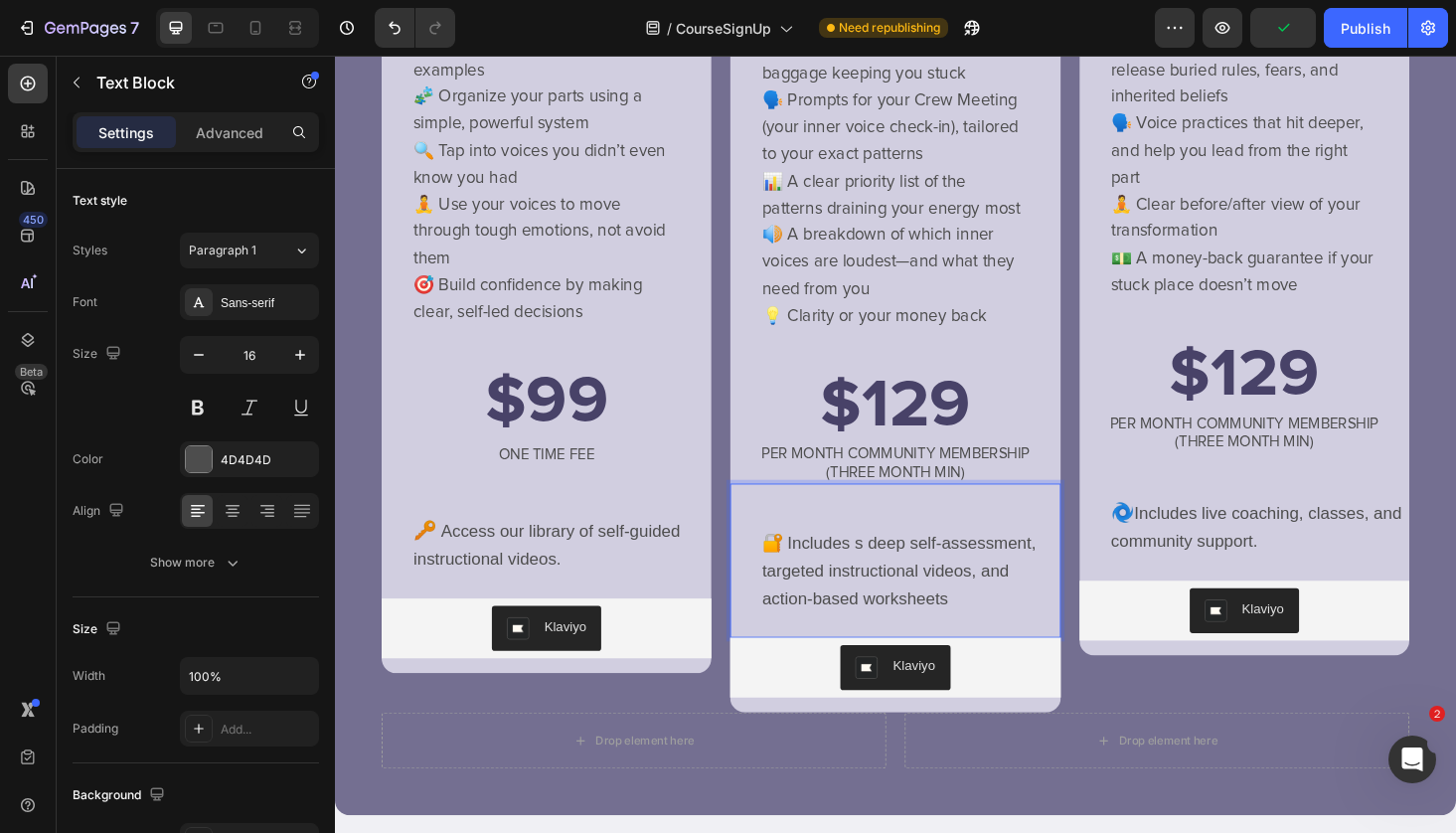 scroll, scrollTop: 766, scrollLeft: 0, axis: vertical 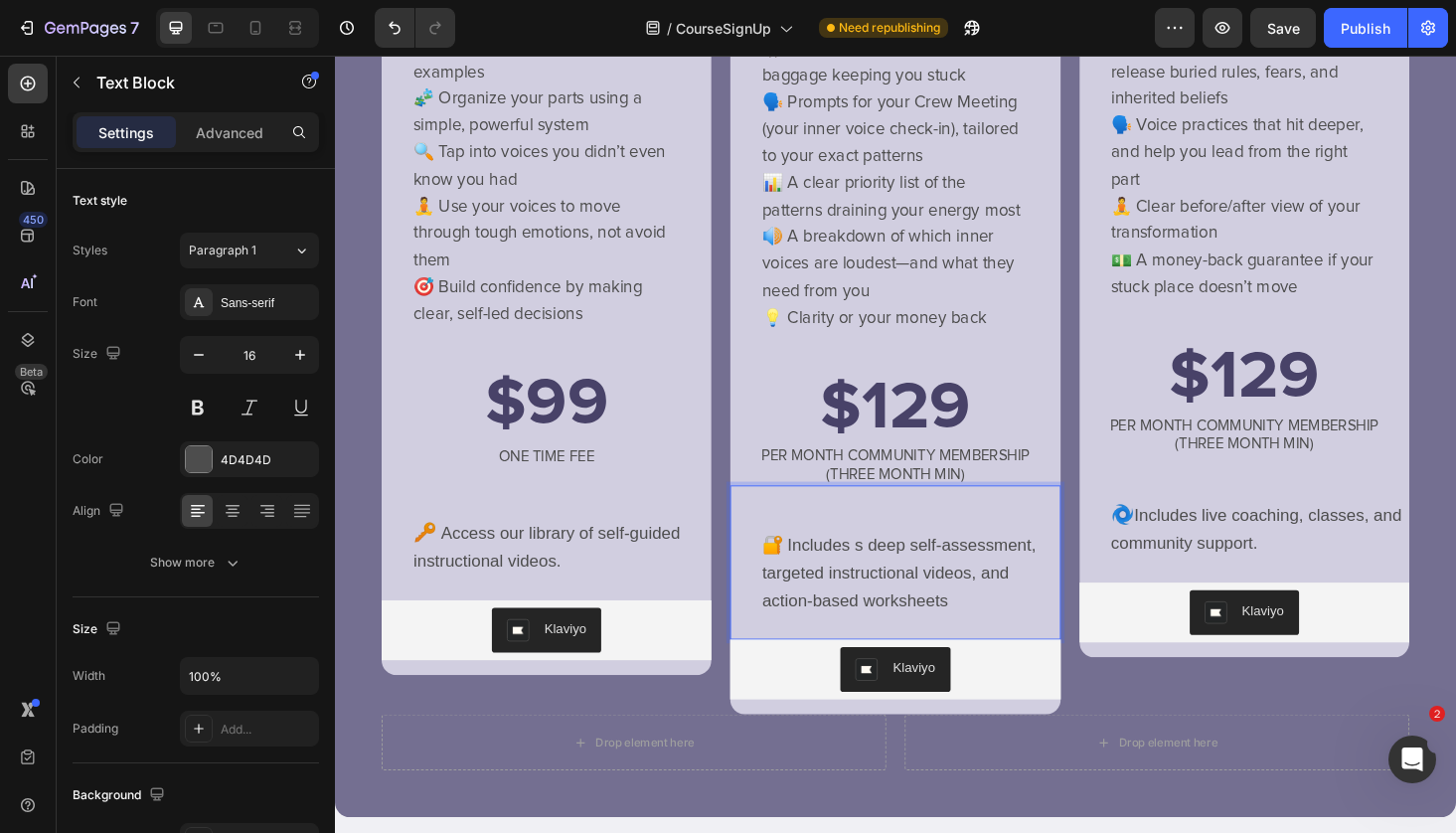 click on "🔐 Includes s deep self-assessment, targeted instructional videos, and action-based worksheets" at bounding box center [946, 606] 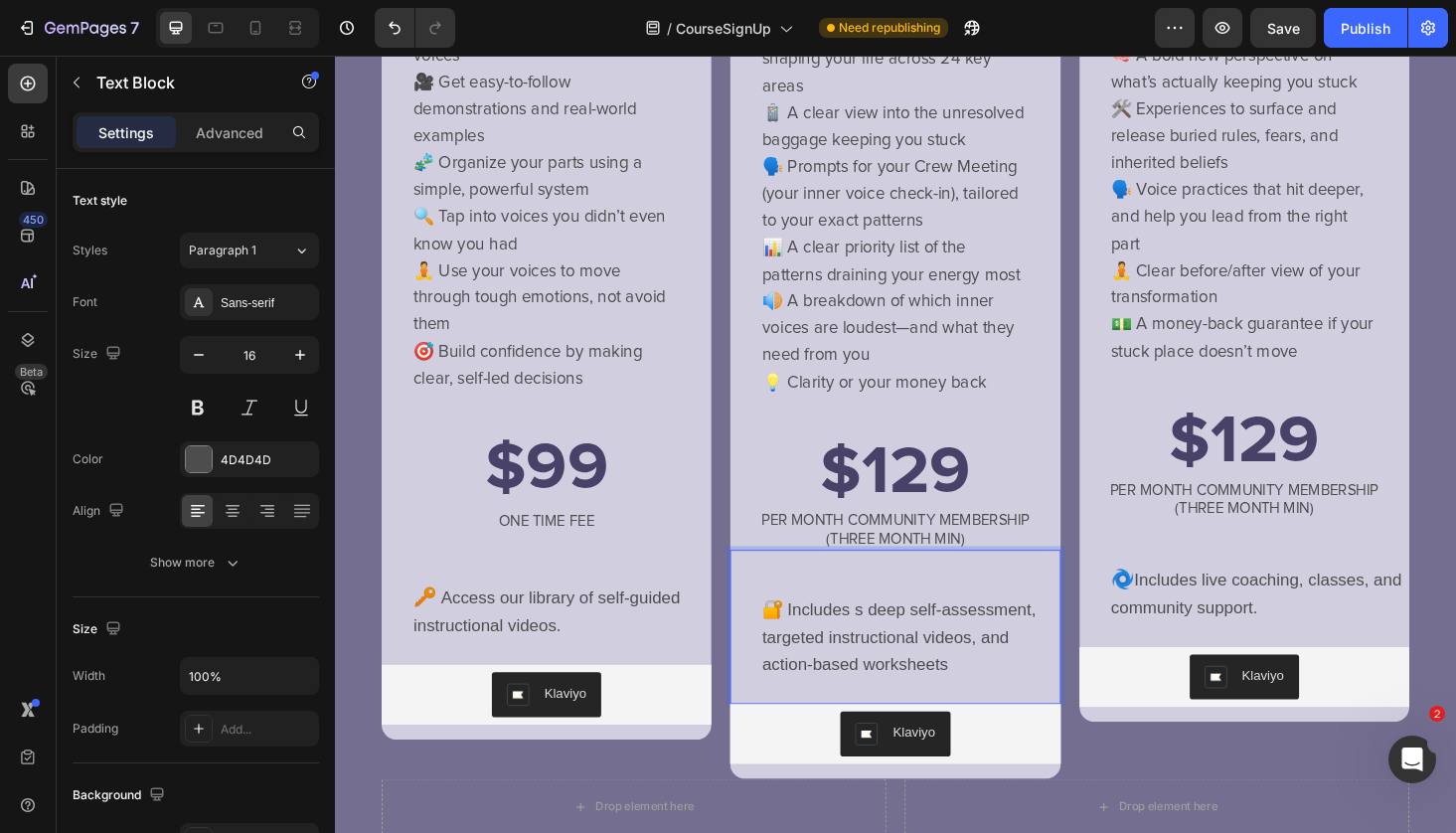 scroll, scrollTop: 696, scrollLeft: 0, axis: vertical 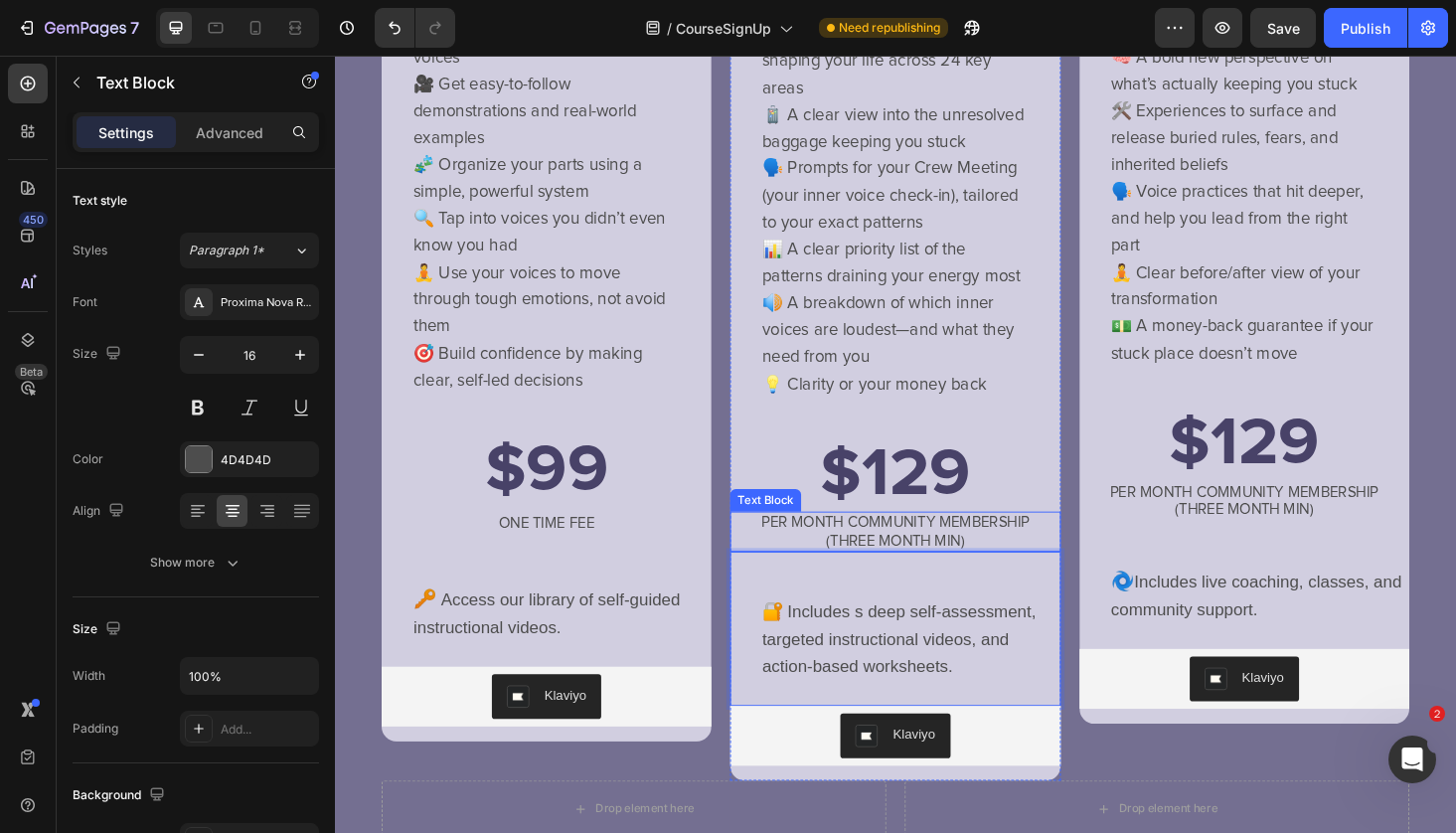click on "PER MONTH COMMUNITY MEMBERSHIP (THREE MONTH MIN)" at bounding box center [930, 562] 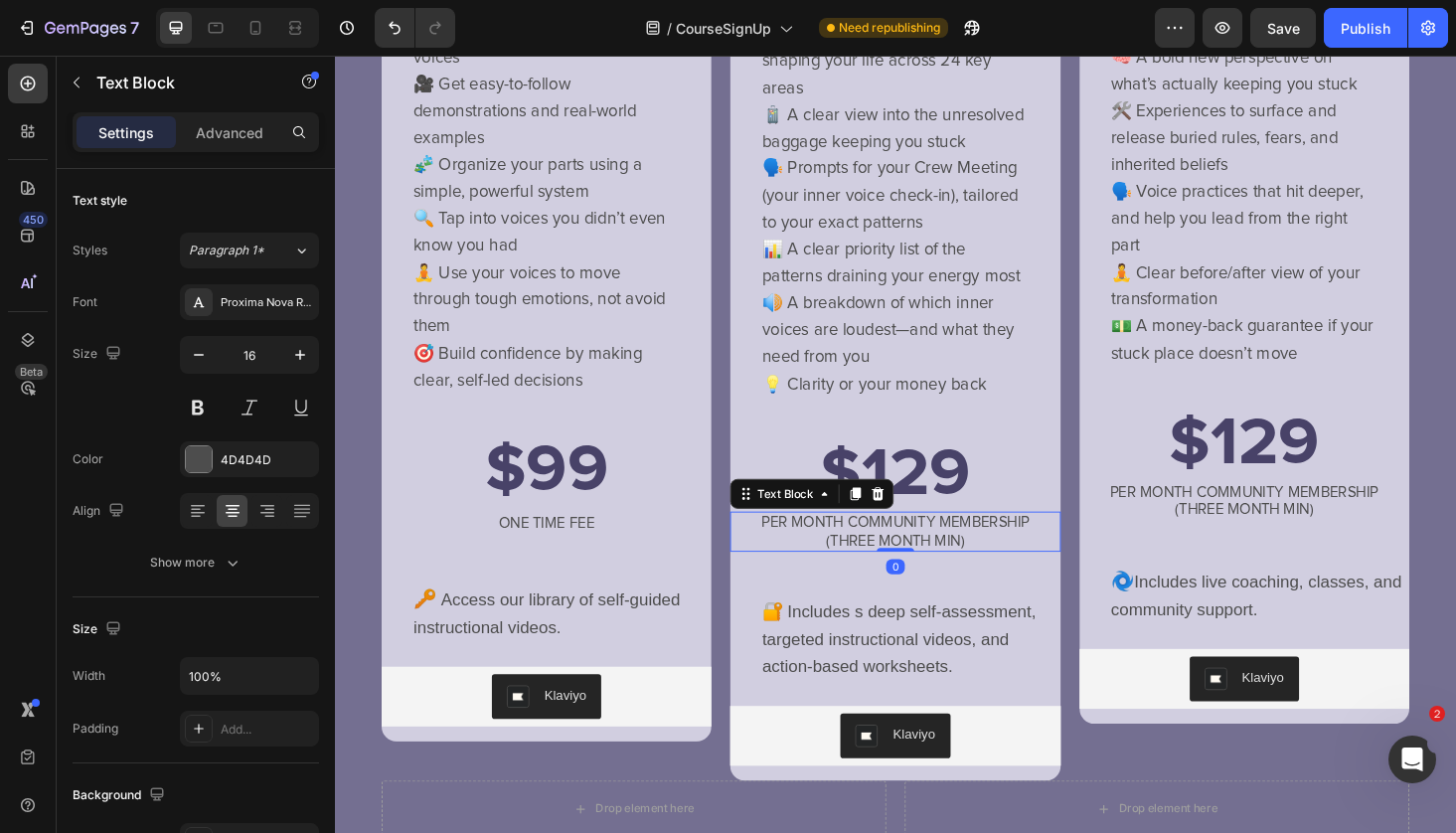 click on "PER MONTH COMMUNITY MEMBERSHIP (THREE MONTH MIN)" at bounding box center [930, 562] 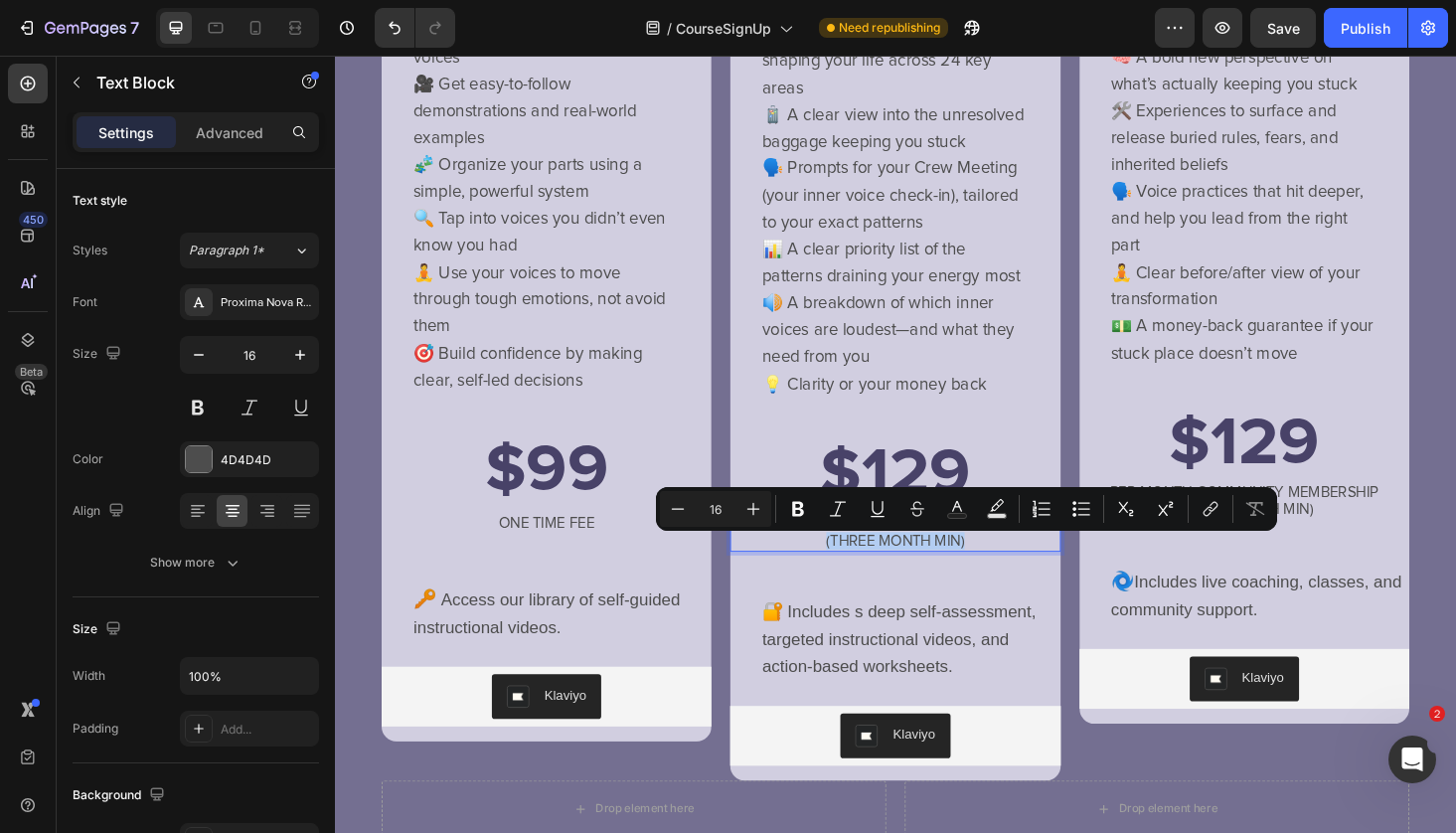 click on "PER MONTH COMMUNITY MEMBERSHIP (THREE MONTH MIN)" at bounding box center [930, 562] 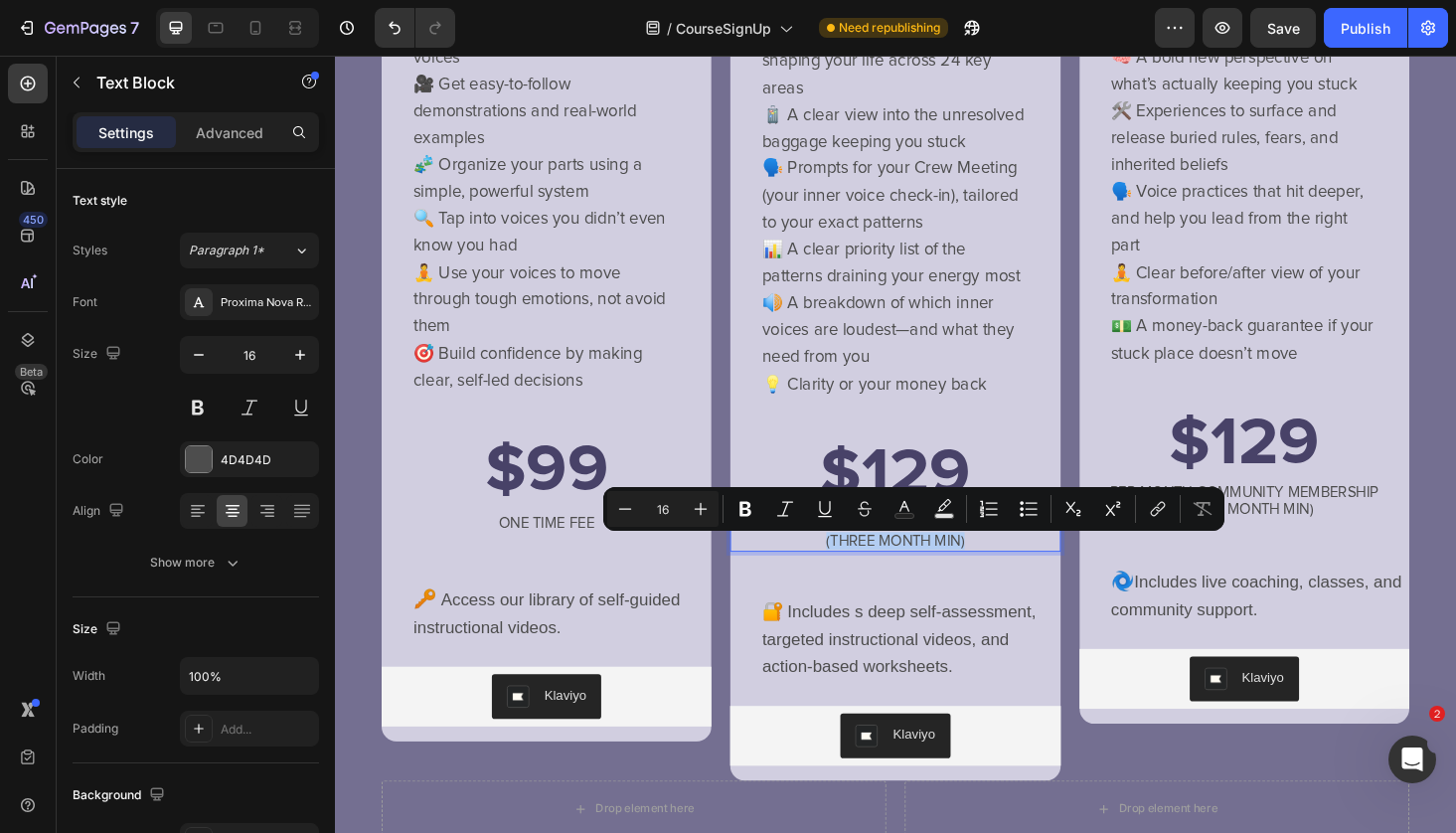 click on "PER MONTH COMMUNITY MEMBERSHIP (THREE MONTH MIN)" at bounding box center [930, 562] 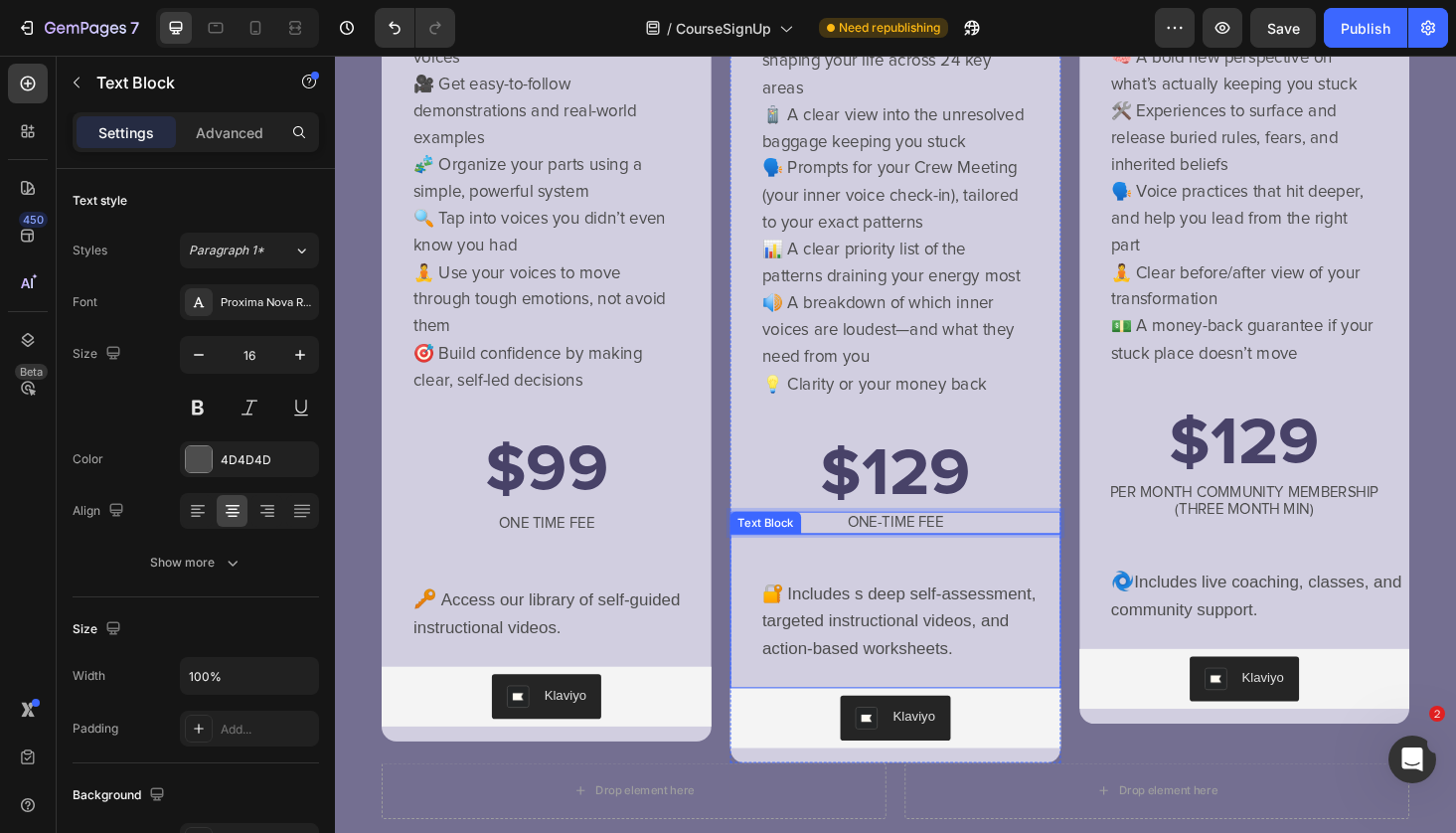 click on "🔐 Includes s deep self-assessment, targeted instructional videos, and action-based worksheets." at bounding box center [946, 658] 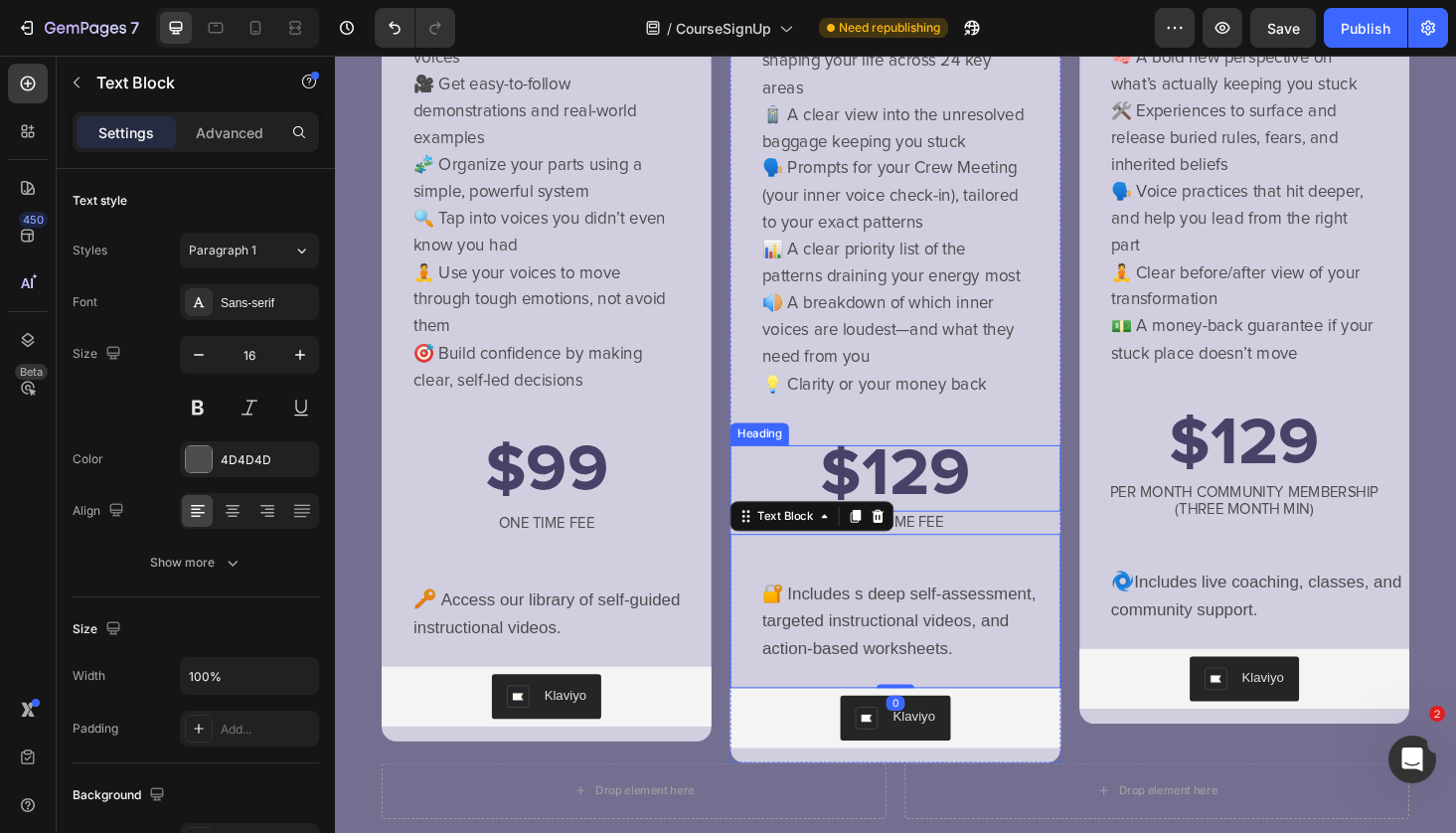 click on "$129" at bounding box center [930, 501] 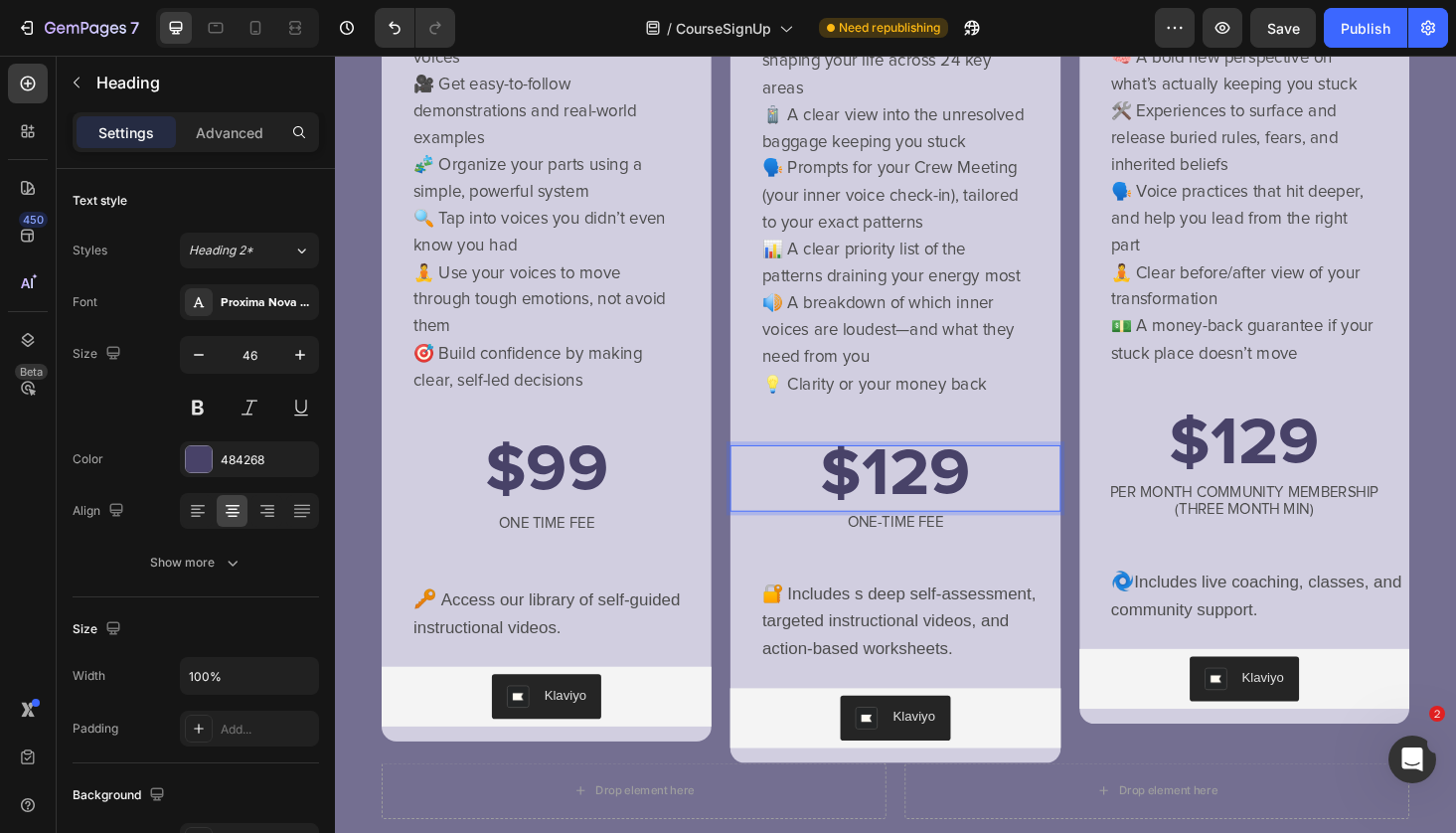 click on "$129" at bounding box center [930, 501] 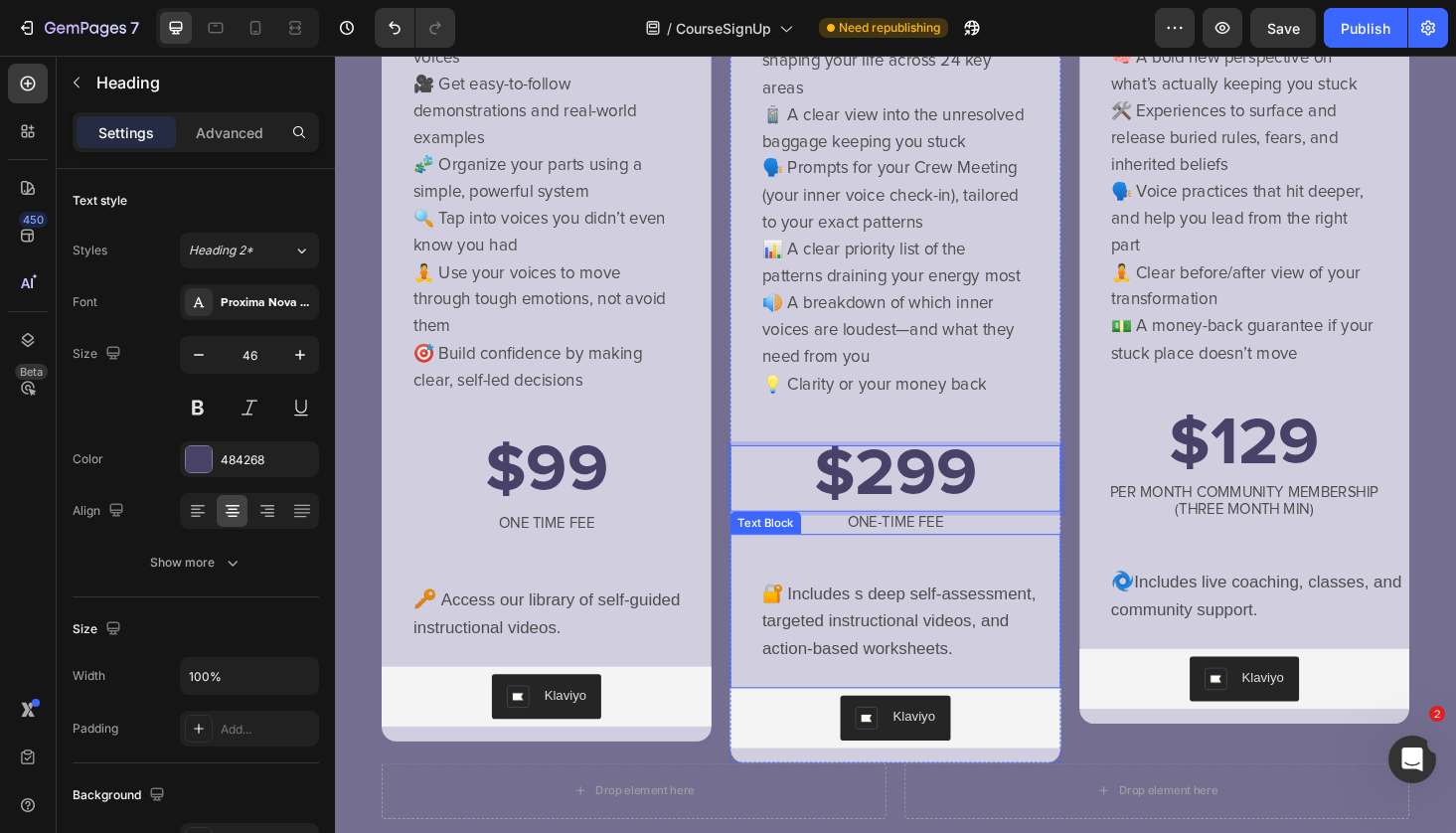 click on "🔐 Includes s deep self-assessment, targeted instructional videos, and action-based worksheets." at bounding box center (946, 658) 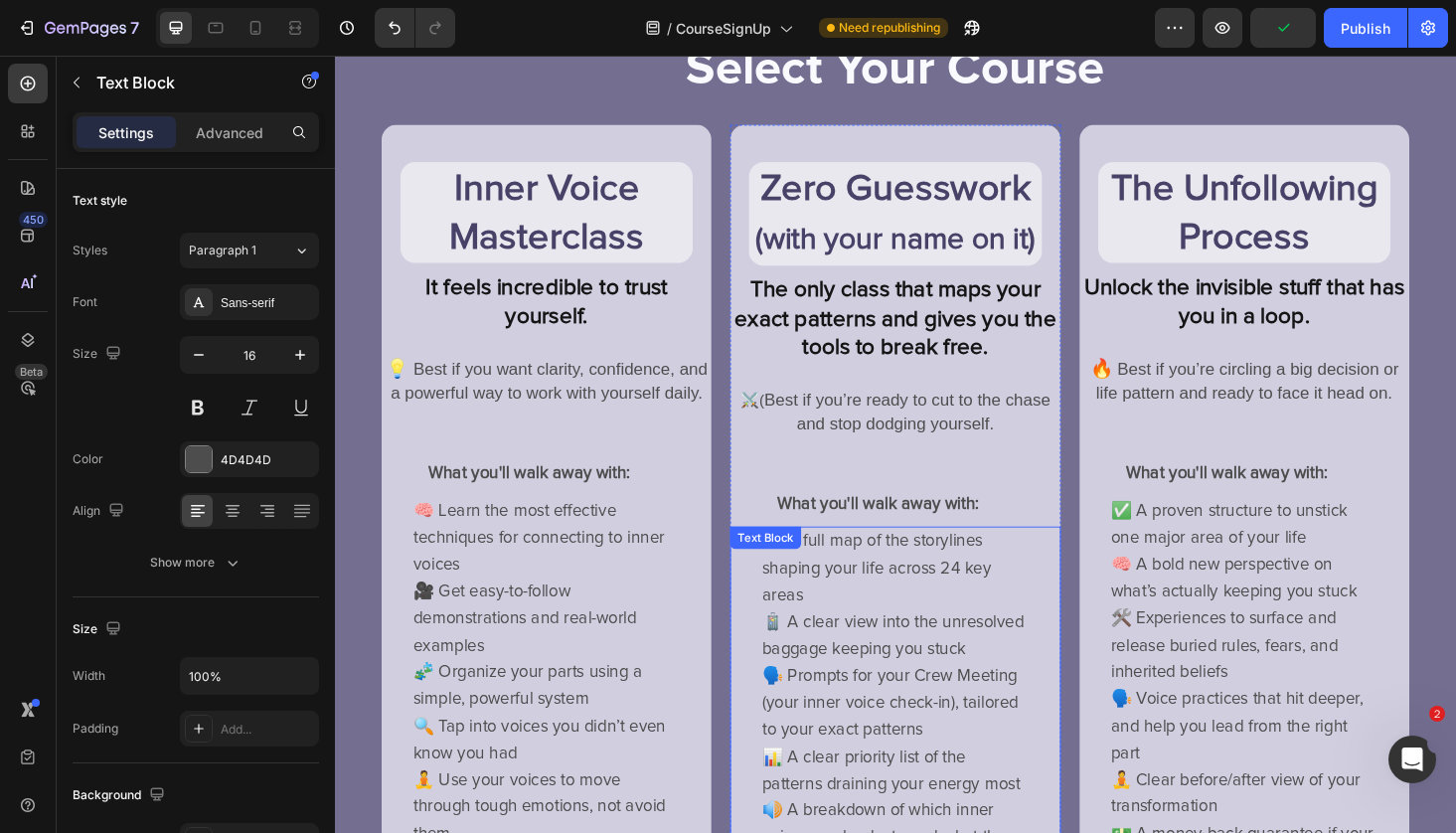 scroll, scrollTop: 137, scrollLeft: 0, axis: vertical 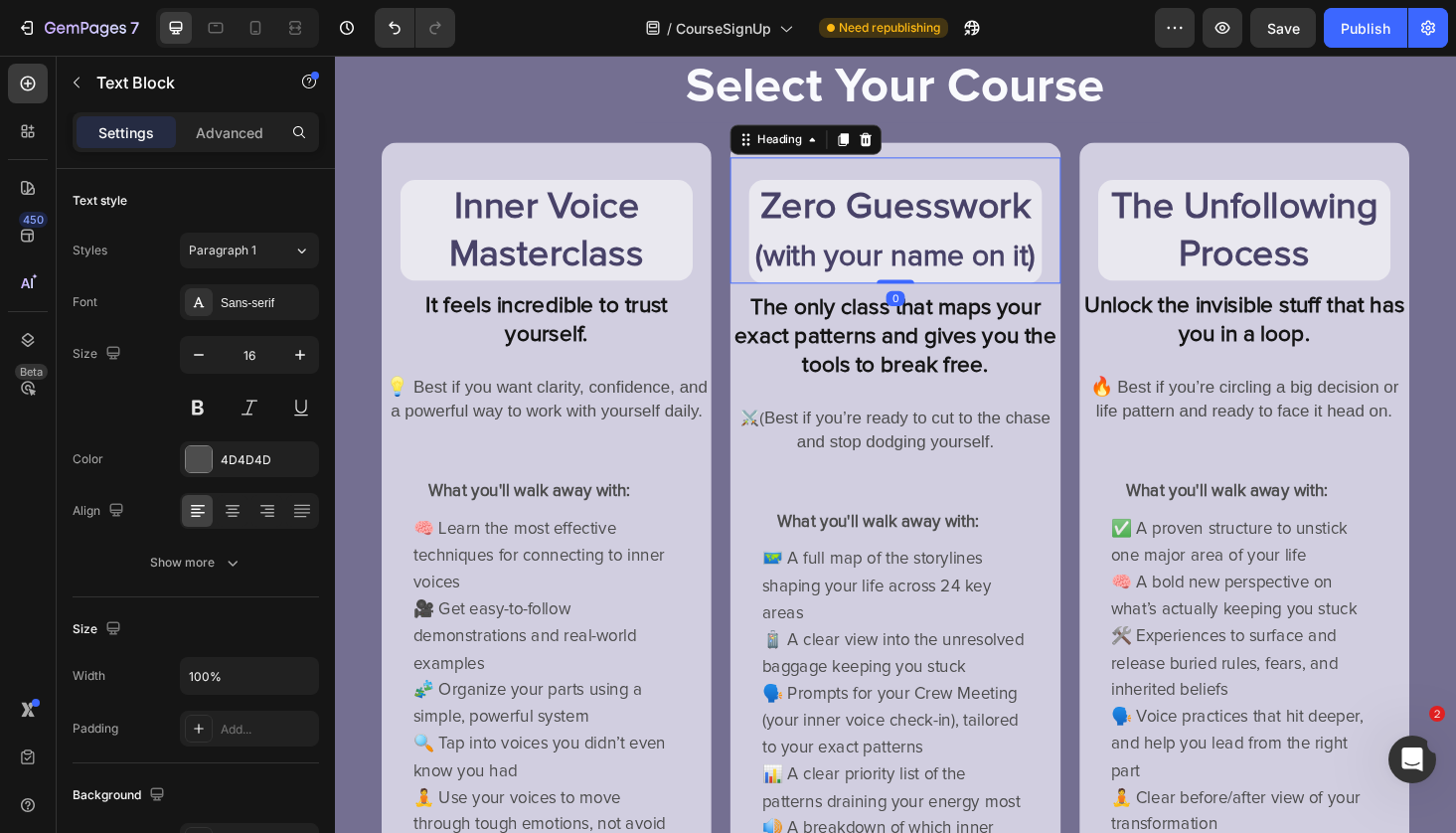 click on "Zero Guesswork" at bounding box center [931, 216] 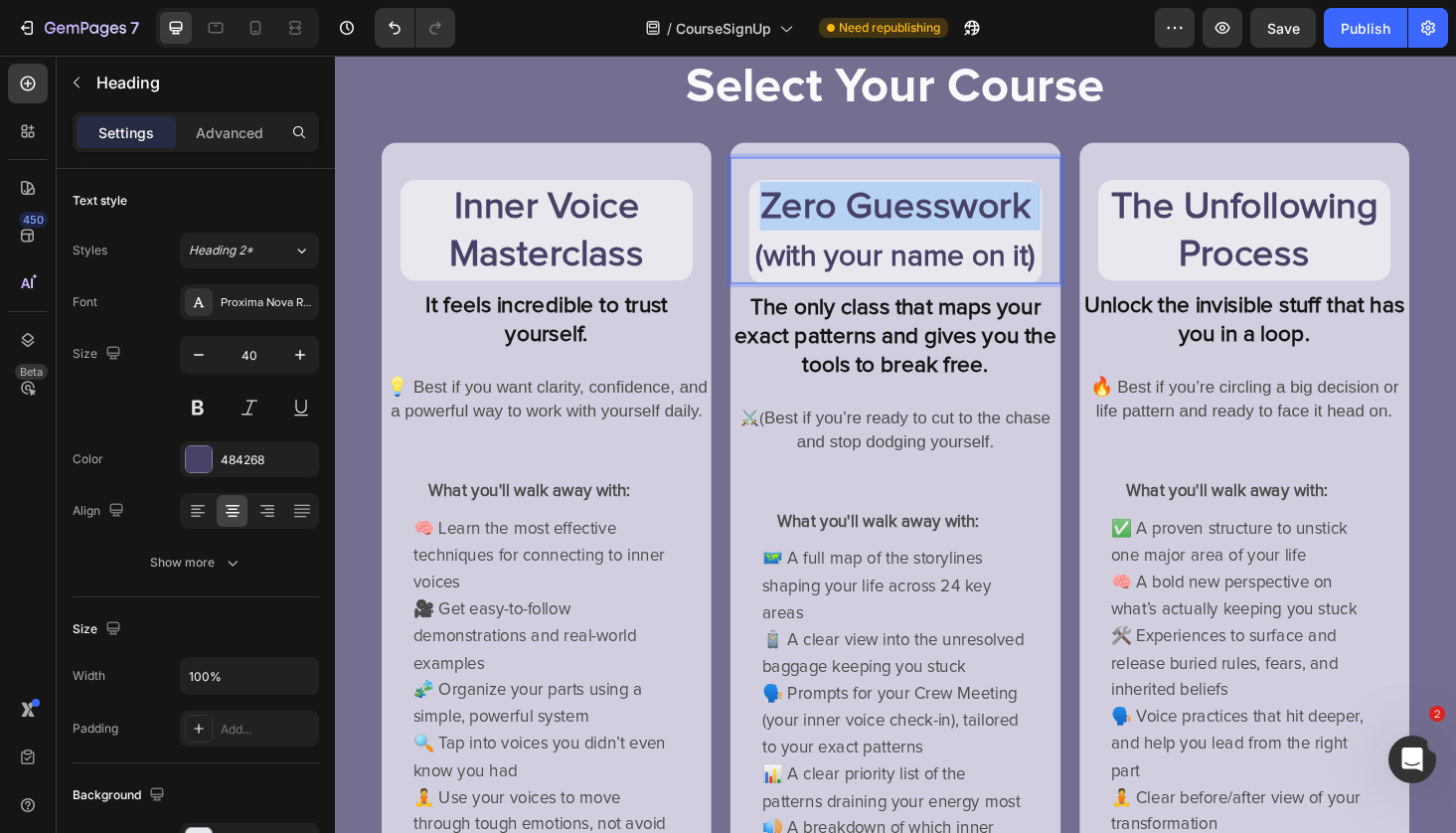 click on "Zero Guesswork" at bounding box center (931, 216) 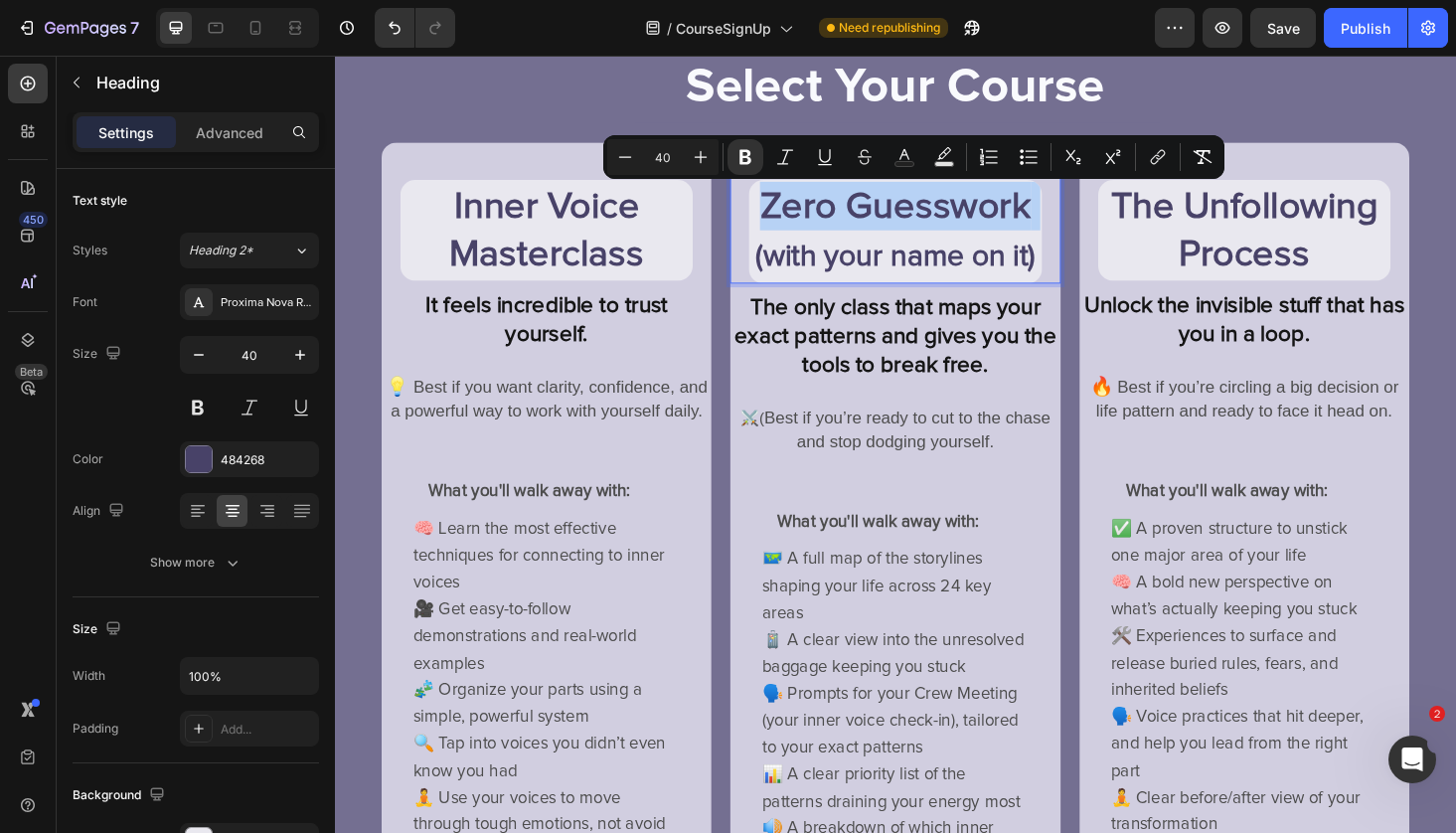 type on "32" 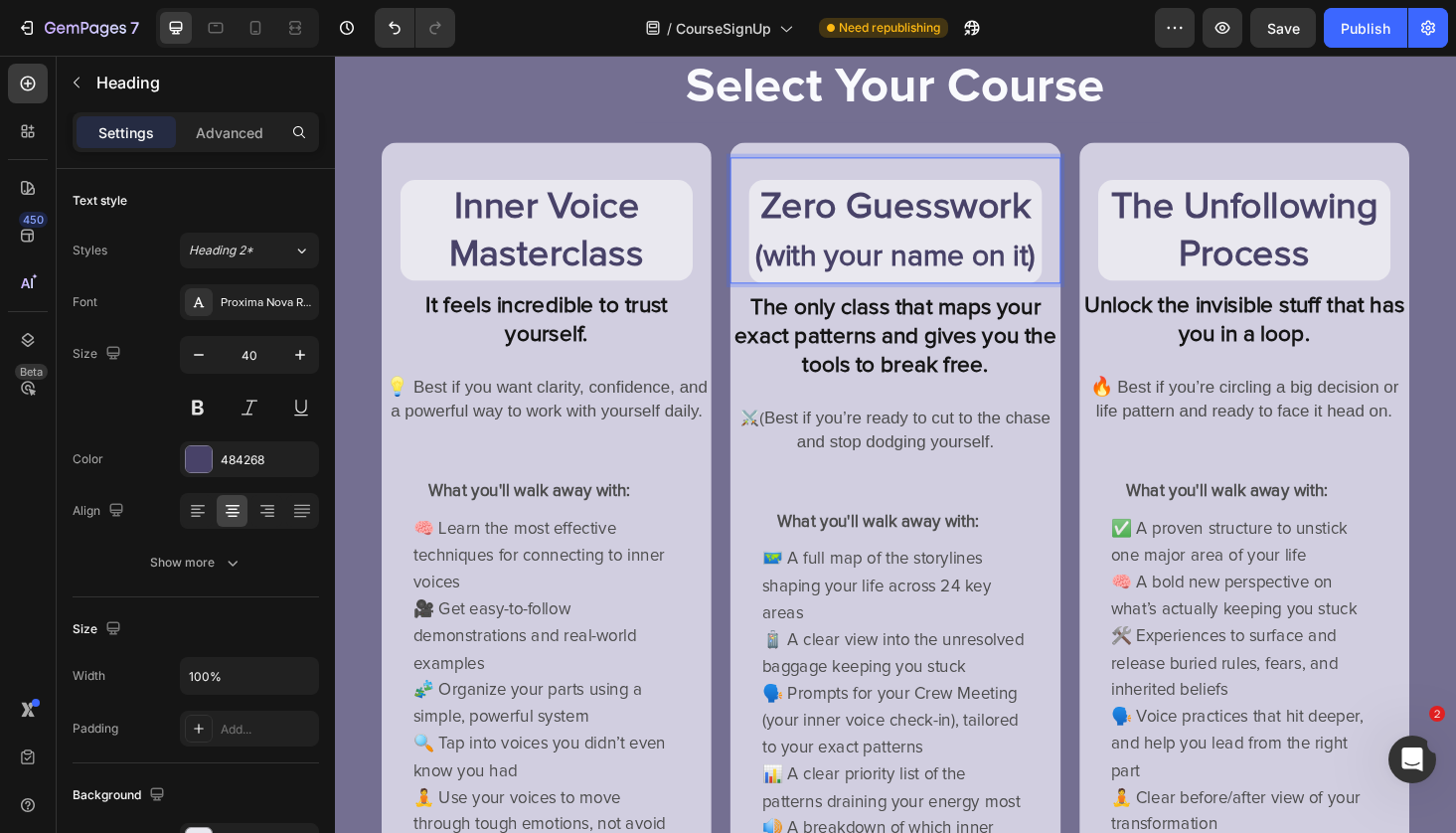 click on "Zero Guesswork (with your name on it)" at bounding box center (930, 243) 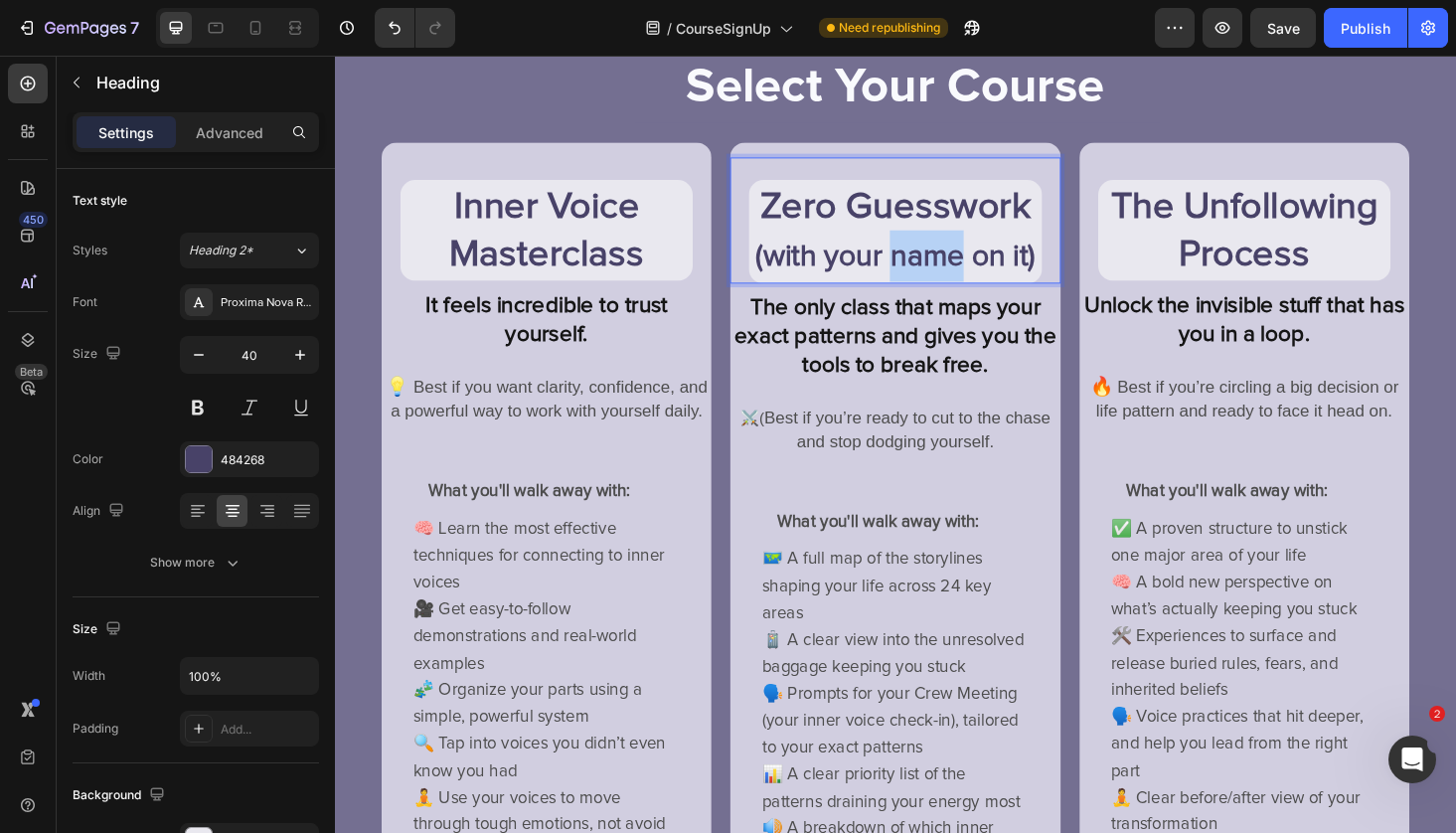 click on "(with your name on it)" at bounding box center (930, 270) 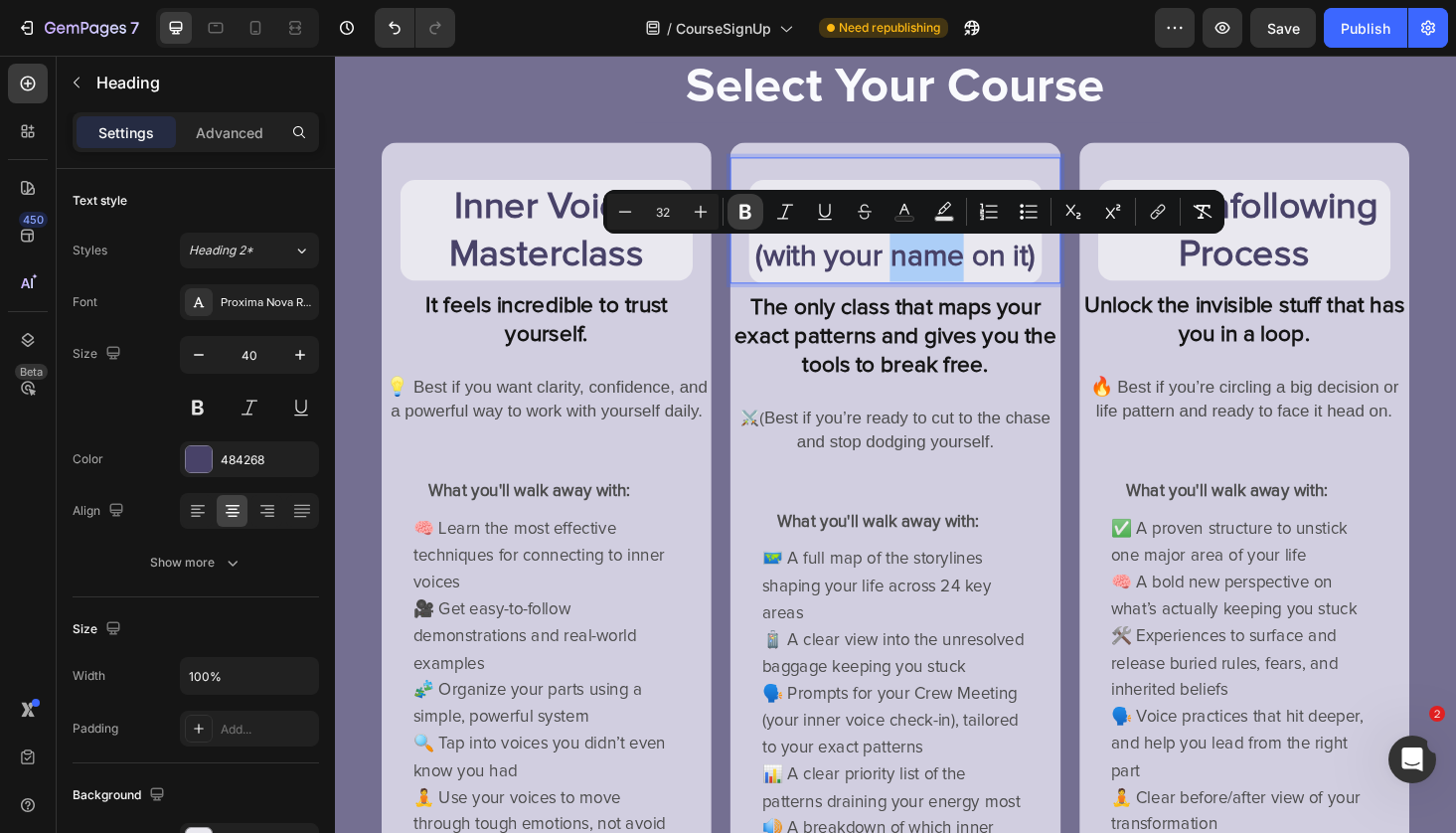 click 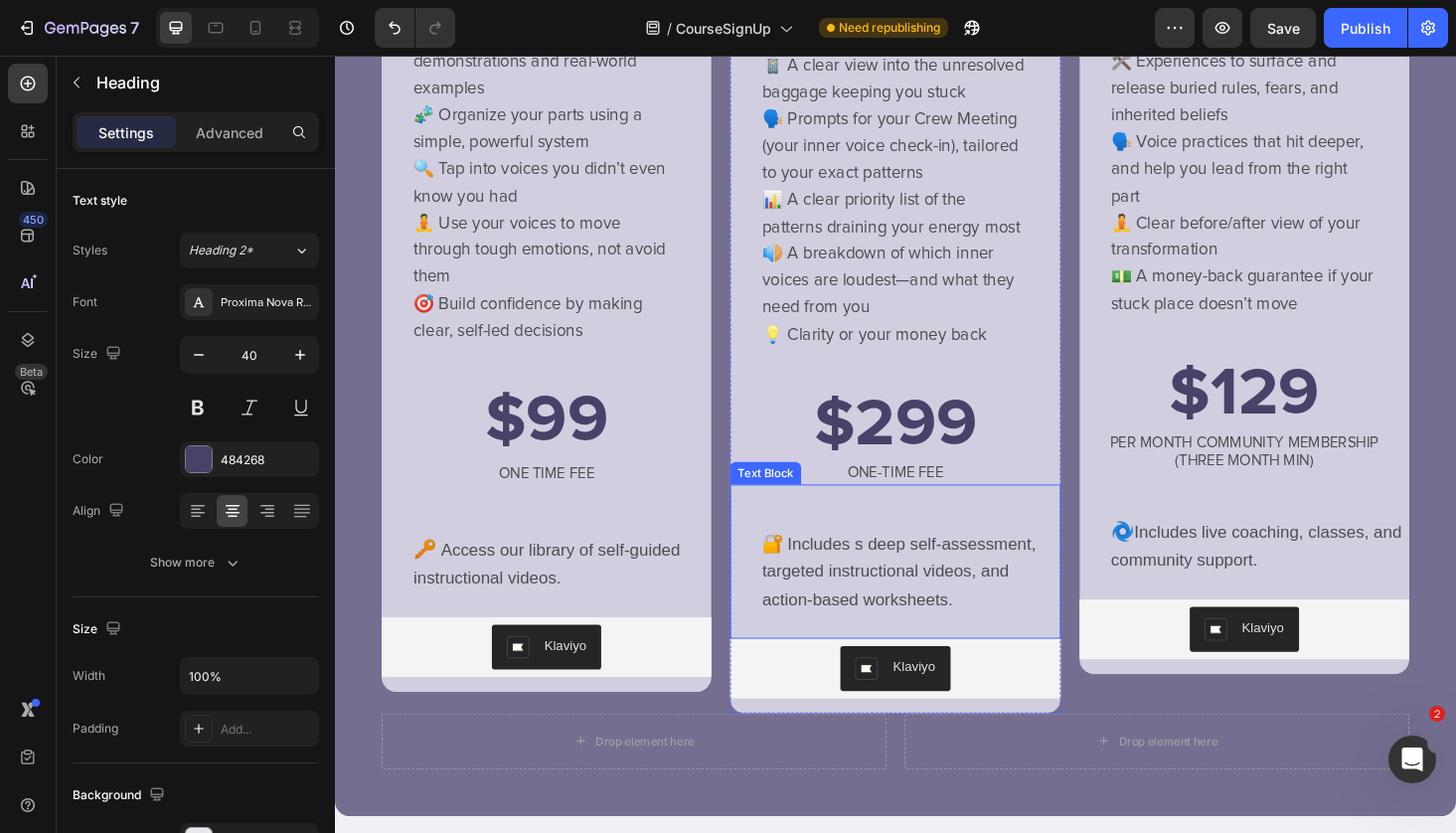 scroll, scrollTop: 731, scrollLeft: 0, axis: vertical 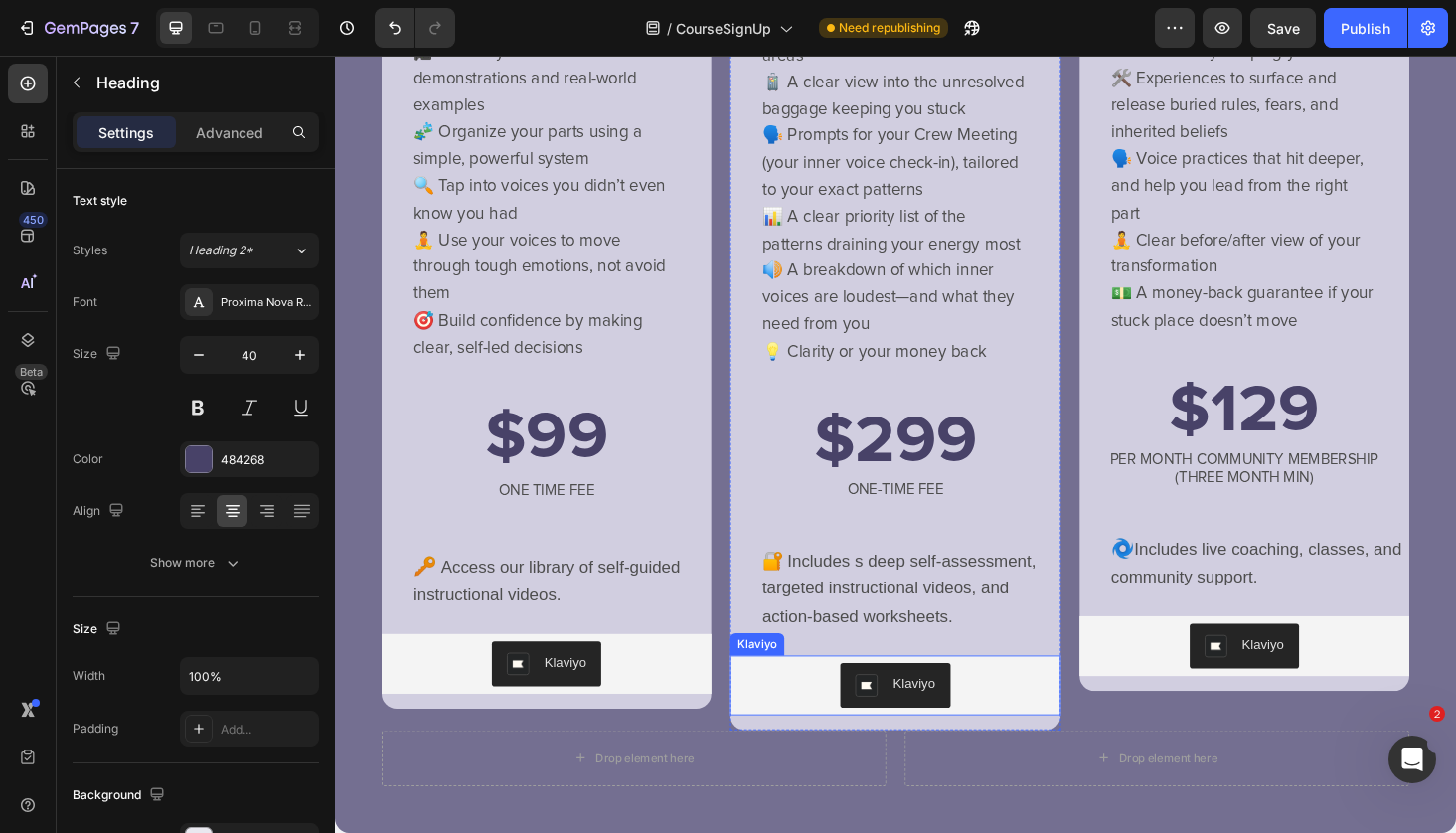 click on "Klaviyo" at bounding box center [930, 726] 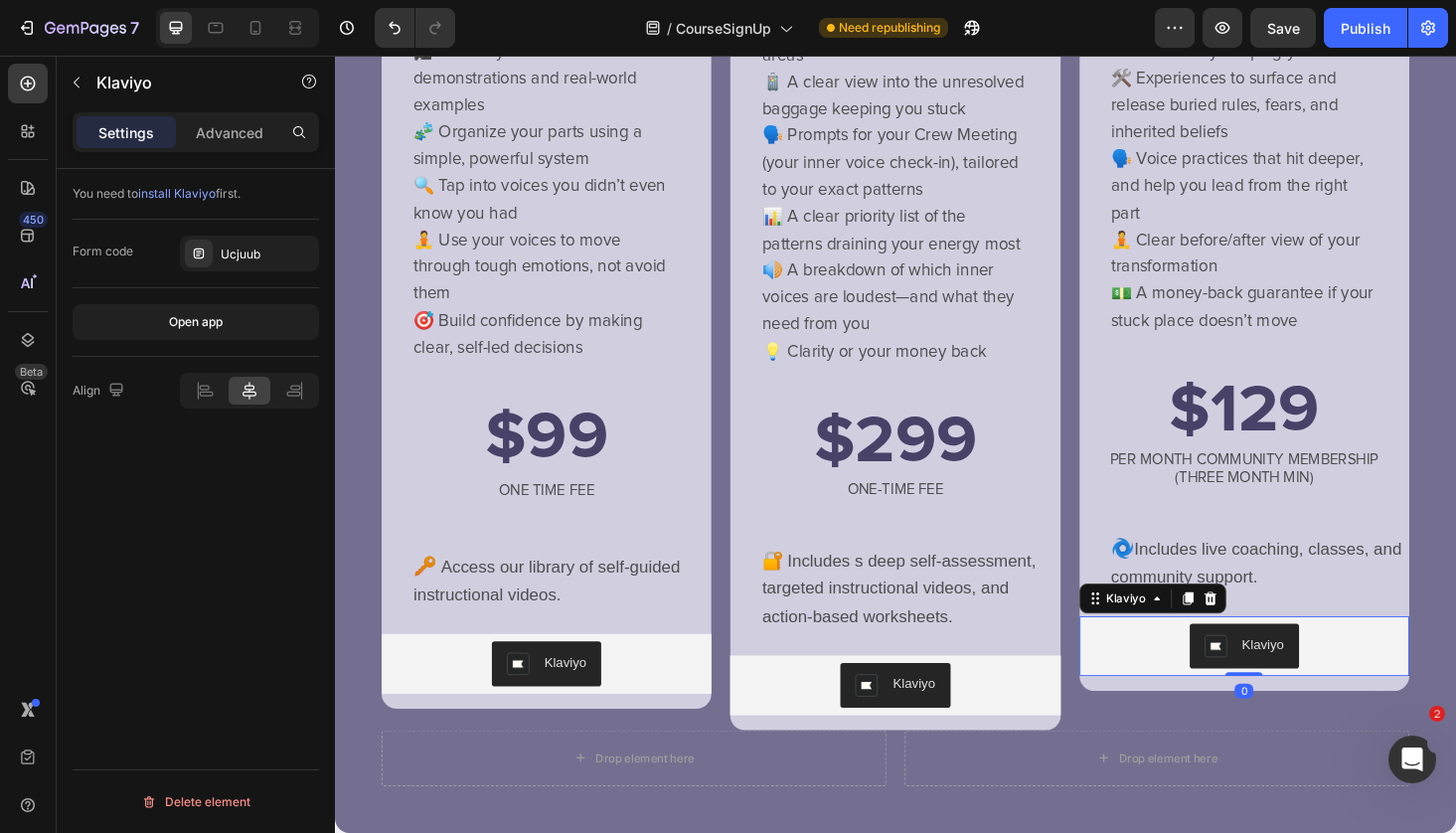 click on "Klaviyo" at bounding box center (1322, 682) 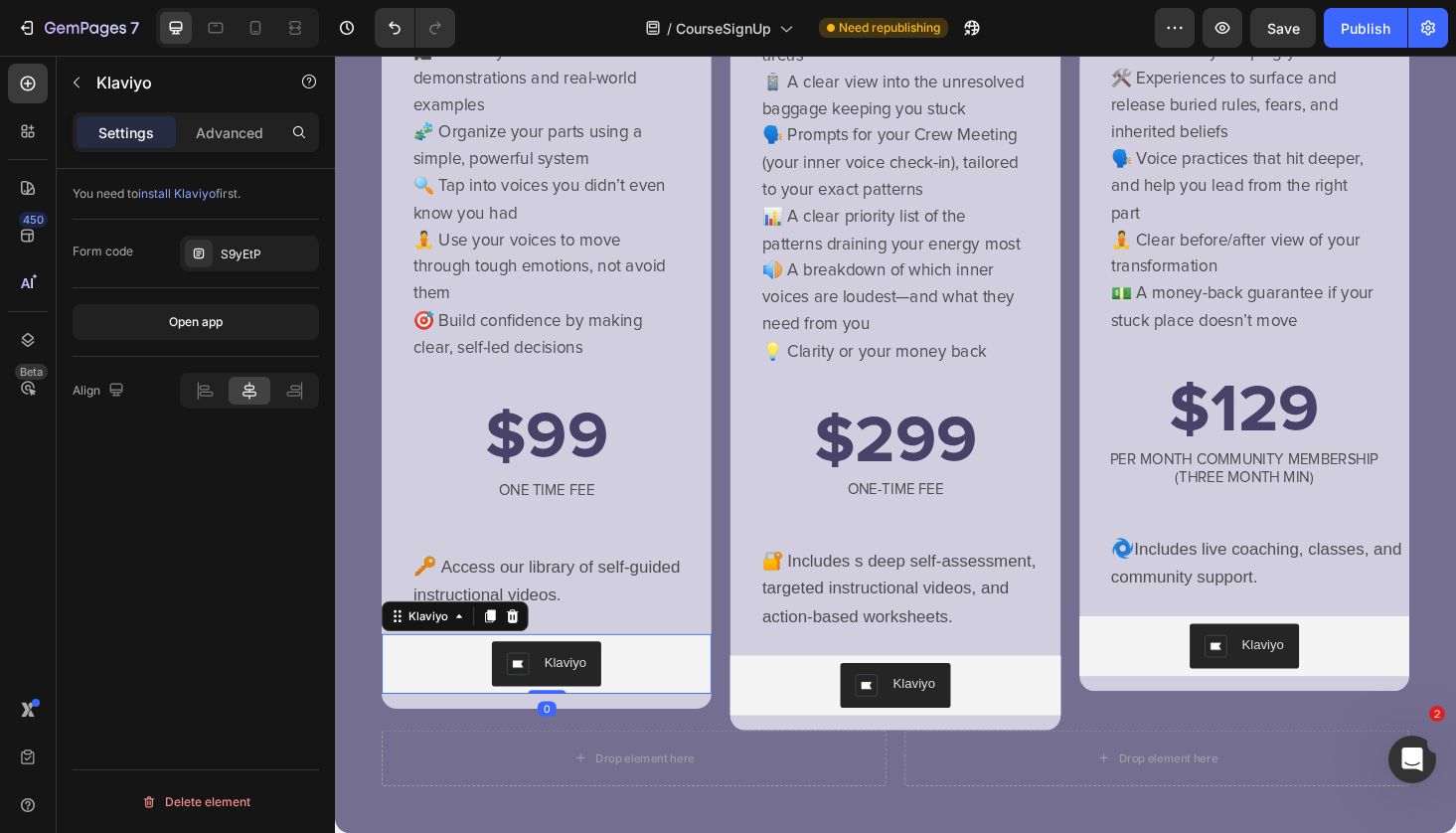 click on "Klaviyo" at bounding box center (579, 701) 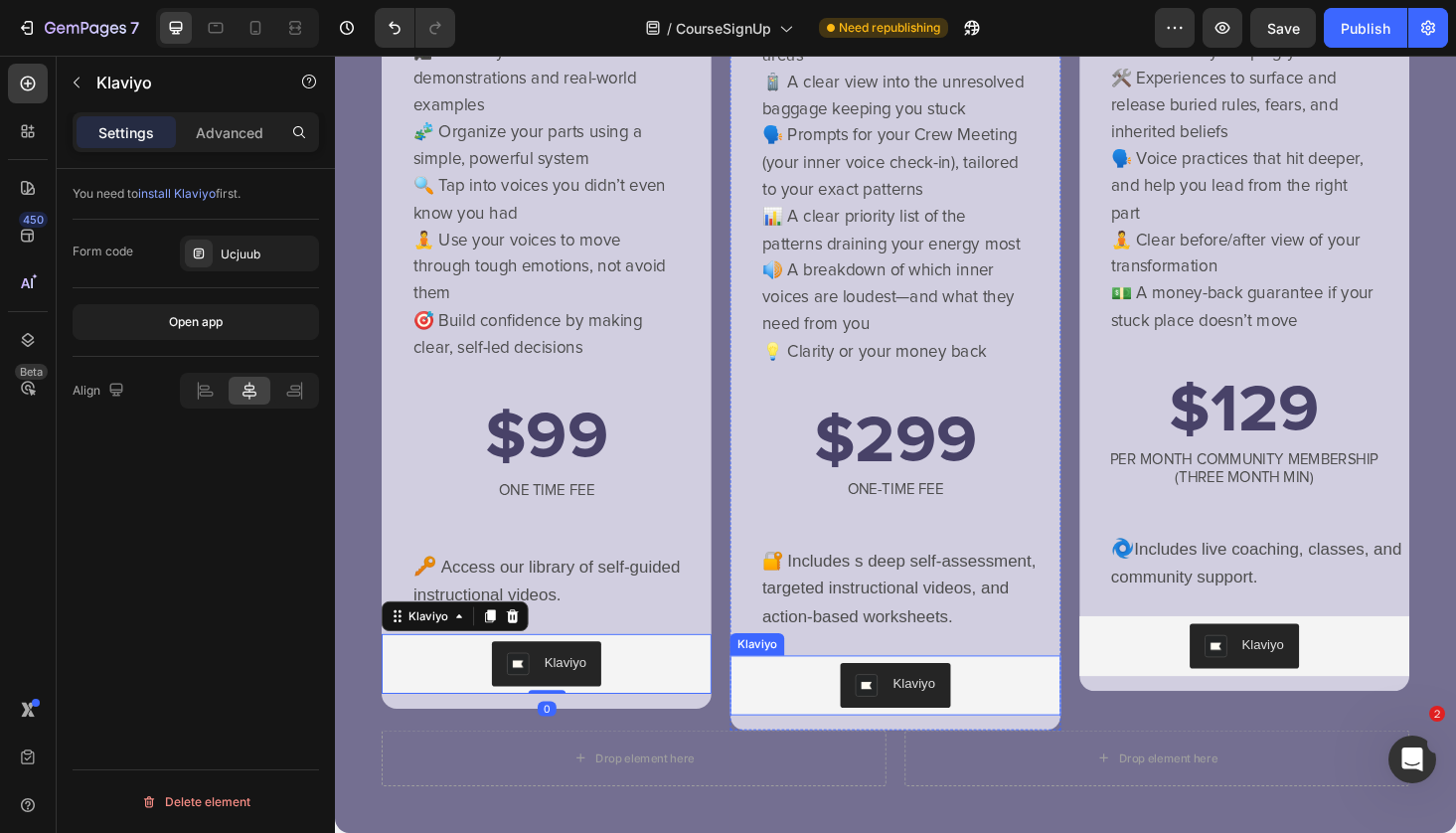 click at bounding box center [900, 726] 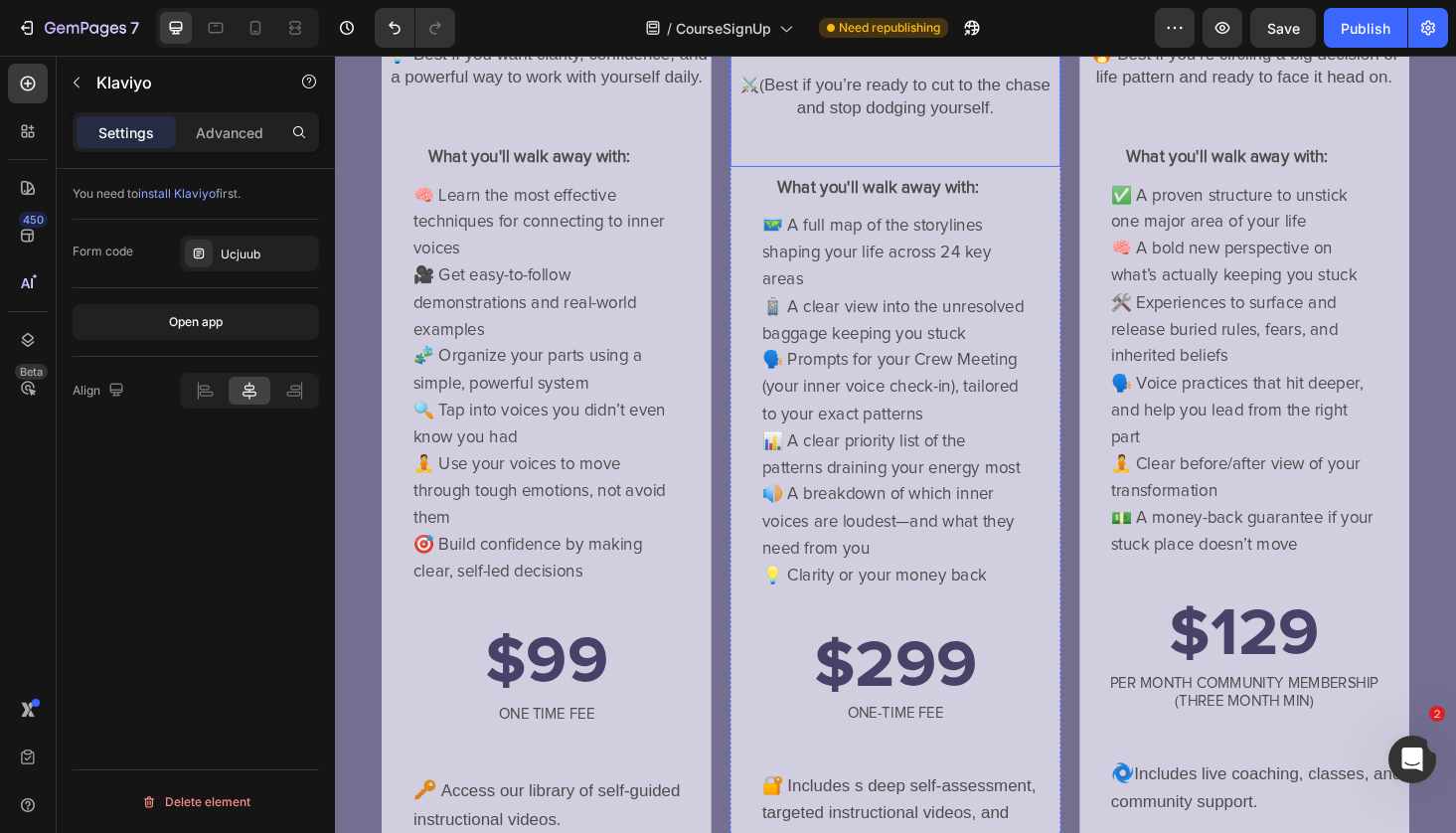 scroll, scrollTop: 916, scrollLeft: 0, axis: vertical 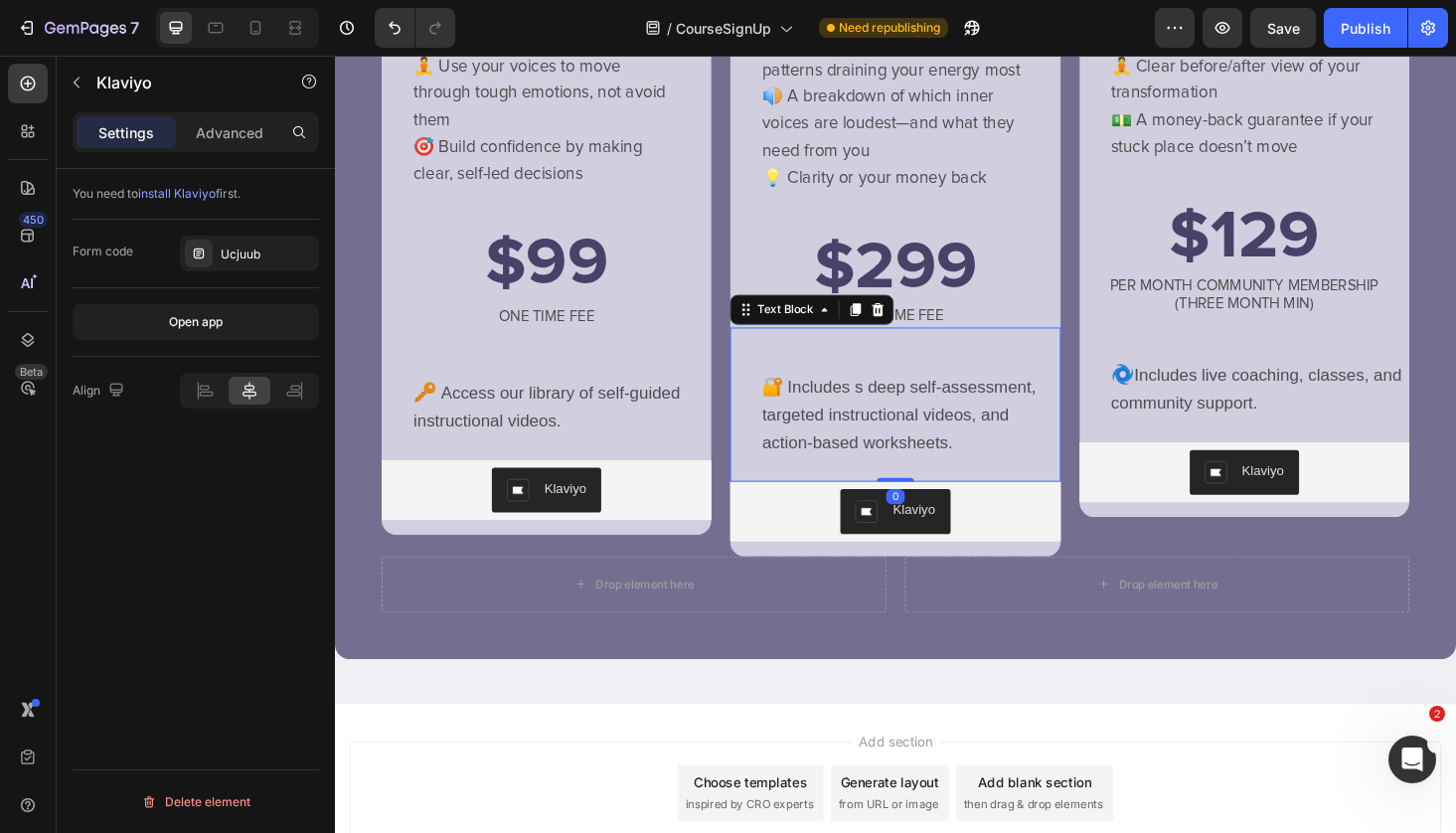 click on "🔐 Includes s deep self-assessment, targeted instructional videos, and action-based worksheets." at bounding box center [946, 438] 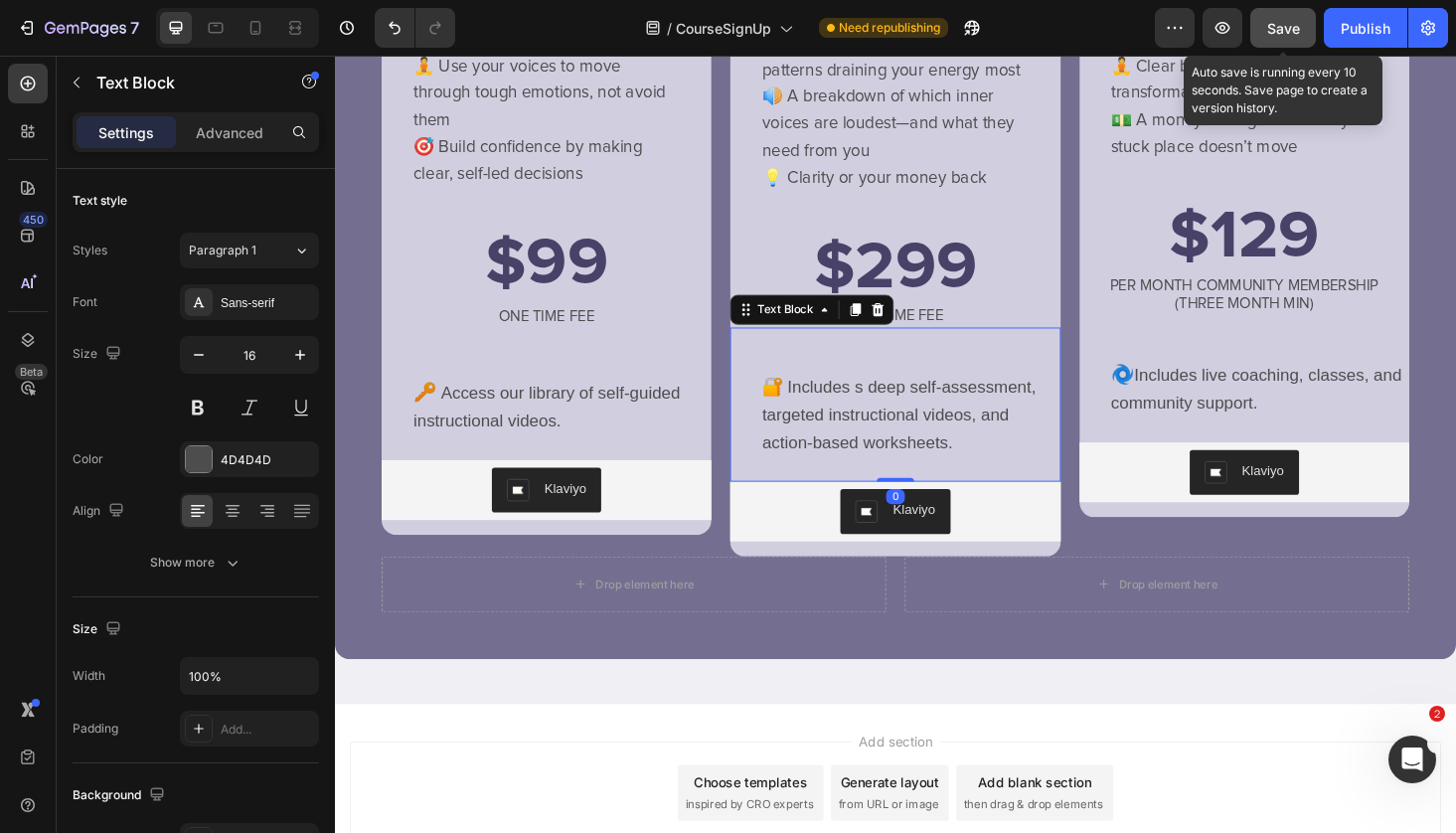 click on "Save" 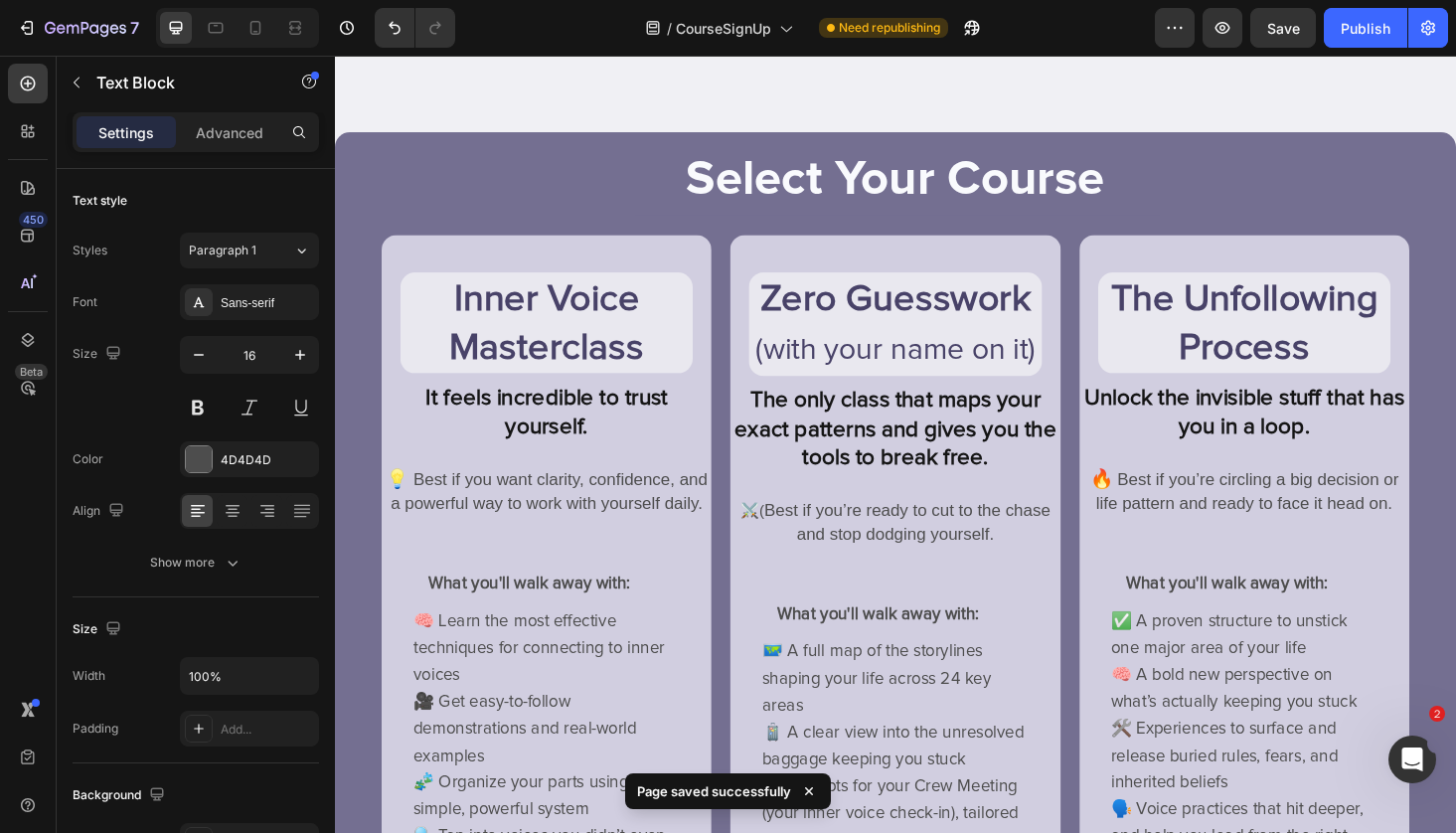 scroll, scrollTop: 0, scrollLeft: 0, axis: both 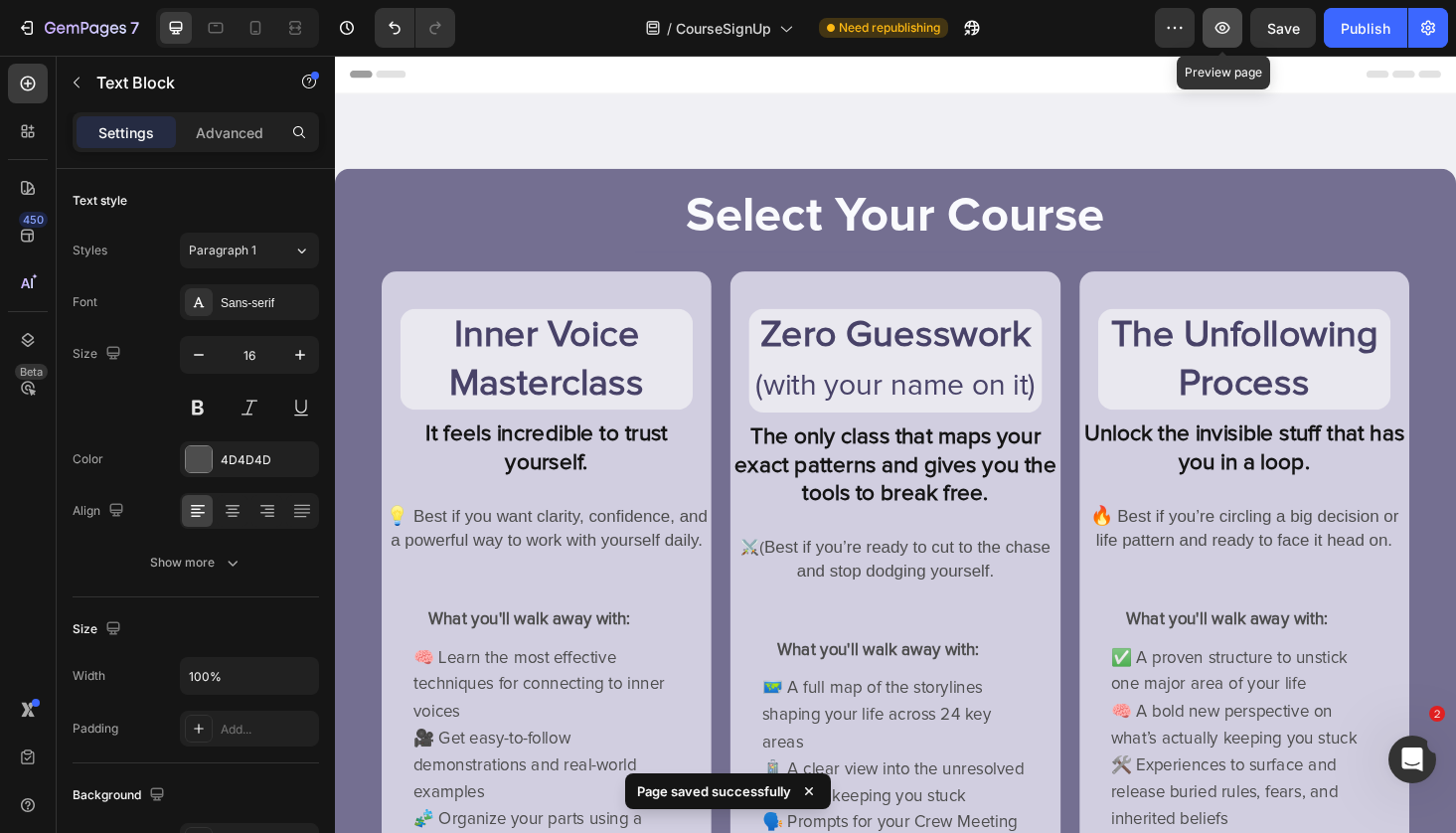 click 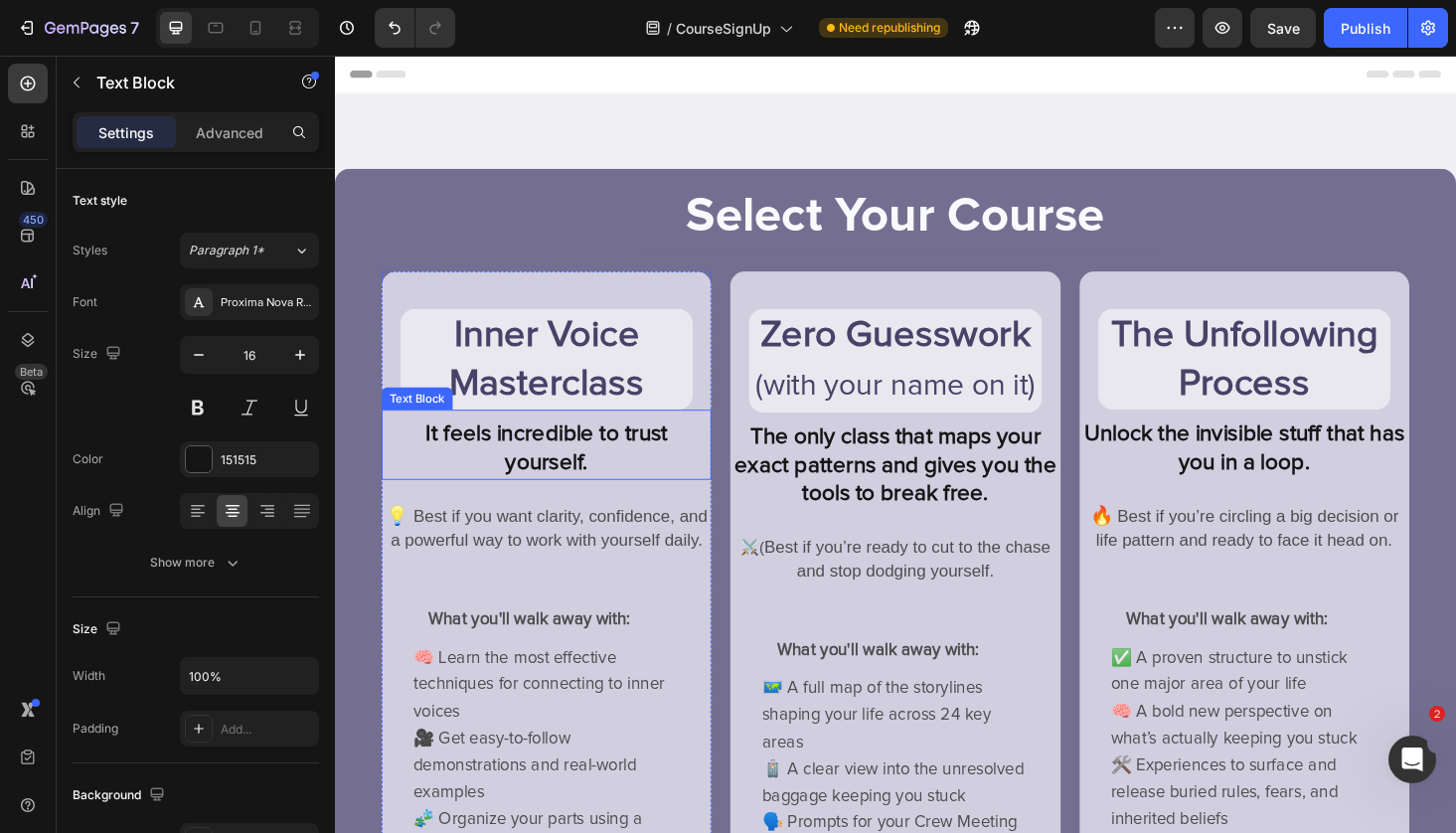 click on "It feels incredible to trust yourself." at bounding box center [560, 475] 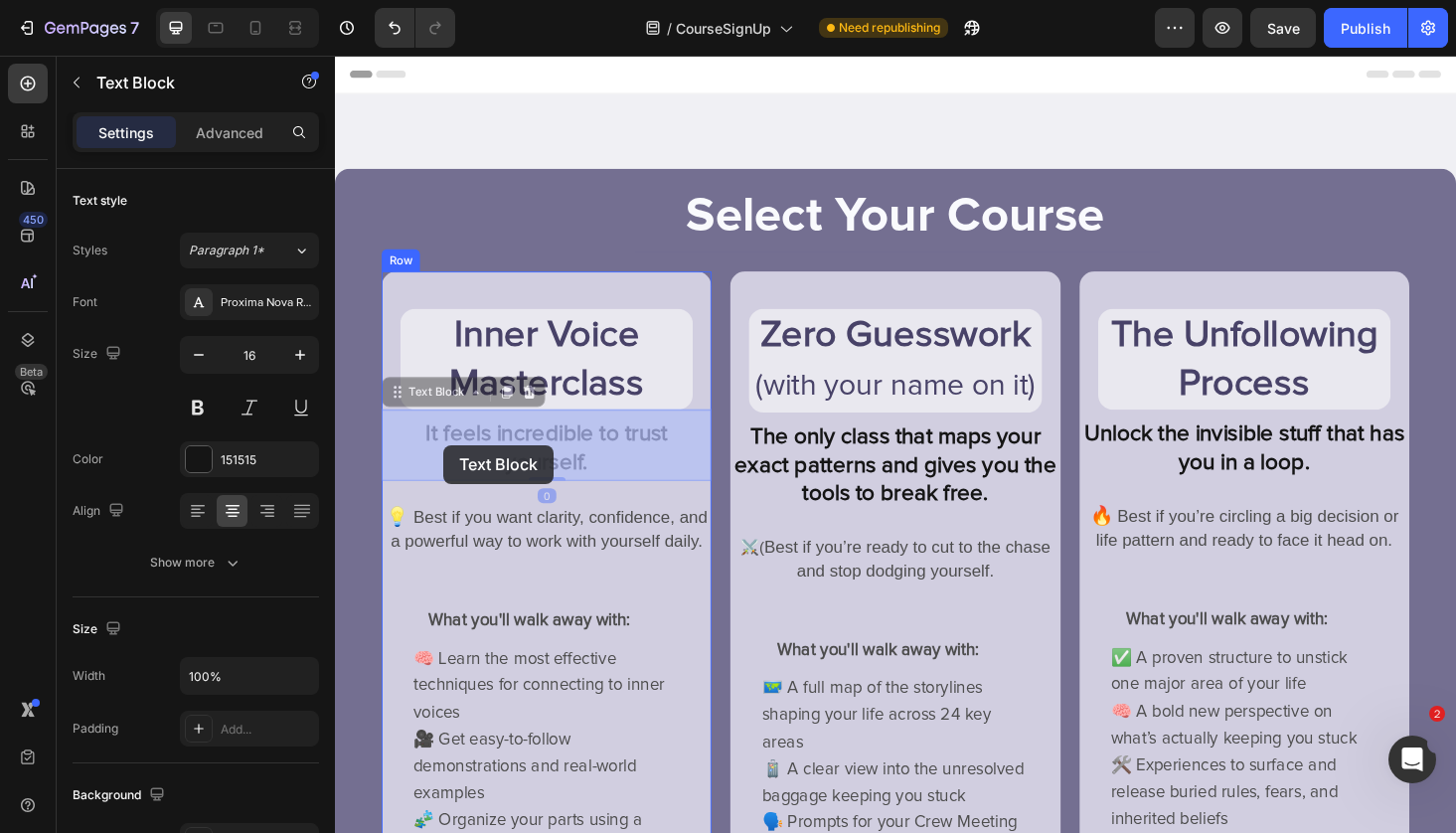 drag, startPoint x: 620, startPoint y: 481, endPoint x: 449, endPoint y: 465, distance: 171.74691 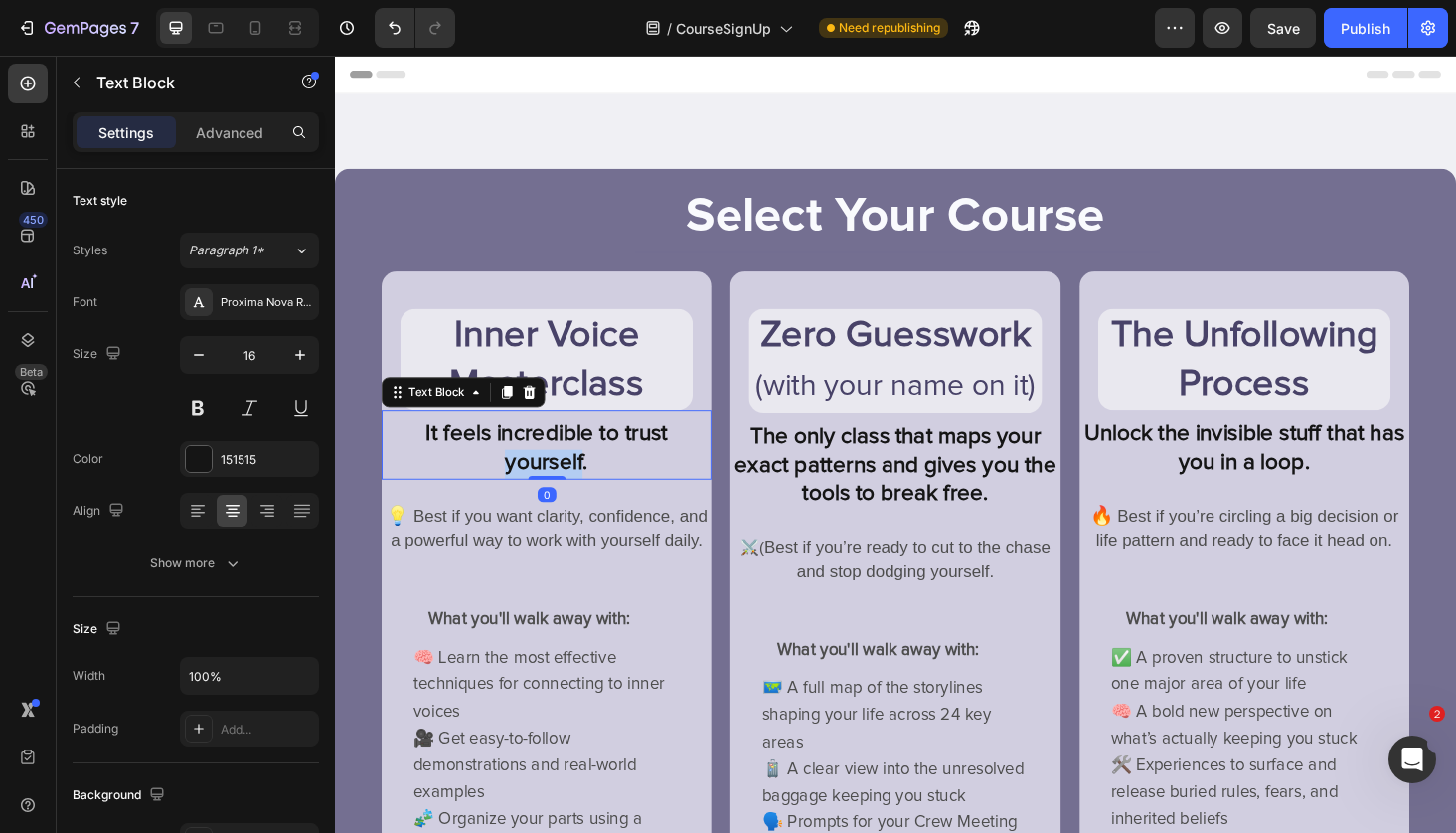 click on "It feels incredible to trust yourself." at bounding box center (560, 473) 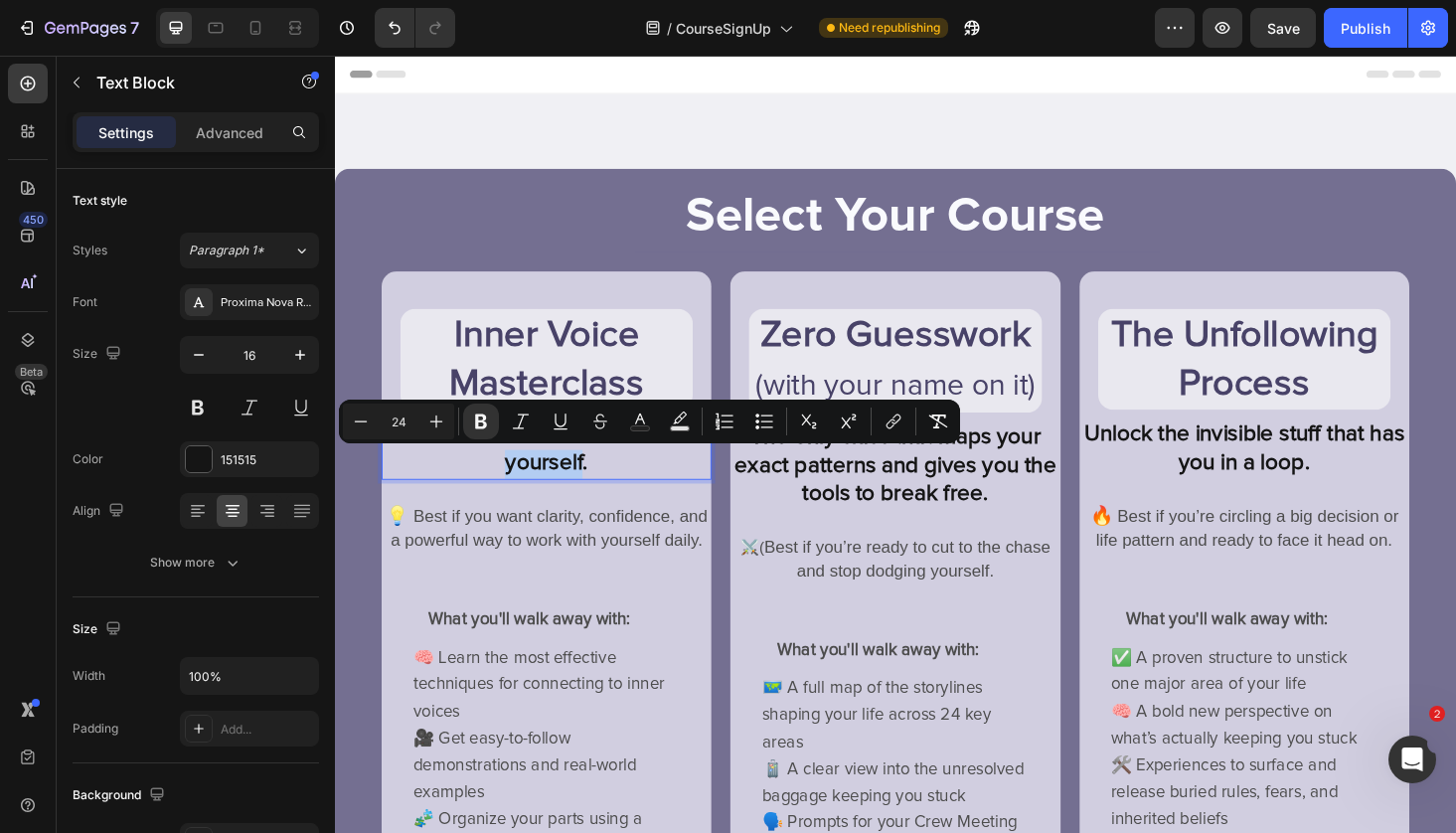 click on "It feels incredible to trust yourself." at bounding box center (560, 473) 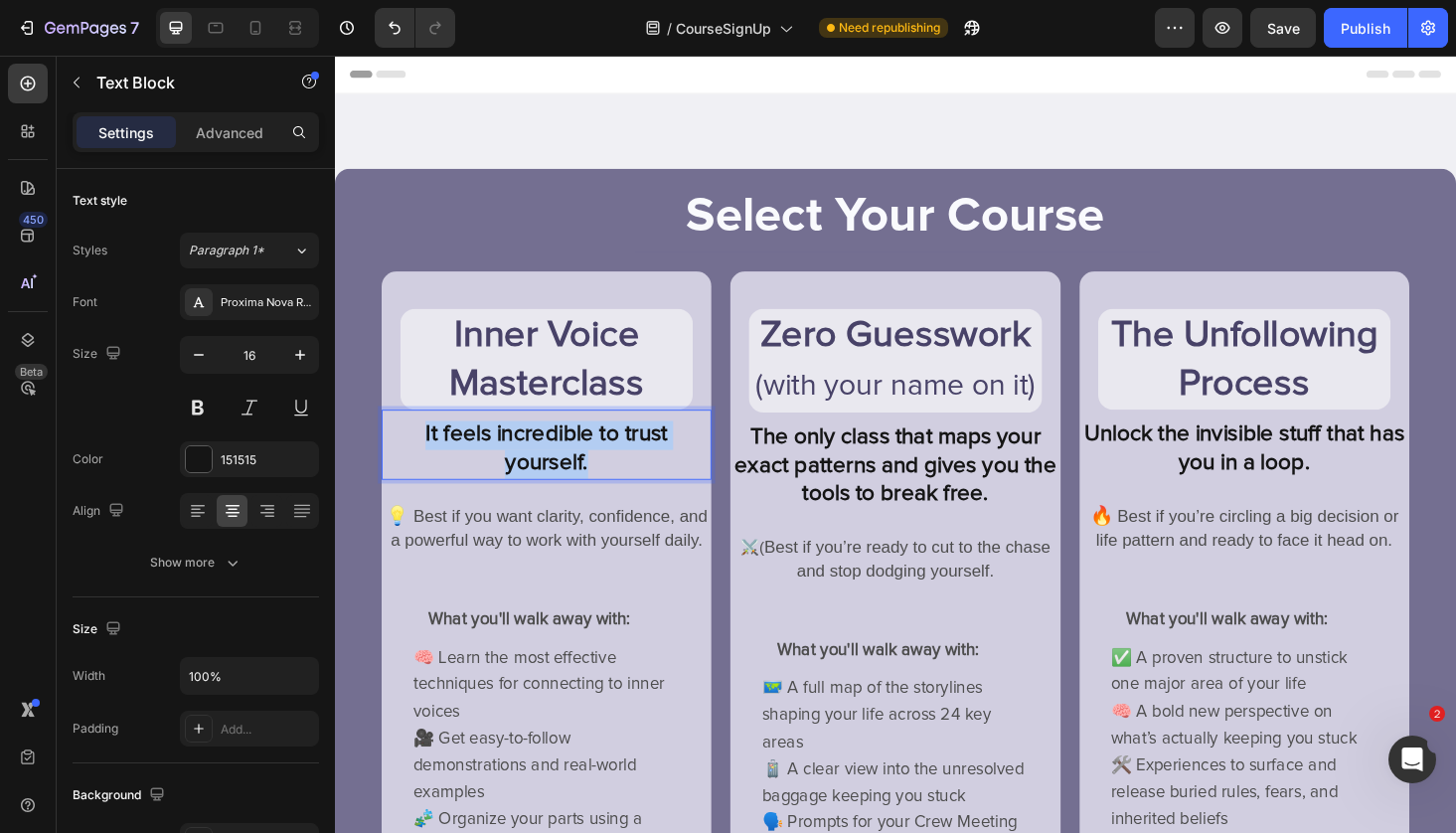 drag, startPoint x: 610, startPoint y: 483, endPoint x: 427, endPoint y: 459, distance: 184.56706 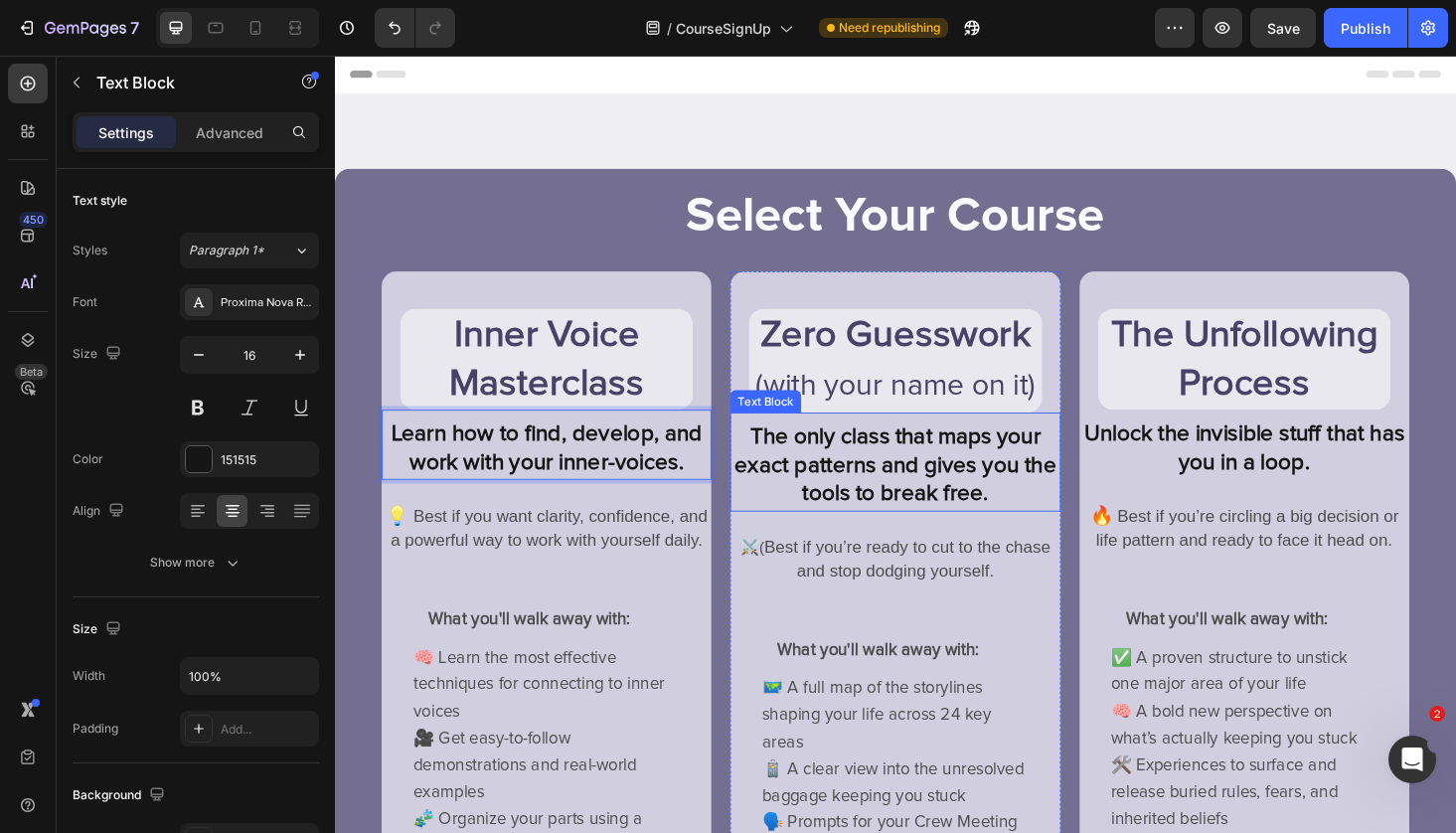 click on "The only class that maps your exact patterns and gives you the tools to break free." at bounding box center (931, 492) 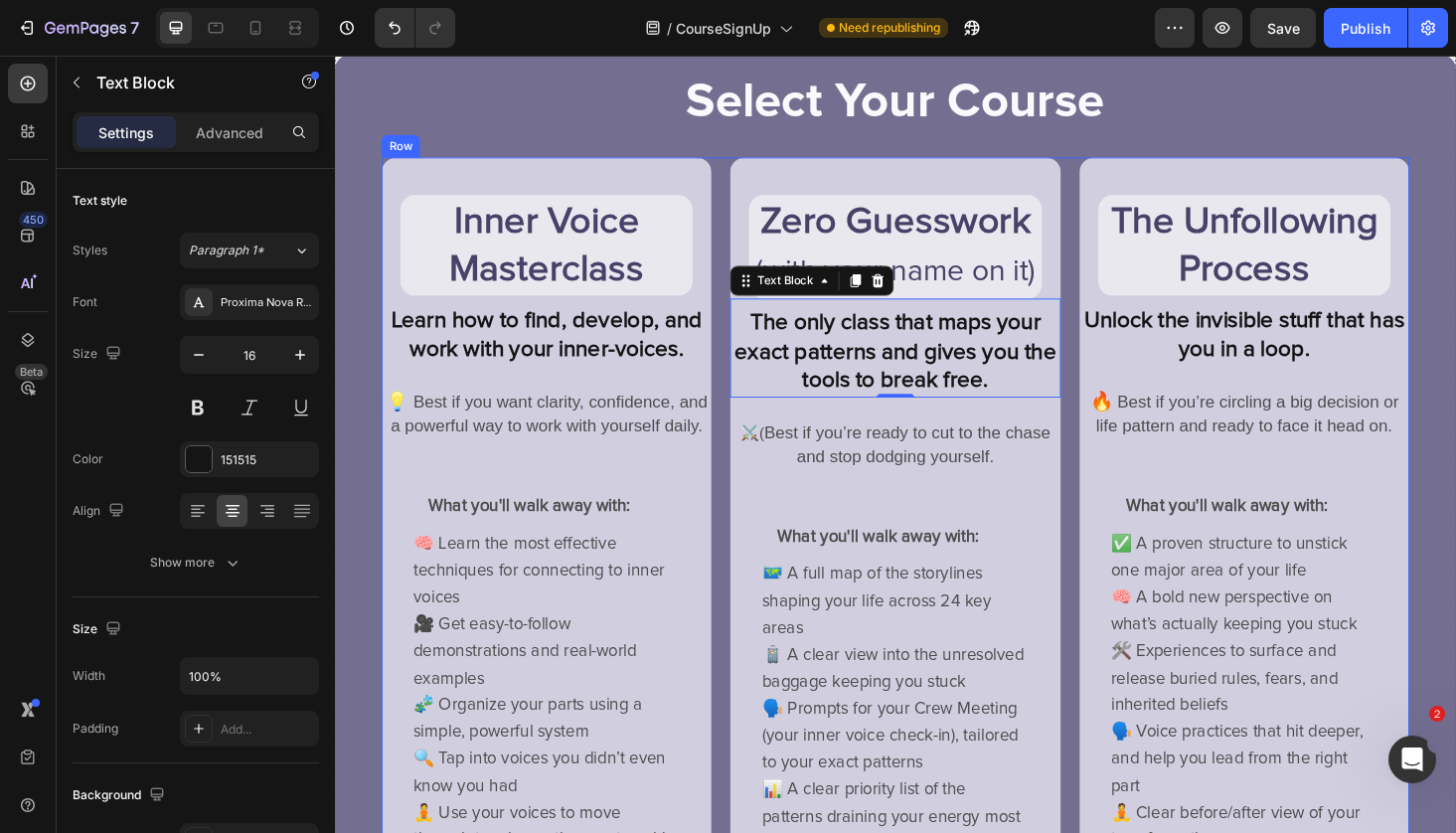 scroll, scrollTop: 0, scrollLeft: 0, axis: both 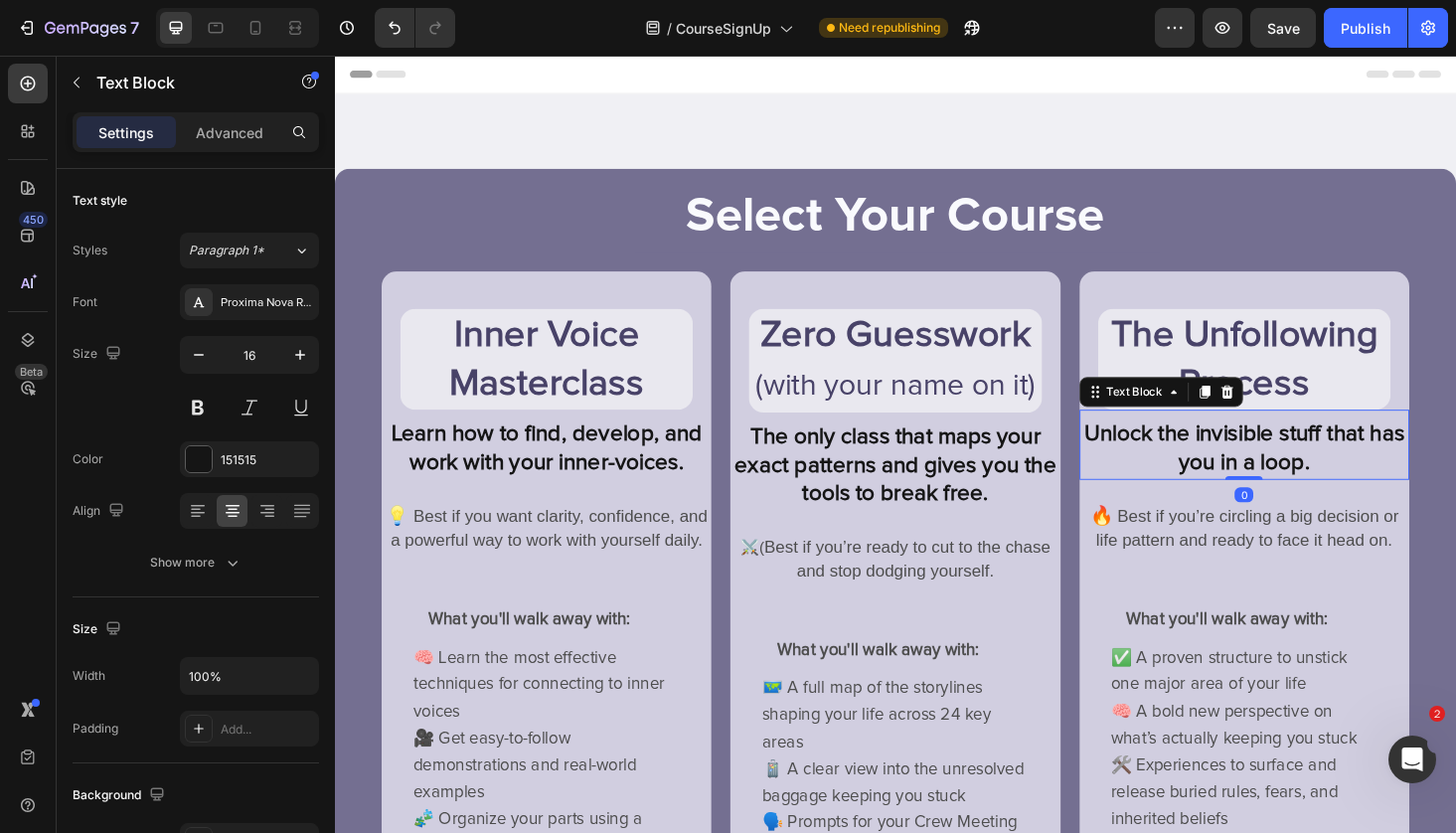 click on "Unlock the invisible stuff that has you in a loop." at bounding box center (1302, 473) 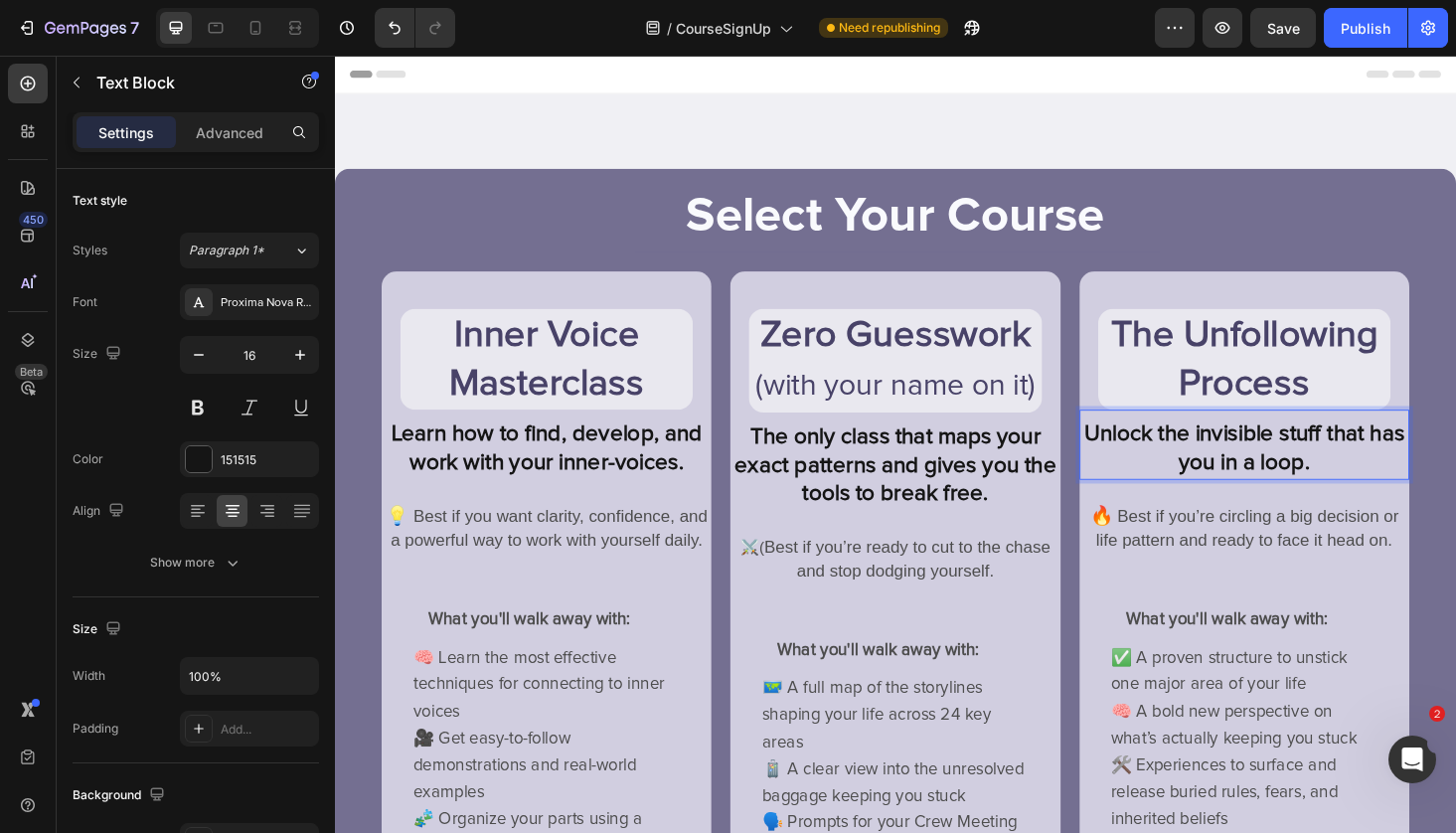 click on "Unlock the invisible stuff that has you in a loop." at bounding box center [1302, 473] 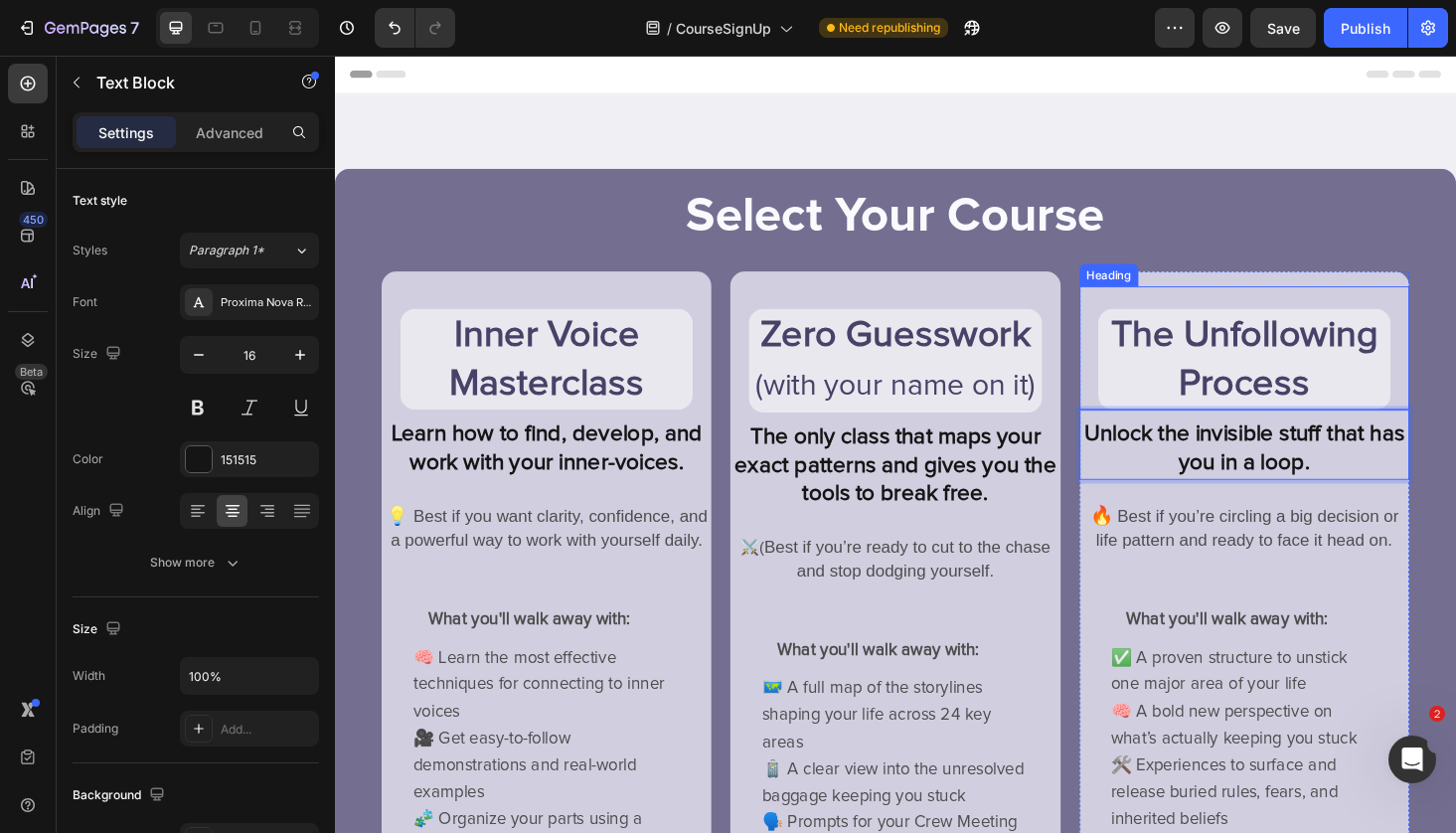 click on "The Unfollowing Process" at bounding box center (1302, 379) 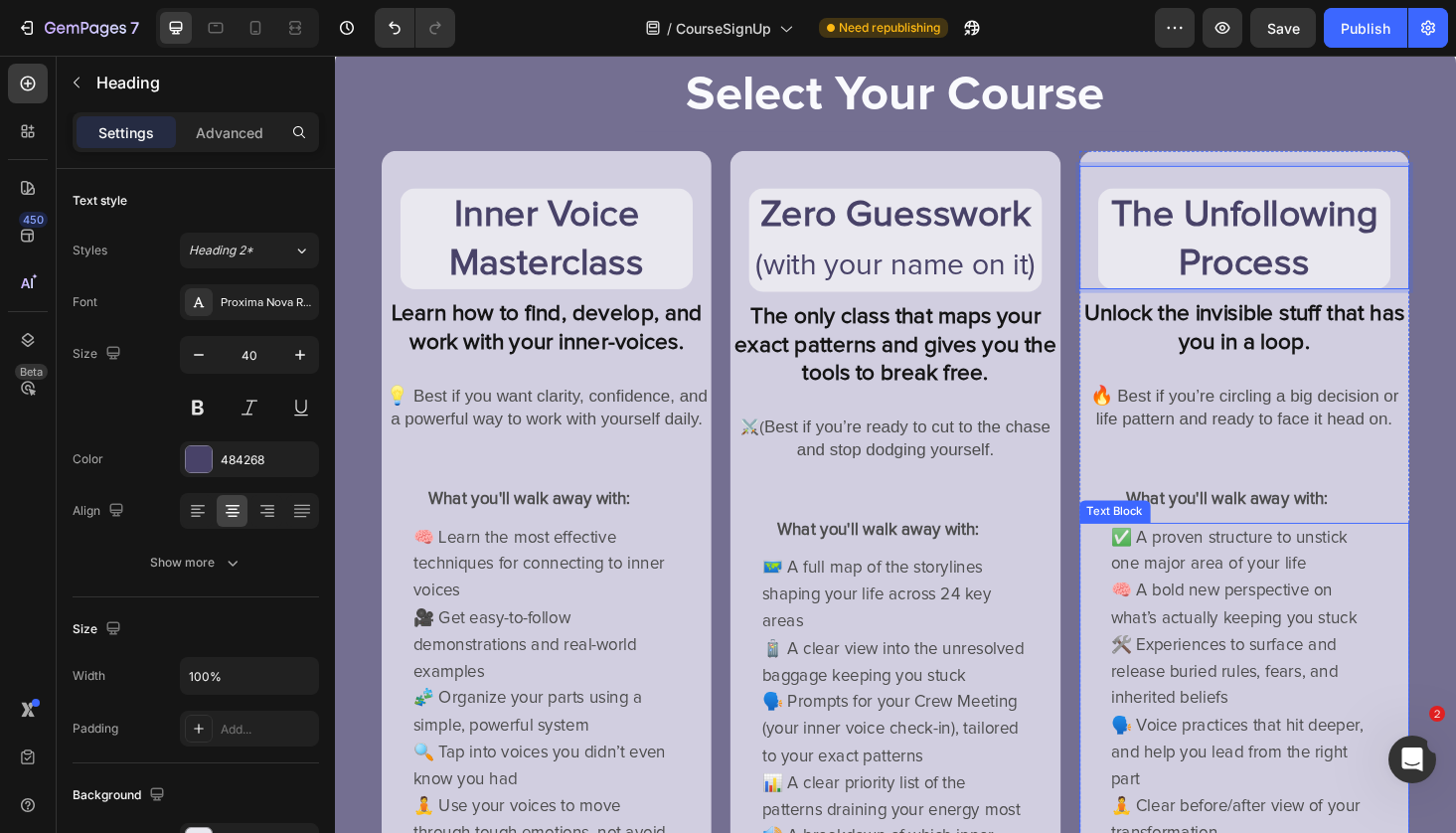 scroll, scrollTop: 139, scrollLeft: 0, axis: vertical 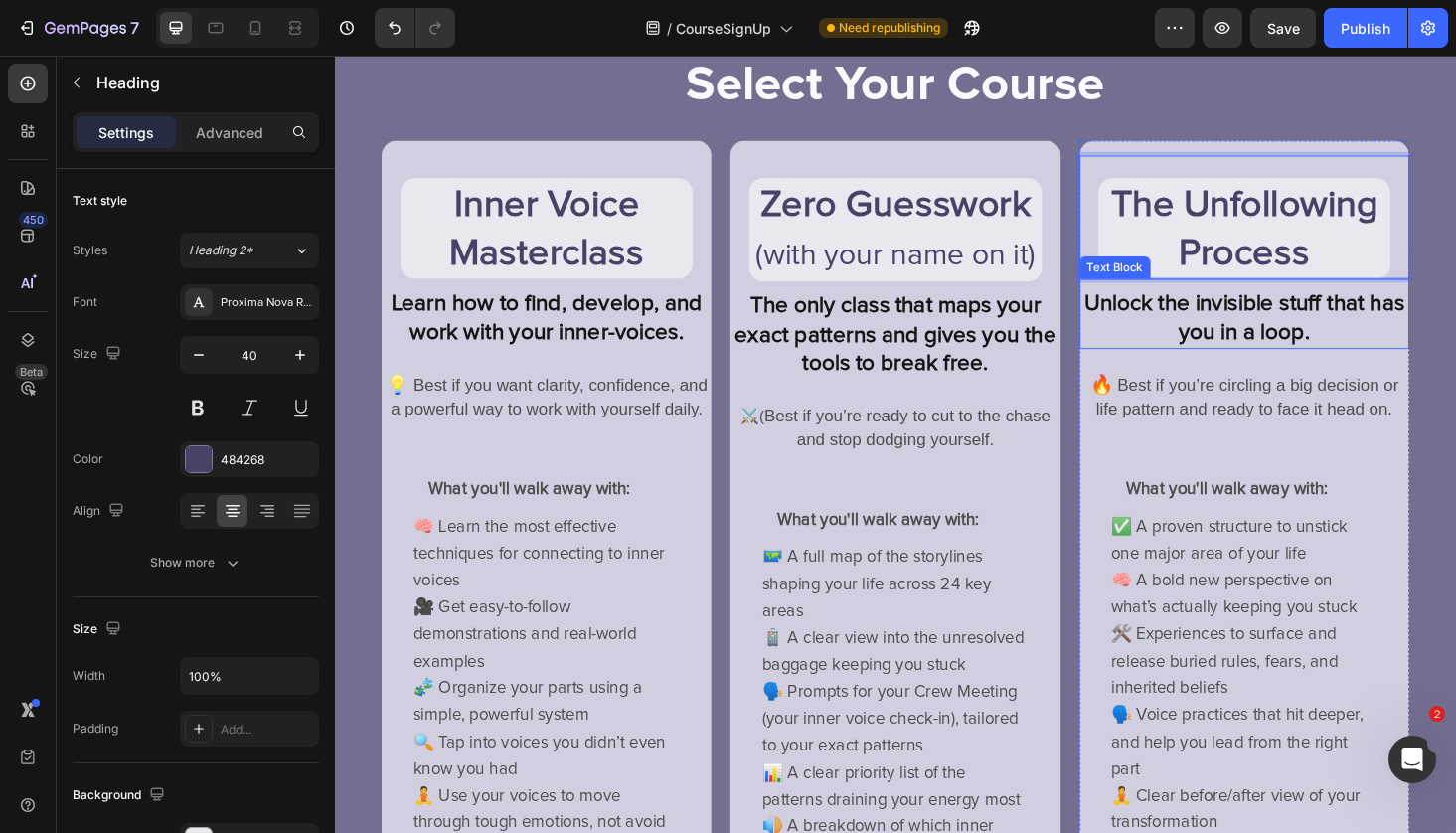 click on "Unlock the invisible stuff that has you in a loop." at bounding box center [1302, 334] 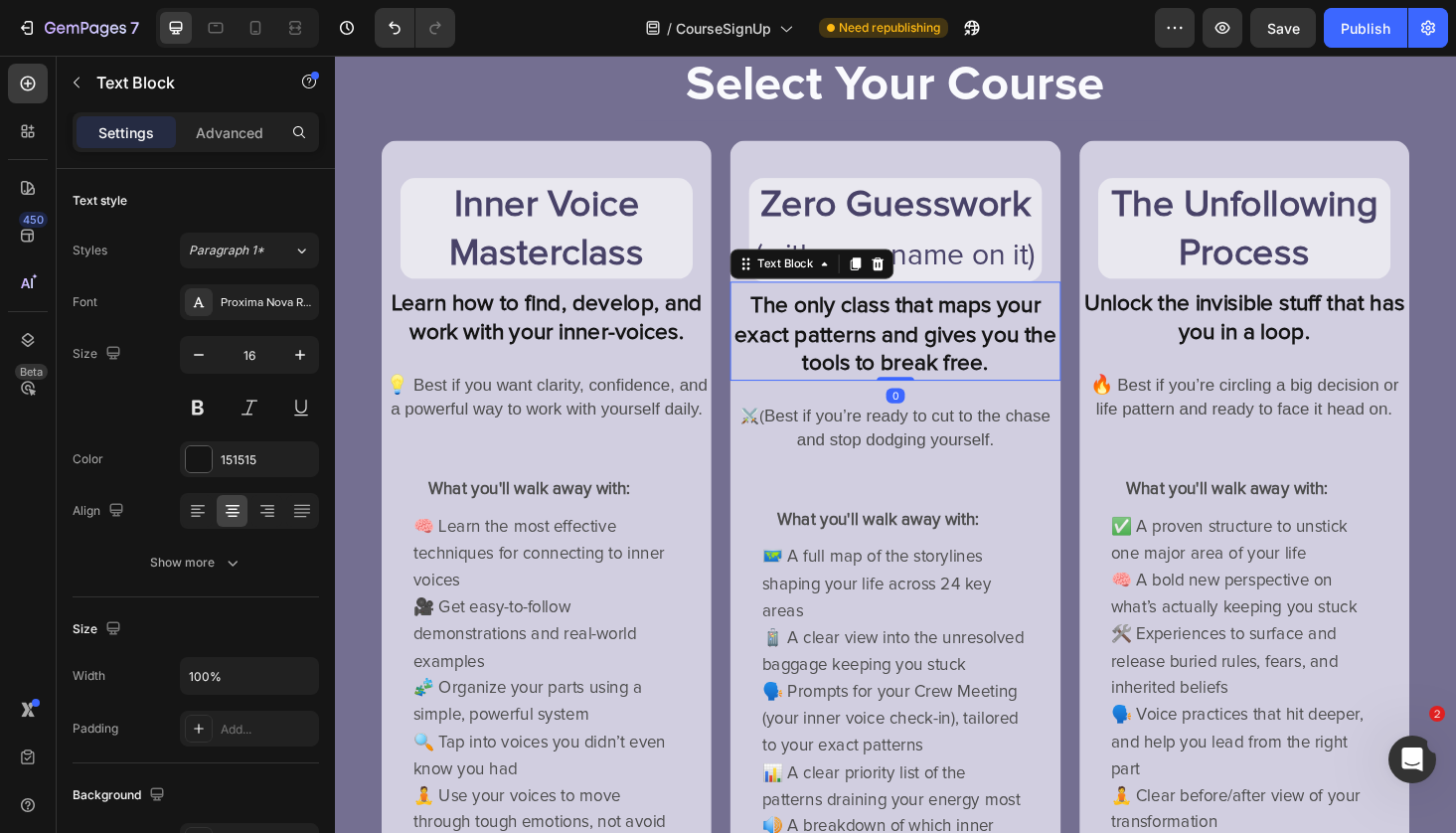 click on "The only class that maps your exact patterns and gives you the tools to break free." at bounding box center [931, 353] 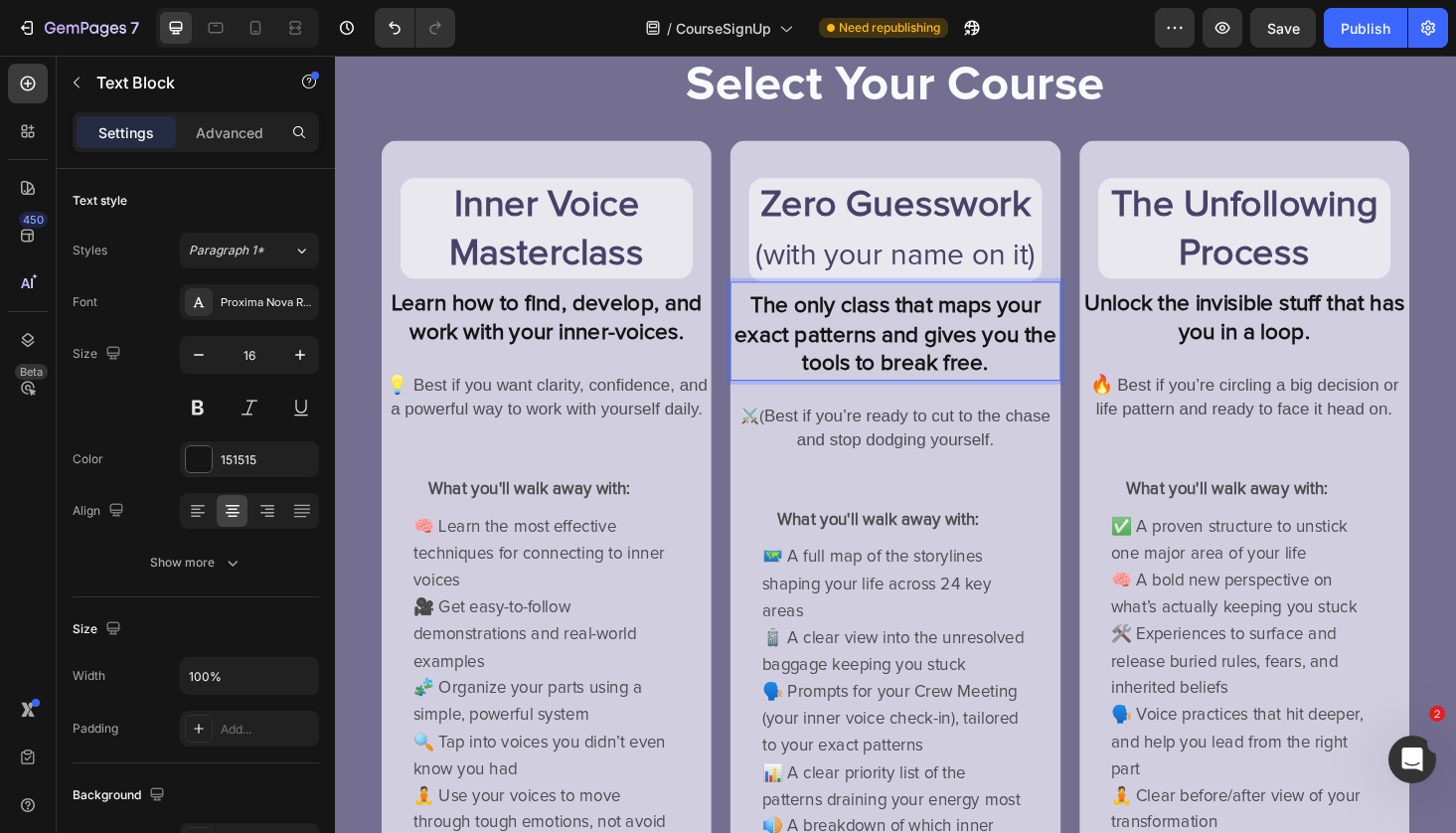 click on "The only class that maps your exact patterns and gives you the tools to break free." at bounding box center [931, 353] 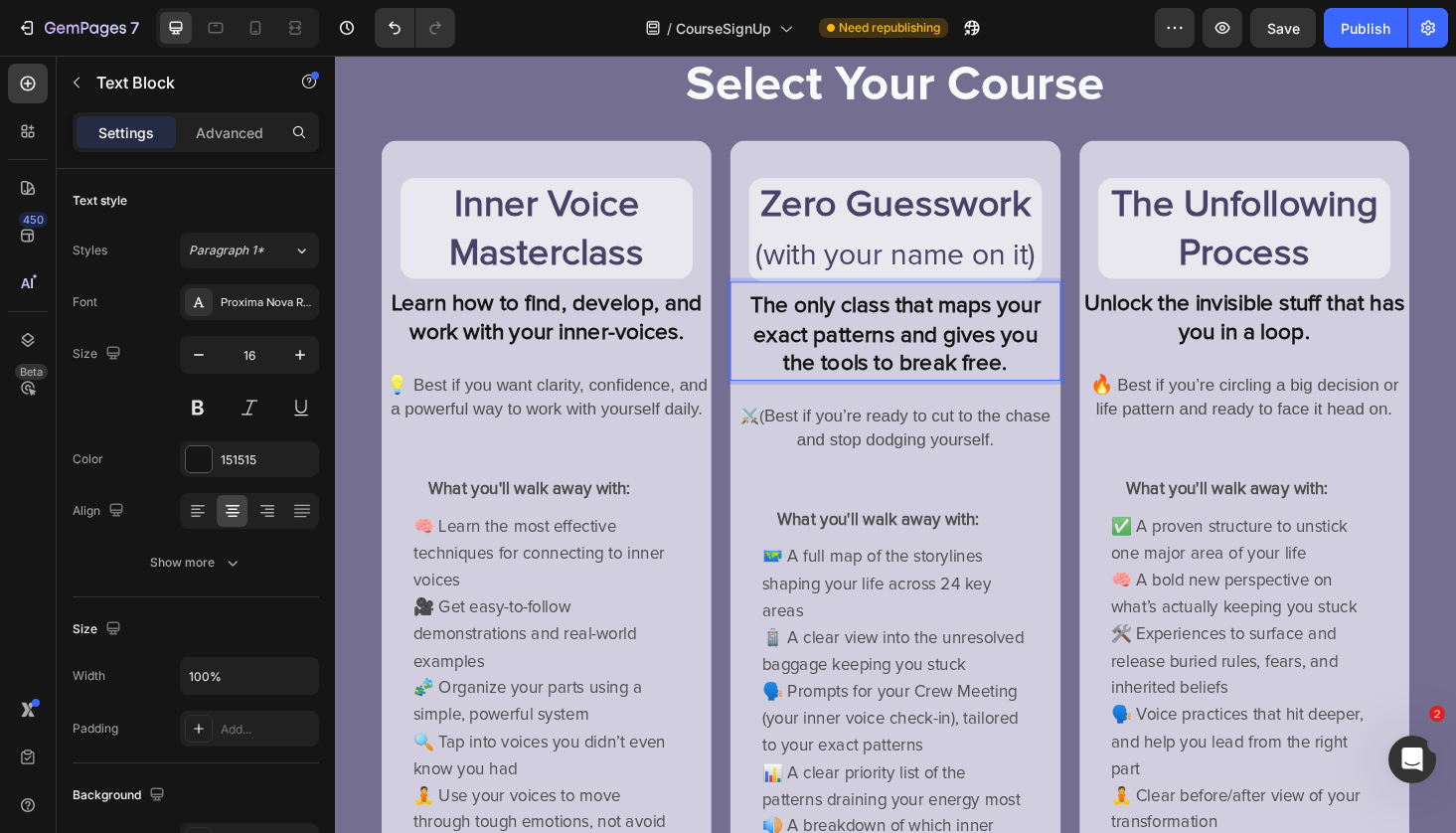 click on "The only class that maps your exact patterns and gives you" at bounding box center (930, 337) 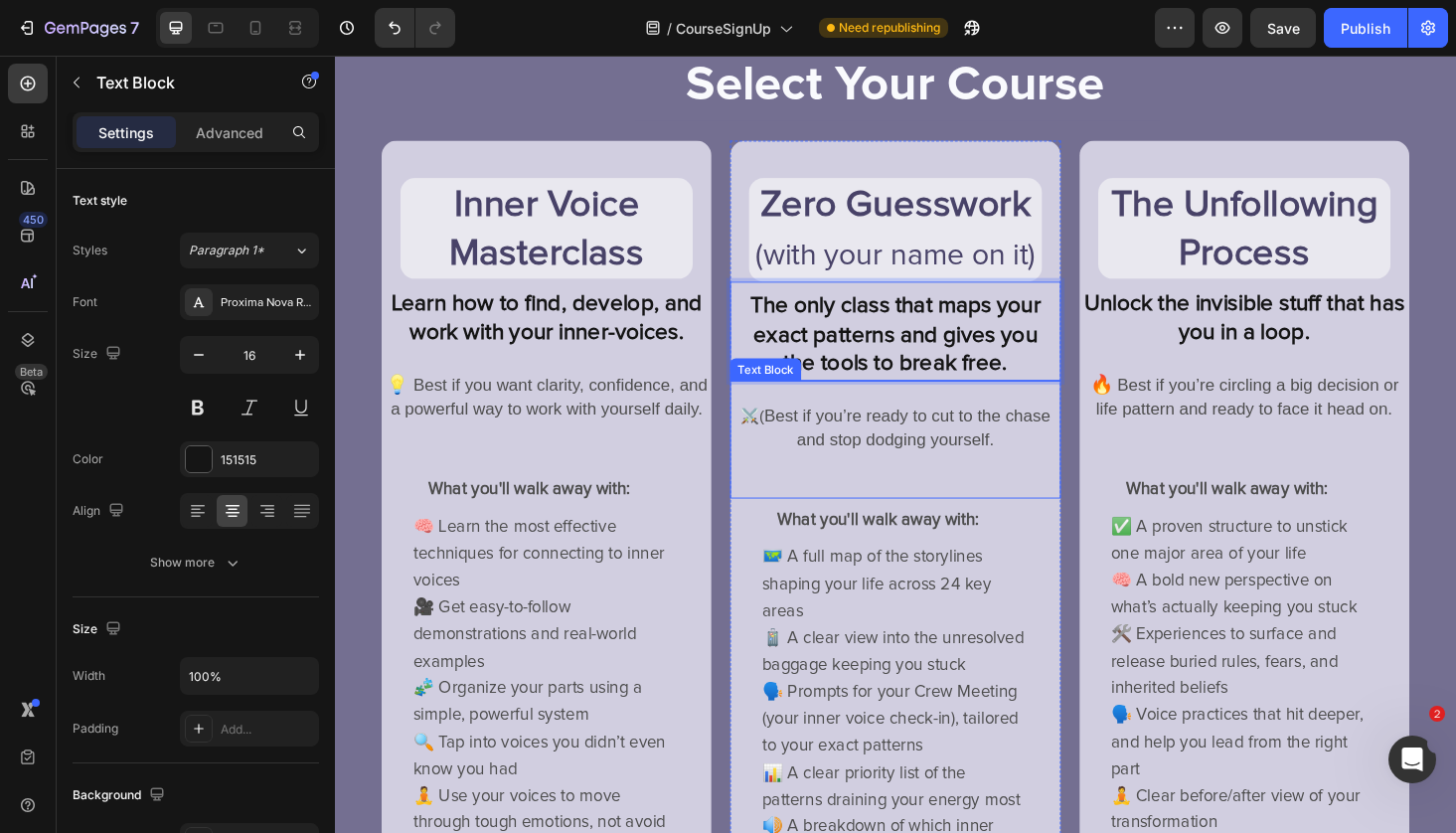 click on "Best if you’re ready to cut to the chase and stop dodging yourself." at bounding box center (944, 451) 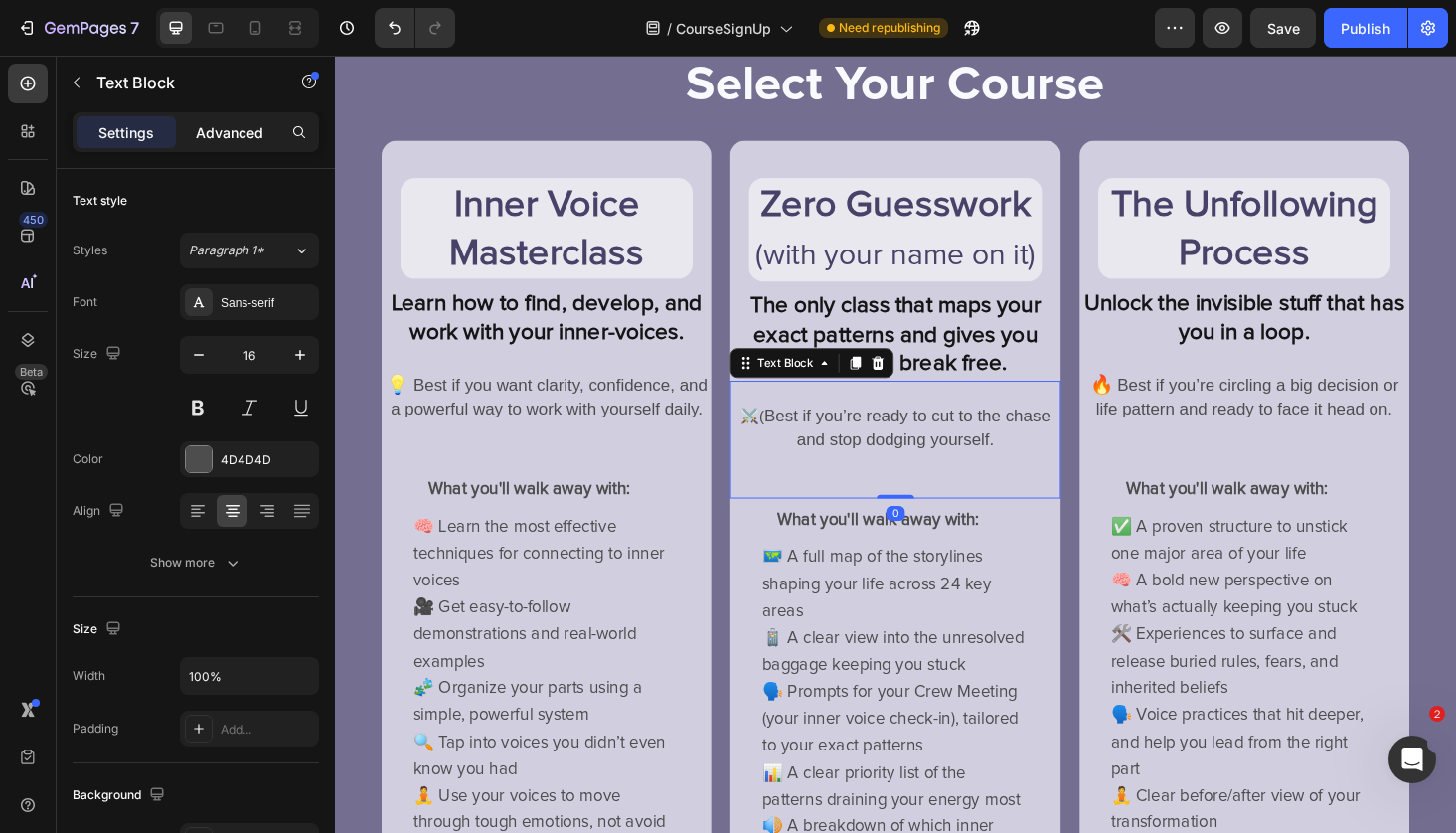 click on "Advanced" at bounding box center (230, 132) 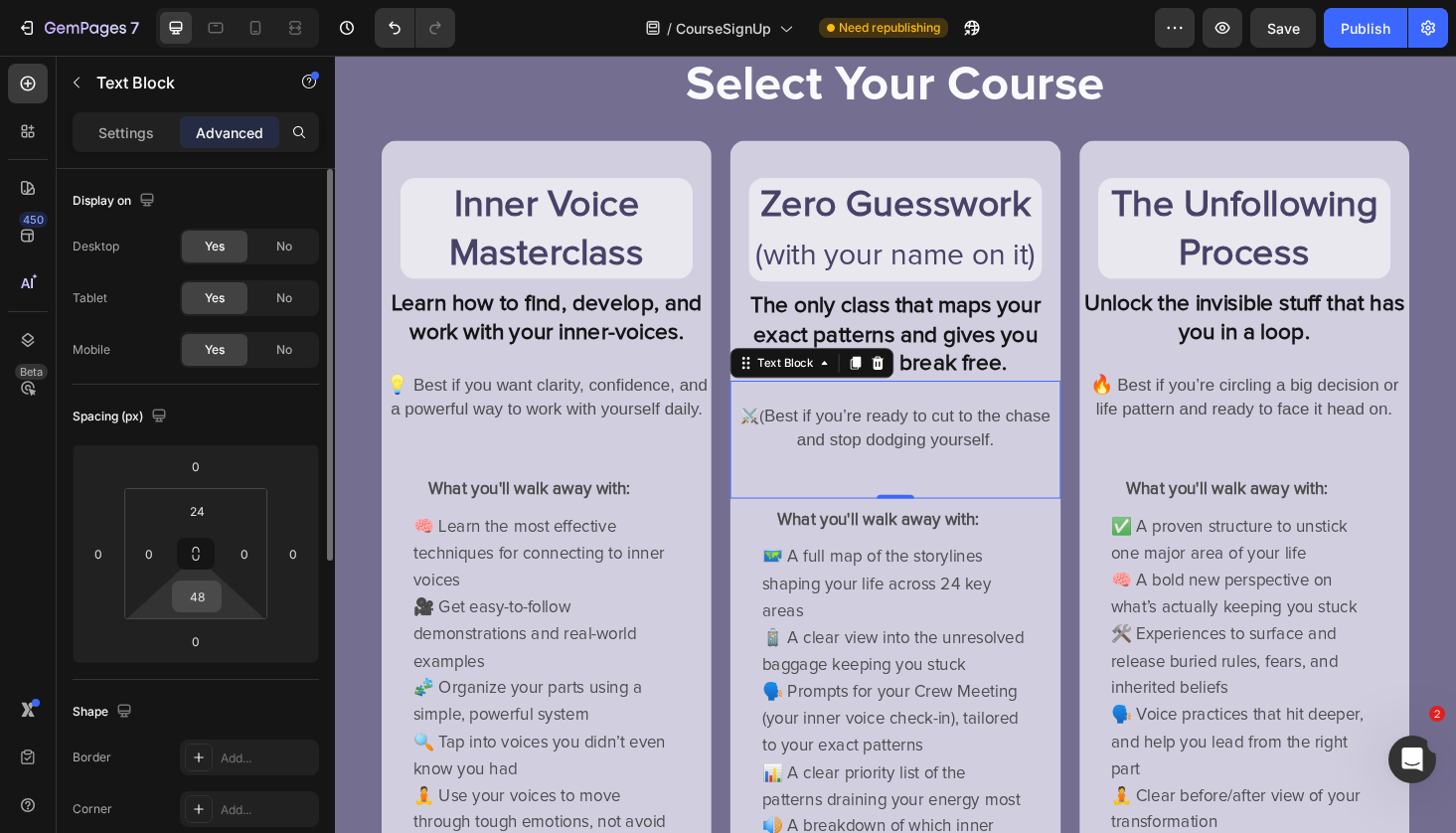 click on "48" at bounding box center (197, 596) 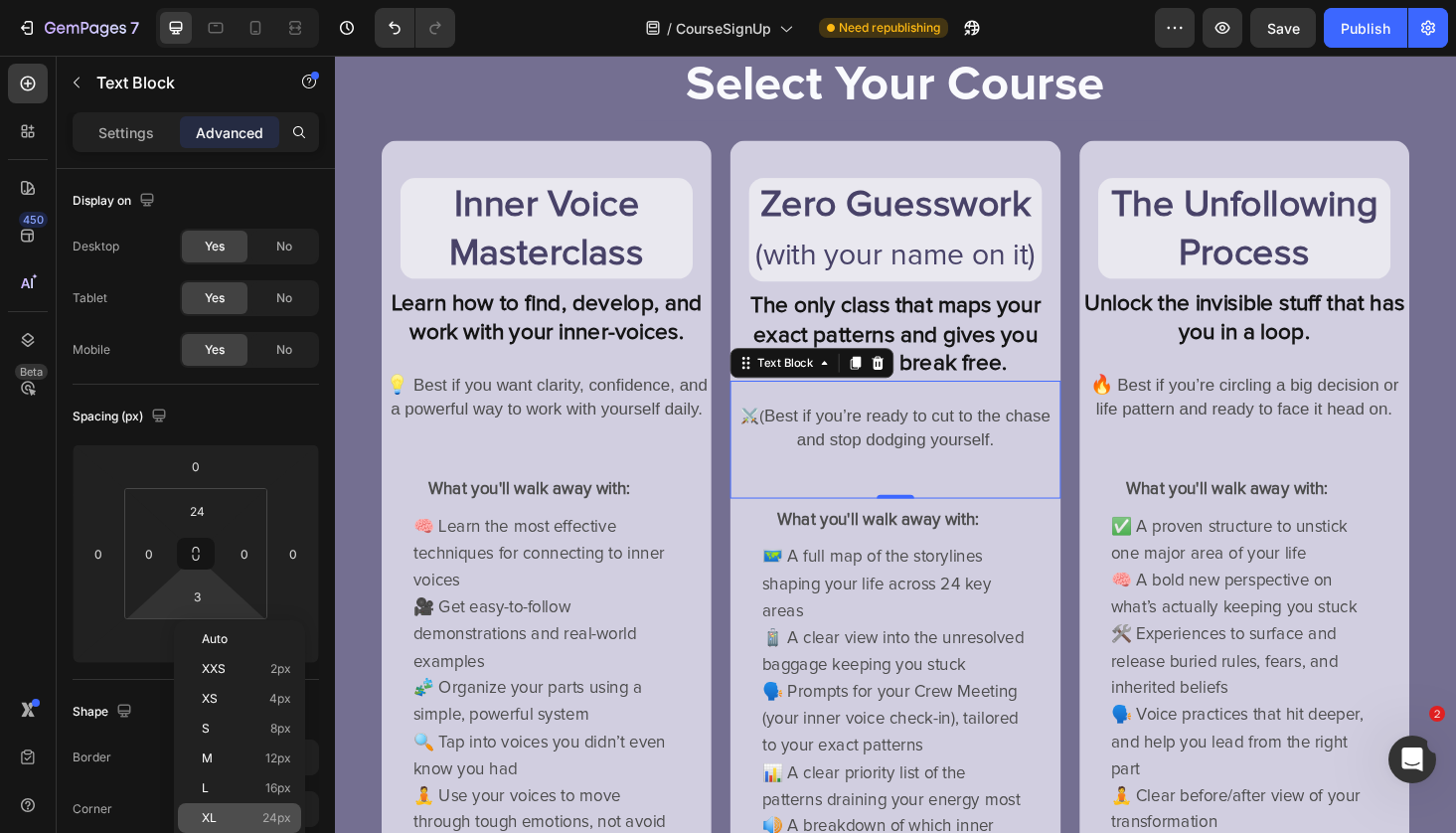 click on "XL" at bounding box center (209, 818) 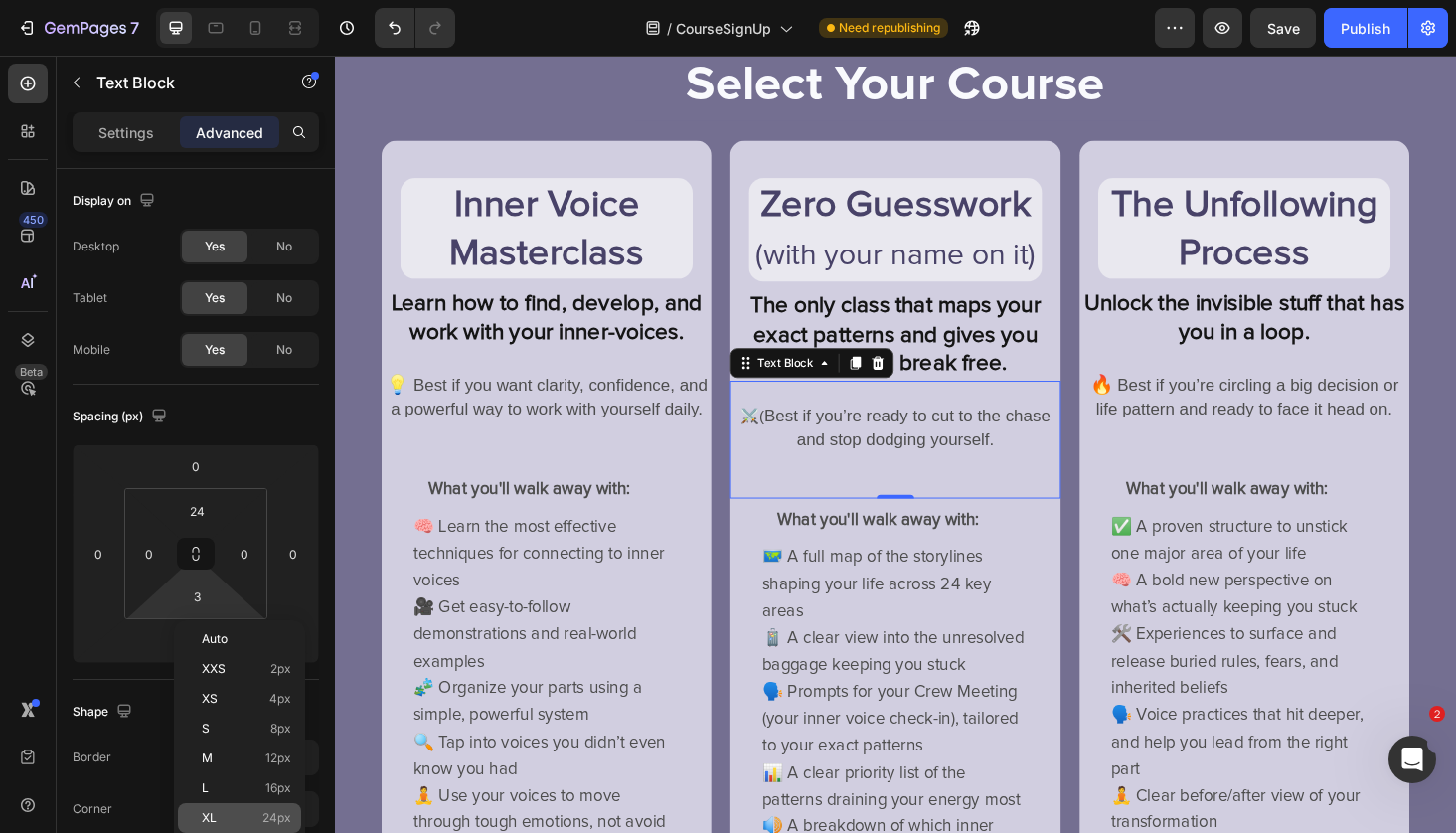 type on "24" 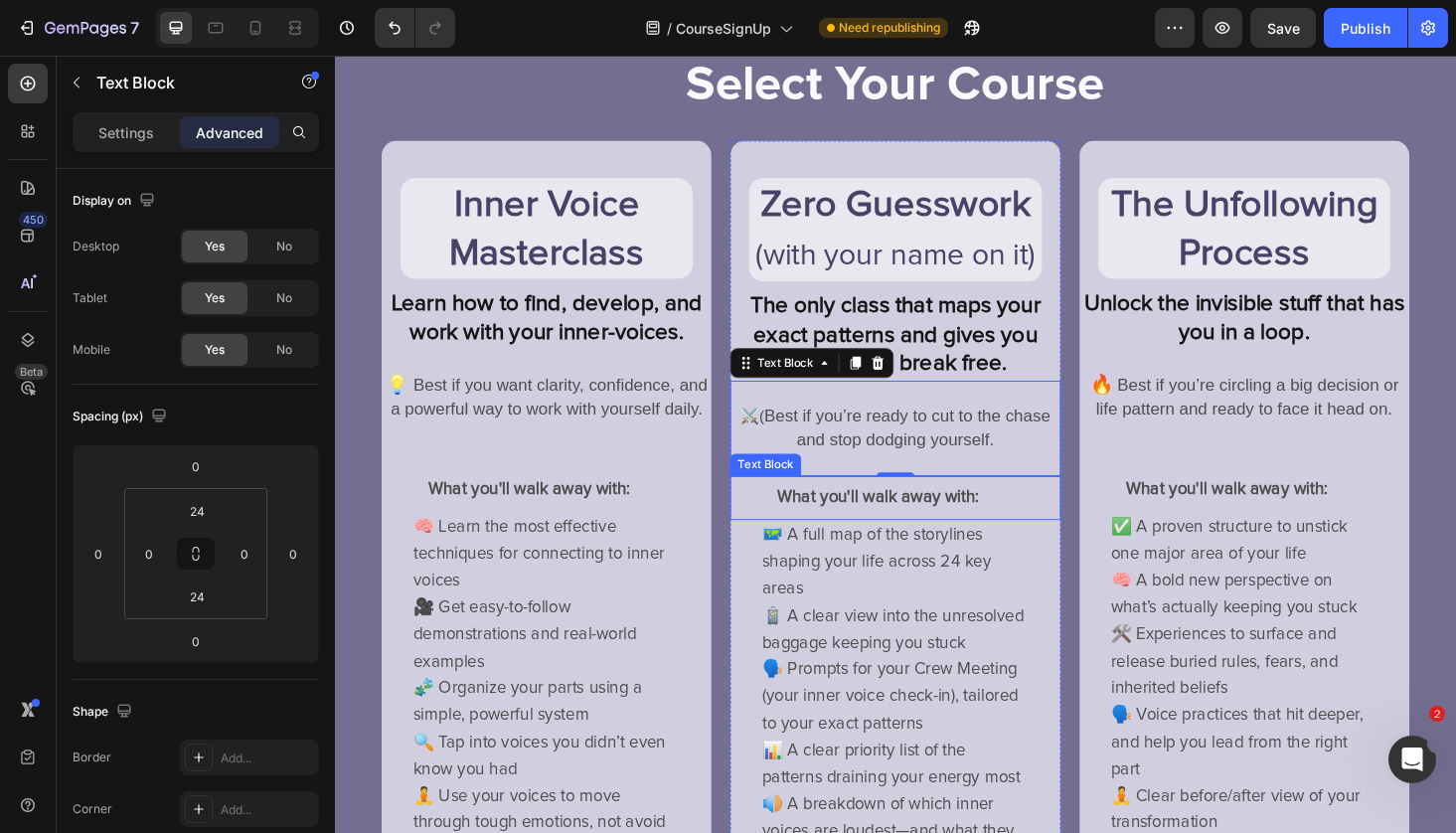click on "What you'll walk away with: Text Block" at bounding box center [930, 526] 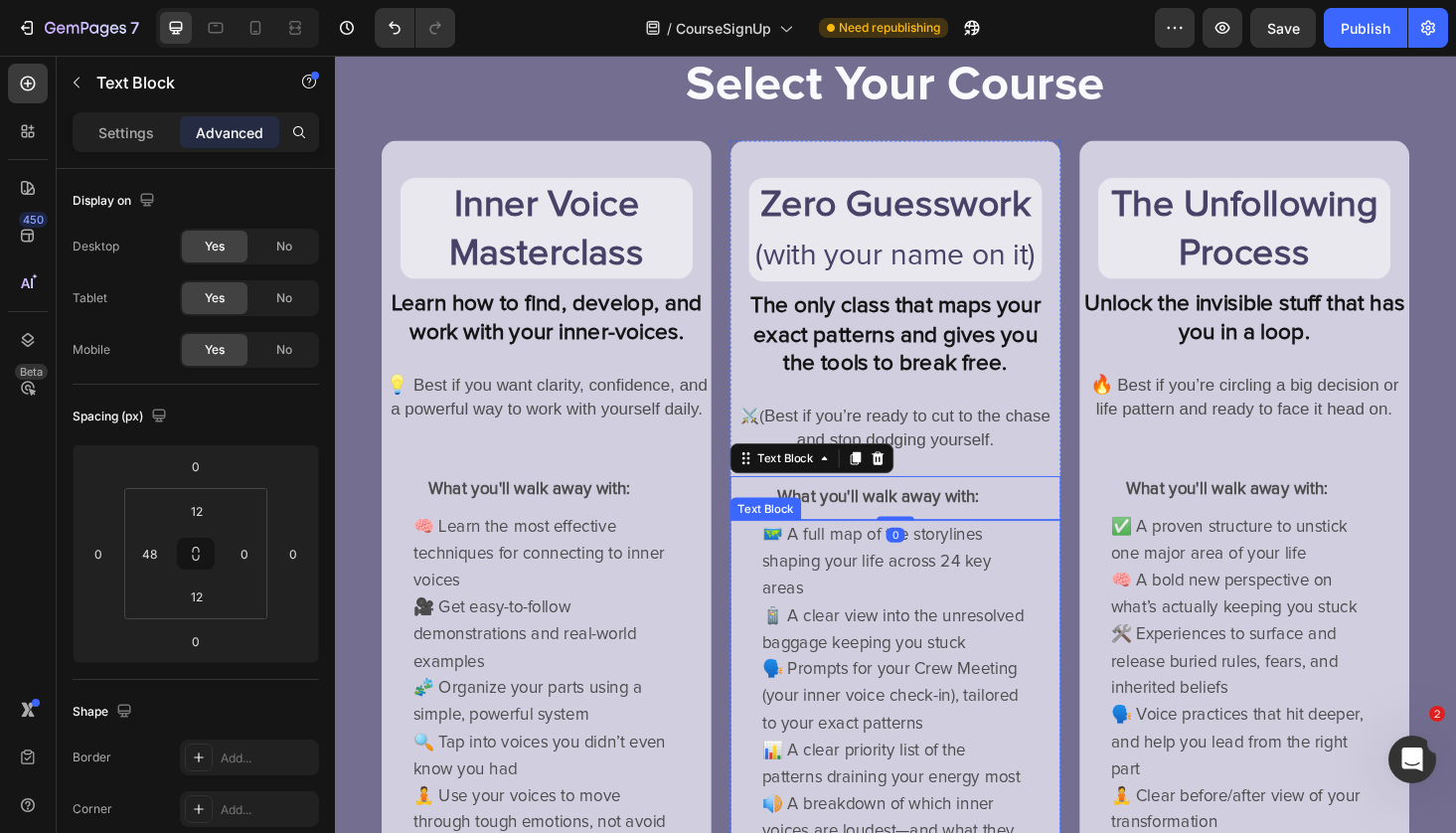 click on "🧳 A clear view into the unresolved baggage keeping you stuck" at bounding box center (928, 666) 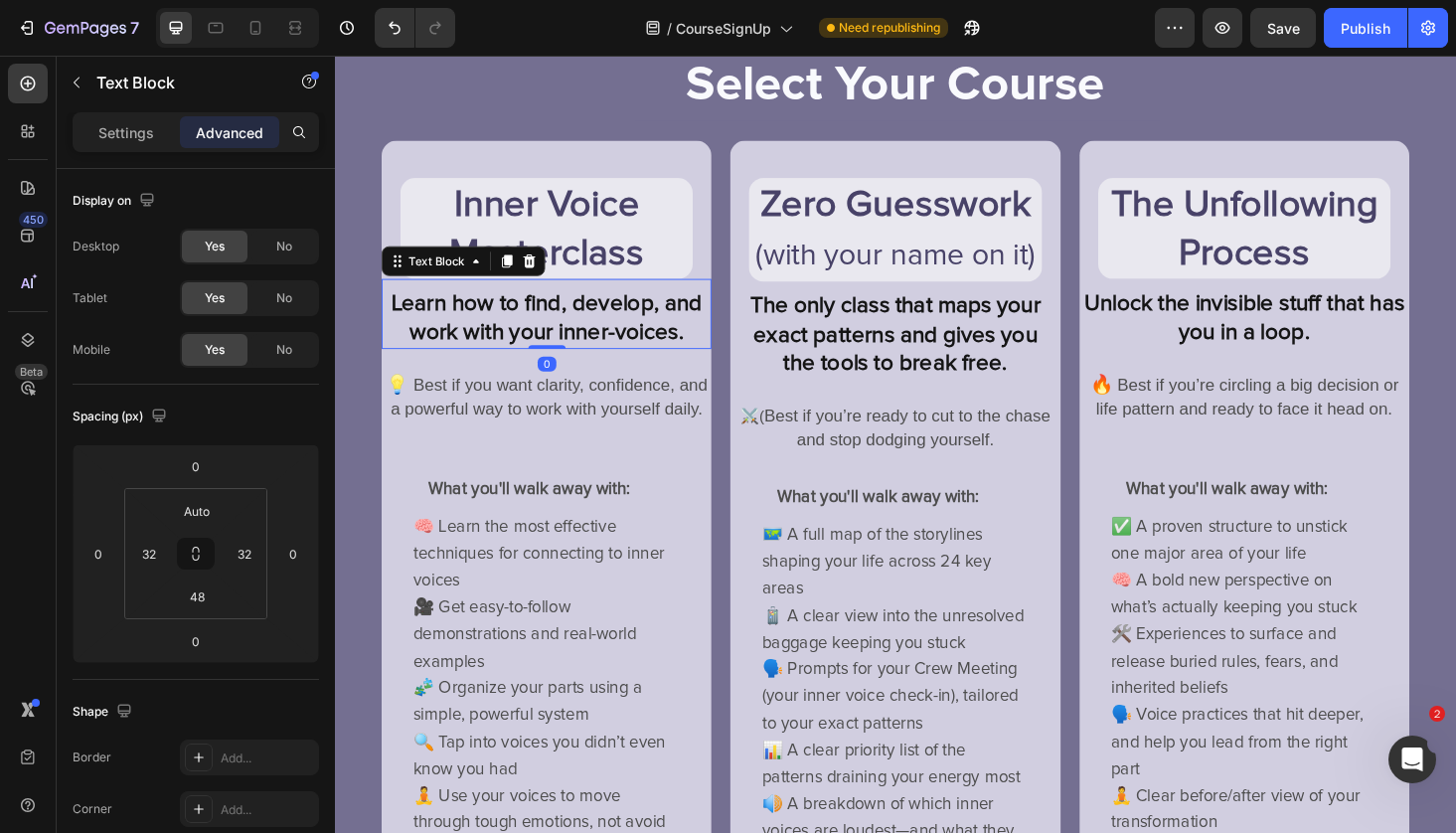 click on "Learn how to find, develop, and work with your inner-voices." at bounding box center (560, 334) 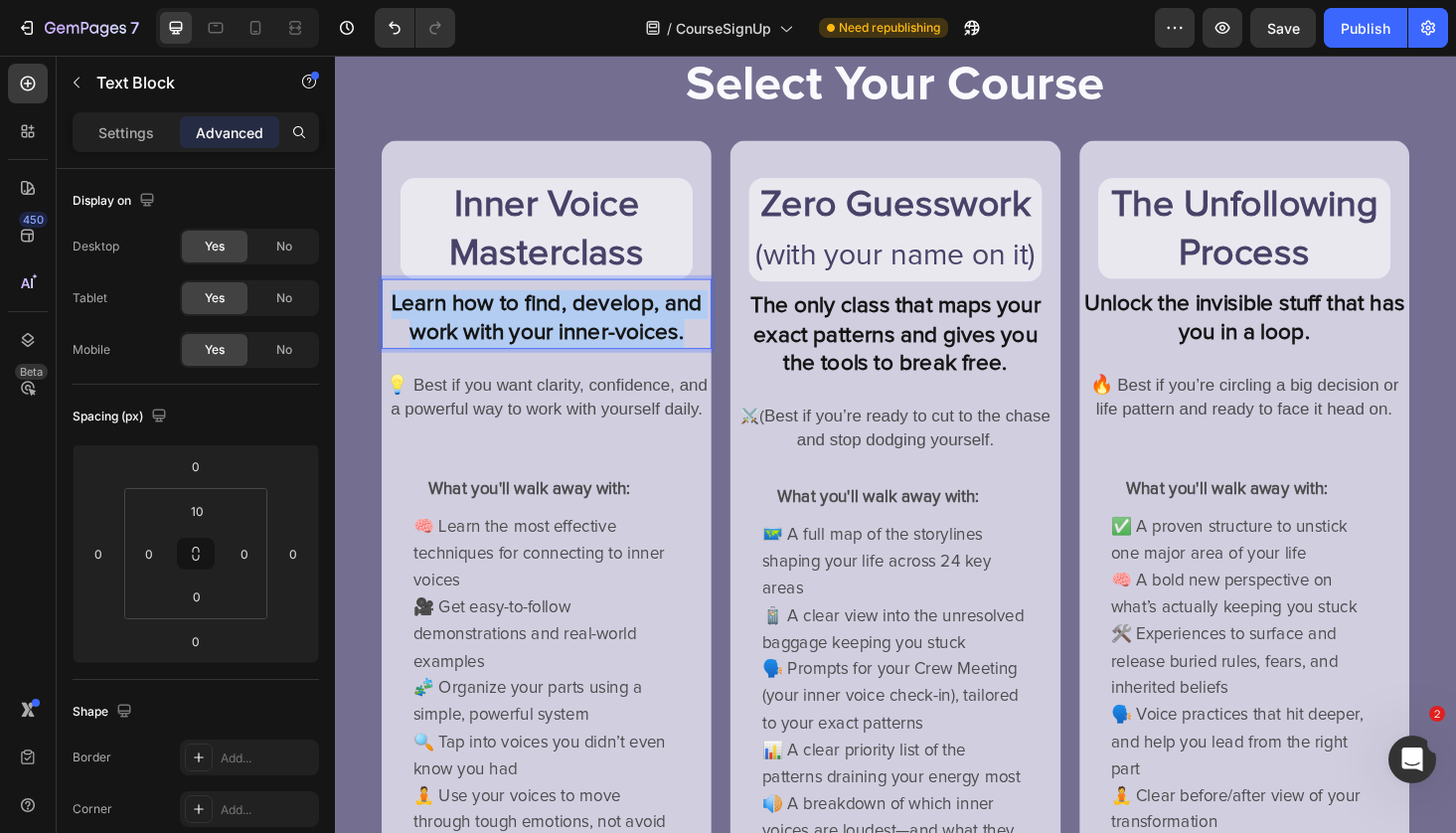 click on "Learn how to find, develop, and work with your inner-voices." at bounding box center [560, 334] 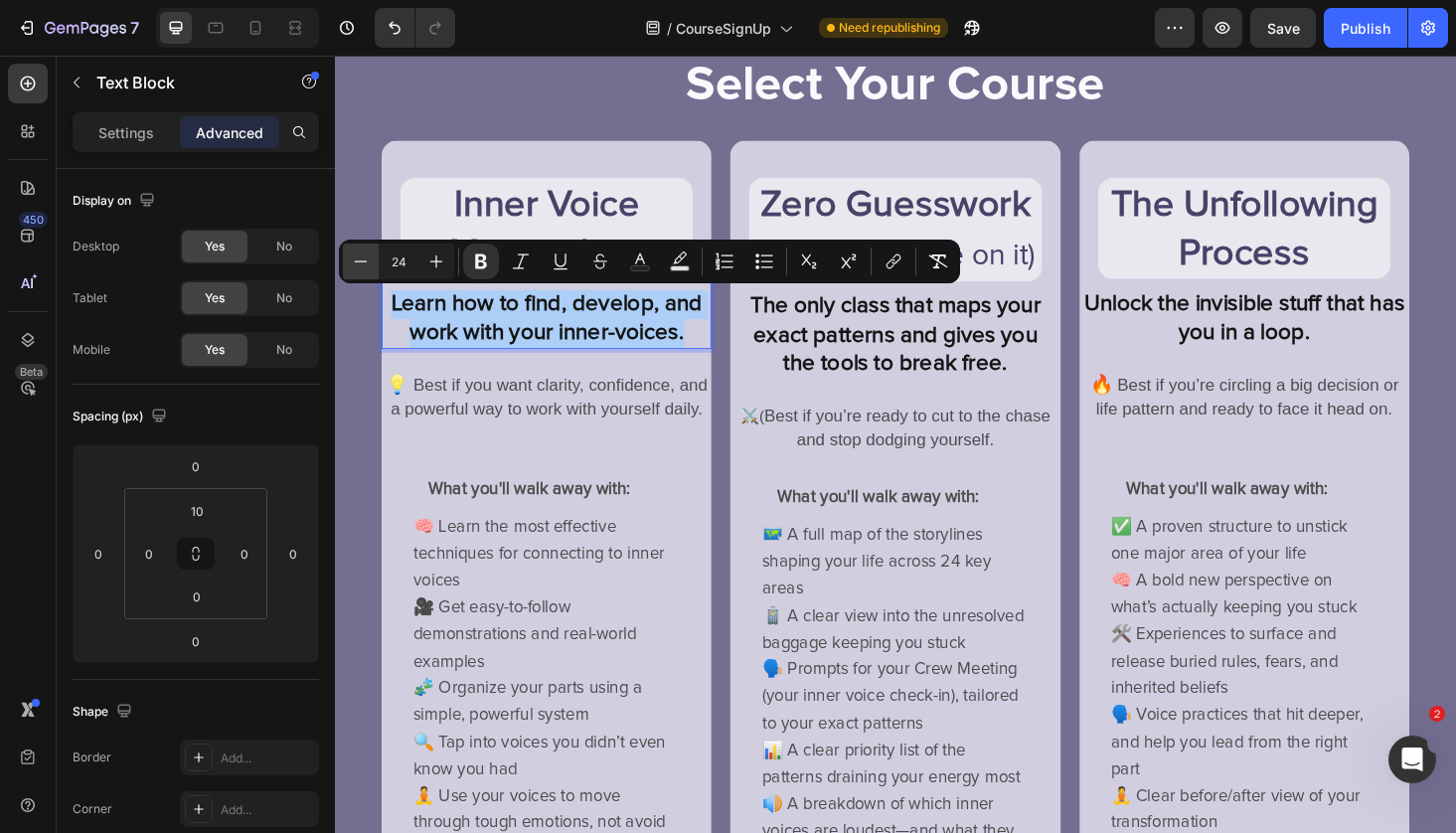 click 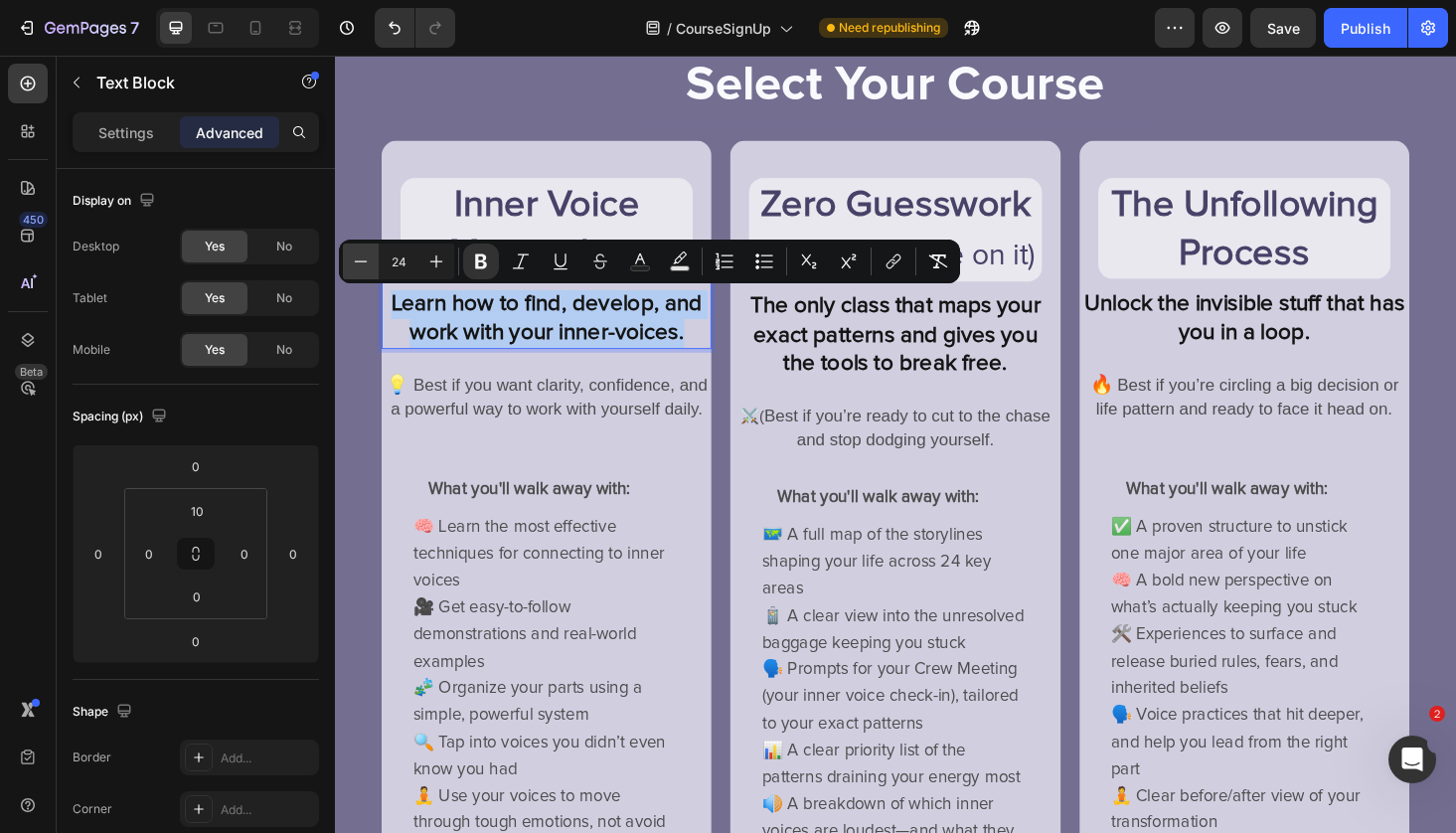 type on "23" 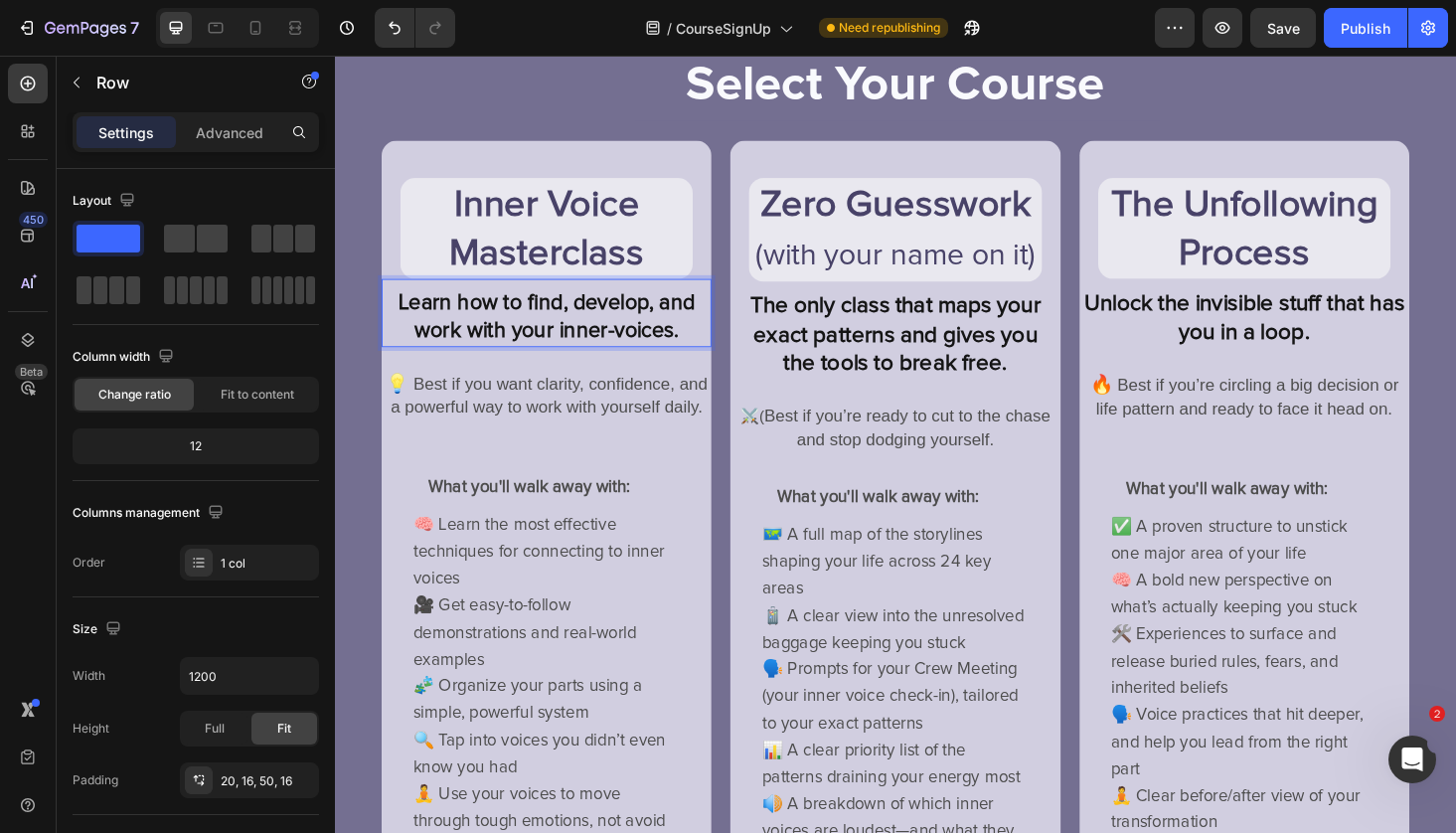 click on "Zero Guesswork (with your [NAME] on it) Heading The only class that maps your exact patterns and gives you the tools to break free. Text Block ⚔️ ( Text Block What you'll walk away with: $299 Row" at bounding box center [931, 729] 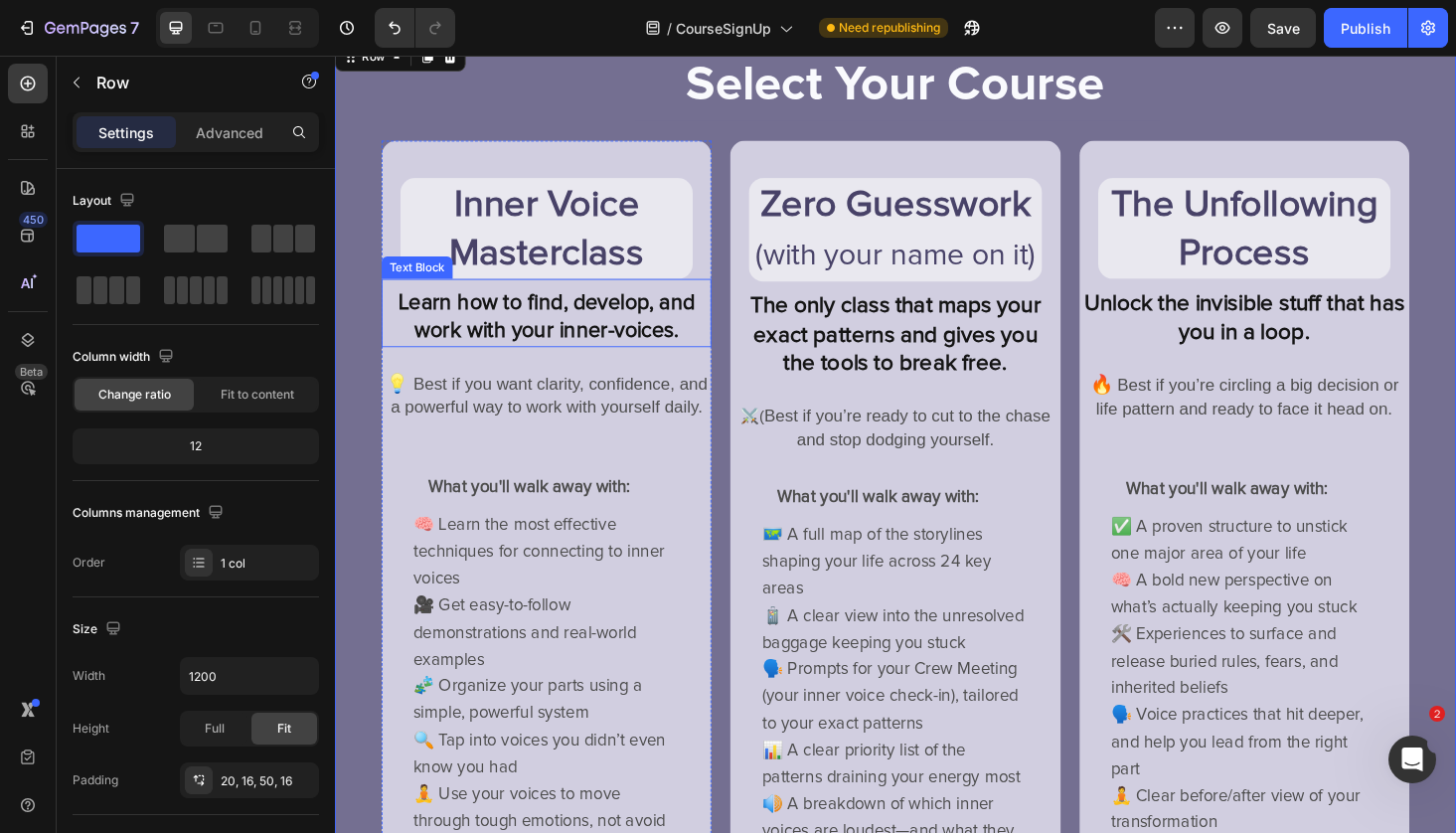 click on "Learn how to find, develop, and work with your inner-voices." at bounding box center [560, 333] 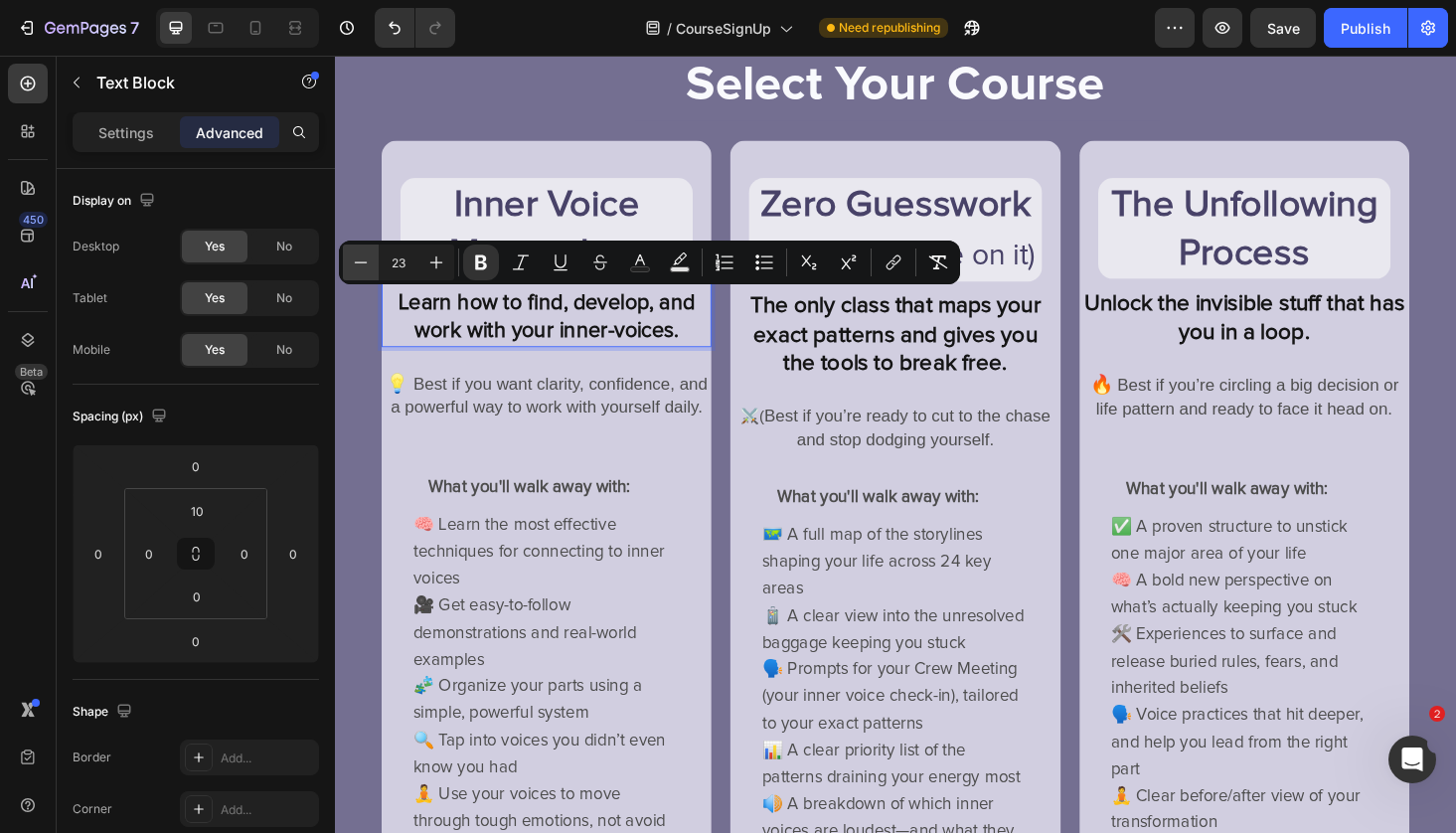 click 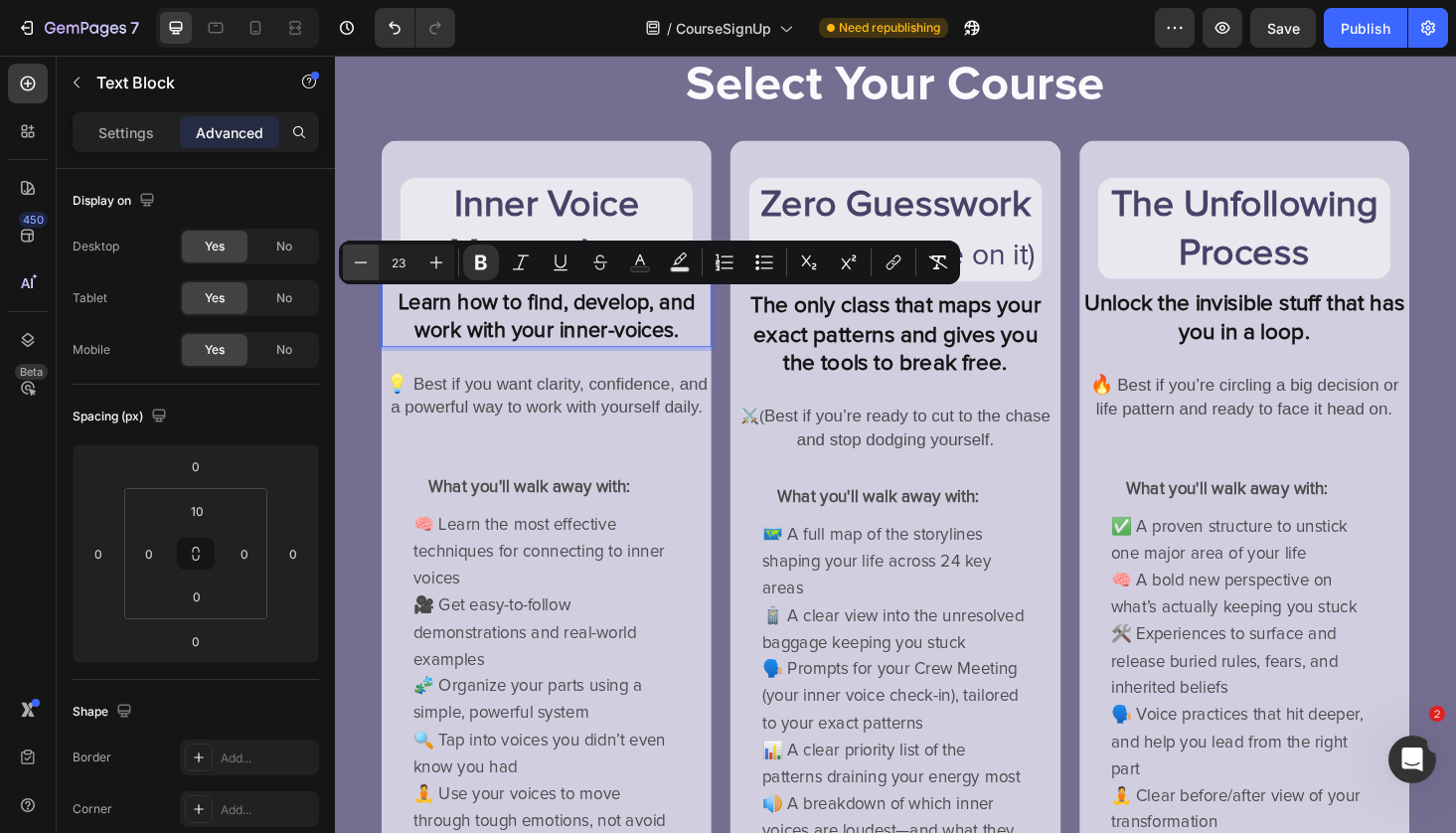 type on "22" 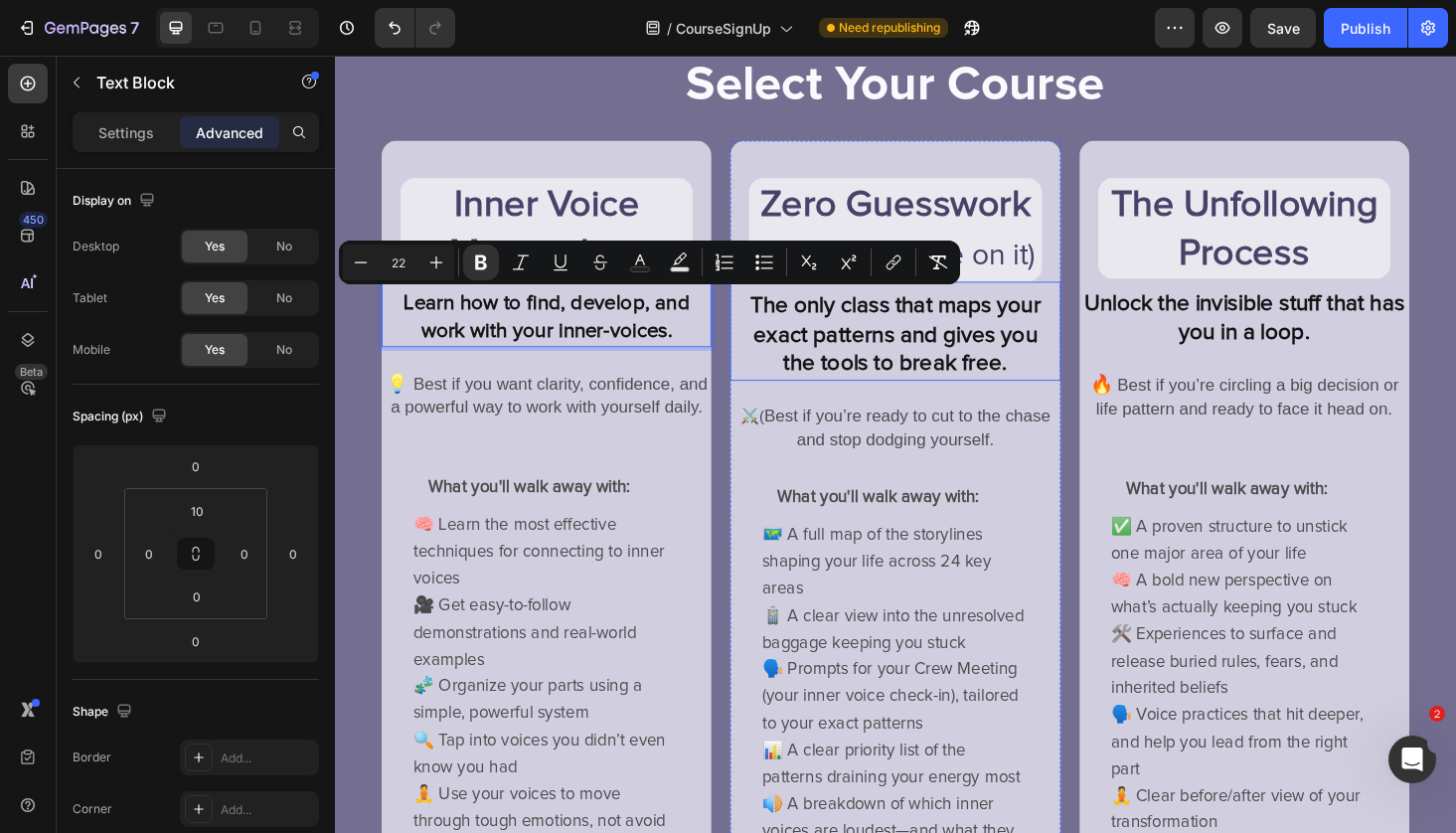 click on "The only class that maps your exact patterns and gives you" at bounding box center (930, 337) 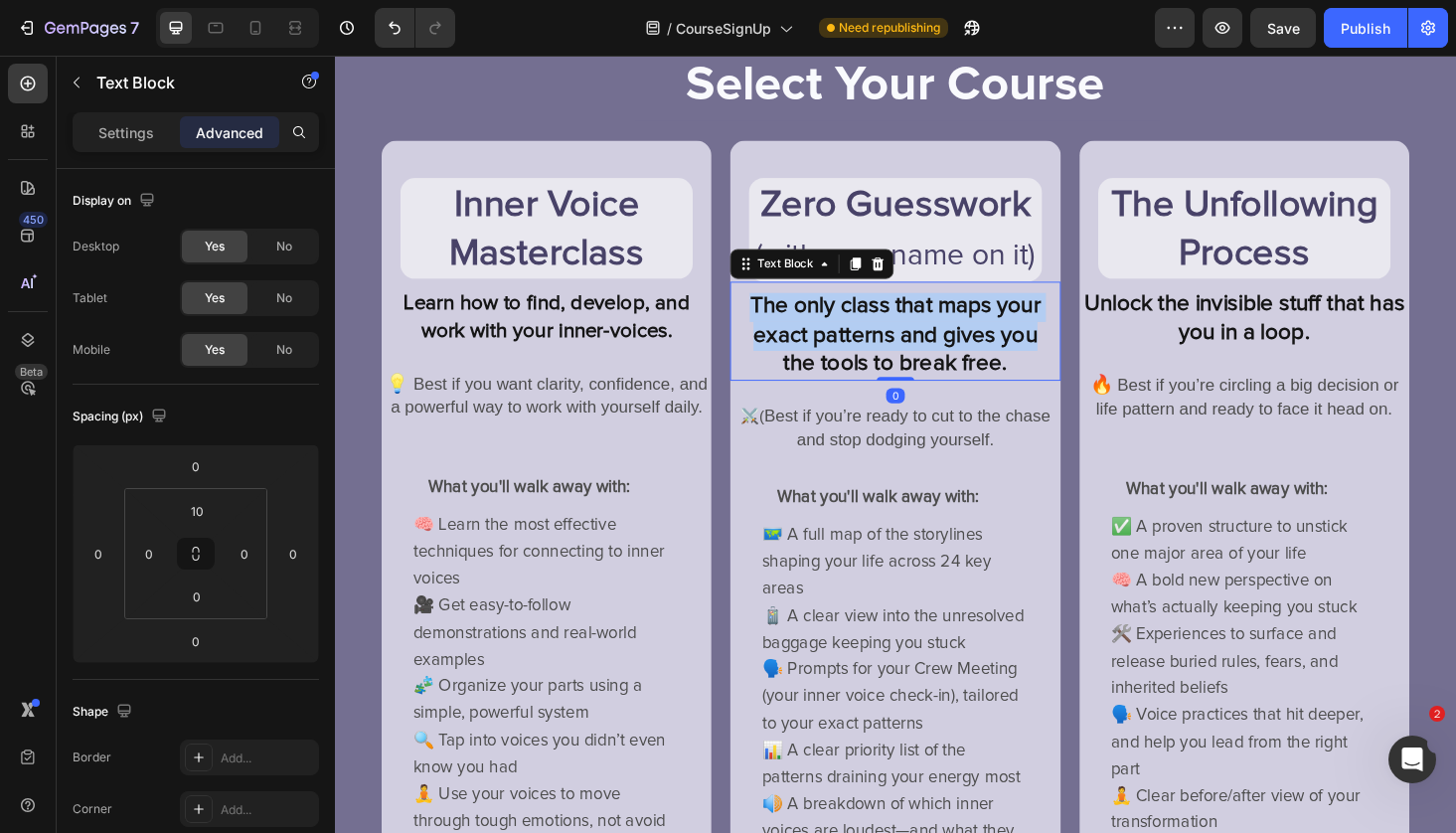 click on "The only class that maps your exact patterns and gives you" at bounding box center (930, 337) 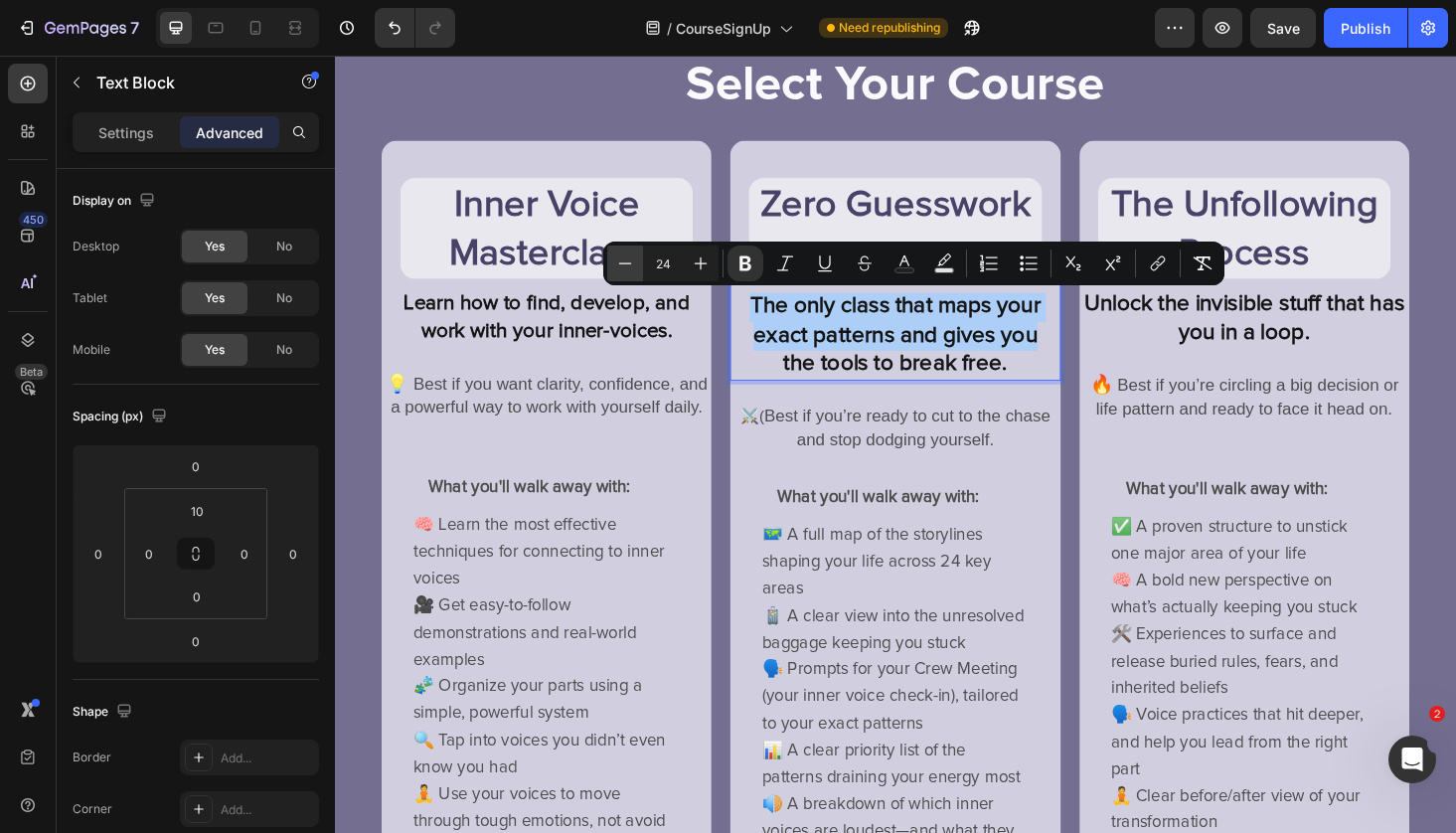 click 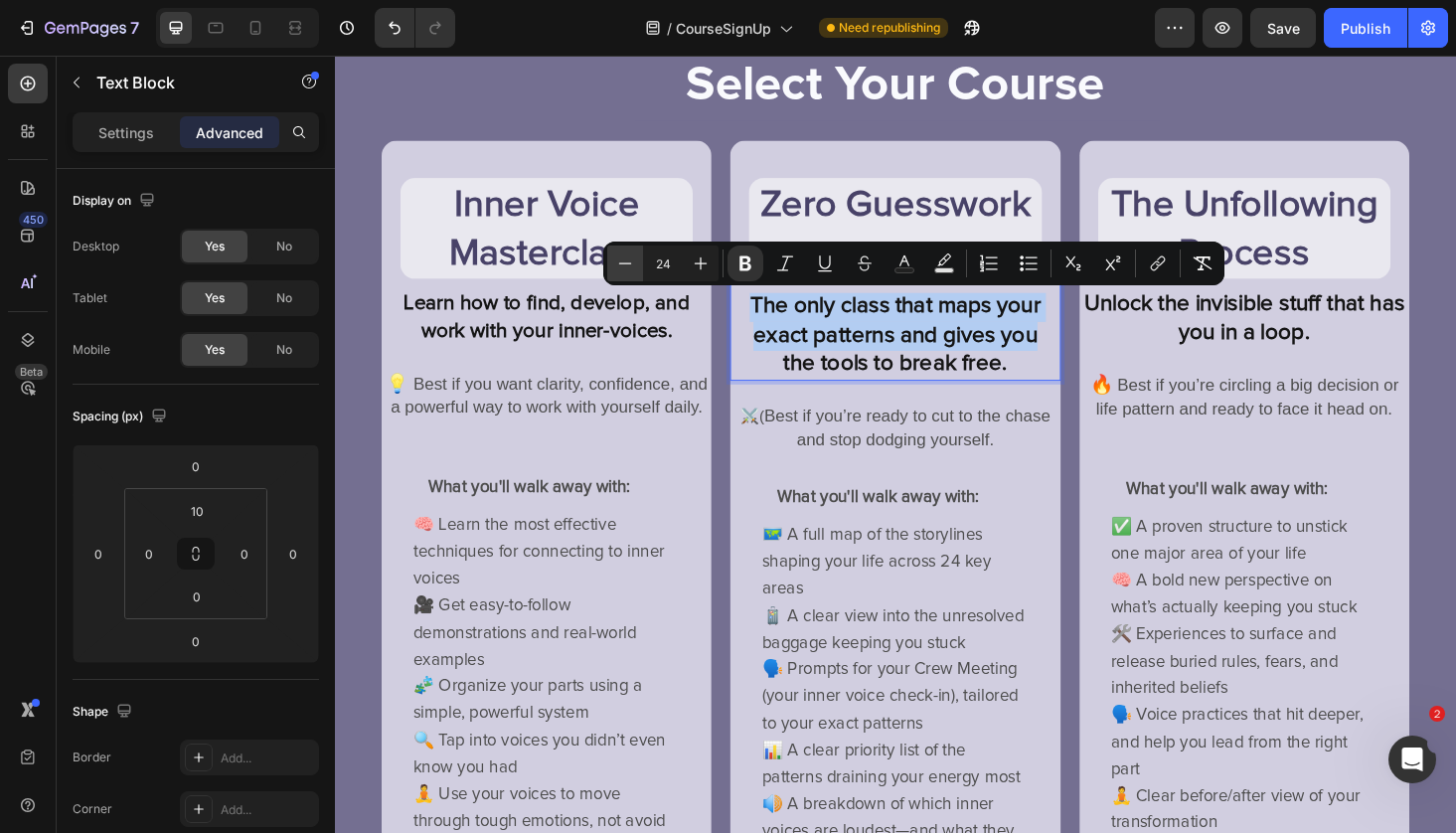type on "23" 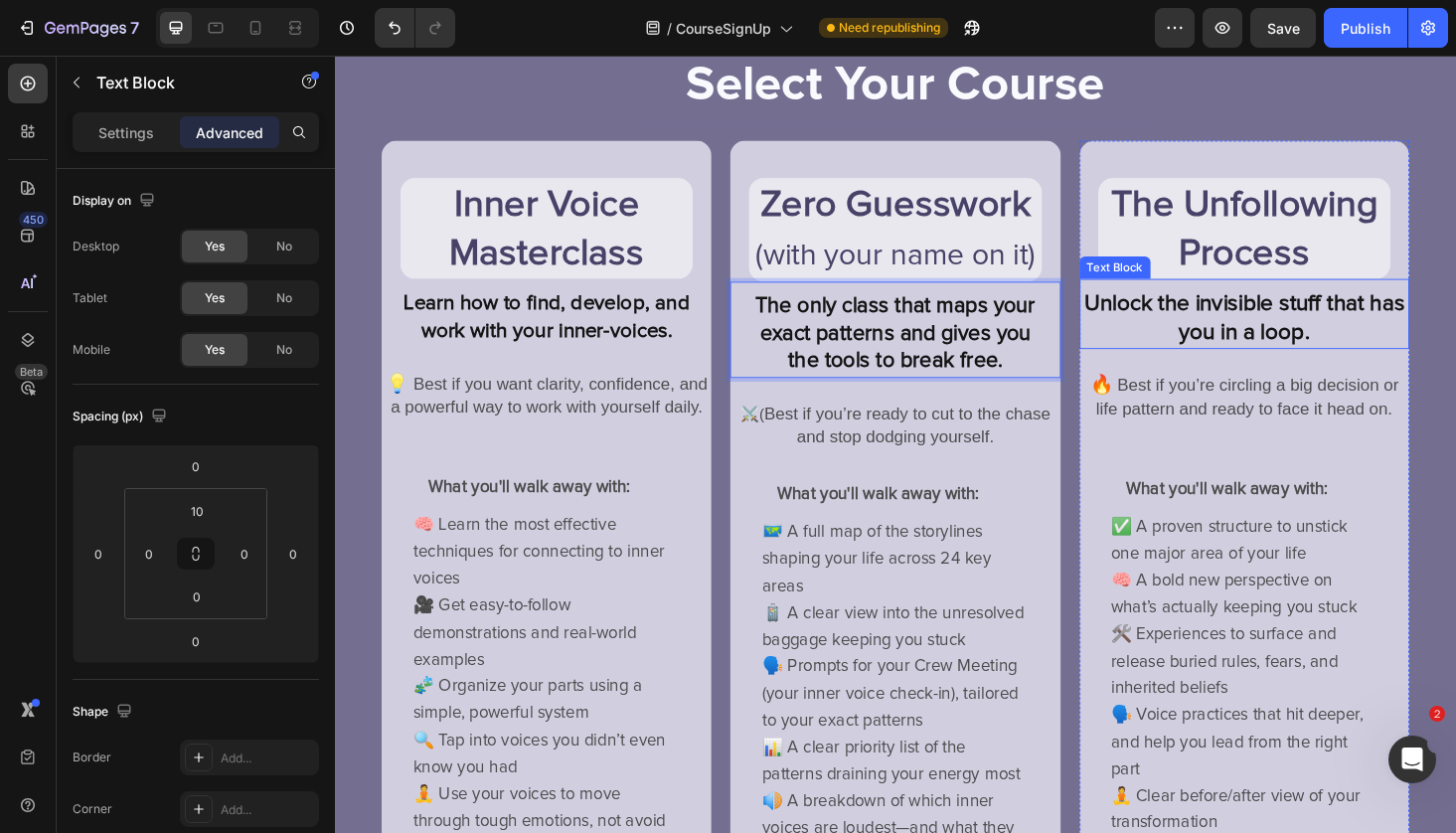 click on "Unlock the invisible stuff that has you in a loop." at bounding box center (1302, 336) 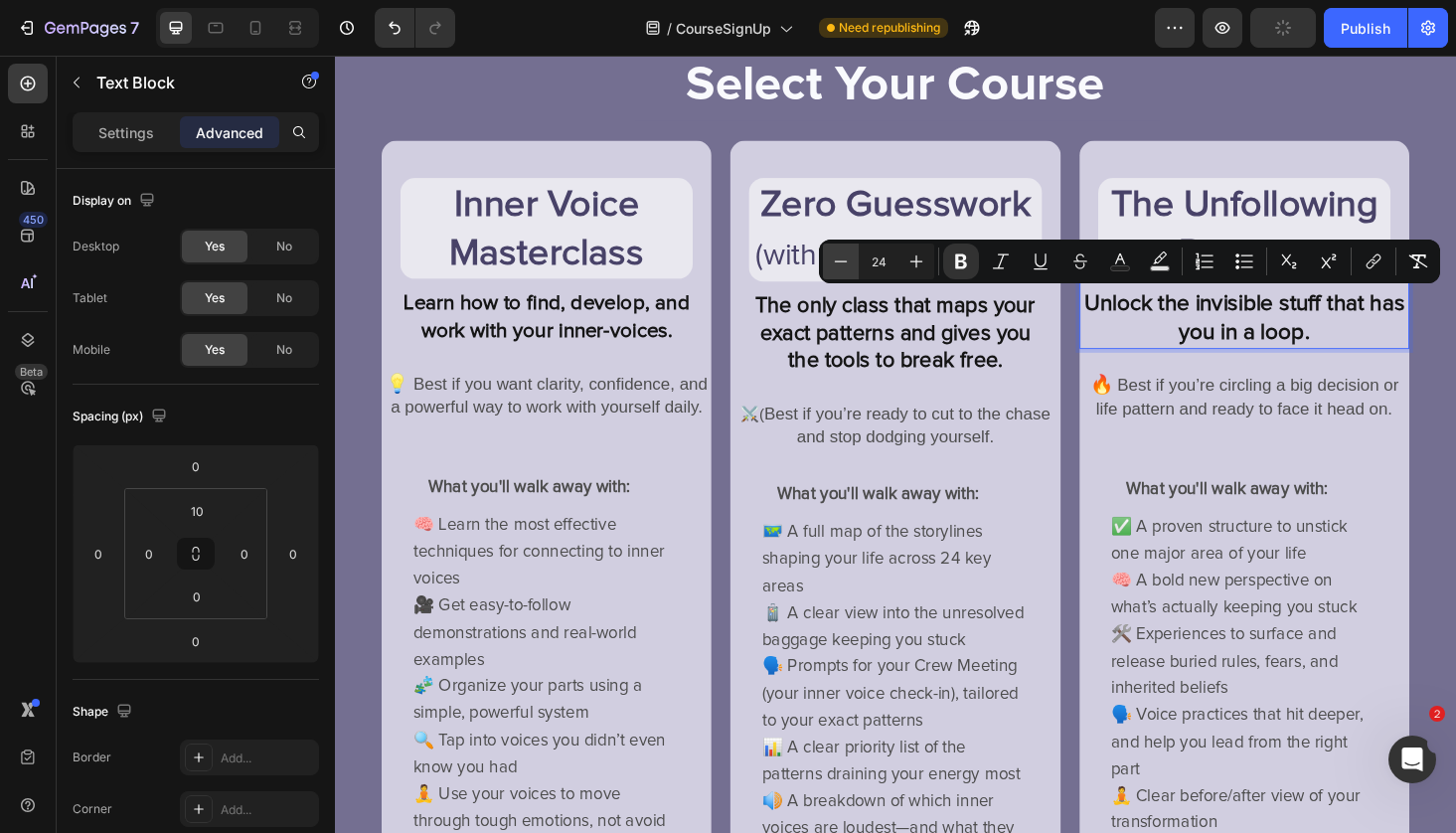 click 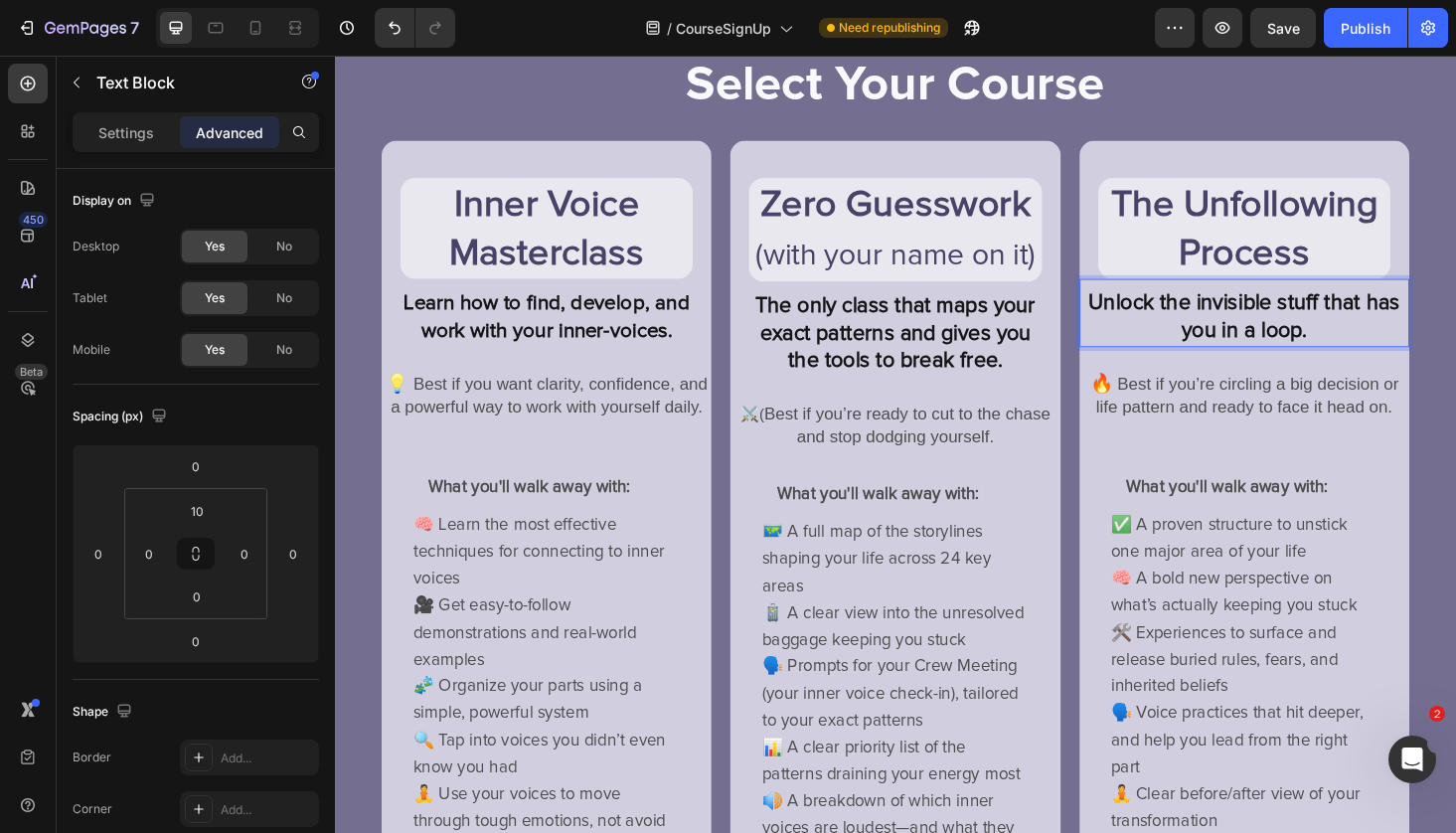 click on "Unlock the invisible stuff that has you in a loop." at bounding box center [1302, 335] 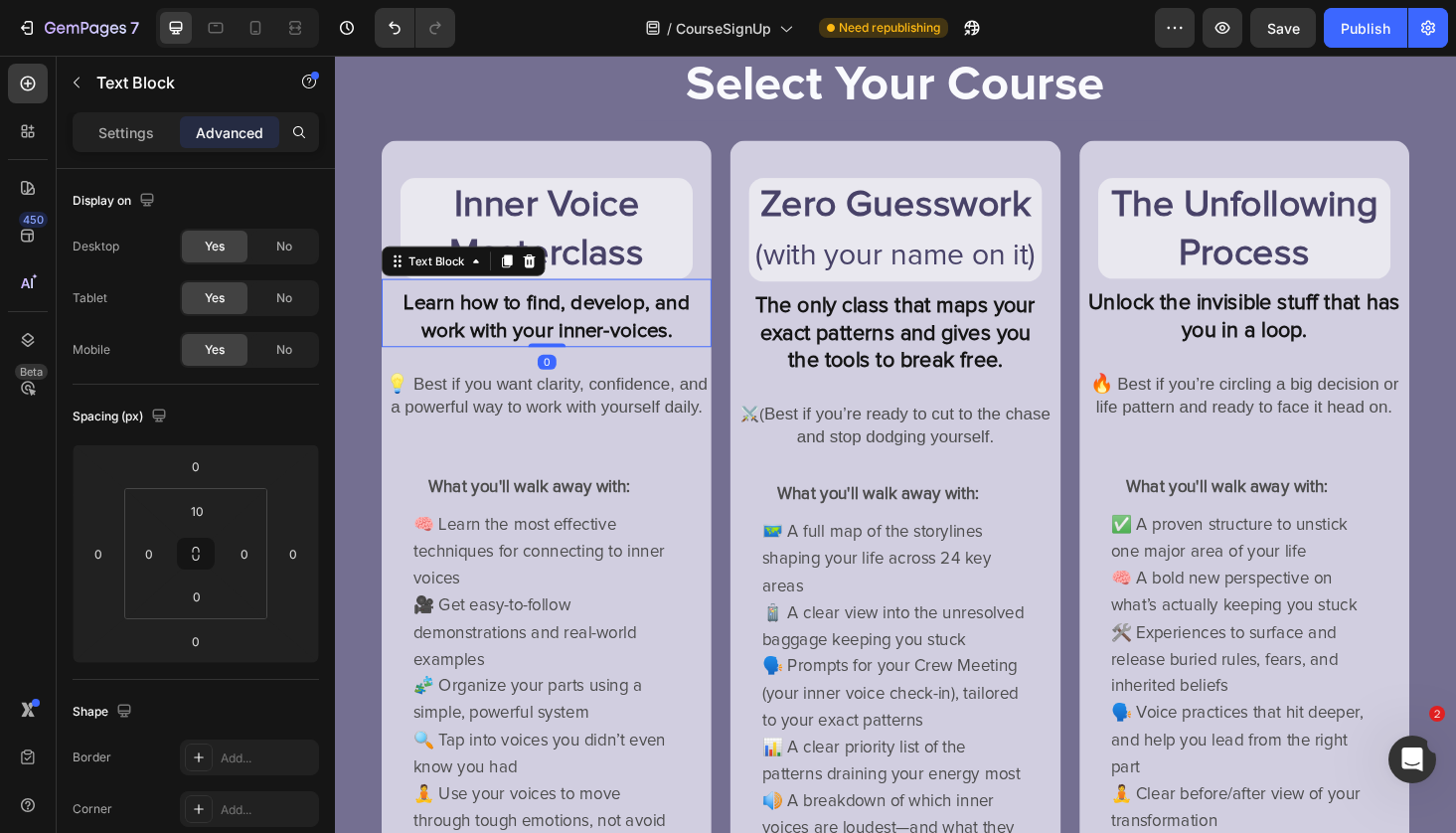 click on "Learn how to find, develop, and work with your inner-voices." at bounding box center [561, 334] 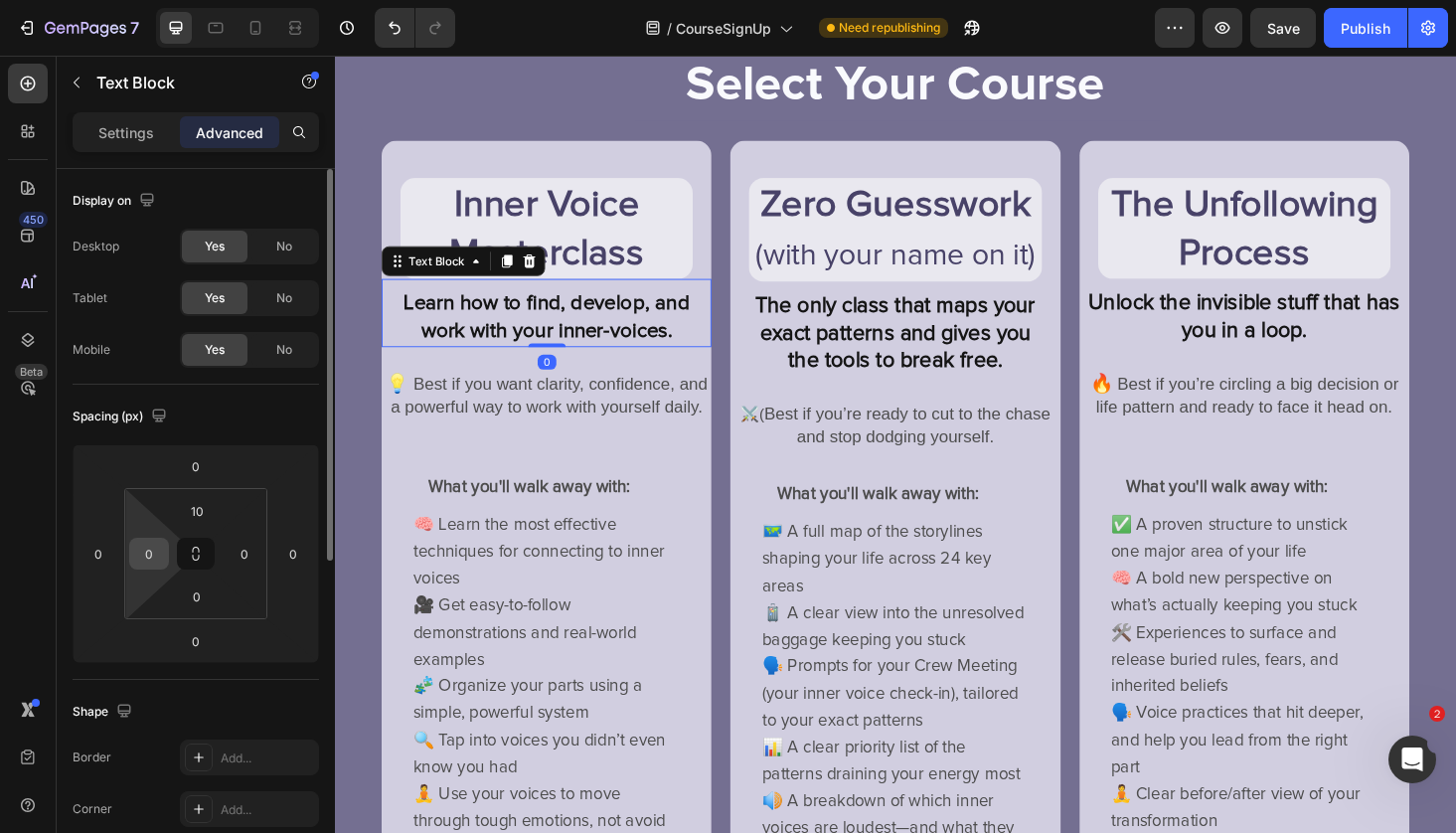 click on "0" at bounding box center [149, 554] 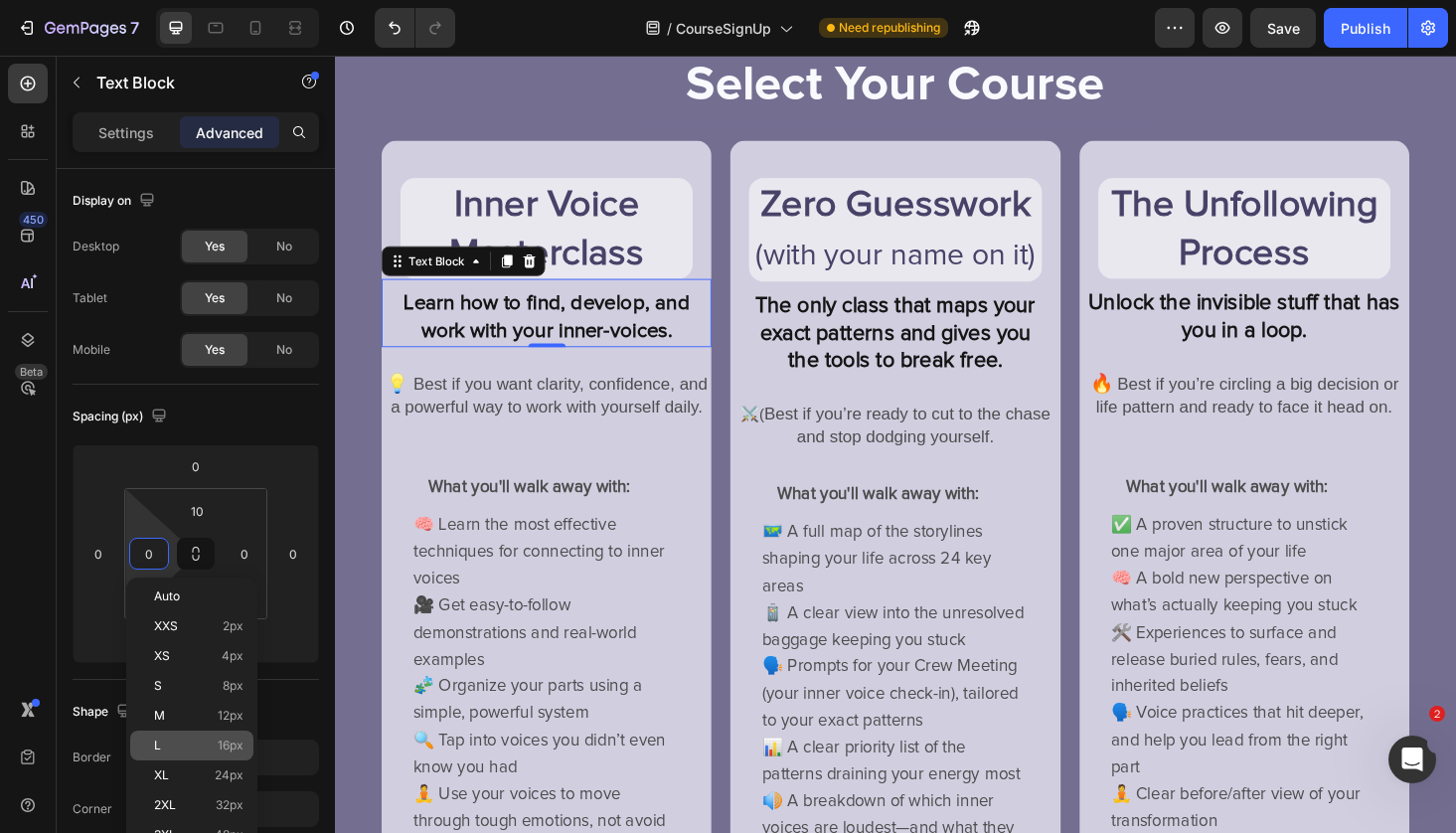 click on "L 16px" 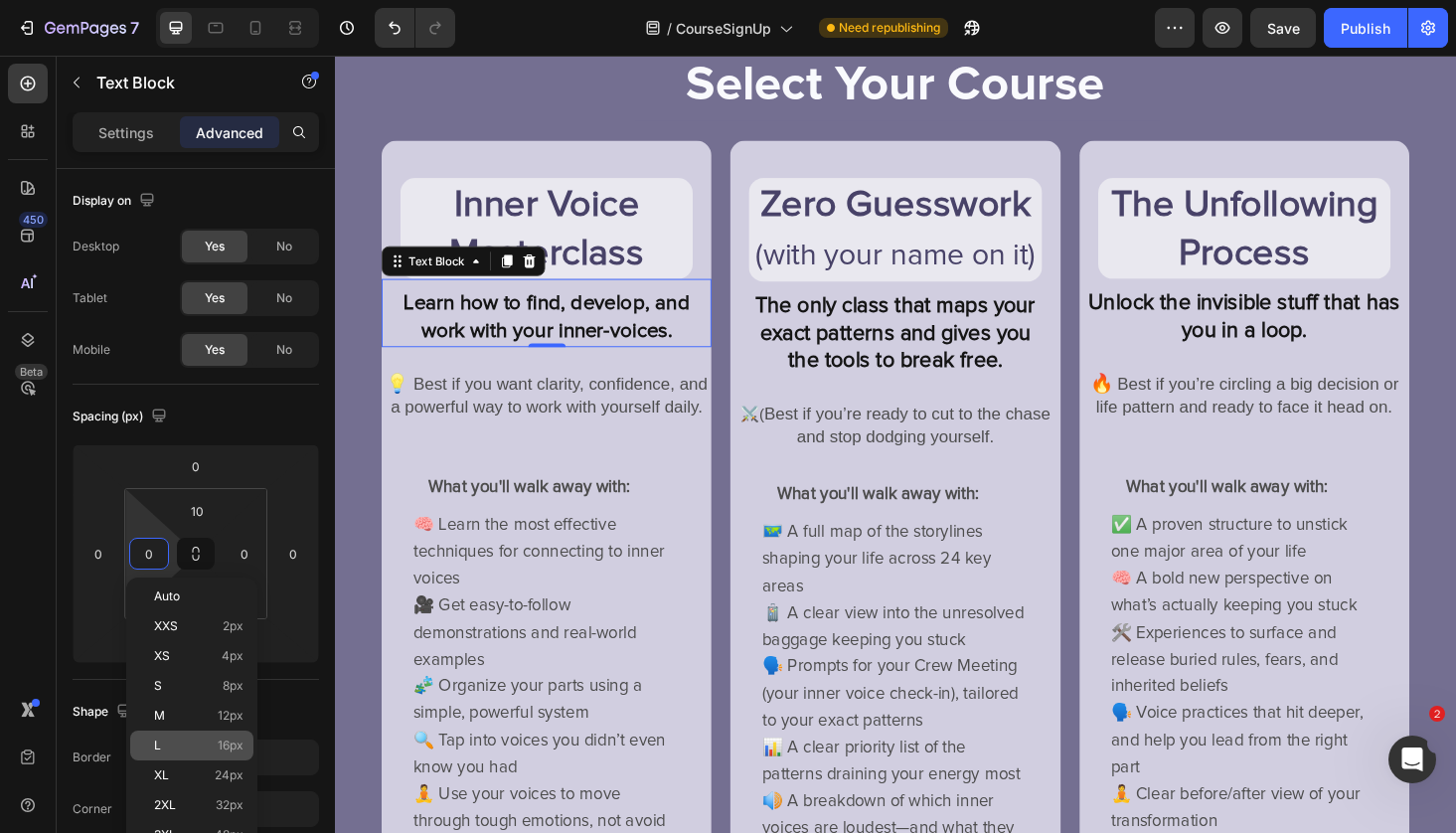 type on "16" 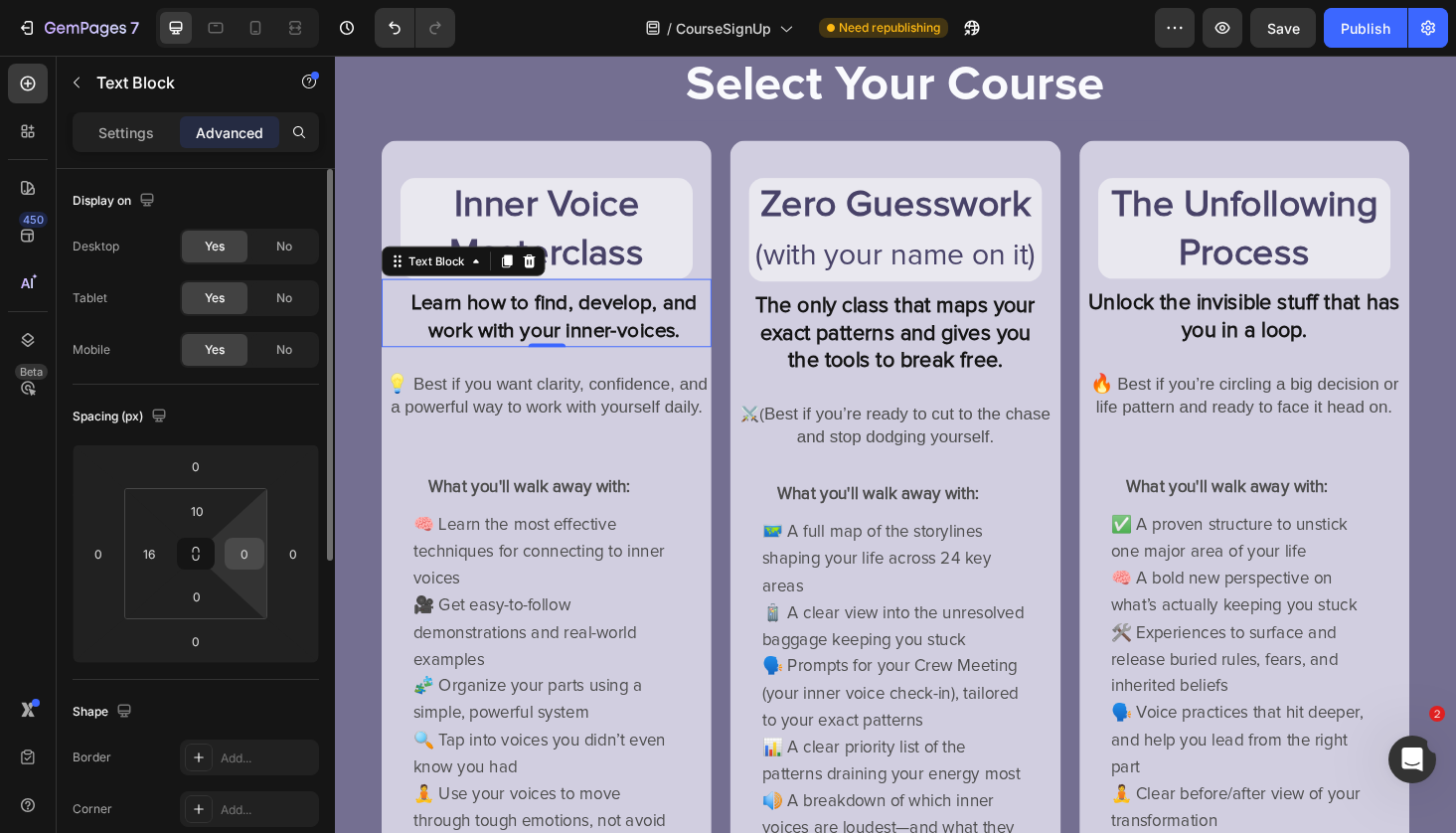 click on "0" at bounding box center [244, 554] 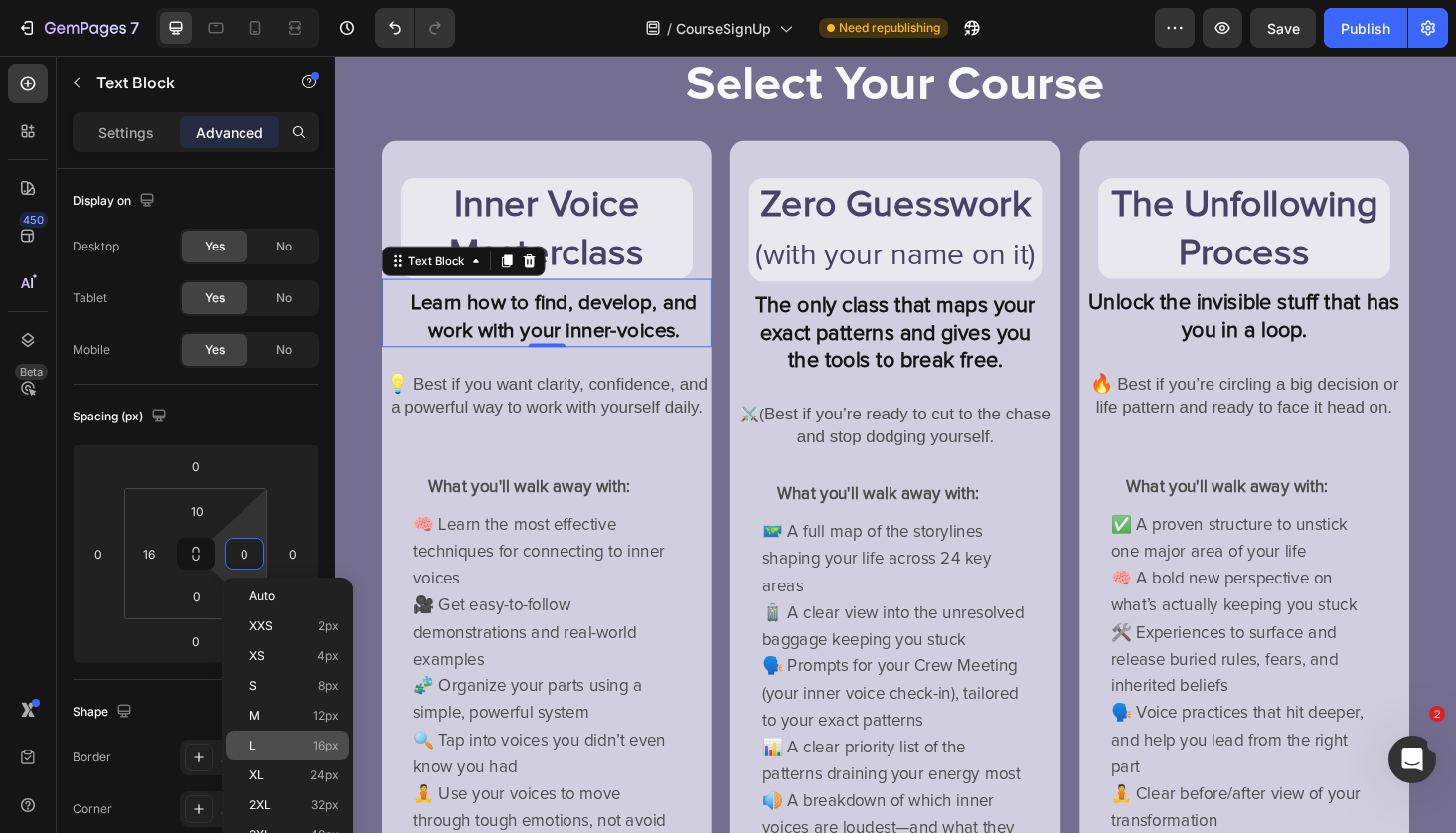 click on "L 16px" at bounding box center [294, 746] 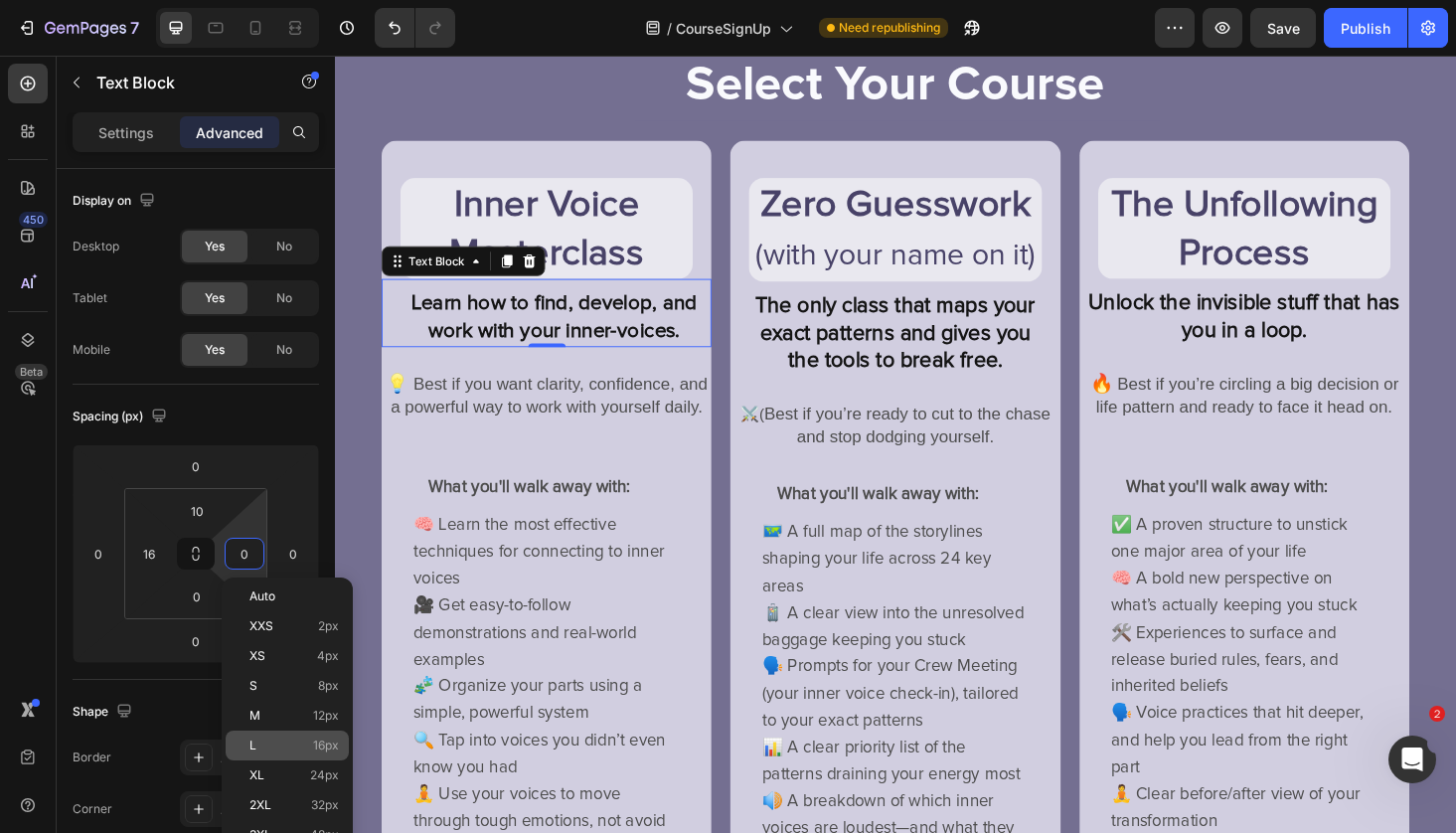 type on "16" 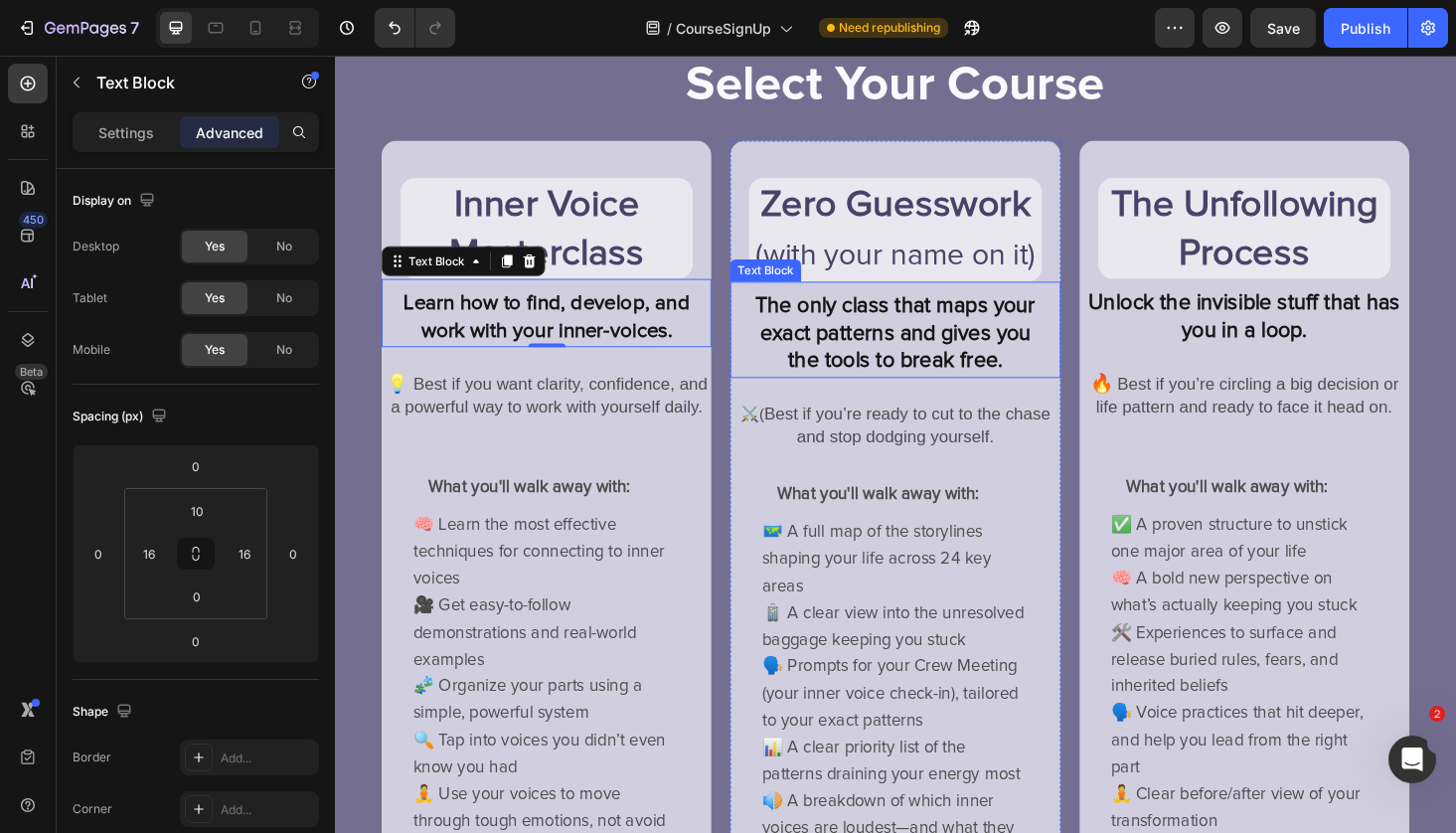 click on "The only class that maps your exact patterns and gives you" at bounding box center (931, 336) 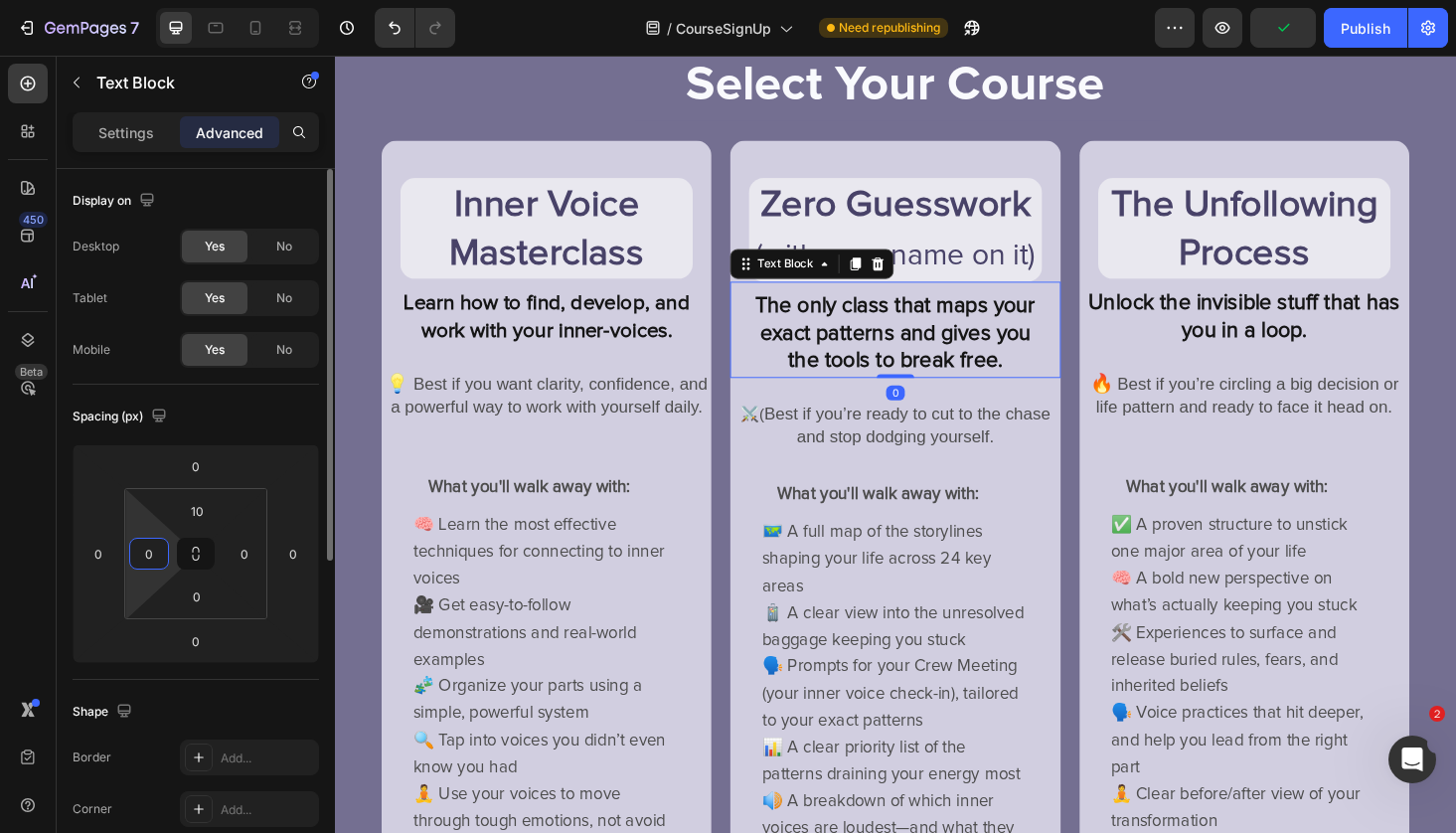 click on "0" at bounding box center (149, 554) 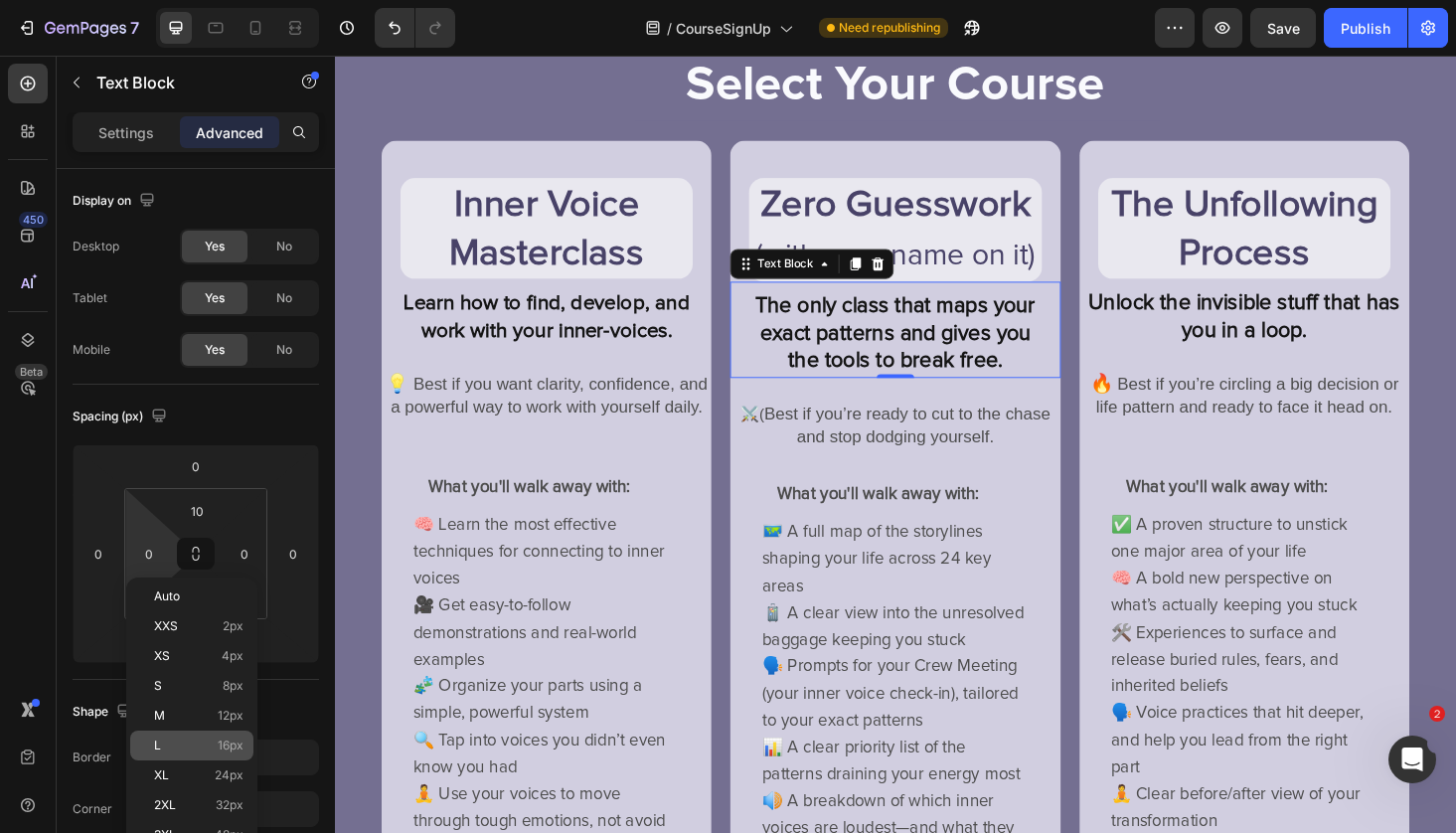 click on "L 16px" 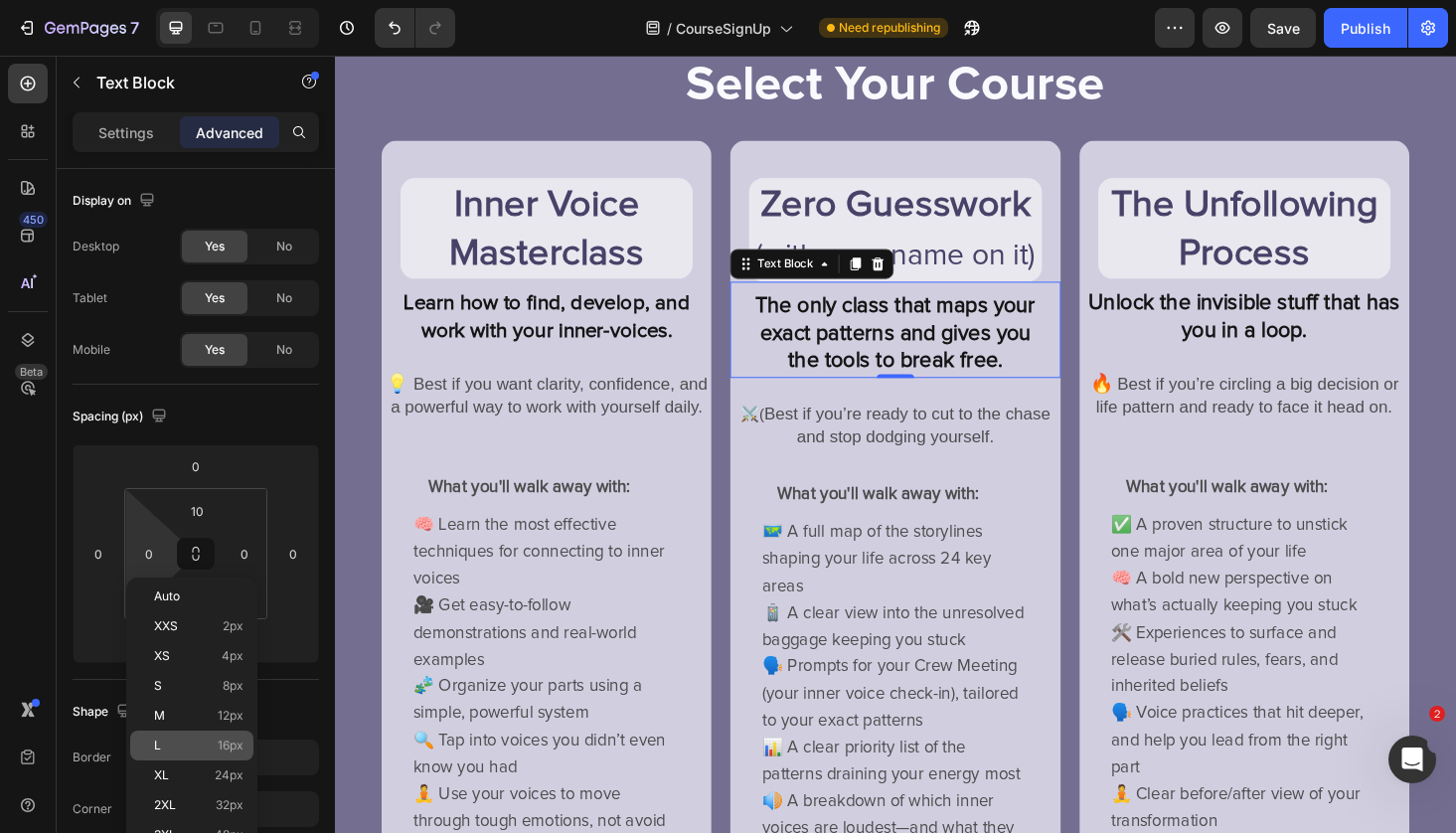 type on "16" 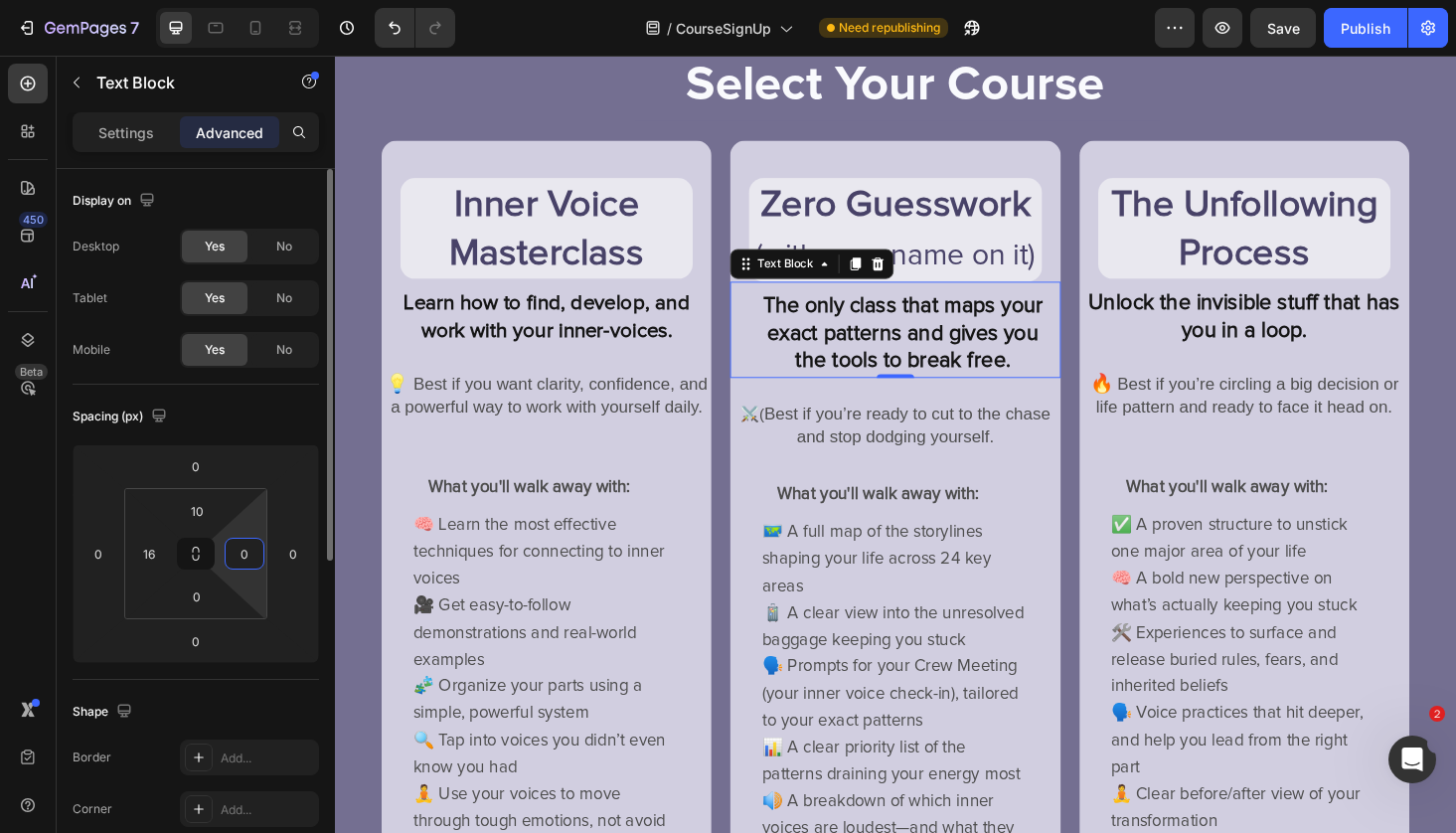 click on "0" at bounding box center [244, 554] 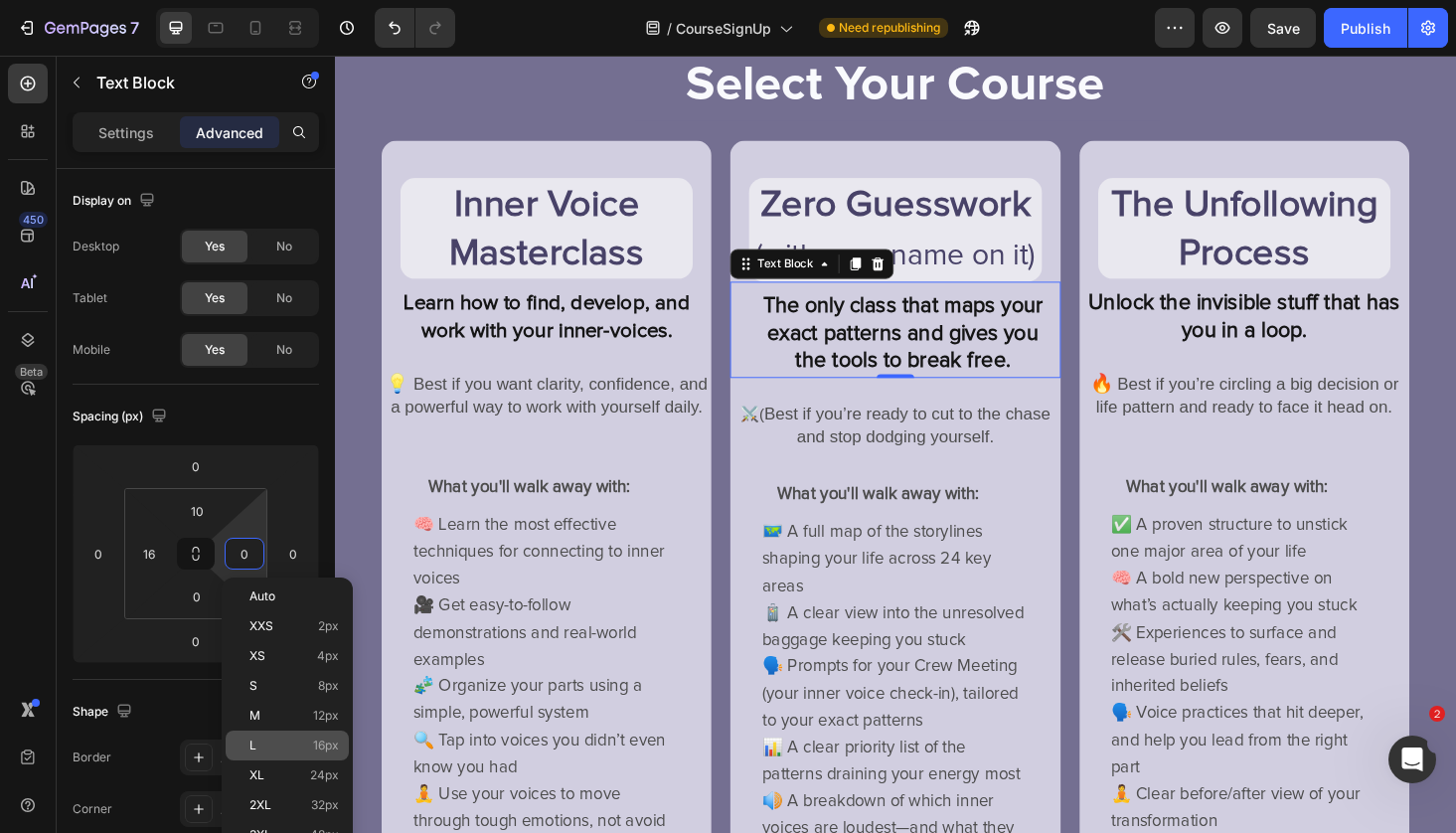 click on "L 16px" 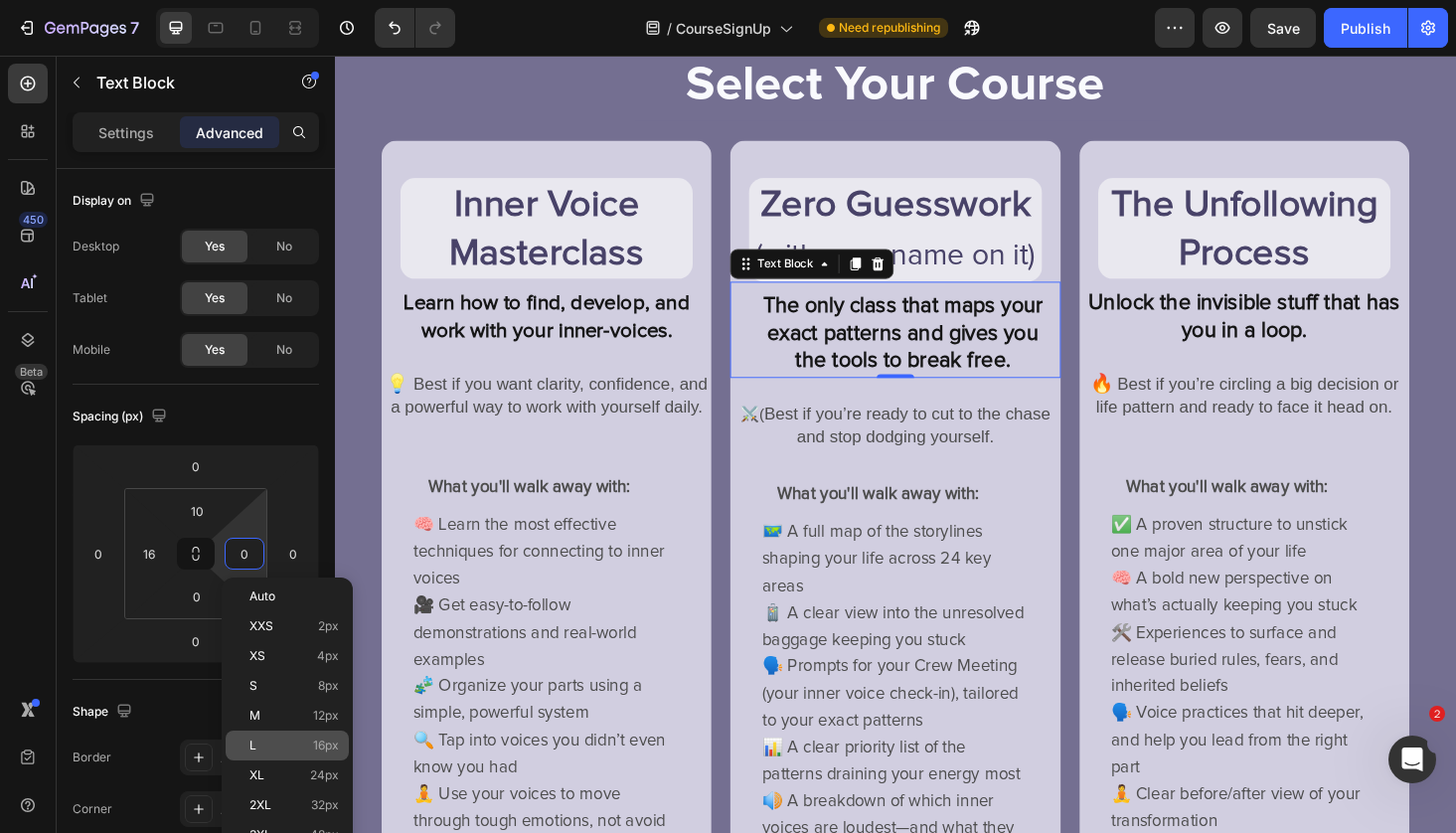 type on "16" 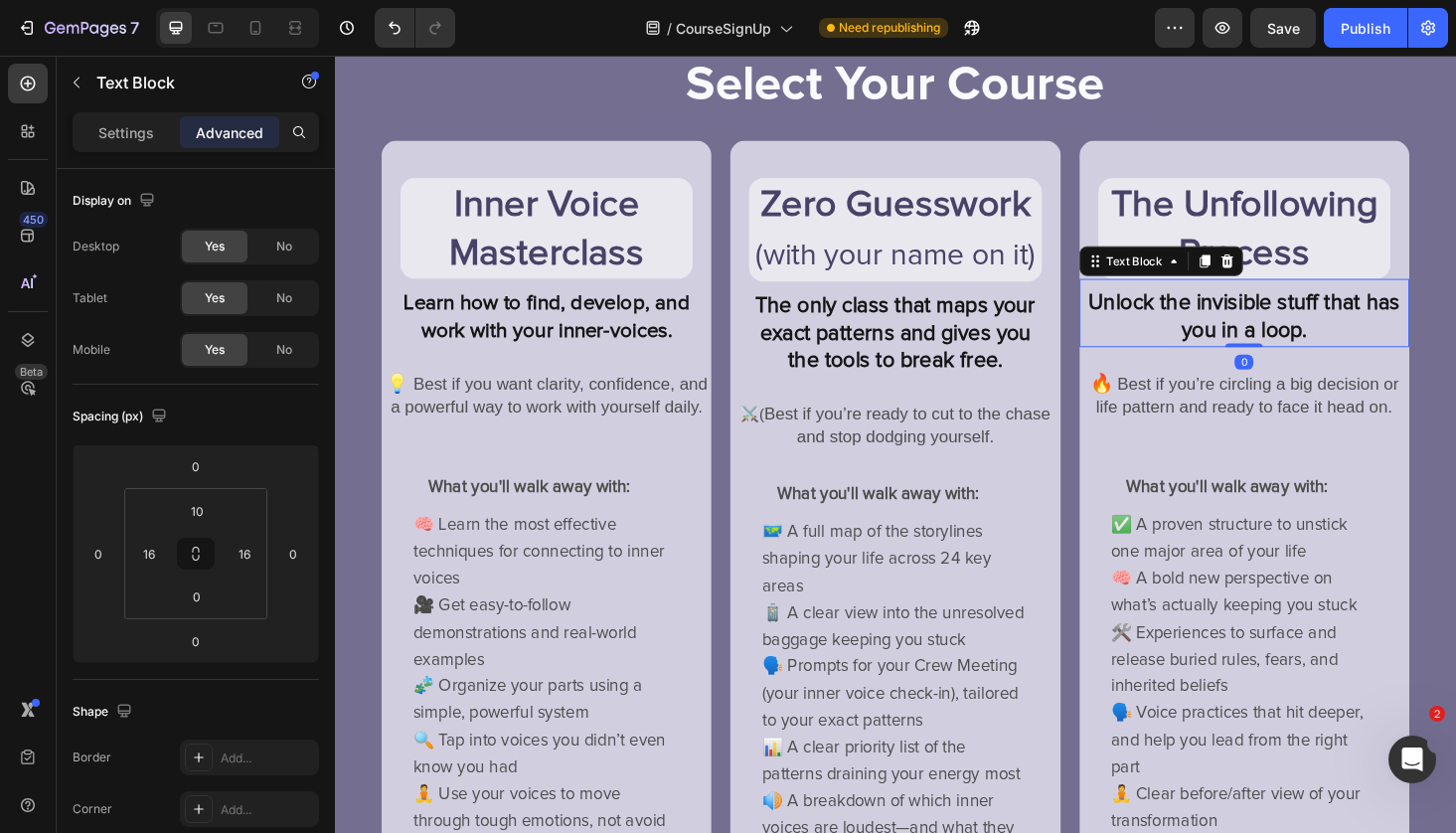 click on "Unlock the invisible stuff that has you in a loop." at bounding box center [1302, 335] 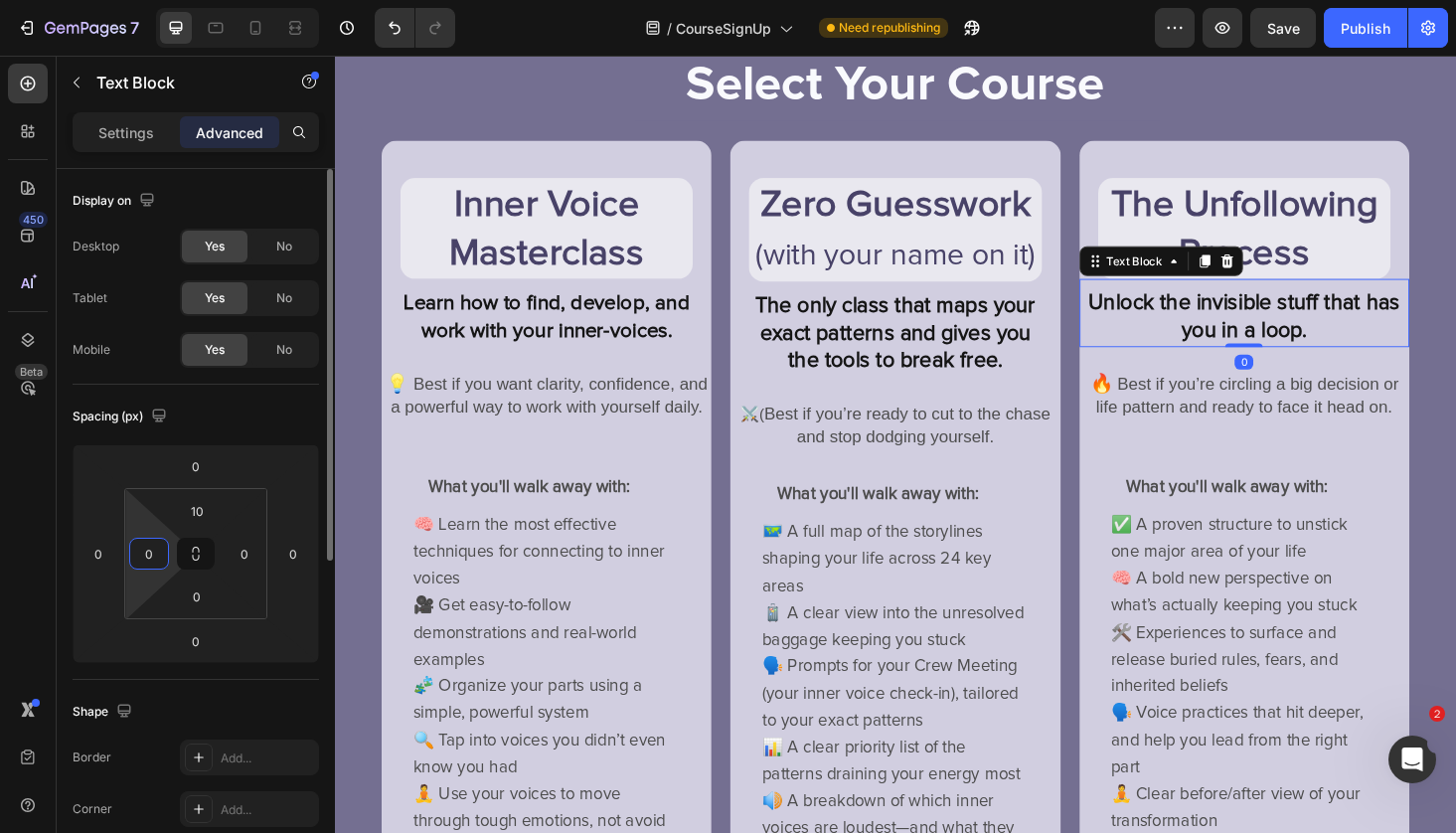 click on "0" at bounding box center [149, 554] 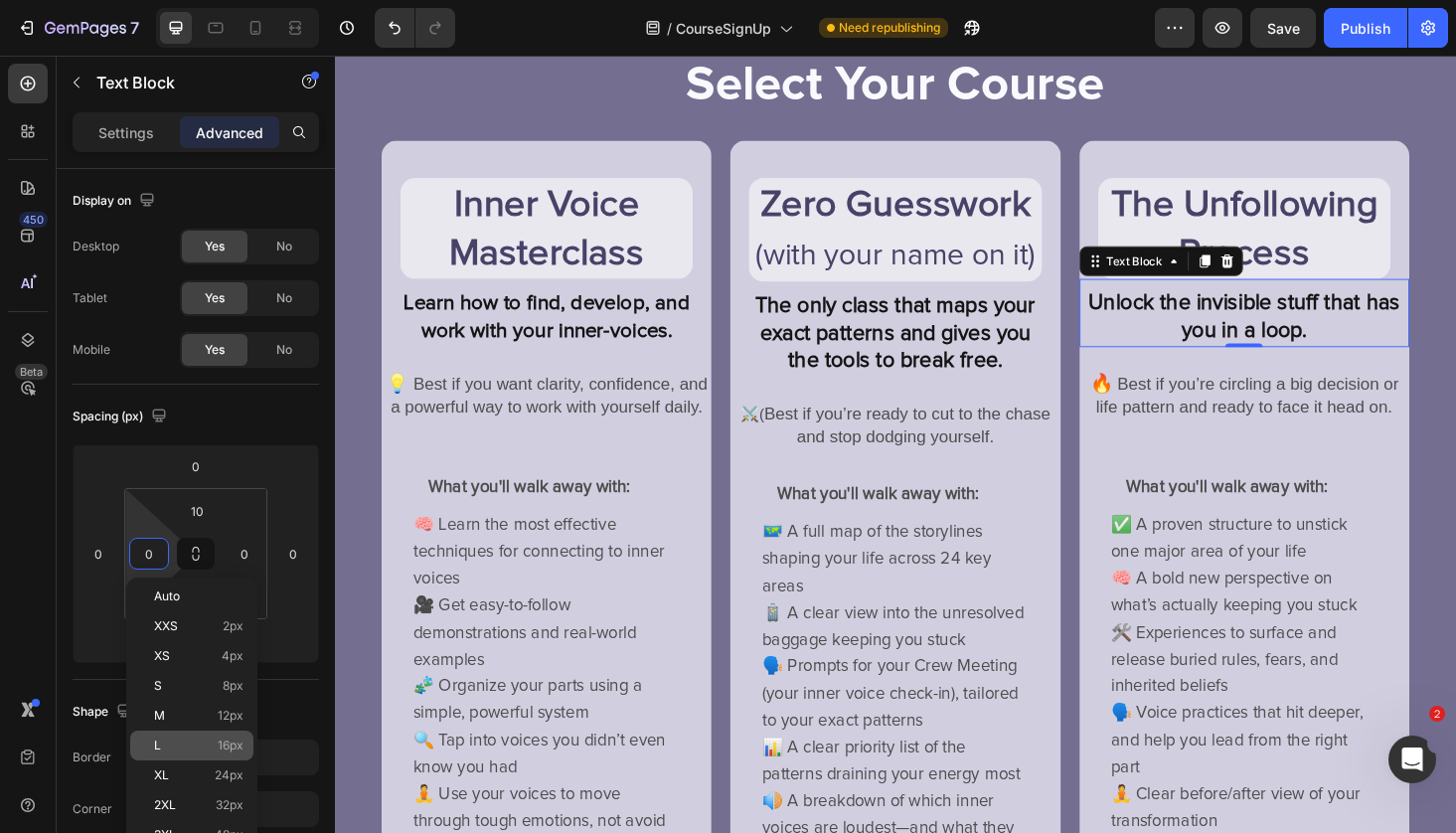click on "L 16px" at bounding box center (199, 746) 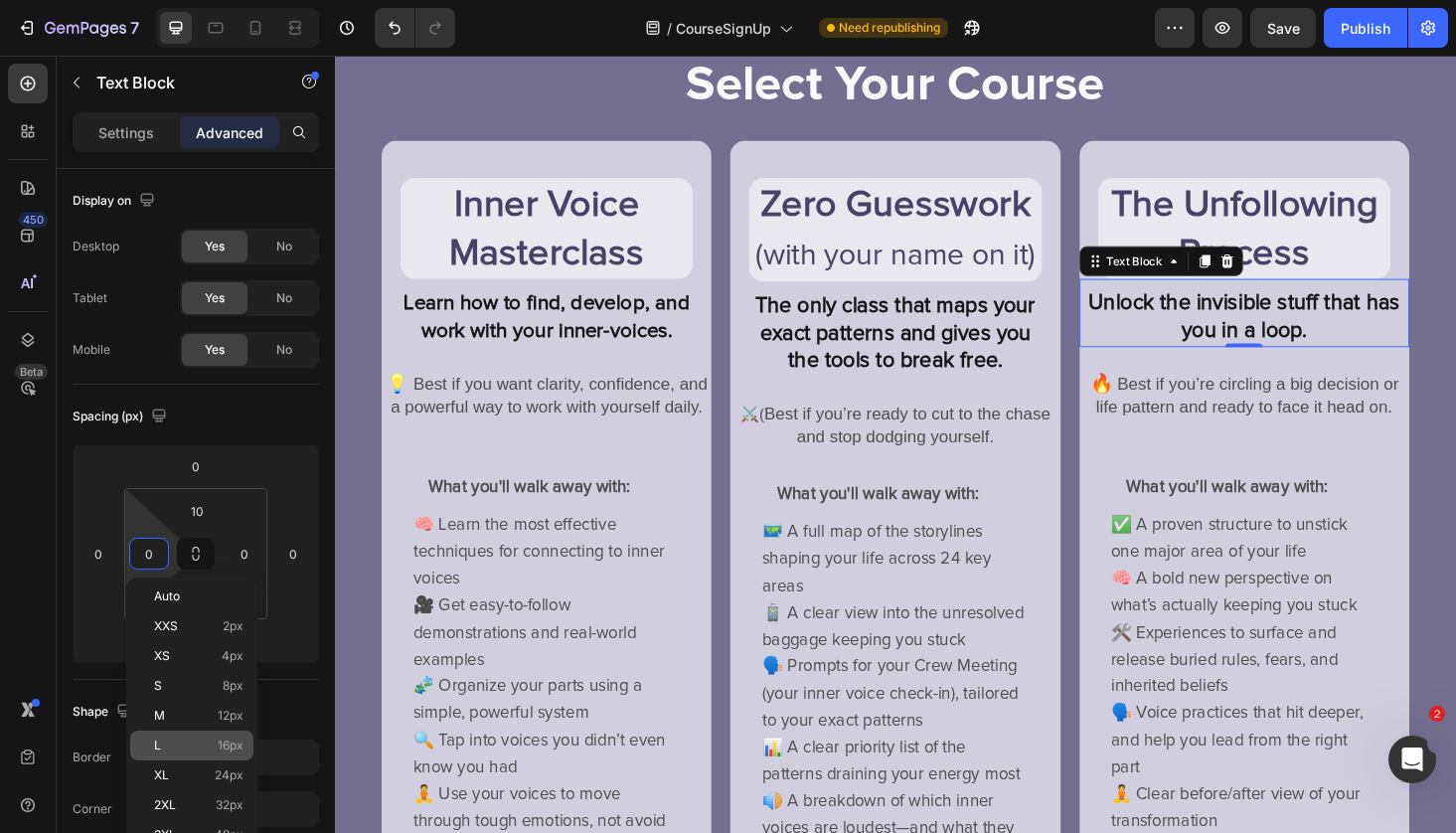 type on "16" 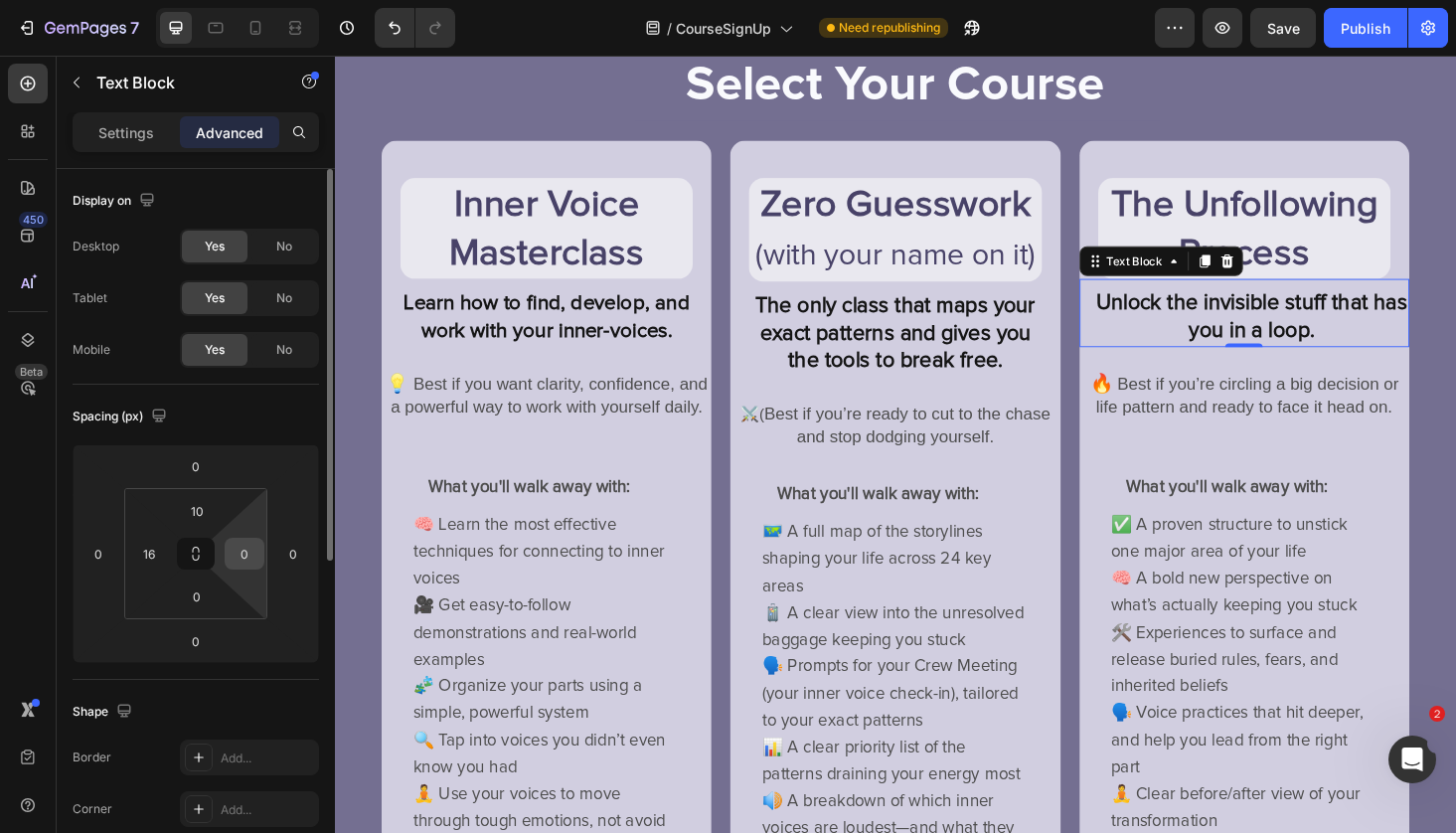 click on "0" at bounding box center (244, 554) 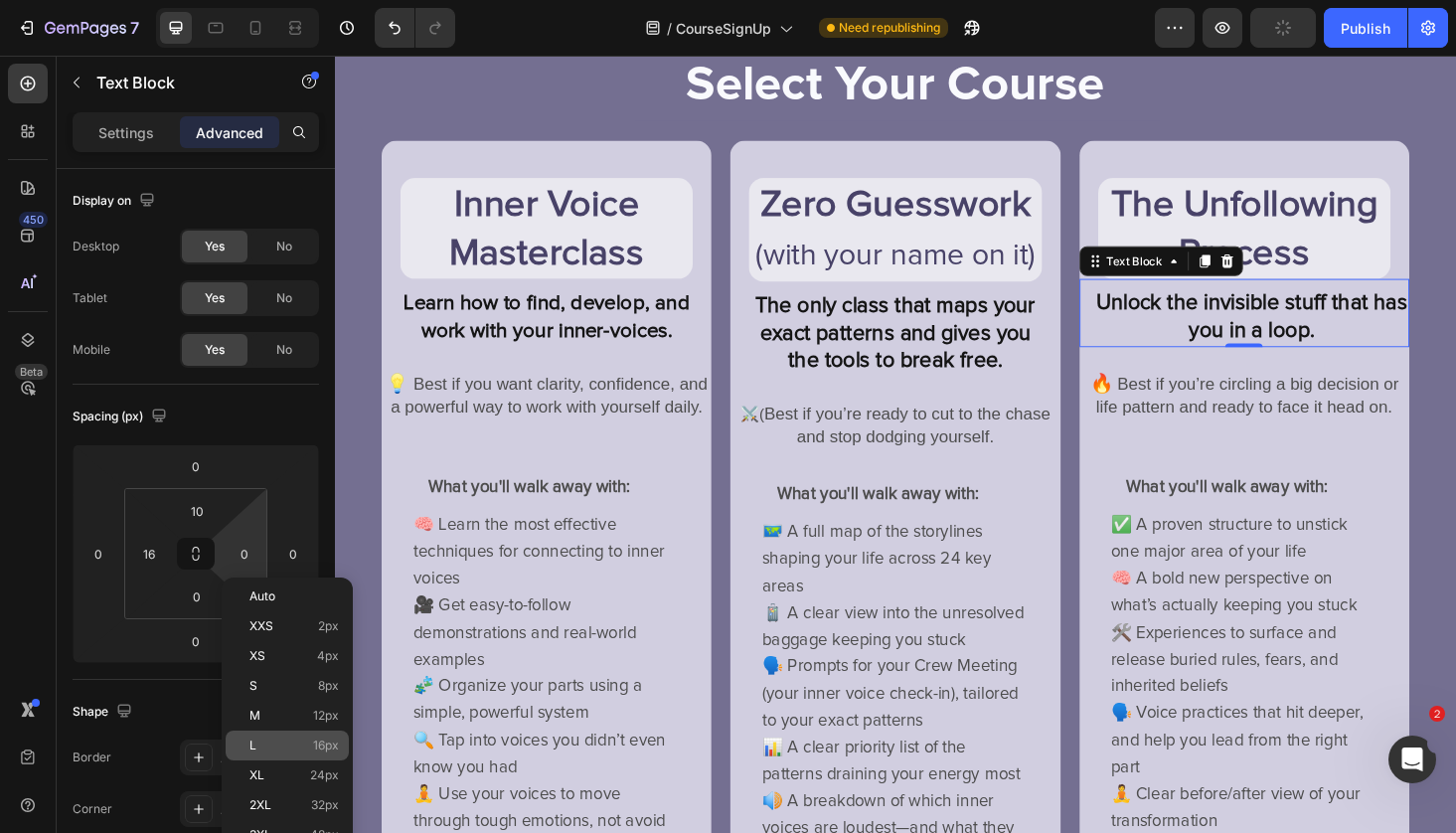 click on "L 16px" 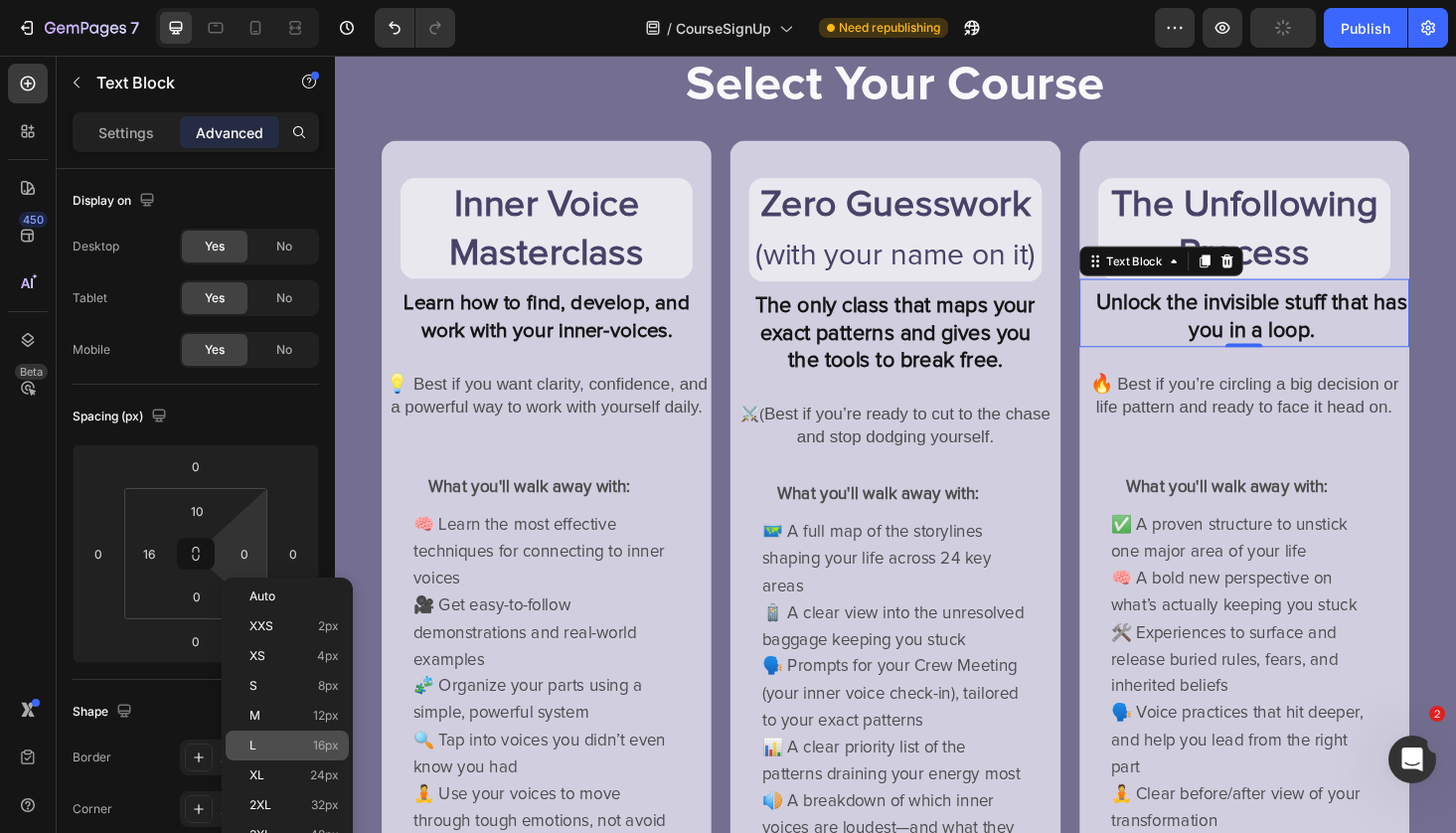 type on "16" 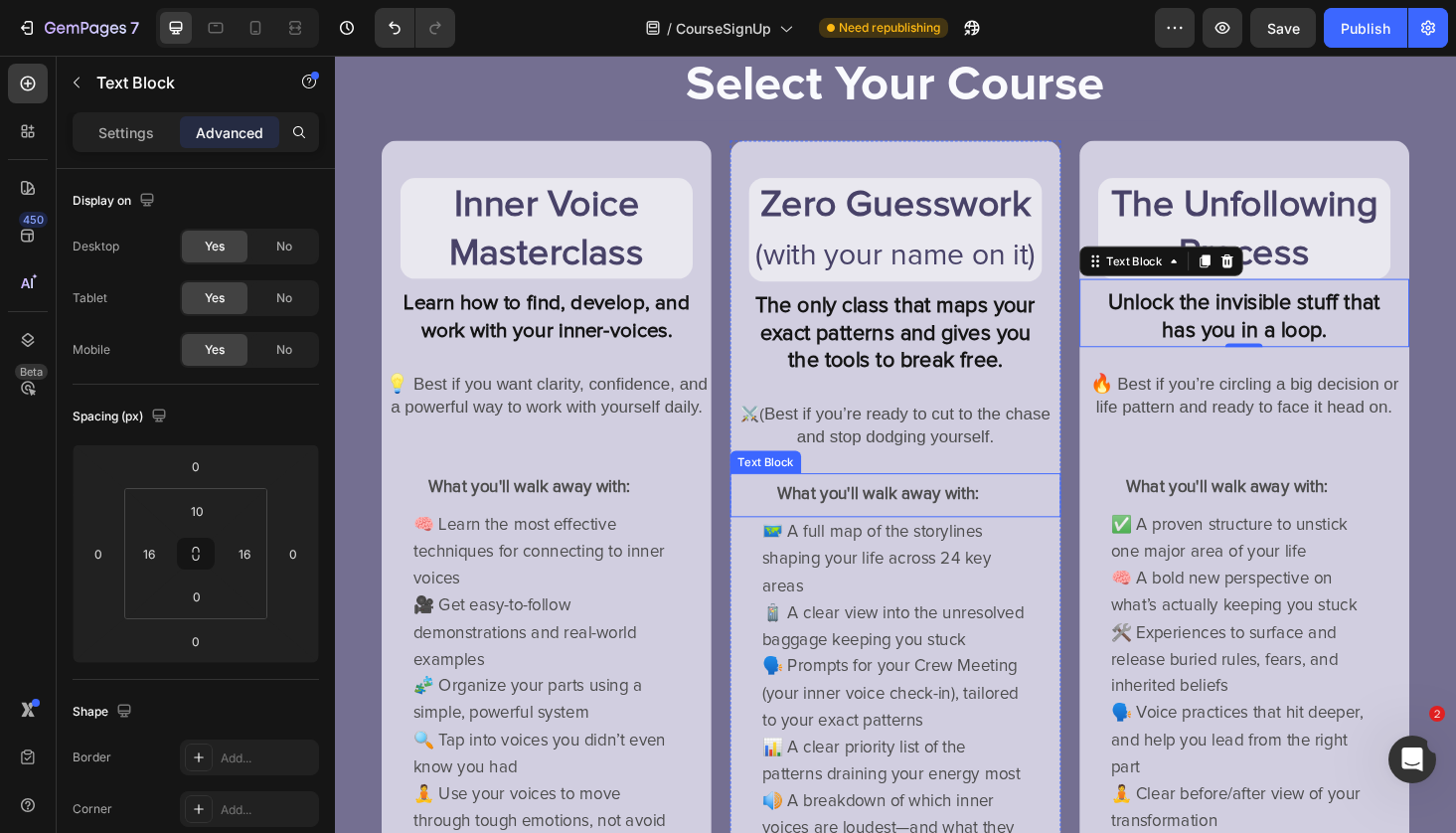 click on "What you'll walk away with: Text Block" at bounding box center (930, 523) 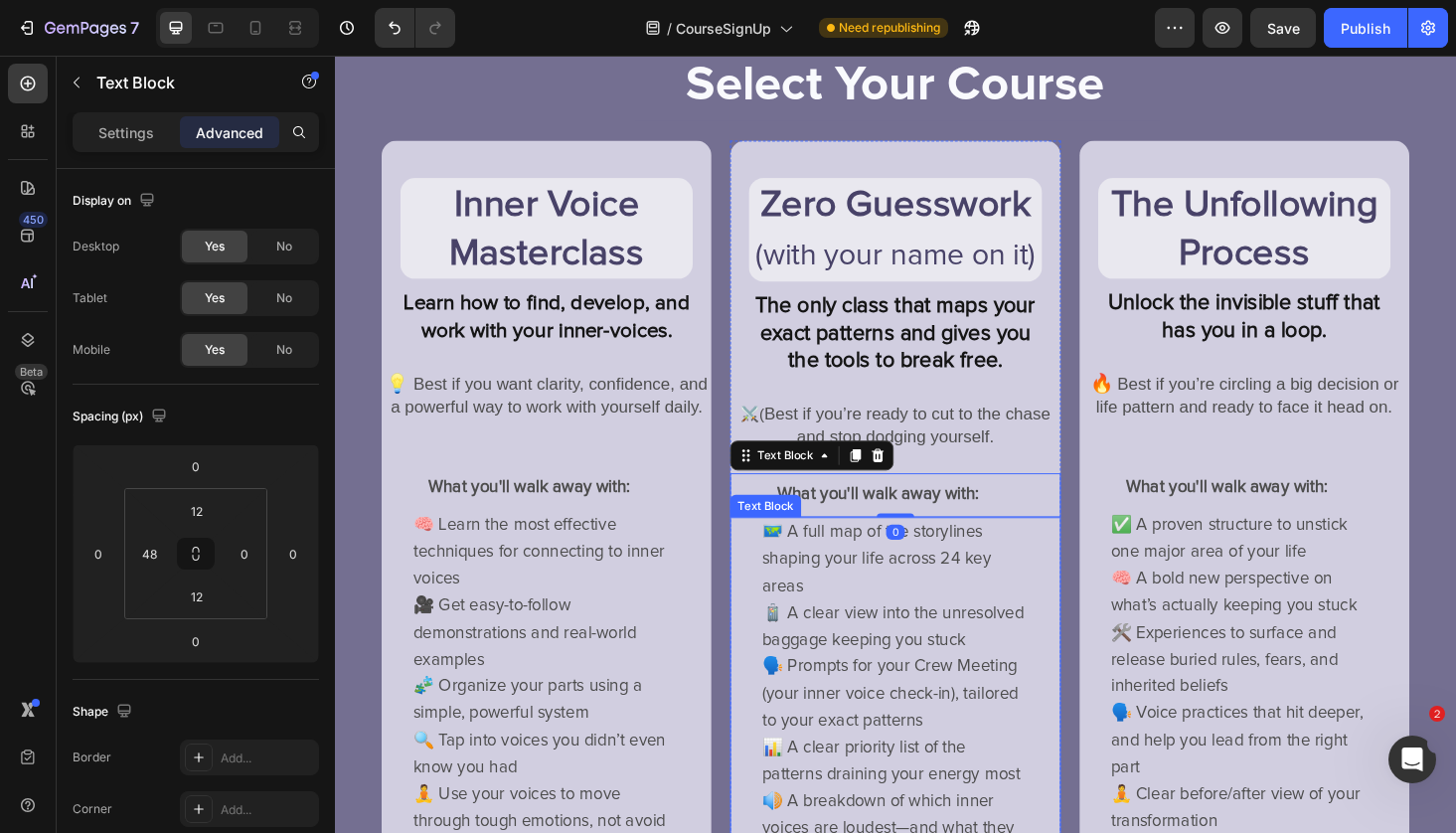 click on "🗺️ A full map of the storylines shaping your life across 24 key areas 🧳 A clear view into the unresolved baggage keeping you stuck 🗣️ Prompts for your Crew Meeting (your inner voice check-in), tailored to your exact patterns 📊 A clear priority list of the patterns draining your energy most 🔊 A breakdown of which inner voices are loudest—and what they need from you 💡 Clarity or your money back" at bounding box center [930, 749] 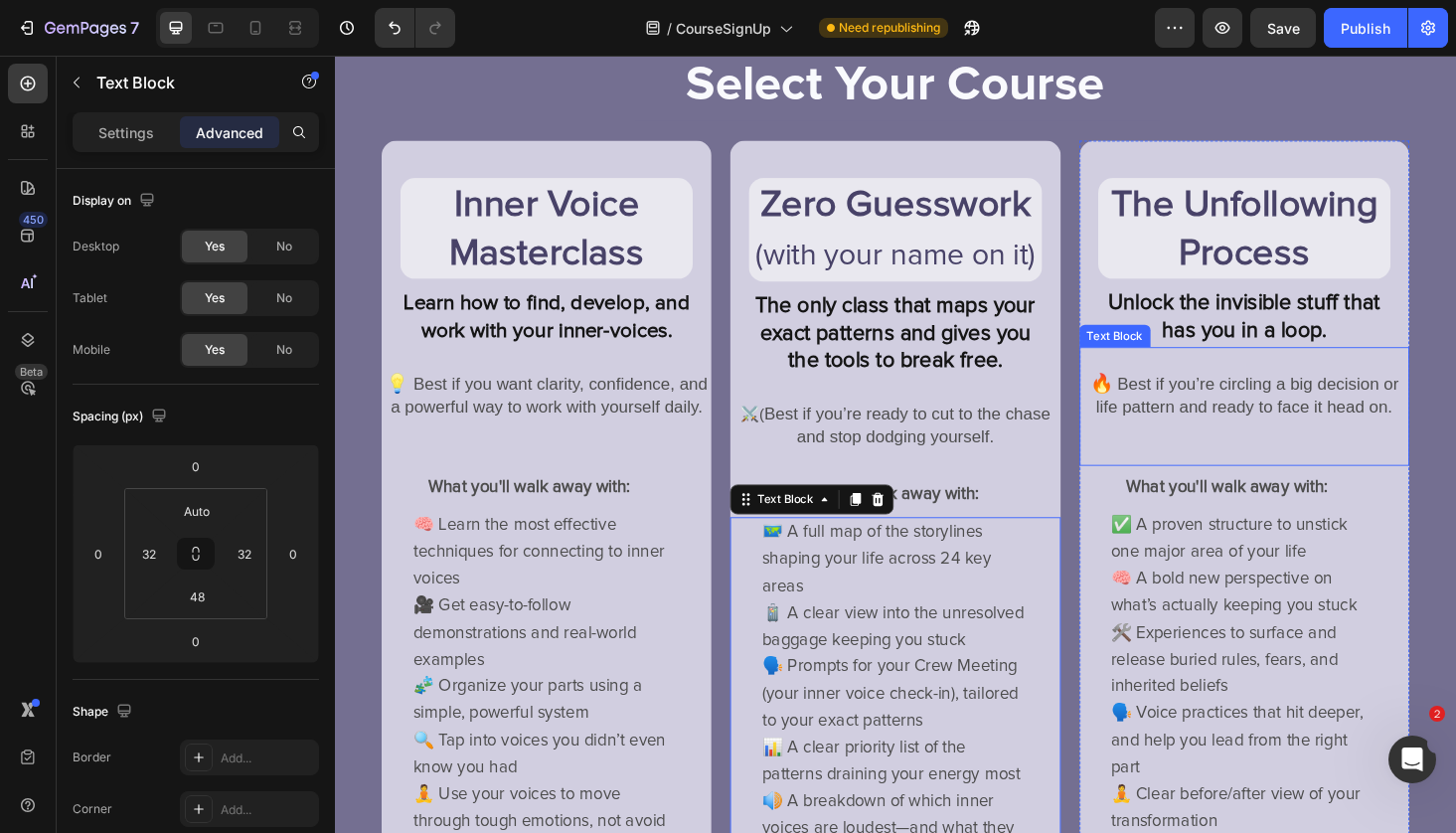 click on "🔥 Best if you’re circling a big decision or life pattern and ready to face it head on. Text Block" at bounding box center (1302, 428) 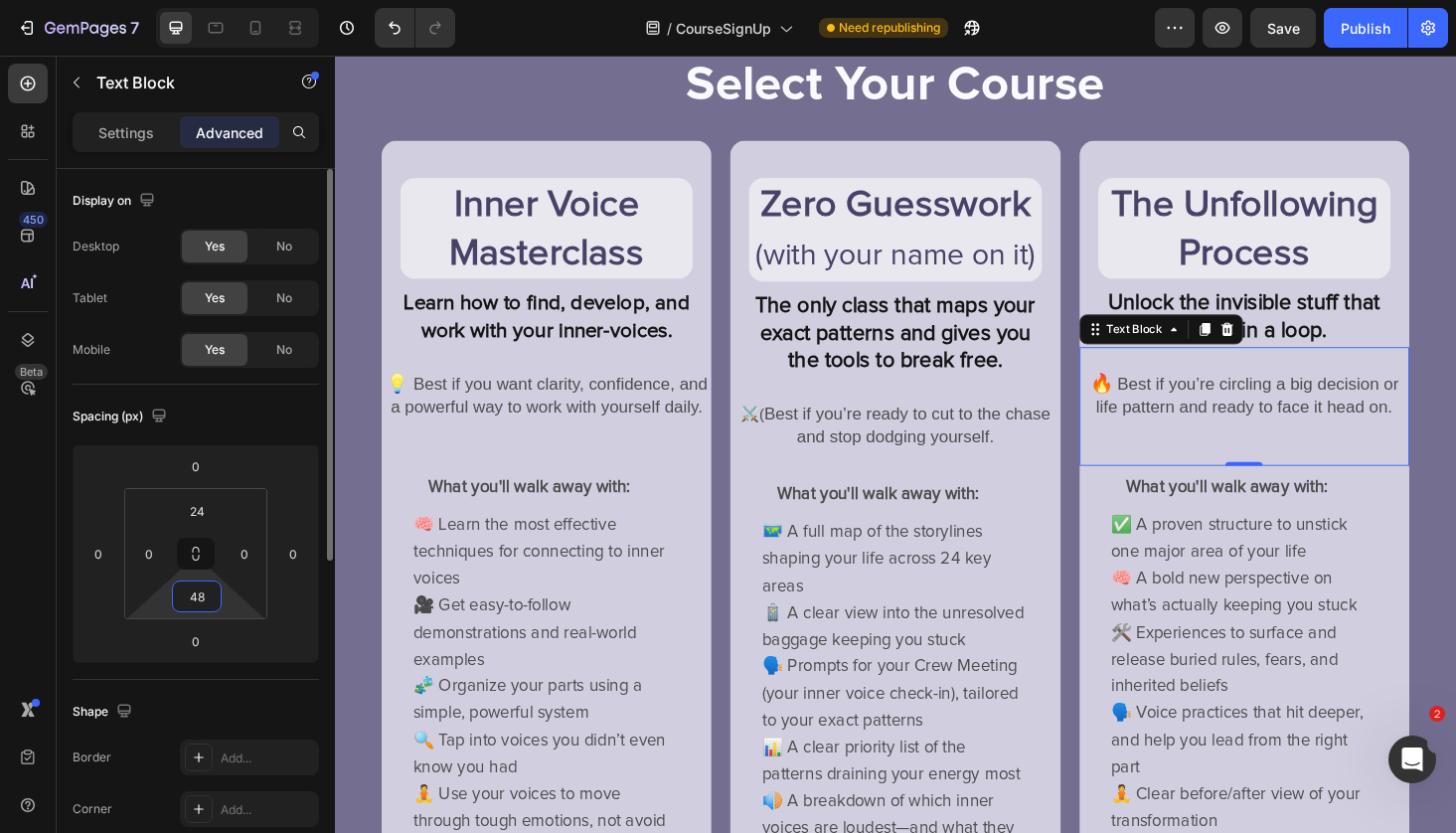 click on "48" at bounding box center (197, 596) 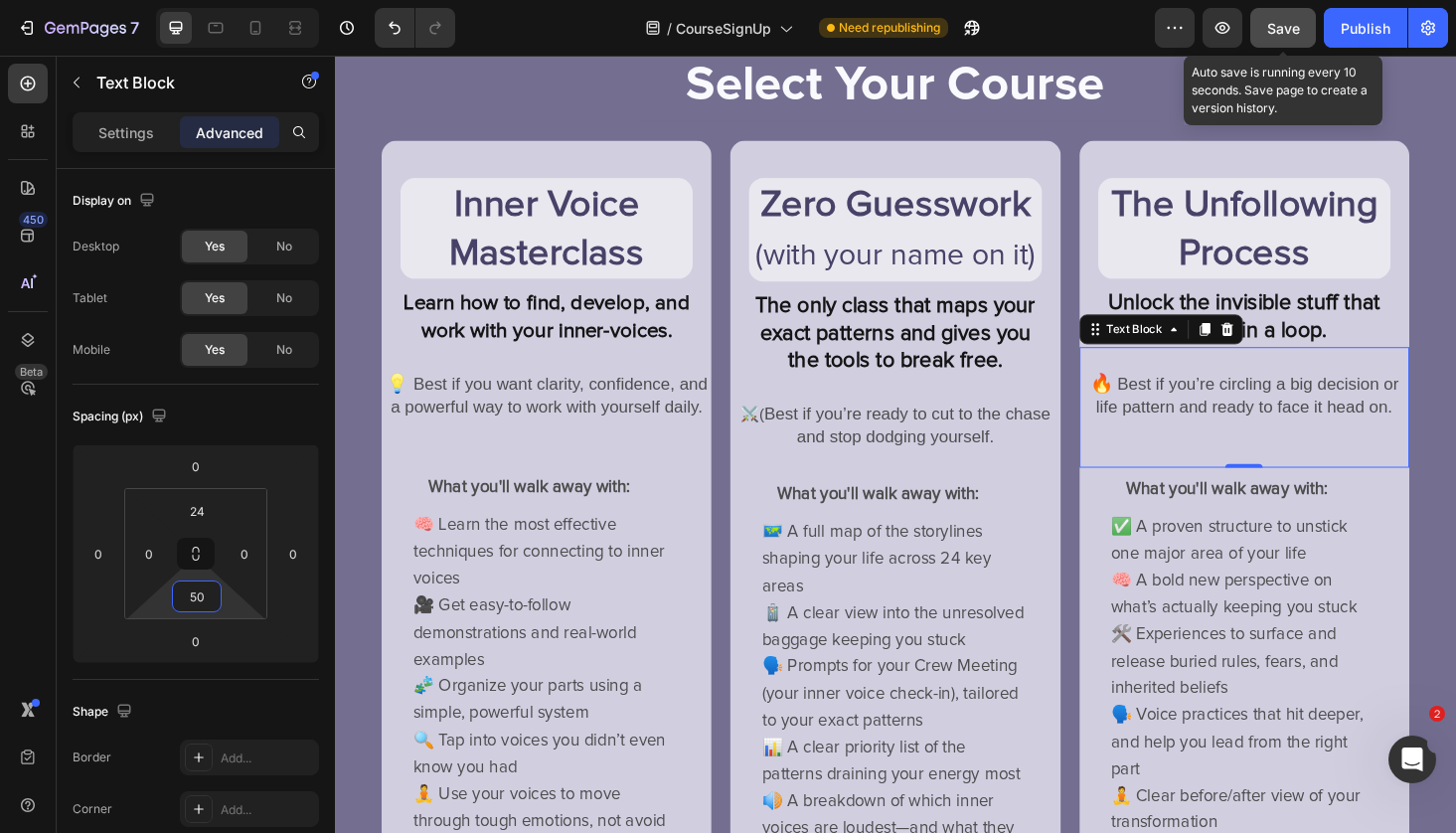 type on "50" 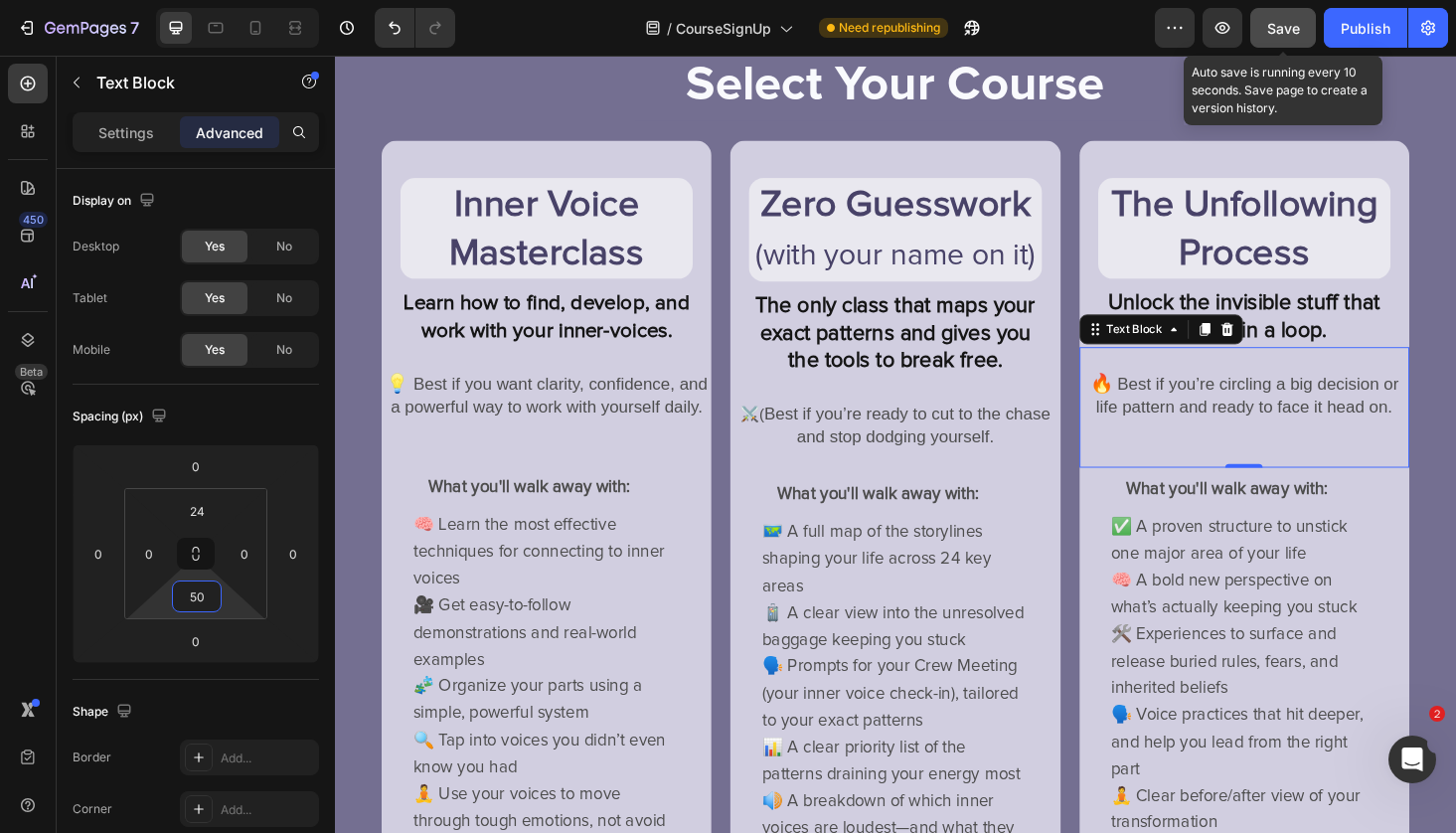click on "Save" at bounding box center [1283, 28] 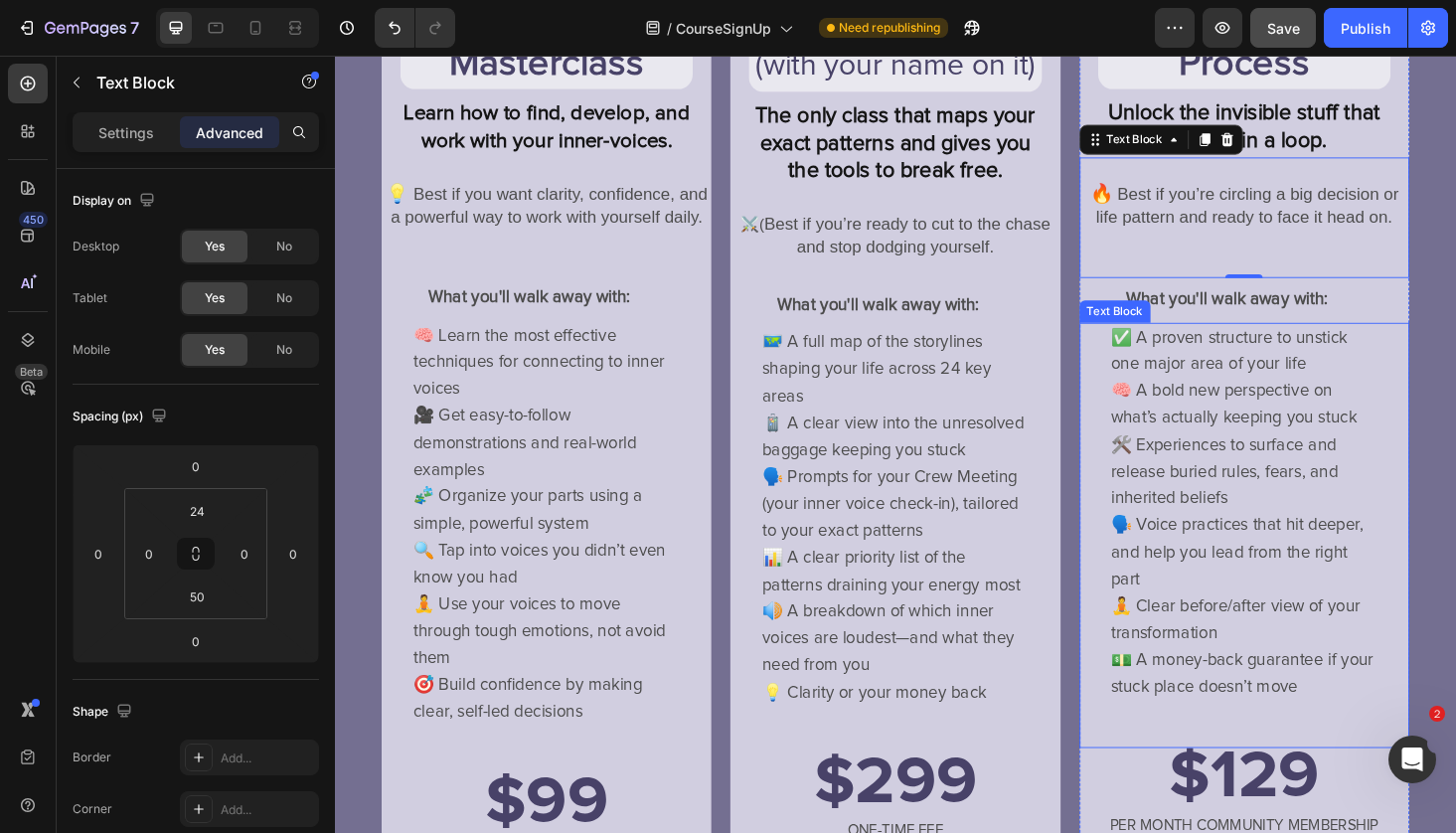 scroll, scrollTop: 598, scrollLeft: 0, axis: vertical 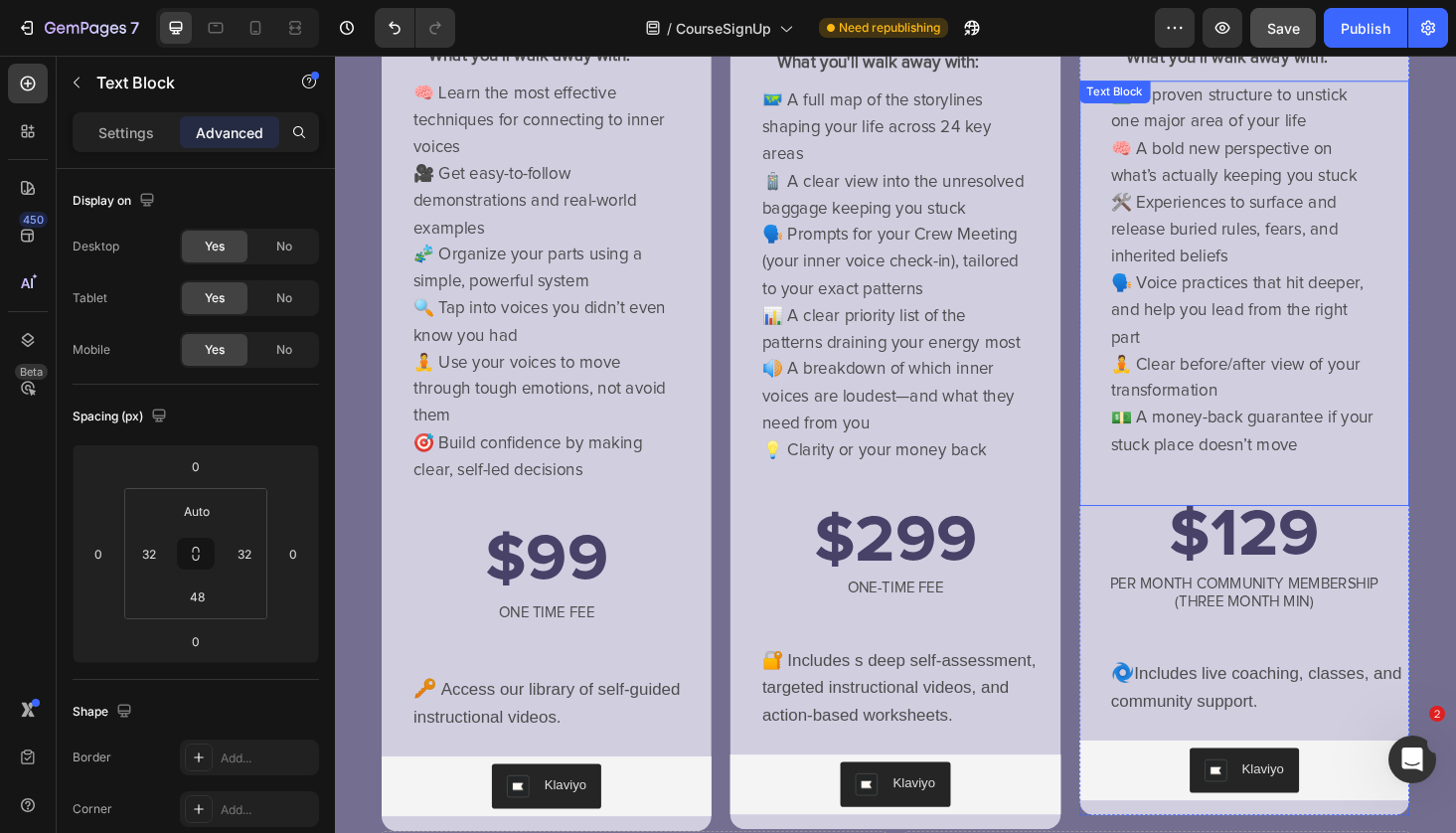 click on "✅ A proven structure to unstick one major area of your life 🧠 A bold new perspective on what’s actually keeping you stuck 🛠️ Experiences to surface and release buried rules, fears, and inherited beliefs 🗣️ Voice practices that hit deeper, and help you lead from the right part 🧘 Clear before/after view of your transformation 💵 A money-back guarantee if your stuck place doesn’t move" at bounding box center (1302, 284) 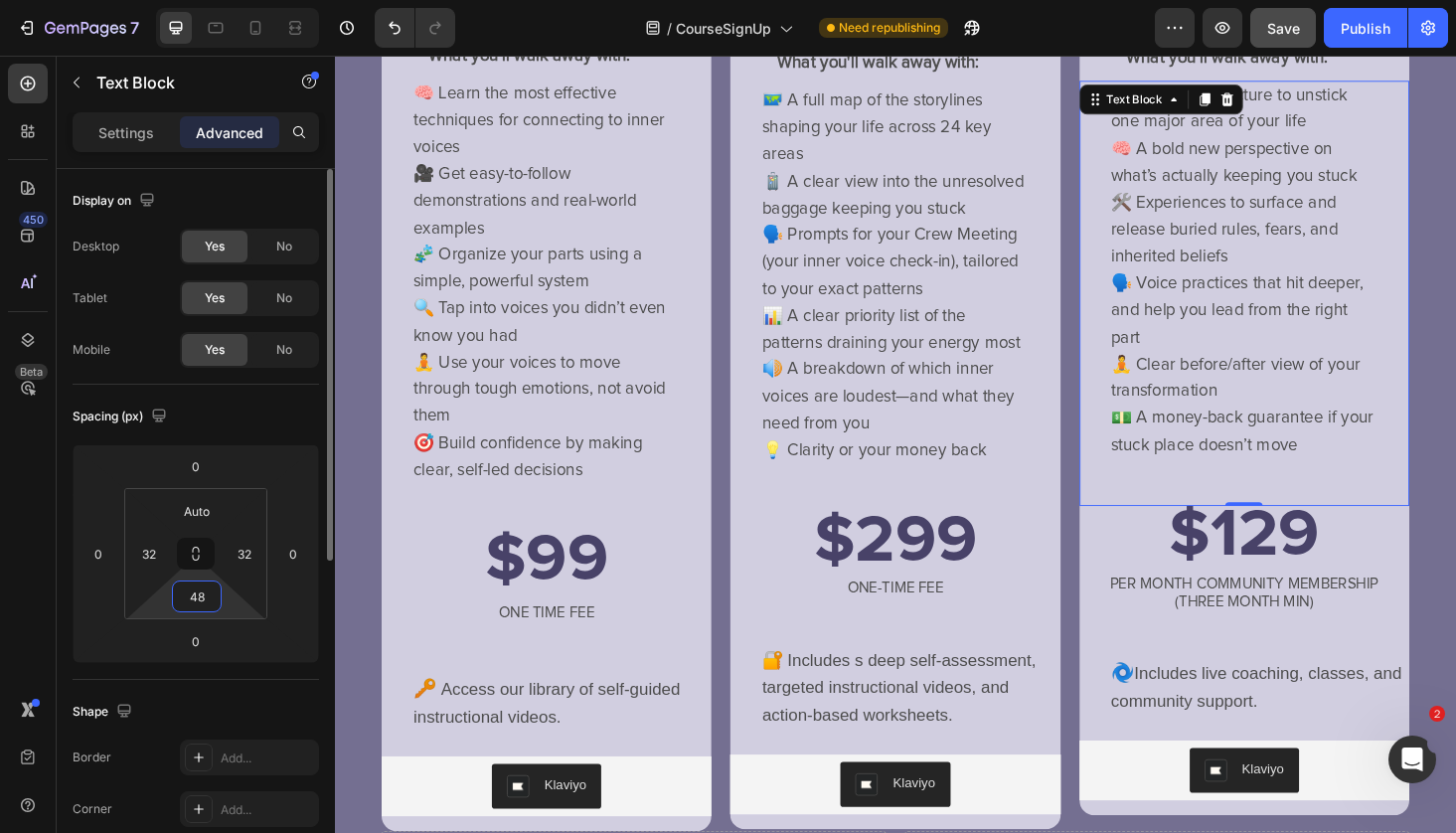 click on "48" at bounding box center [197, 596] 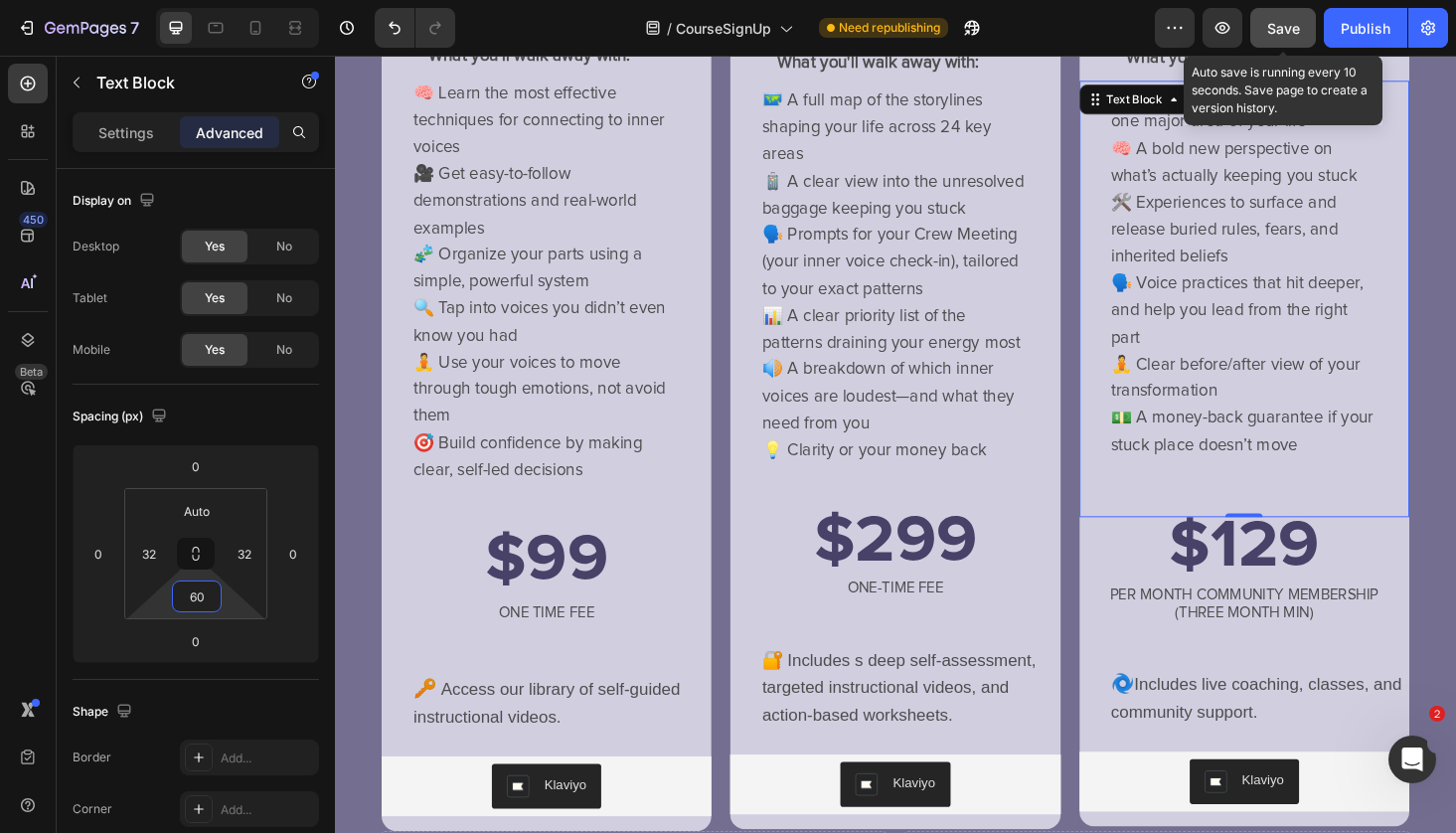 click on "Save" 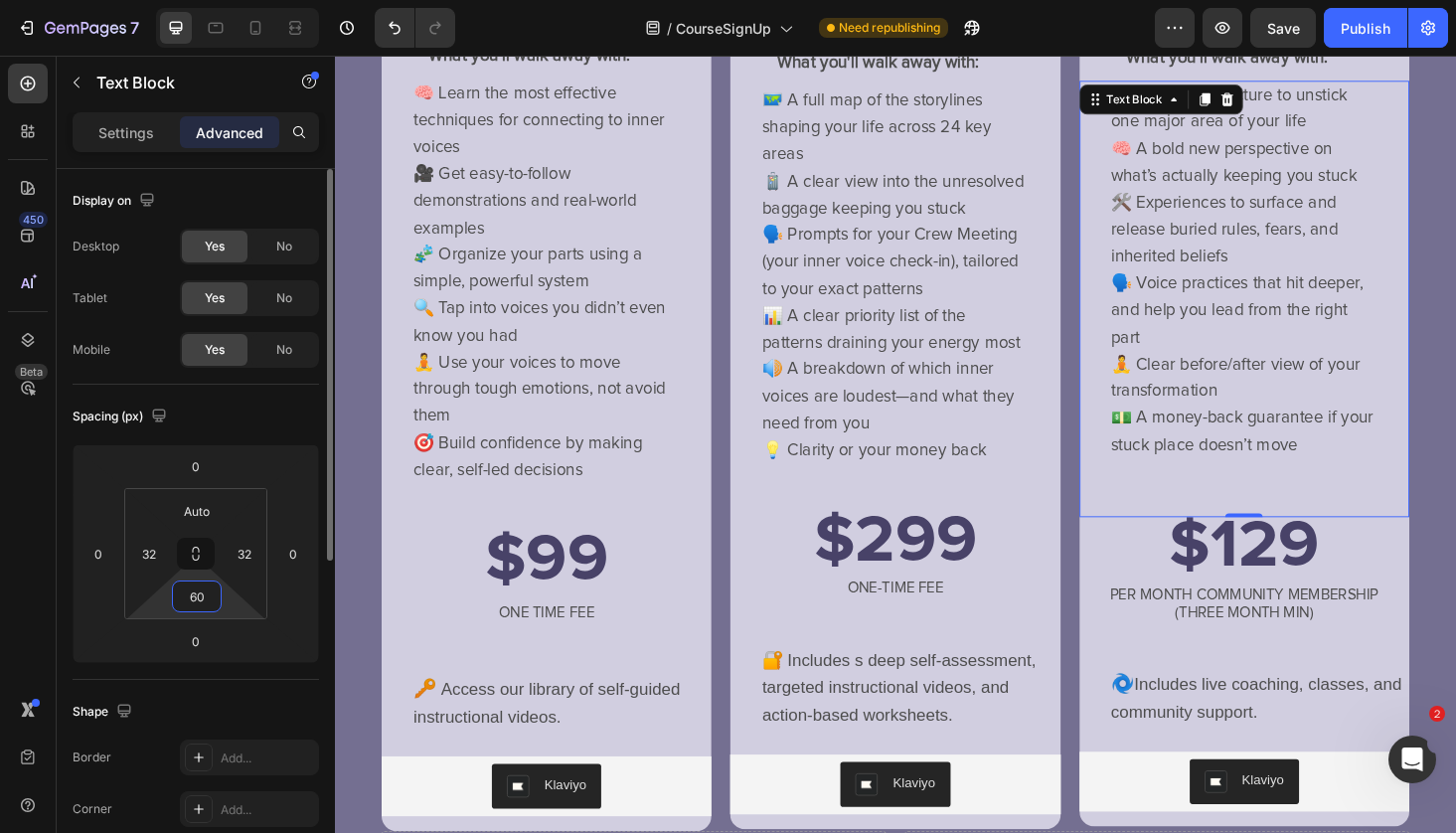 click on "60" at bounding box center (197, 596) 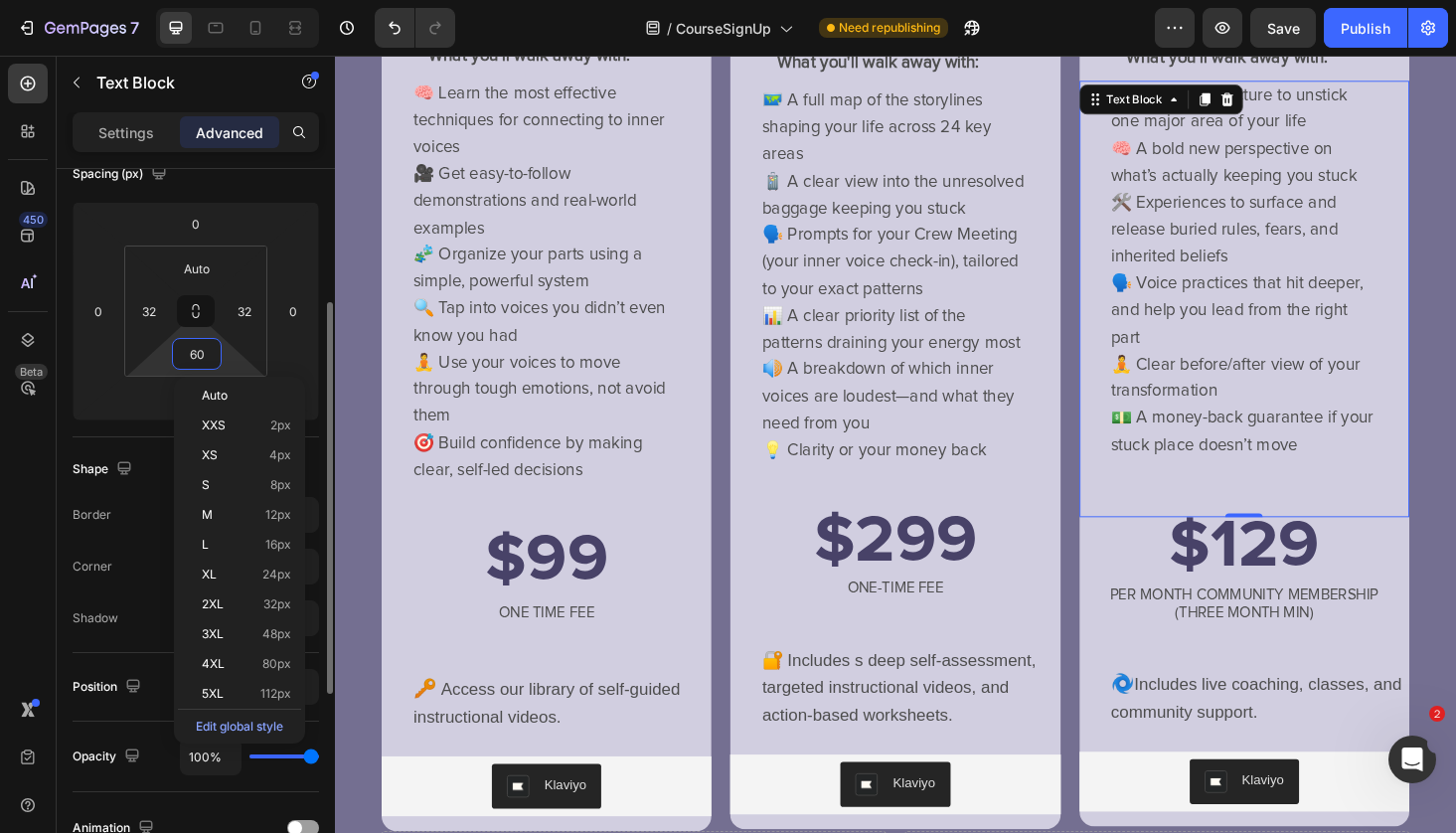 scroll, scrollTop: 242, scrollLeft: 0, axis: vertical 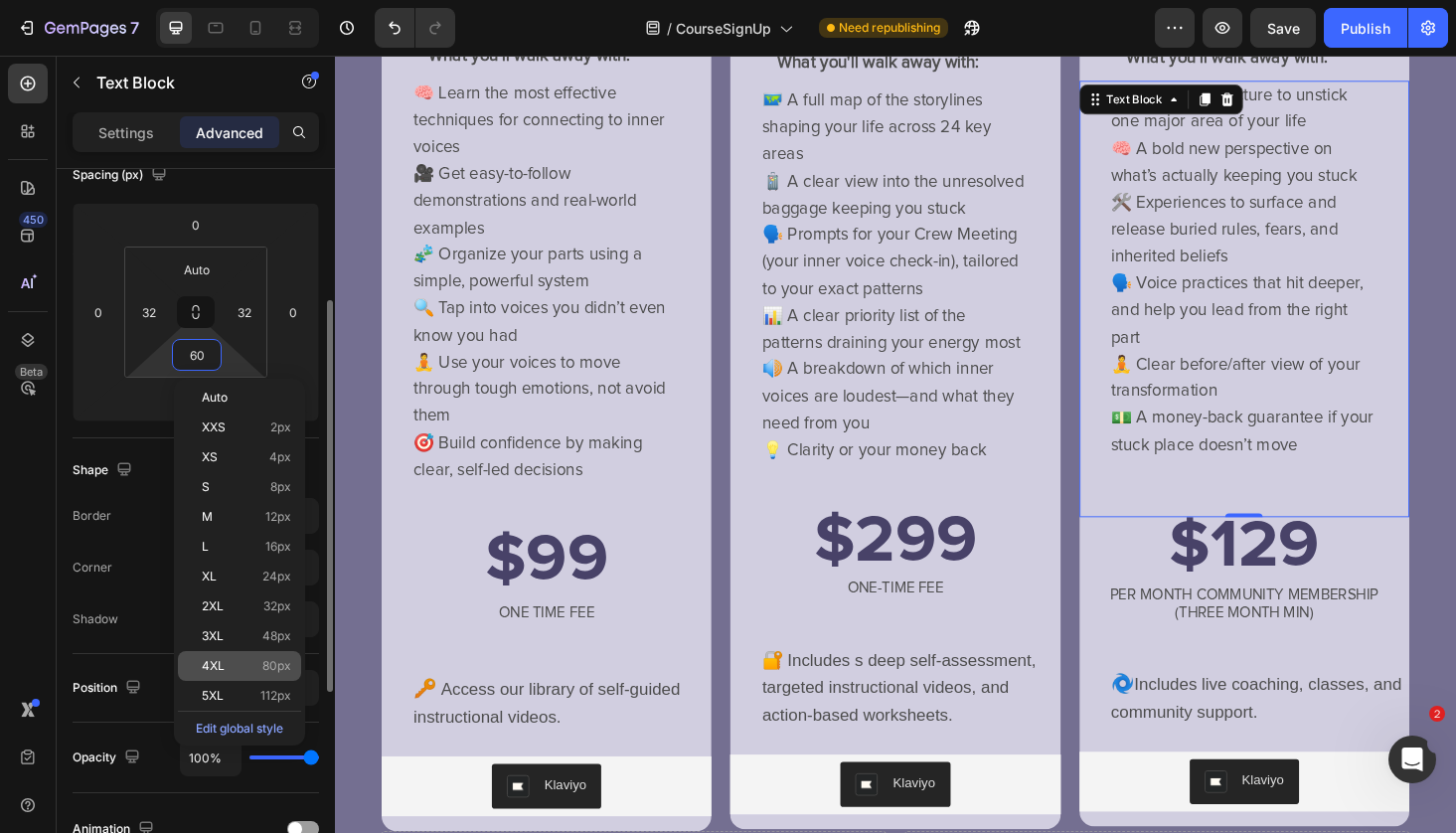 click on "4XL" at bounding box center (213, 666) 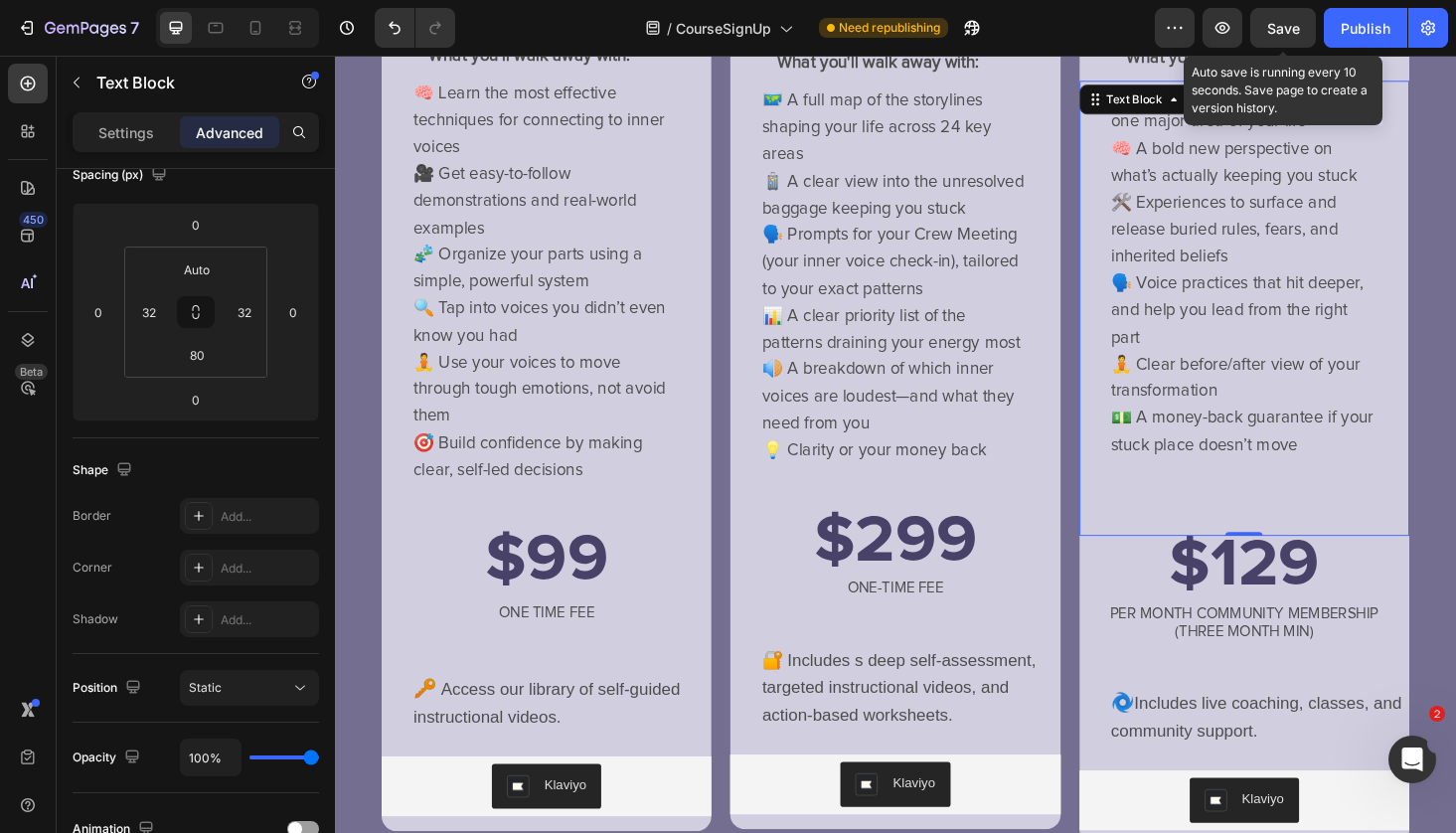 click on "Save" at bounding box center (1283, 28) 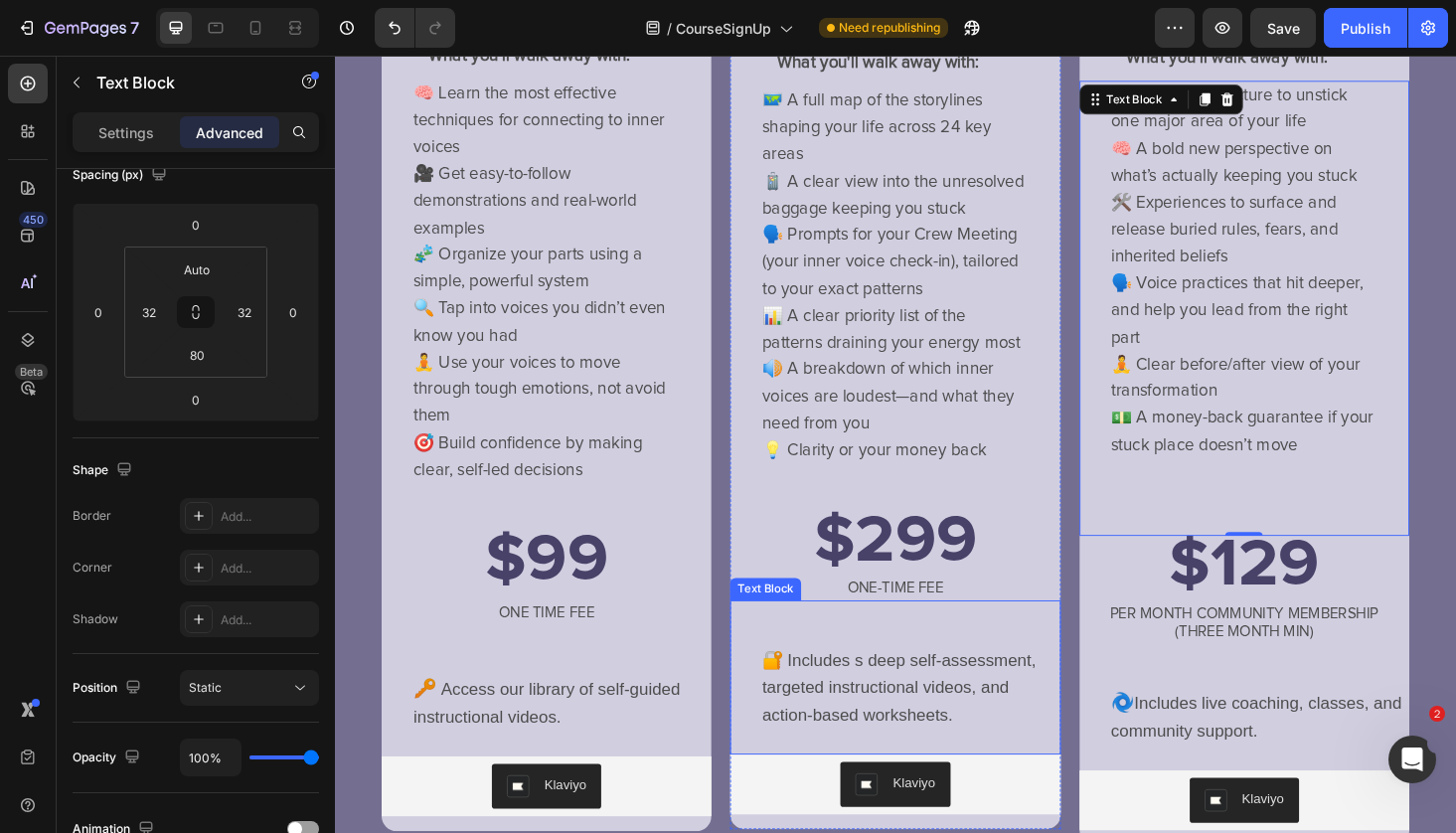 click on "🔐 Includes s deep self-assessment, targeted instructional videos, and action-based worksheets." at bounding box center [934, 729] 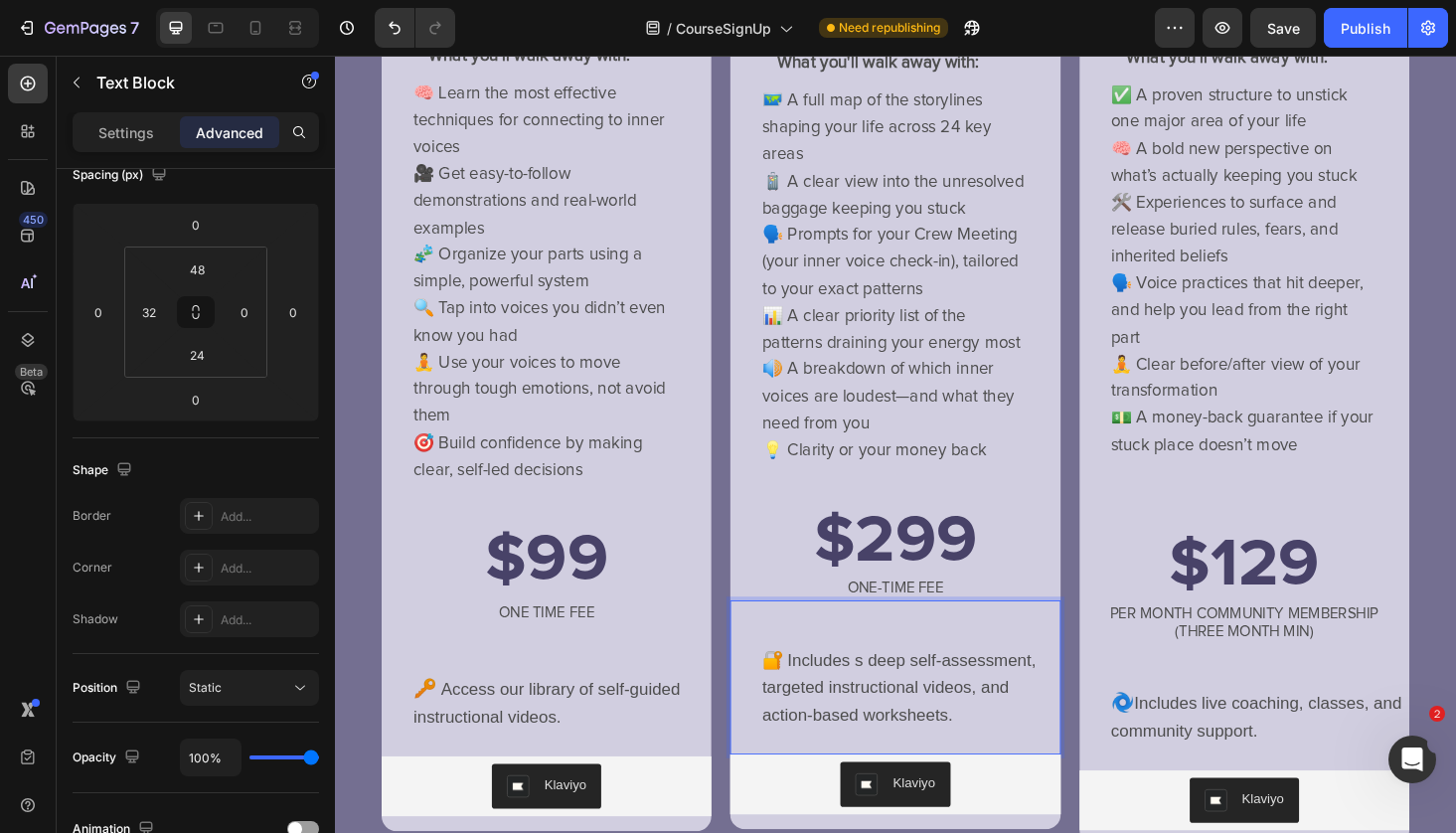 click on "🔐 Includes s deep self-assessment, targeted instructional videos, and action-based worksheets." at bounding box center [934, 729] 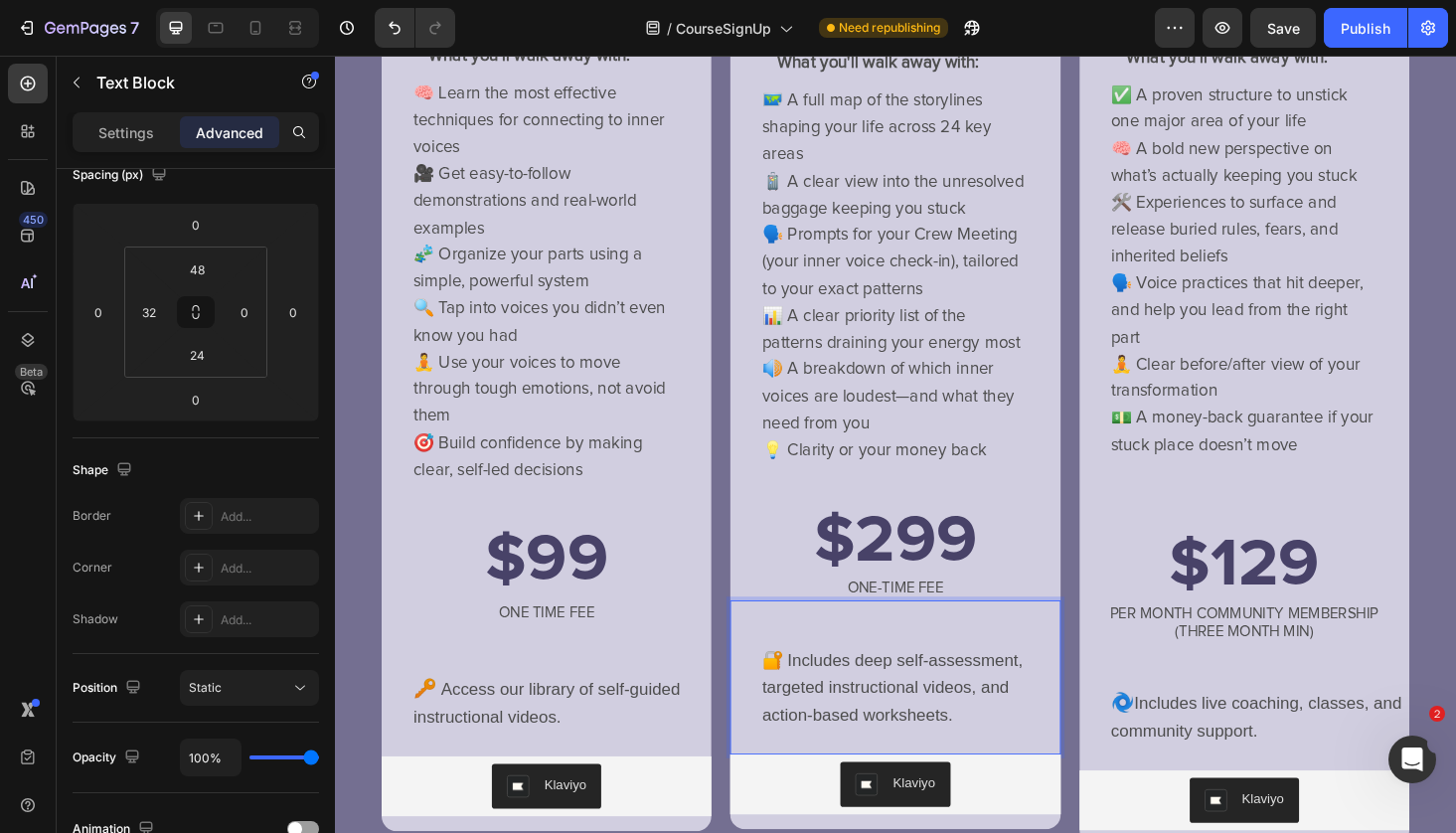 click on "🔐 Includes deep self-assessment, targeted instructional videos, and action-based worksheets." at bounding box center [927, 729] 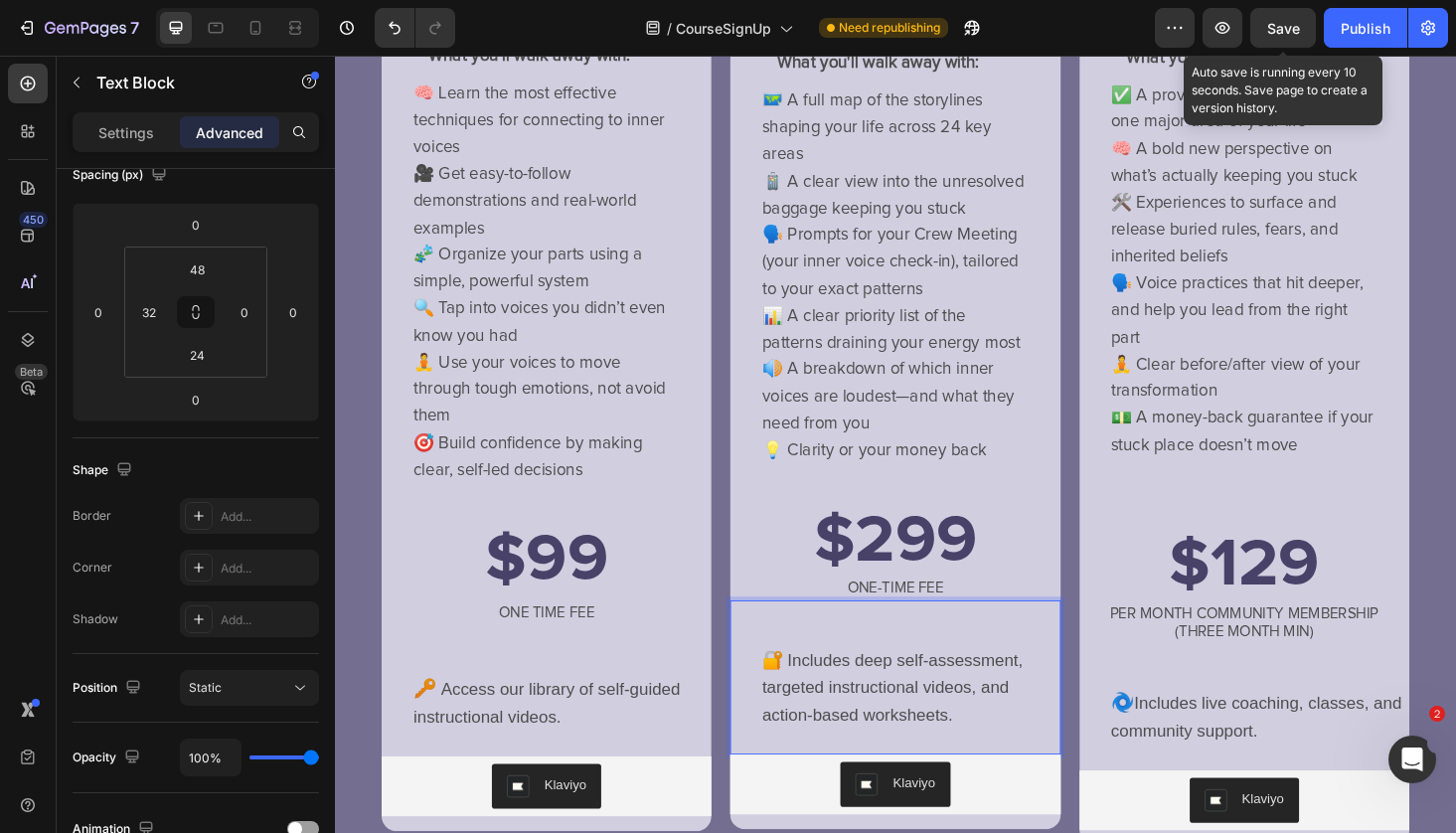 click on "Save" at bounding box center (1283, 28) 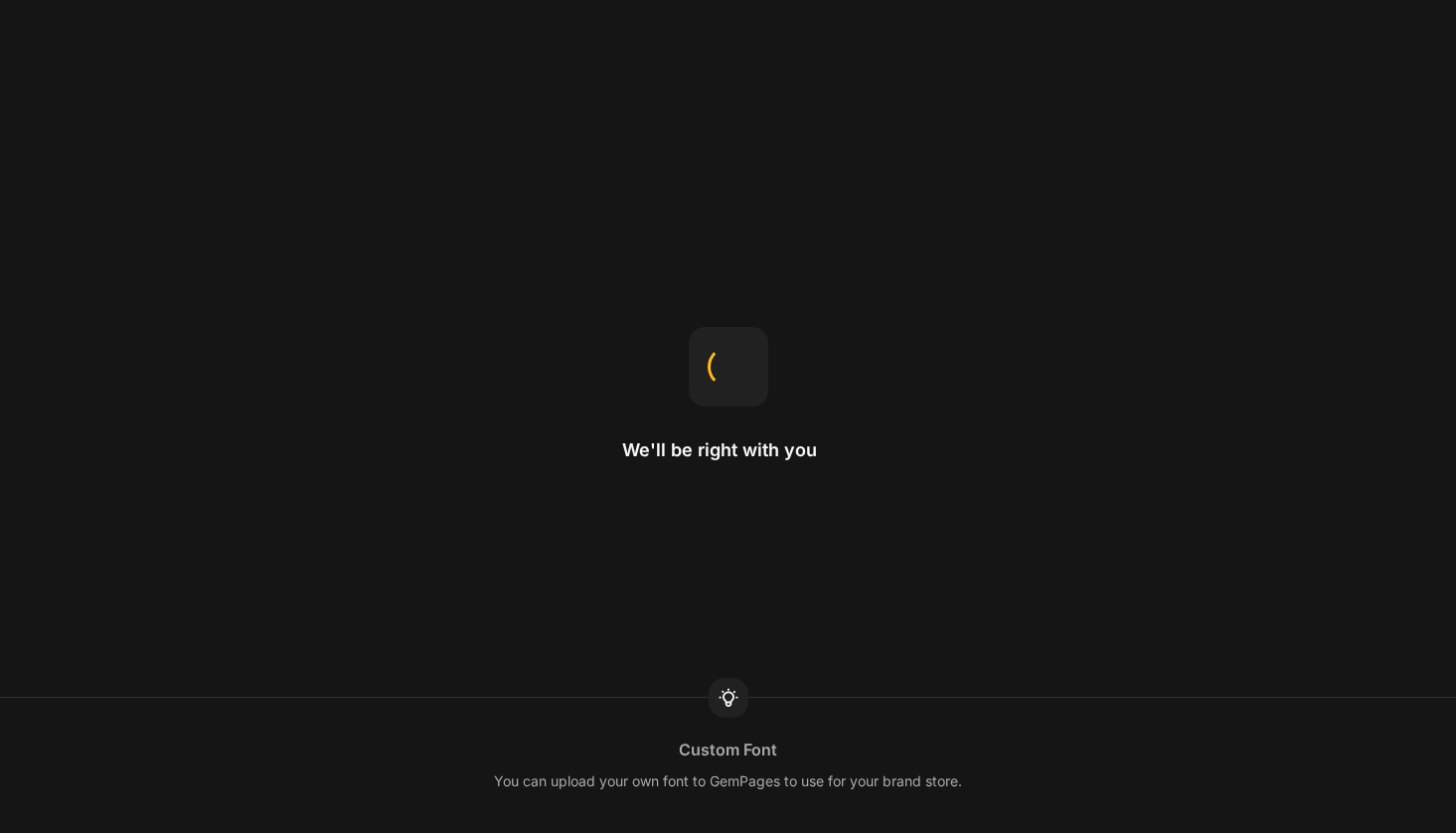 scroll, scrollTop: 0, scrollLeft: 0, axis: both 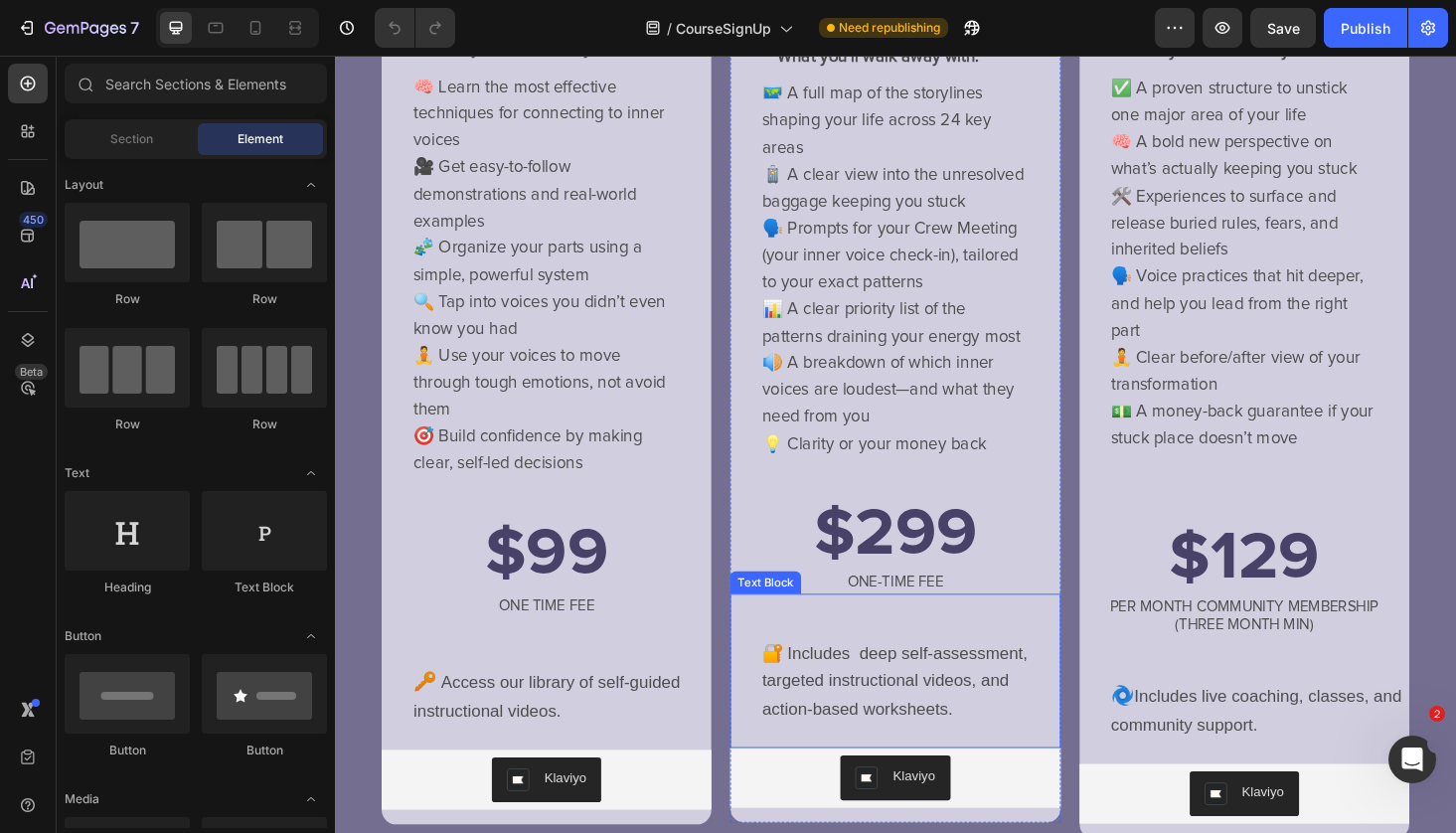 click on "🔐 Includes deep self-assessment, targeted instructional videos, and action-based worksheets." at bounding box center [930, 722] 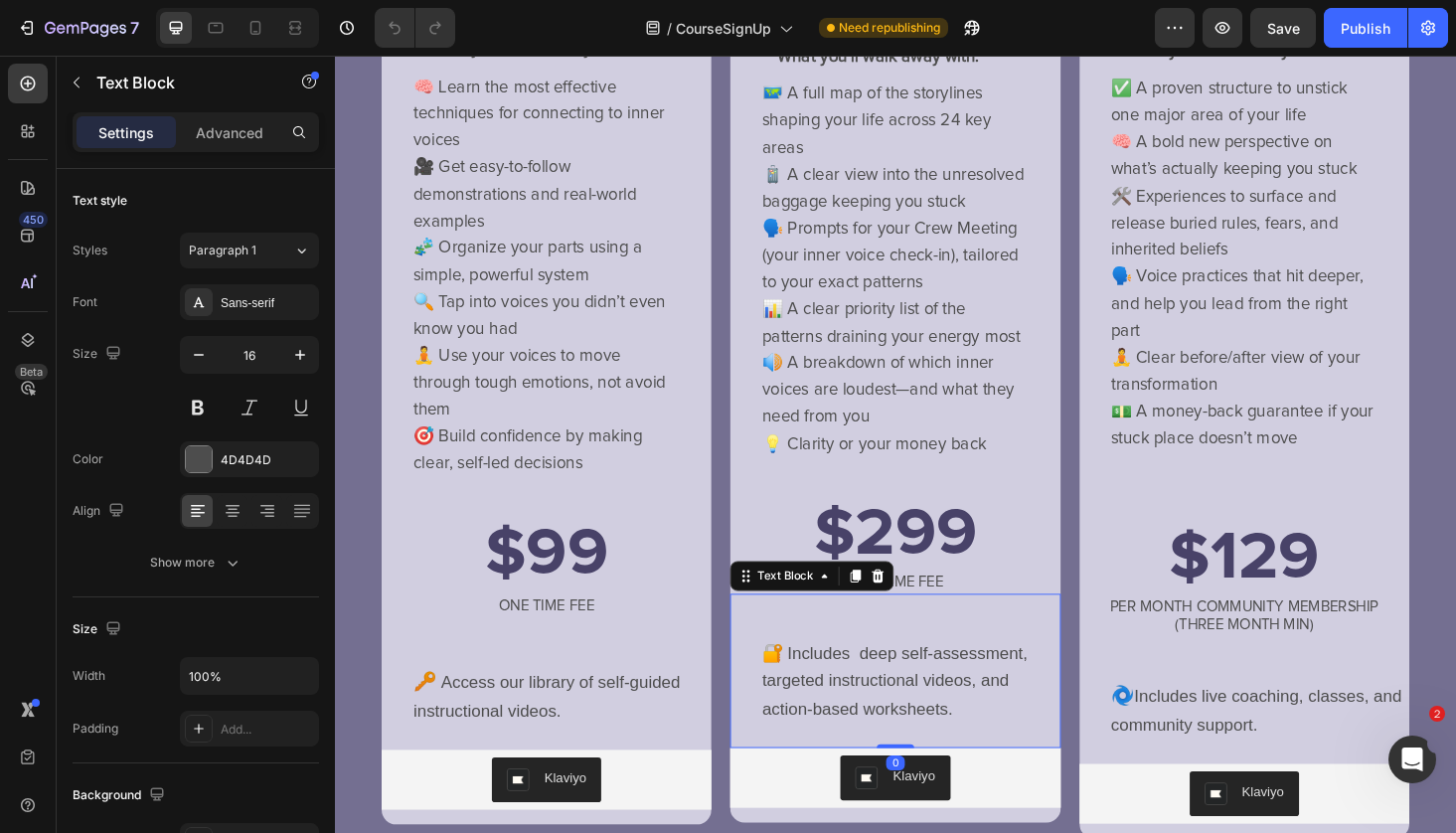 click on "🔐 Includes deep self-assessment, targeted instructional videos, and action-based worksheets." at bounding box center (930, 722) 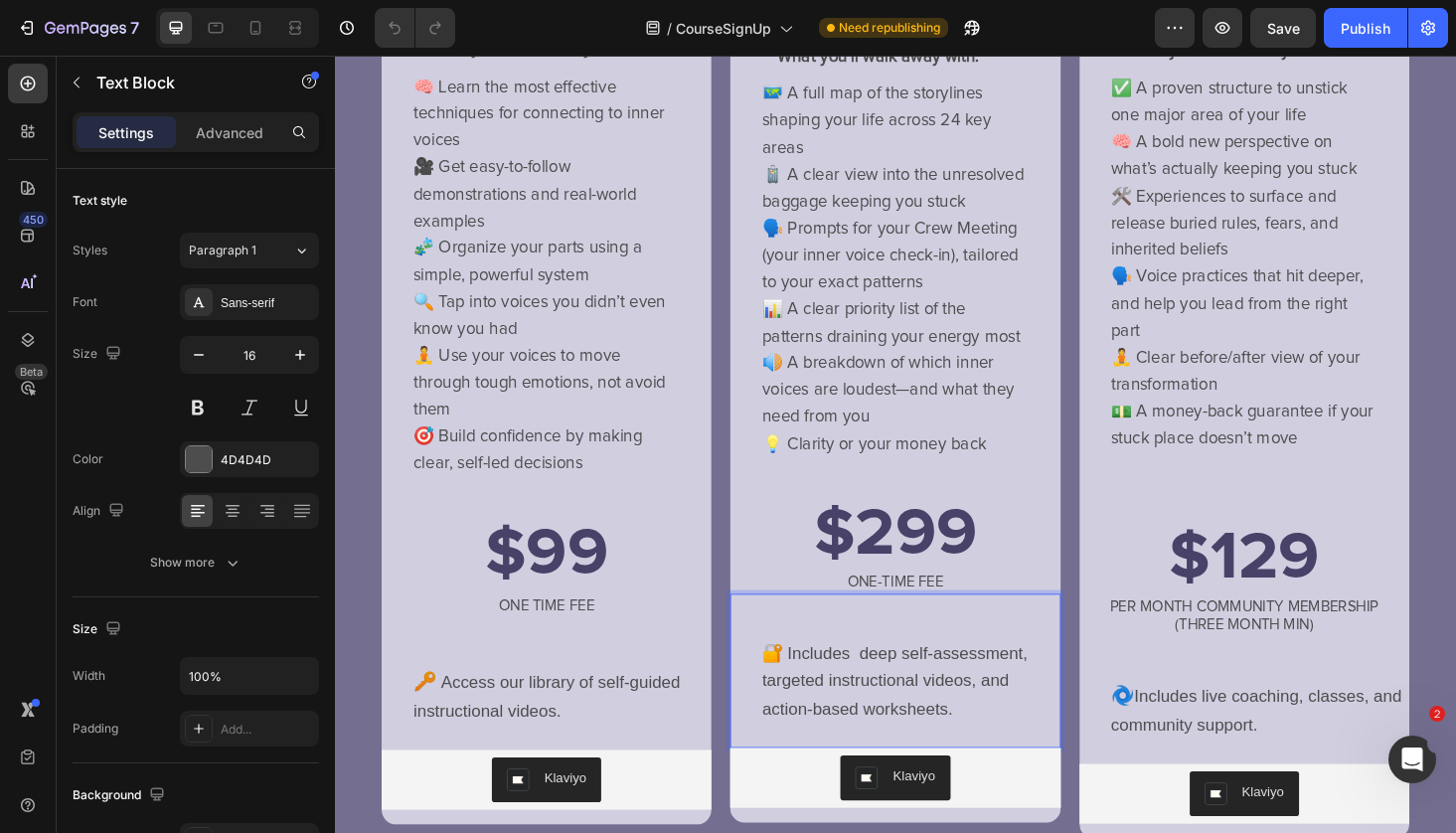 click on "🔐 Includes deep self-assessment, targeted instructional videos, and action-based worksheets." at bounding box center [930, 722] 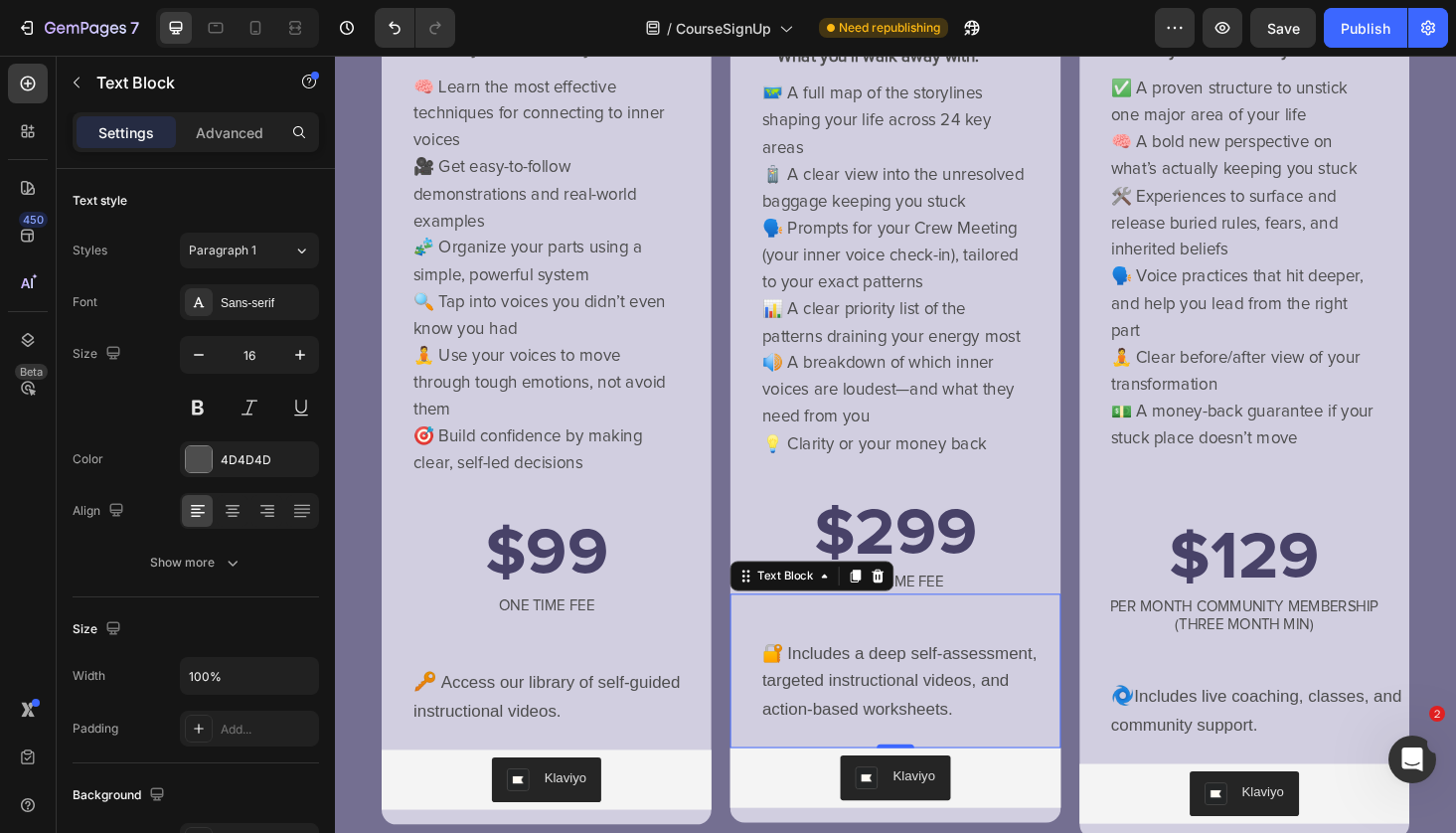 click on "🔐 Includes a deep self-assessment, targeted instructional videos, and action-based worksheets. Text Block   0" at bounding box center (930, 710) 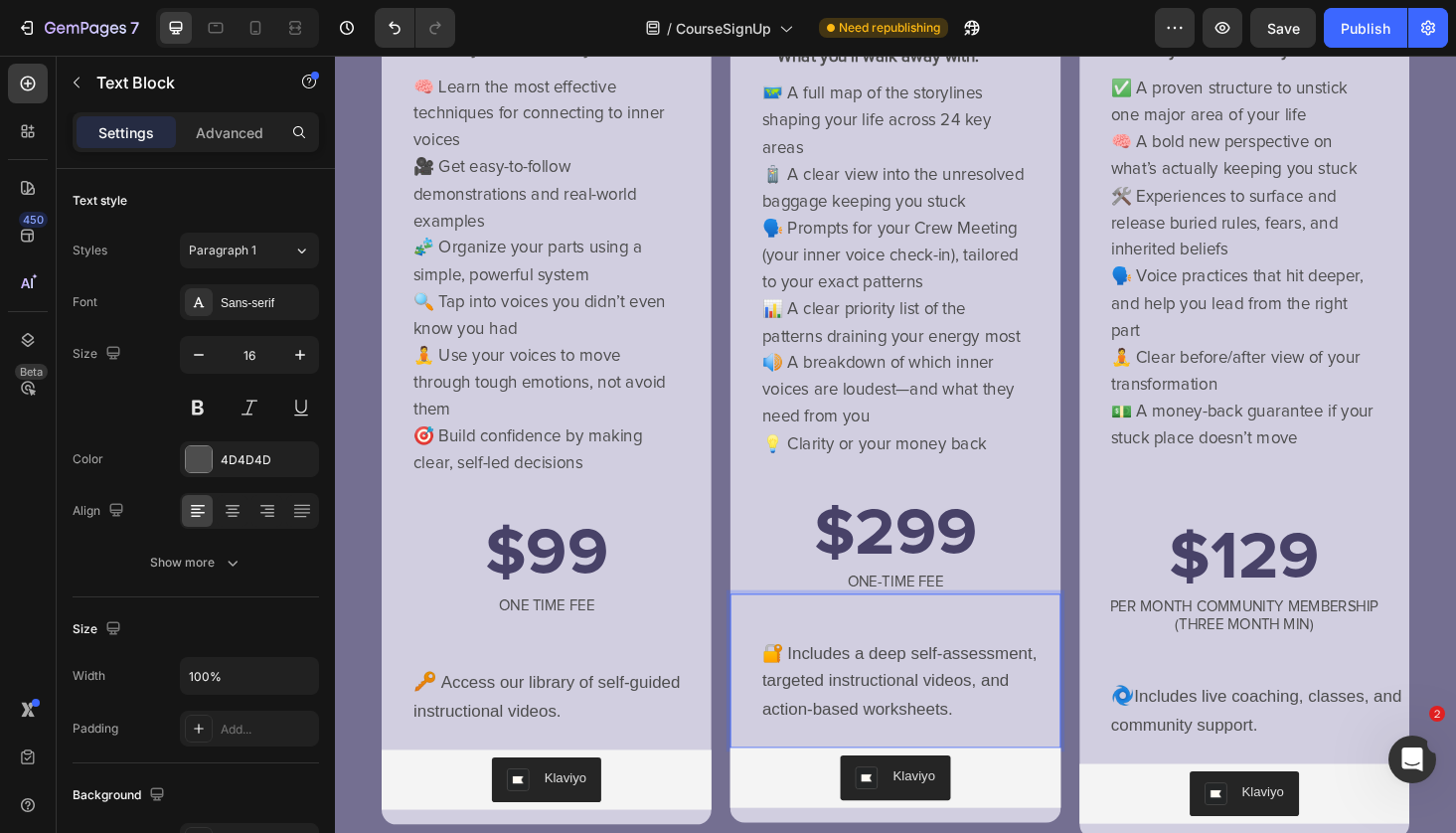 click on "🔐 Includes a deep self-assessment, targeted instructional videos, and action-based worksheets." at bounding box center (935, 722) 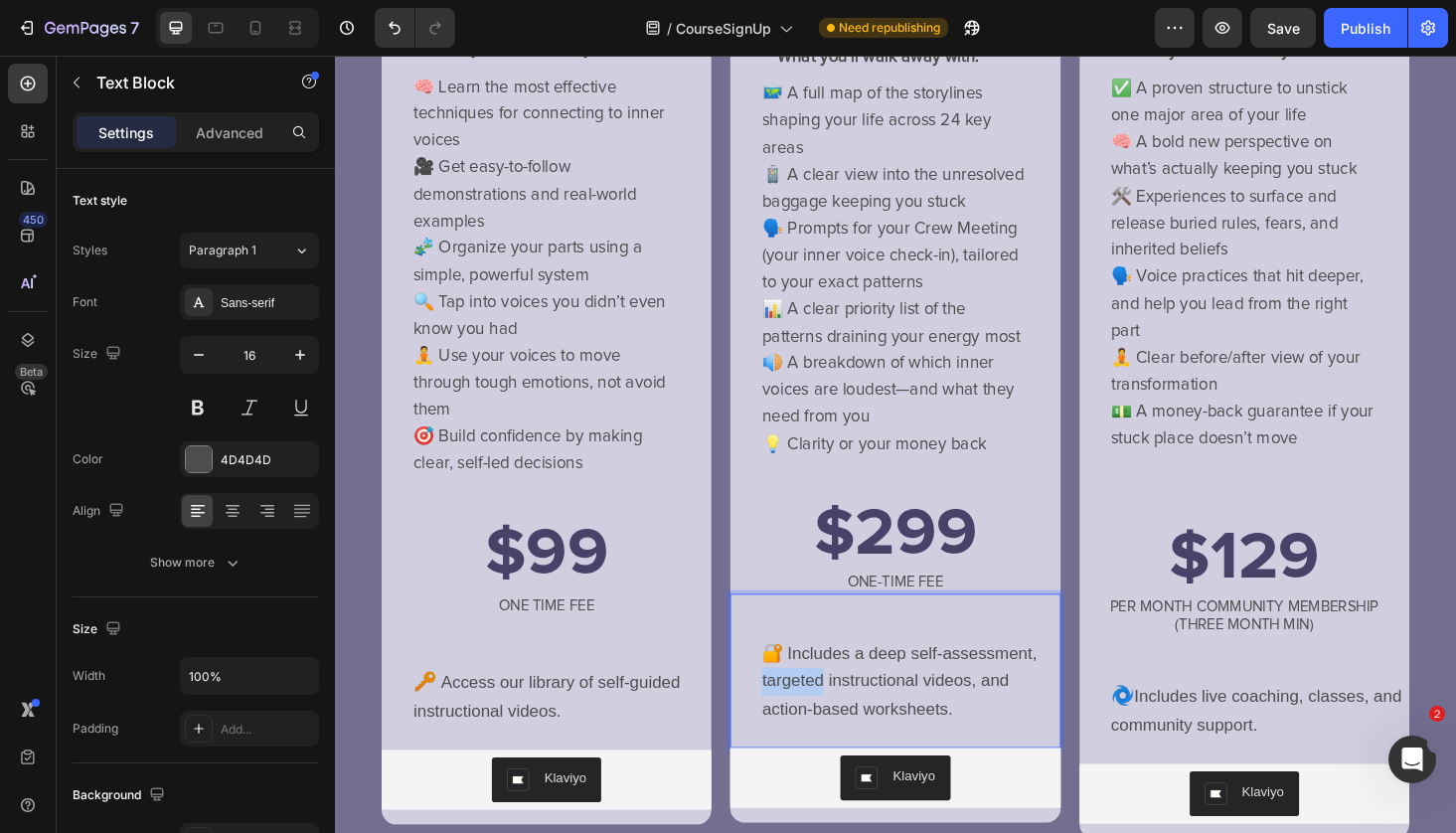 click on "🔐 Includes a deep self-assessment, targeted instructional videos, and action-based worksheets." at bounding box center (935, 722) 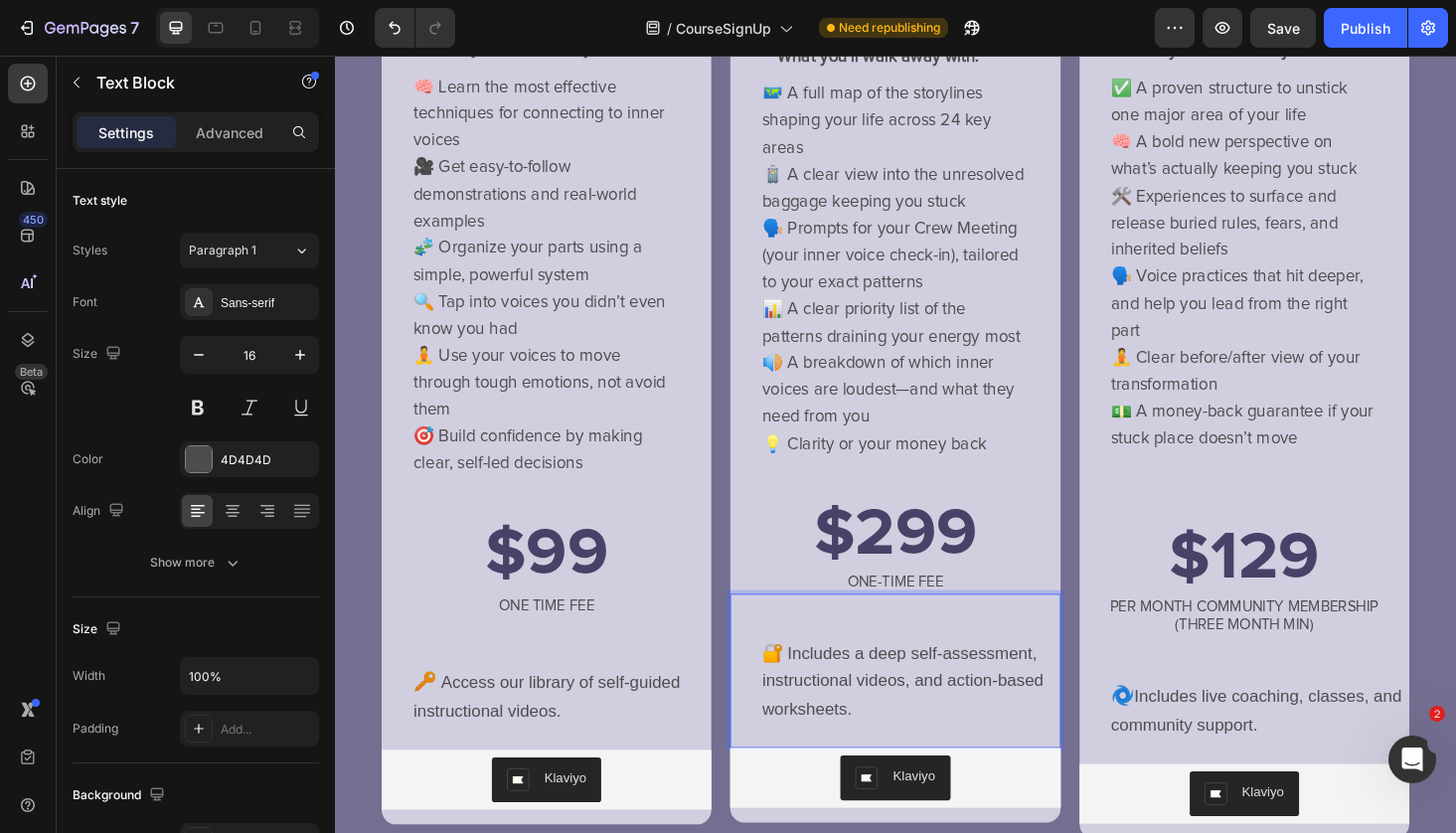 click on "🔐 Includes a deep self-assessment, instructional videos, and action-based worksheets." at bounding box center [946, 722] 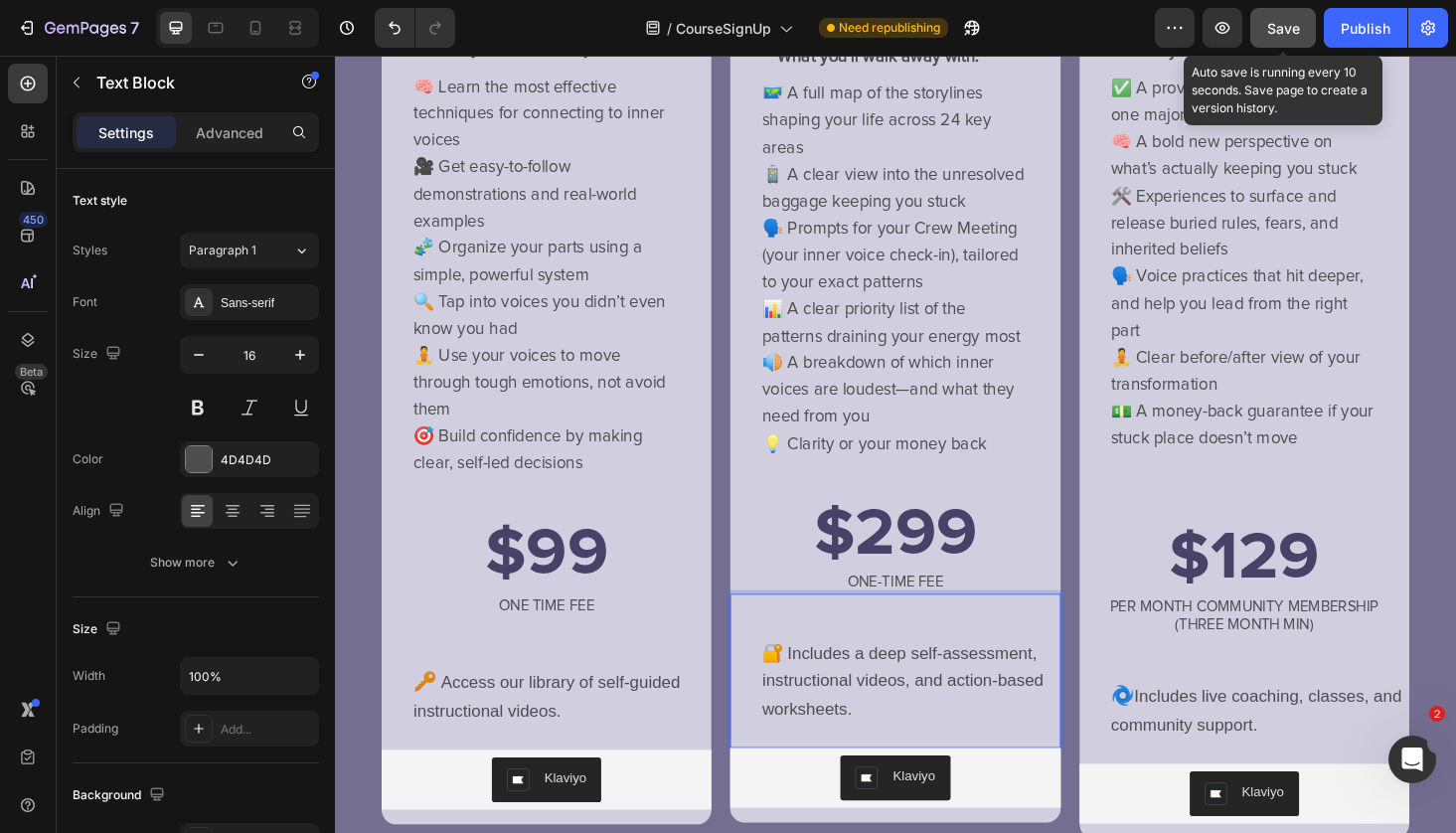 click on "Save" at bounding box center [1283, 28] 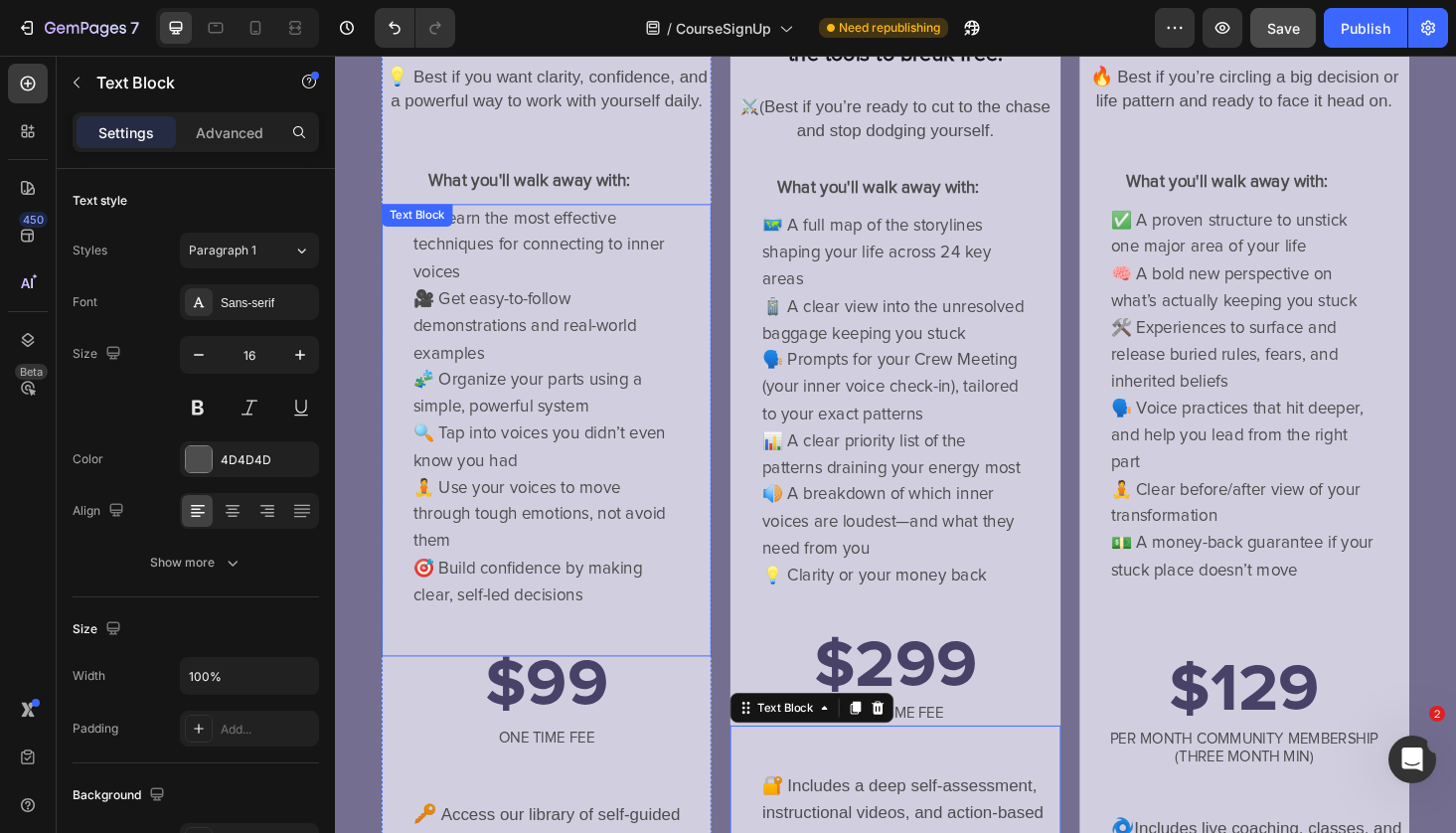 scroll, scrollTop: 0, scrollLeft: 0, axis: both 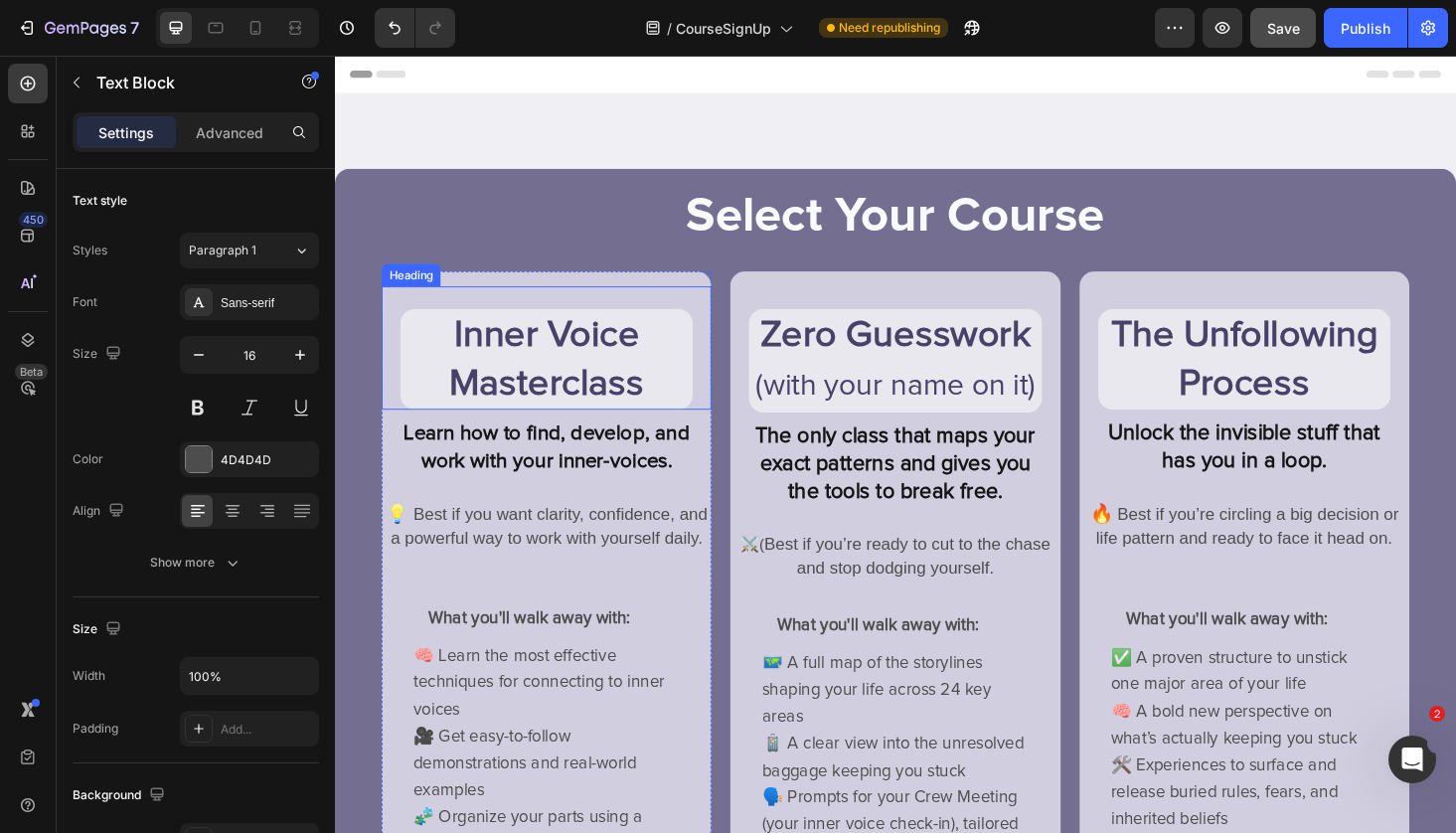 click on "Inner Voice Masterclass" at bounding box center [560, 379] 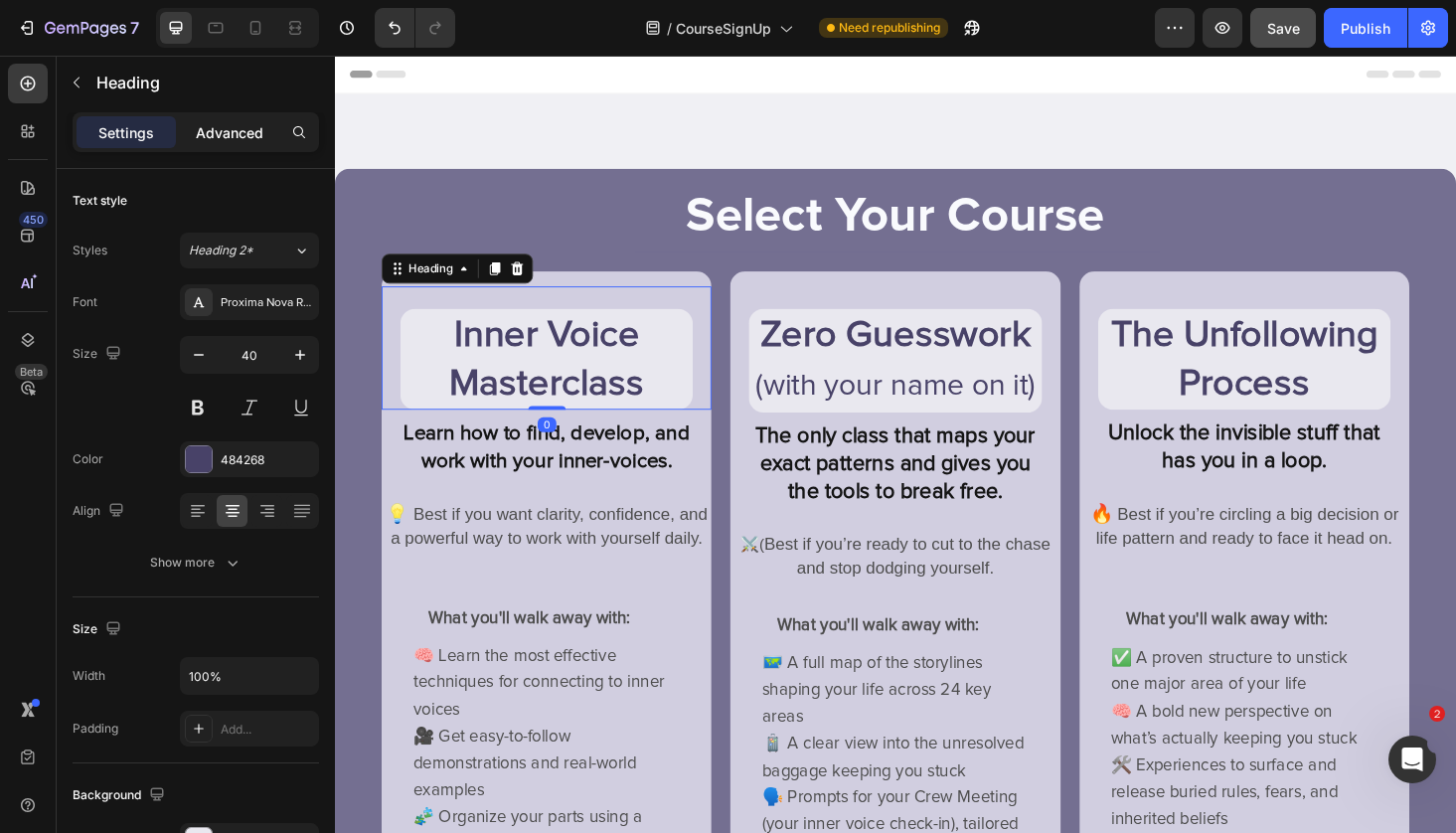 click on "Advanced" at bounding box center [230, 132] 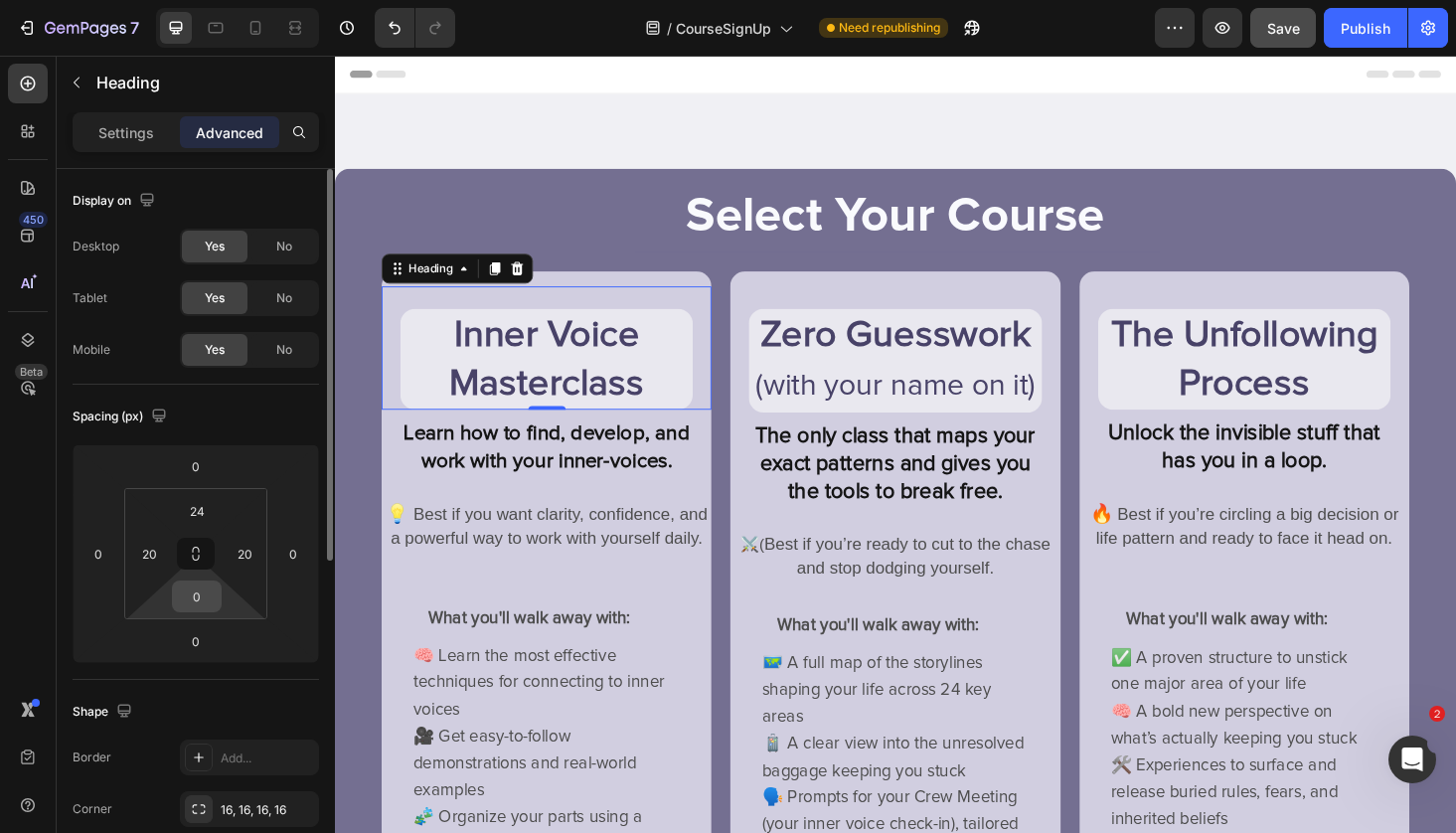 click on "0" at bounding box center [197, 596] 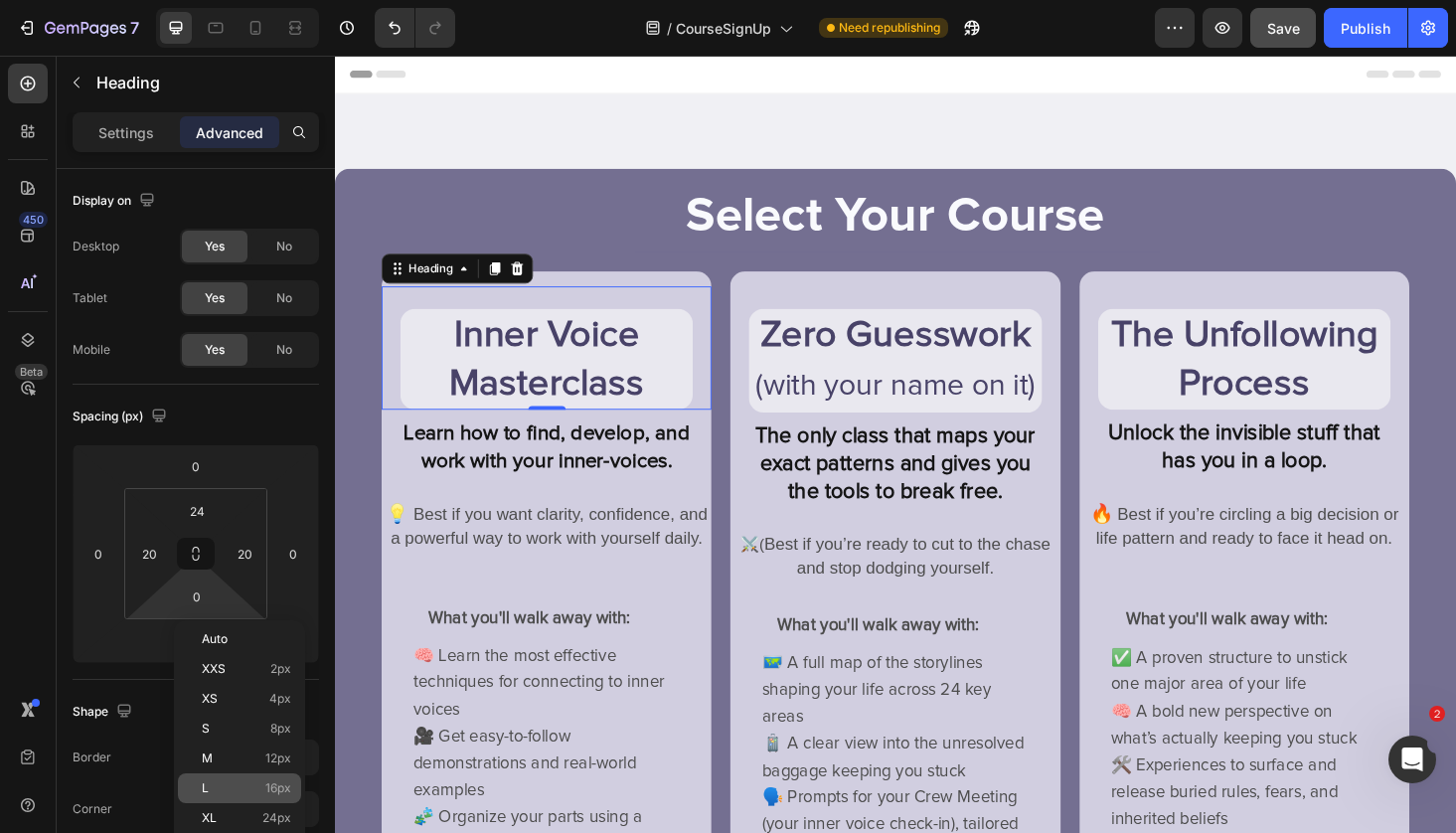 click on "L 16px" 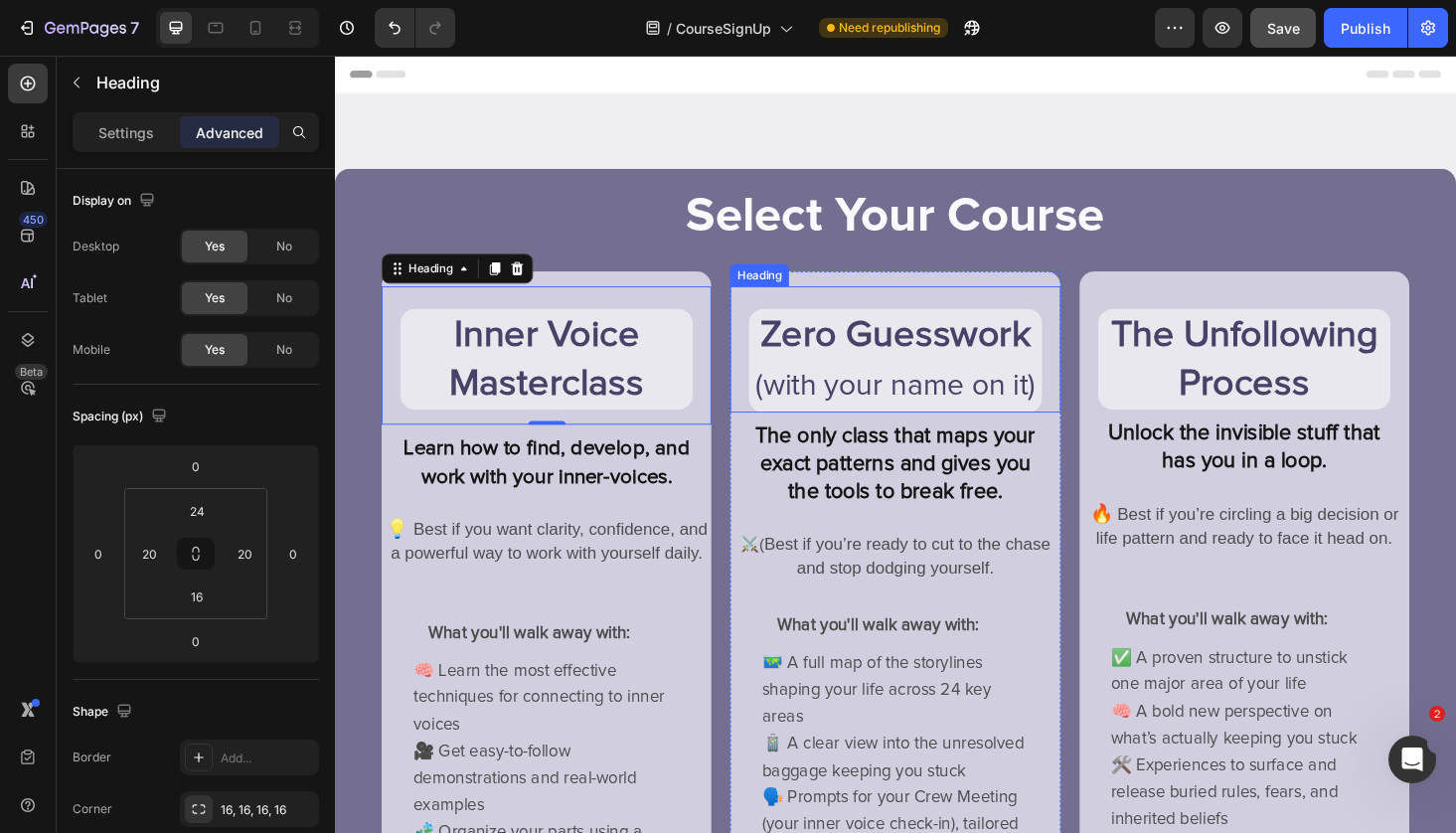click on "(with your name on it)" at bounding box center (930, 408) 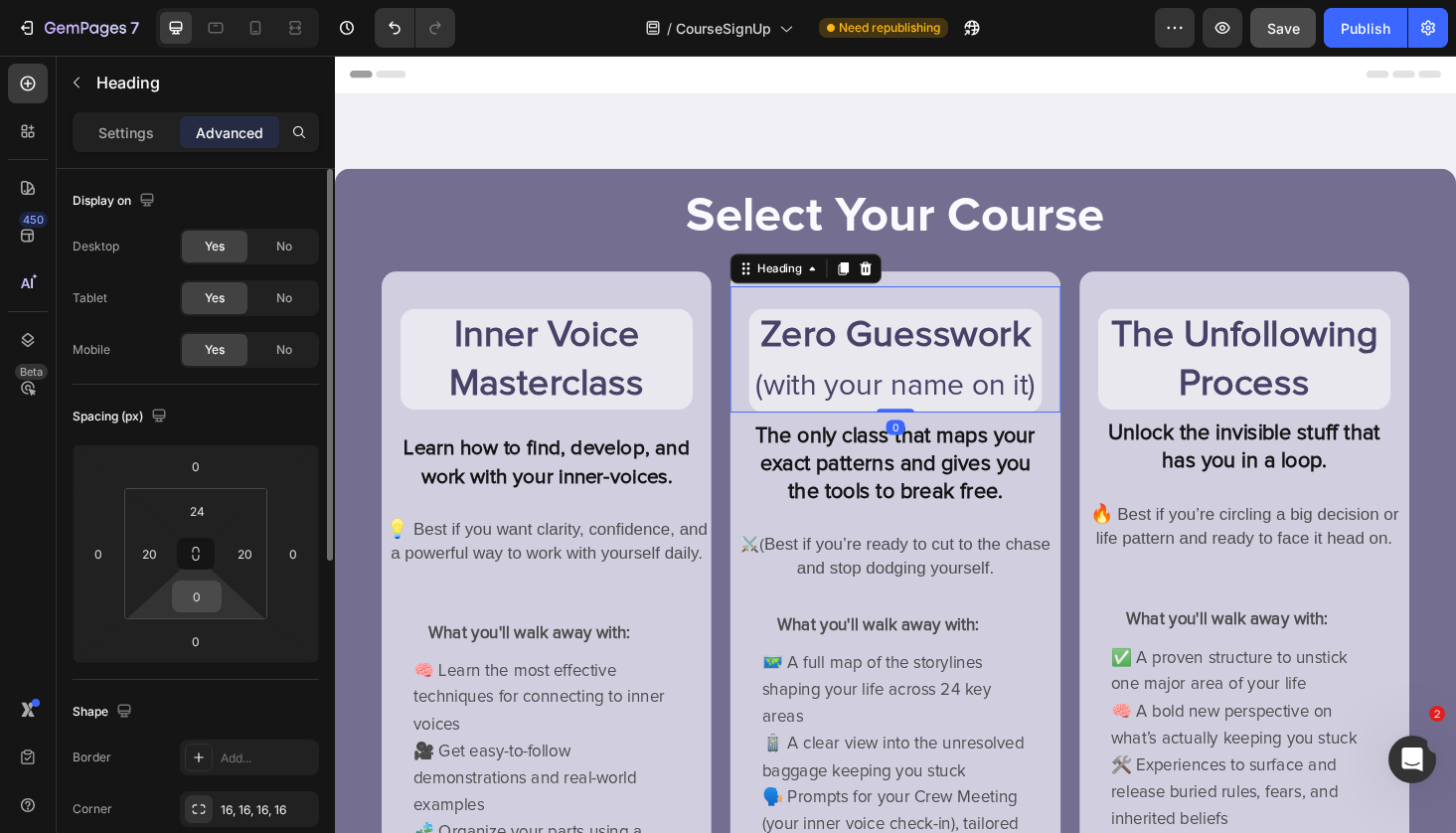 click on "0" at bounding box center [197, 596] 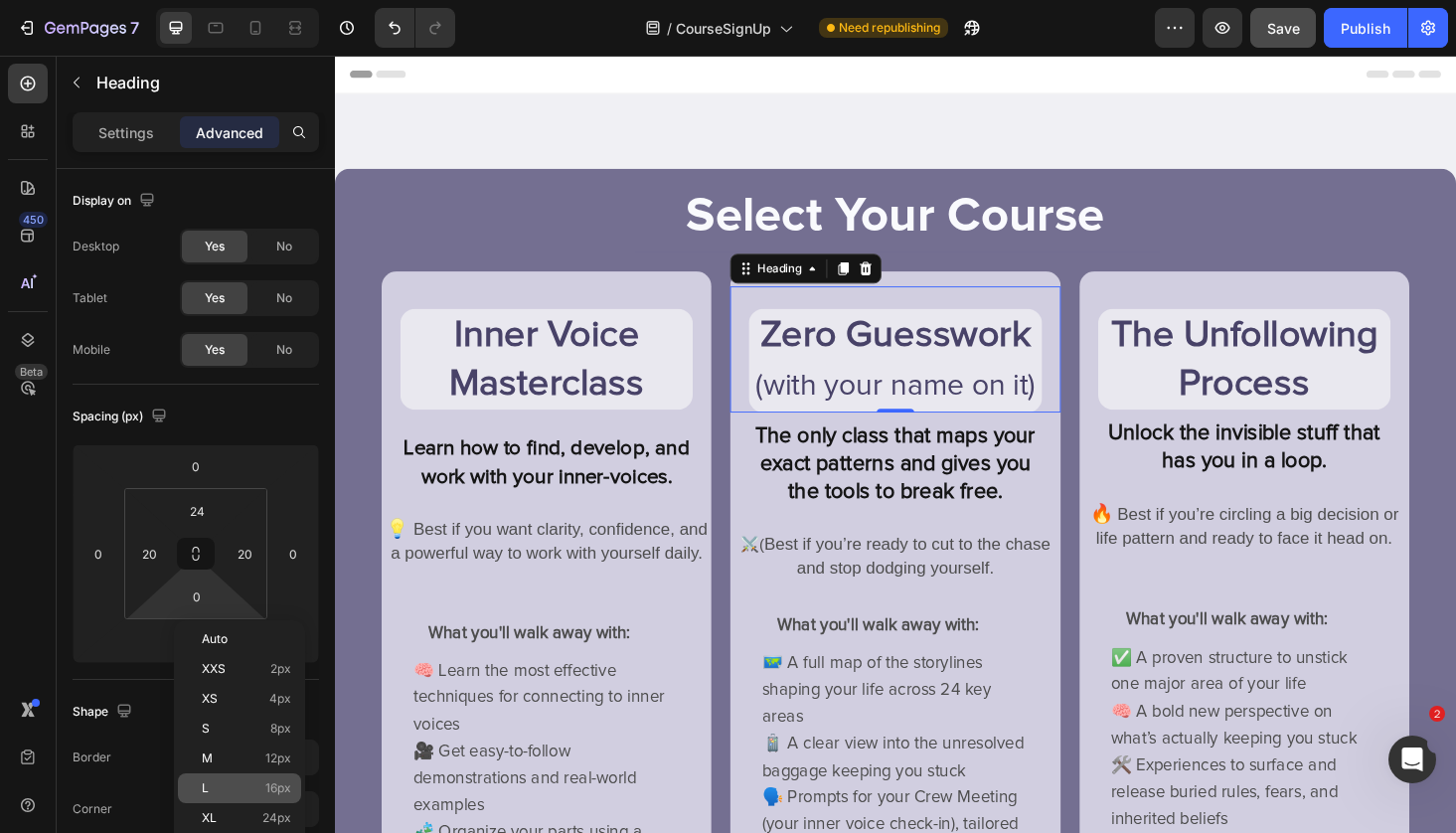 click on "L 16px" 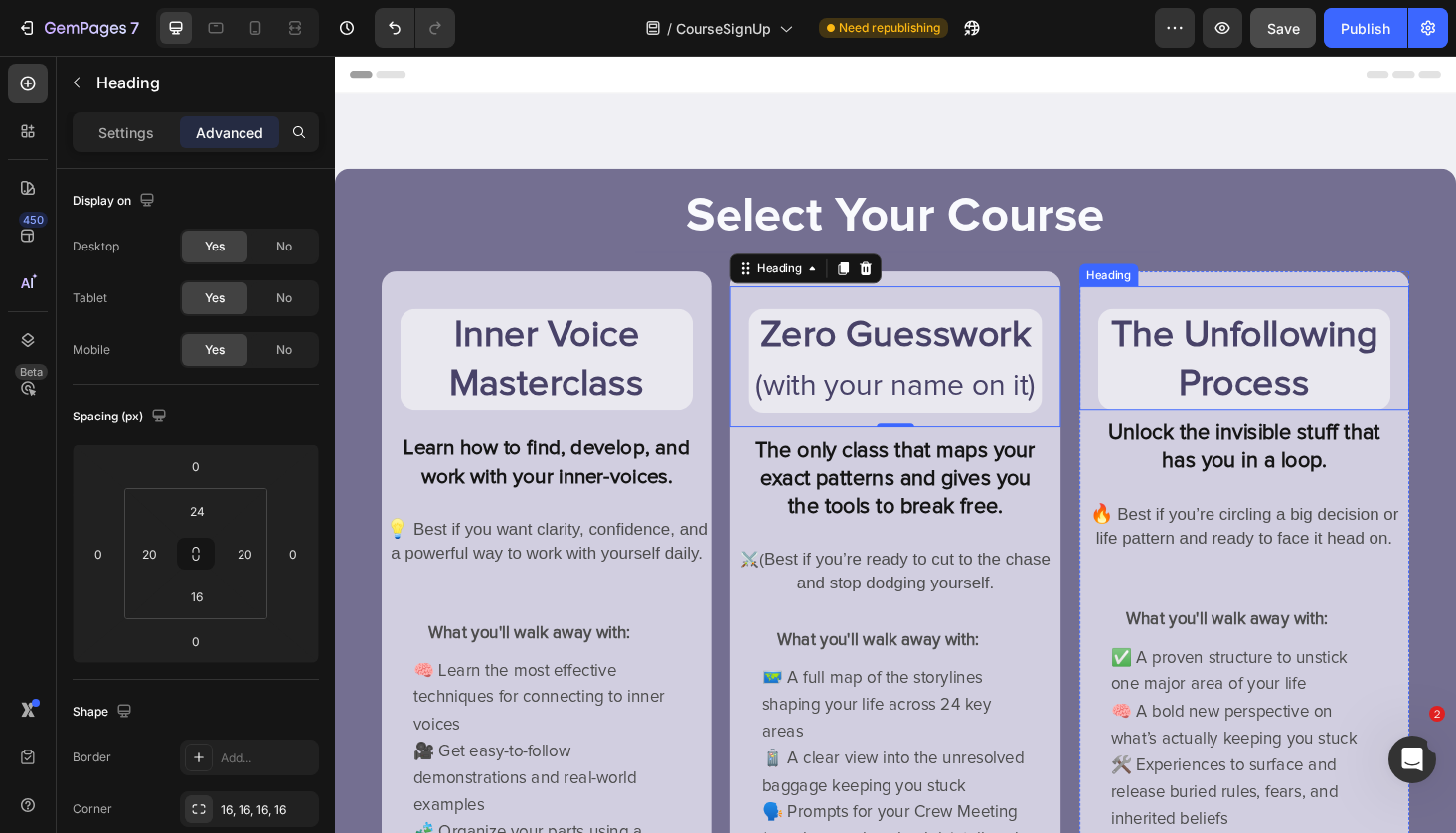 click on "The Unfollowing Process" at bounding box center (1302, 379) 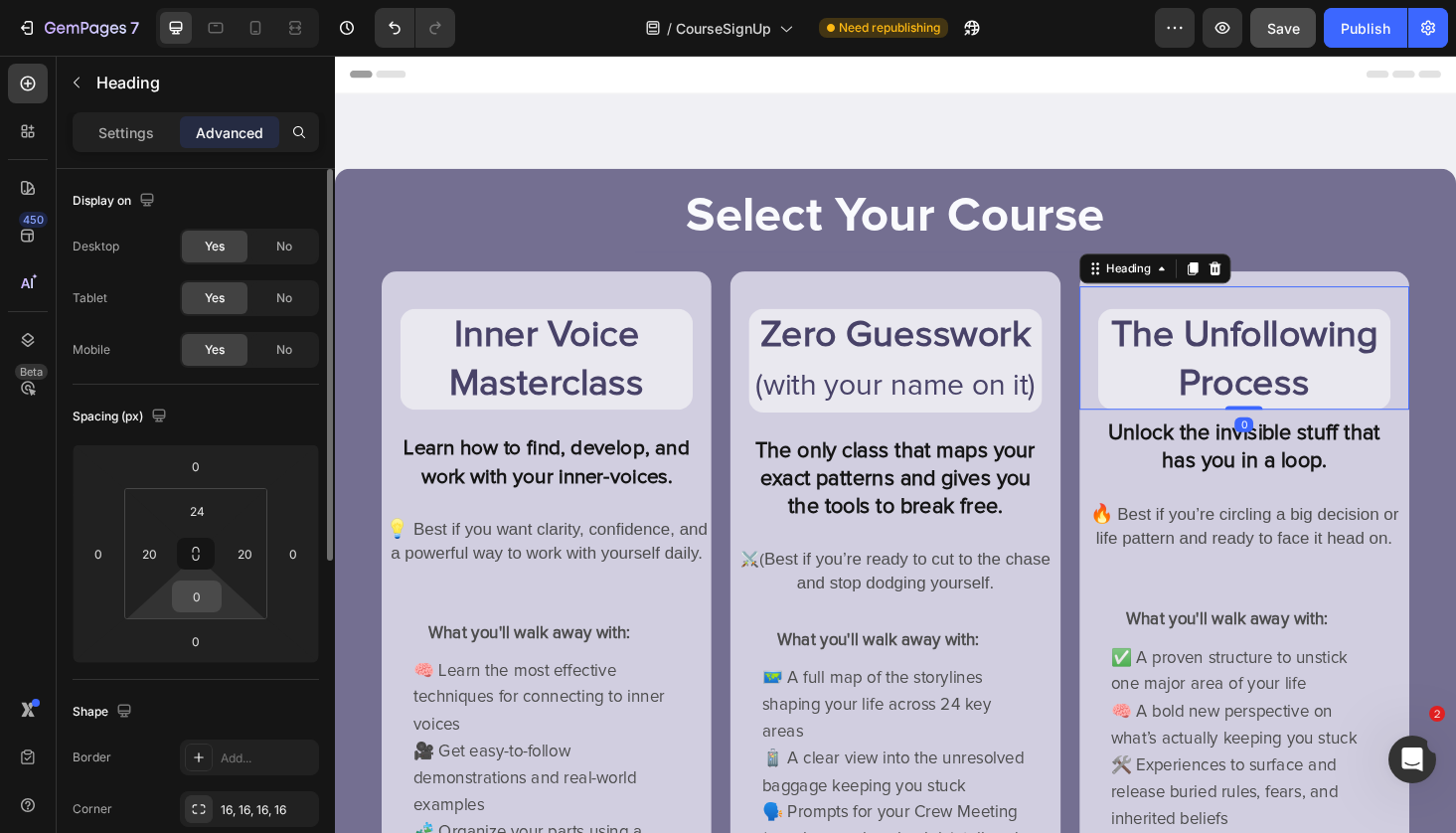 click on "0" at bounding box center [197, 596] 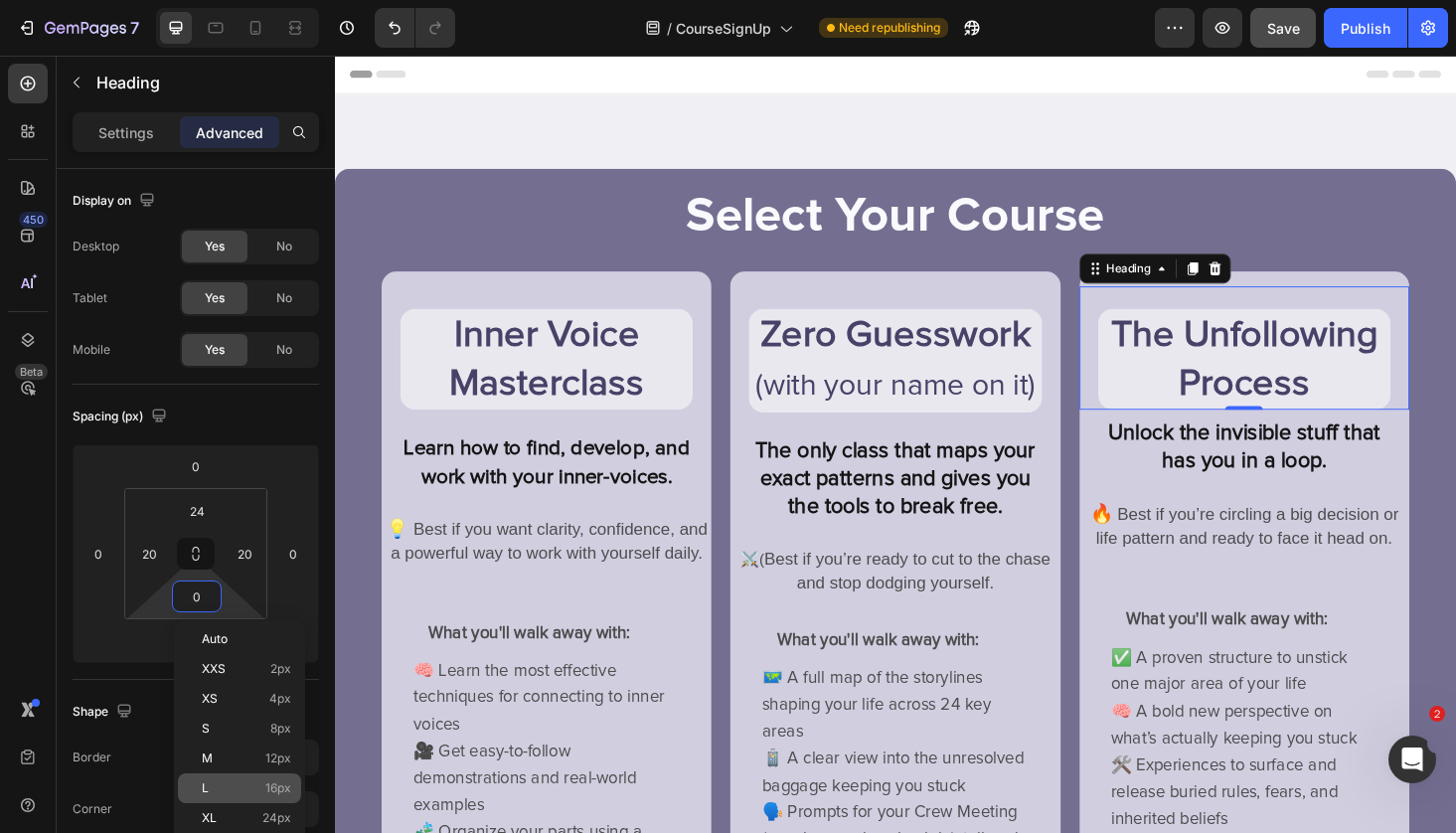 click on "L 16px" 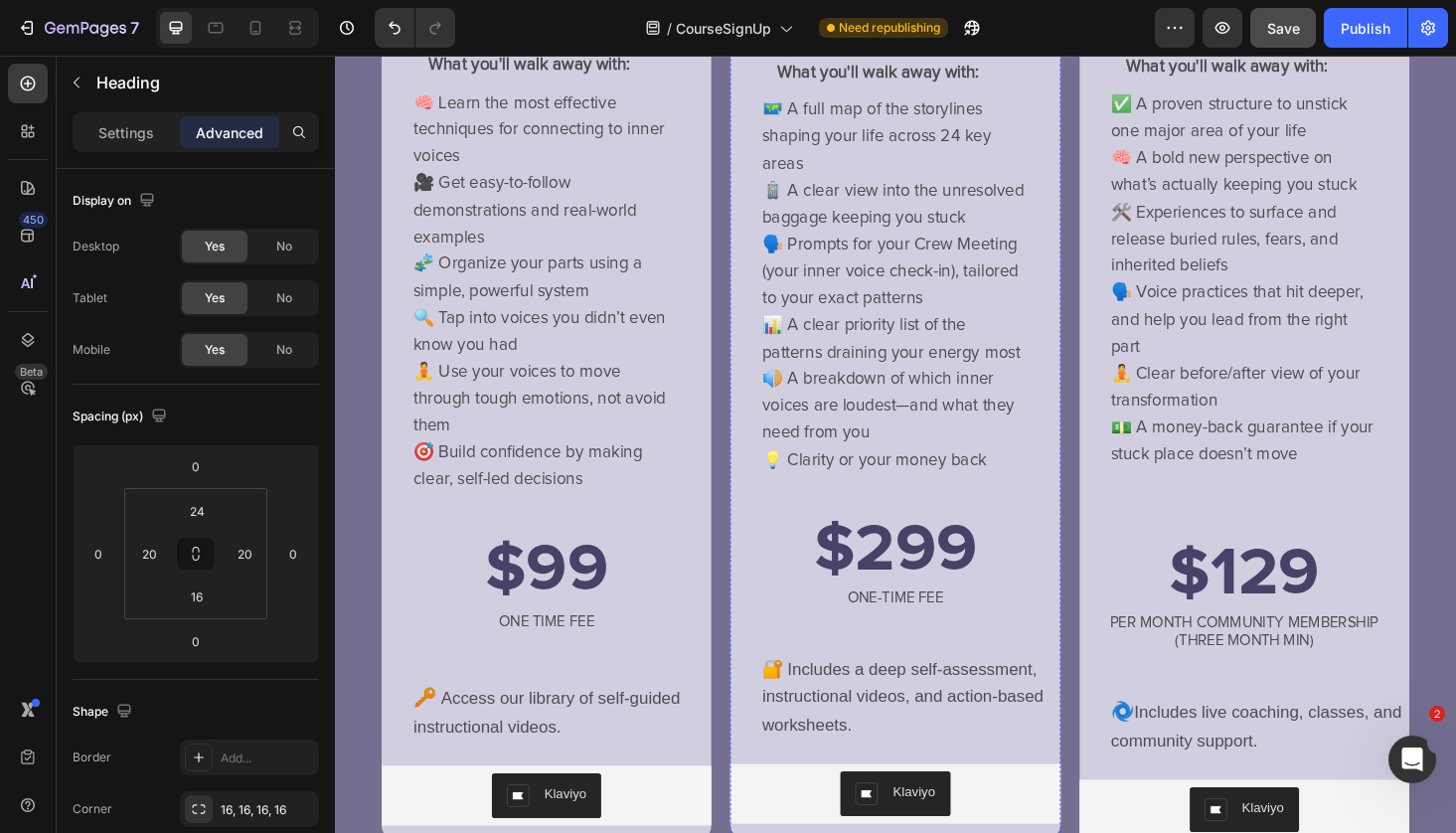 scroll, scrollTop: 605, scrollLeft: 0, axis: vertical 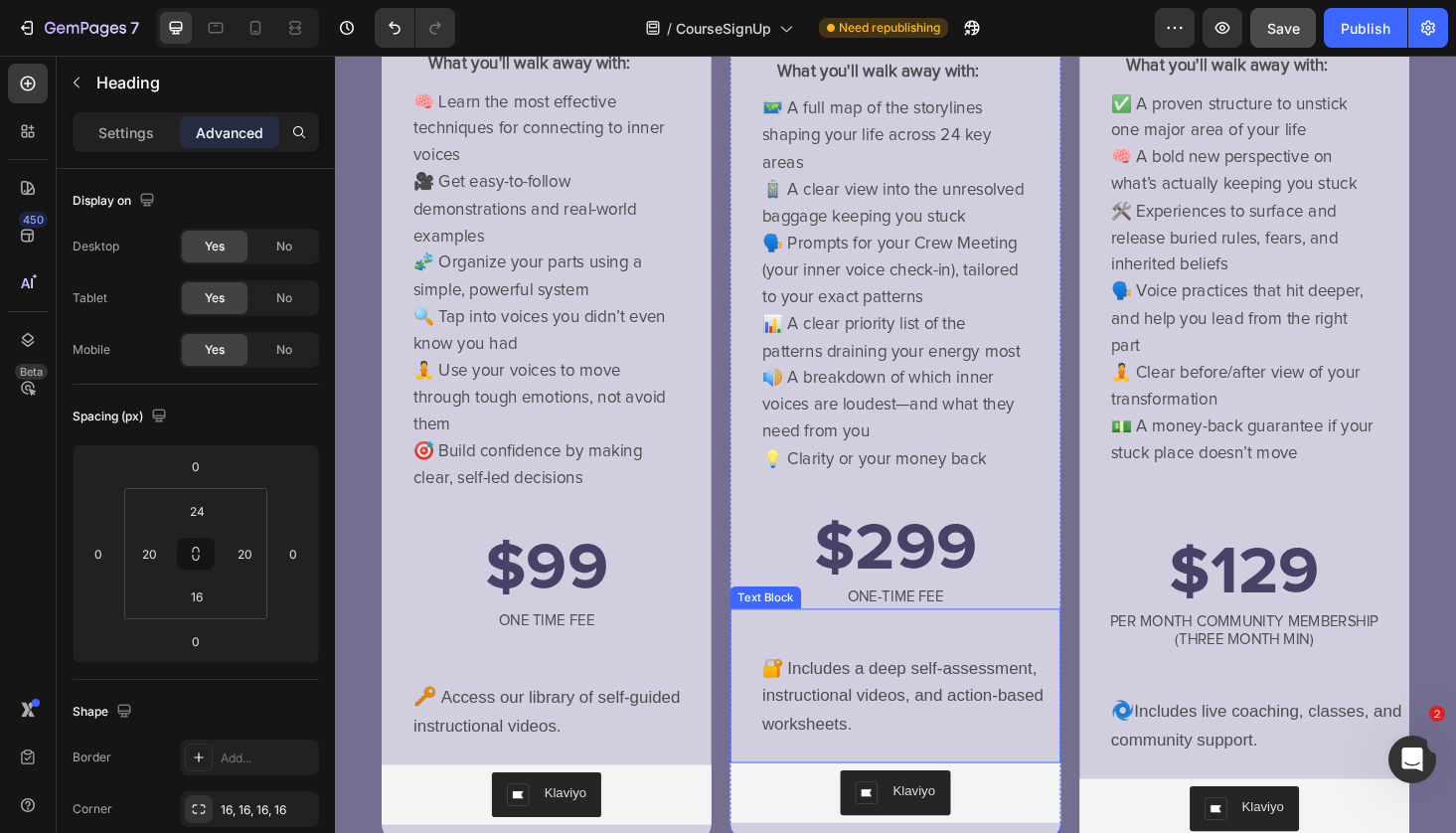 click on "🔐 Includes a deep self-assessment, instructional videos, and action-based worksheets." at bounding box center [938, 738] 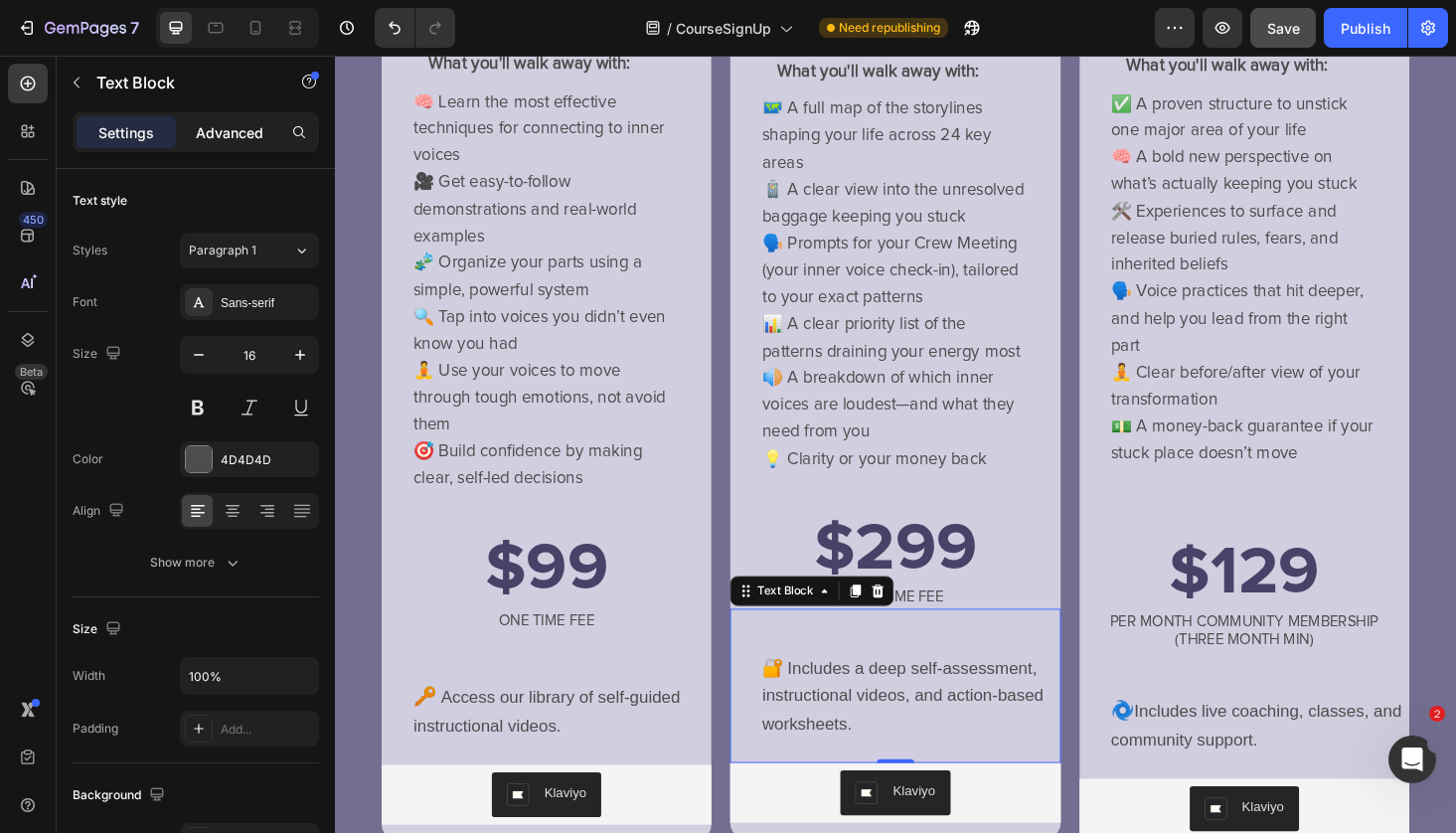 click on "Advanced" at bounding box center [230, 132] 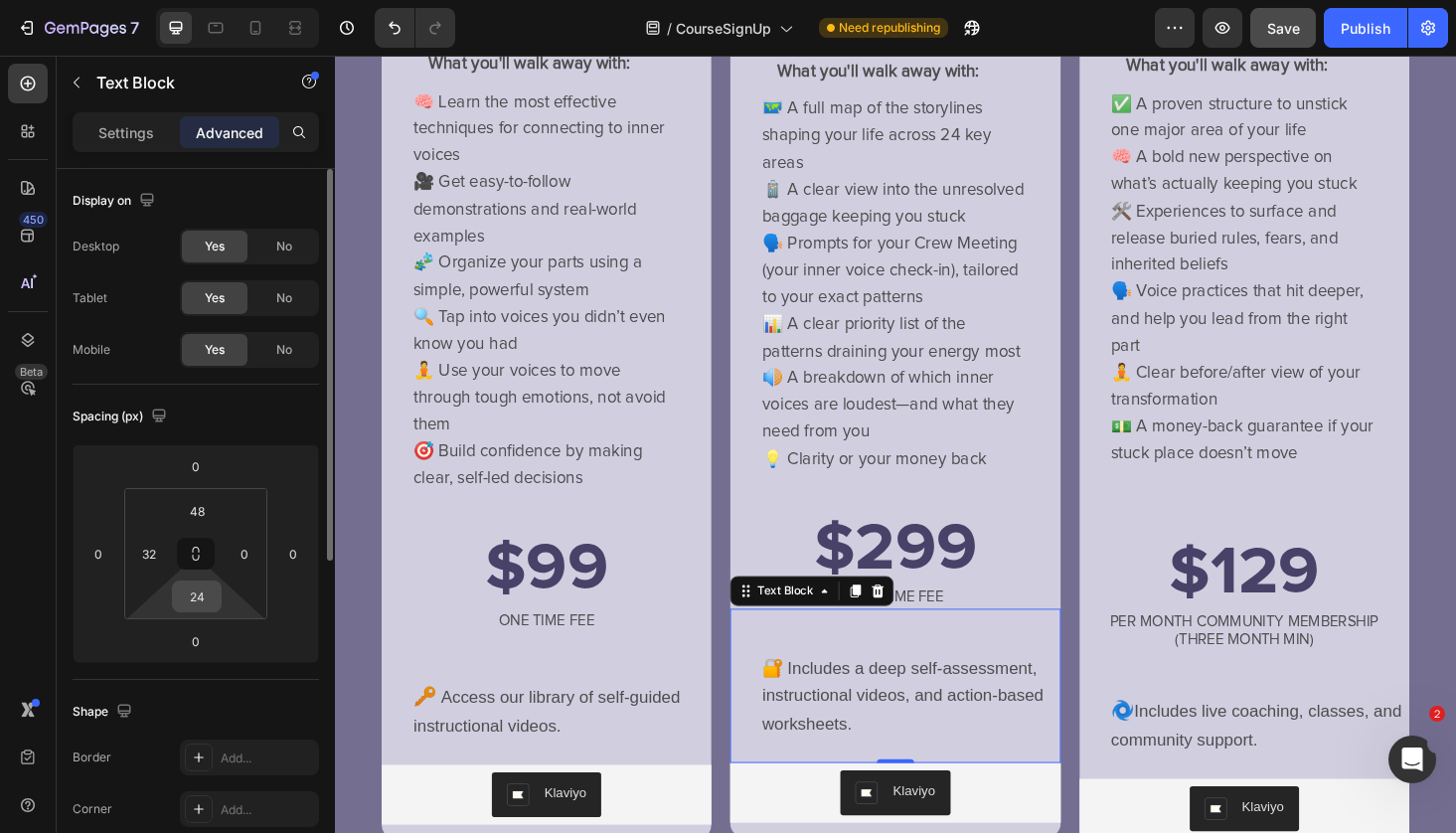 click on "24" at bounding box center [197, 596] 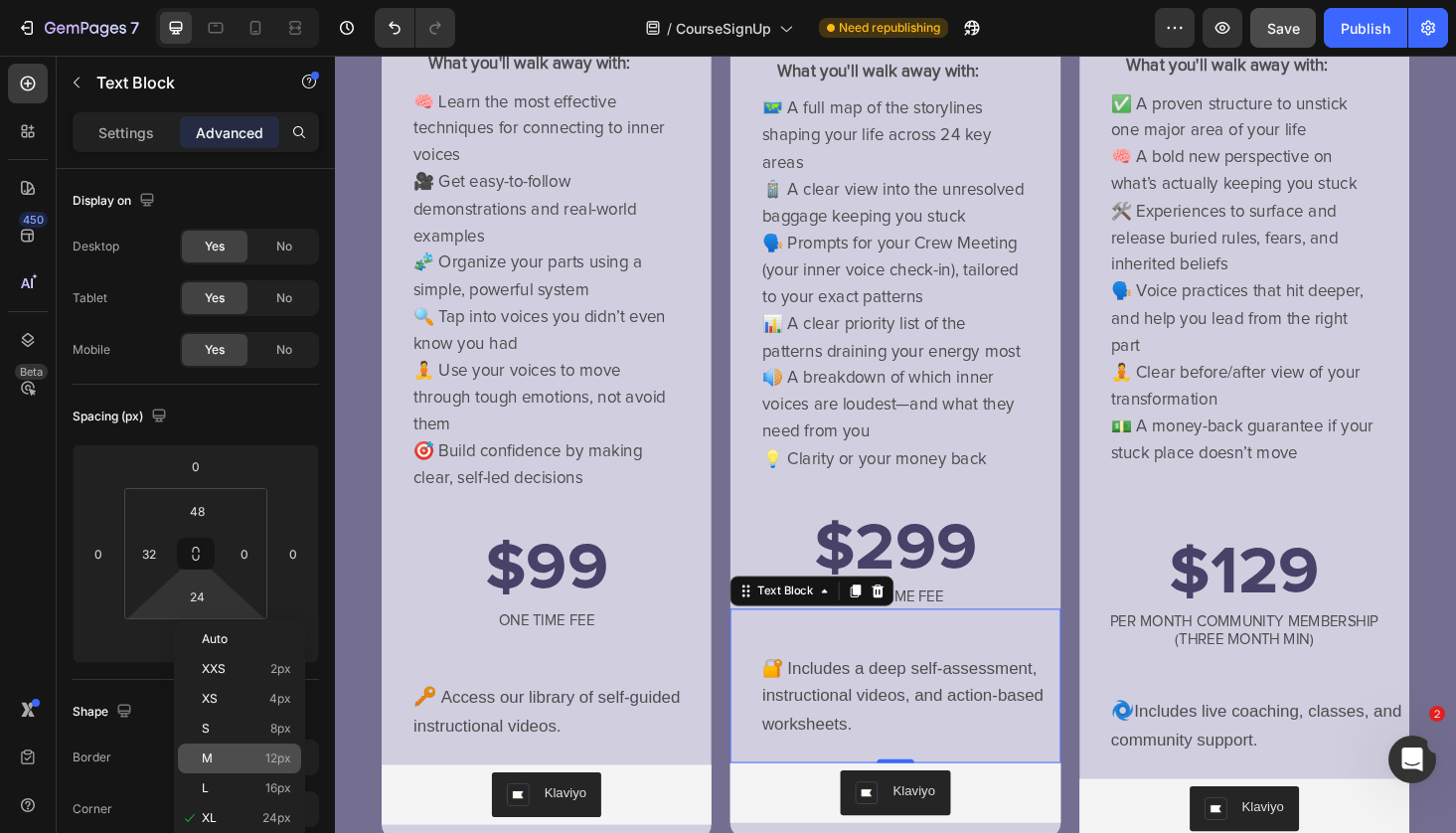 click on "M" at bounding box center [207, 758] 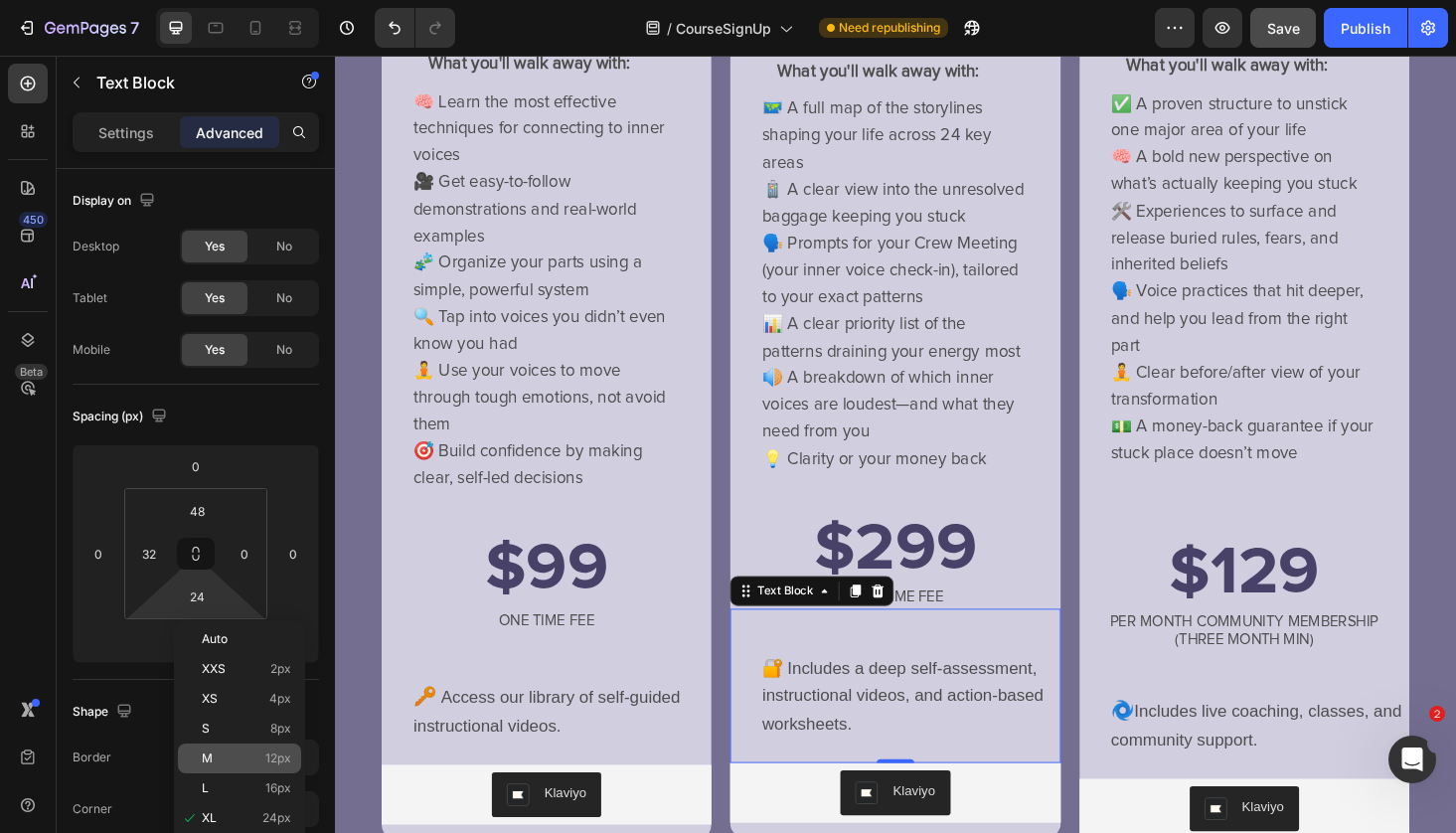 type on "12" 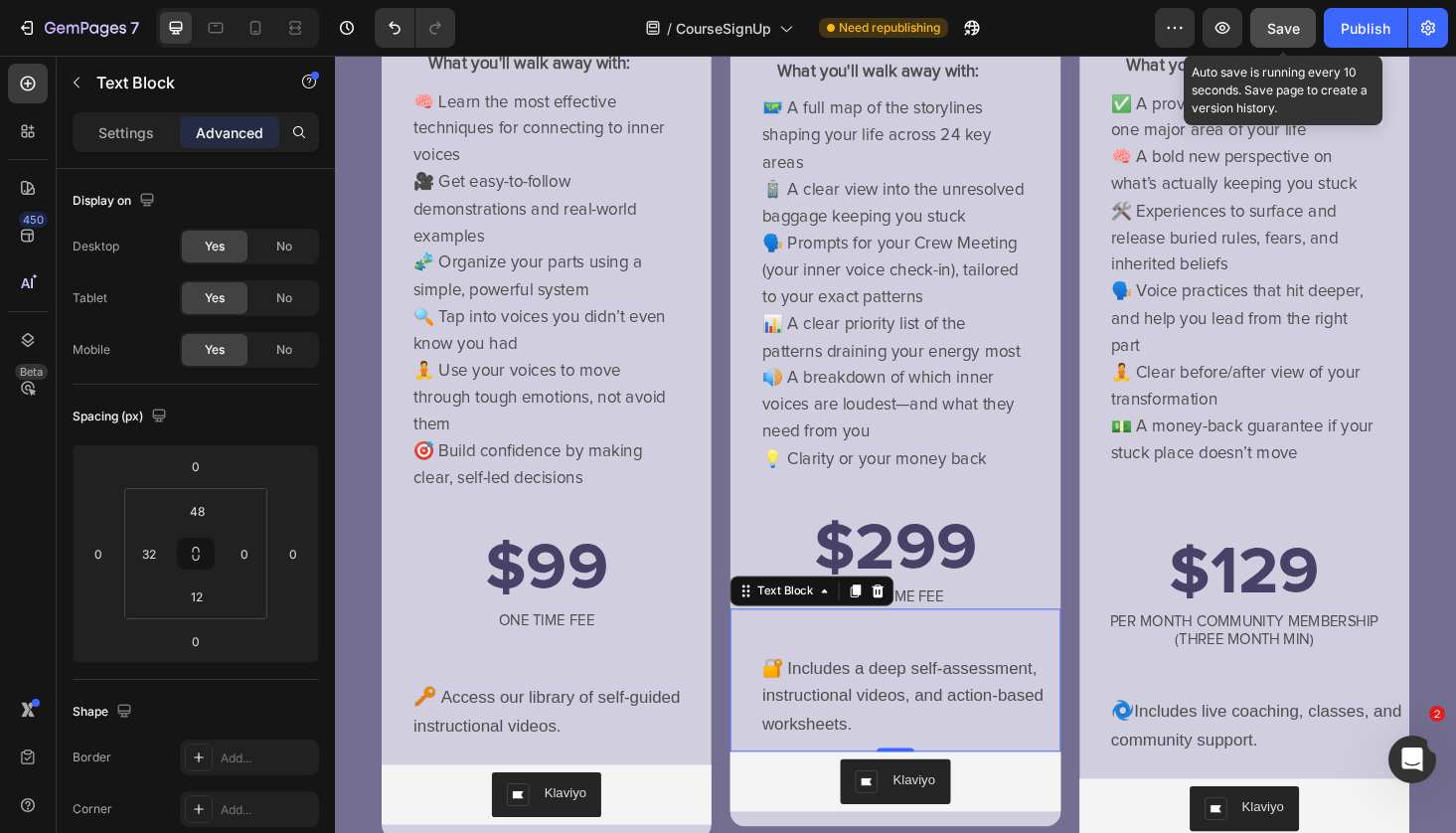 click on "Save" at bounding box center [1283, 28] 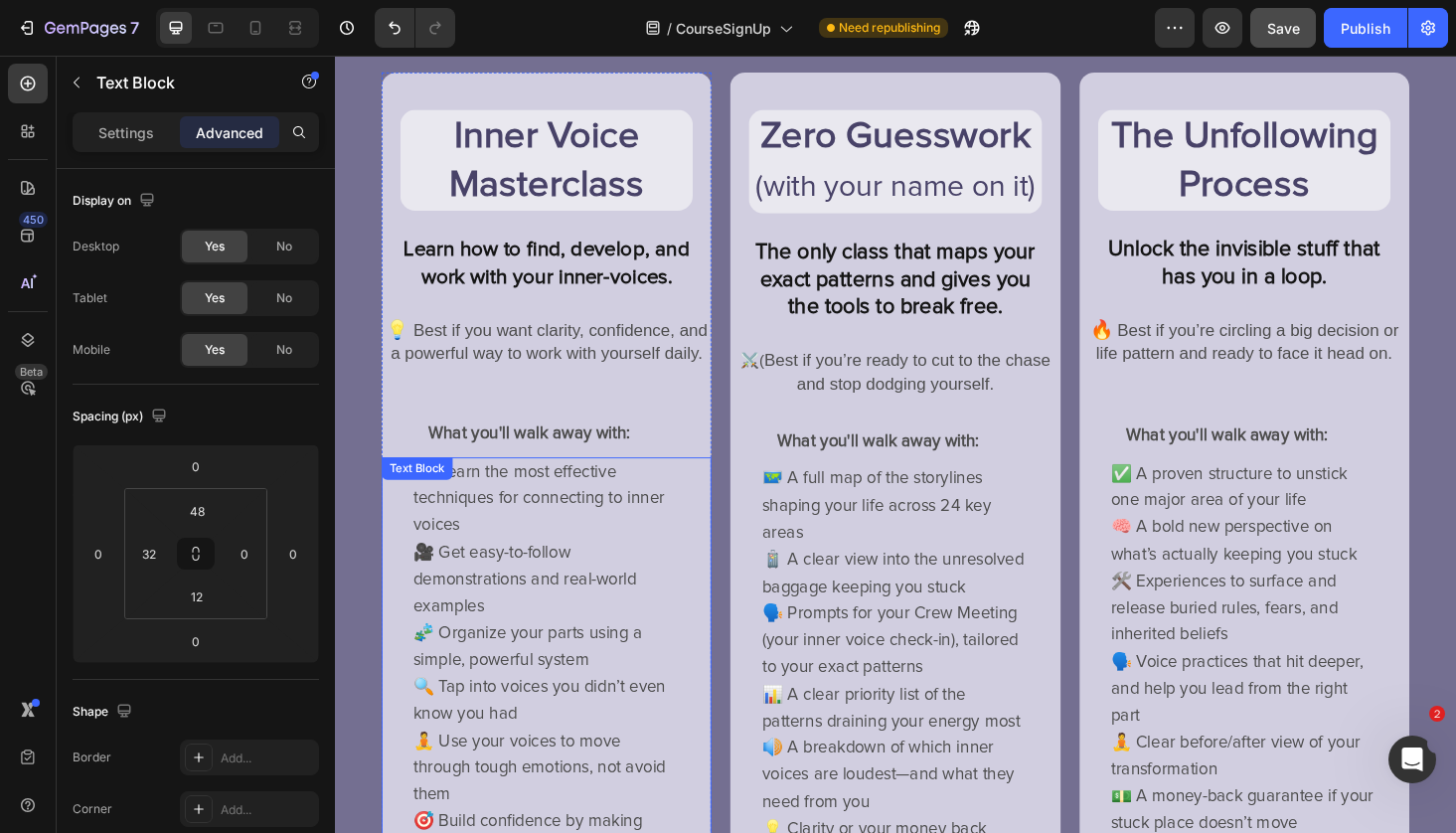 scroll, scrollTop: 71, scrollLeft: 0, axis: vertical 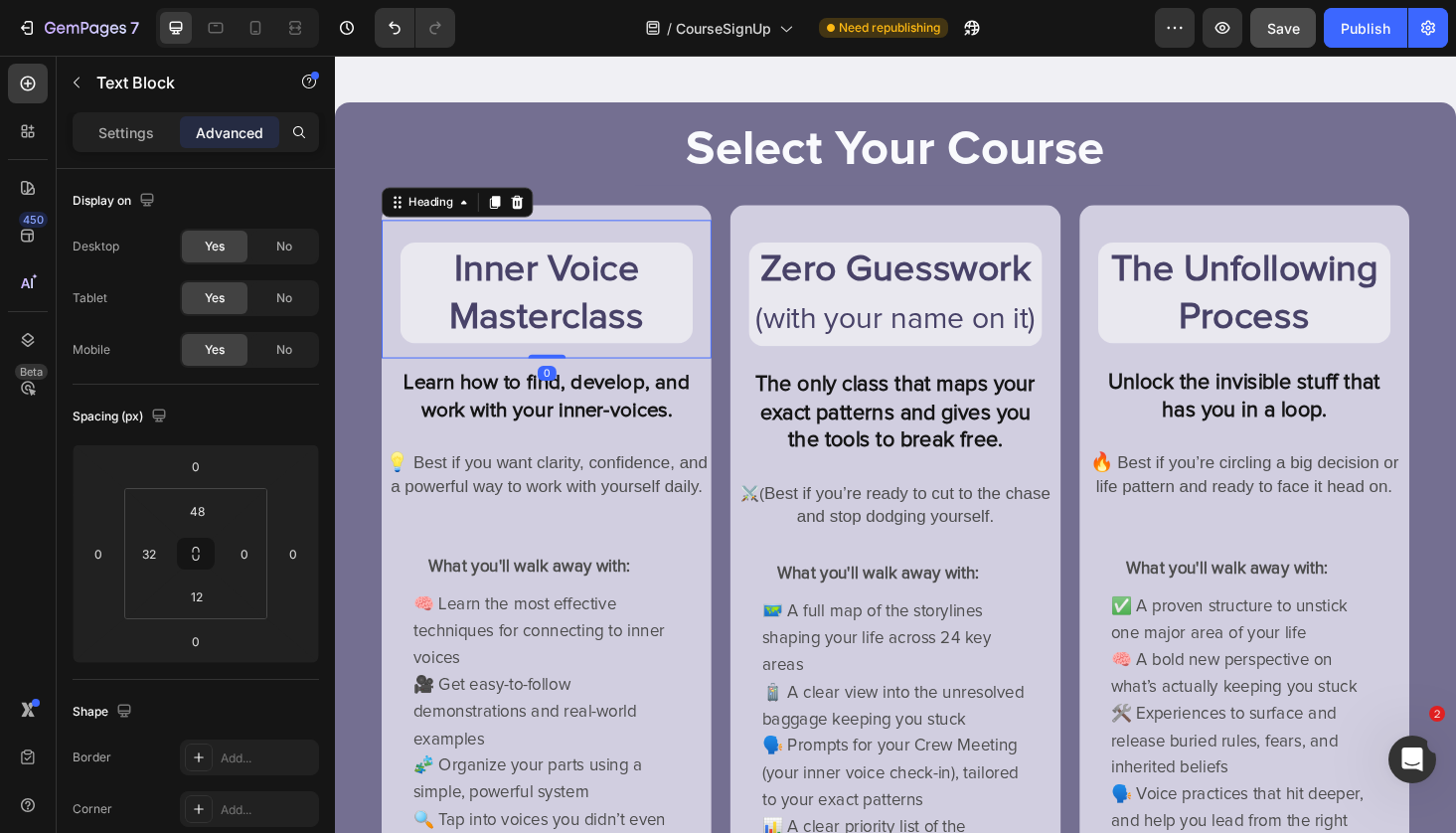 click on "Inner Voice Masterclass" at bounding box center (561, 308) 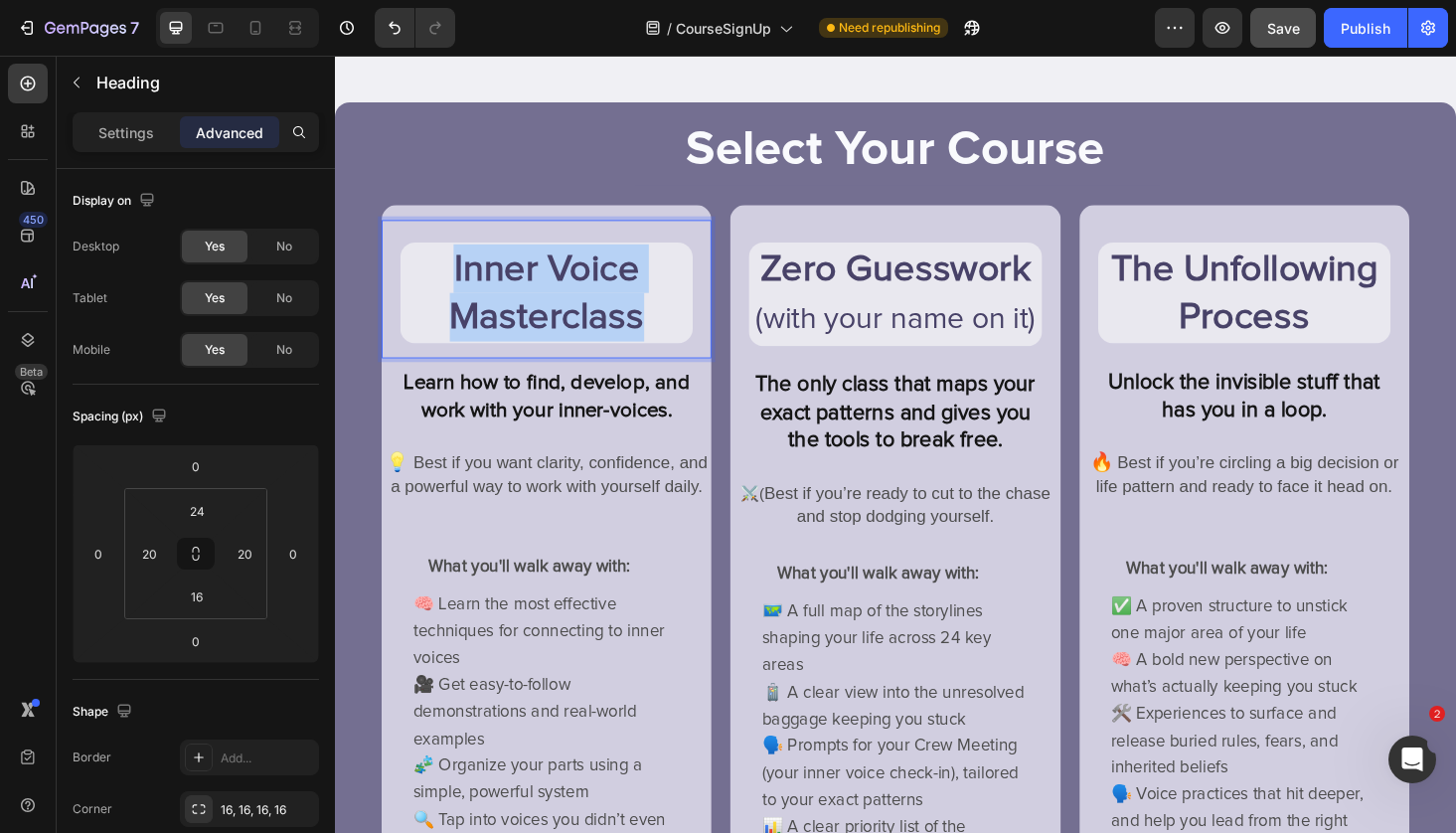 click on "Inner Voice Masterclass" at bounding box center [561, 308] 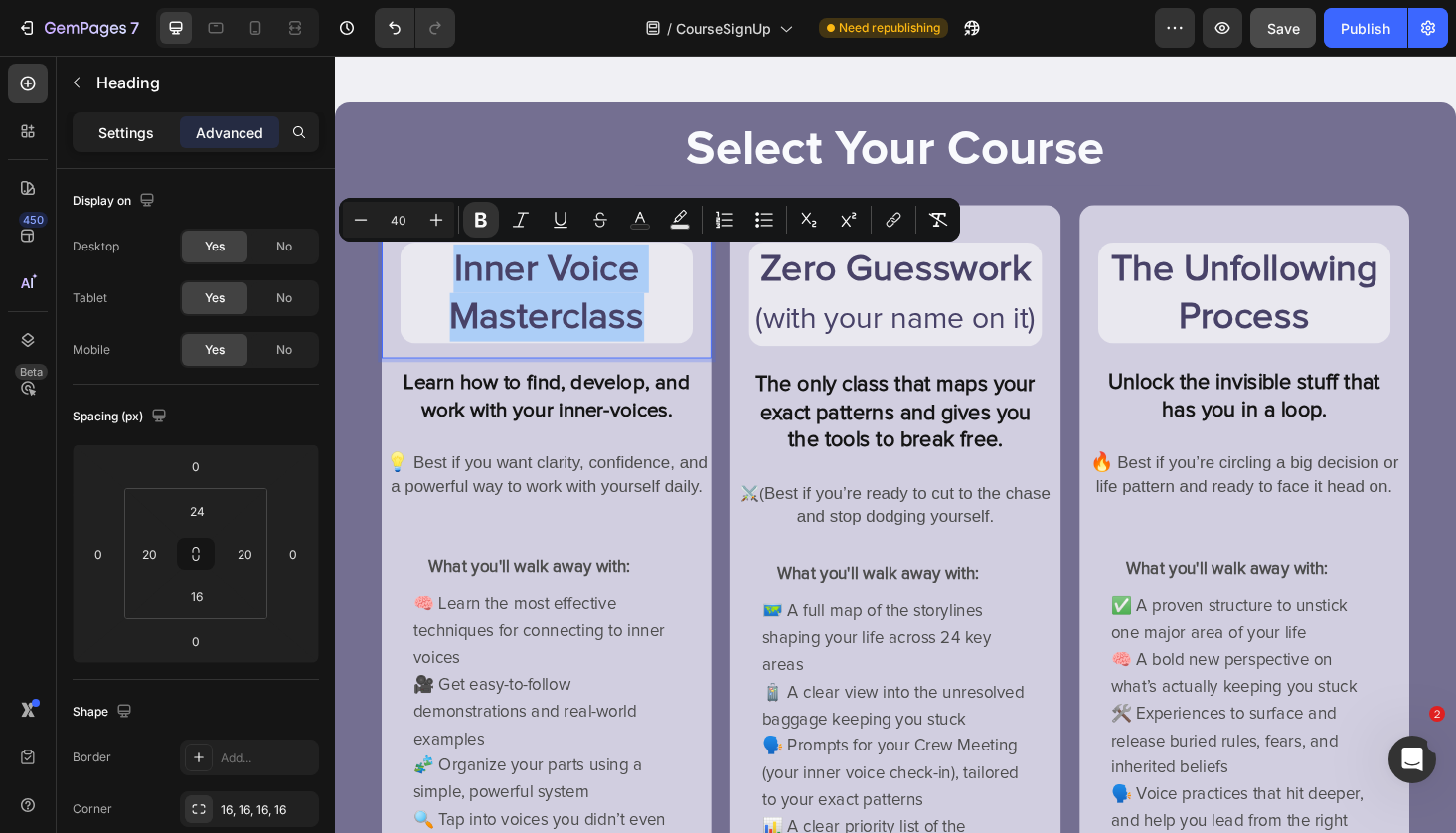click on "Settings" at bounding box center [126, 132] 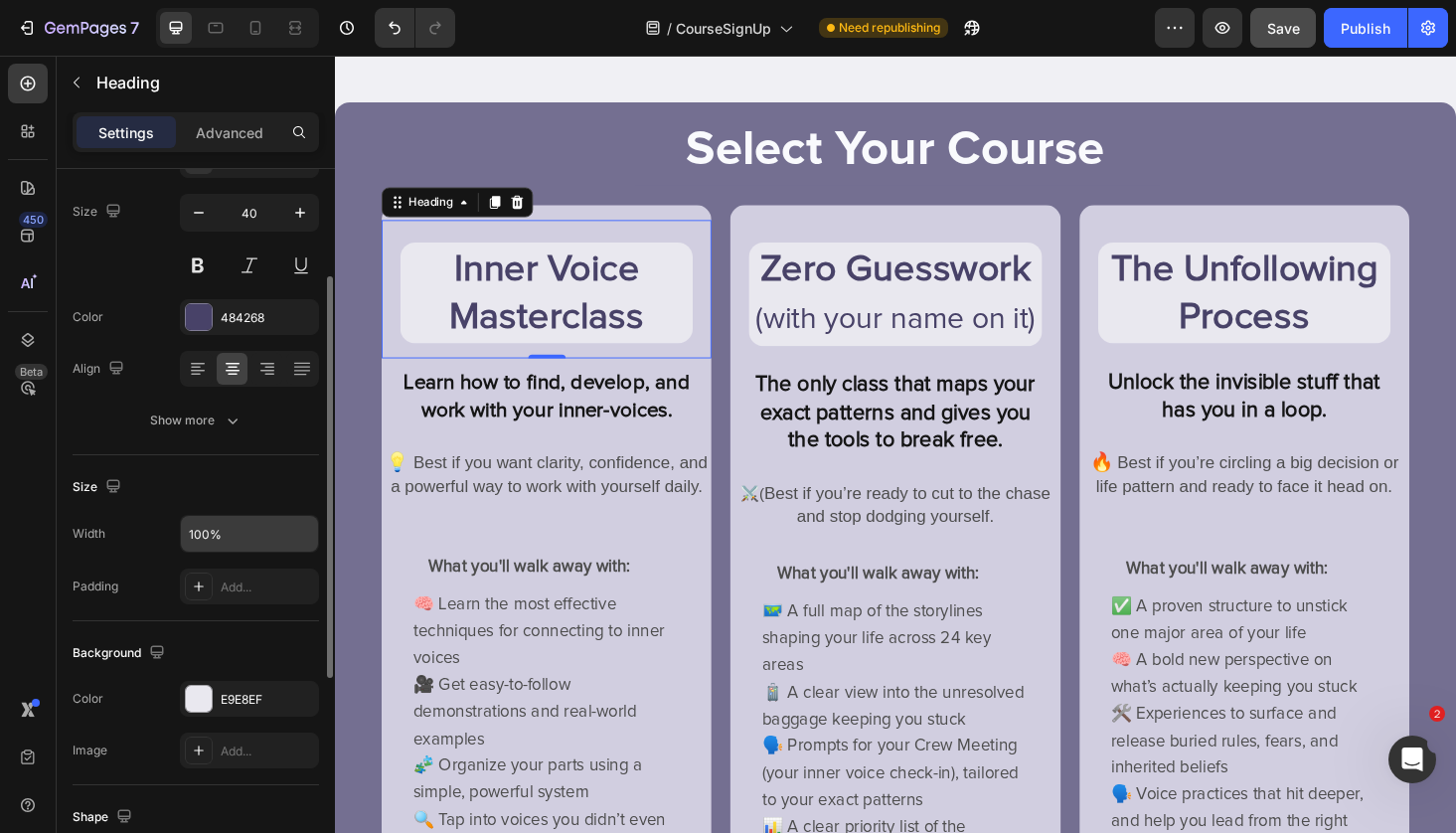 scroll, scrollTop: 173, scrollLeft: 0, axis: vertical 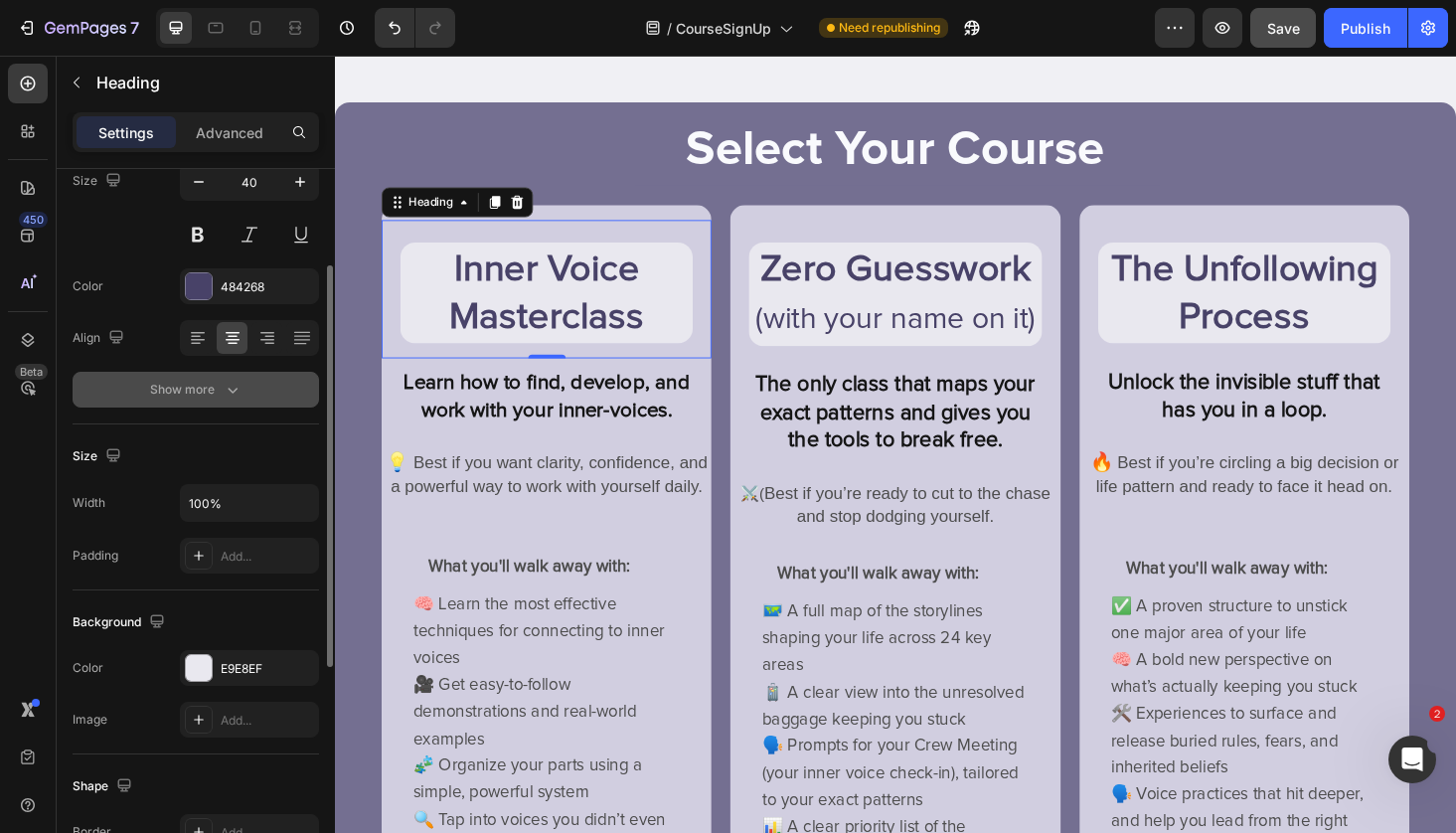 click 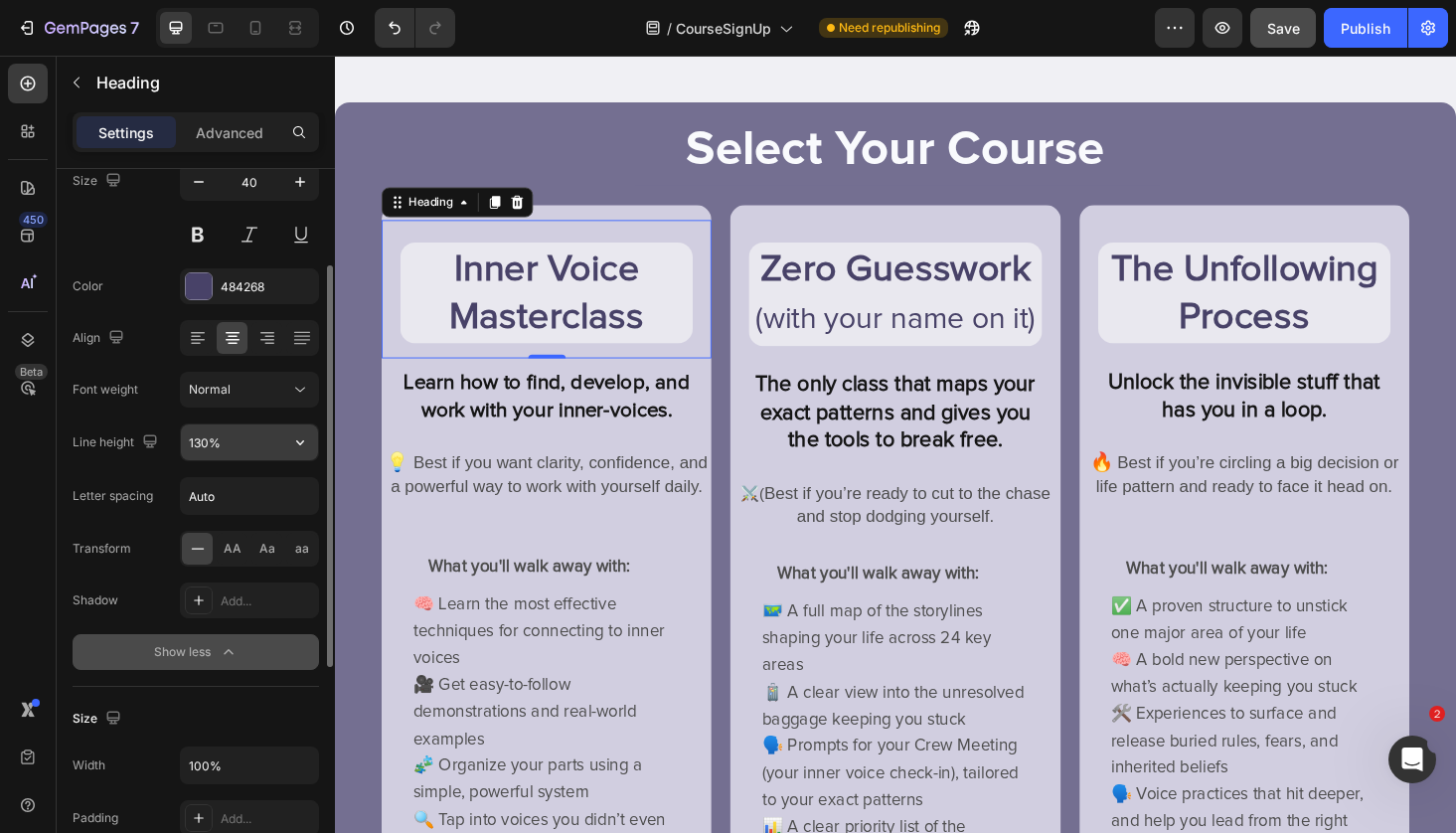 click on "130%" at bounding box center (249, 442) 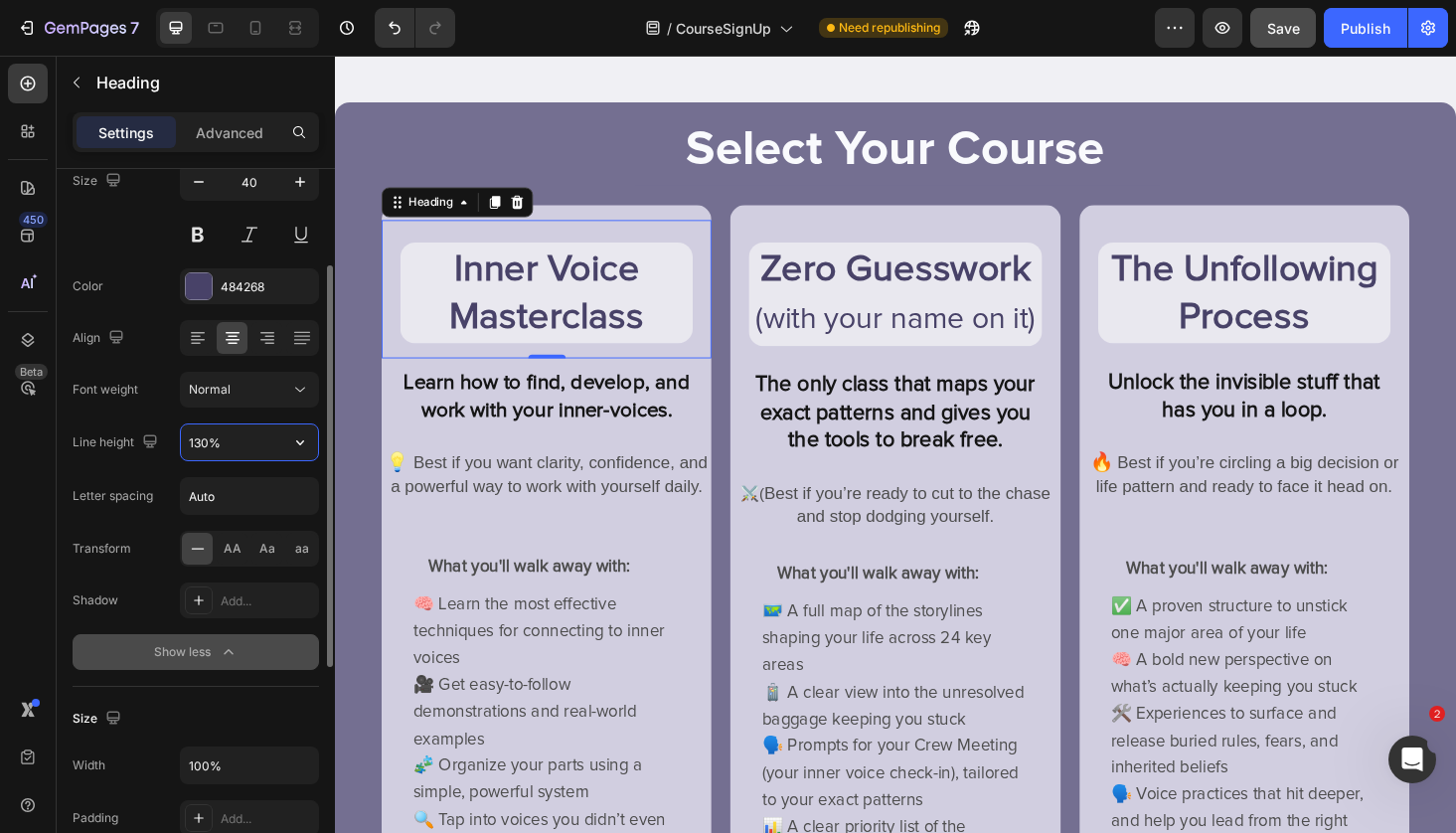 click on "130%" at bounding box center [249, 442] 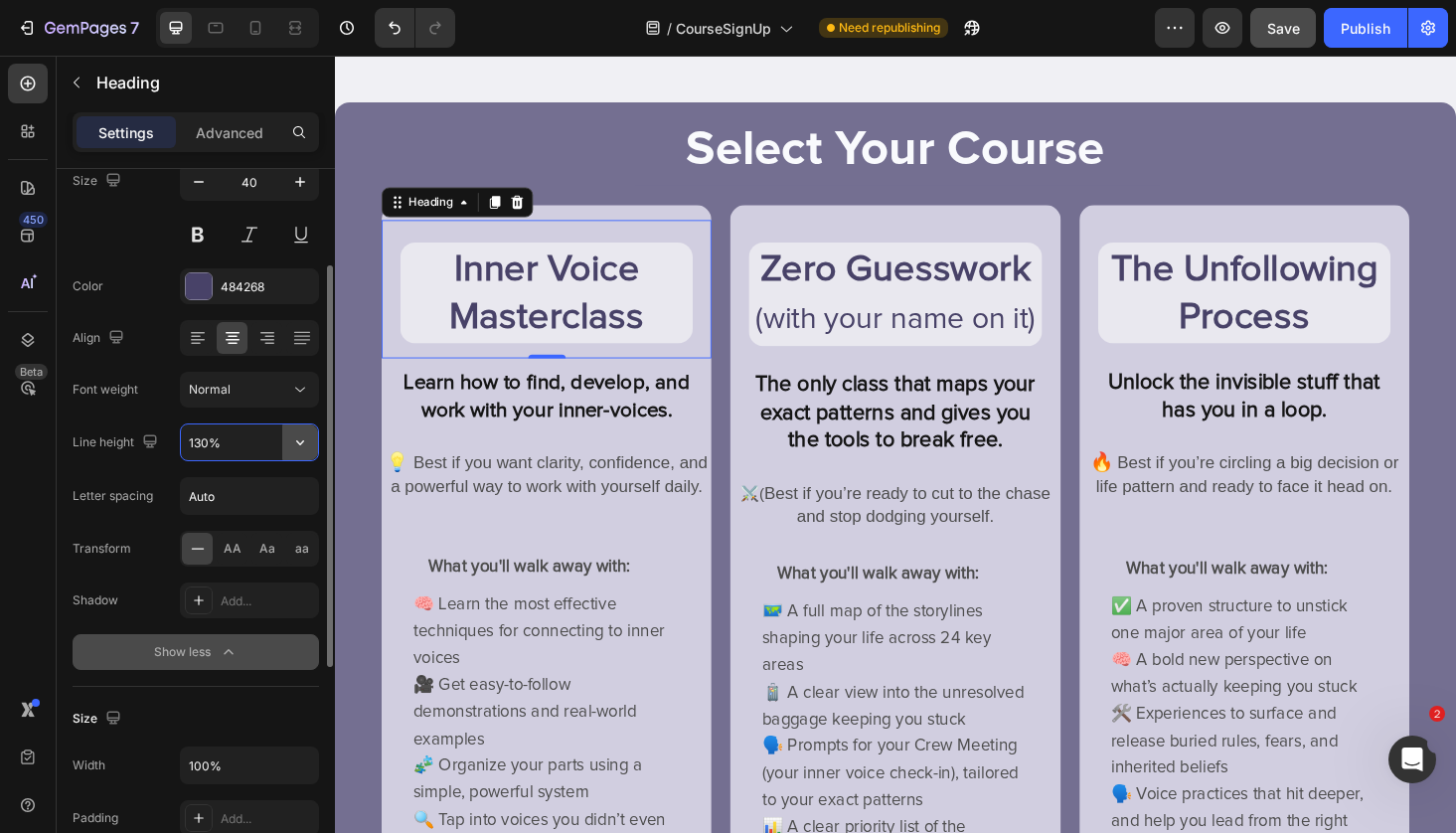 click 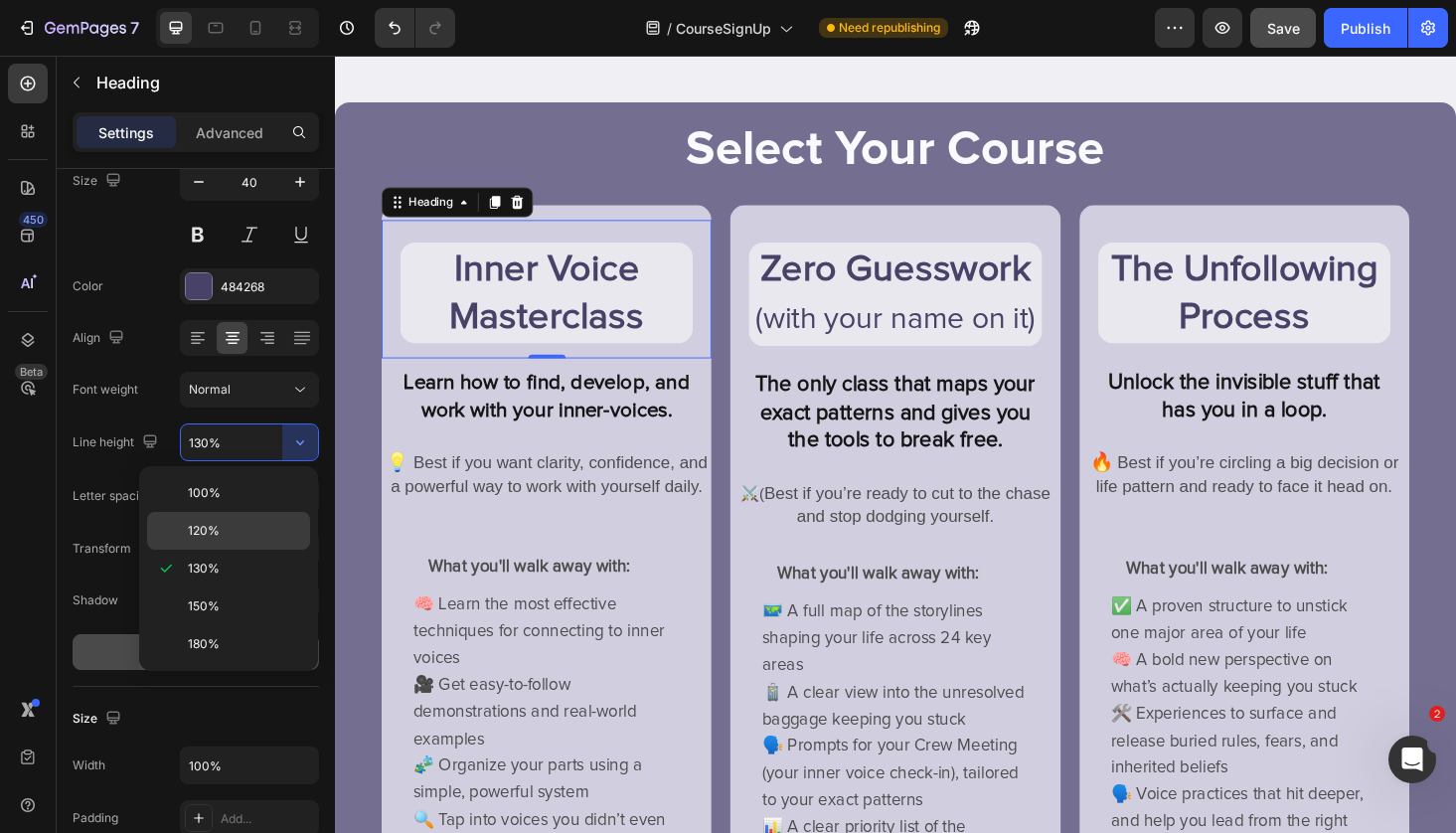 click on "120%" 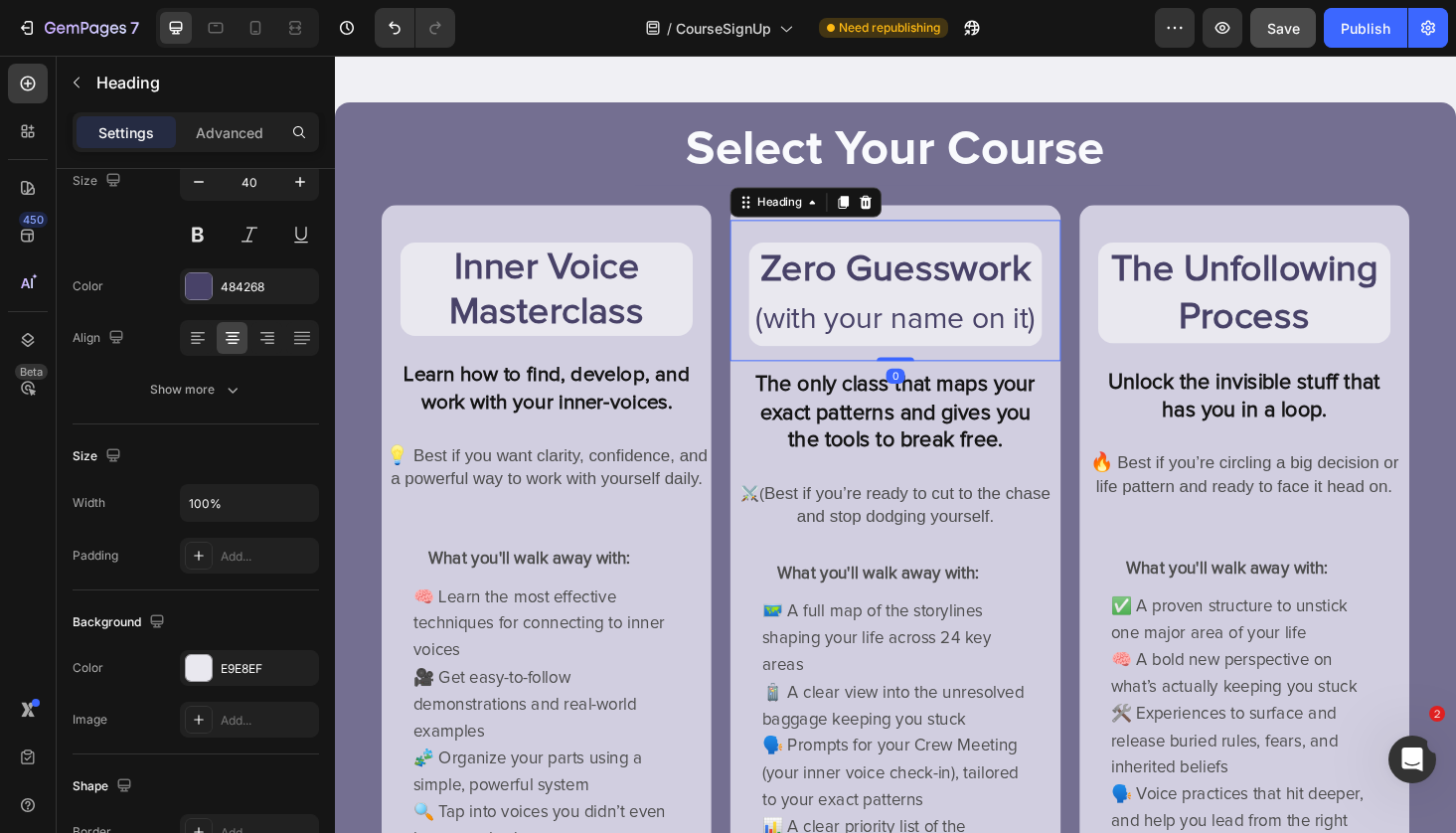 click on "Zero Guesswork" at bounding box center (931, 282) 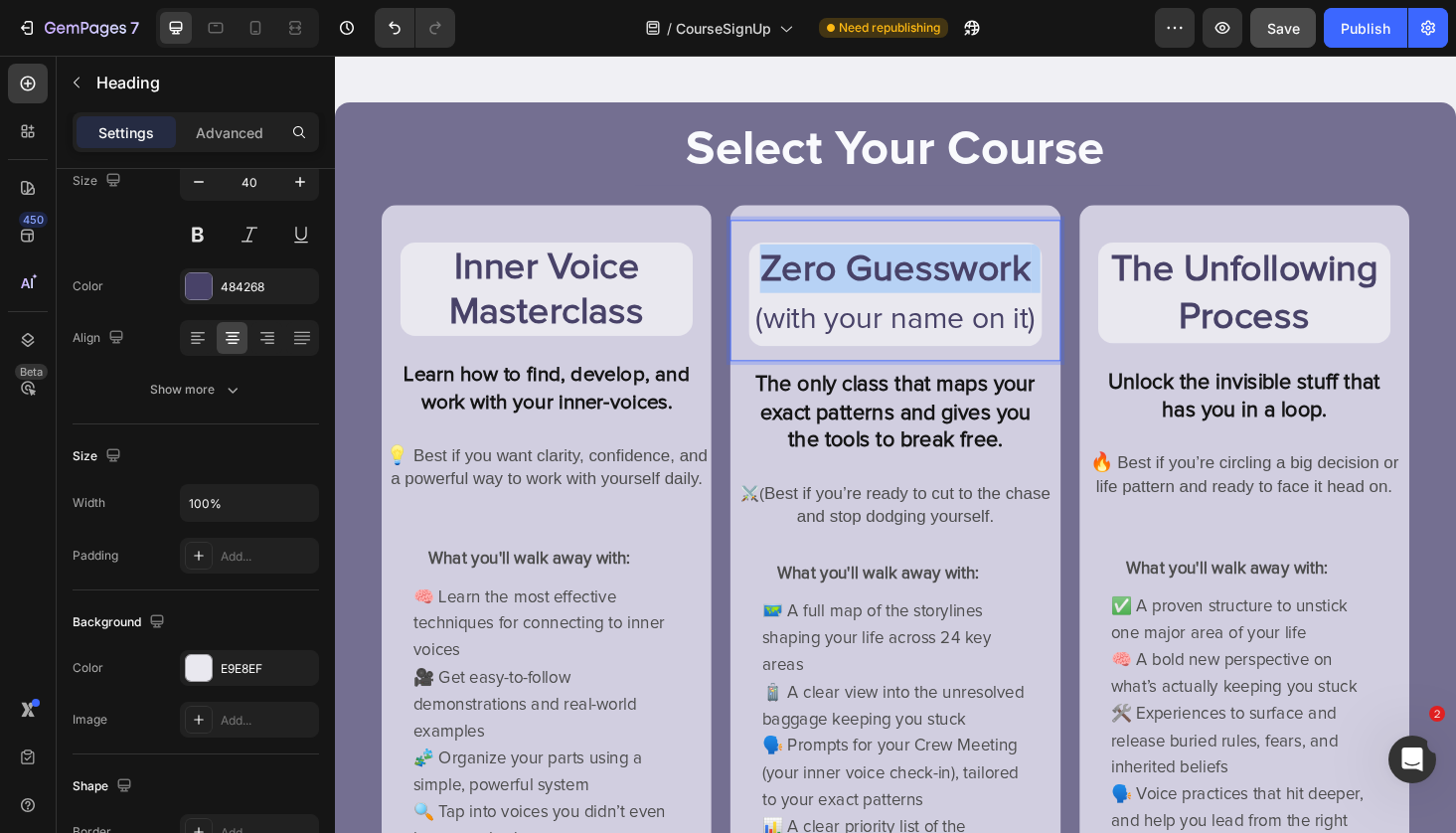 click on "Zero Guesswork" at bounding box center (931, 282) 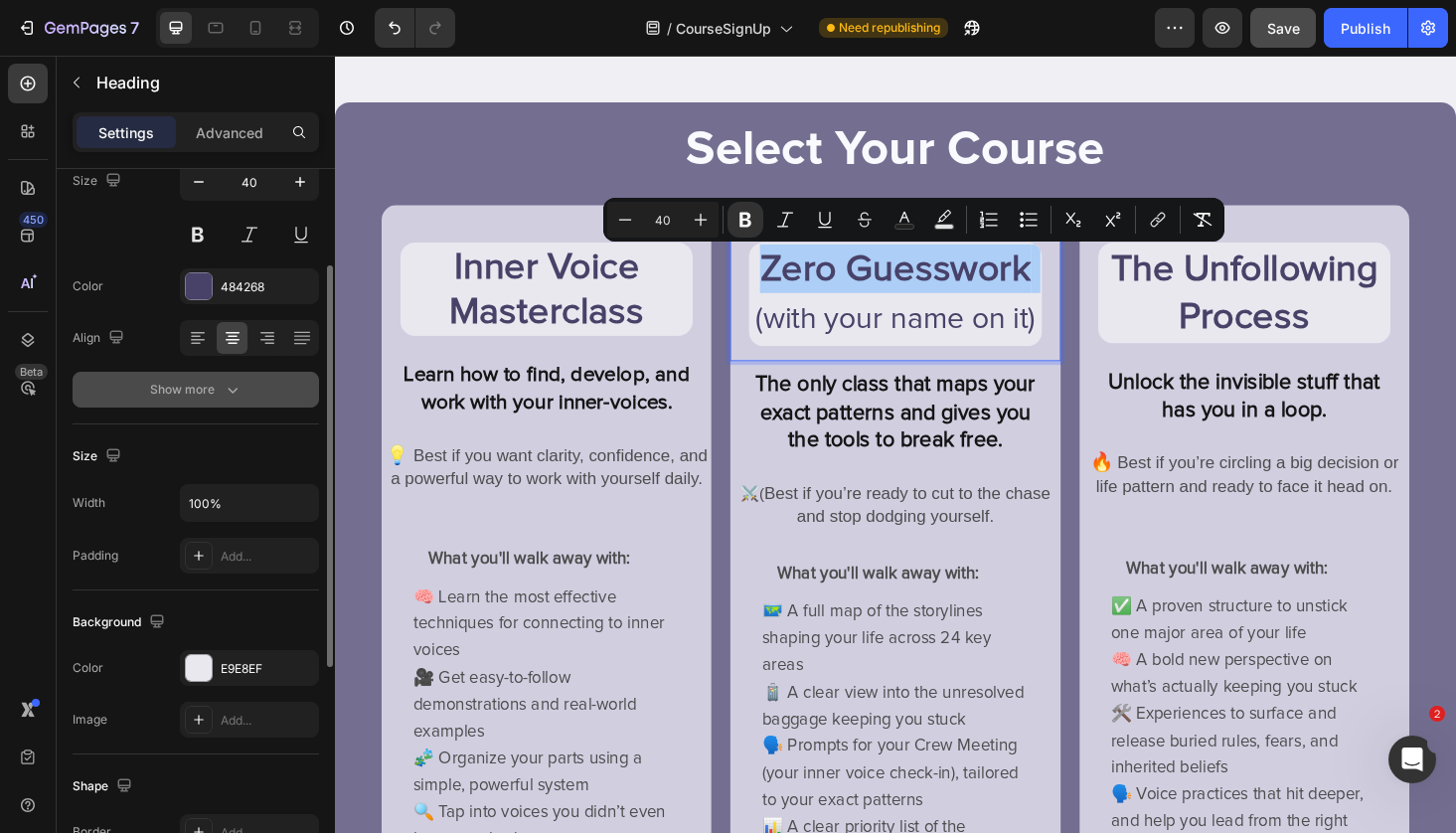 click on "Show more" at bounding box center (196, 390) 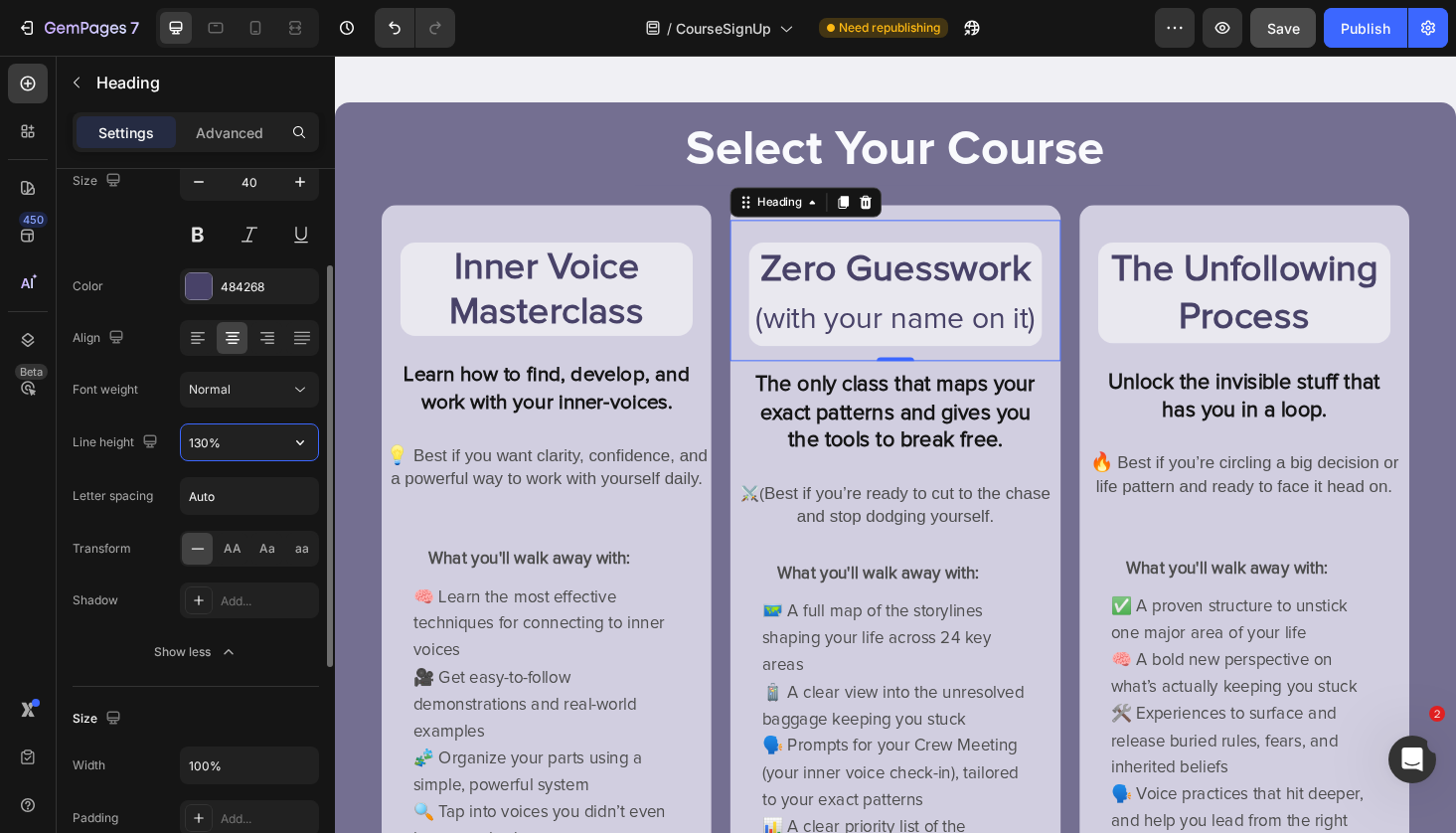 click on "130%" at bounding box center [249, 442] 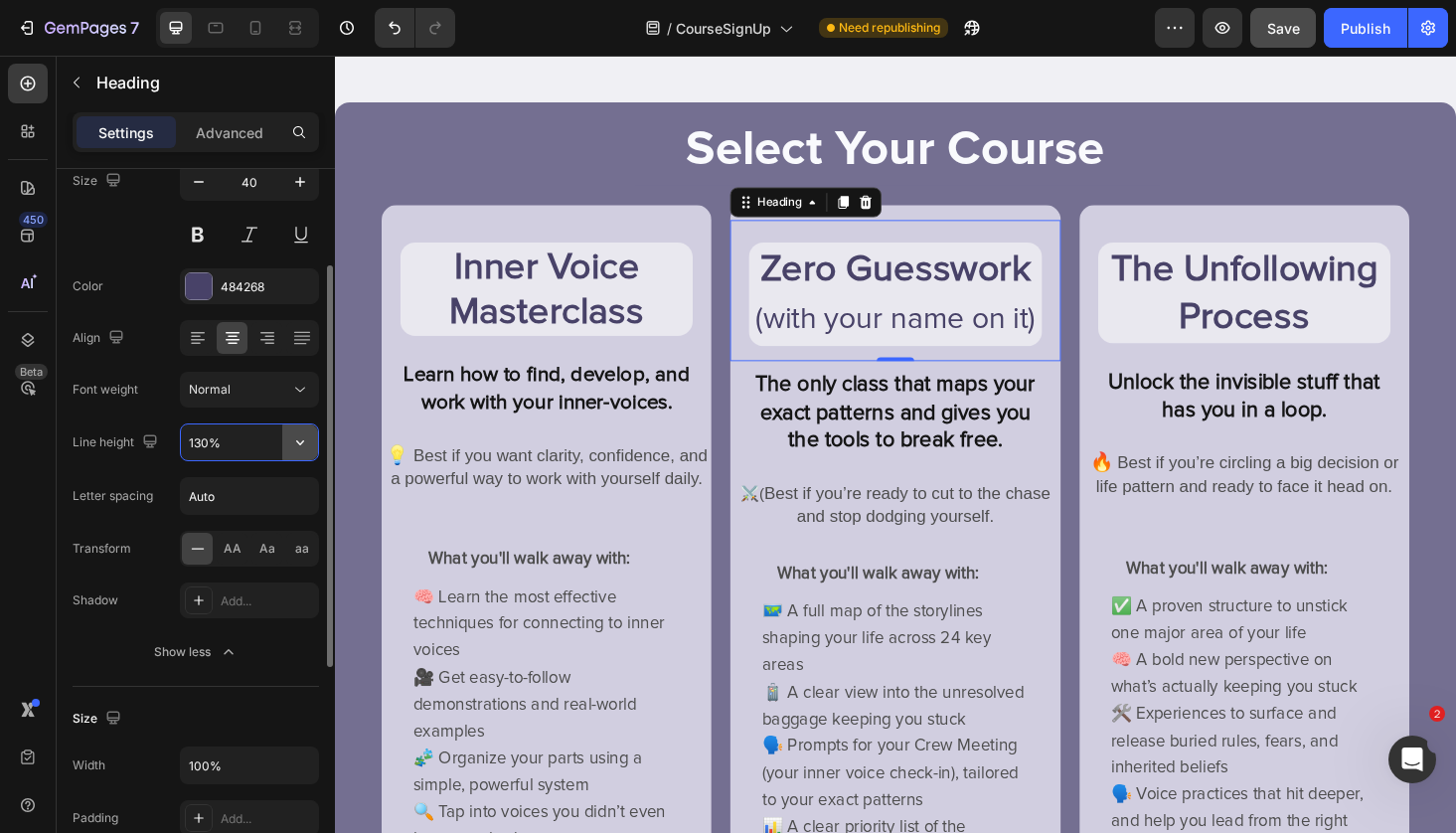 click 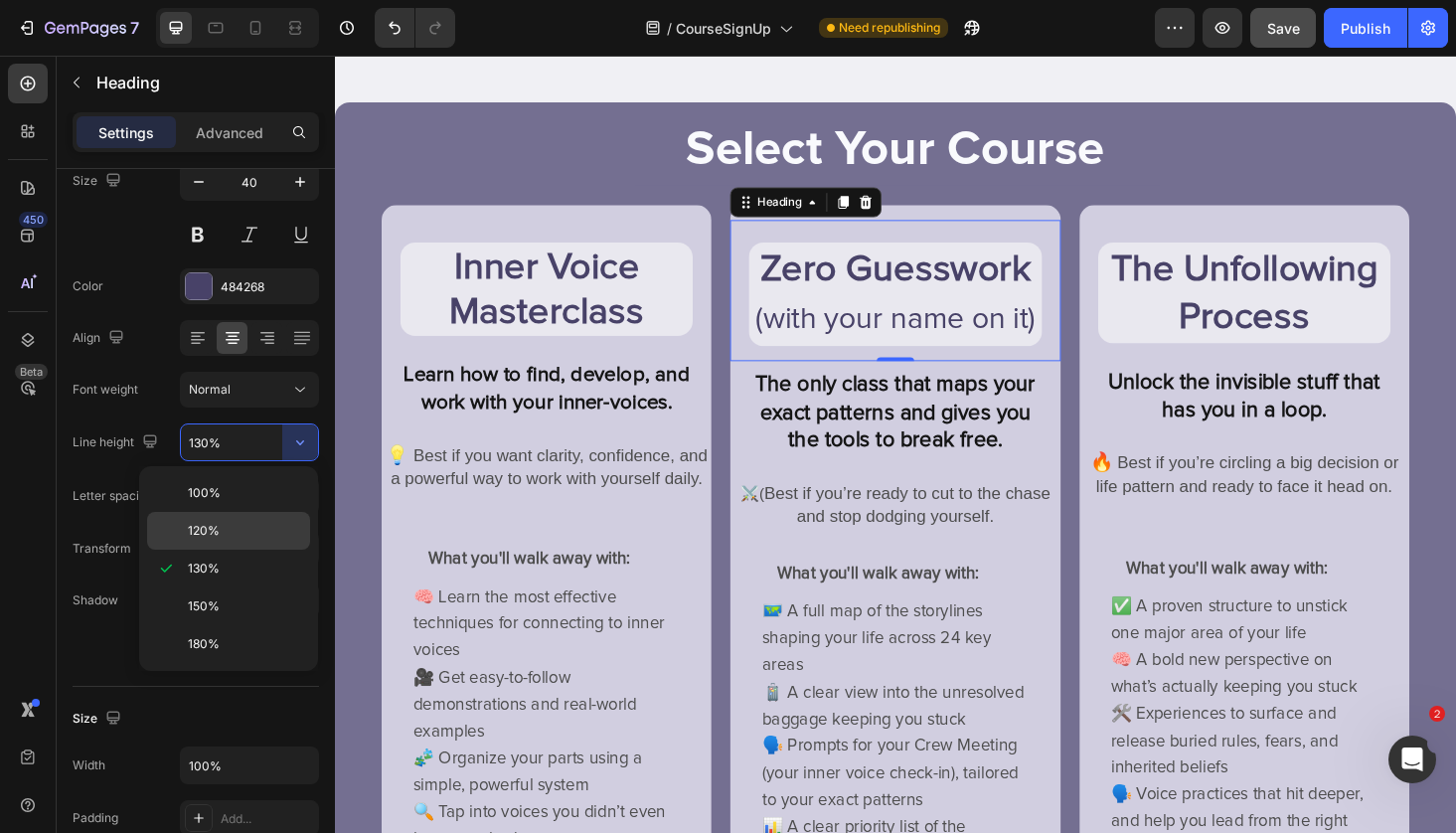 click on "120%" at bounding box center [244, 531] 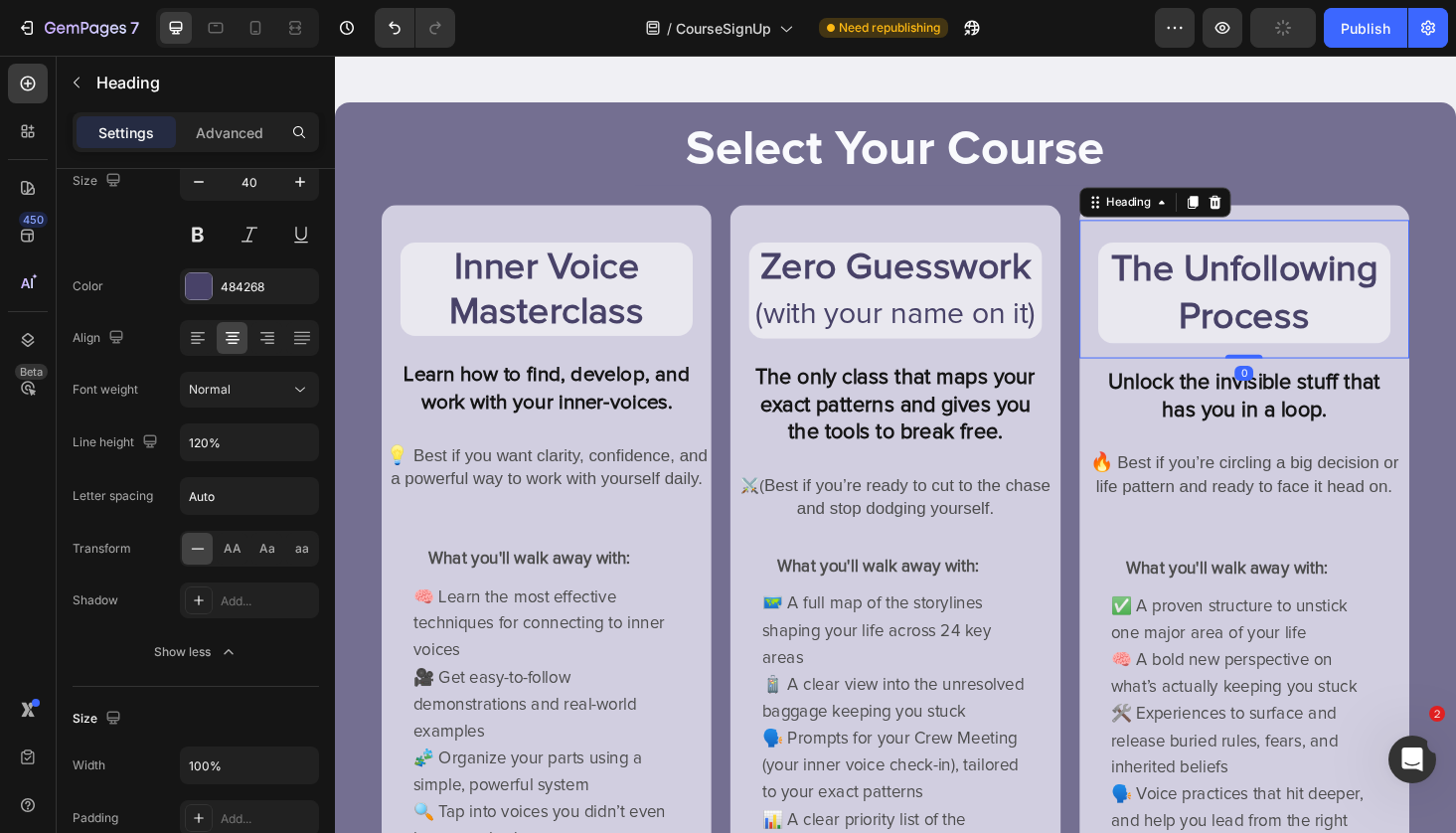 click on "The Unfollowing Process" at bounding box center (1302, 308) 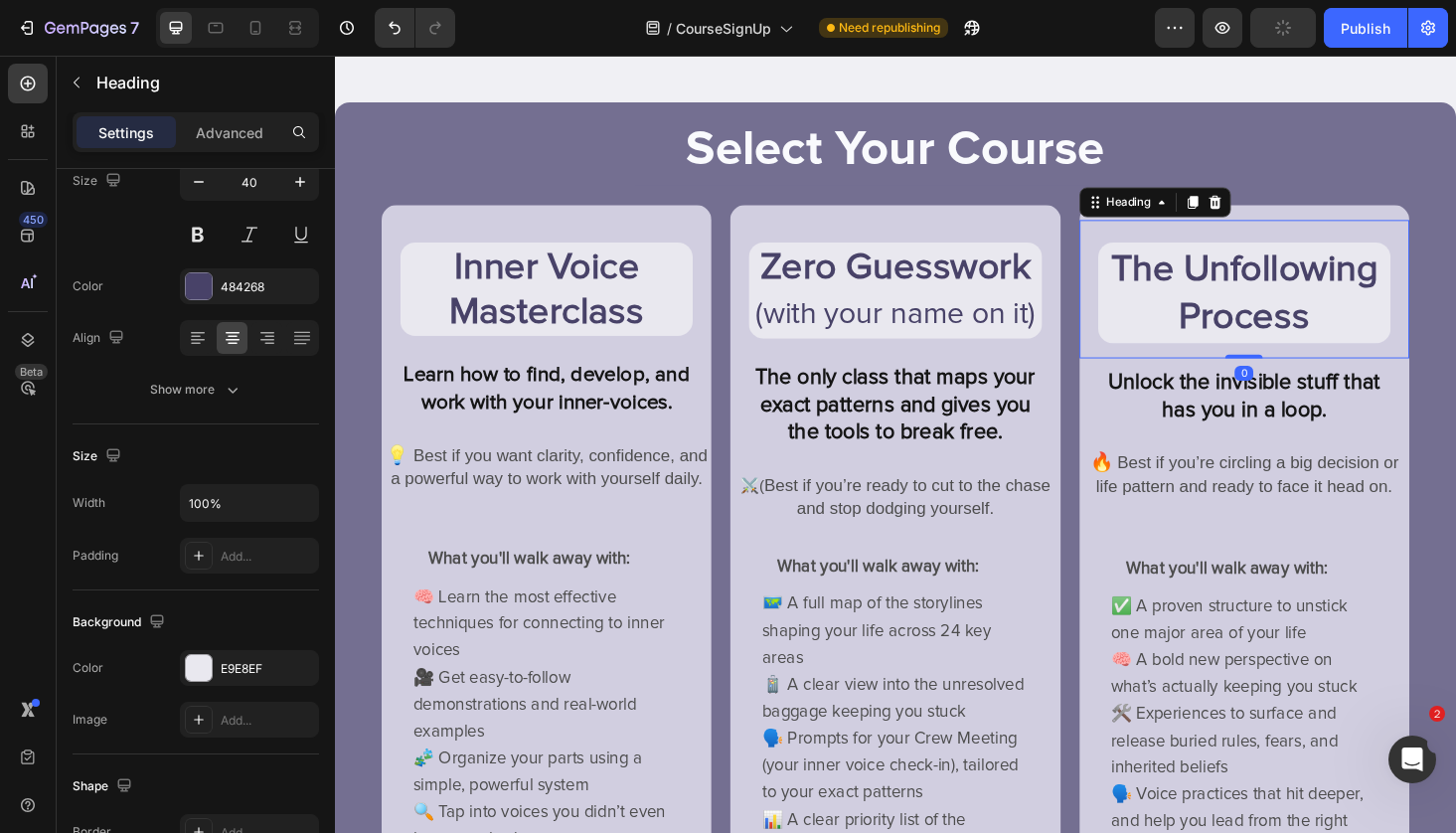 click on "The Unfollowing Process" at bounding box center [1302, 308] 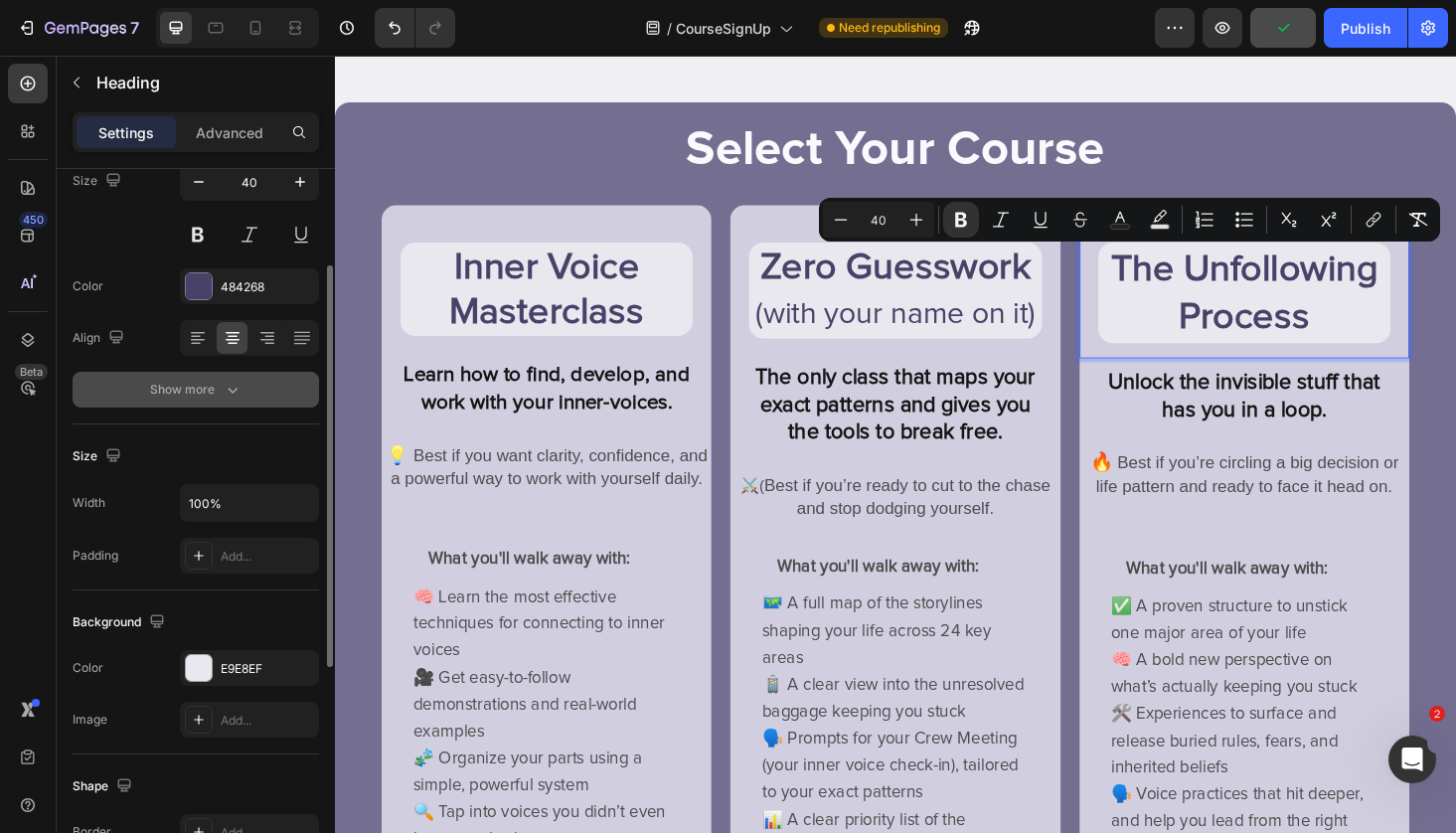 click 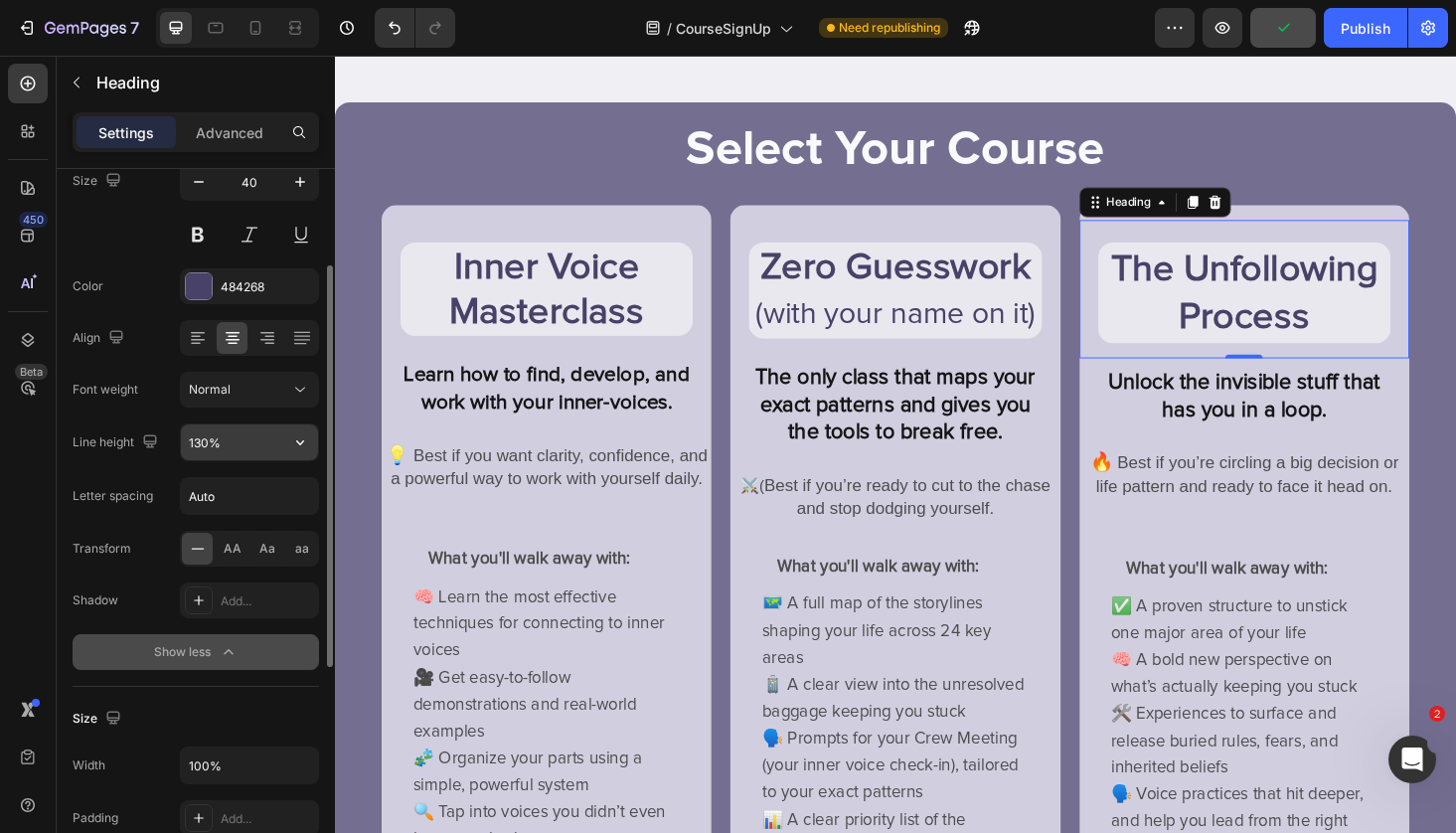 click on "130%" at bounding box center [249, 442] 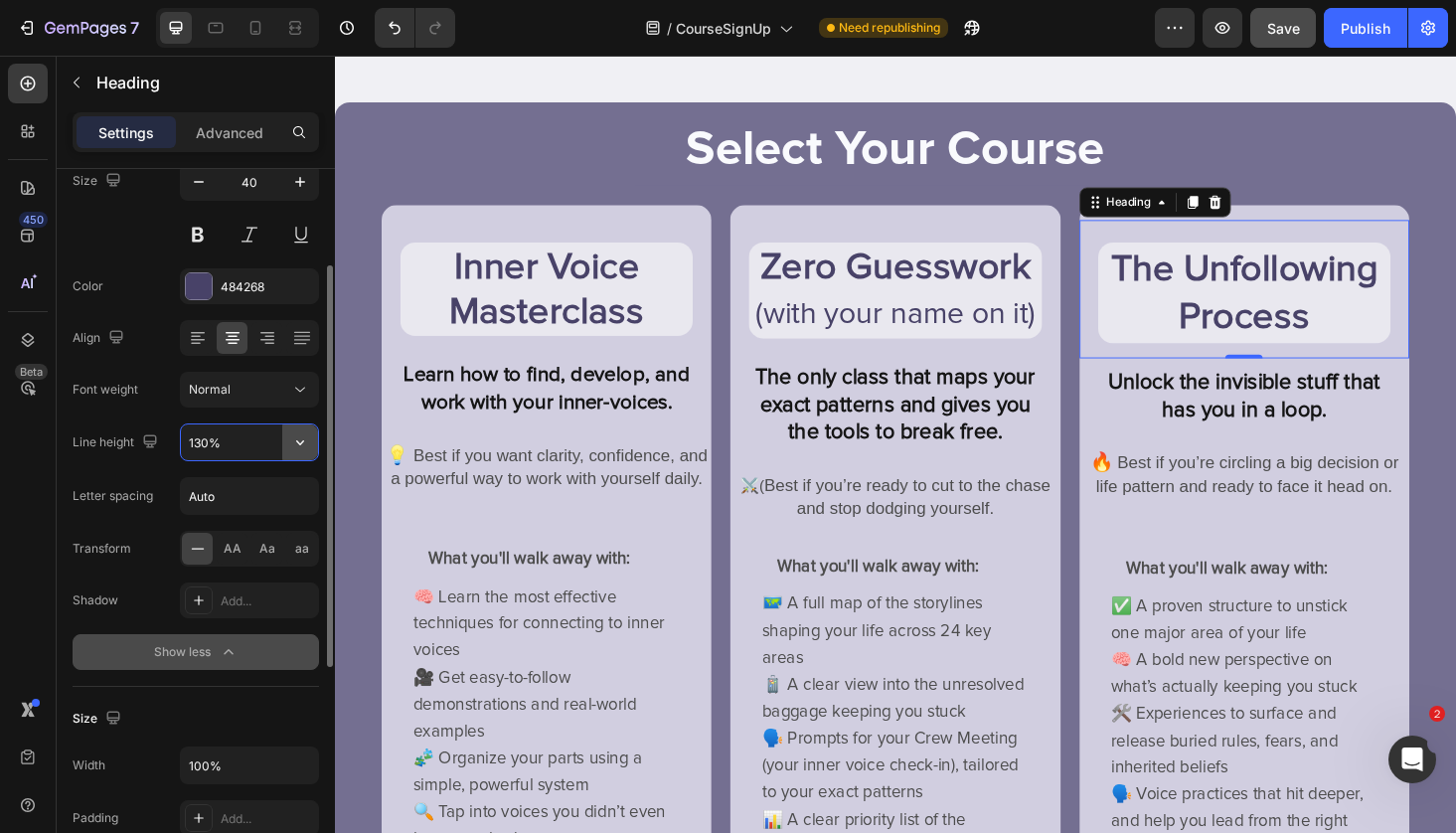 click 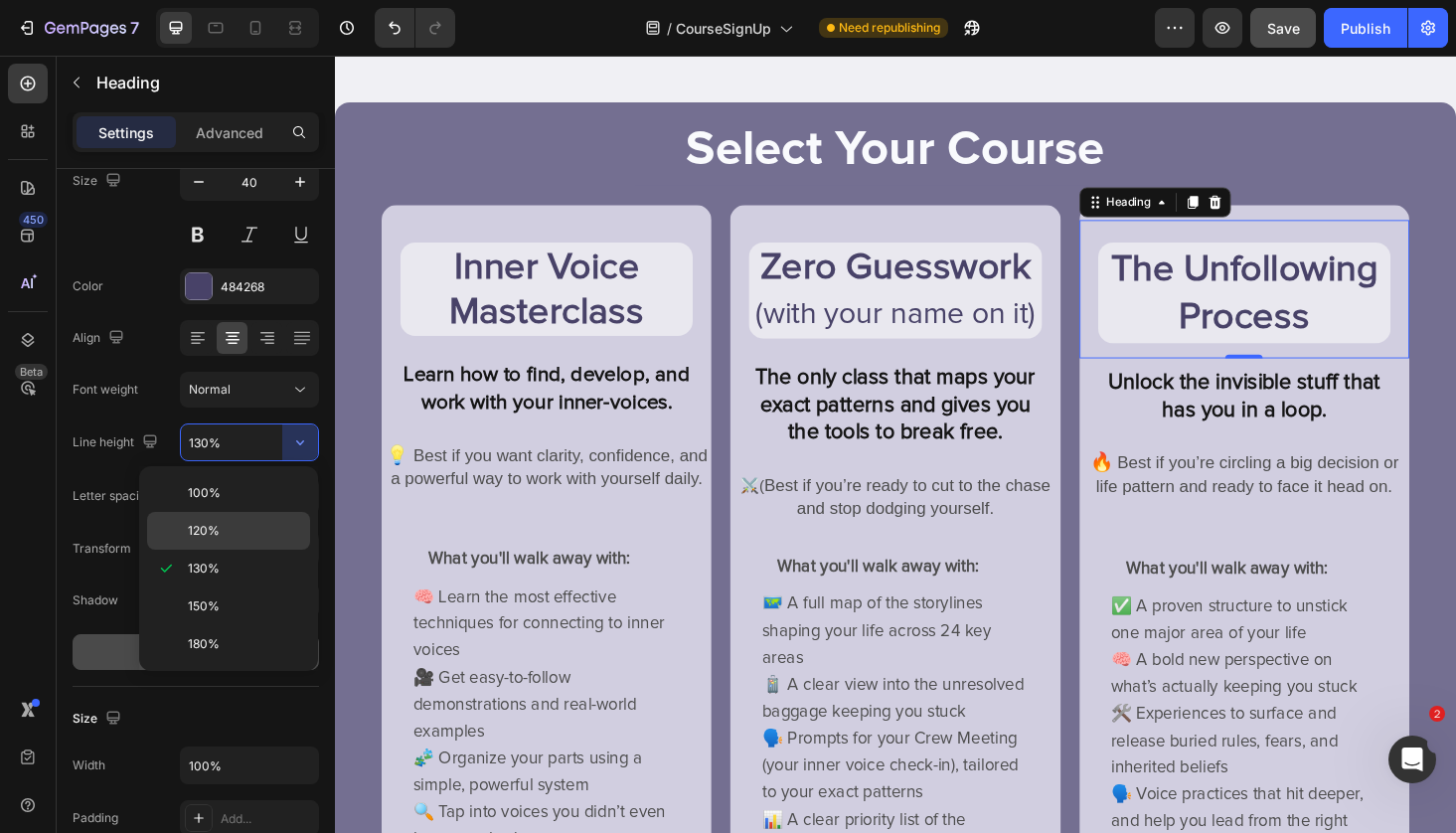click on "120%" at bounding box center [244, 531] 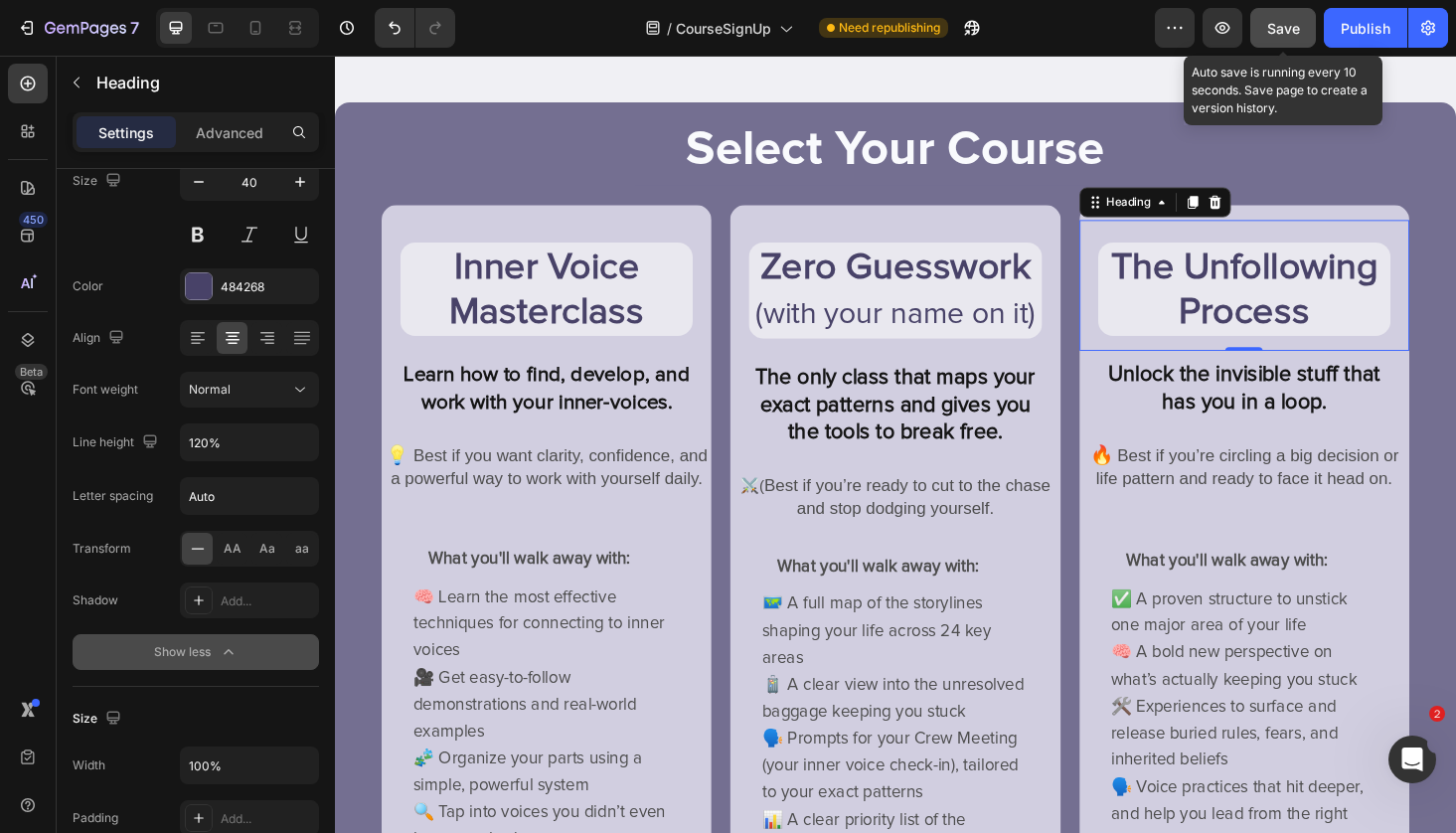 click on "Save" at bounding box center (1283, 28) 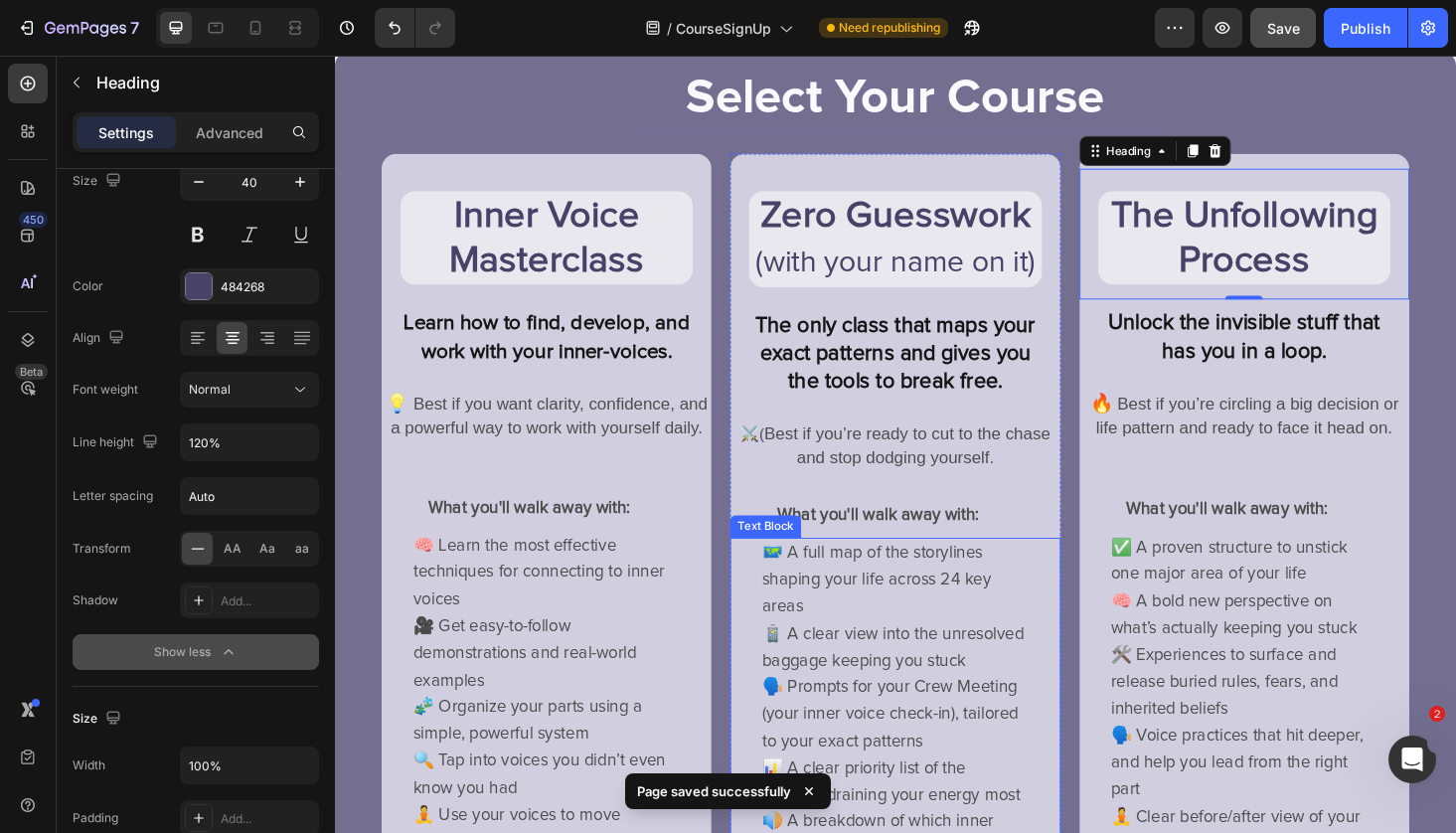 scroll, scrollTop: 0, scrollLeft: 0, axis: both 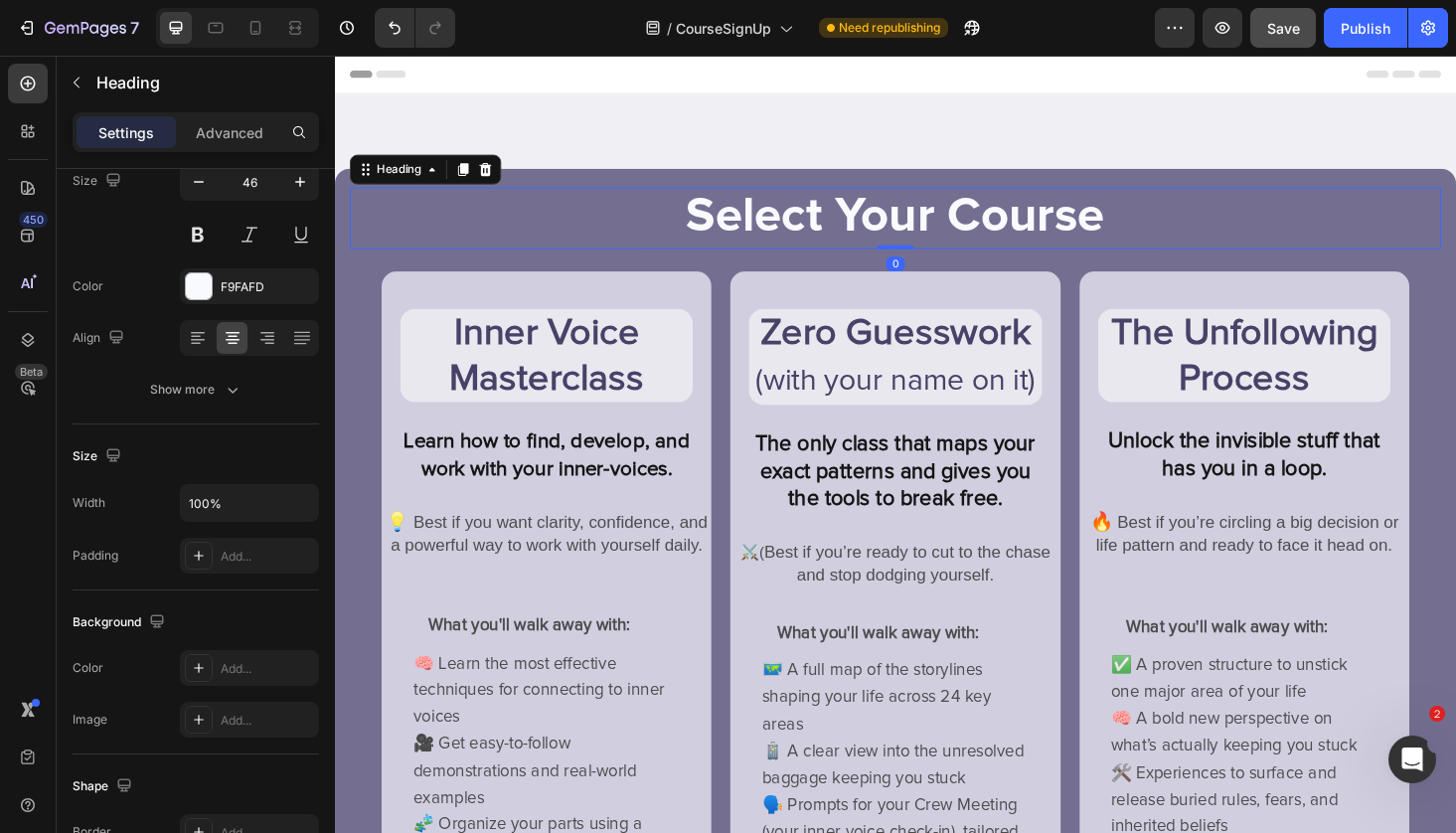 click on "Select Your Course" at bounding box center (931, 229) 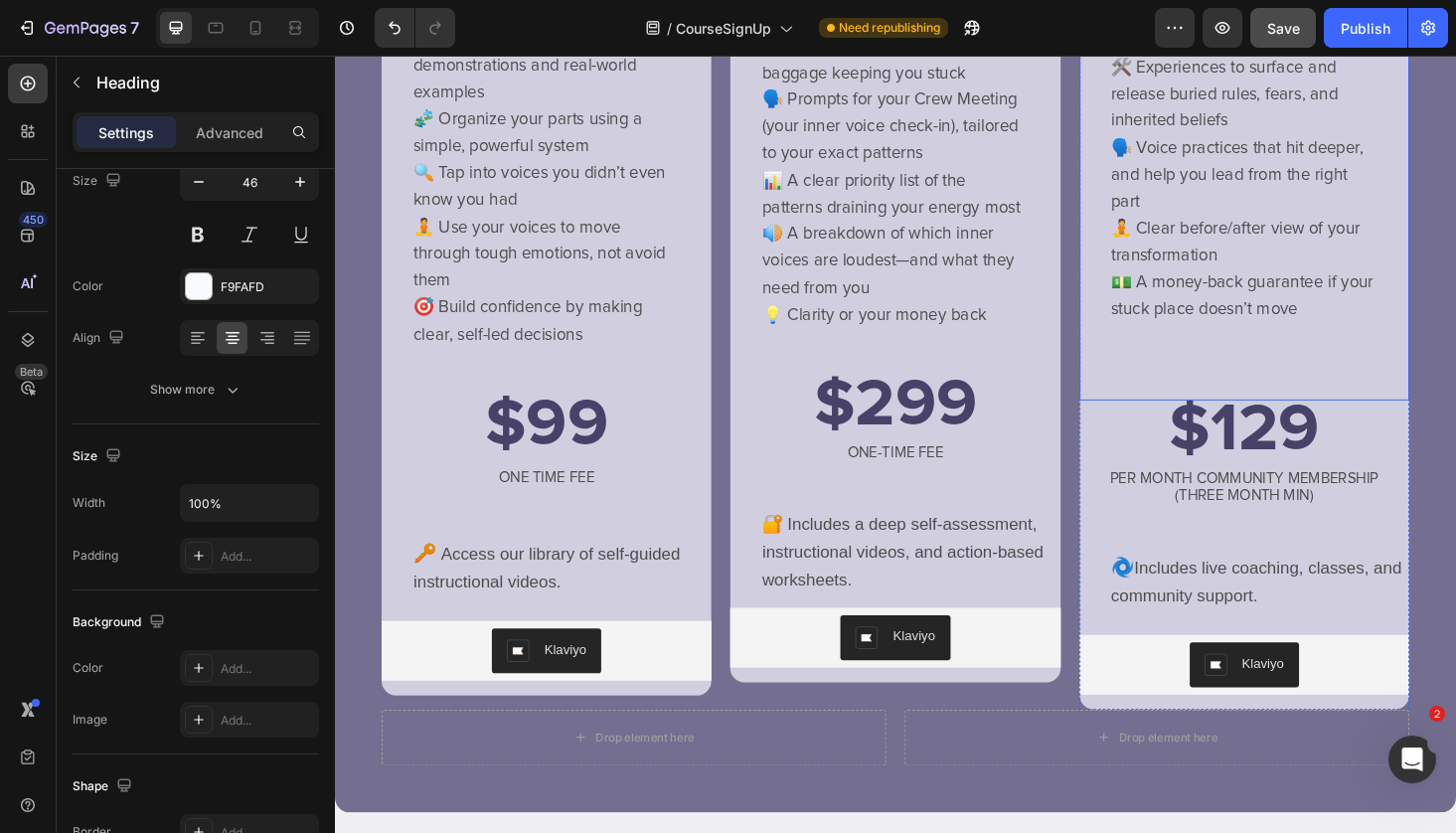 scroll, scrollTop: 765, scrollLeft: 0, axis: vertical 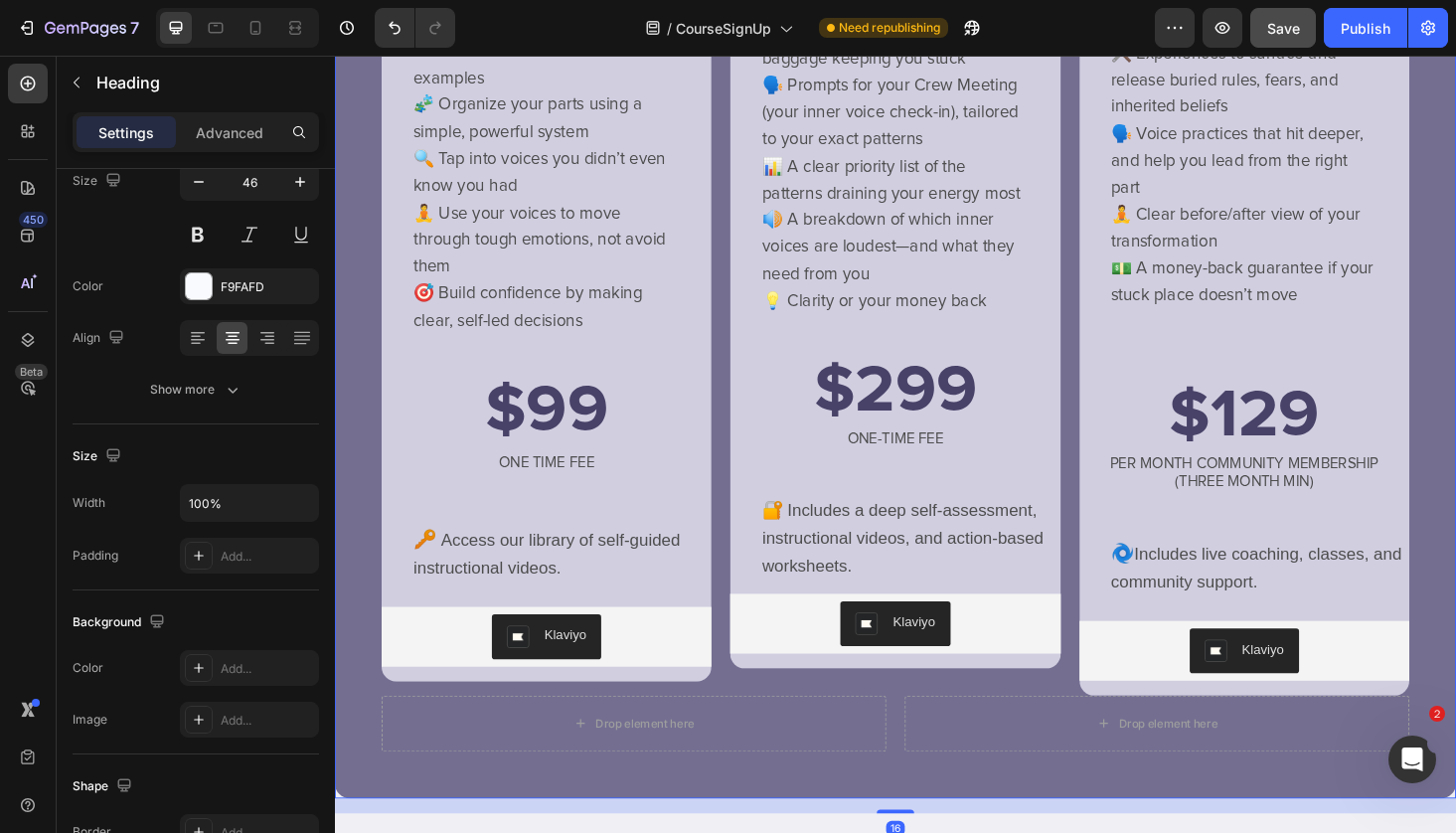 click on "Select Your Course Heading Heading ⁠⁠⁠⁠⁠⁠⁠ Inner Voice Masterclass Heading Learn how to find, develop, and work with your inner-voices. Text Block 💡   Best if you want clarity, confidence, and  a powerful way to work with yourself daily. Text Block What you'll walk away with: Text Block 🧠 Learn the most effective techniques for connecting to inner voices 🎥 Get easy-to-follow demonstrations and real-world examples 🧩 Organize your parts using a simple, powerful system 🔍 Tap into voices you didn’t even know you had 🧘 Use your voices to move through tough emotions, not avoid them 🎯 Build confidence by making clear, self-led decisions Text Block $99 Heading ONE TIME FEE Text Block 🔑   Access our library of self-guided instructional videos. Text Block Klaviyo Klaviyo Row ⁠⁠⁠⁠⁠⁠⁠ Zero Guesswork (with your name on it)  Heading The only class that maps your exact patterns and gives you  the tools to break free. Text Block ⚔️  ( Text Block Text Block $299 Row" at bounding box center (931, 128) 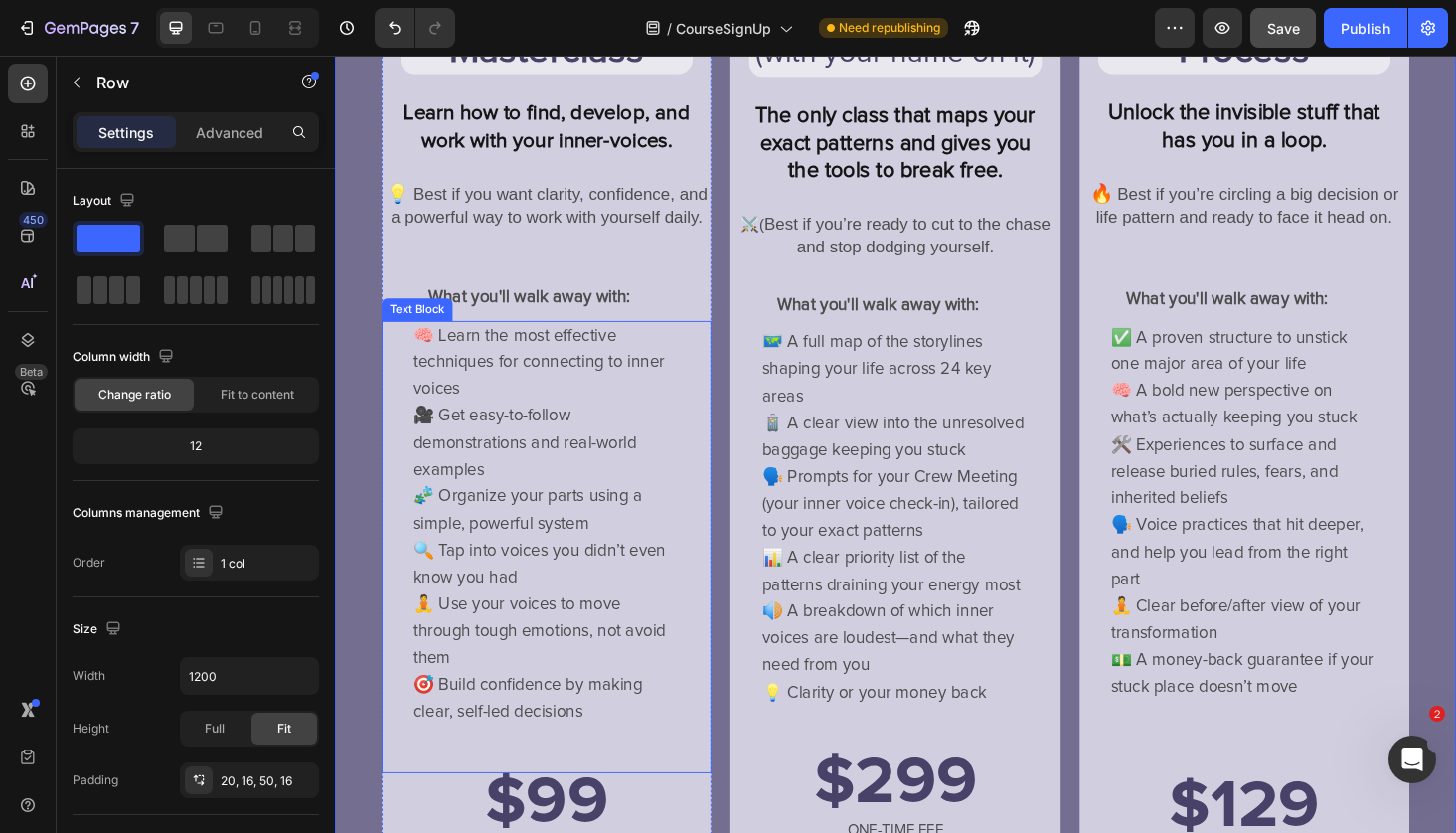 scroll, scrollTop: 641, scrollLeft: 0, axis: vertical 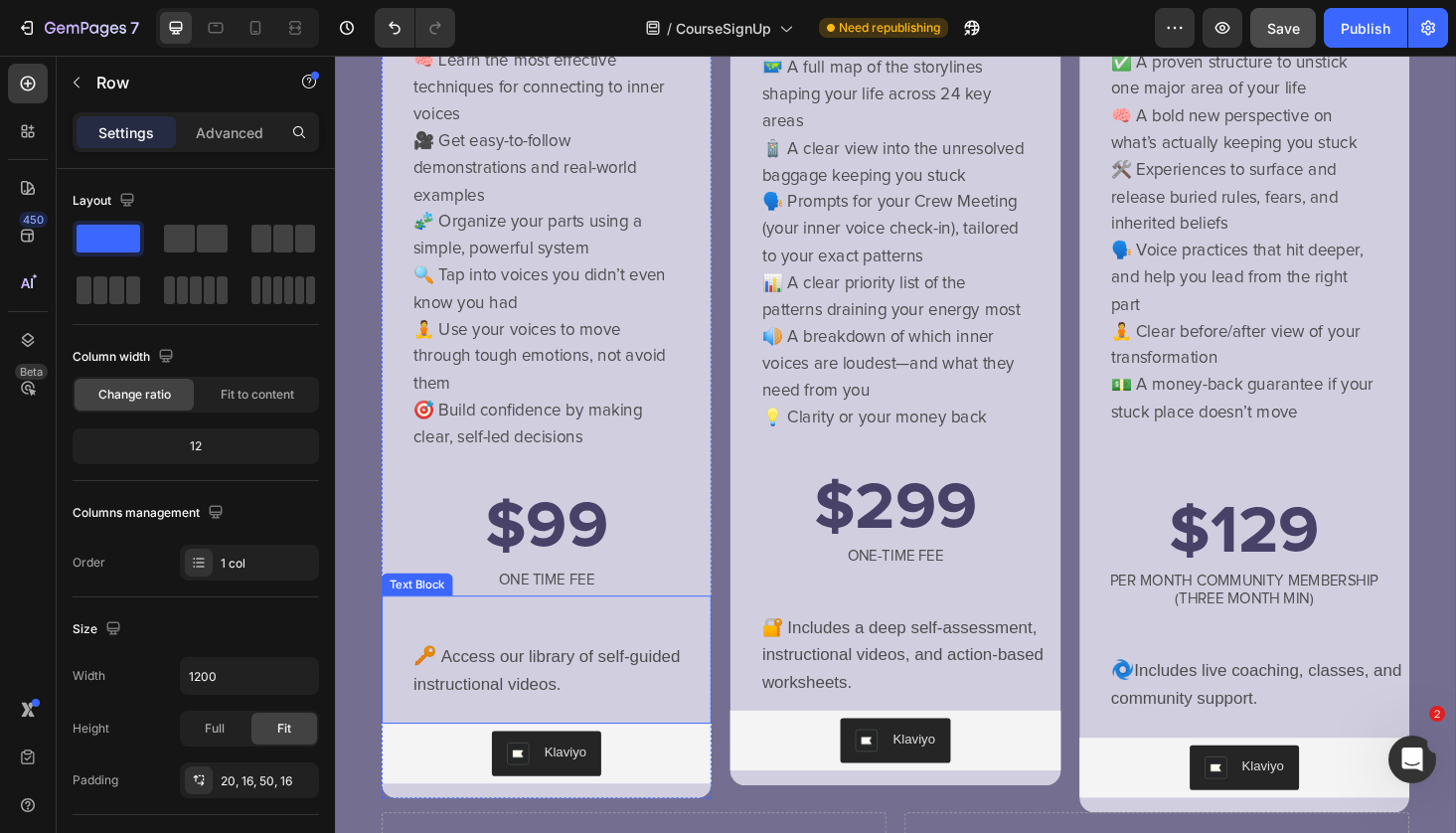 click on "🔑   Access our library of self-guided instructional videos." at bounding box center [575, 710] 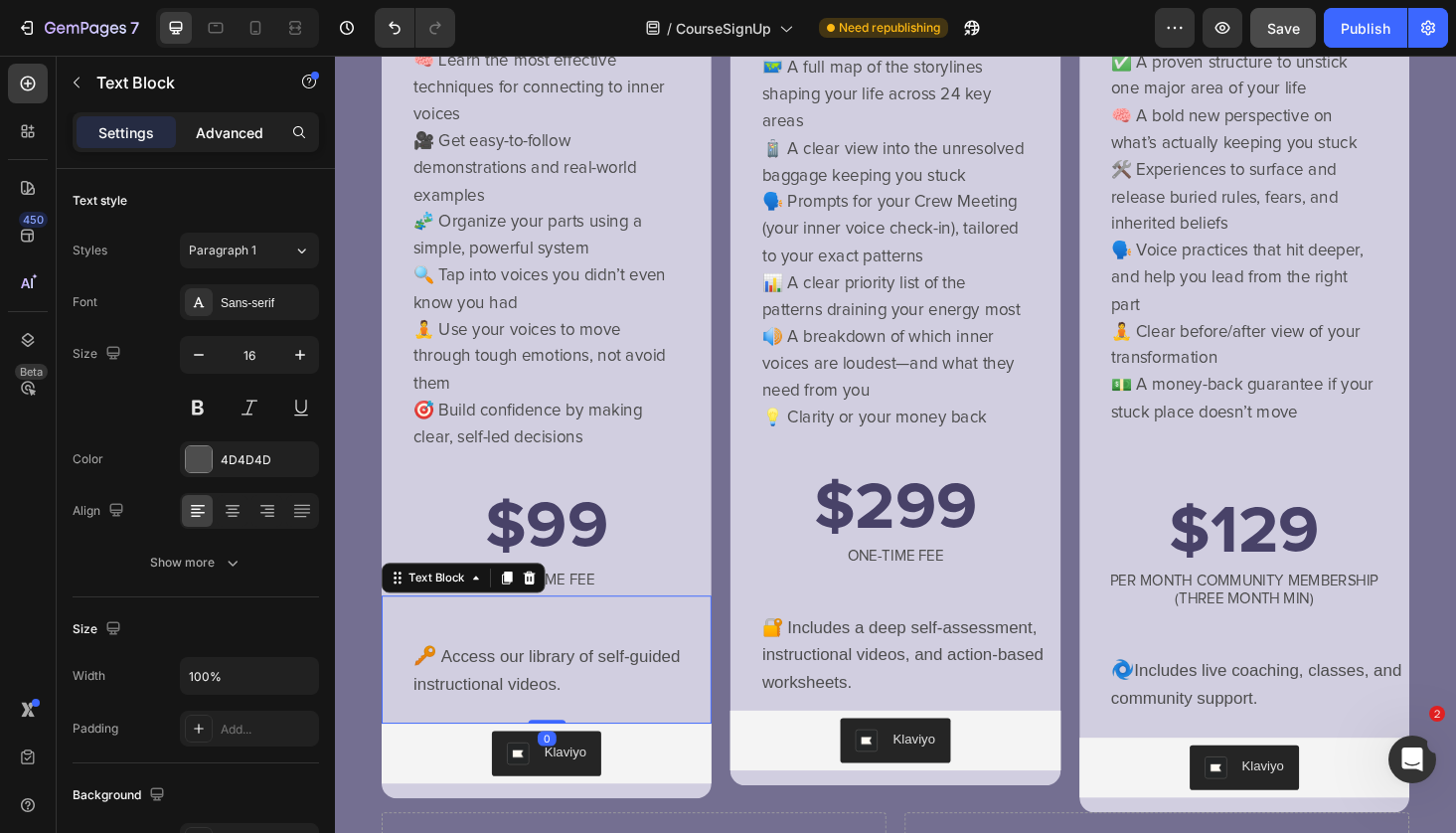 click on "Advanced" at bounding box center (230, 132) 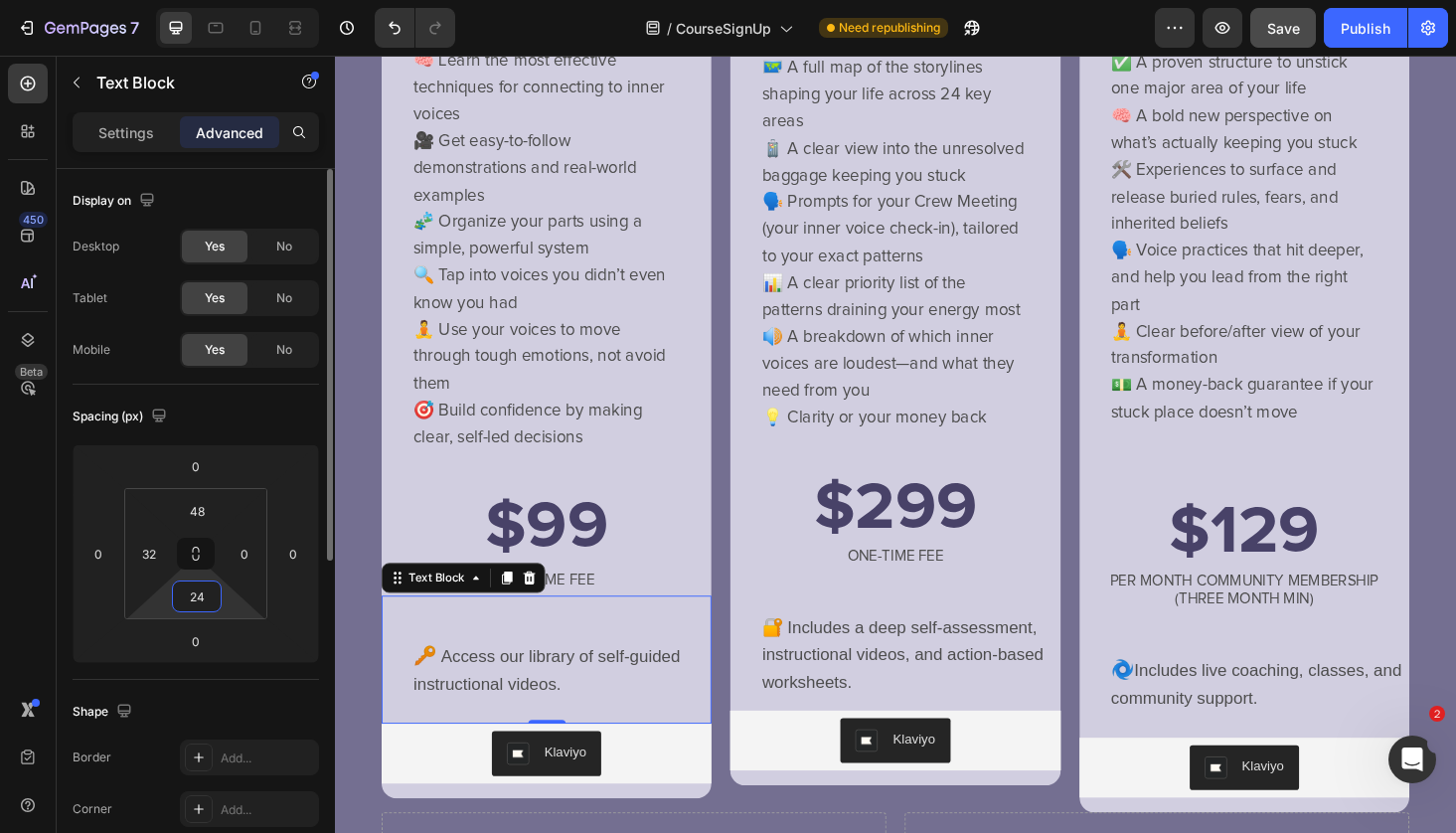 click on "24" at bounding box center (197, 596) 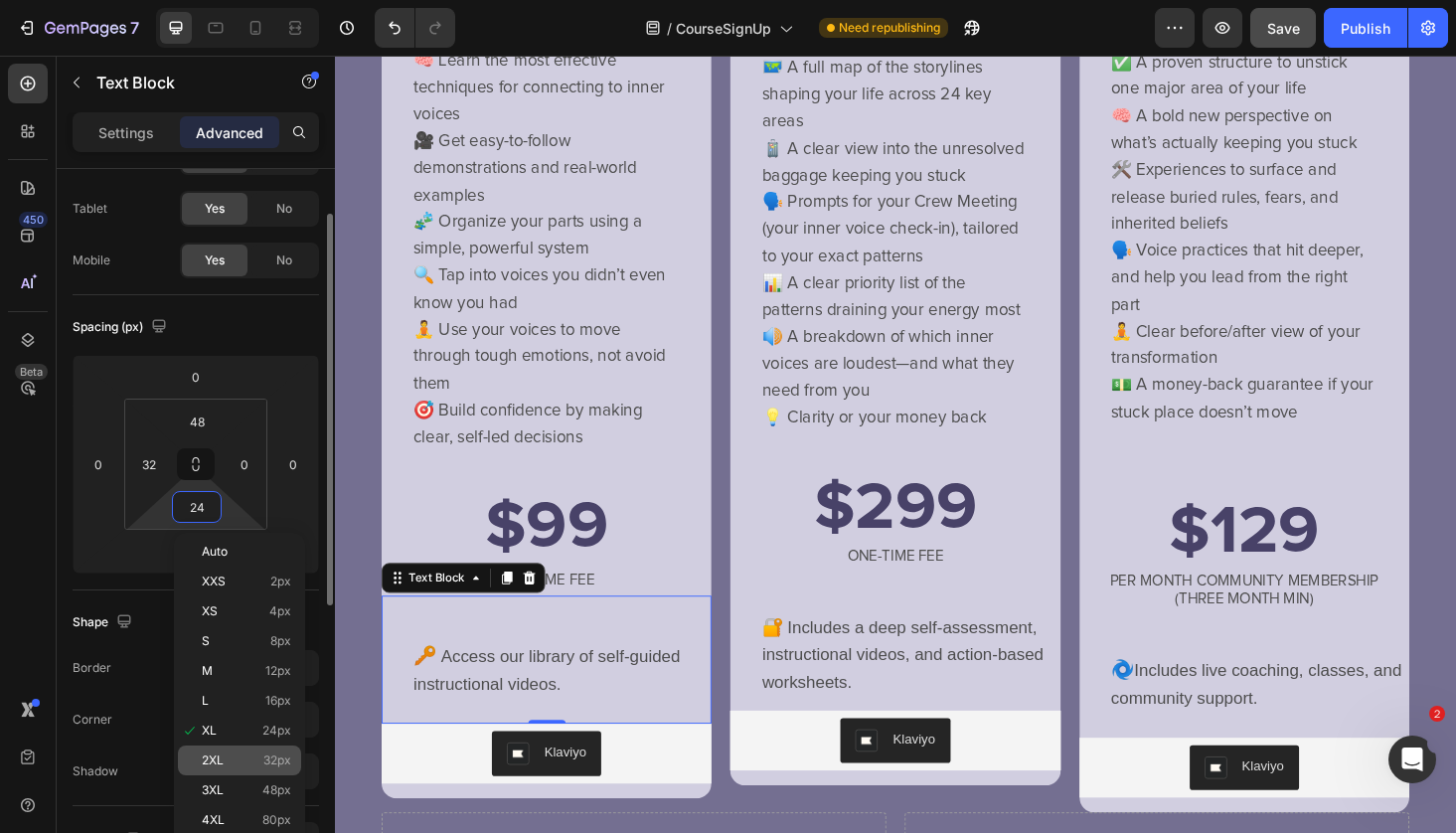 scroll, scrollTop: 87, scrollLeft: 0, axis: vertical 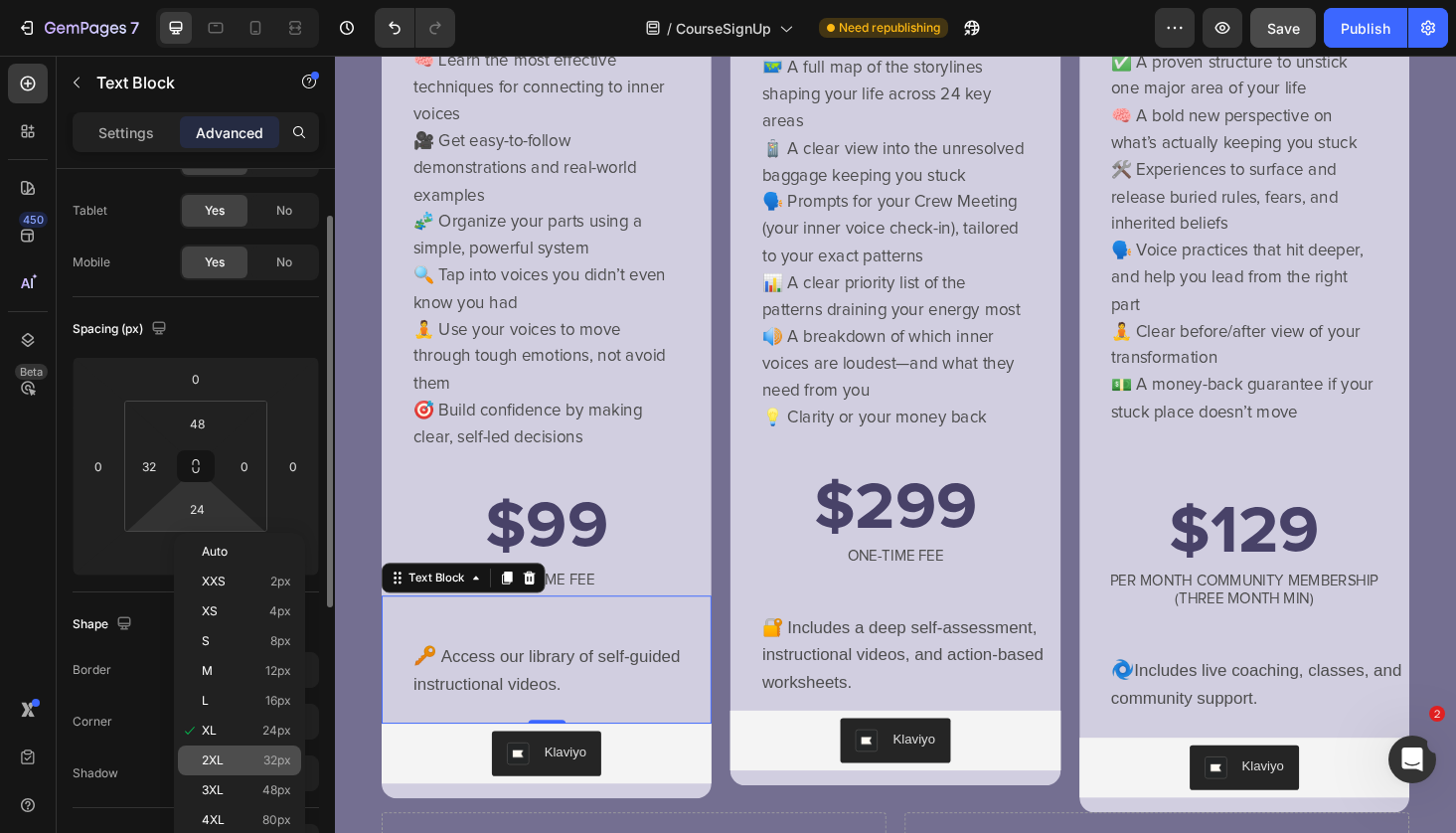 click on "2XL 32px" at bounding box center [246, 760] 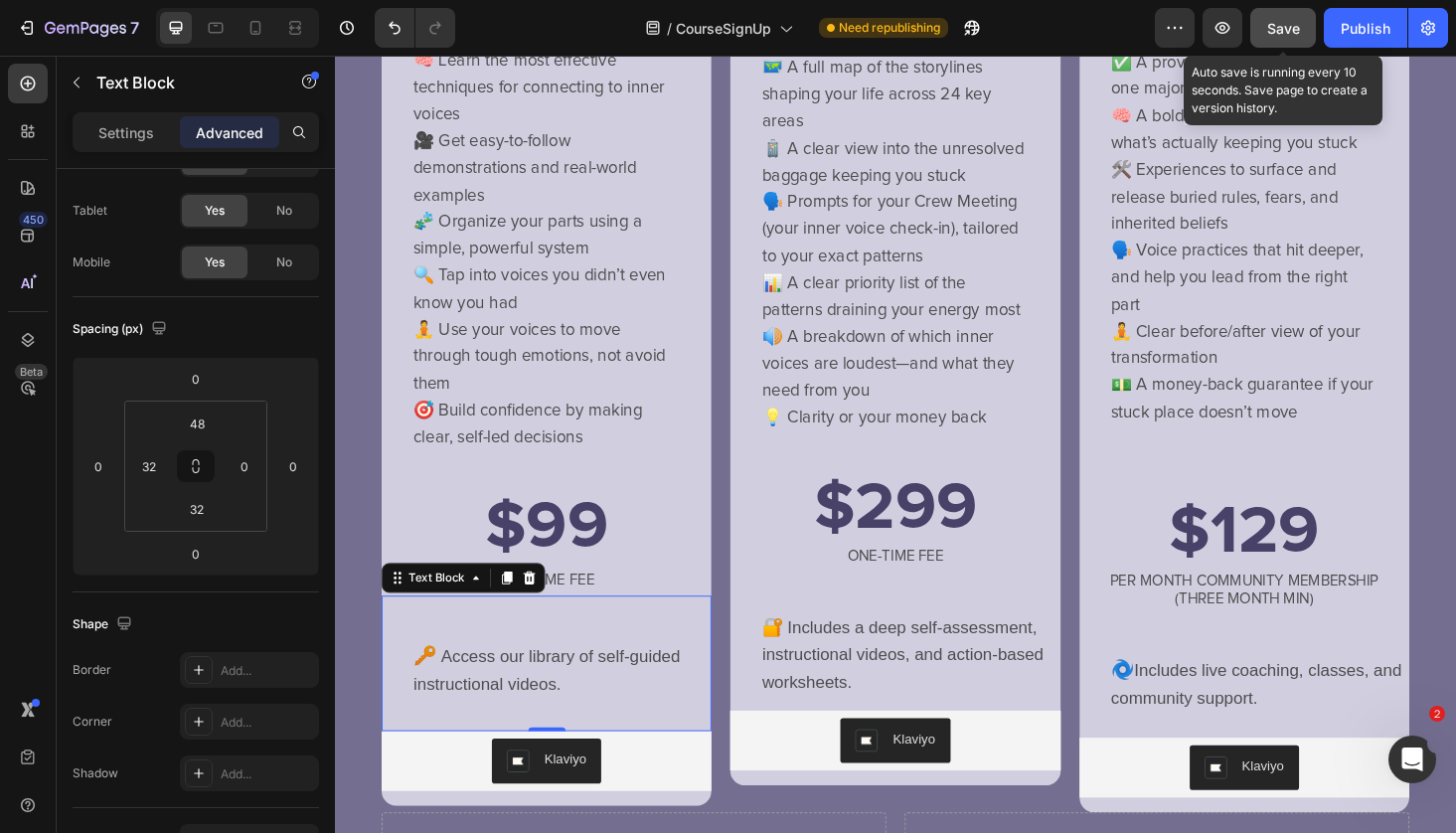 click on "Save" 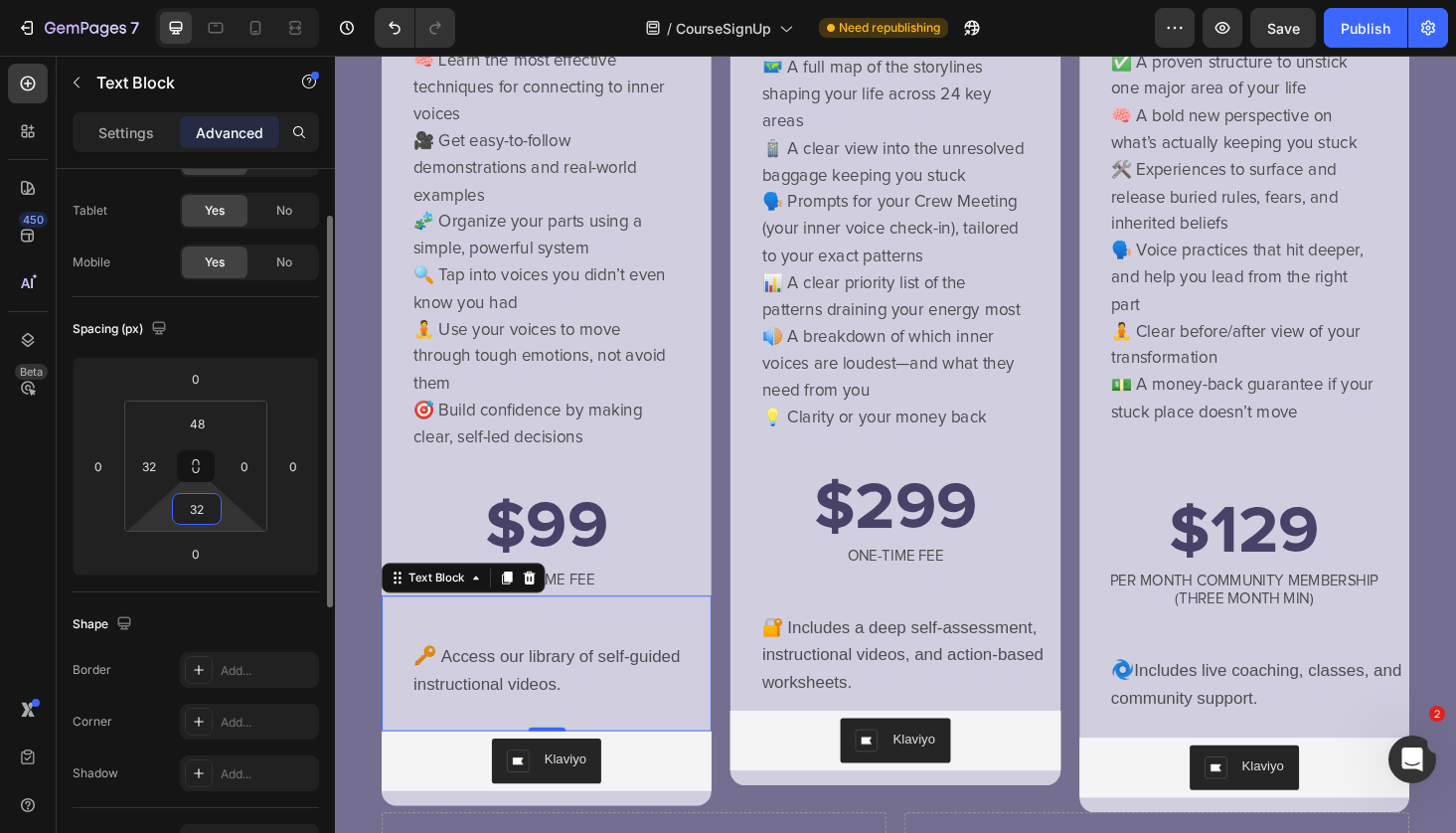click on "32" at bounding box center [197, 509] 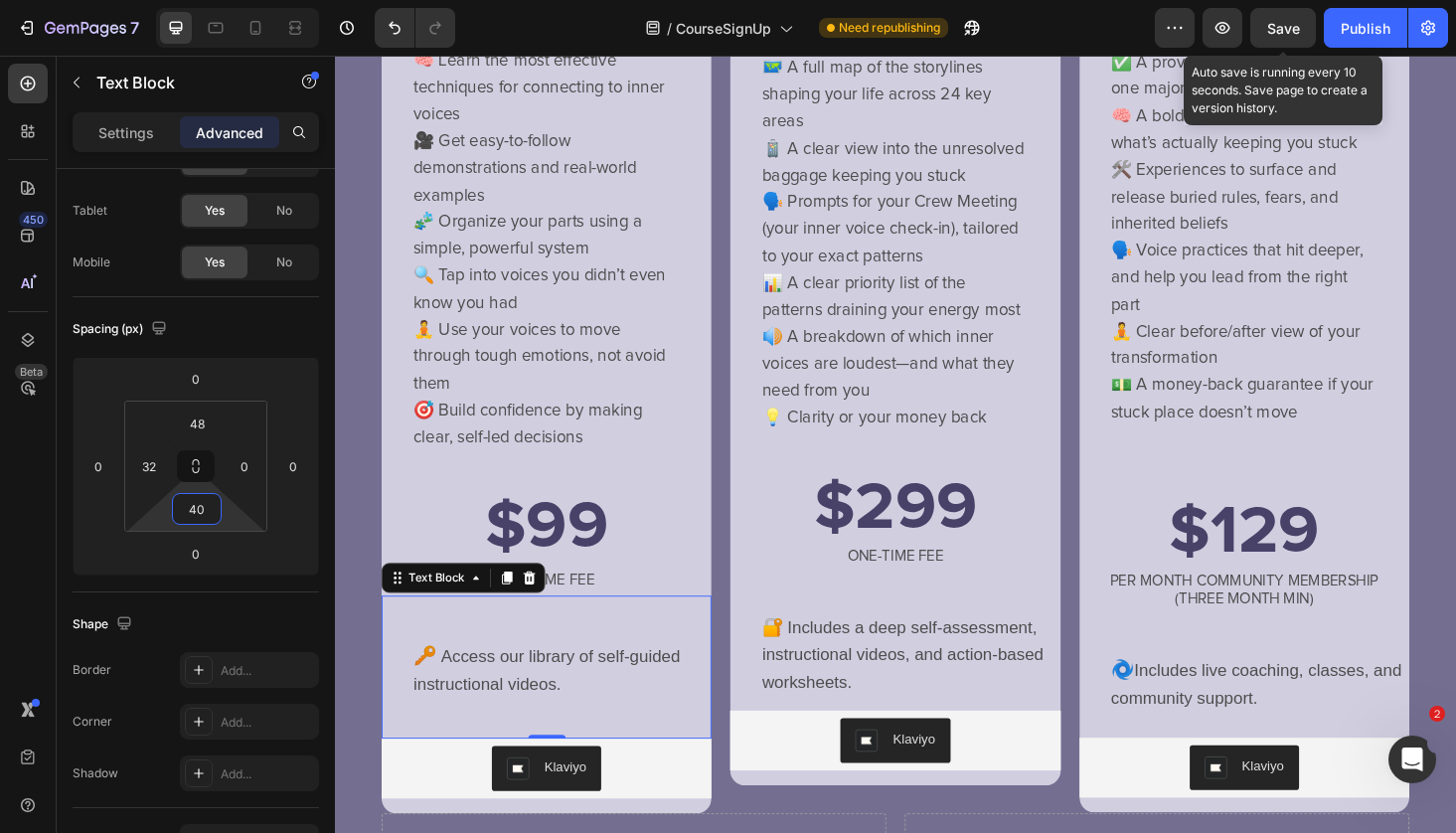 click on "Save" at bounding box center [1283, 28] 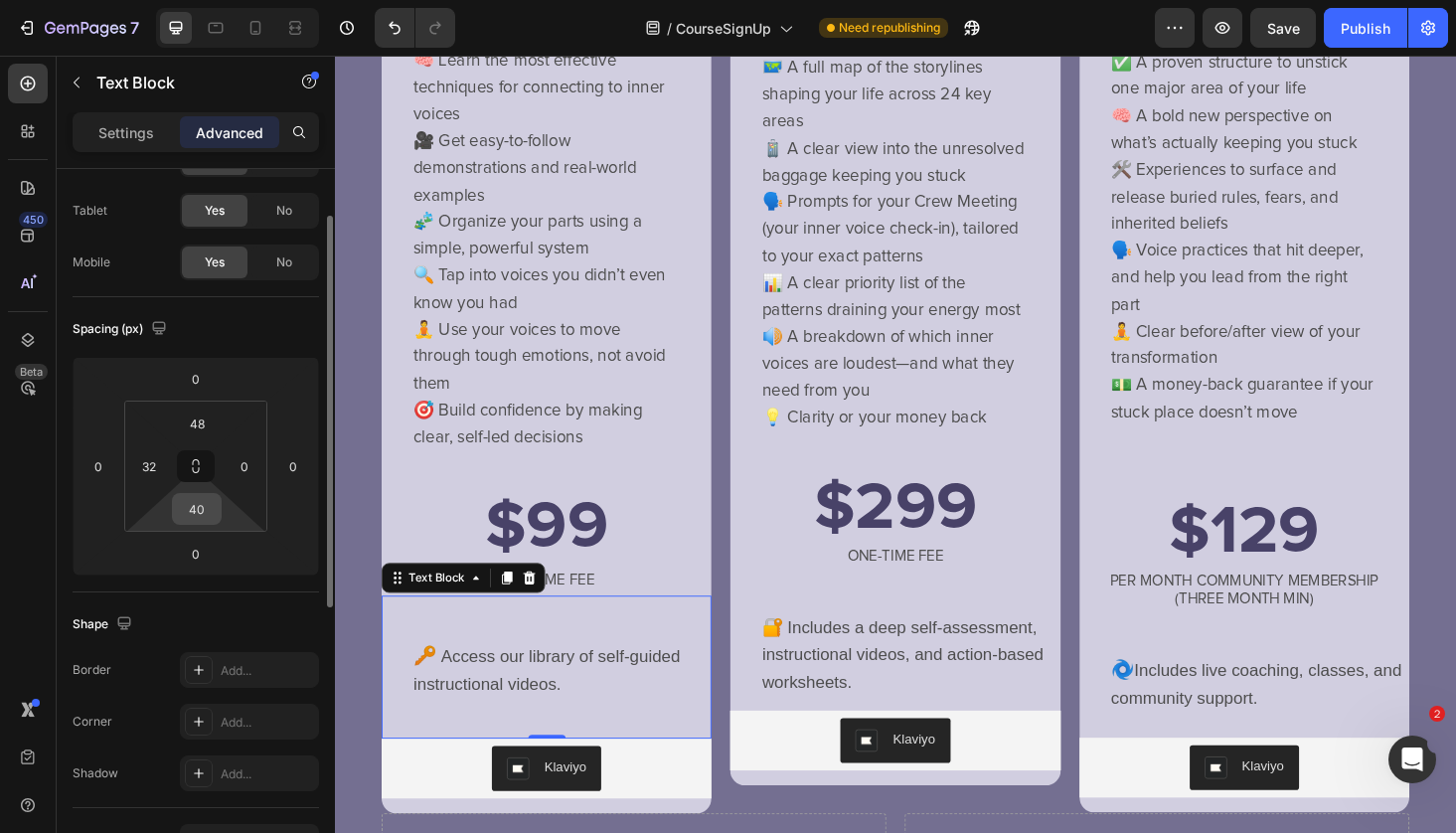 click on "40" at bounding box center (197, 509) 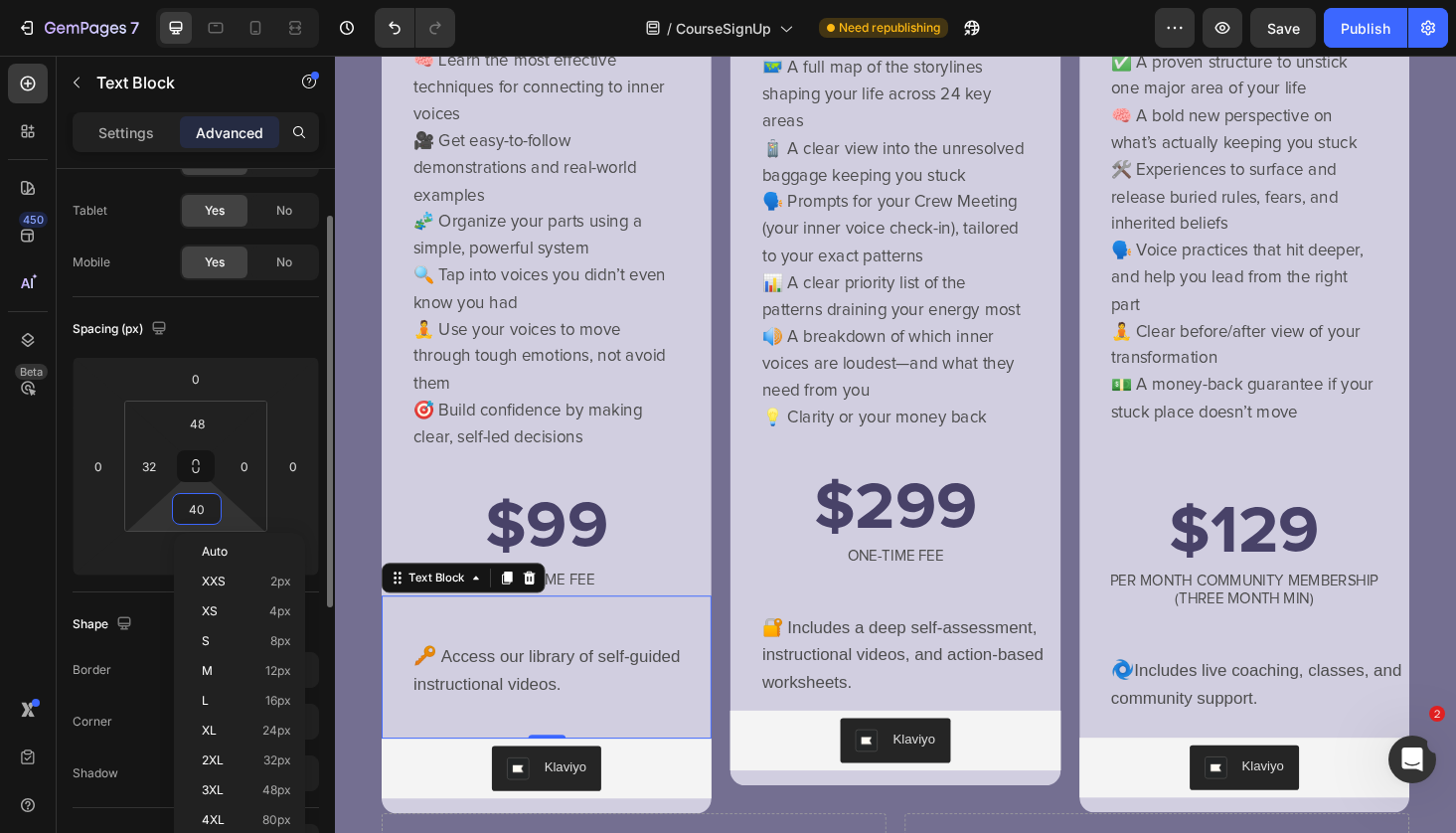 click on "40" at bounding box center [197, 509] 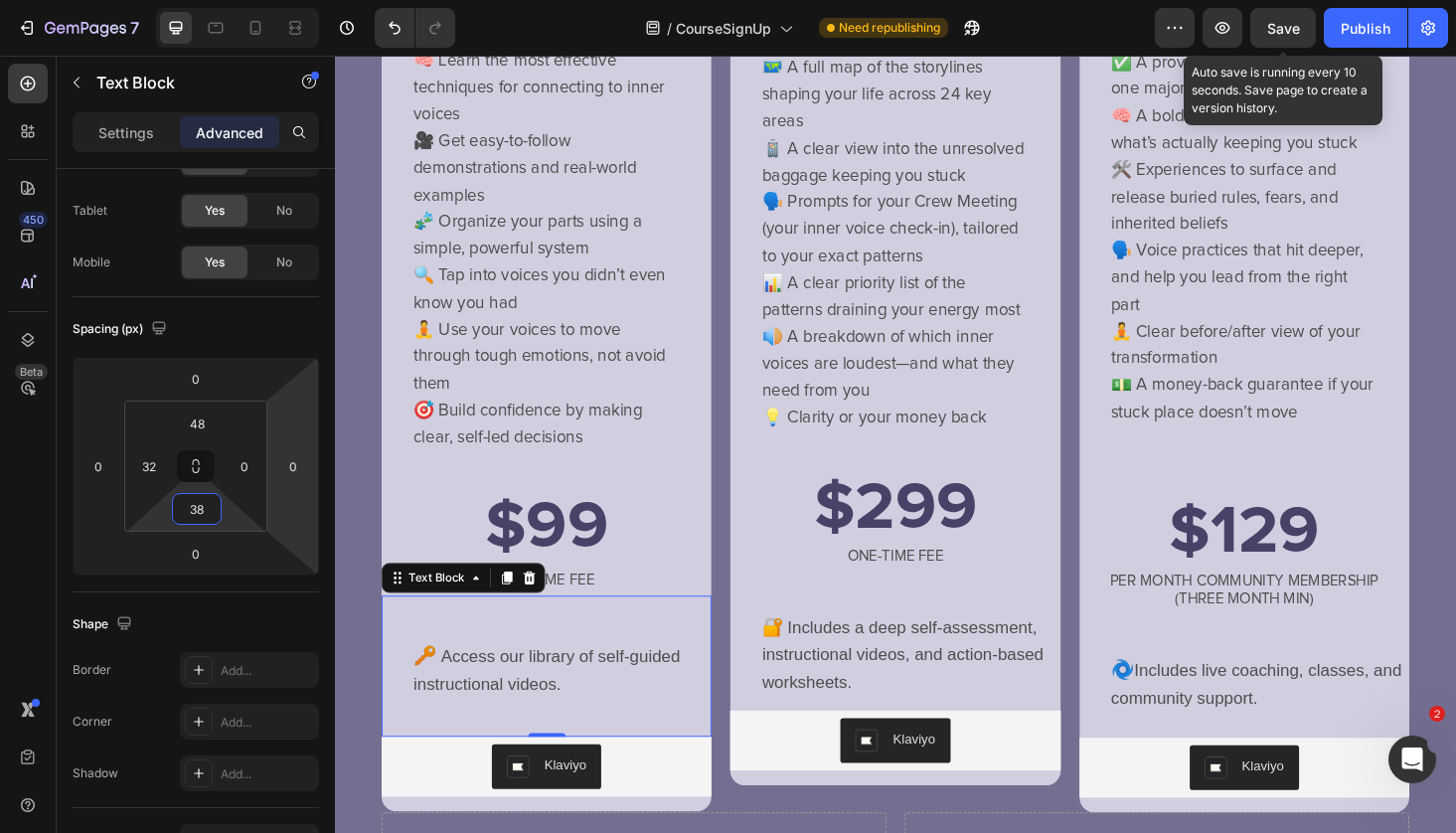 type on "38" 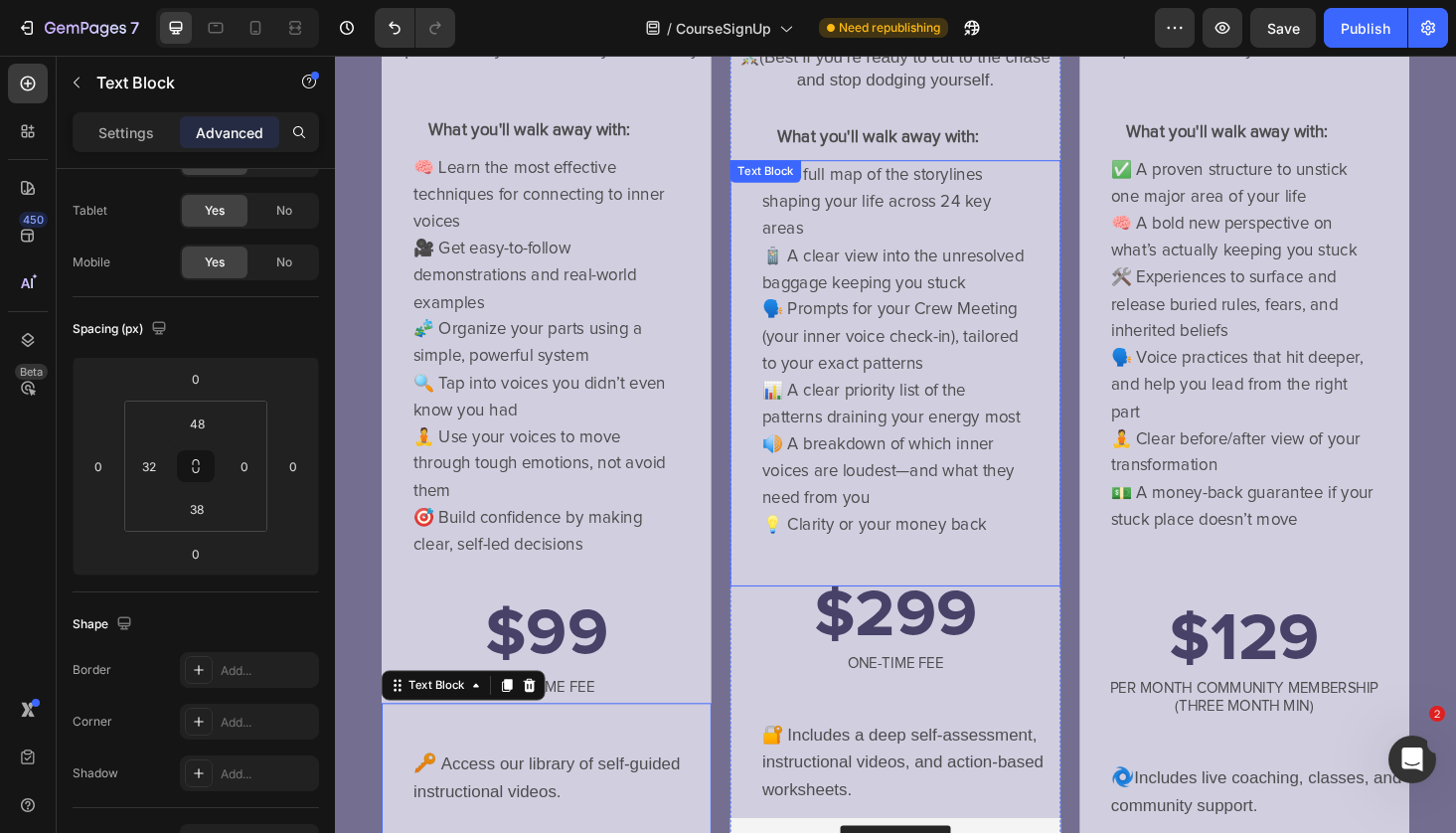 scroll, scrollTop: 524, scrollLeft: 0, axis: vertical 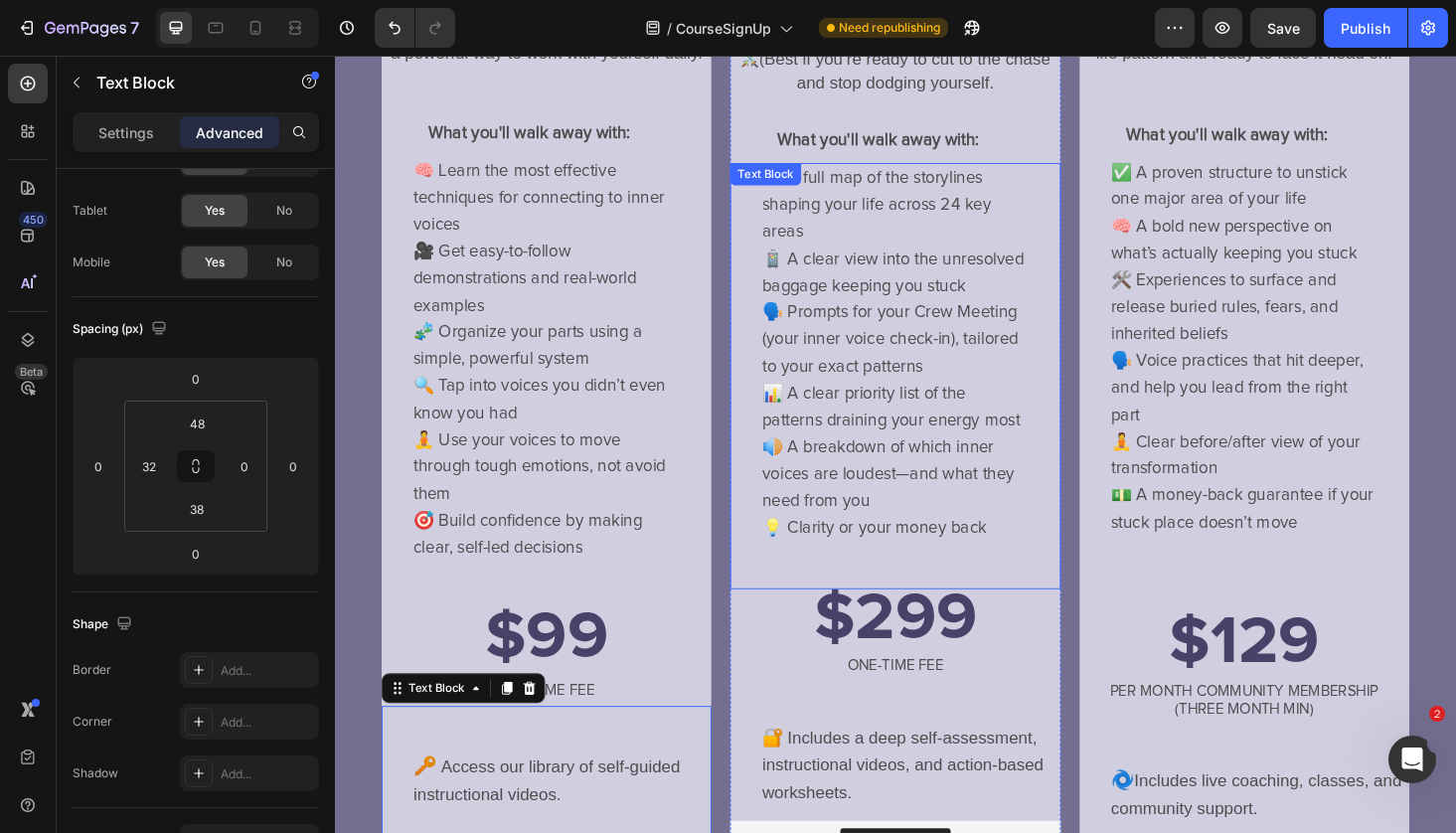 click on "📊 A clear priority list of the patterns draining your energy most" at bounding box center [926, 429] 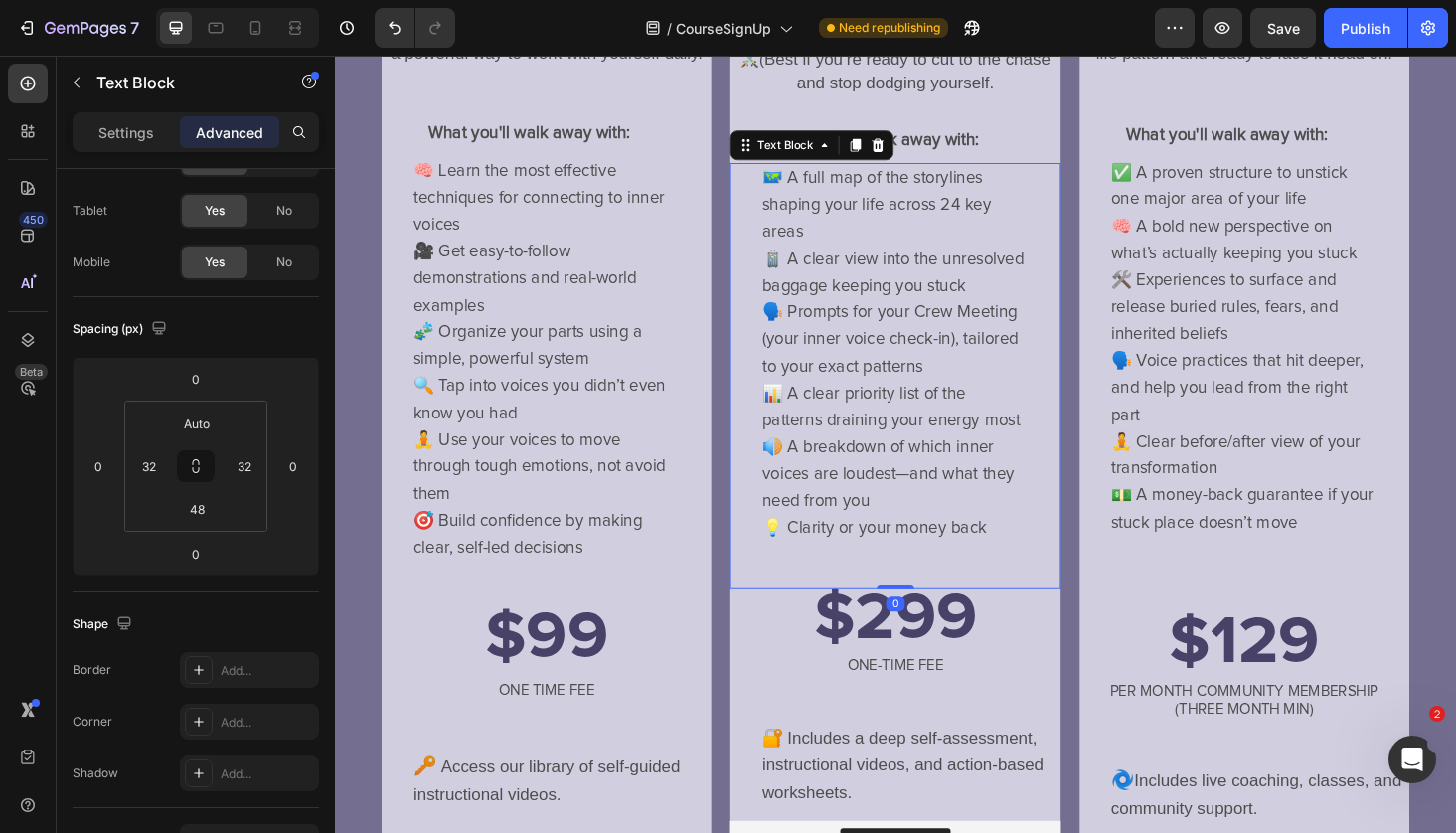 click on "📊 A clear priority list of the patterns draining your energy most" at bounding box center [926, 429] 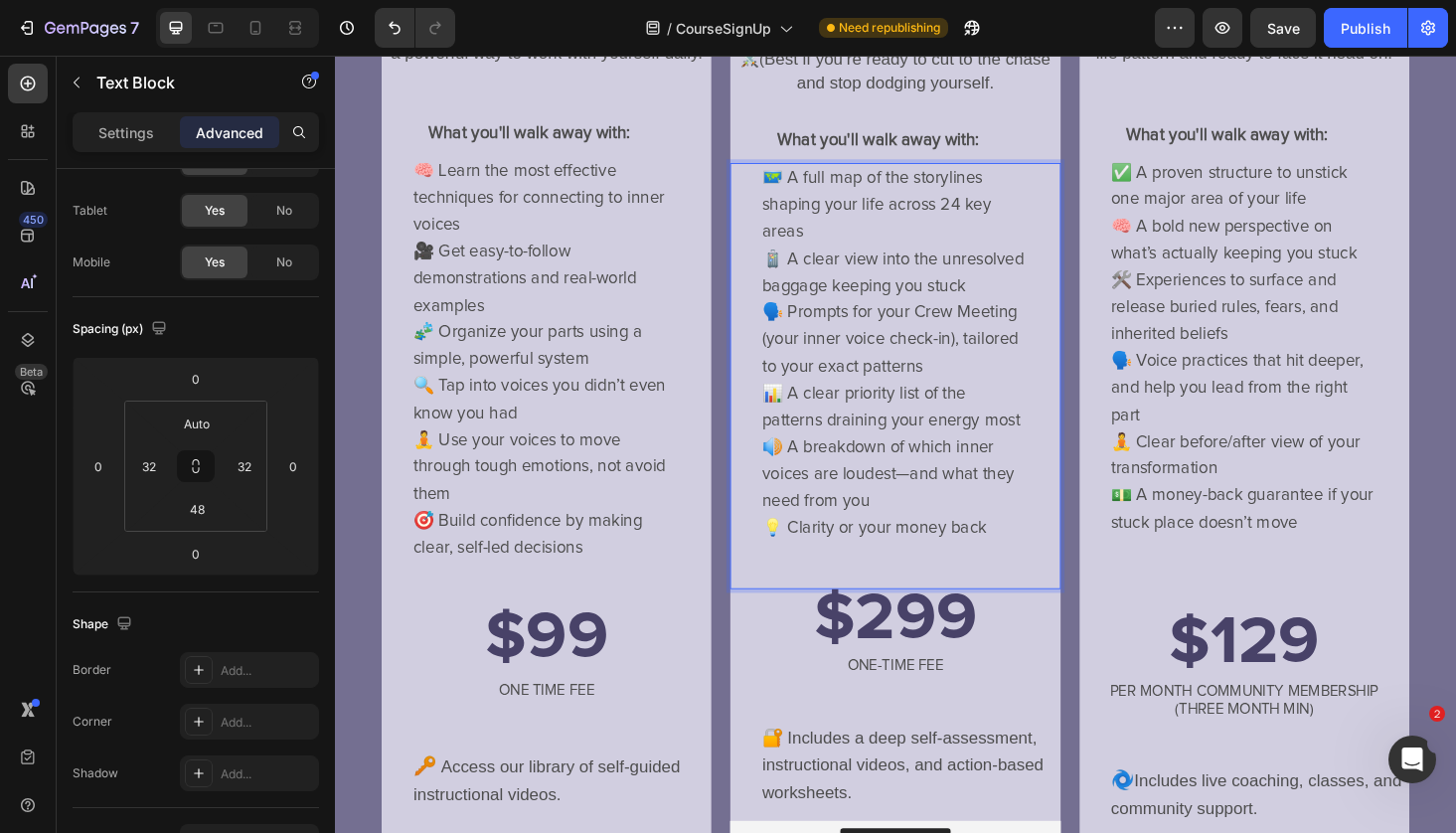click on "🔊 A breakdown of which inner voices are loudest—and what they need from you" at bounding box center [923, 501] 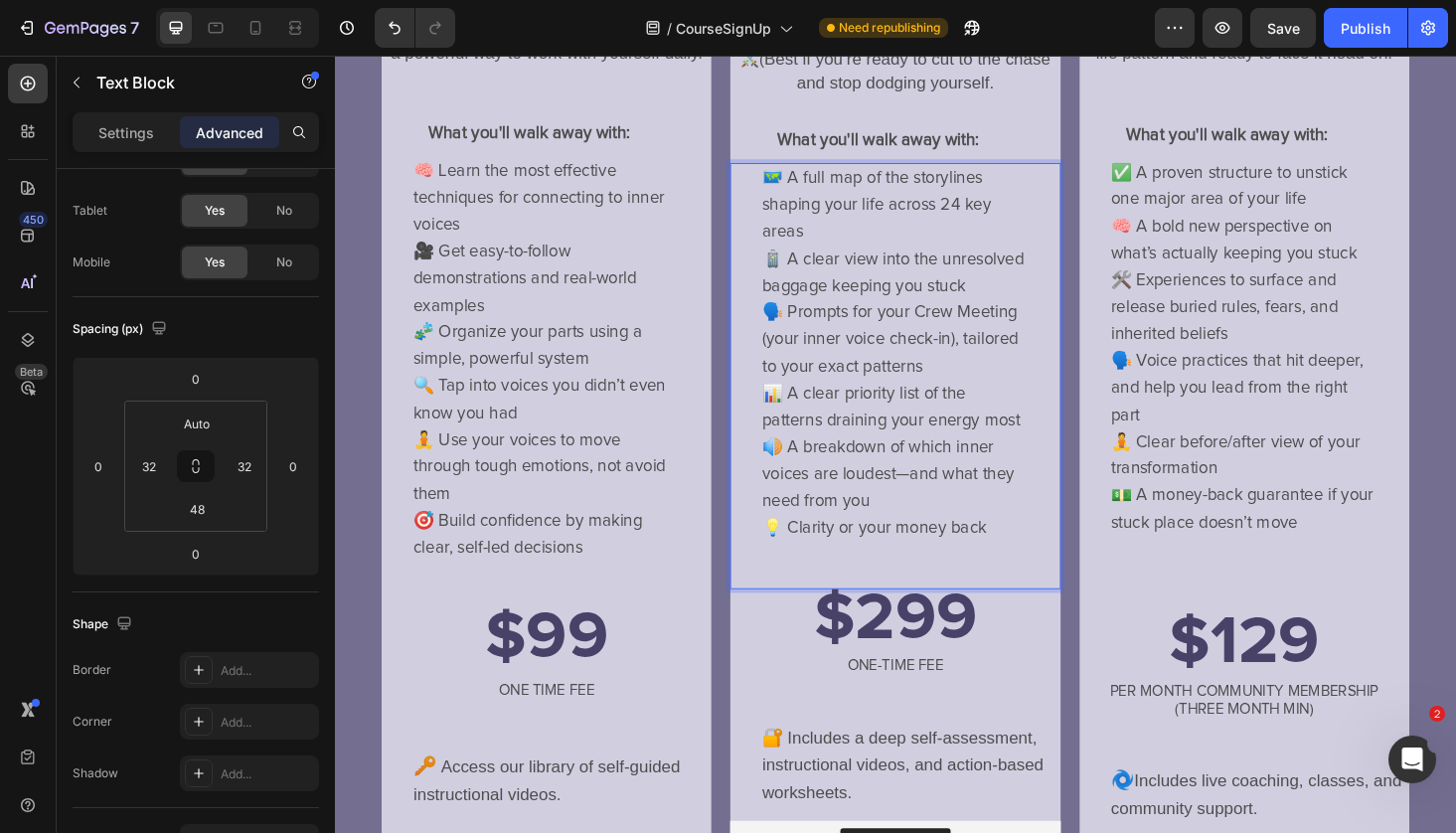 click on "📊 A clear priority list of the patterns draining your energy most" at bounding box center (926, 429) 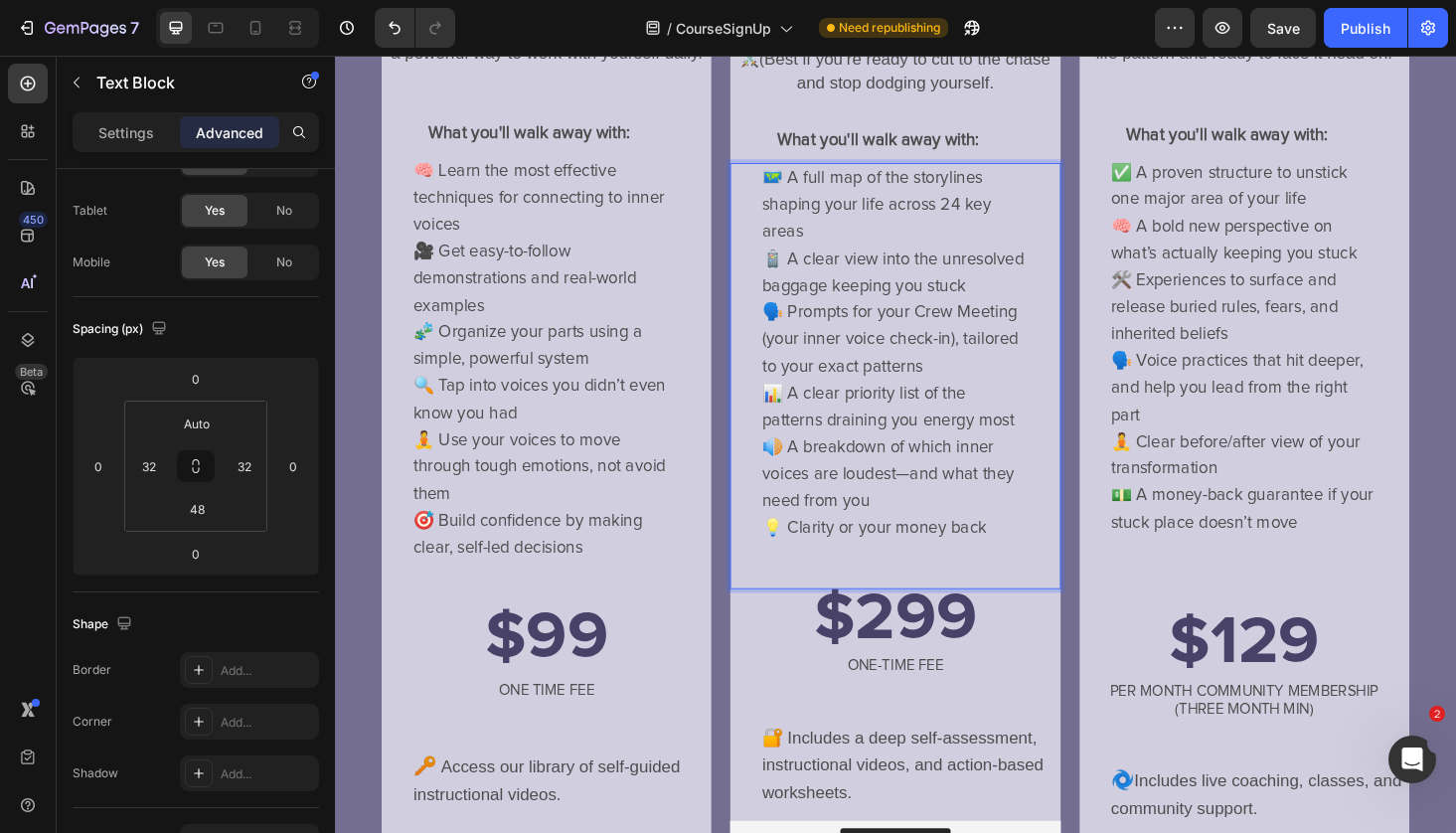 click on "📊 A clear priority list of the patterns draining you energy most" at bounding box center (923, 429) 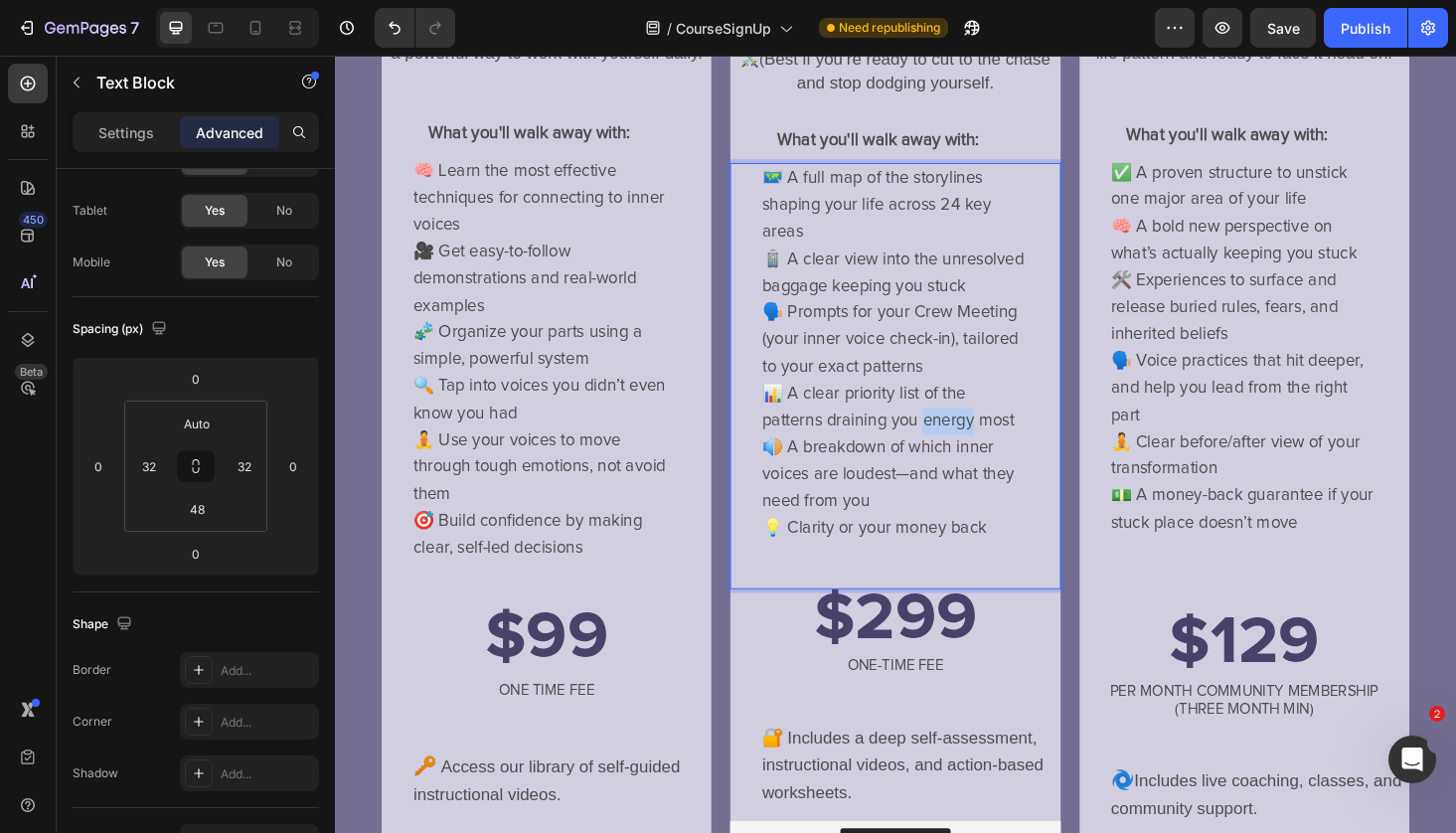 click on "📊 A clear priority list of the patterns draining you energy most" at bounding box center (923, 429) 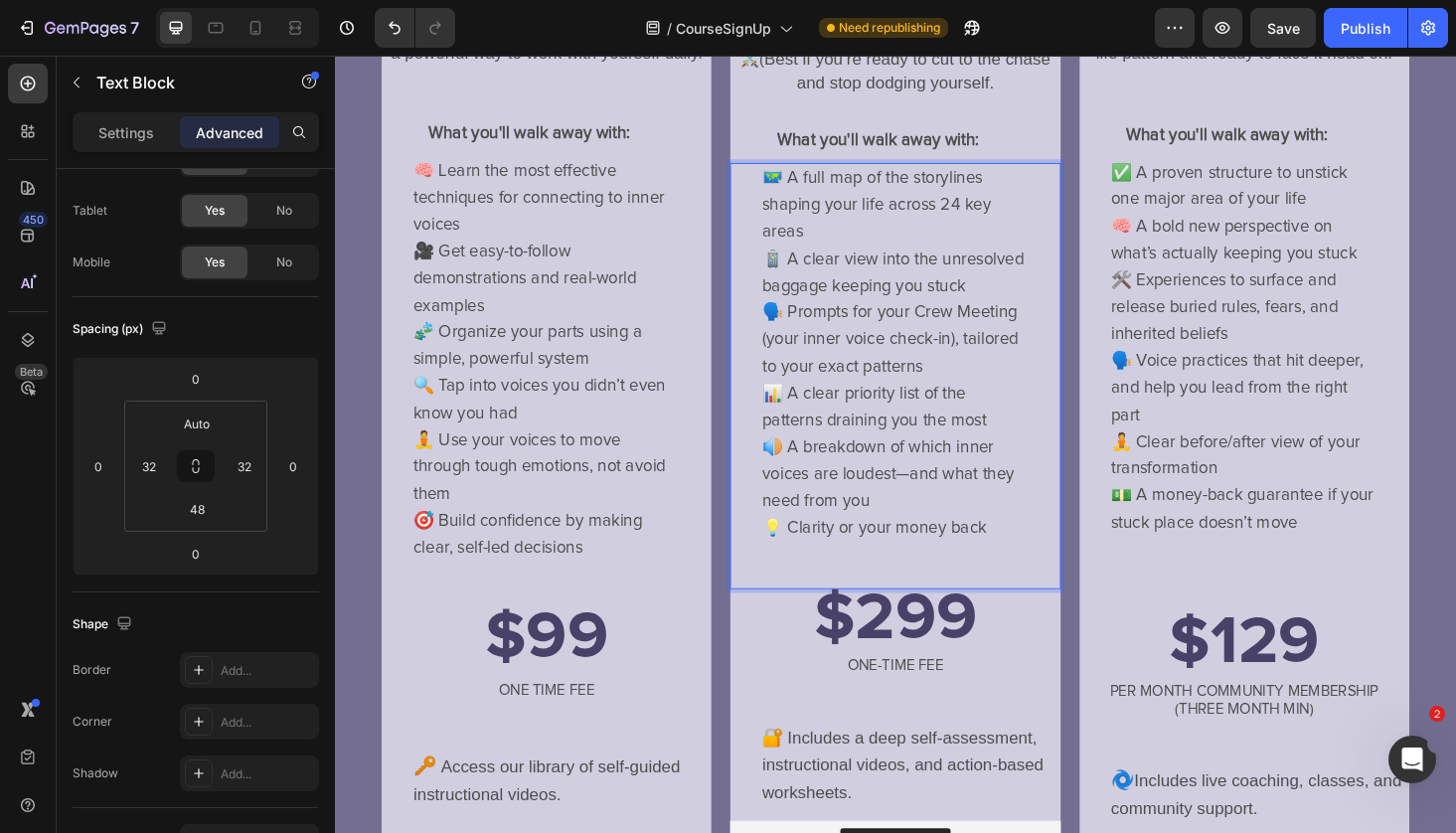 click on "🗺️ A full map of the storylines shaping your life across 24 key areas 🧳 A clear view into the unresolved baggage keeping you stuck 🗣️ Prompts for your Crew Meeting (your inner voice check-in), tailored to your exact patterns 📊 A clear priority list of the patterns draining you the most 🔊 A breakdown of which inner voices are loudest—and what they need from you 💡 Clarity or your money back" at bounding box center (930, 372) 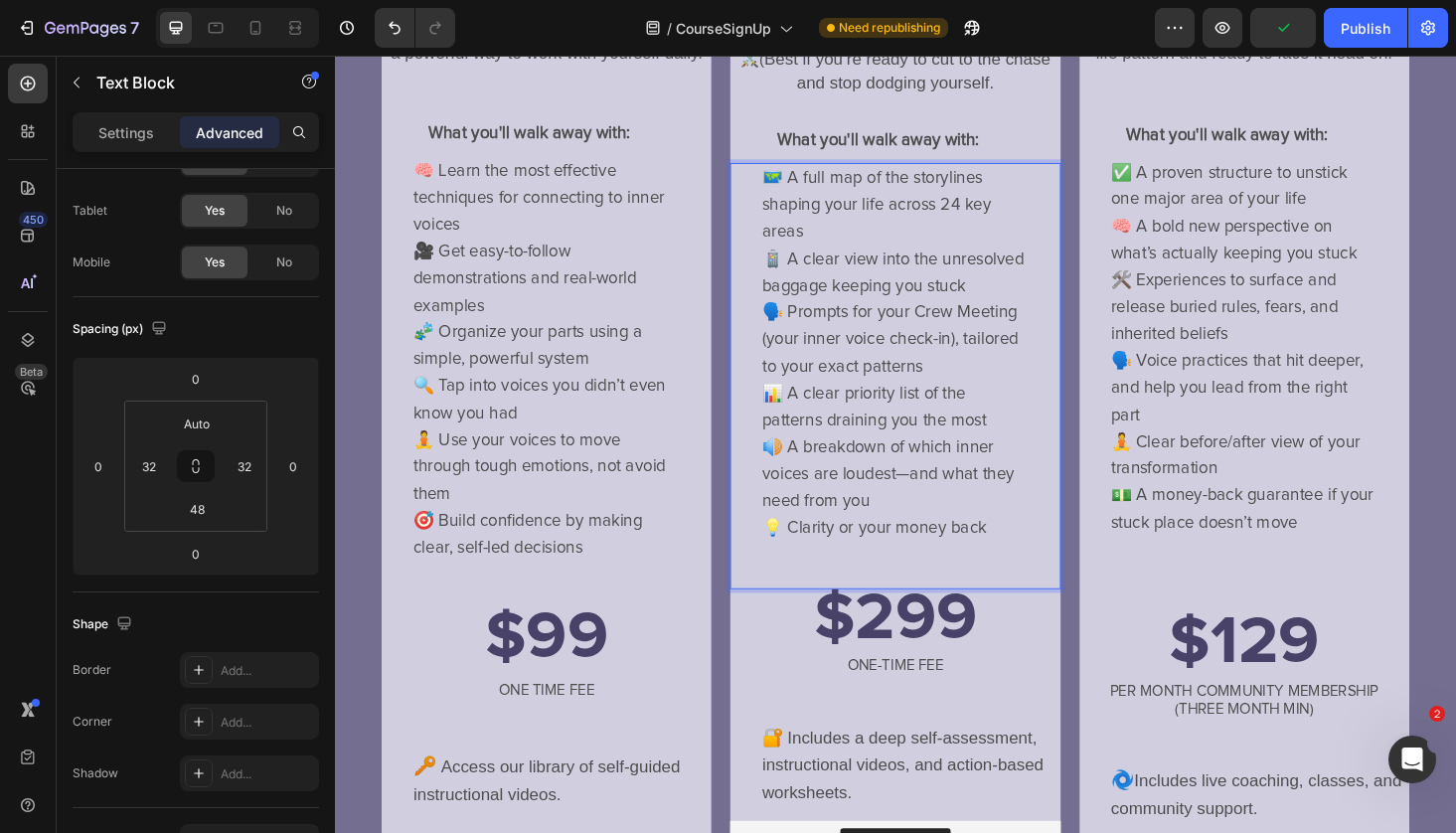 click on "🗺️ A full map of the storylines shaping your life across 24 key areas 🧳 A clear view into the unresolved baggage keeping you stuck 🗣️ Prompts for your Crew Meeting (your inner voice check-in), tailored to your exact patterns 📊 A clear priority list of the patterns draining you the most 🔊 A breakdown of which inner voices are loudest—and what they need from you 💡 Clarity or your money back" at bounding box center (930, 372) 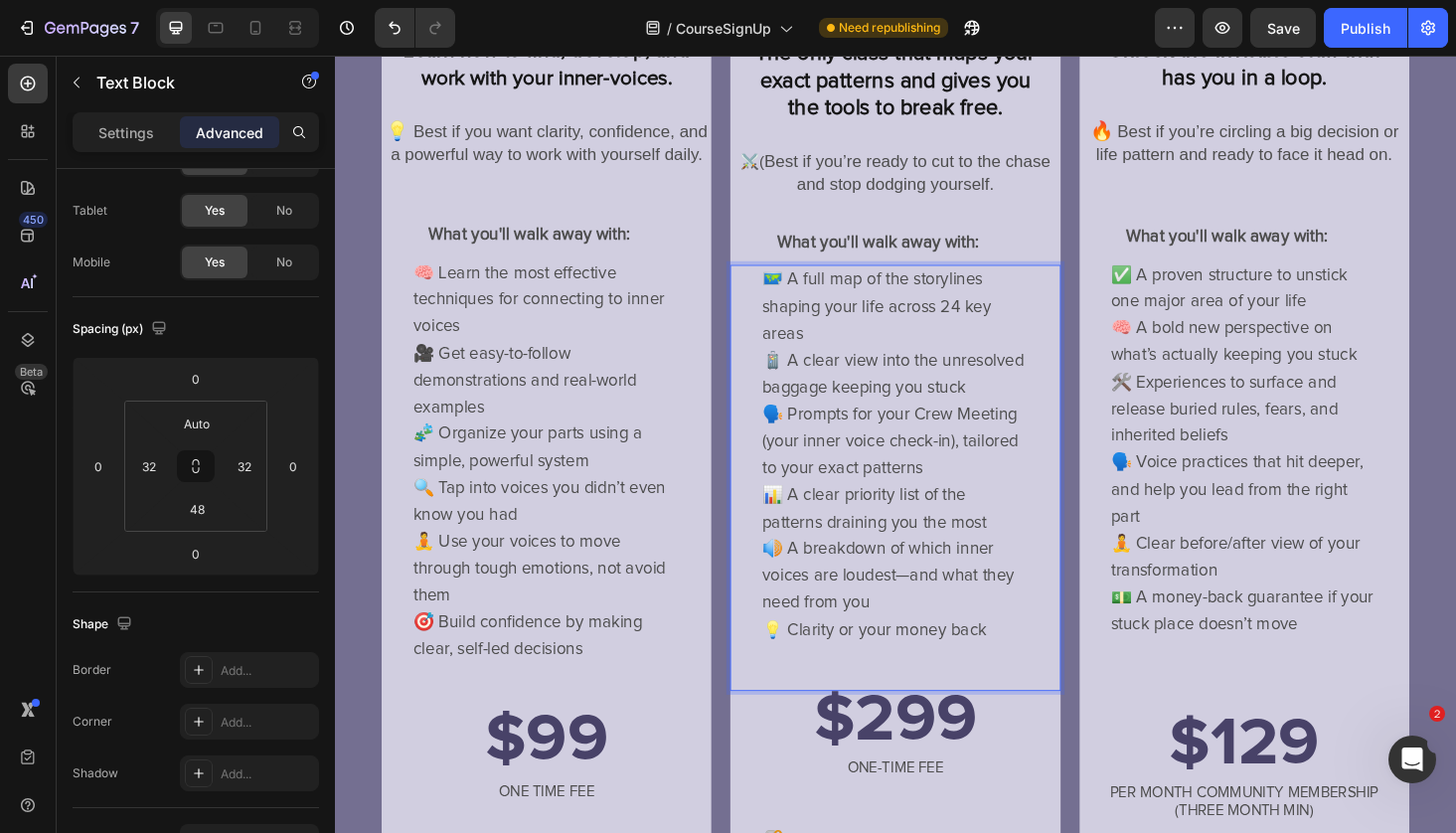 scroll, scrollTop: 452, scrollLeft: 0, axis: vertical 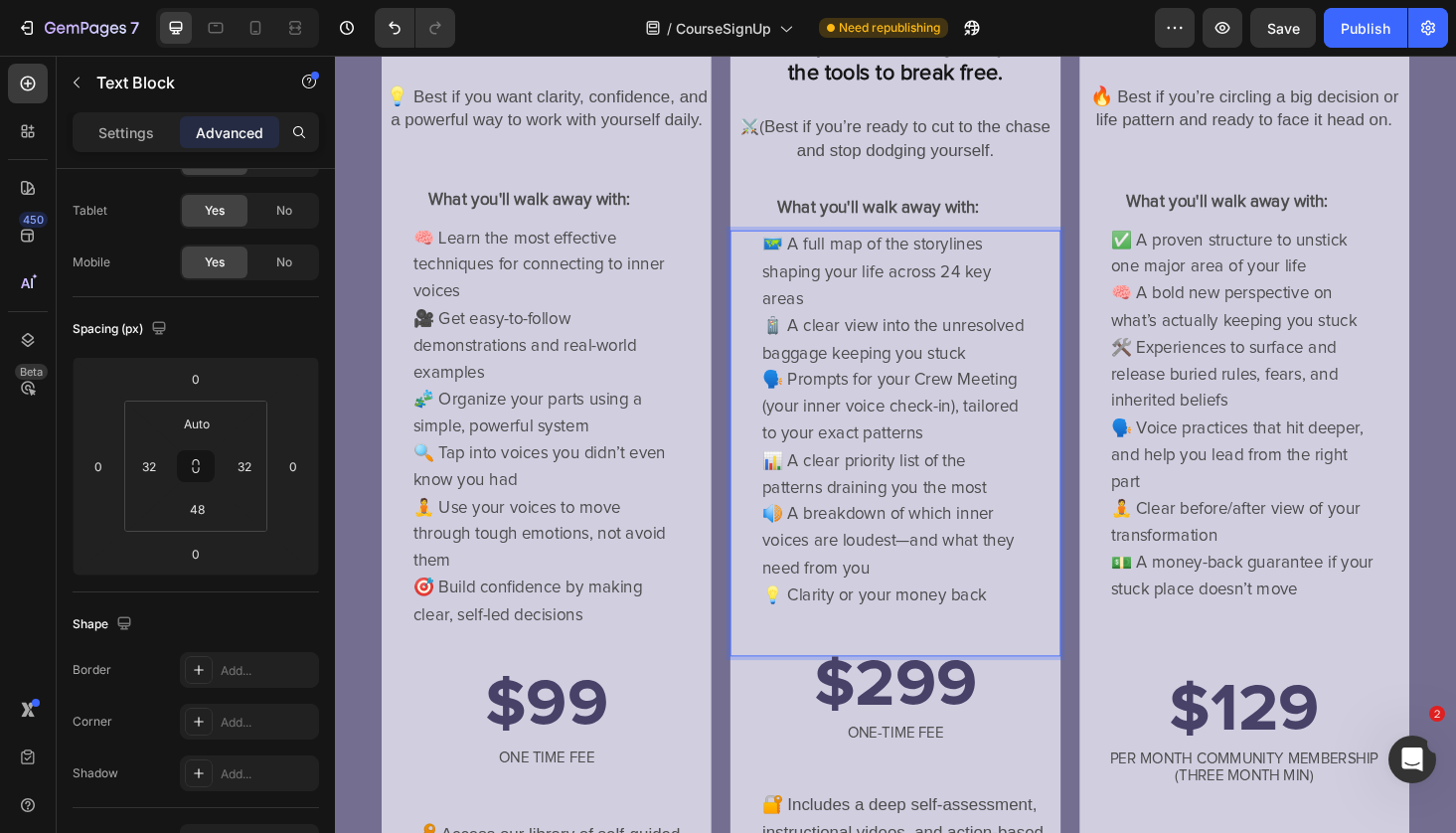 click on "🗣️ Prompts for your Crew Meeting (your inner voice check-in), tailored to your exact patterns" at bounding box center [925, 429] 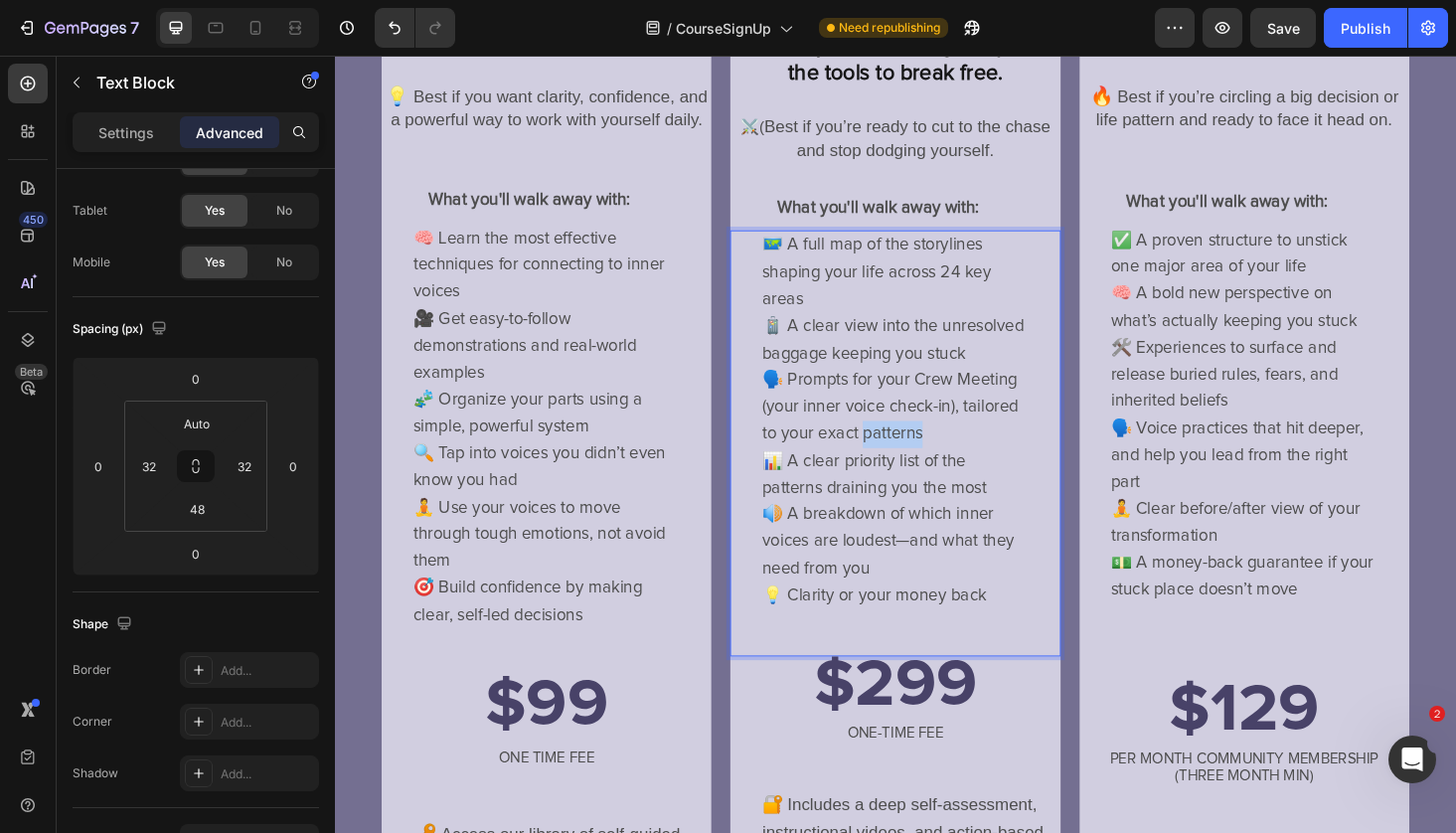 click on "🗣️ Prompts for your Crew Meeting (your inner voice check-in), tailored to your exact patterns" at bounding box center (925, 429) 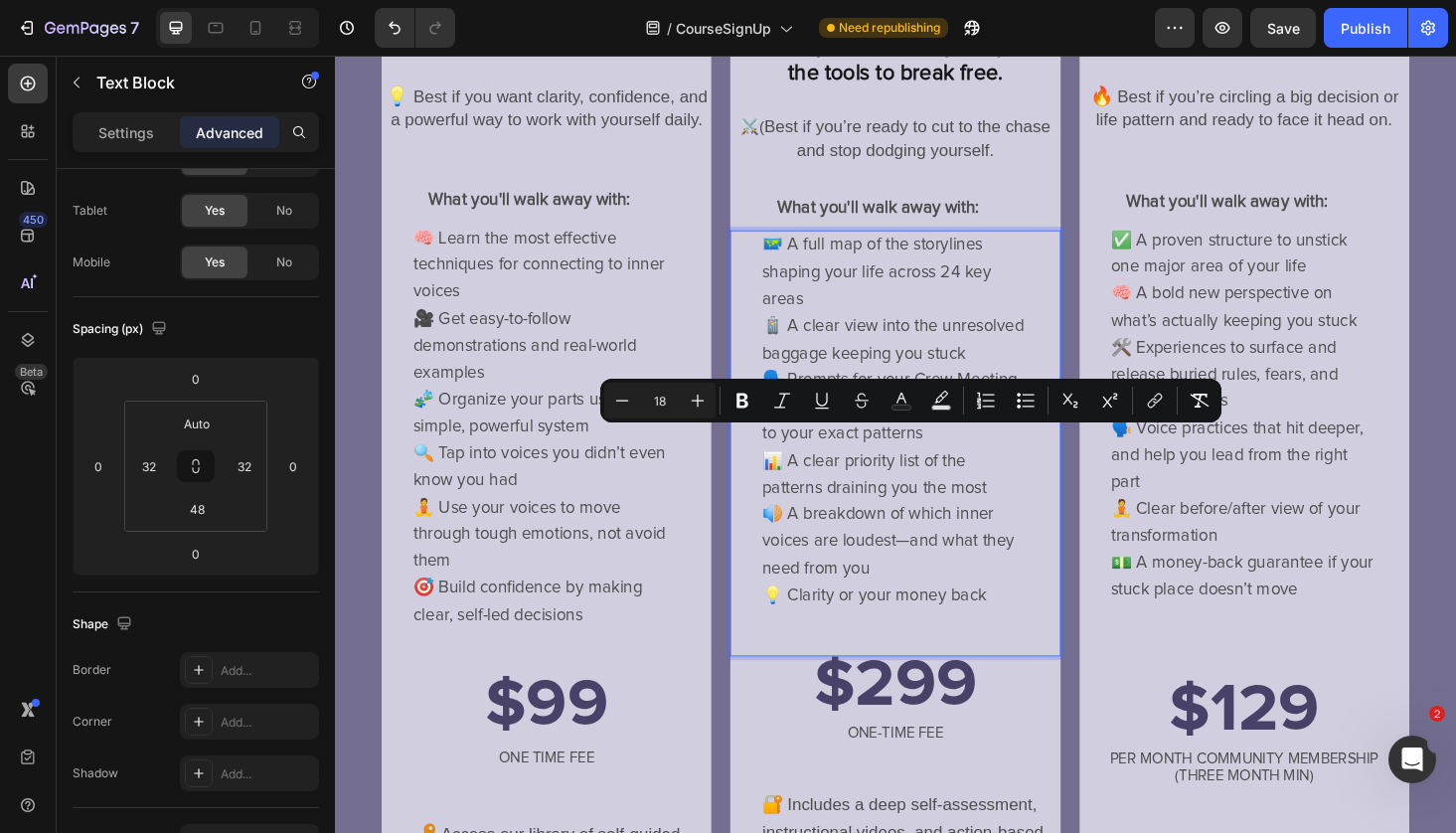 click on "📊 A clear priority list of the patterns draining you the most" at bounding box center [908, 501] 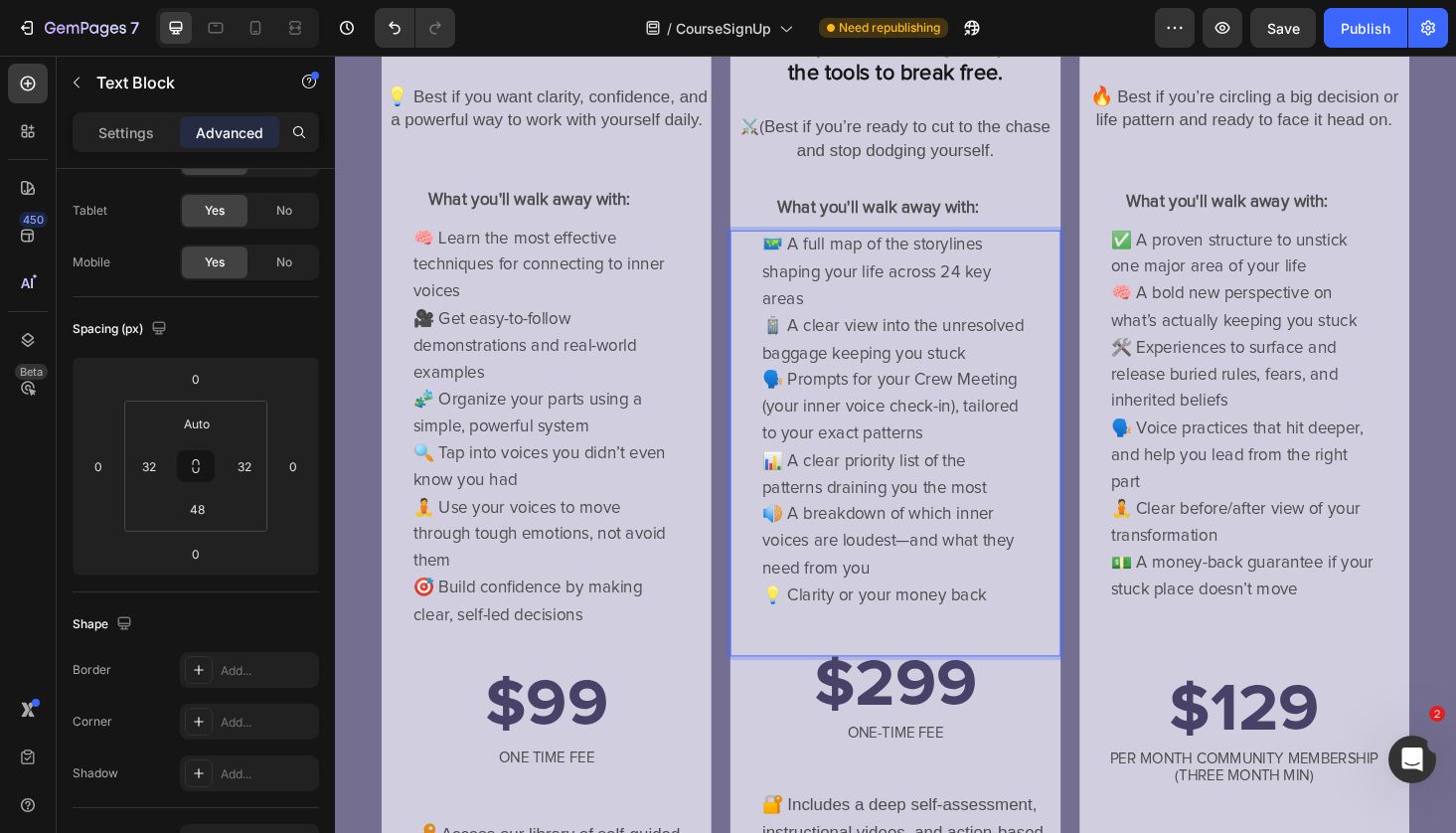 click on "🗺️ A full map of the storylines shaping your life across 24 key areas 🧳 A clear view into the unresolved baggage keeping you stuck 🗣️ Prompts for your Crew Meeting (your inner voice check-in), tailored to your exact patterns 📊 A clear priority list of the patterns draining you the most 🔊 A breakdown of which inner voices are loudest—and what they need from you 💡 Clarity or your money back" at bounding box center [930, 443] 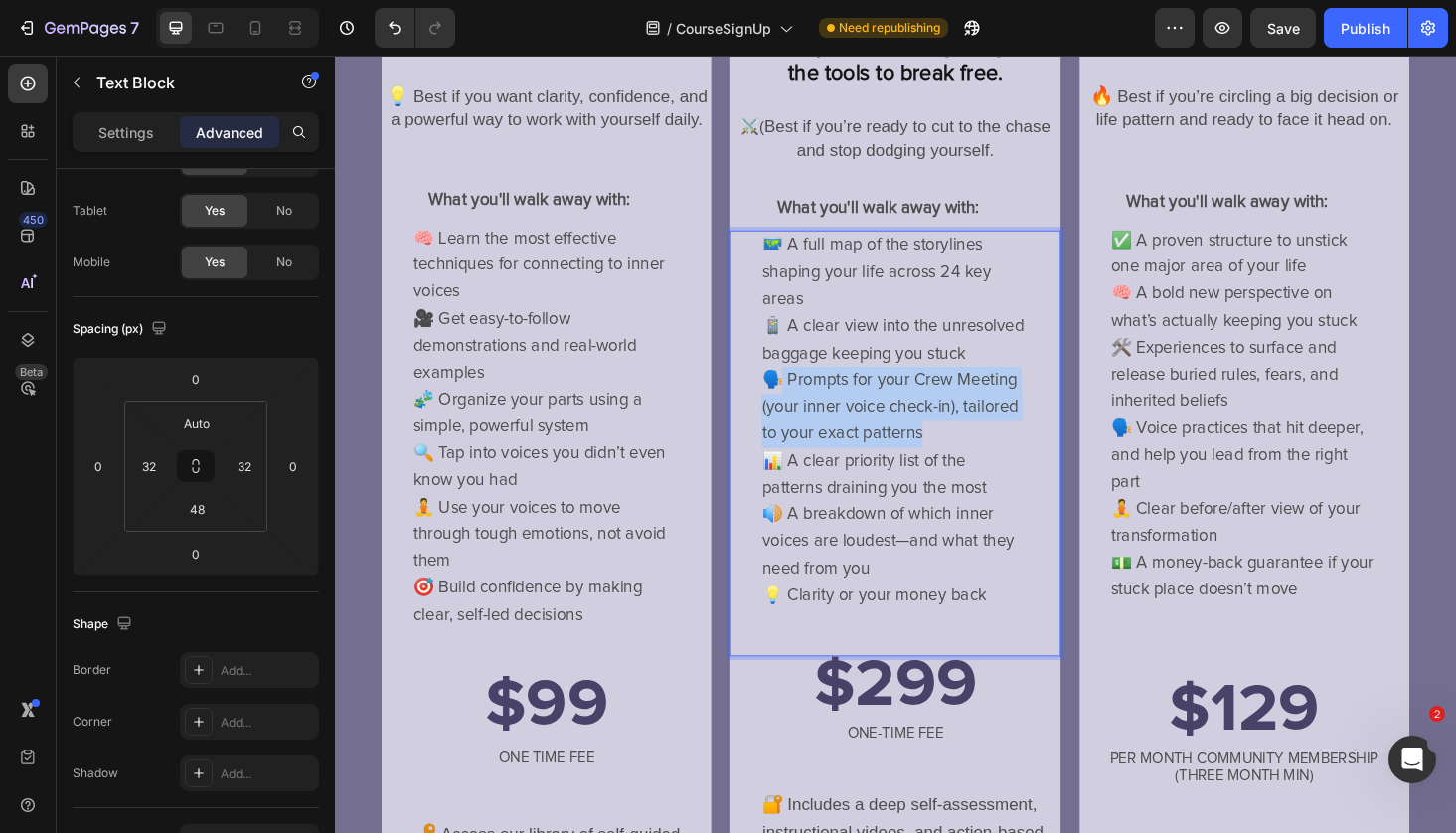 drag, startPoint x: 972, startPoint y: 460, endPoint x: 804, endPoint y: 403, distance: 177.40631 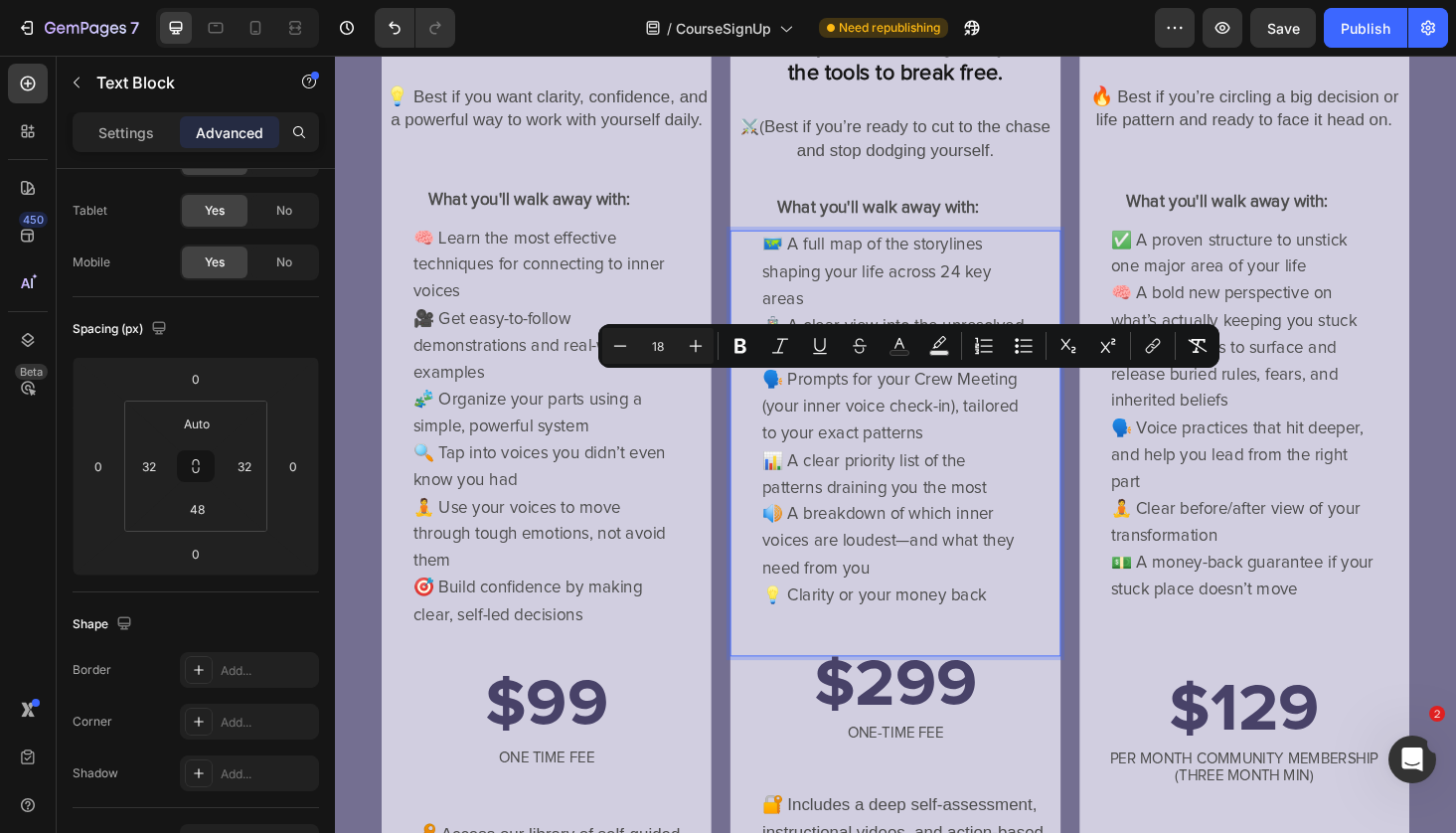 click on "📊 A clear priority list of the patterns draining you the most" at bounding box center (908, 501) 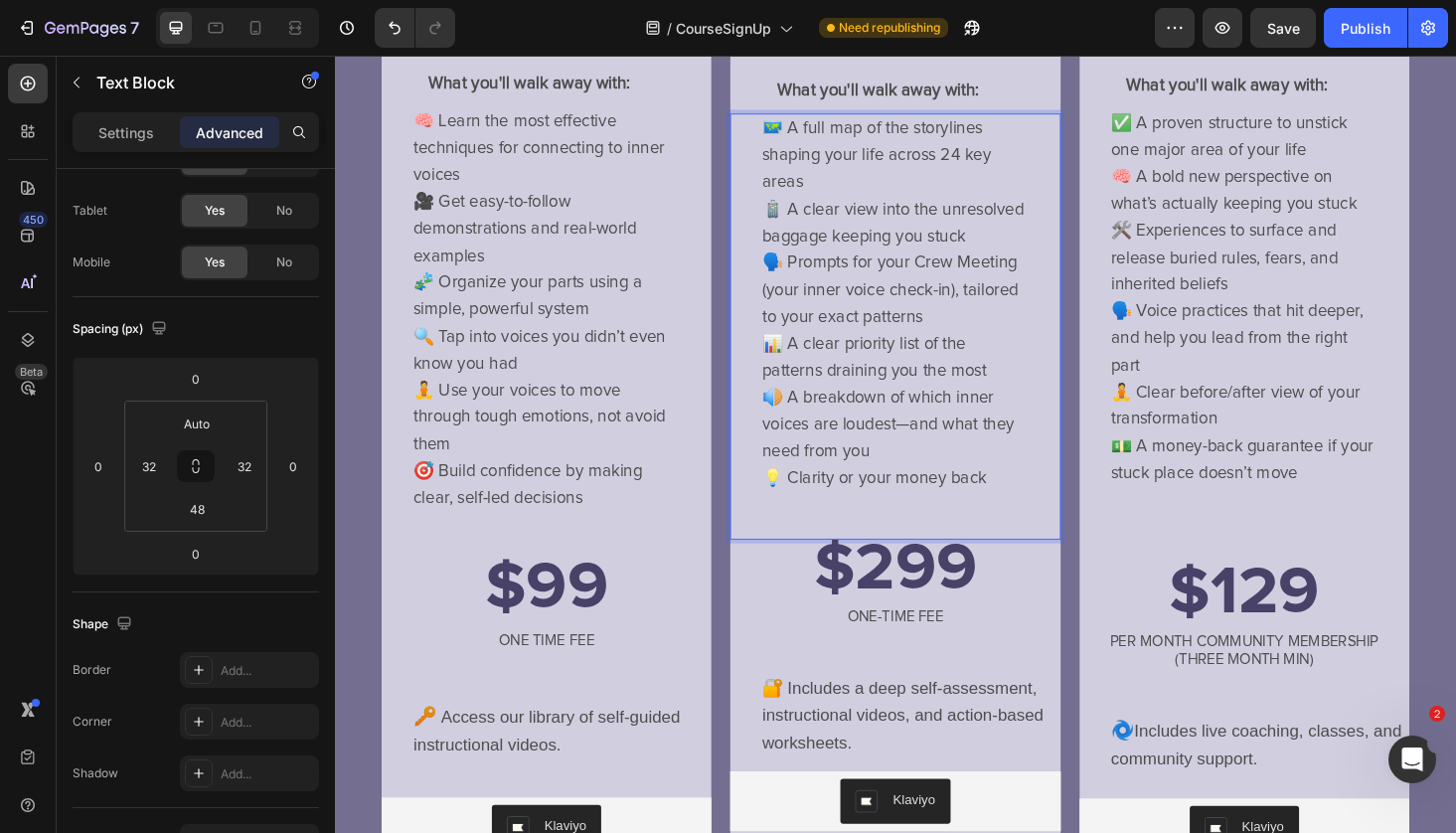 scroll, scrollTop: 573, scrollLeft: 0, axis: vertical 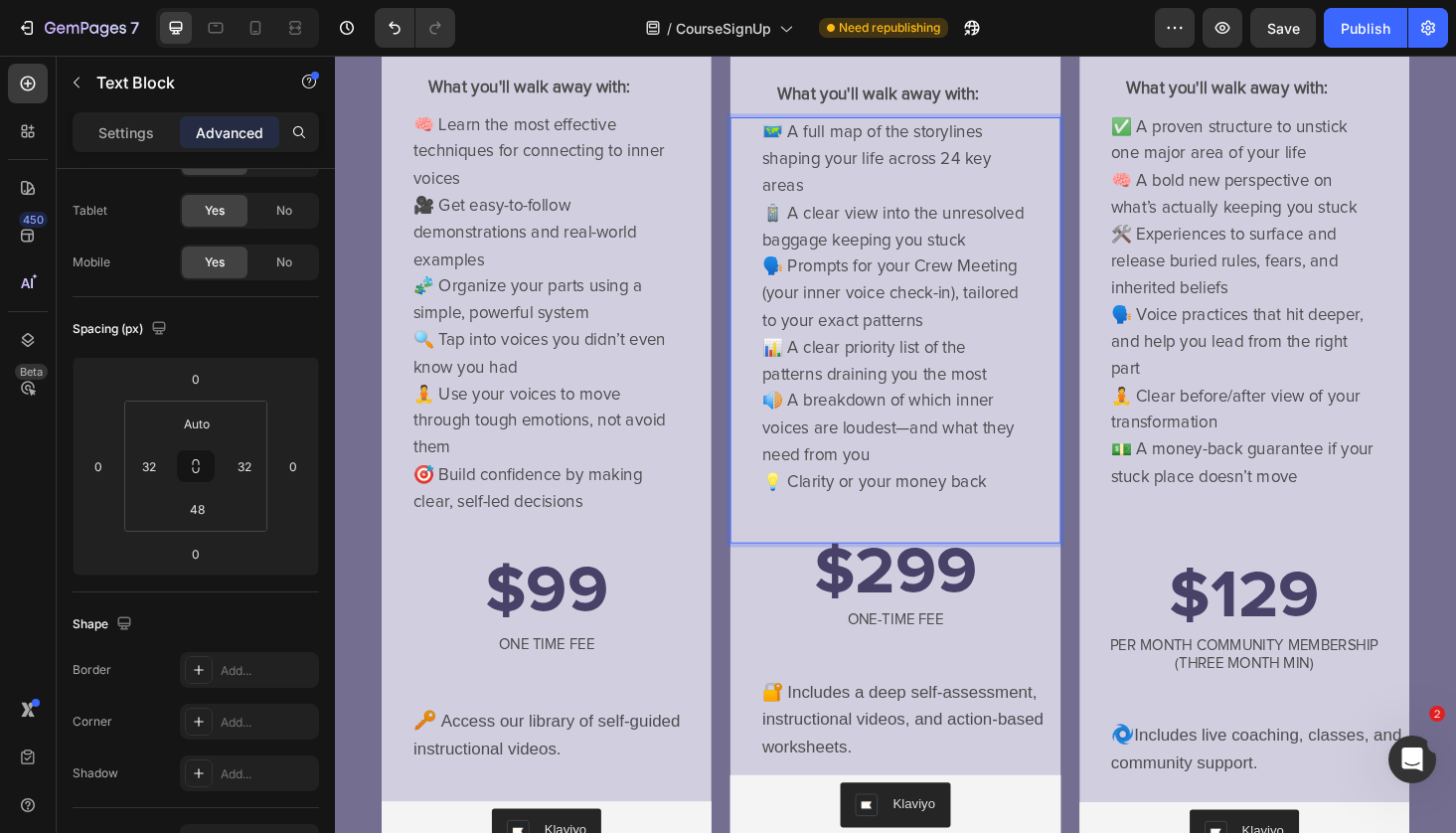 click on "🔊 A breakdown of which inner voices are loudest—and what they need from you" at bounding box center [923, 452] 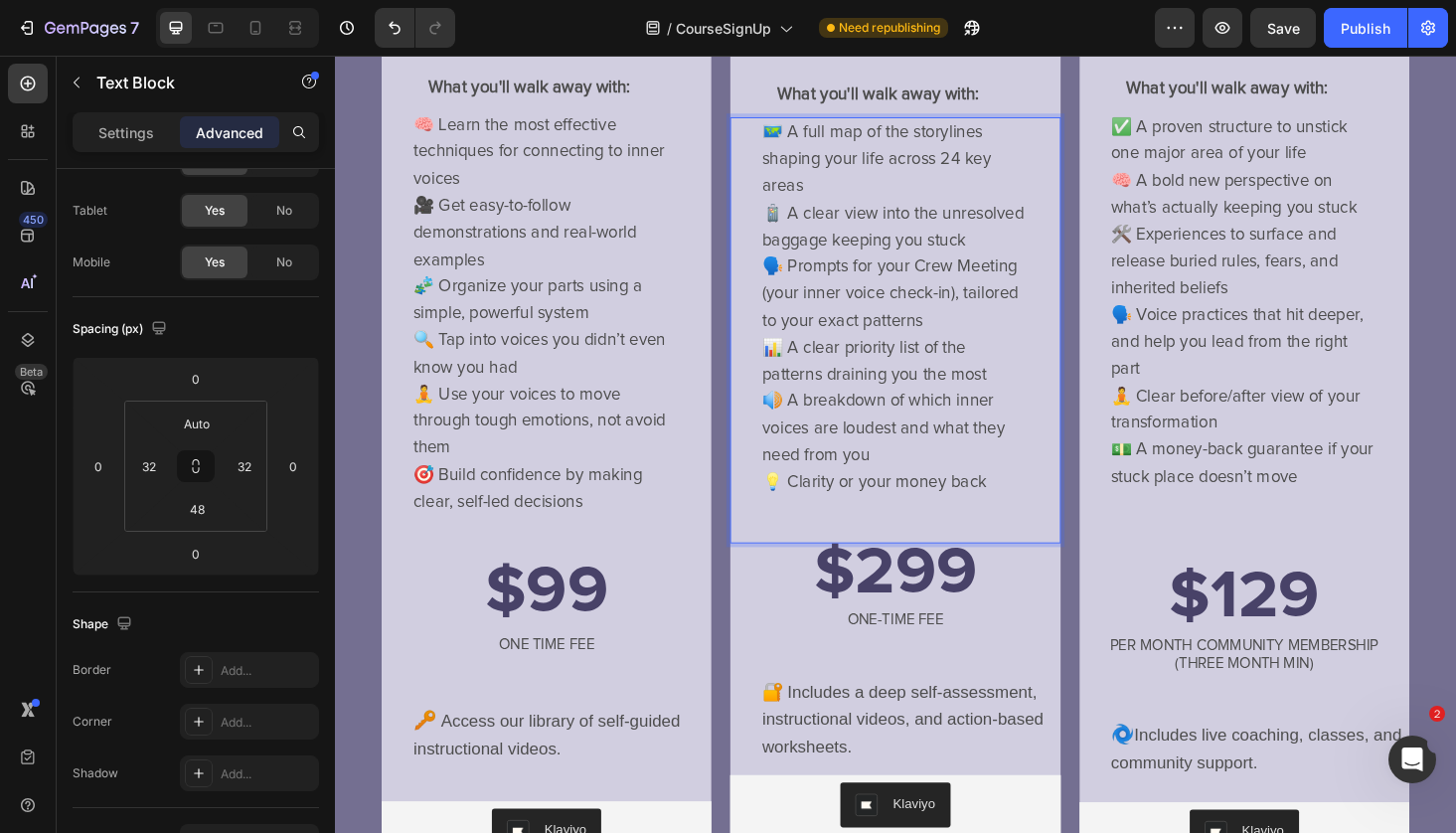 click on "🔊 A breakdown of which inner voices are loudest and what they need from you" at bounding box center [918, 452] 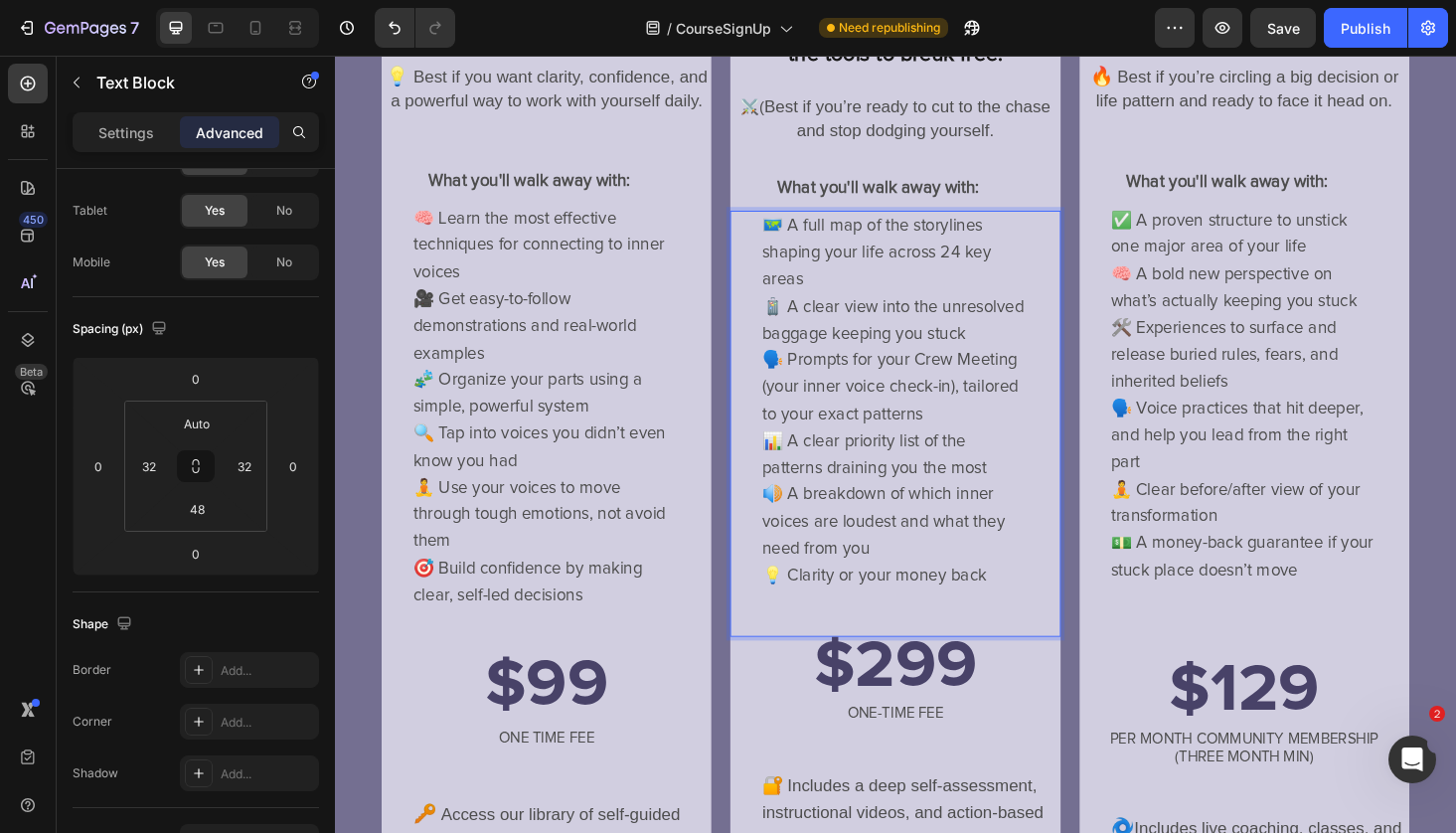 scroll, scrollTop: 451, scrollLeft: 0, axis: vertical 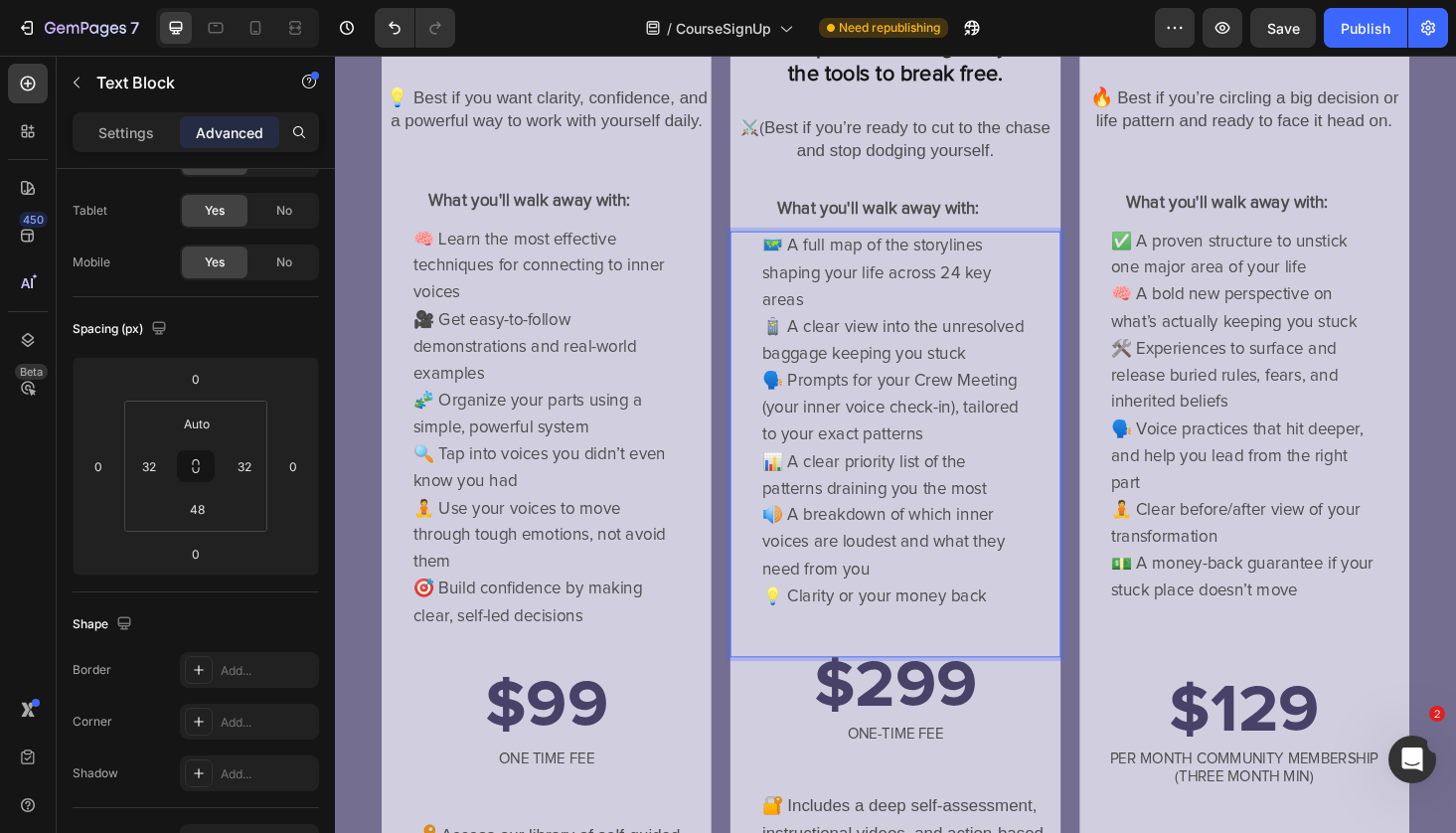 click on "🗺️ A full map of the storylines shaping your life across 24 key areas 🧳 A clear view into the unresolved baggage keeping you stuck 🗣️ Prompts for your Crew Meeting (your inner voice check-in), tailored to your exact patterns 📊 A clear priority list of the patterns draining you the most 🔊 A breakdown of which inner voices are loudest and what they need from you 💡 Clarity or your money back" at bounding box center (930, 444) 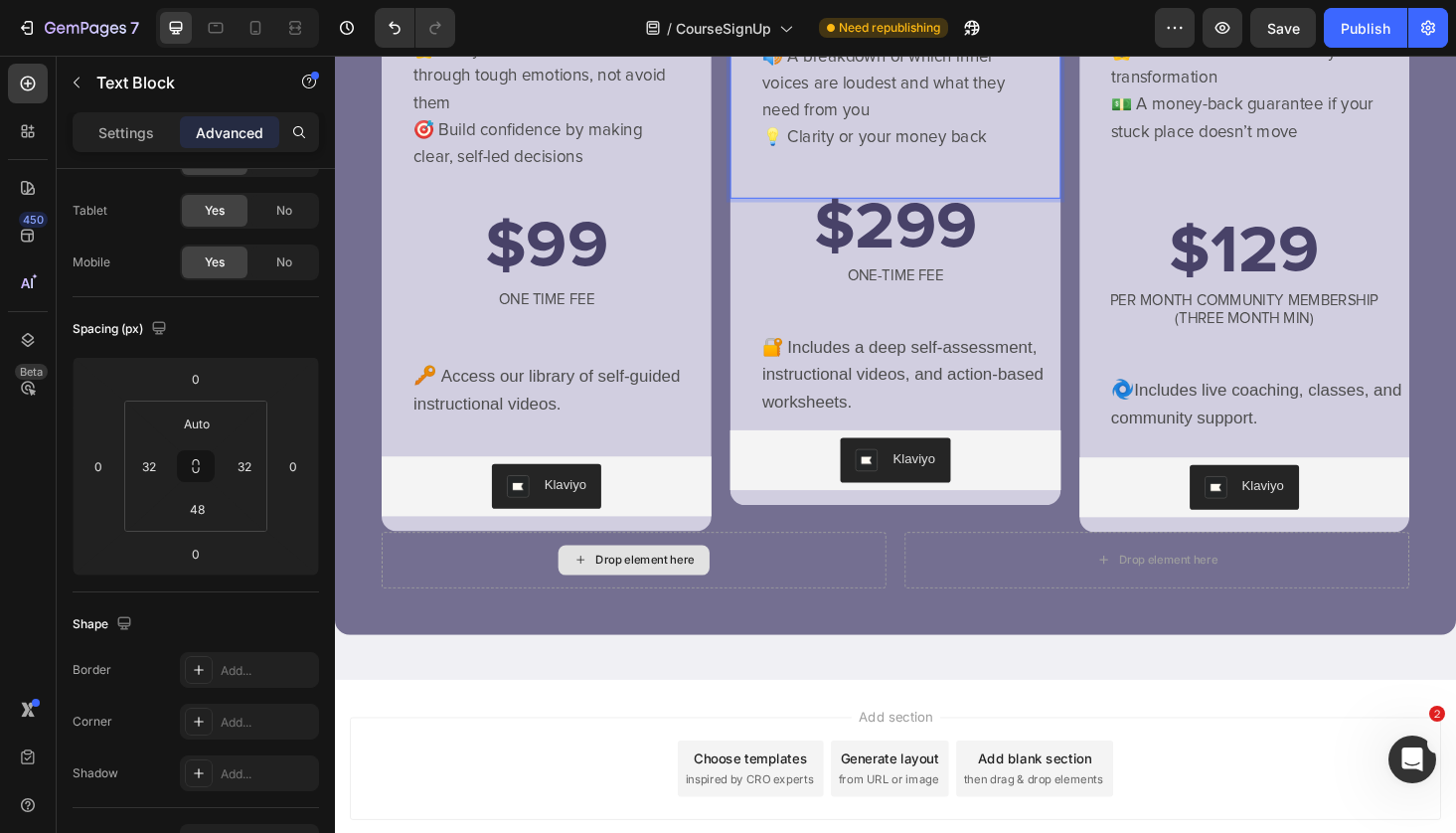 scroll, scrollTop: 911, scrollLeft: 0, axis: vertical 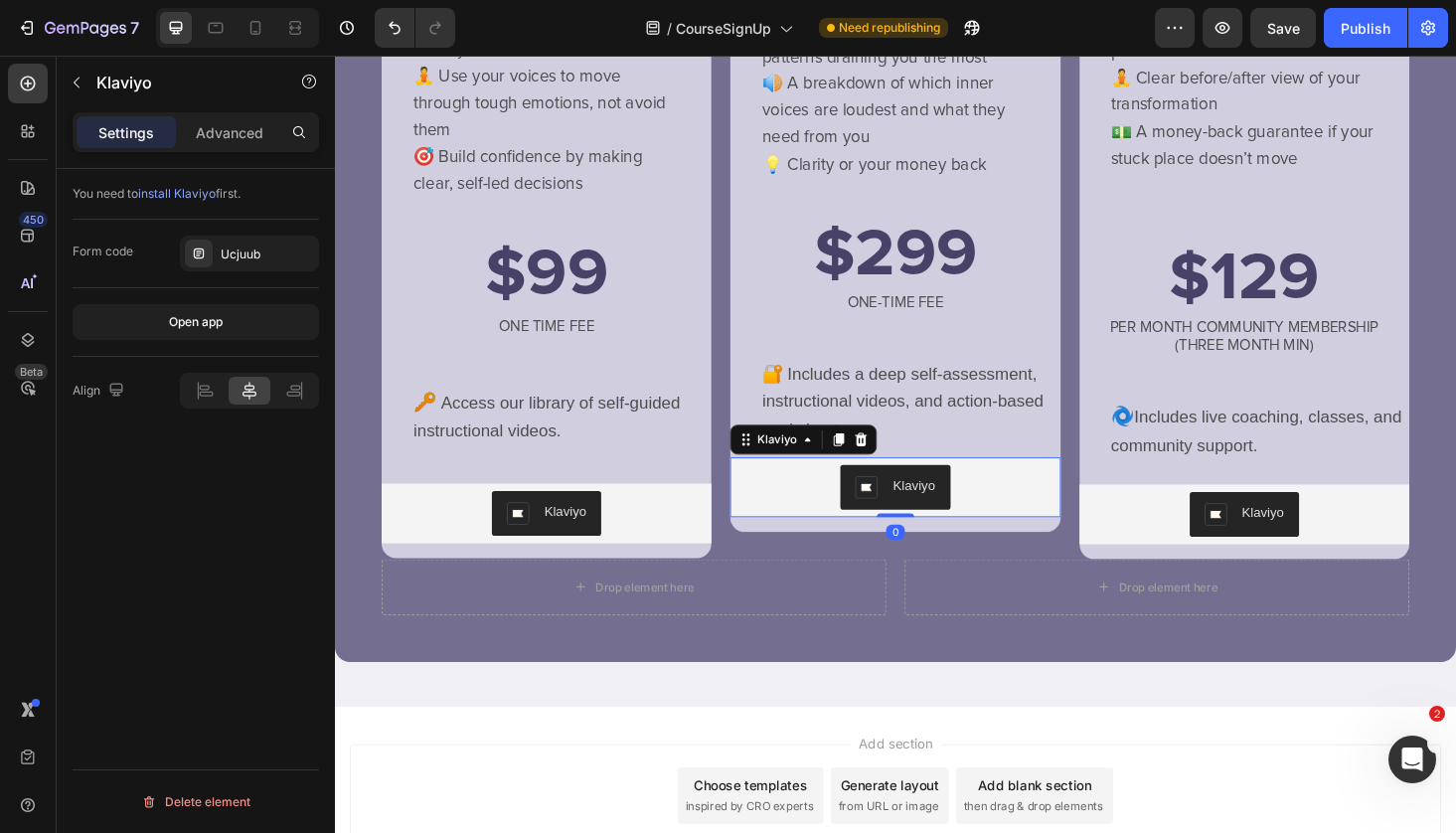 click on "Klaviyo" at bounding box center [950, 513] 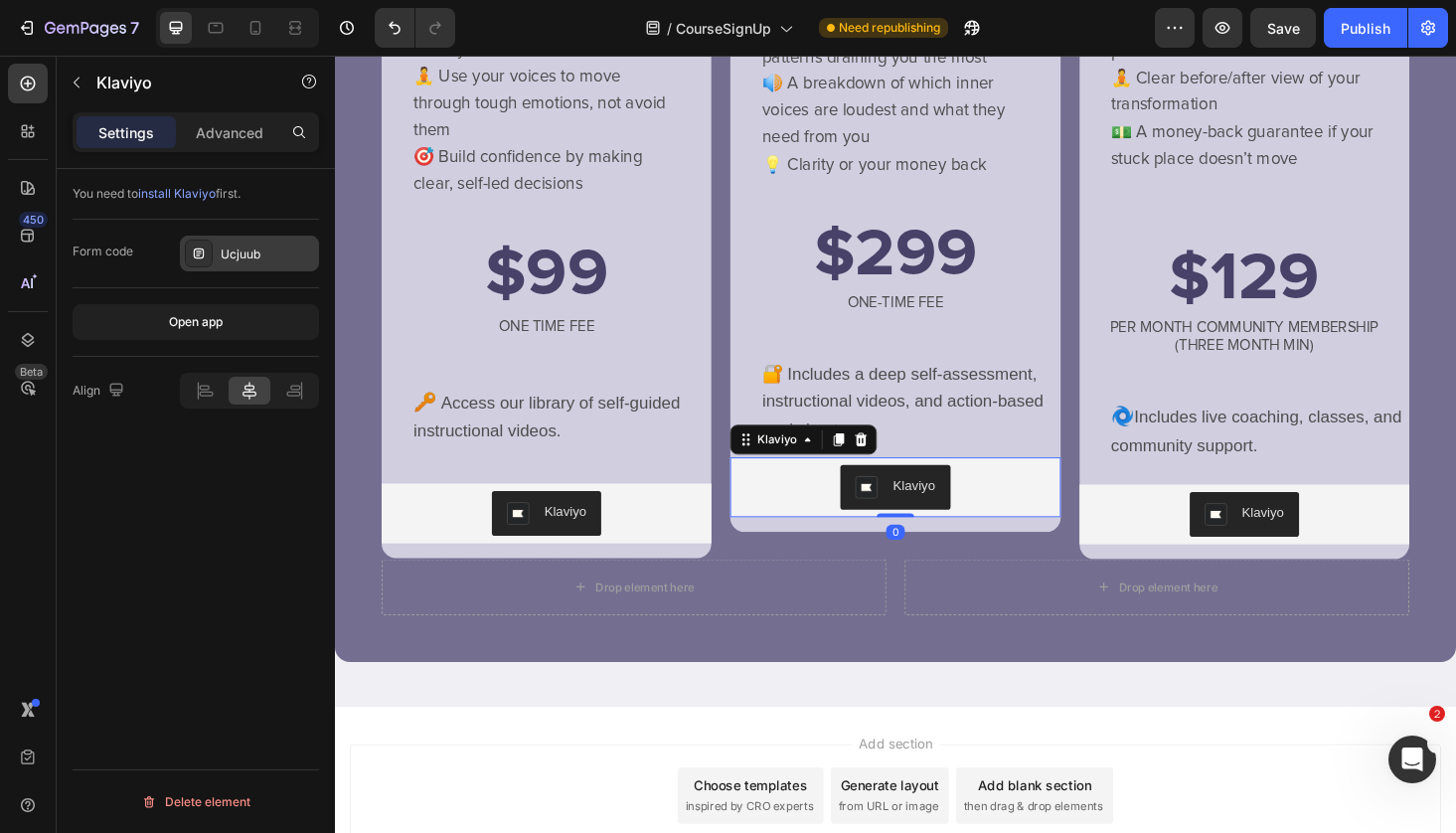 click on "Ucjuub" at bounding box center (267, 254) 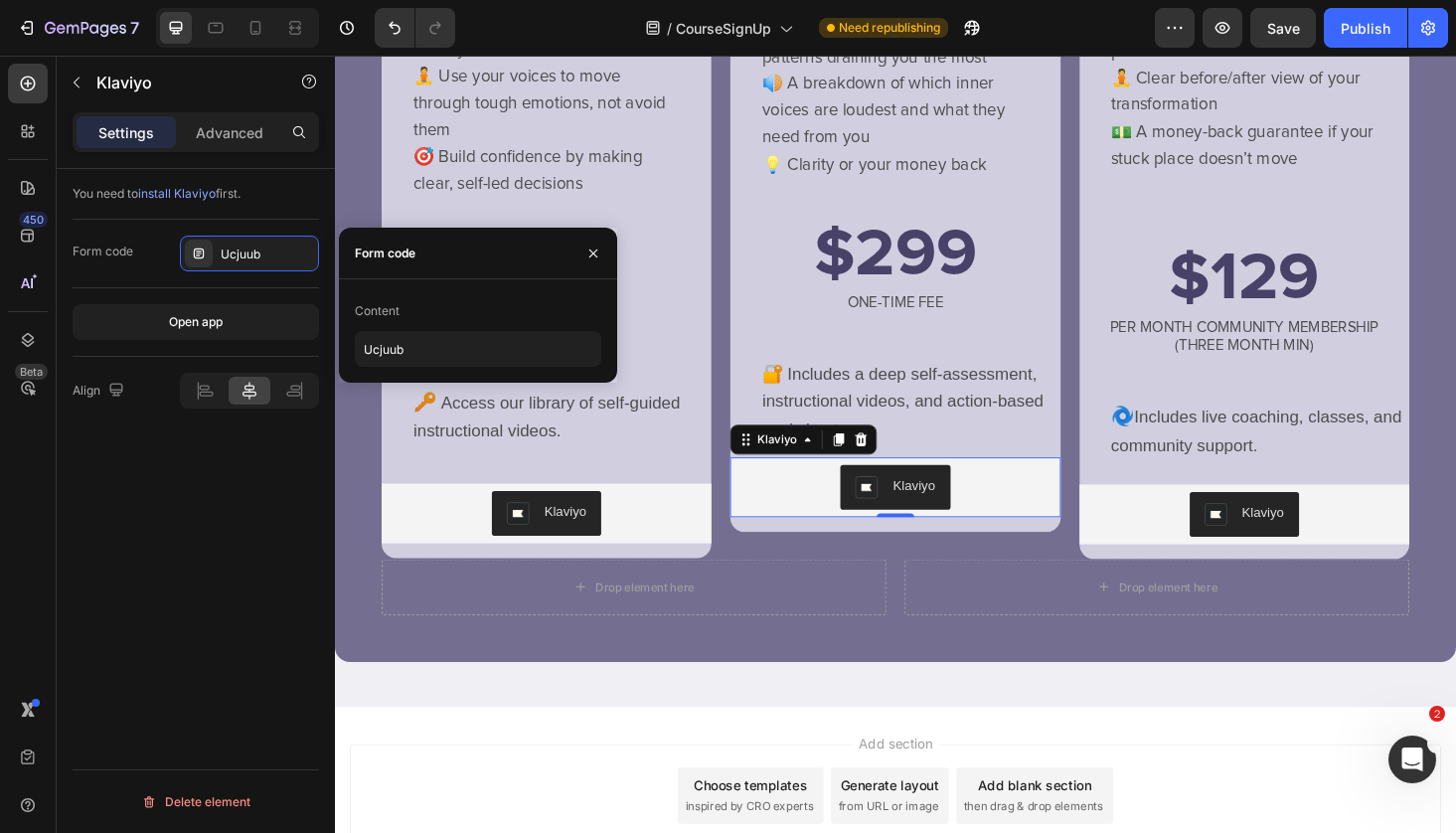 click on "Content Ucjuub" at bounding box center (478, 331) 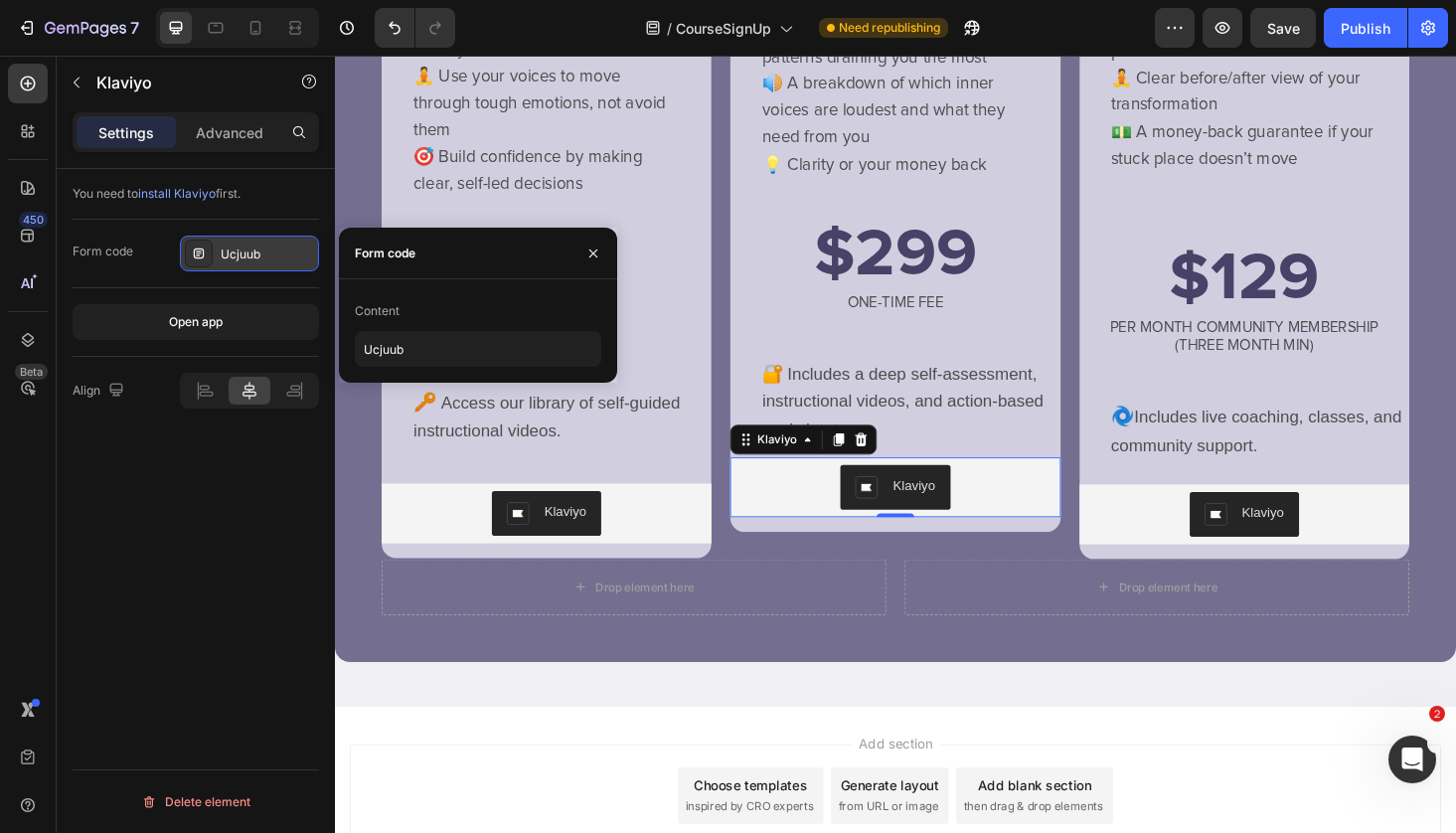 click on "Ucjuub" at bounding box center [267, 254] 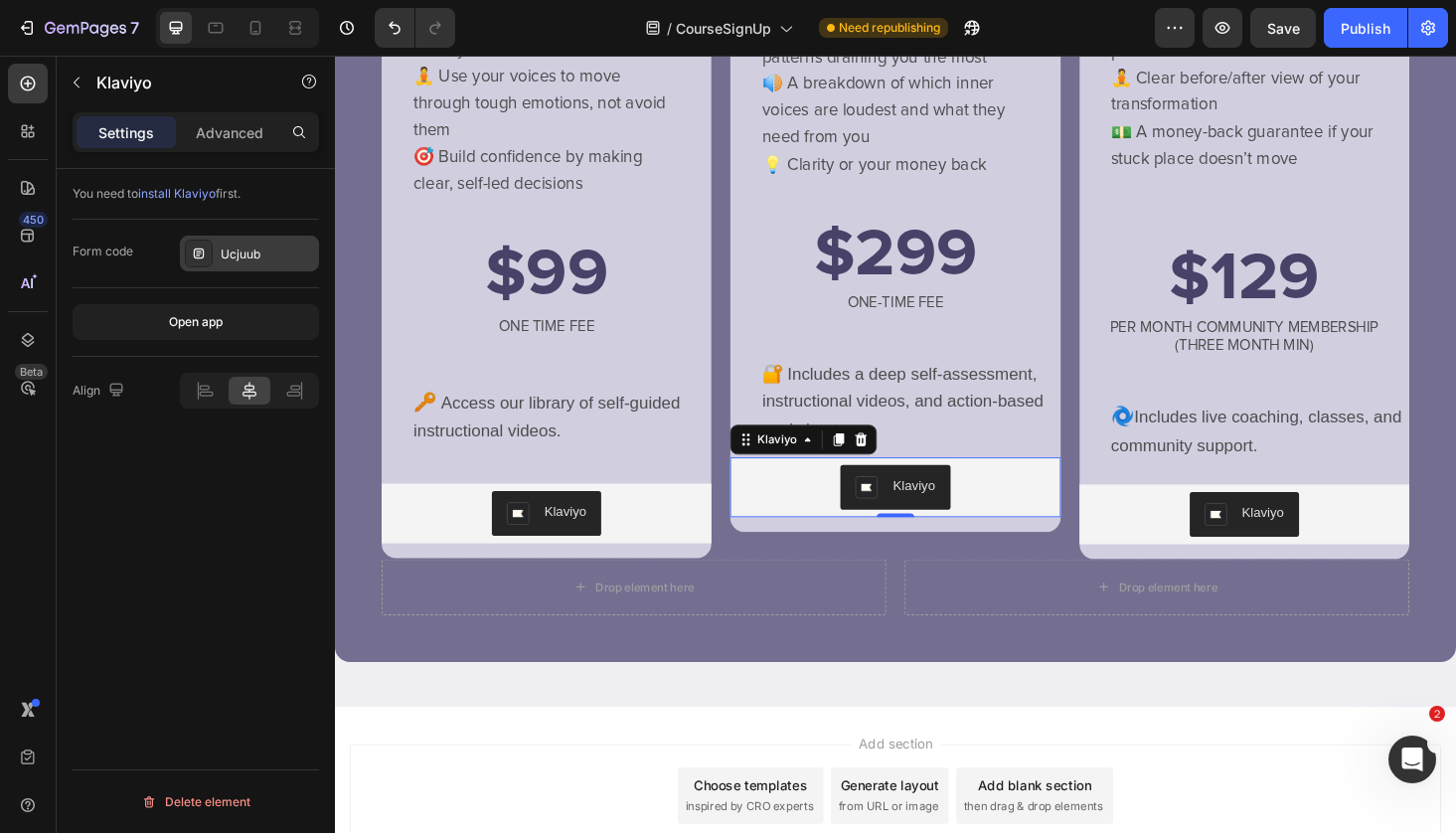 click on "Ucjuub" at bounding box center [267, 254] 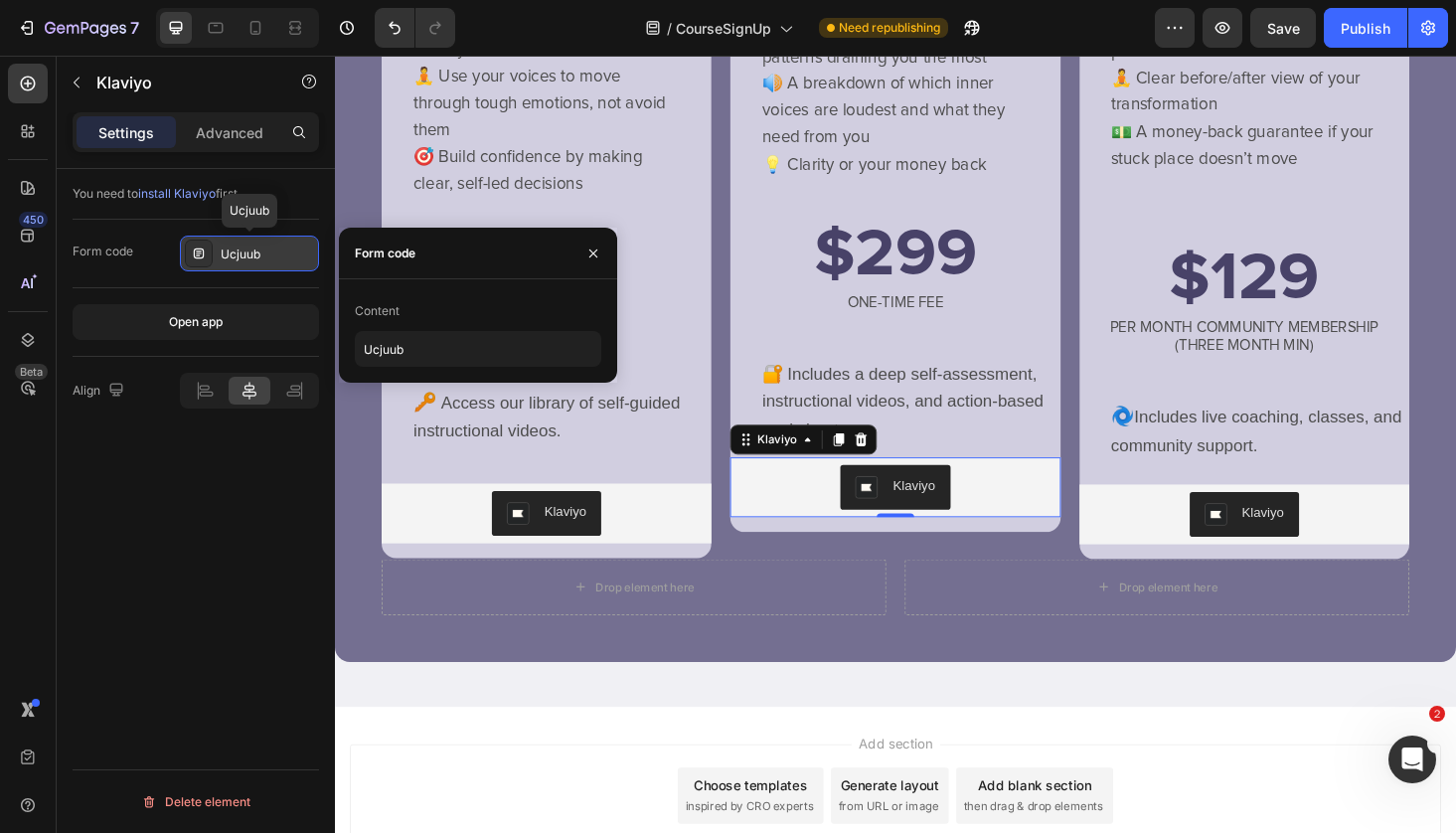 click on "Ucjuub" at bounding box center (267, 254) 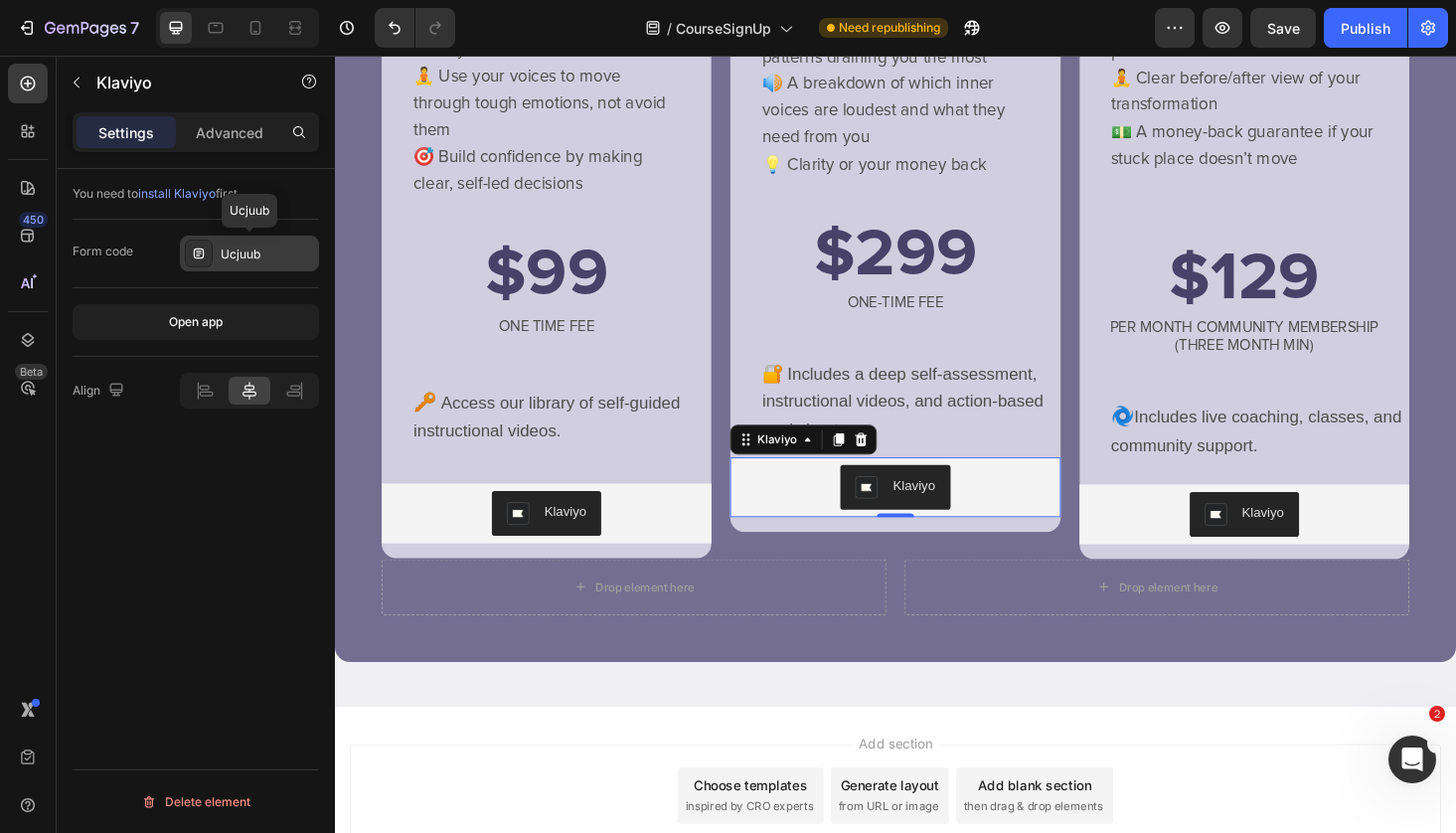 click on "Ucjuub" at bounding box center (267, 254) 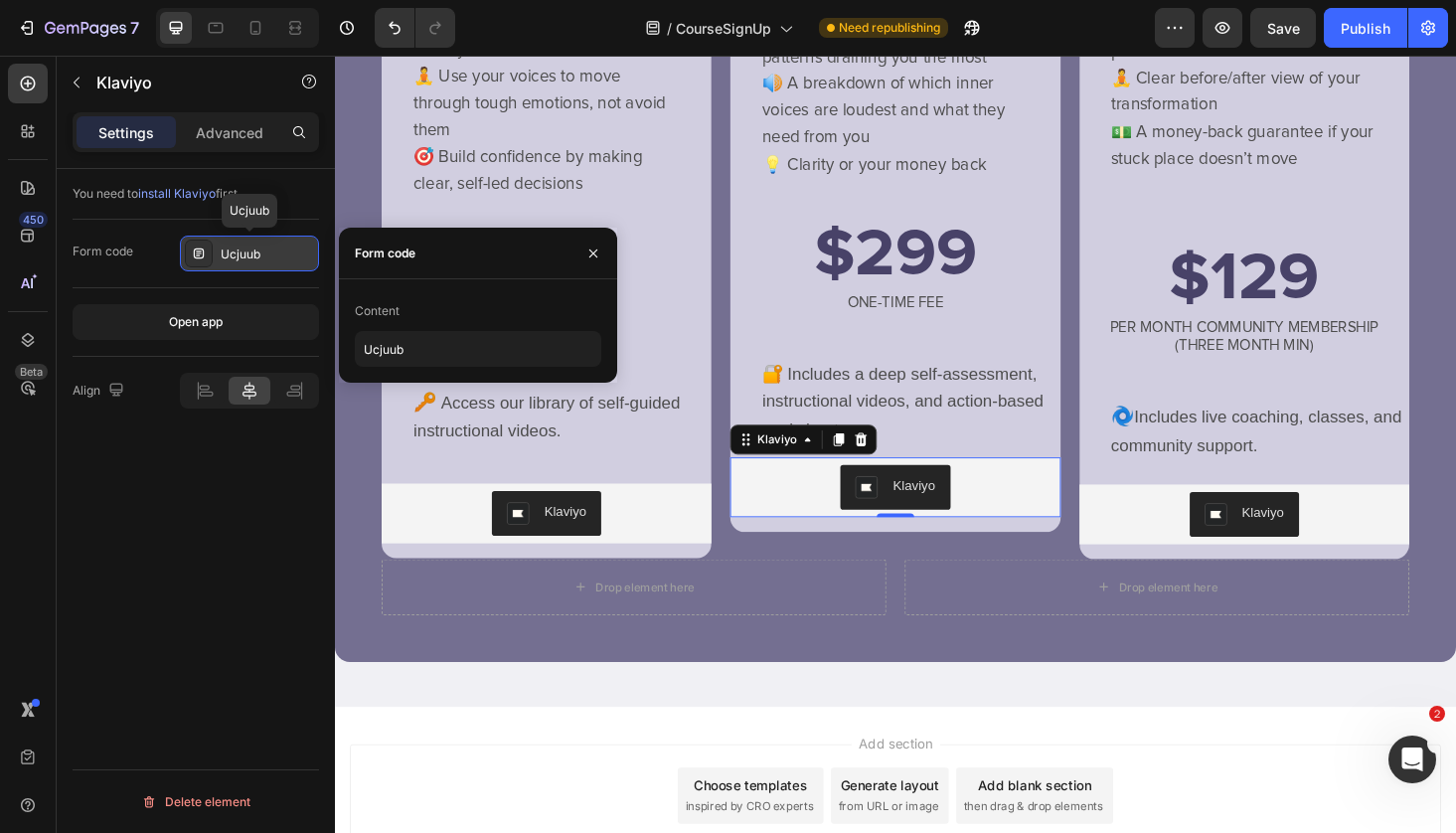 click on "Ucjuub" at bounding box center [267, 254] 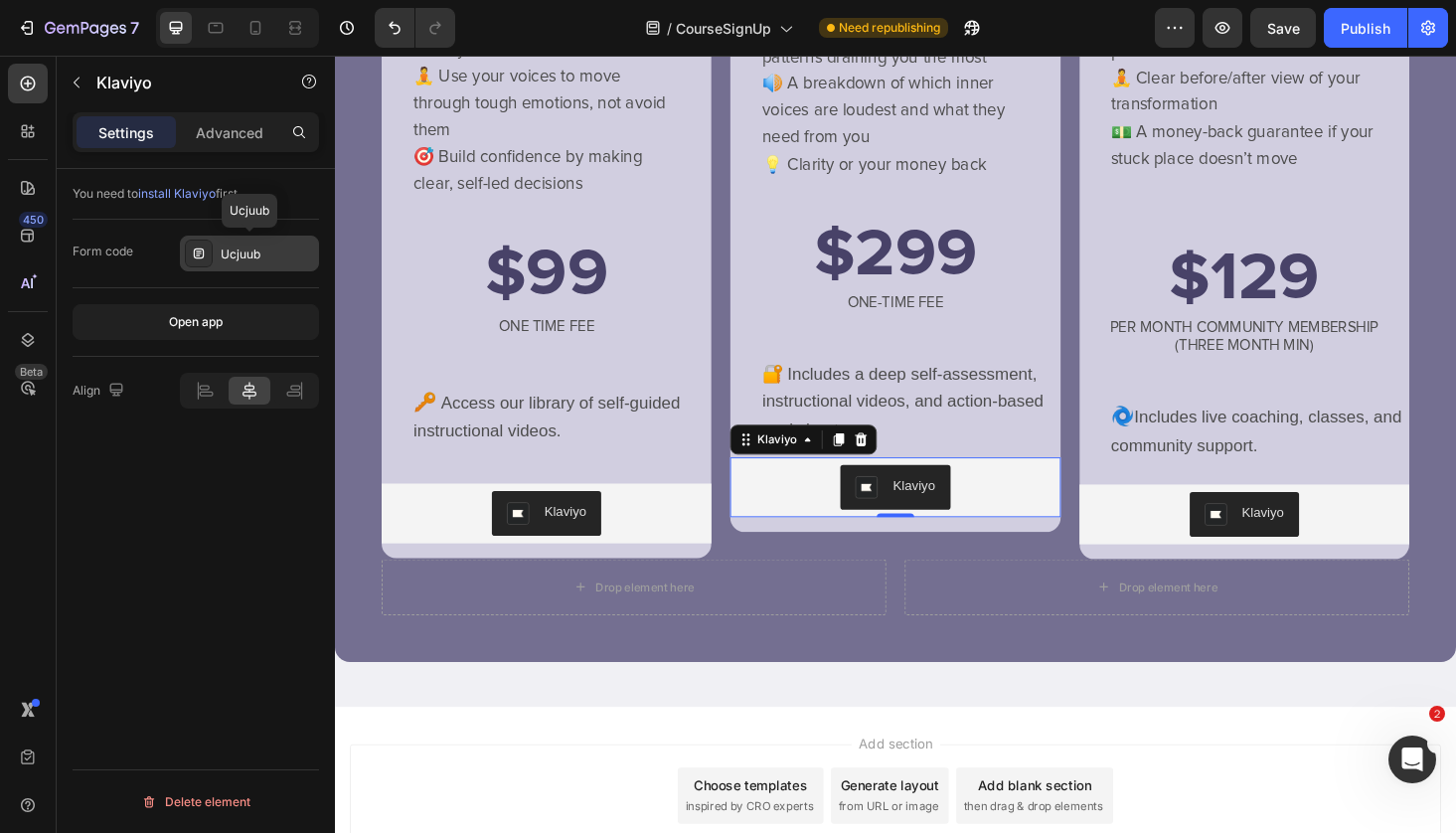 click on "Ucjuub" at bounding box center [267, 254] 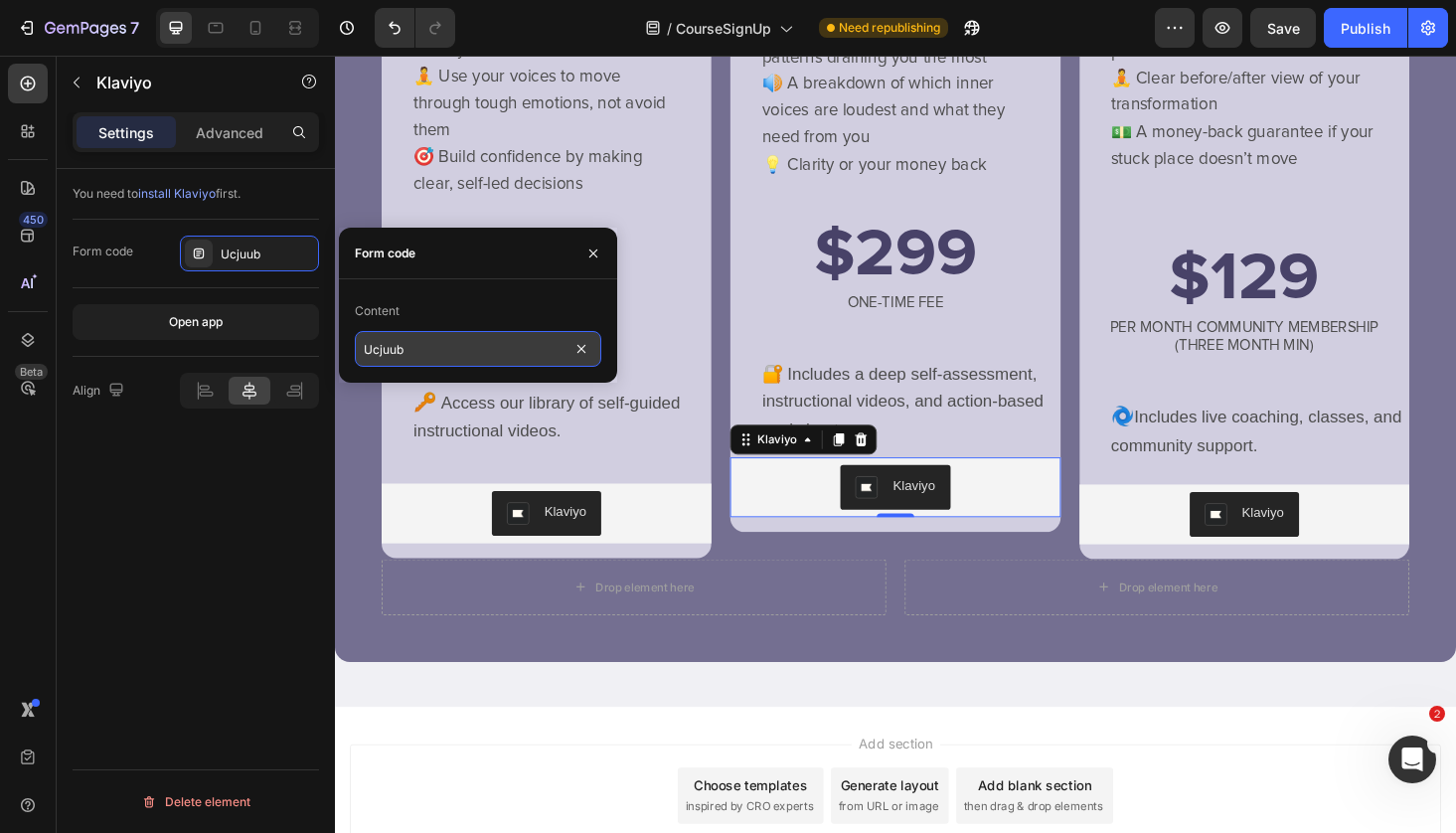 click on "Ucjuub" at bounding box center [478, 349] 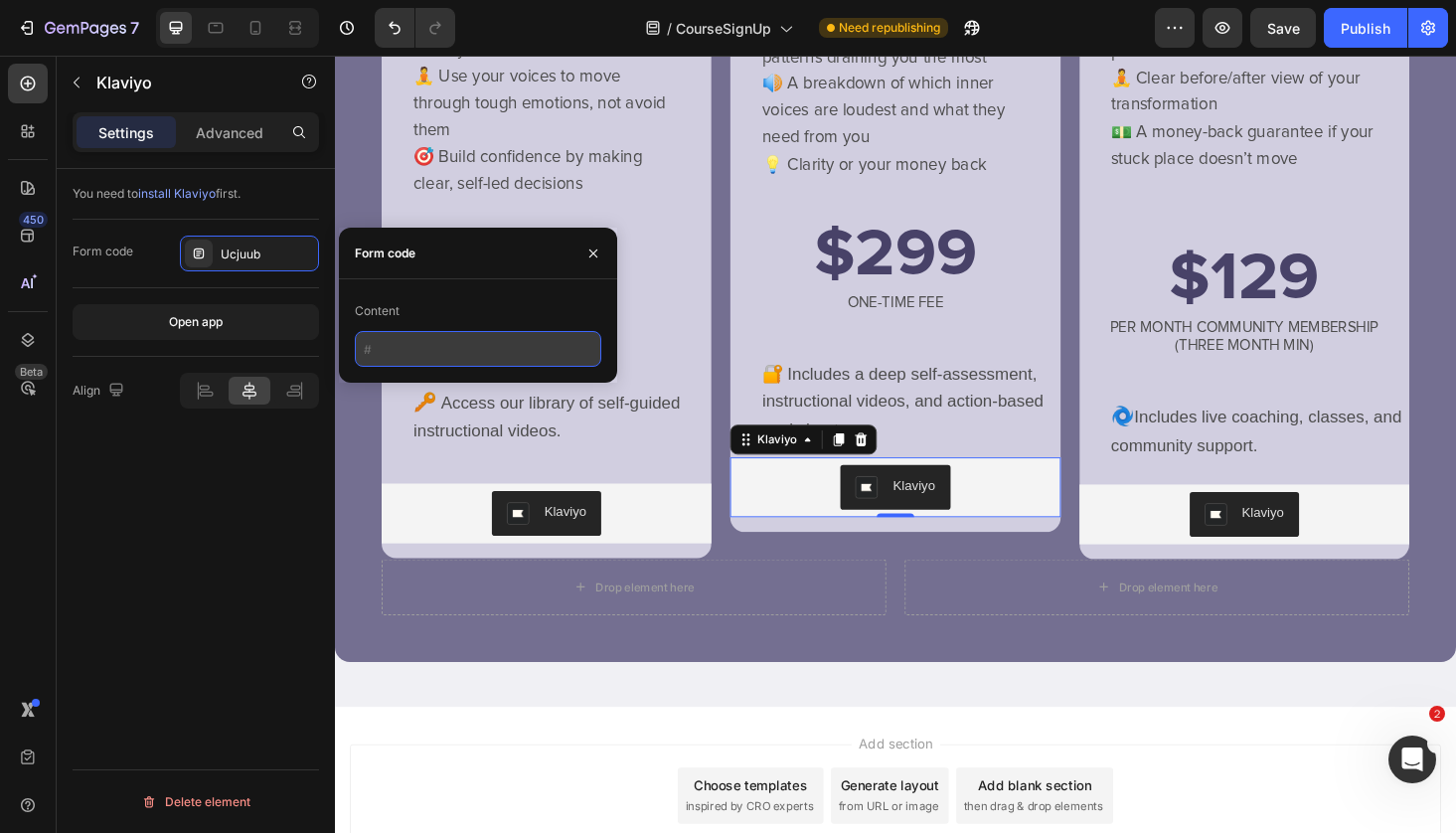 paste on "<div class="klaviyo-form-T7w59n"></div>" 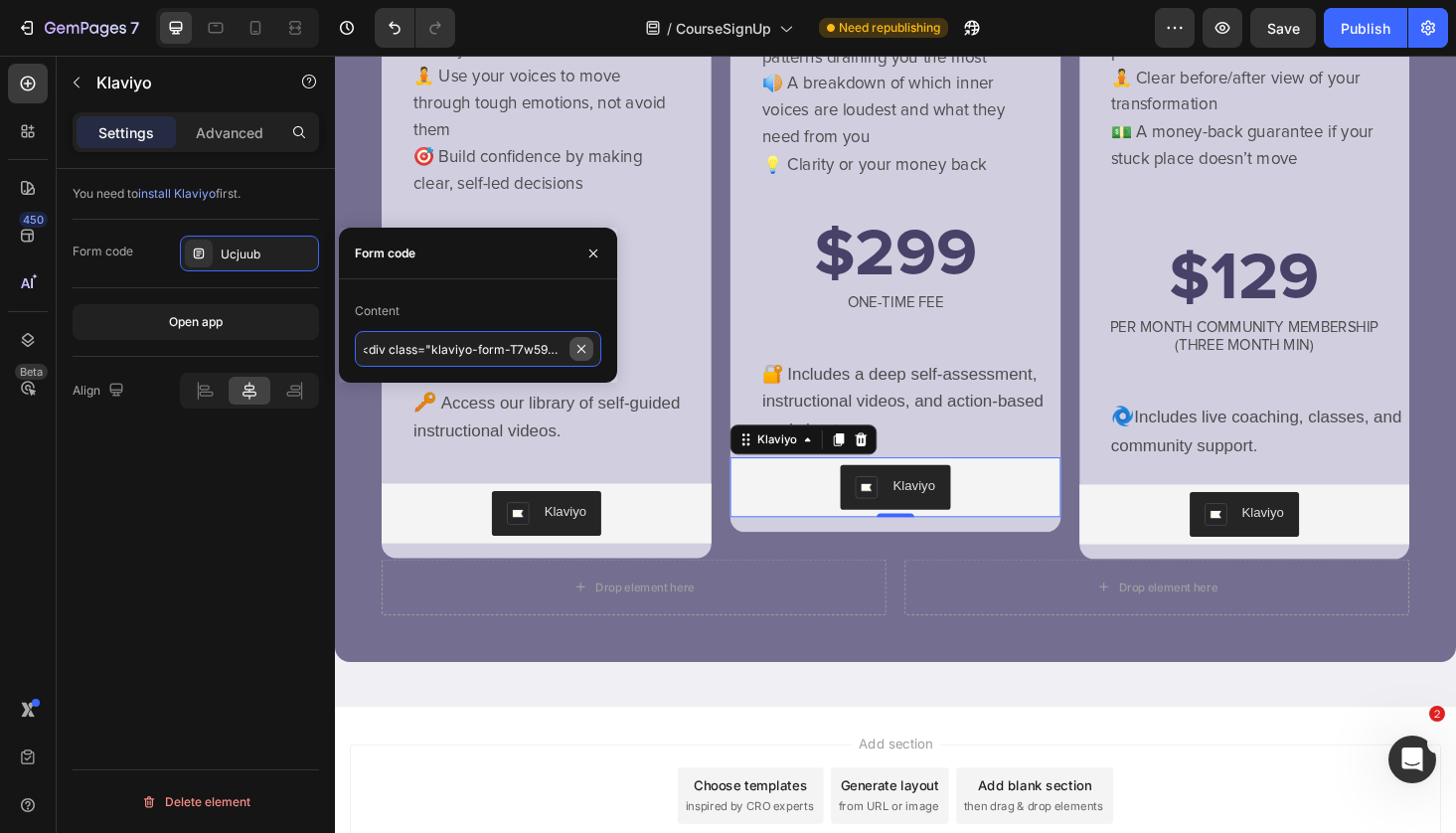scroll, scrollTop: 0, scrollLeft: 0, axis: both 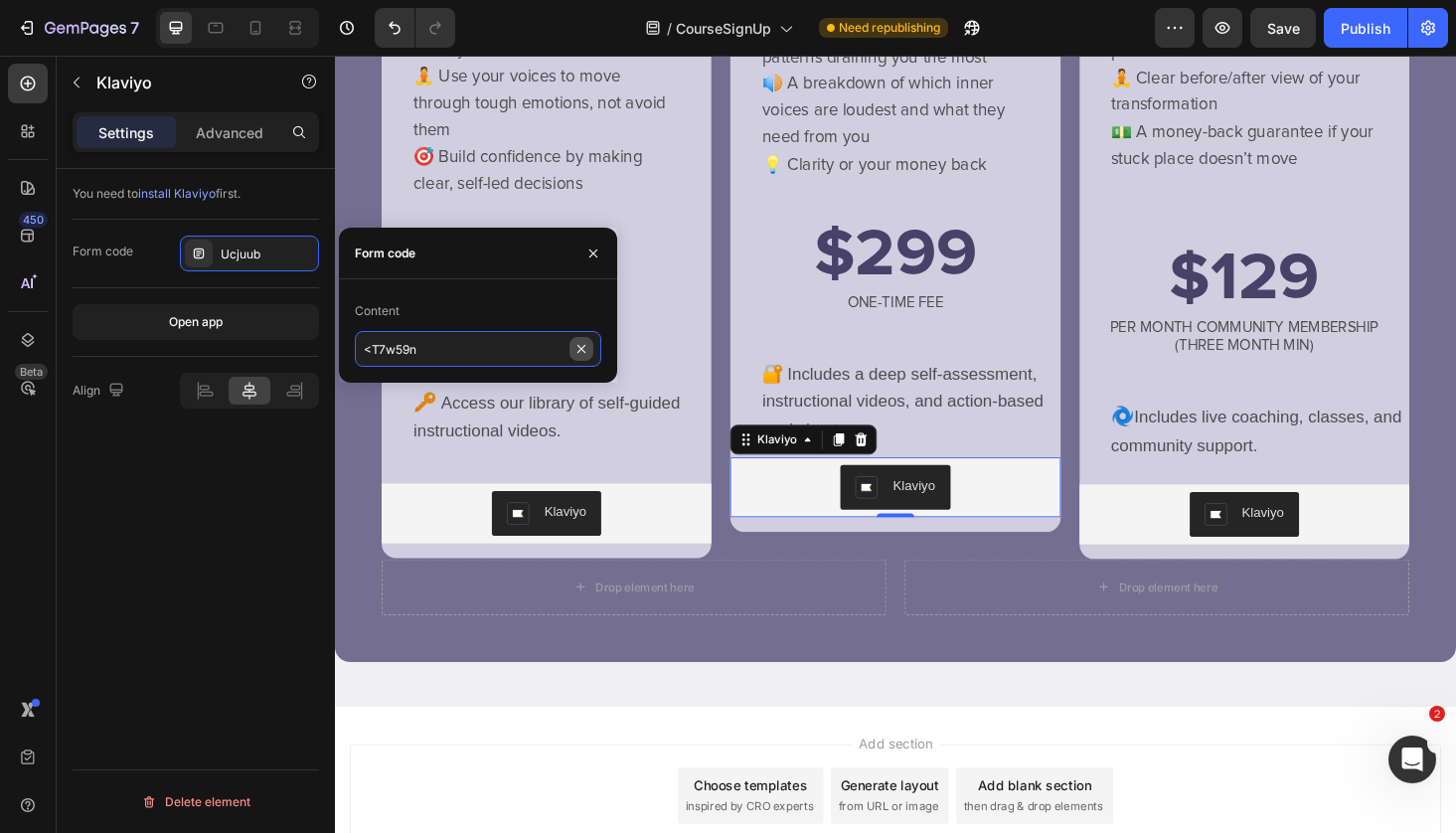 type on "T7w59n" 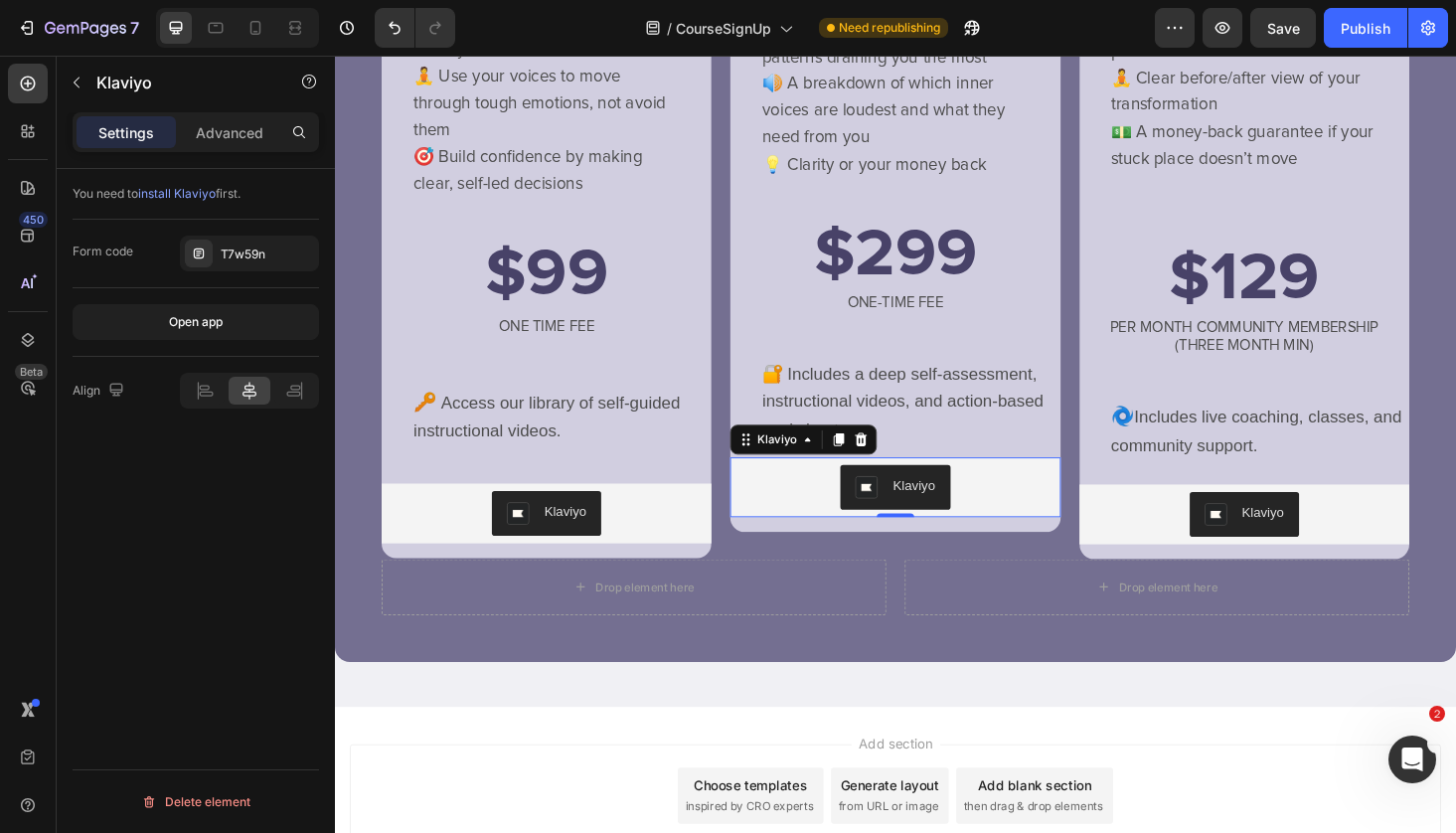 click on "You need to  install Klaviyo  first.  Form code T7w59n  Open app  Align Delete element" at bounding box center (196, 529) 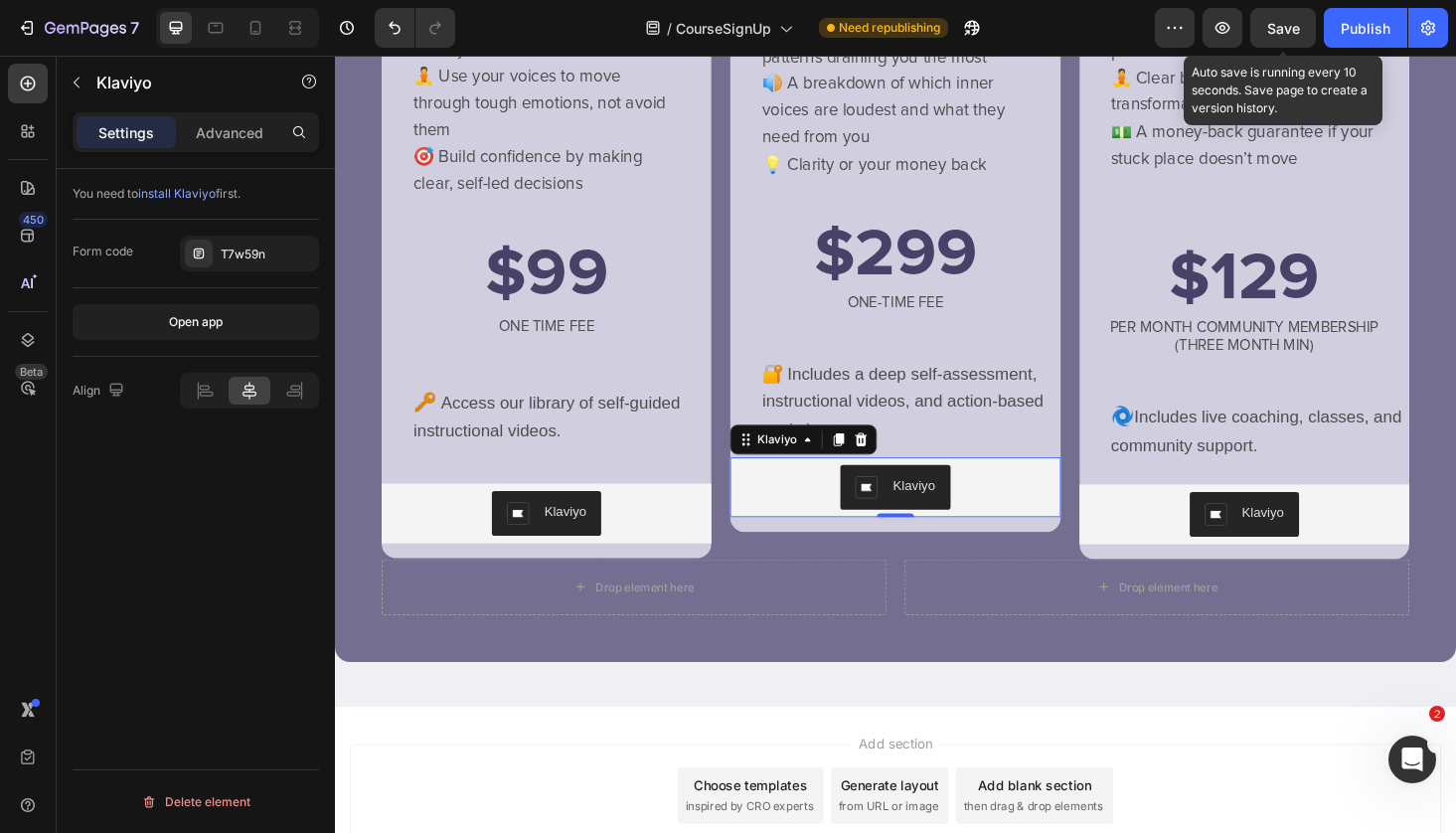 click on "Save" 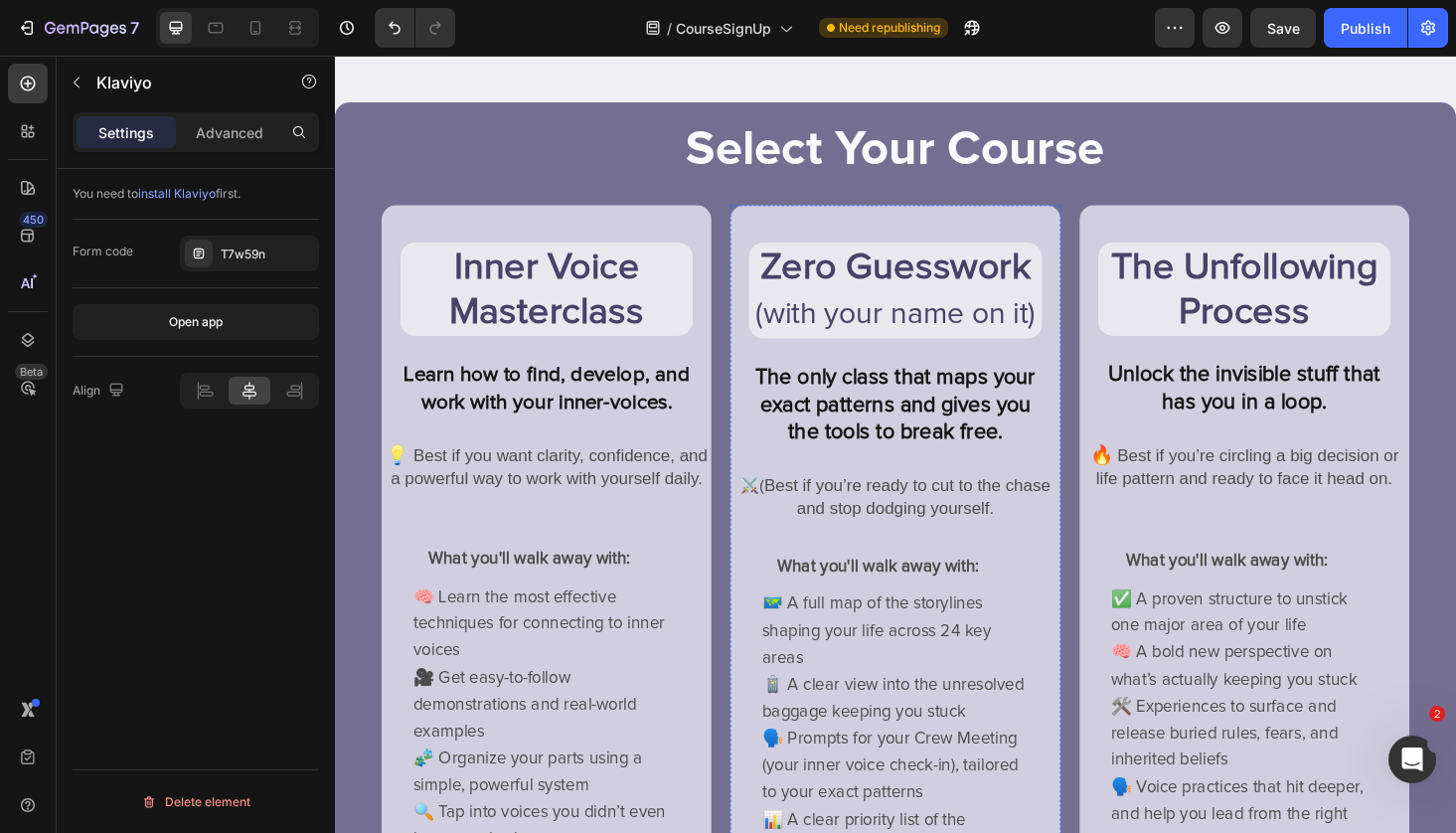 scroll, scrollTop: 0, scrollLeft: 0, axis: both 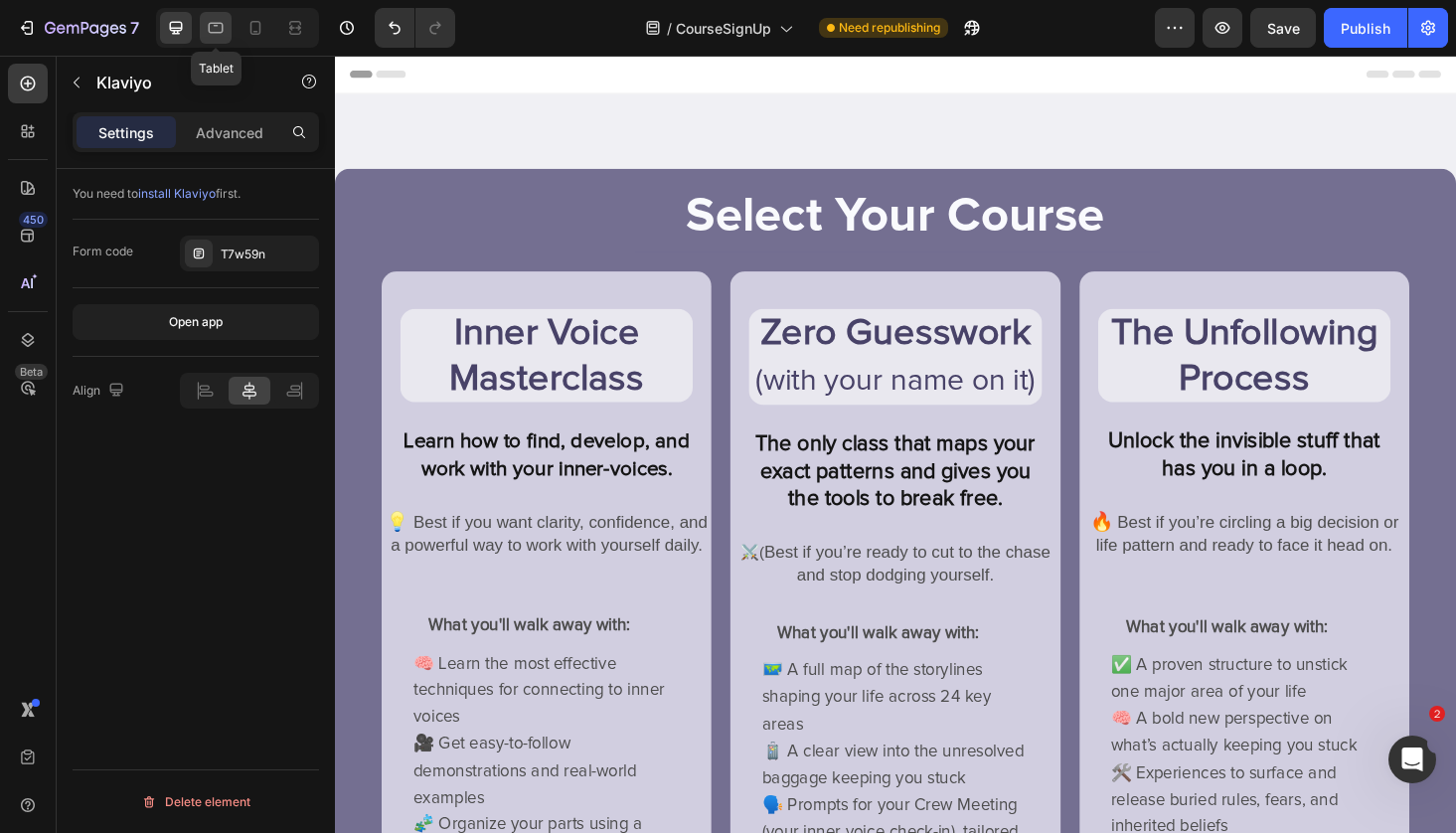 click 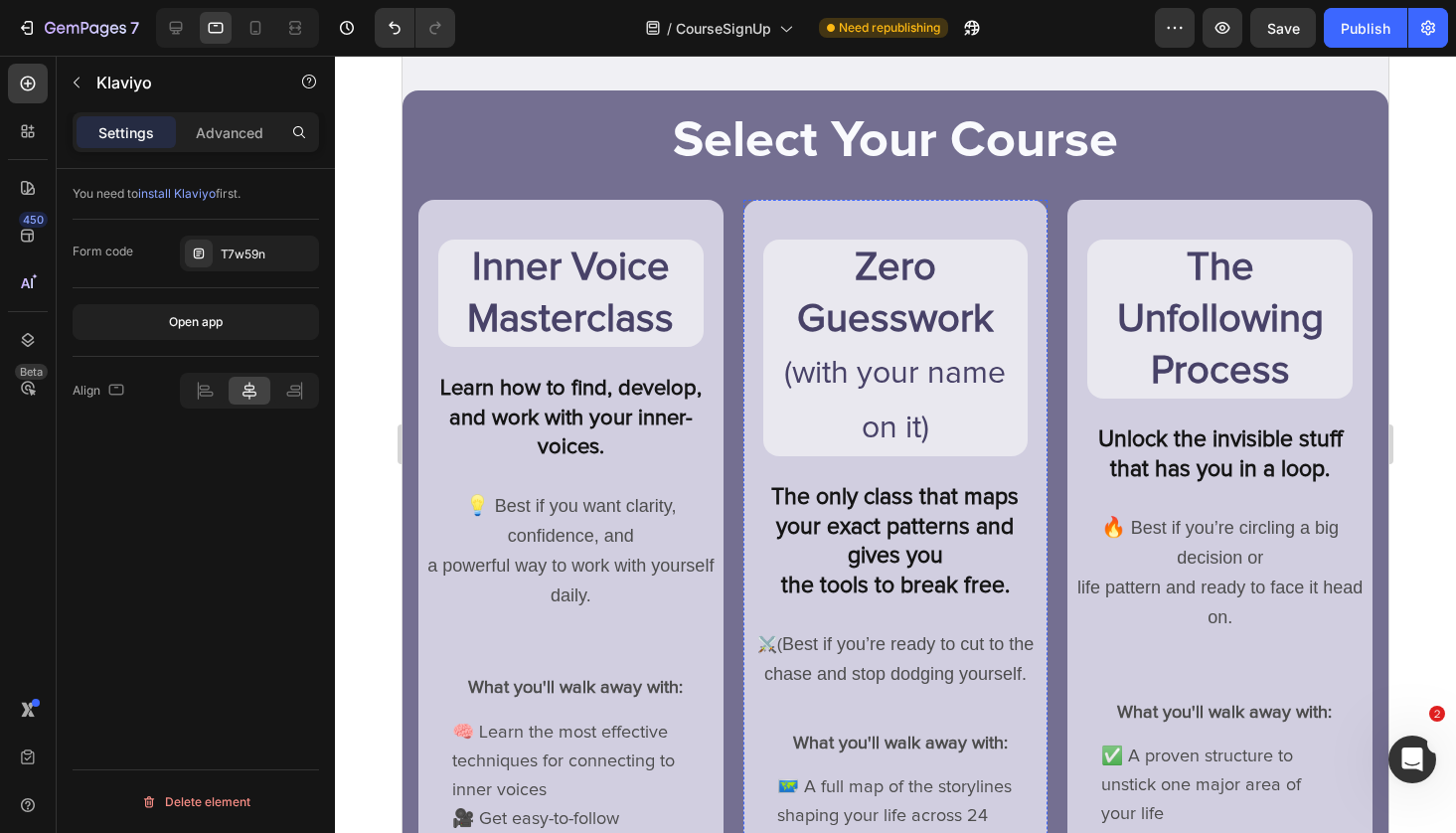 scroll, scrollTop: 83, scrollLeft: 0, axis: vertical 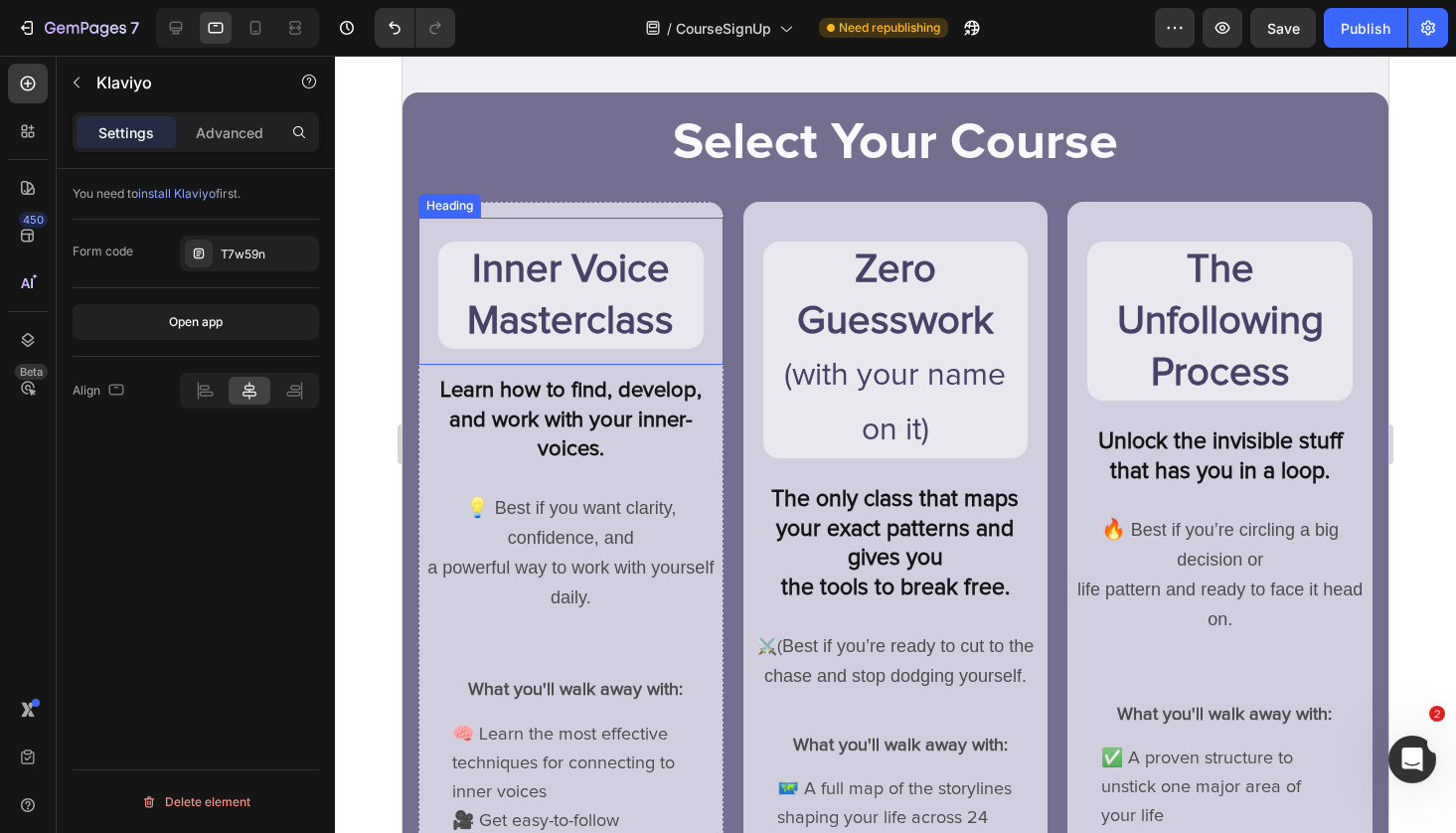 click on "Inner Voice Masterclass" at bounding box center (570, 295) 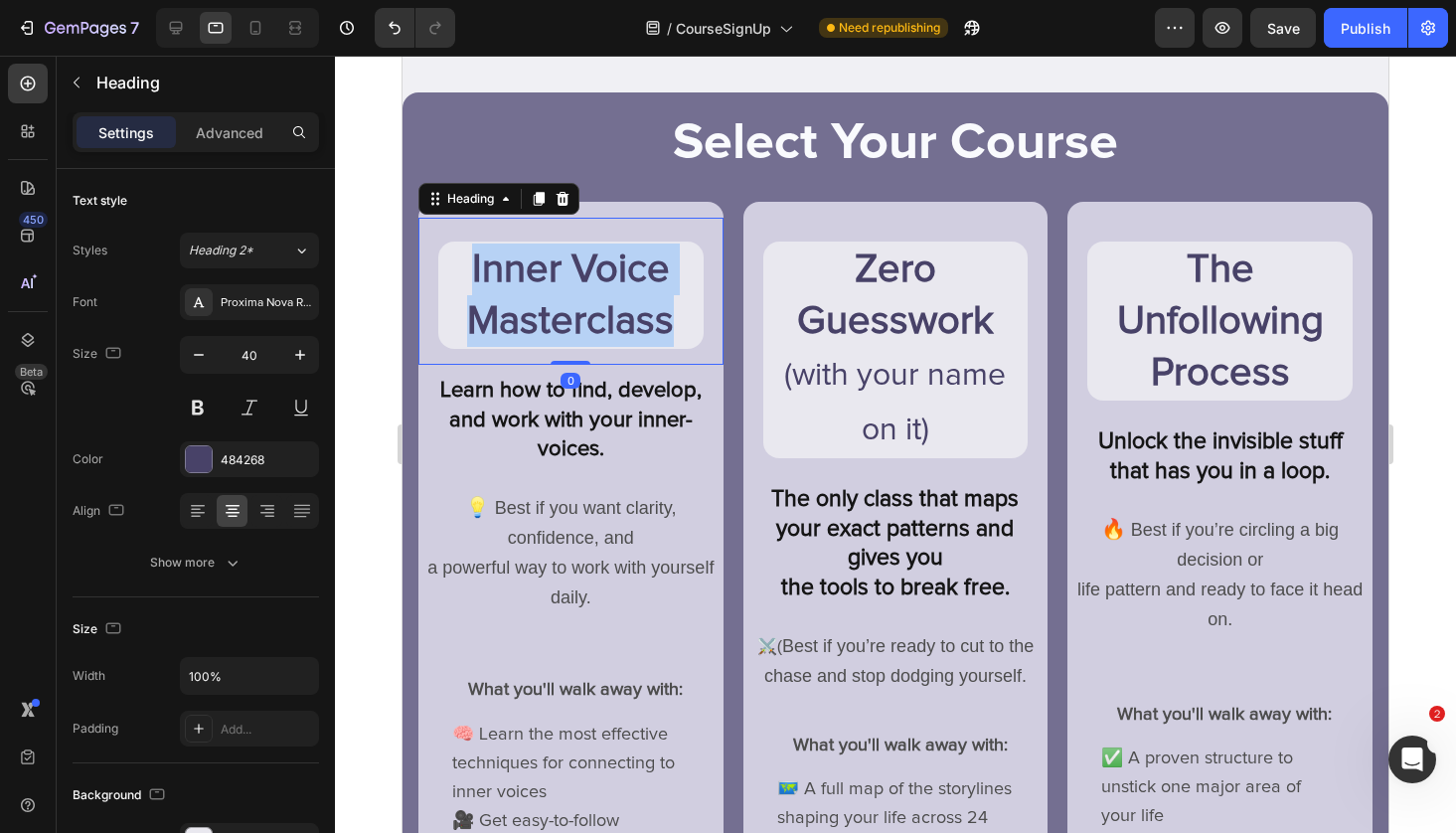 click on "Inner Voice Masterclass" at bounding box center [570, 295] 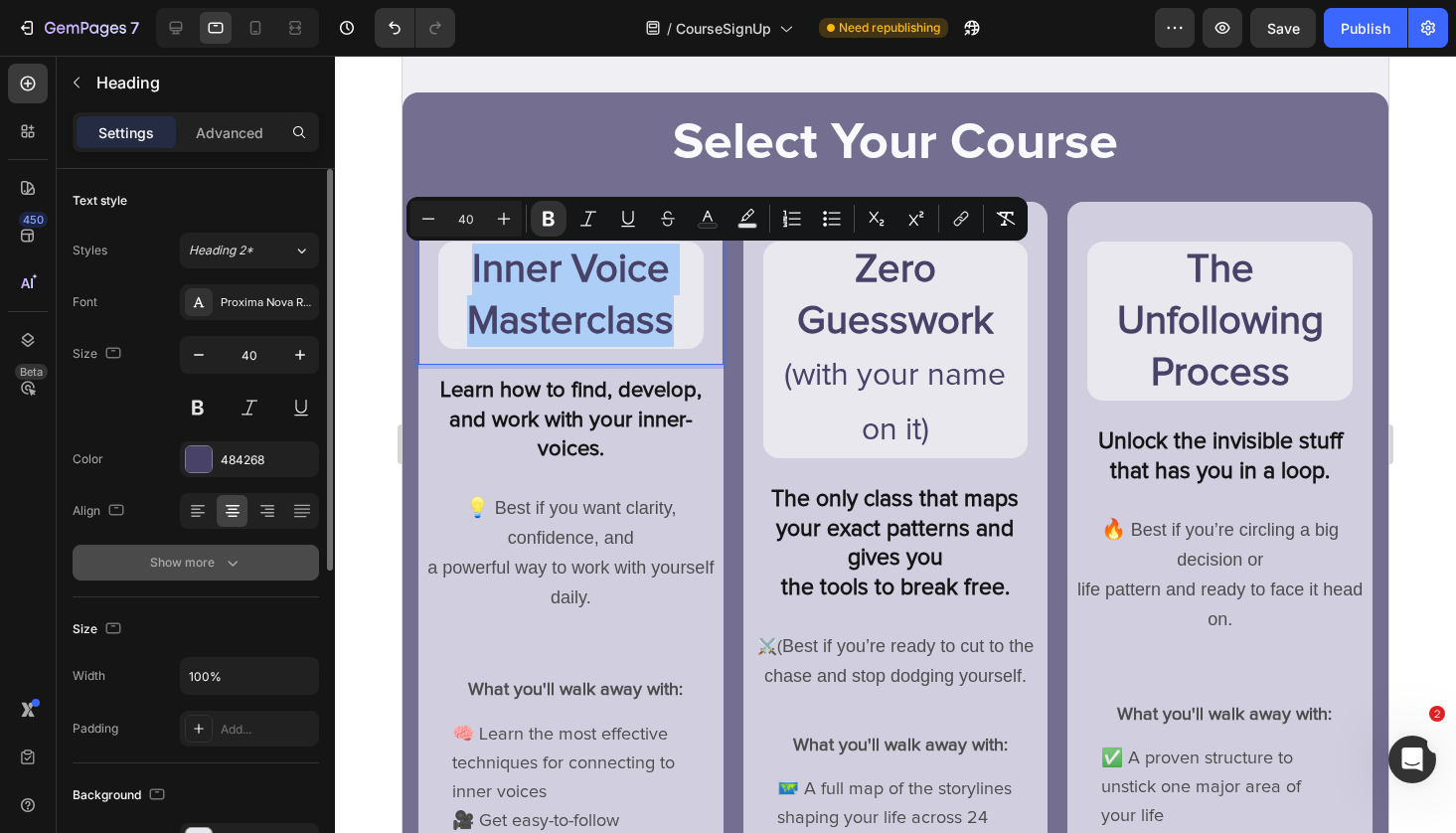 click 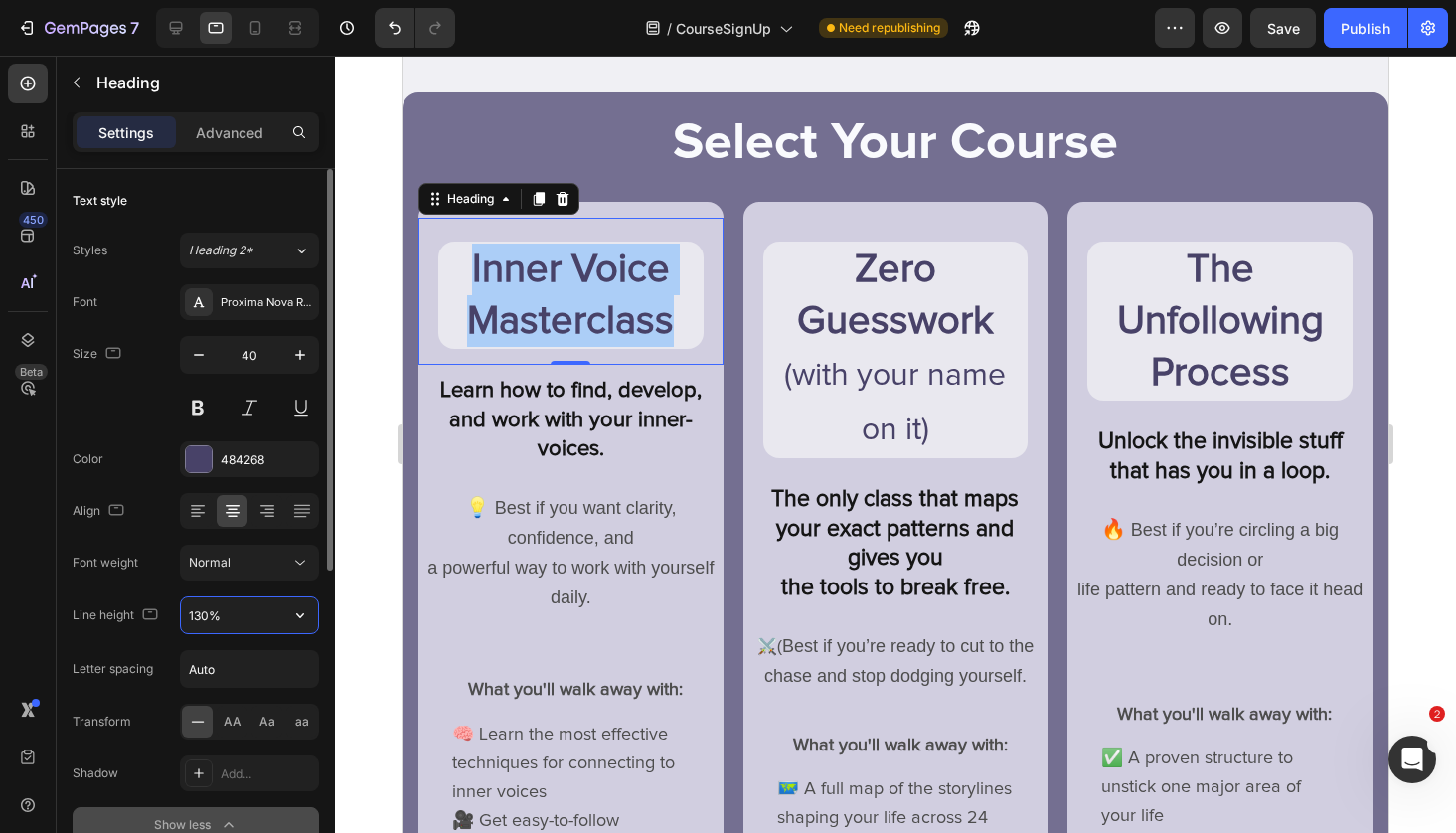 click on "130%" at bounding box center (249, 615) 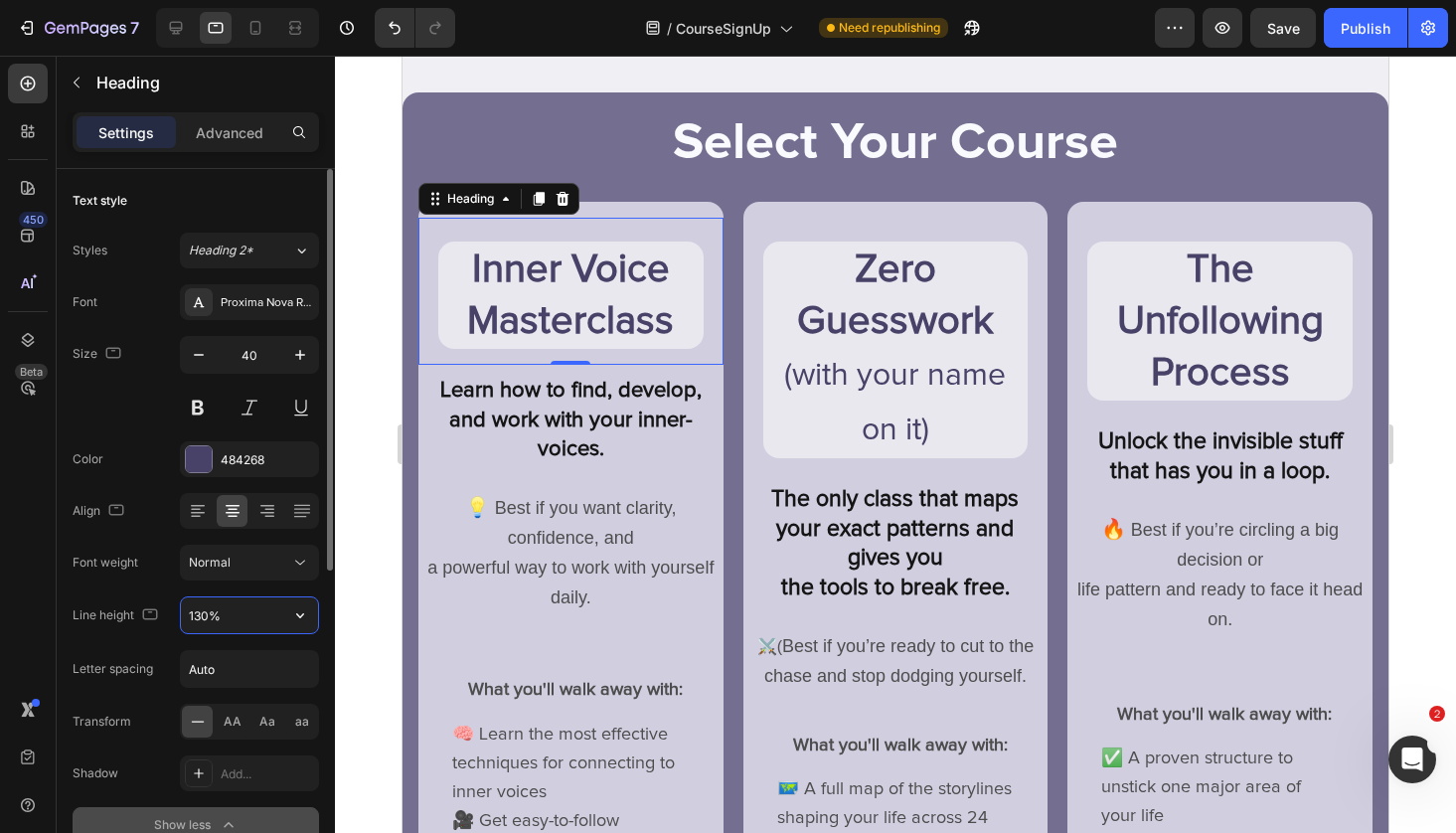 click on "130%" at bounding box center (249, 615) 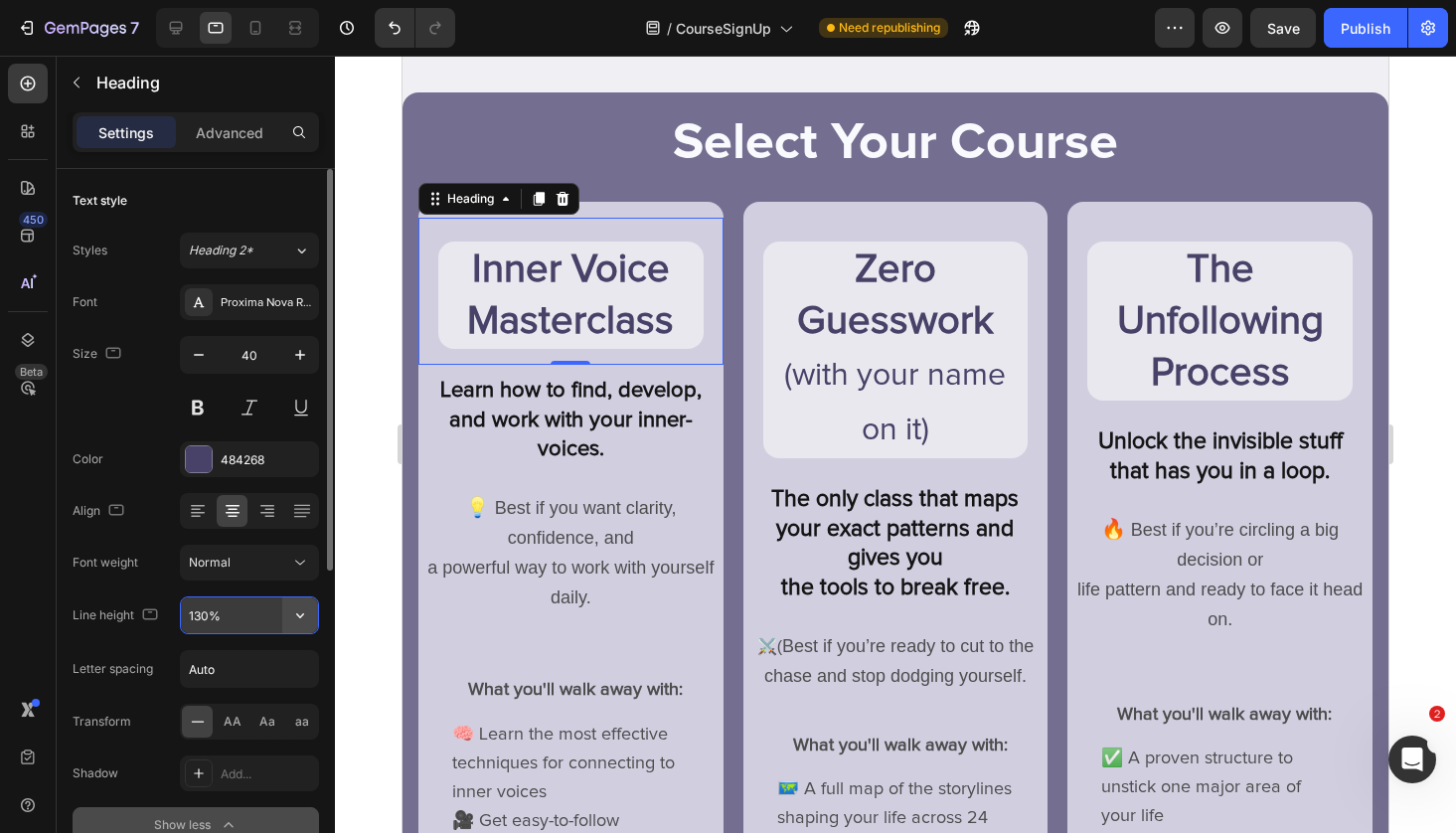 click 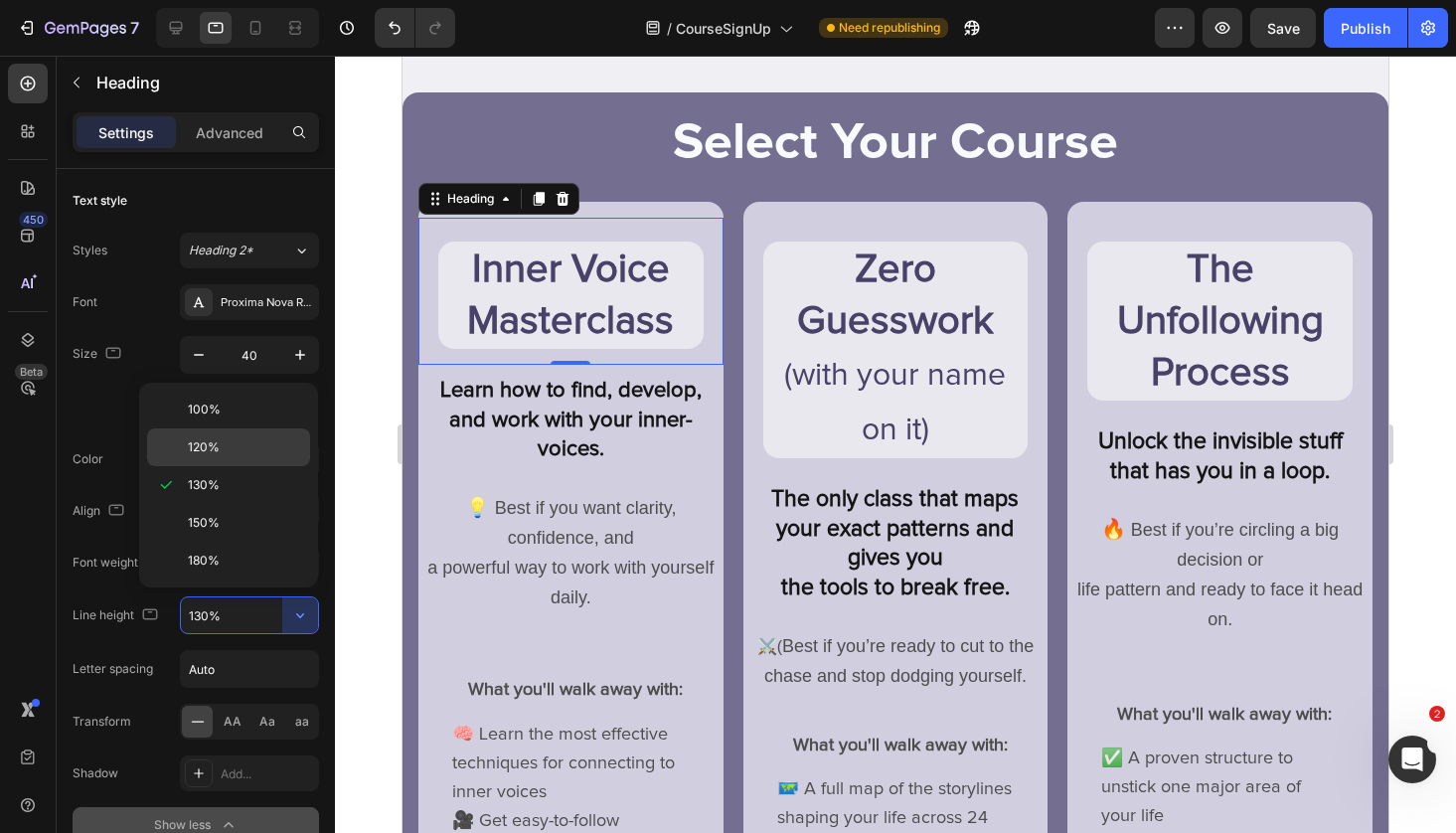 click on "120%" at bounding box center (244, 447) 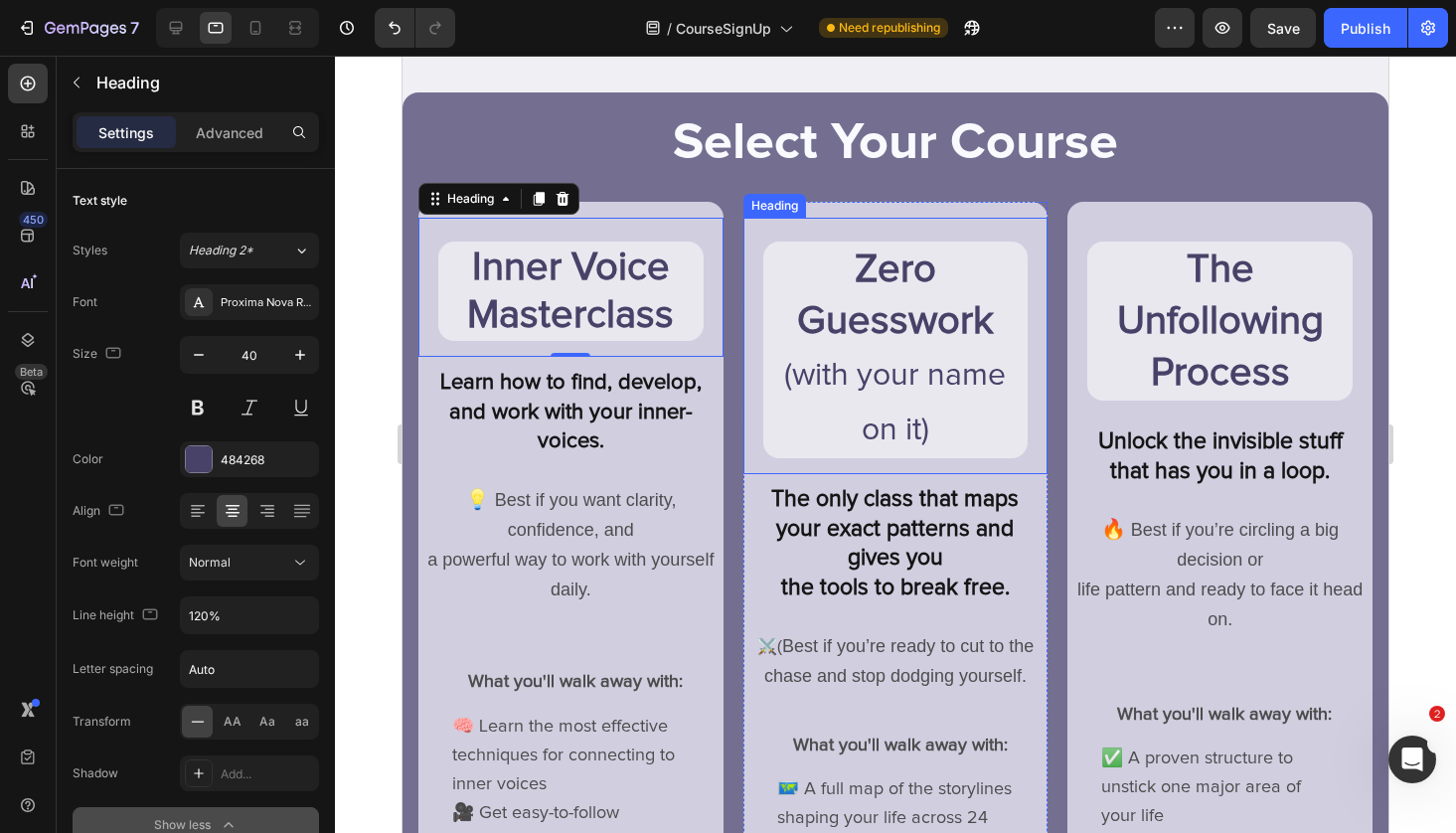 click on "Zero Guesswork" at bounding box center [895, 295] 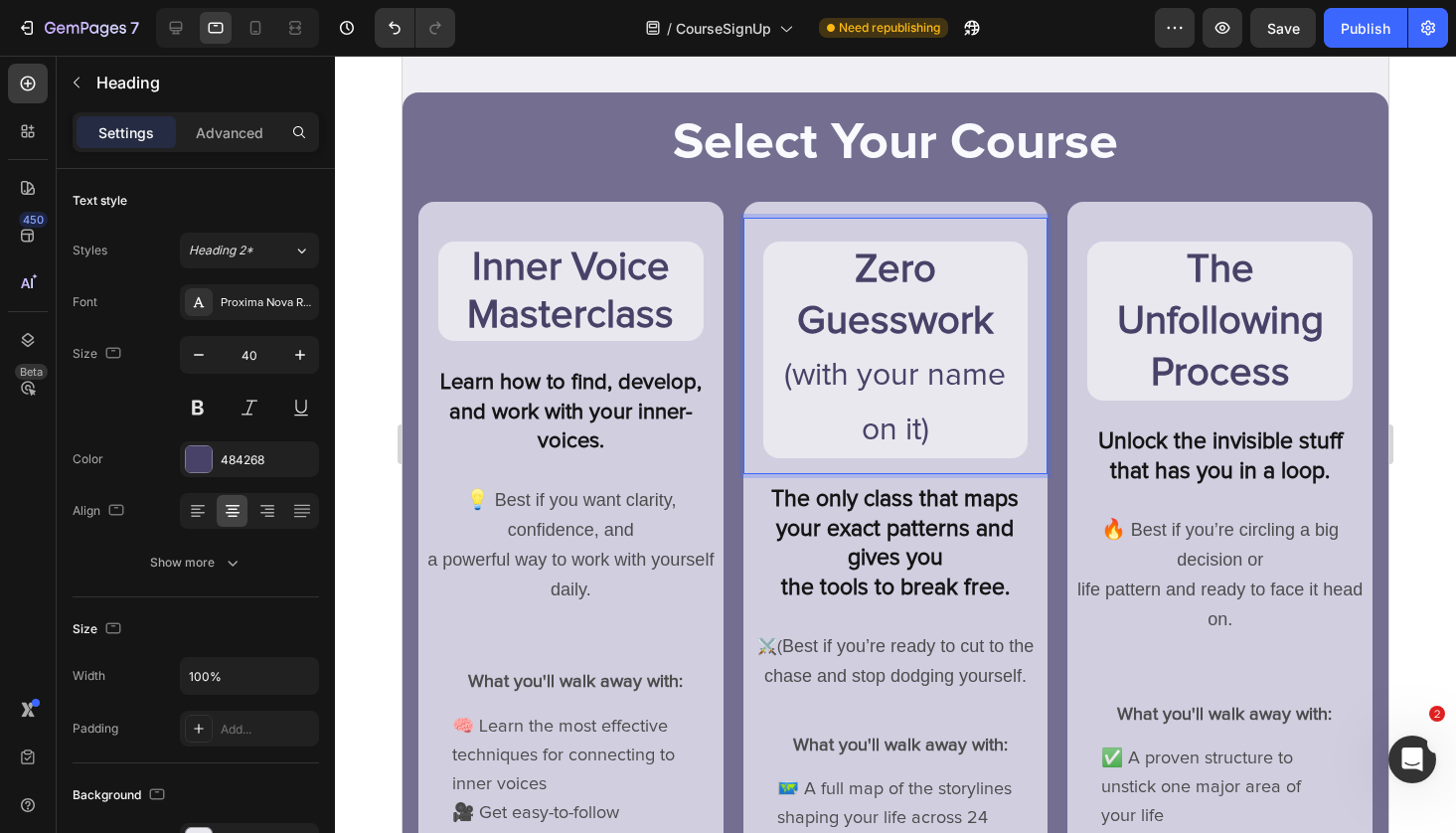 click on "Zero Guesswork" at bounding box center [895, 295] 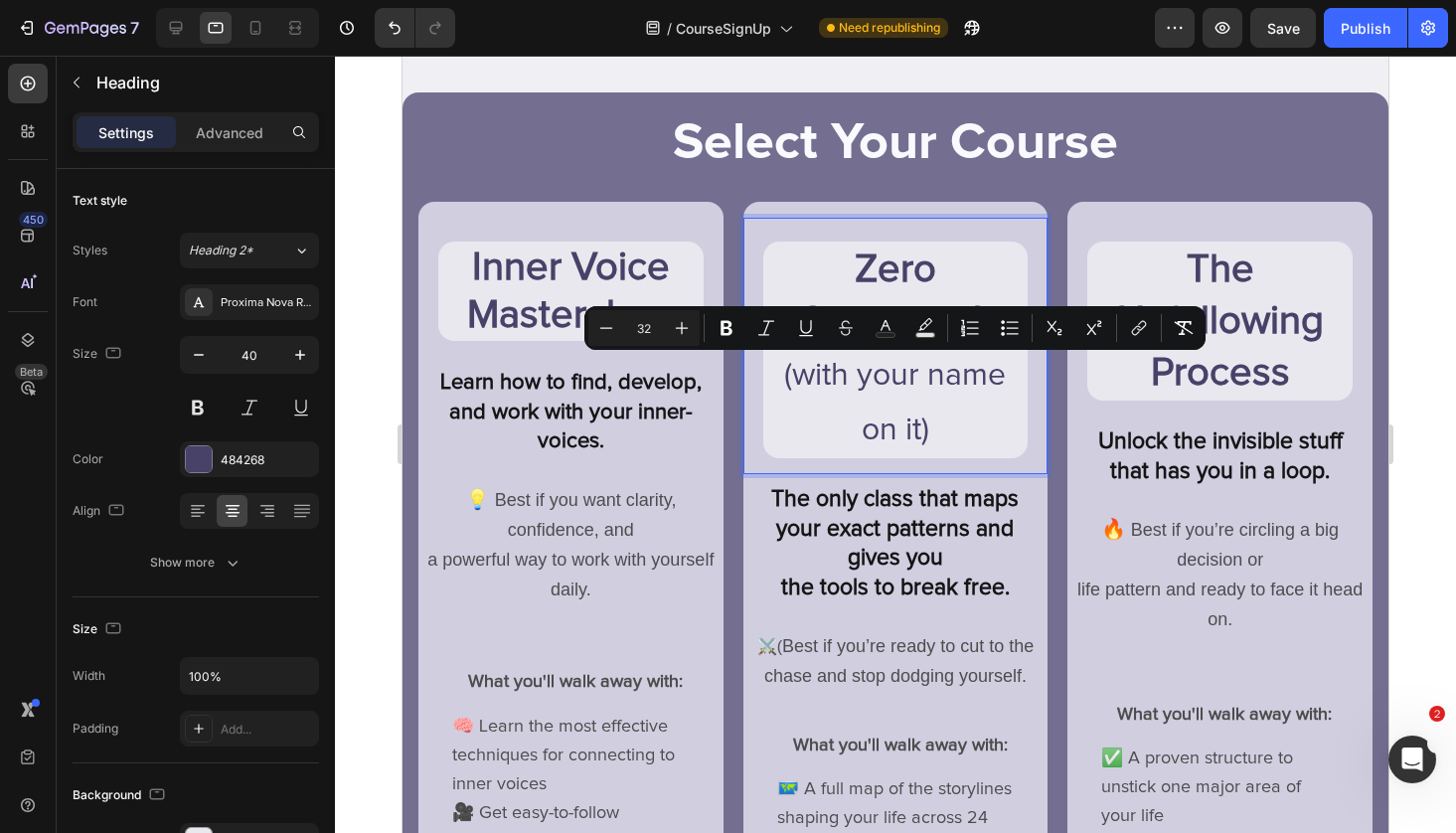 drag, startPoint x: 930, startPoint y: 428, endPoint x: 767, endPoint y: 381, distance: 169.6408 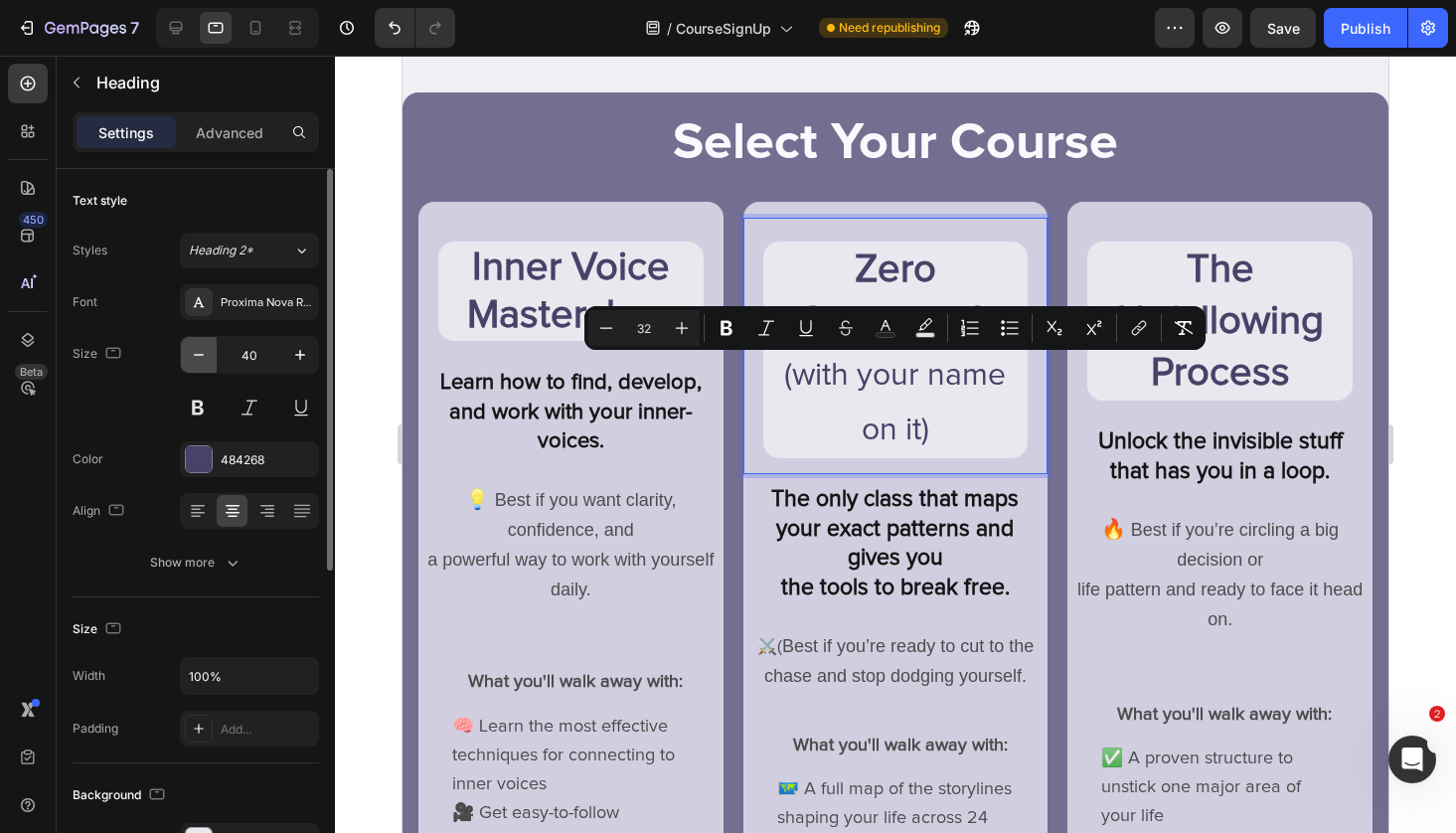 click 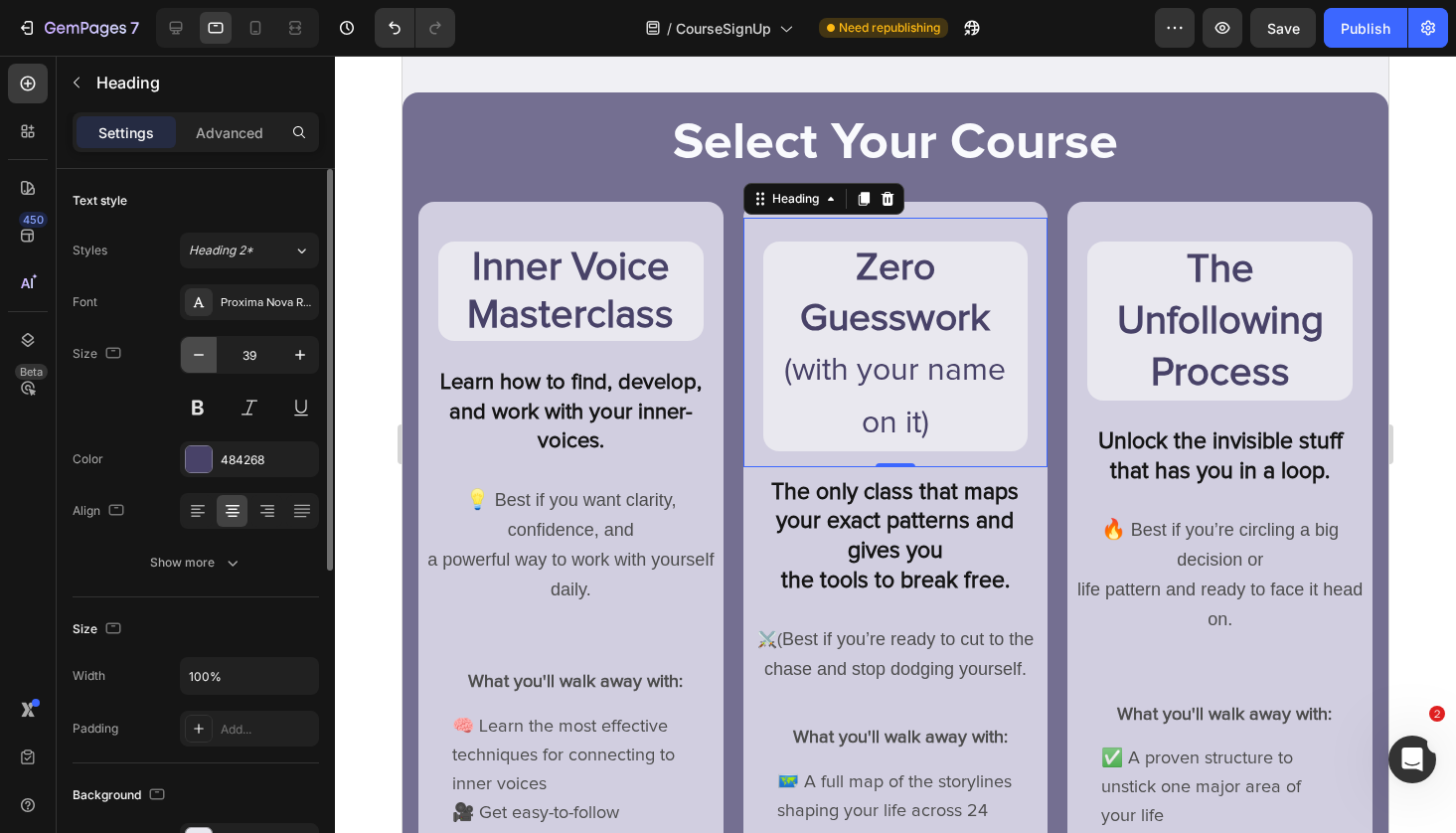 click 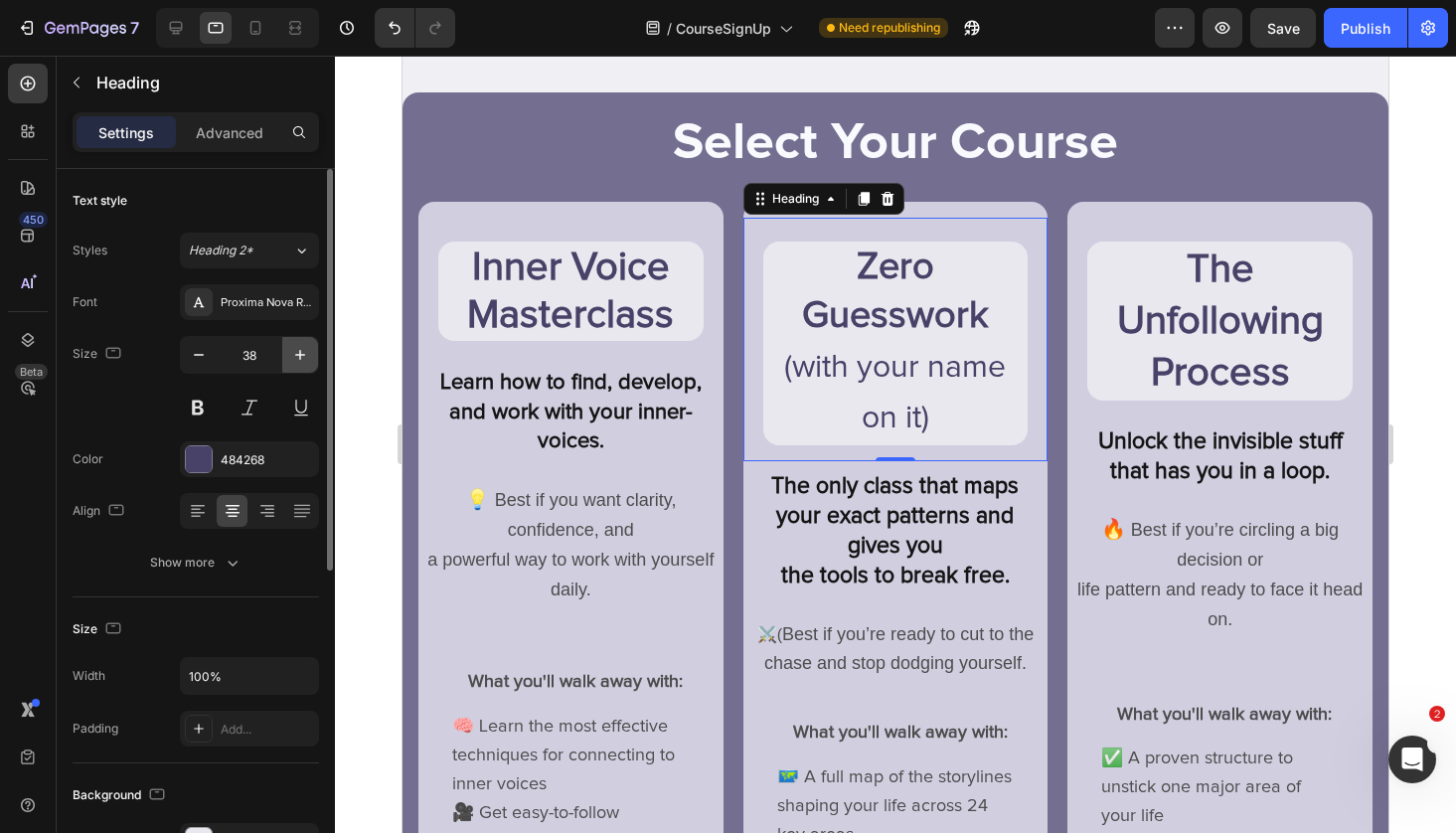 click 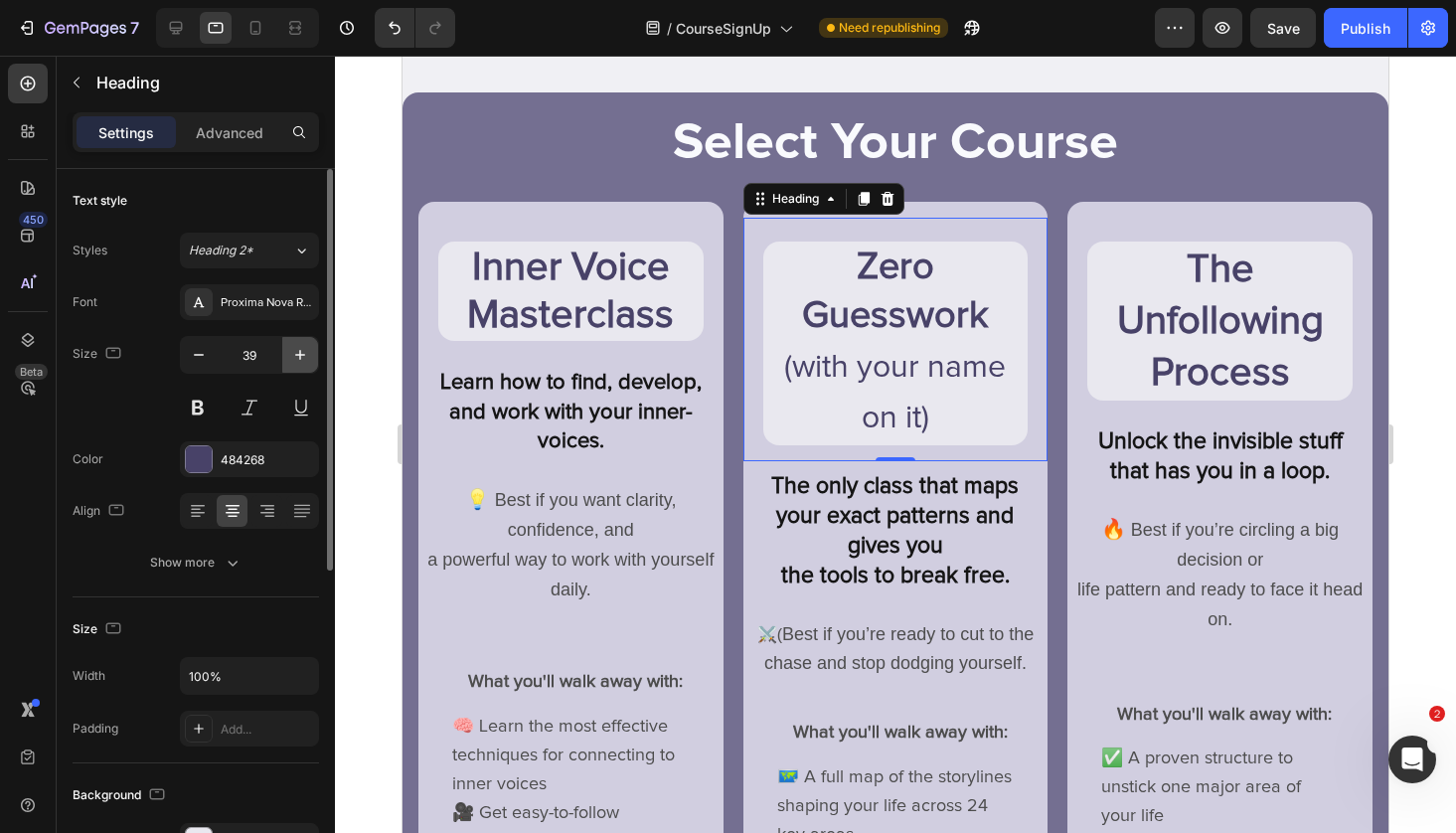 click 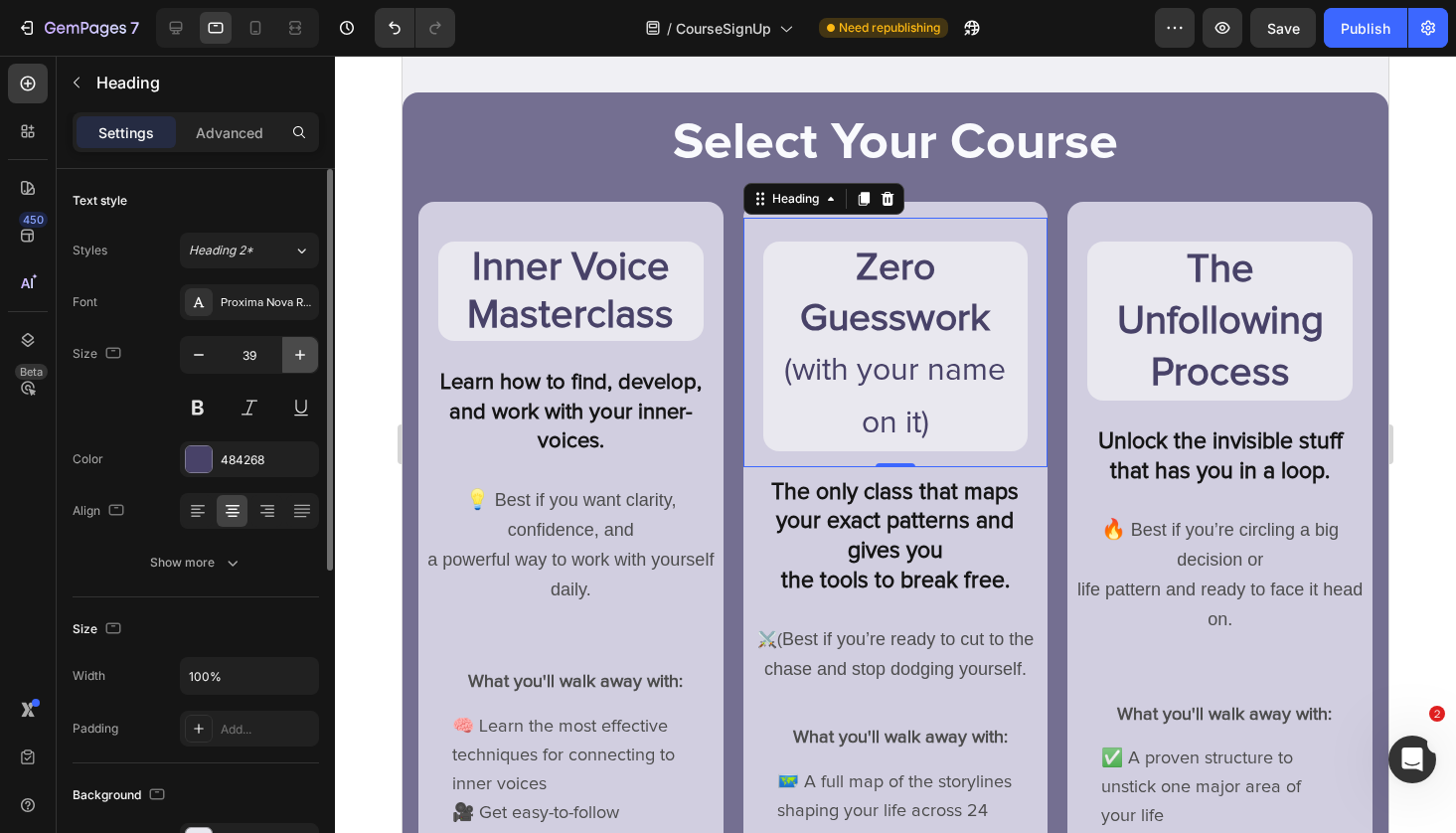 type on "40" 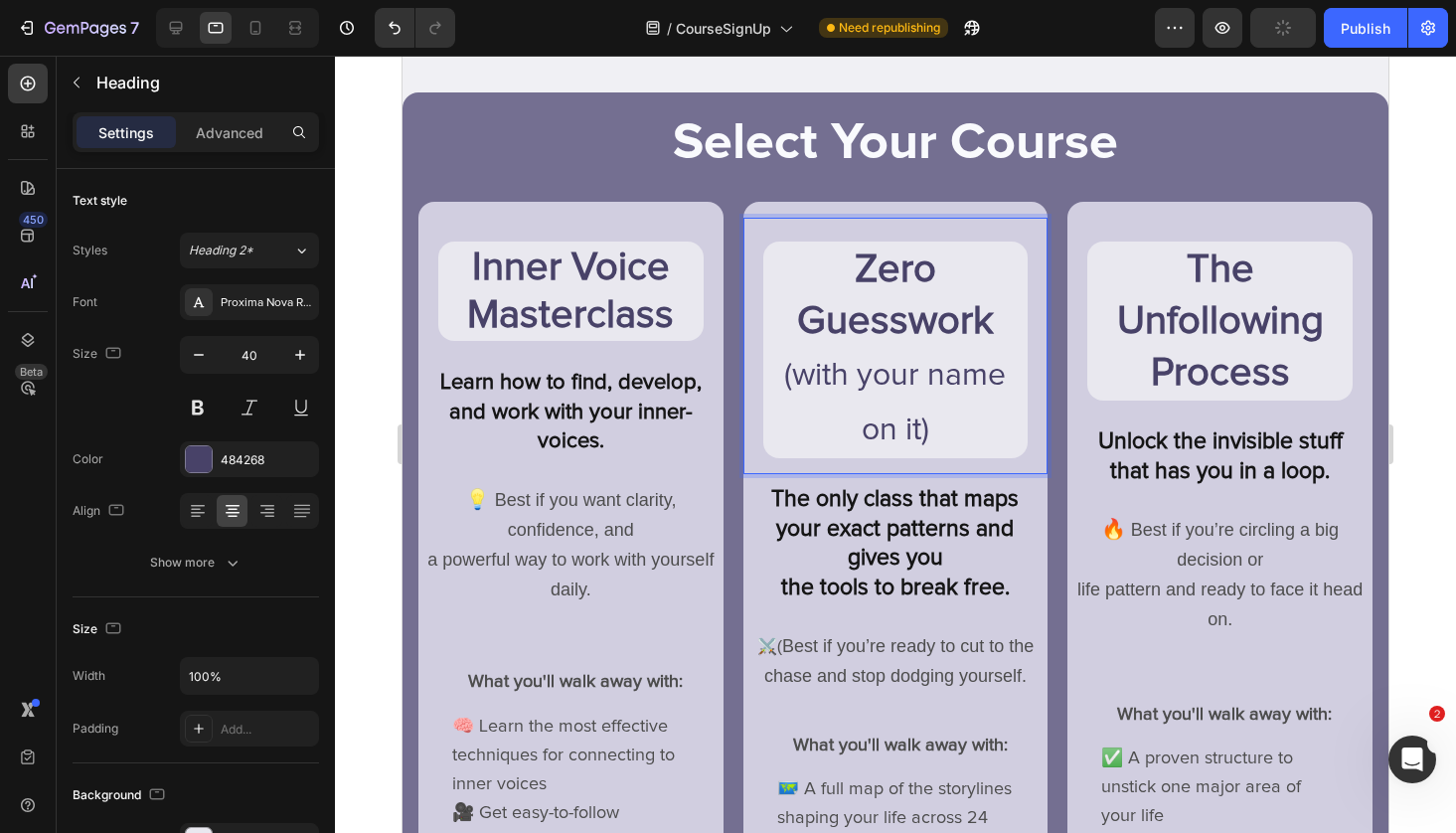 drag, startPoint x: 931, startPoint y: 428, endPoint x: 851, endPoint y: 261, distance: 185.17289 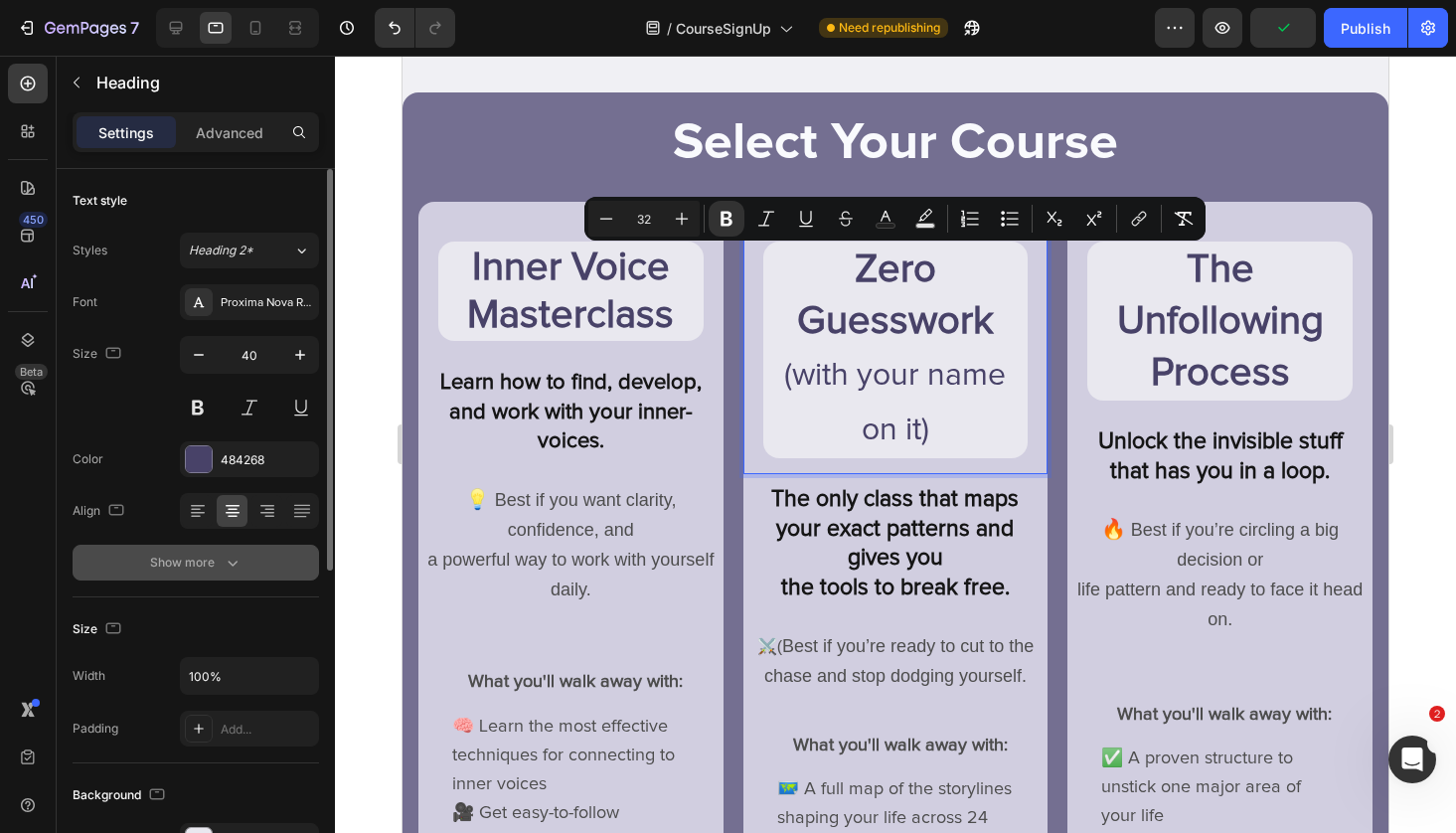 click on "Show more" at bounding box center (196, 563) 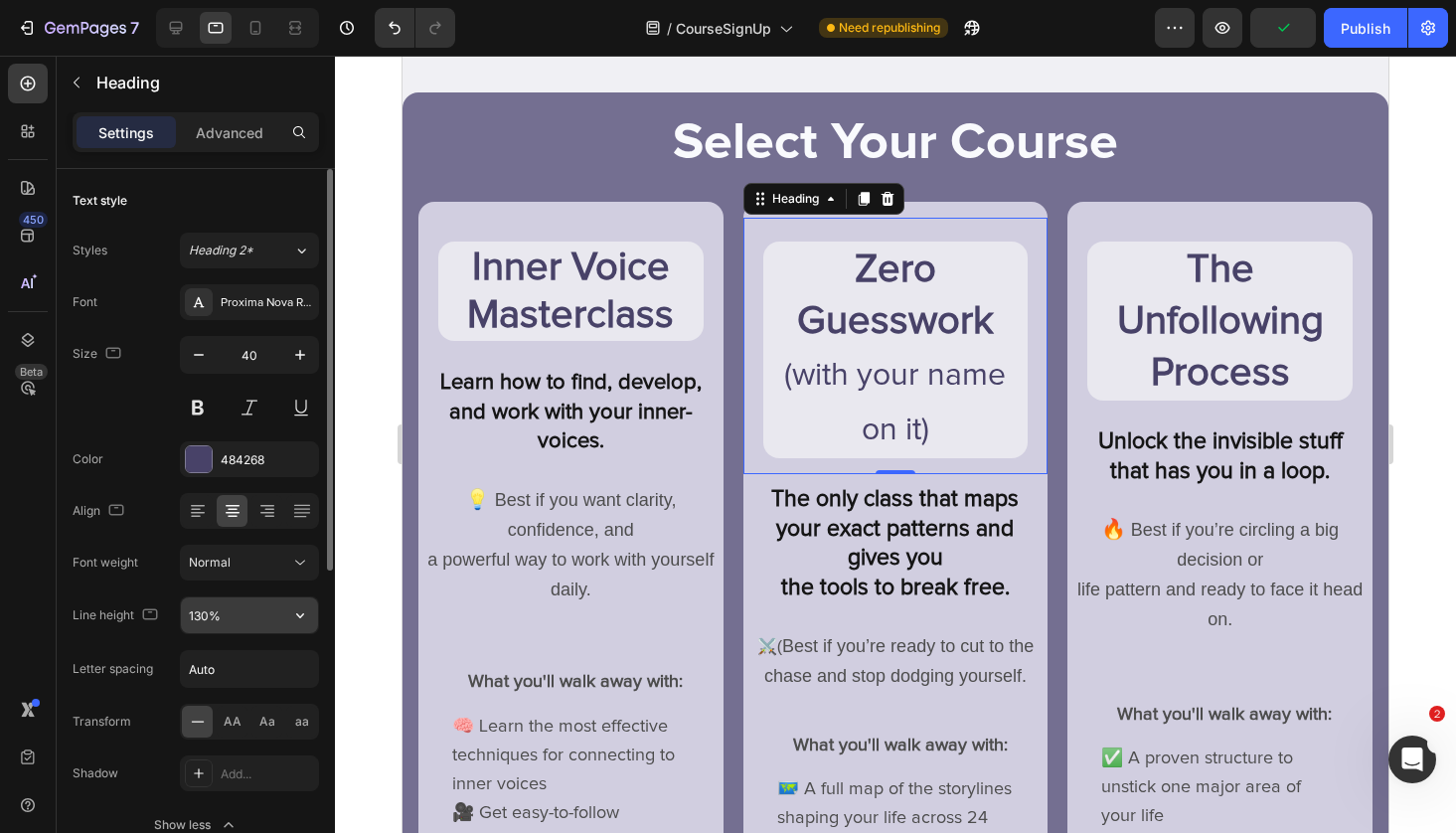 click on "130%" at bounding box center (249, 615) 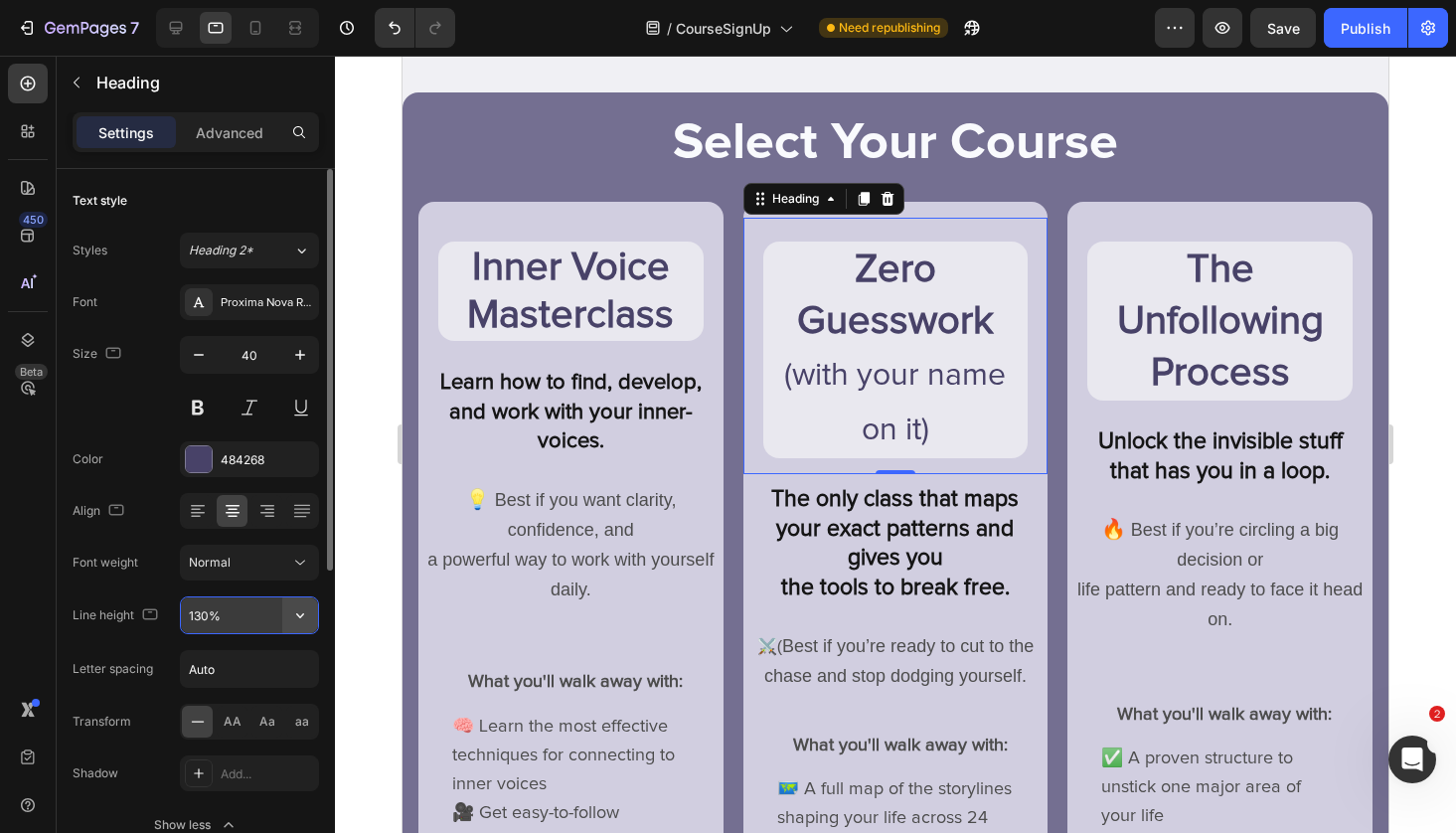 click 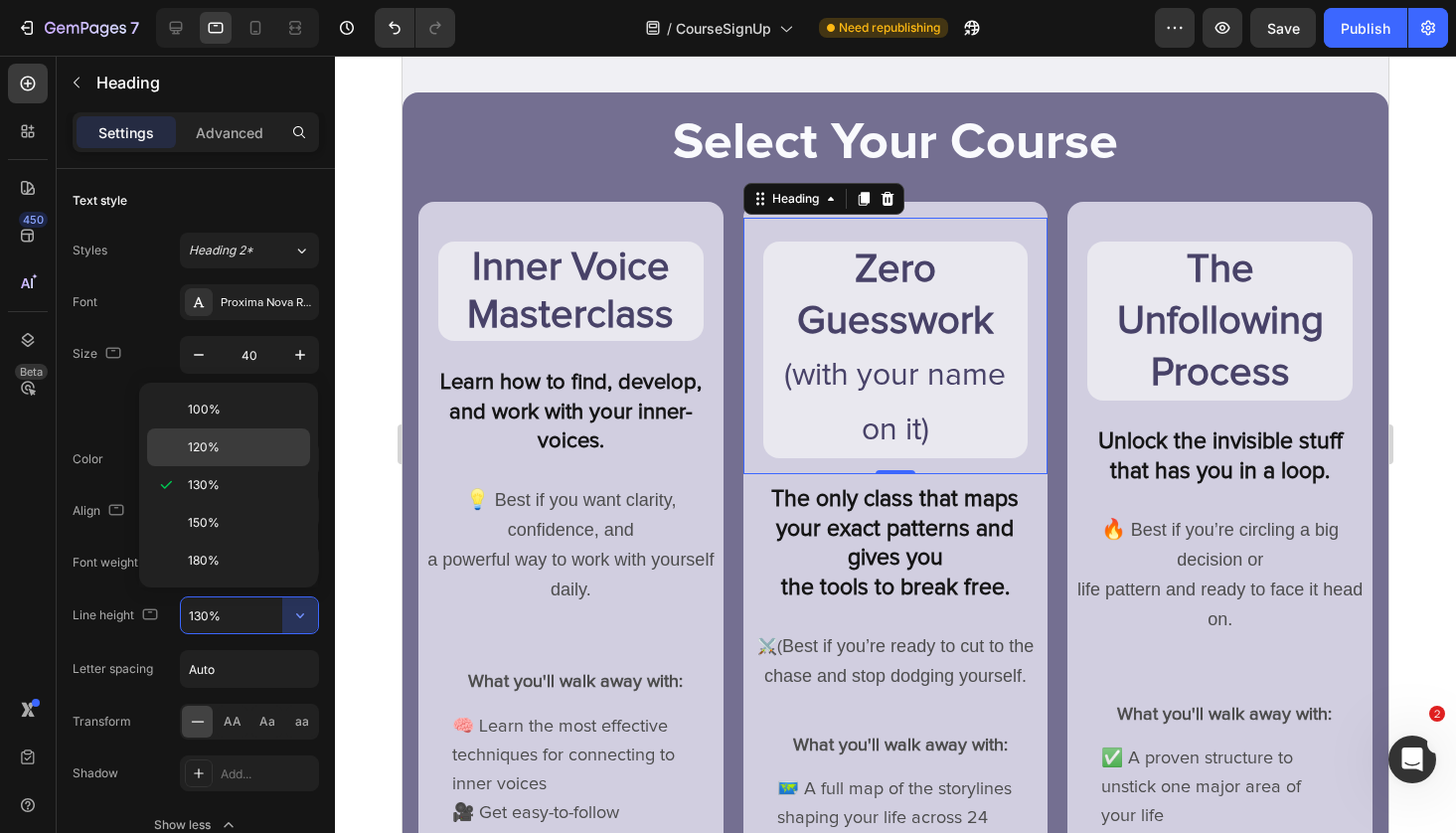 click on "120%" at bounding box center [244, 447] 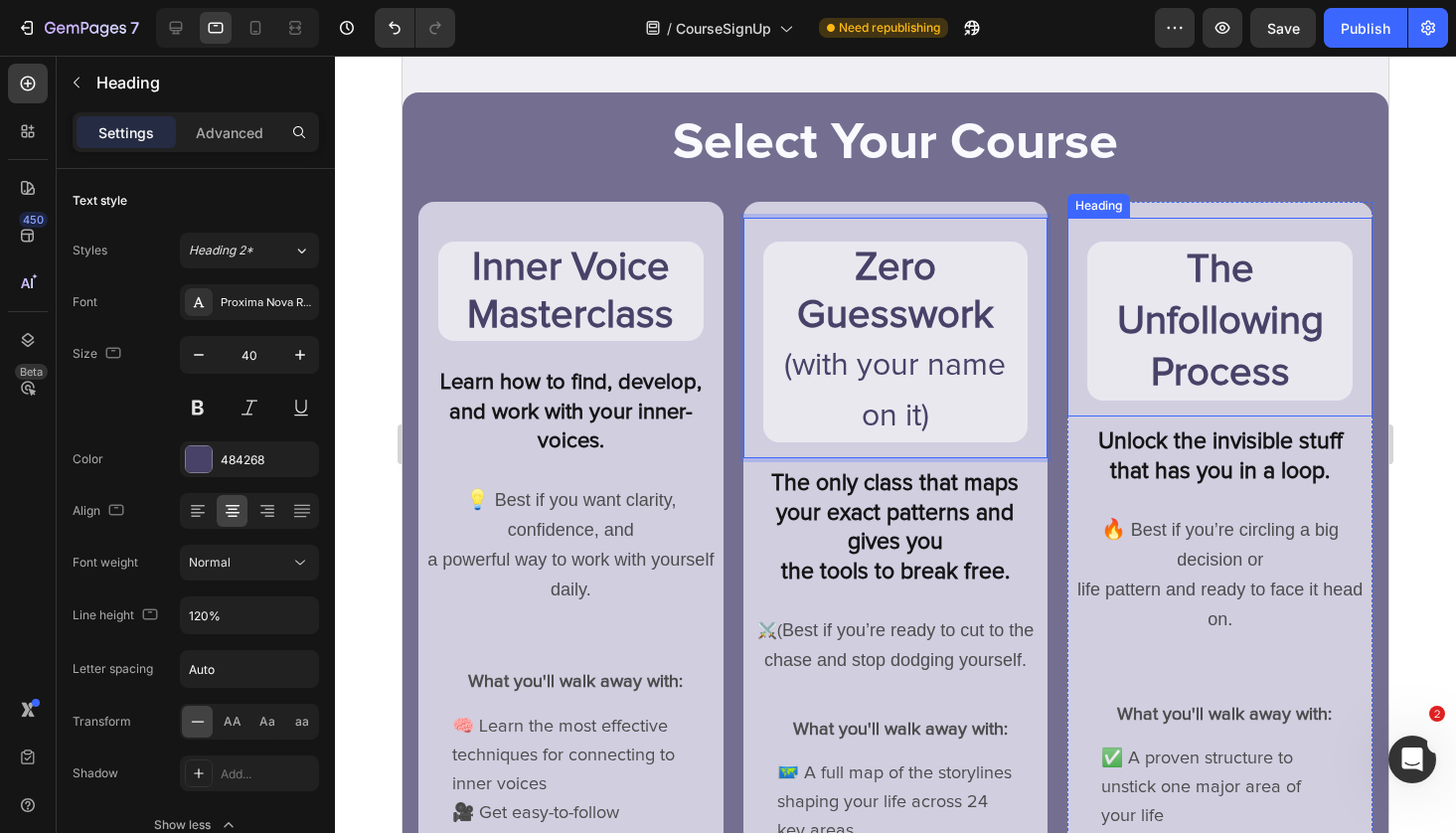 click on "⁠⁠⁠⁠⁠⁠⁠ The Unfollowing Process" at bounding box center (1219, 321) 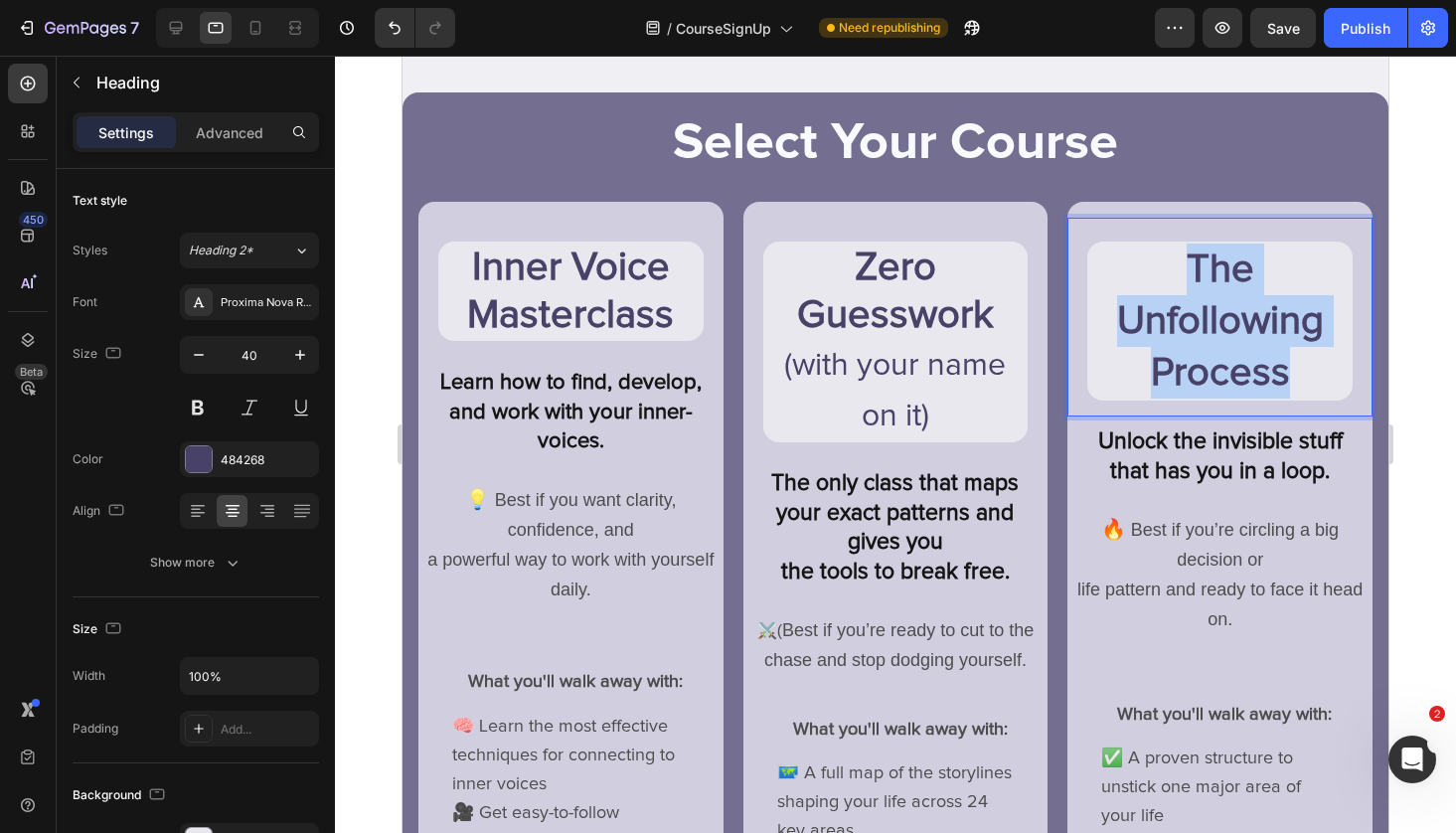 click on "The Unfollowing Process" at bounding box center (1219, 321) 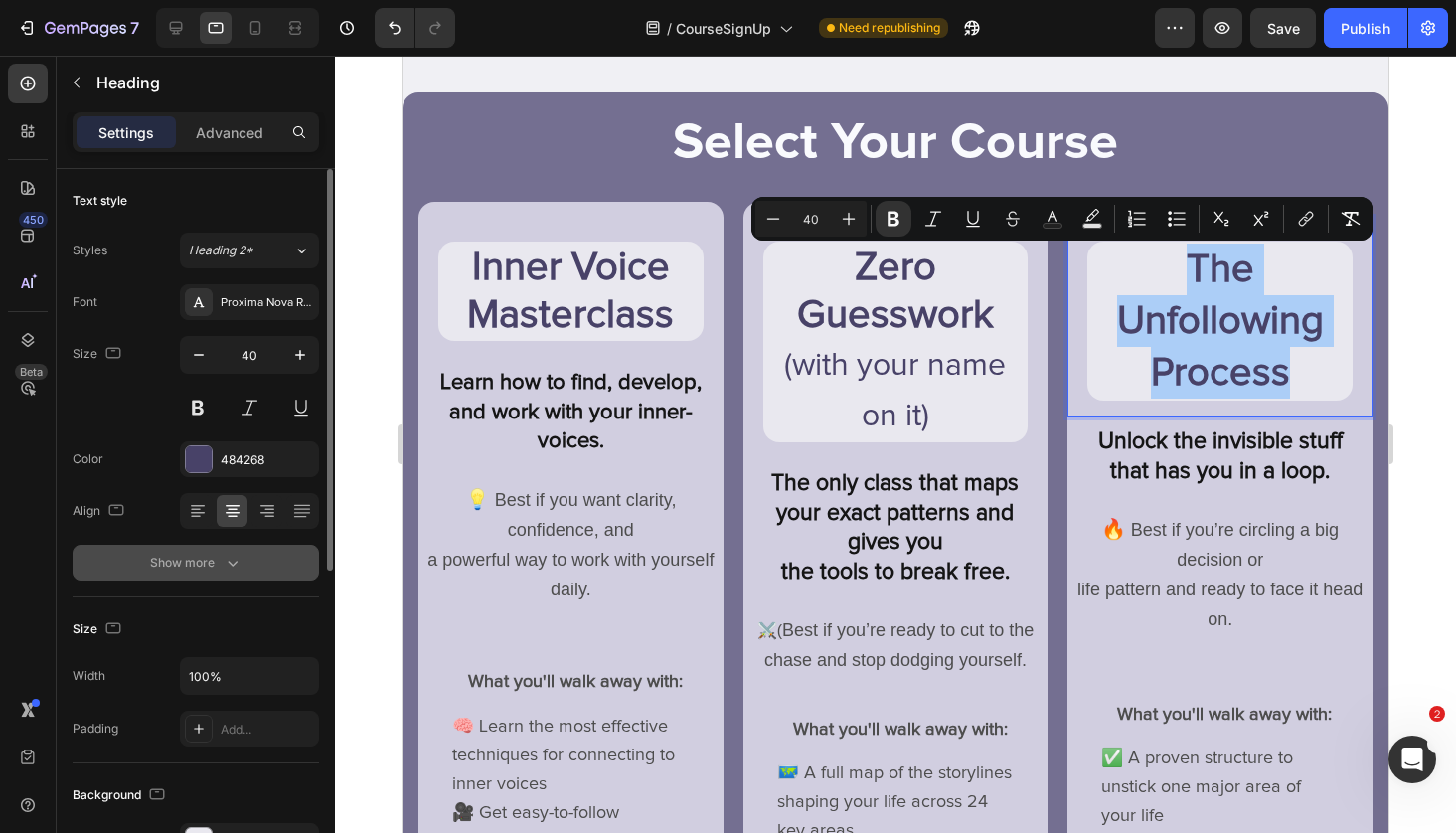 click on "Show more" at bounding box center (196, 563) 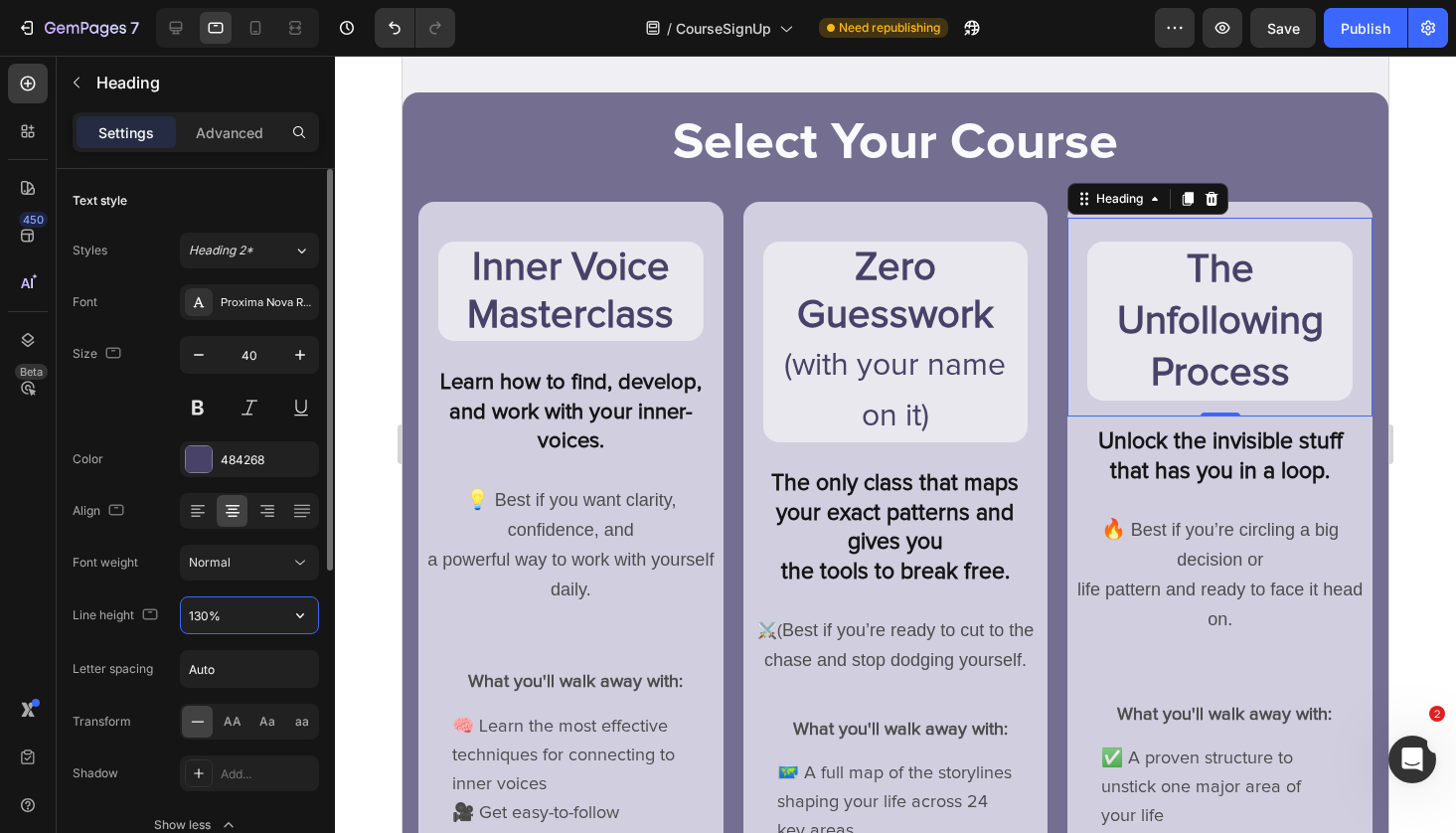 click on "130%" at bounding box center [249, 615] 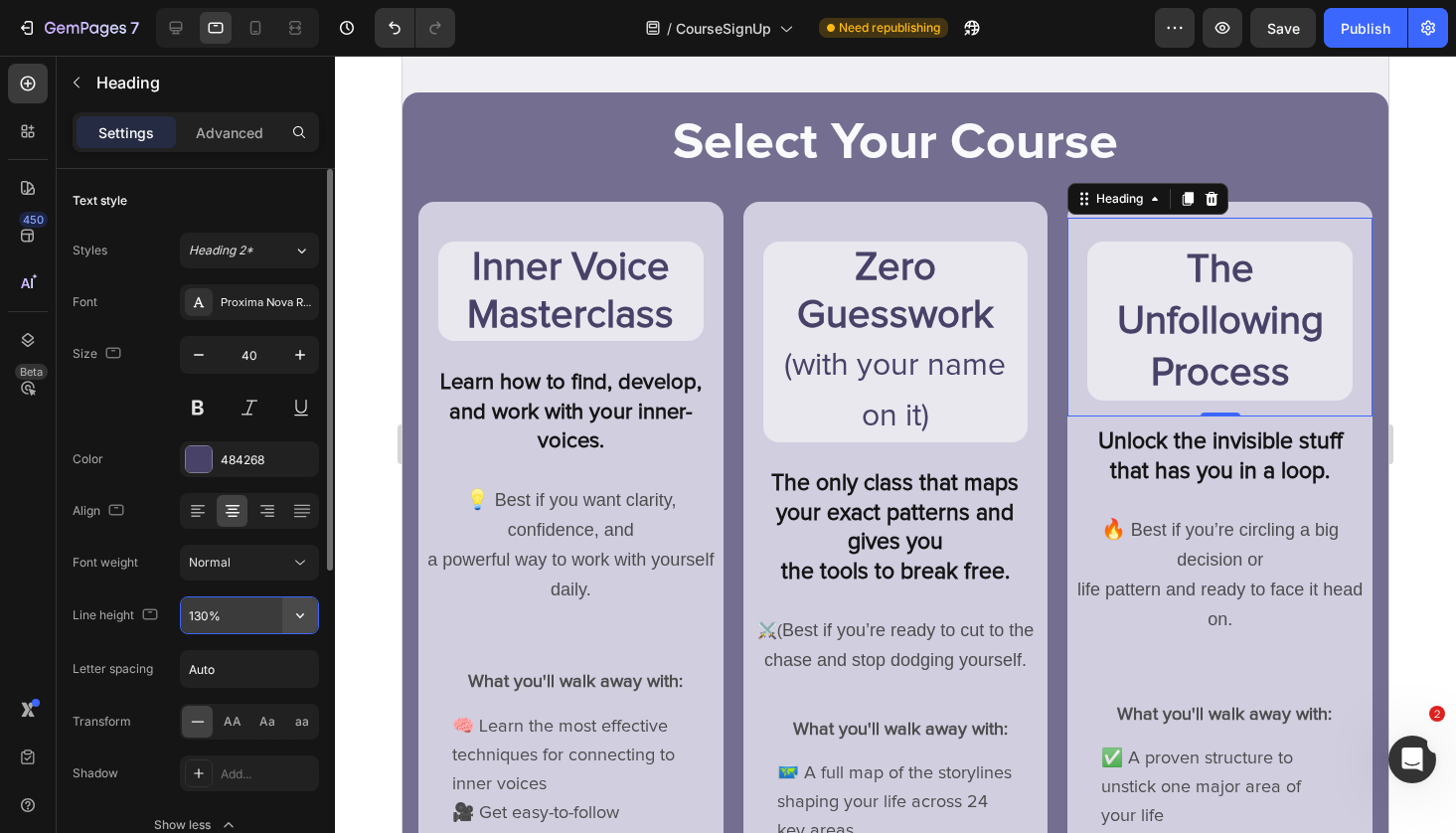 click 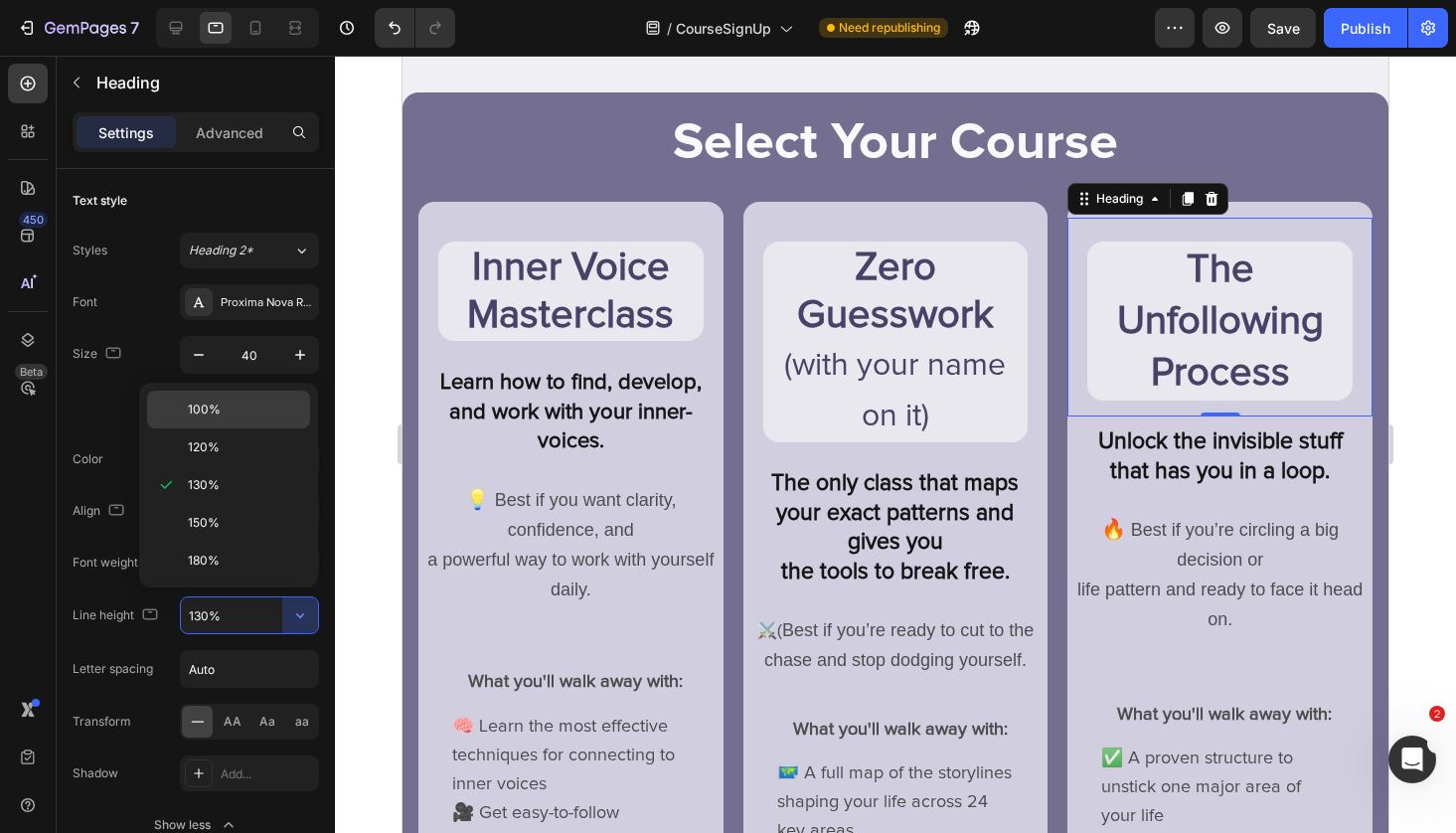 click on "100%" 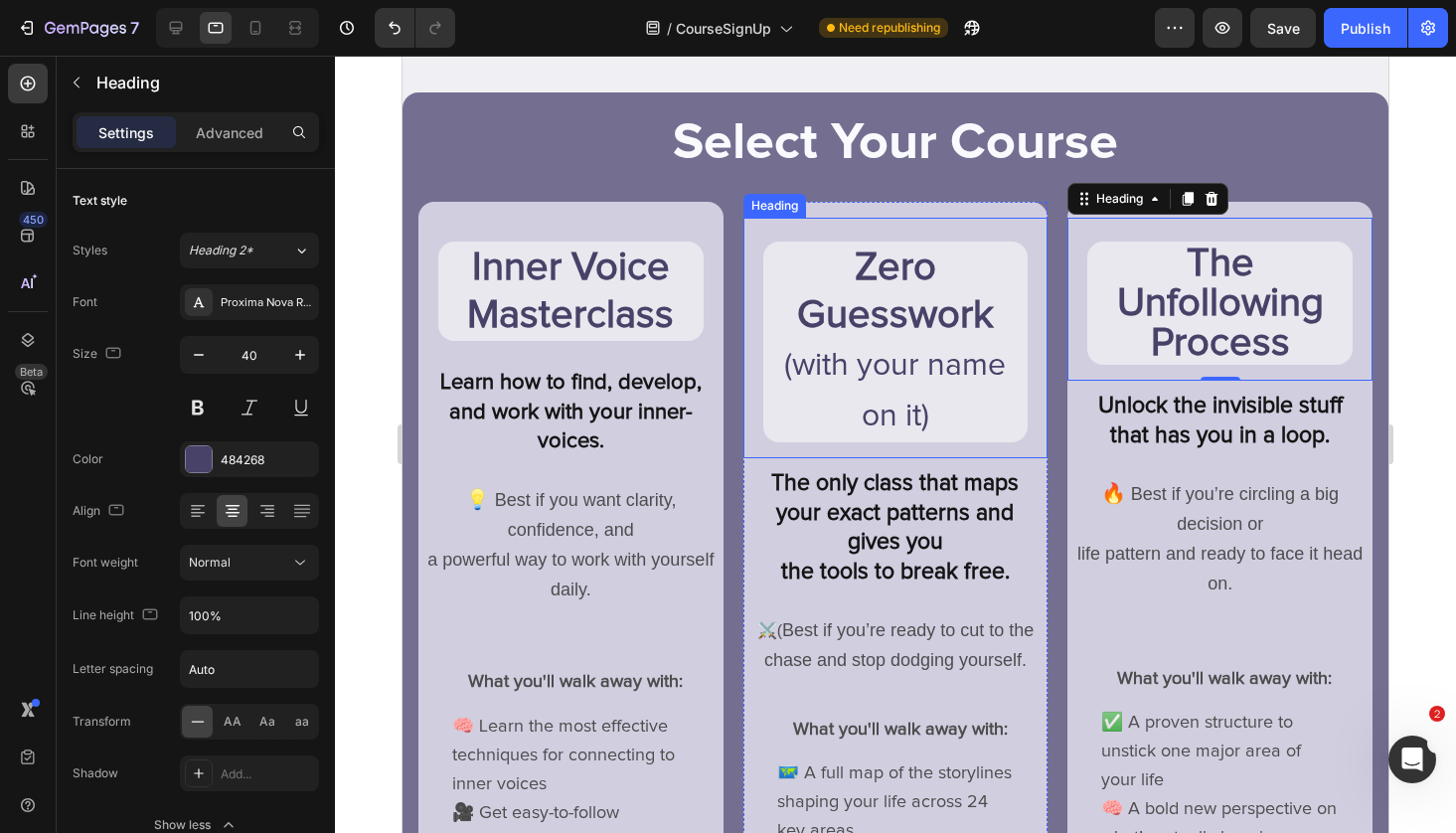 click on "Zero Guesswork (with your name on it)" at bounding box center [895, 342] 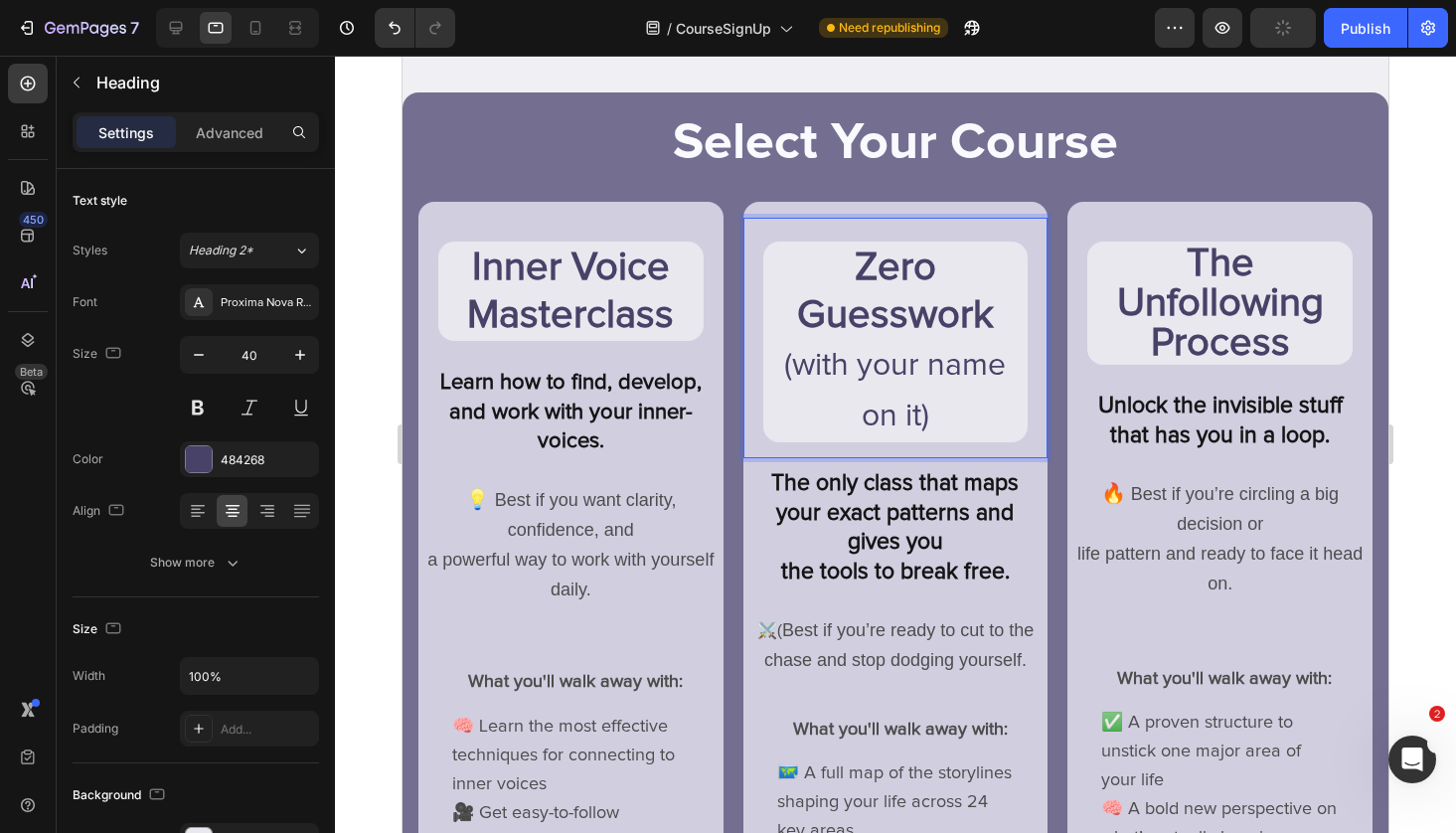 click on "Zero Guesswork (with your name on it)" at bounding box center (895, 342) 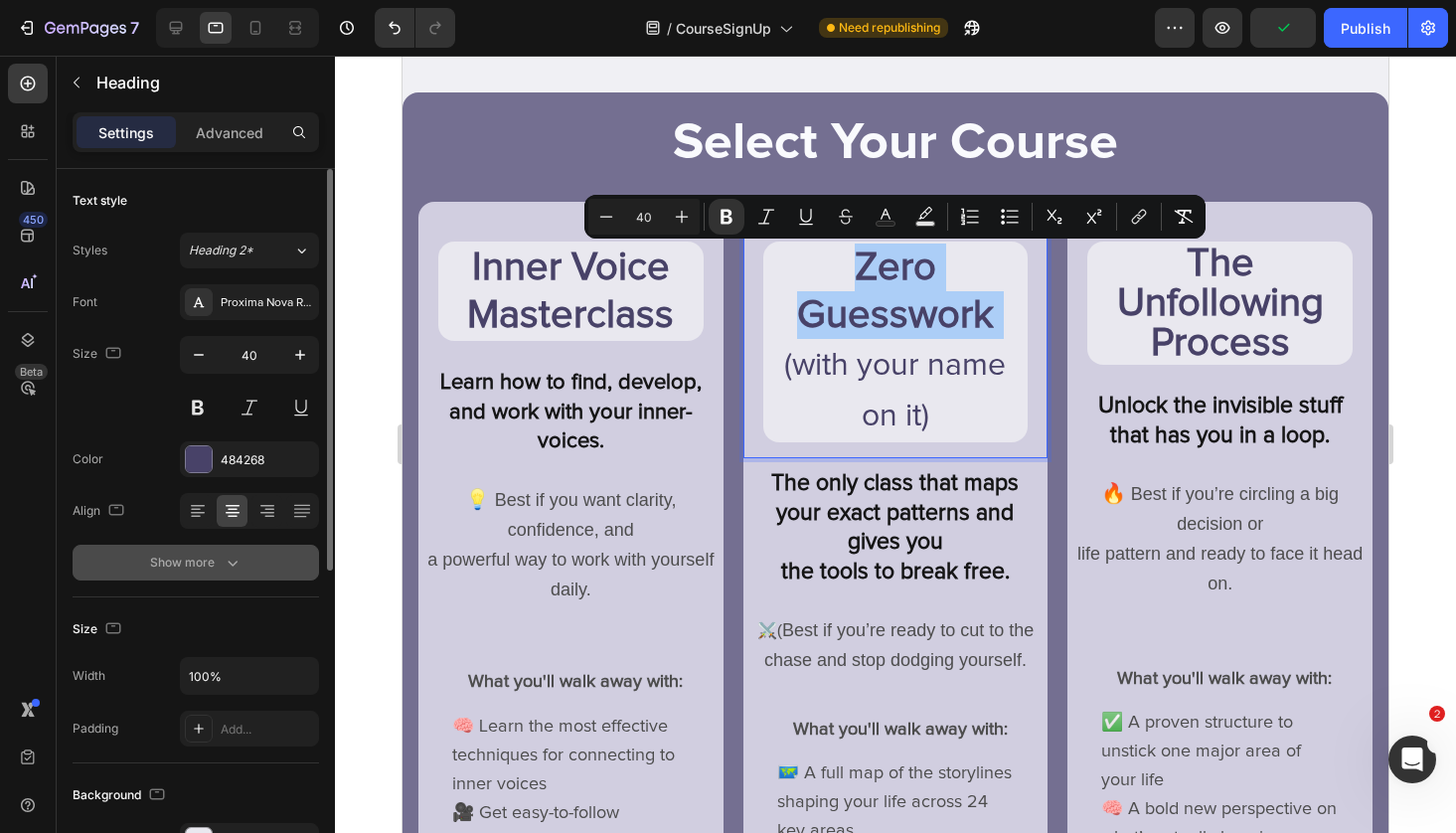 click on "Show more" at bounding box center (196, 563) 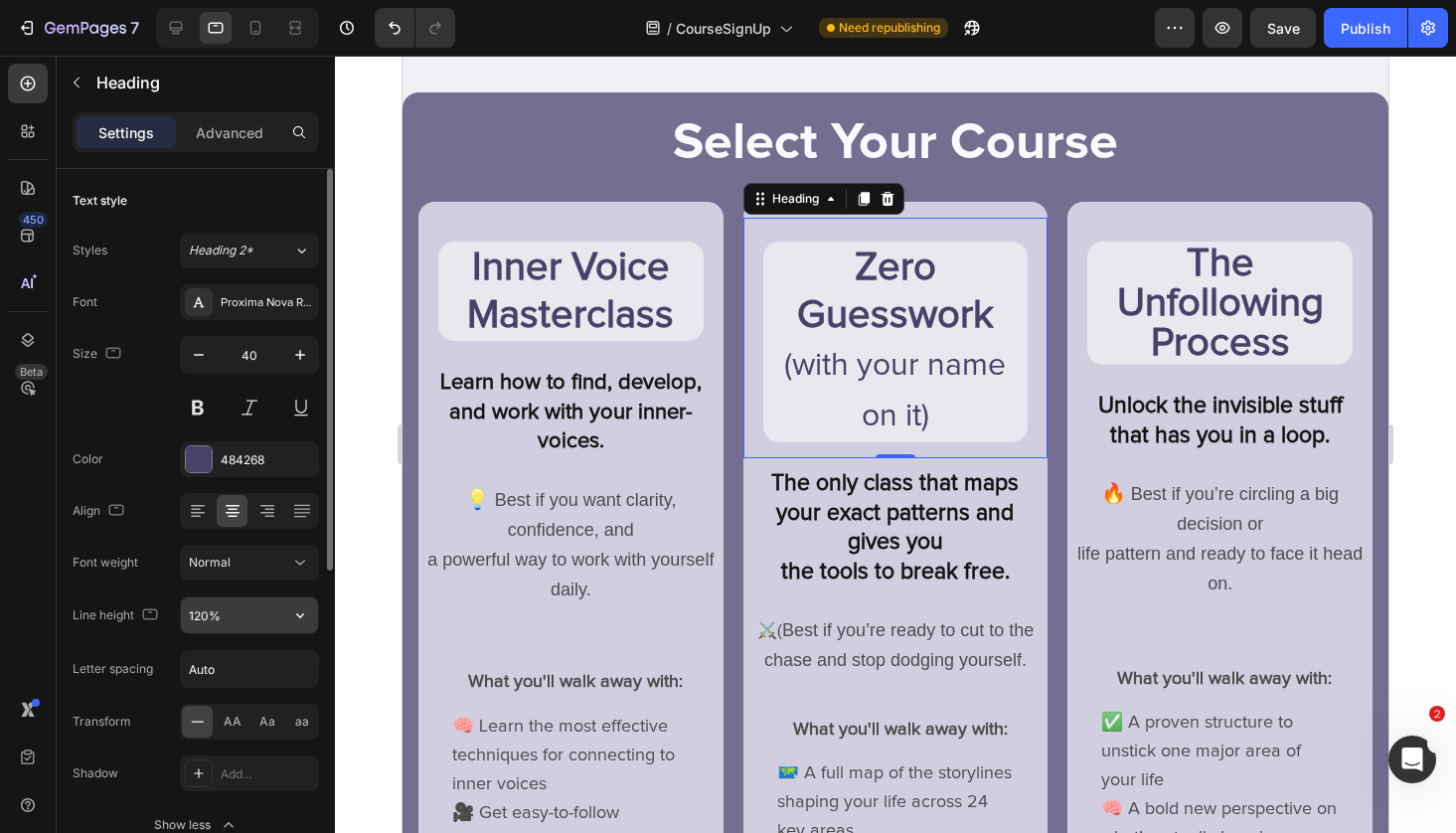 click on "120%" at bounding box center (249, 615) 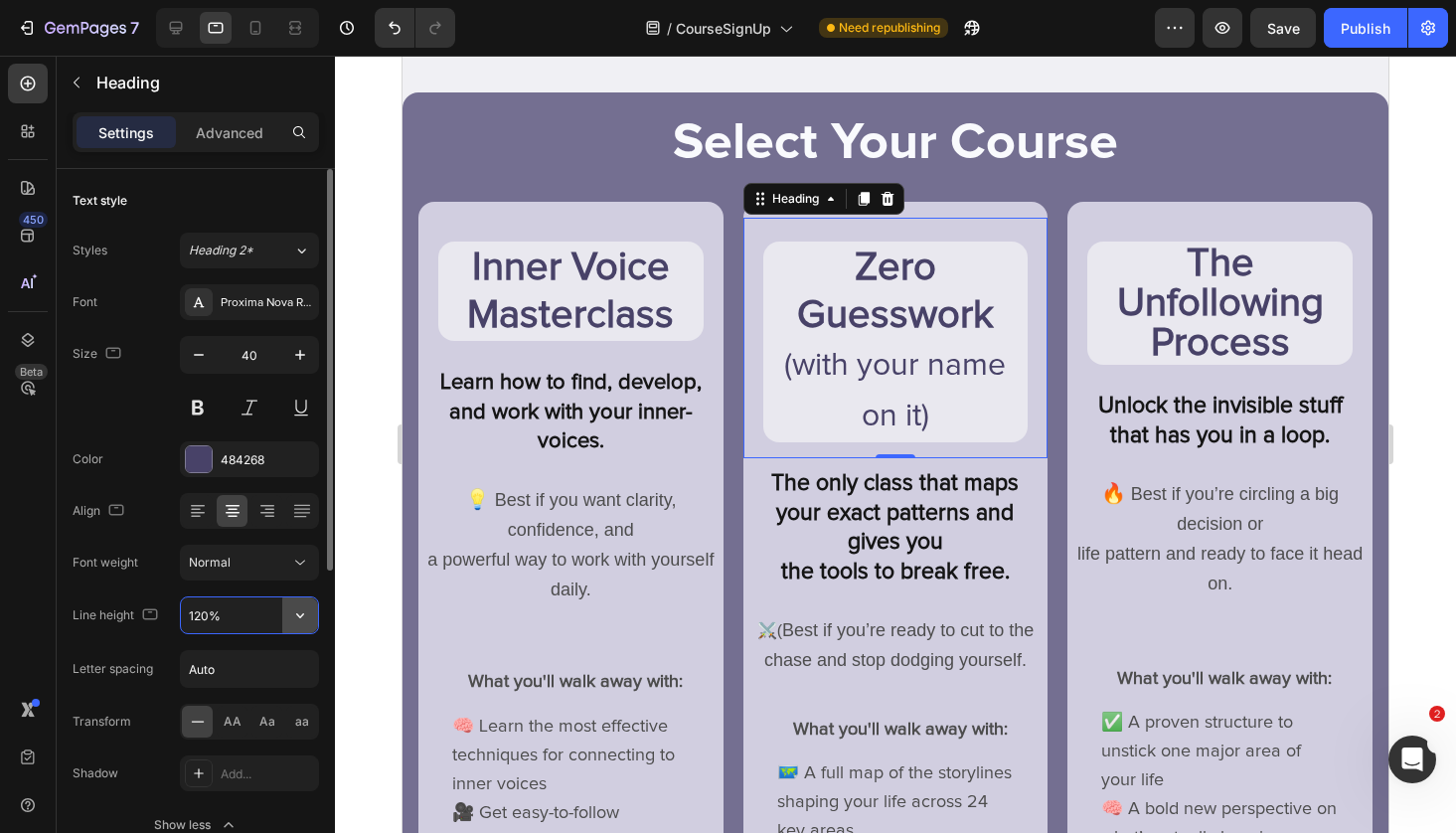 click 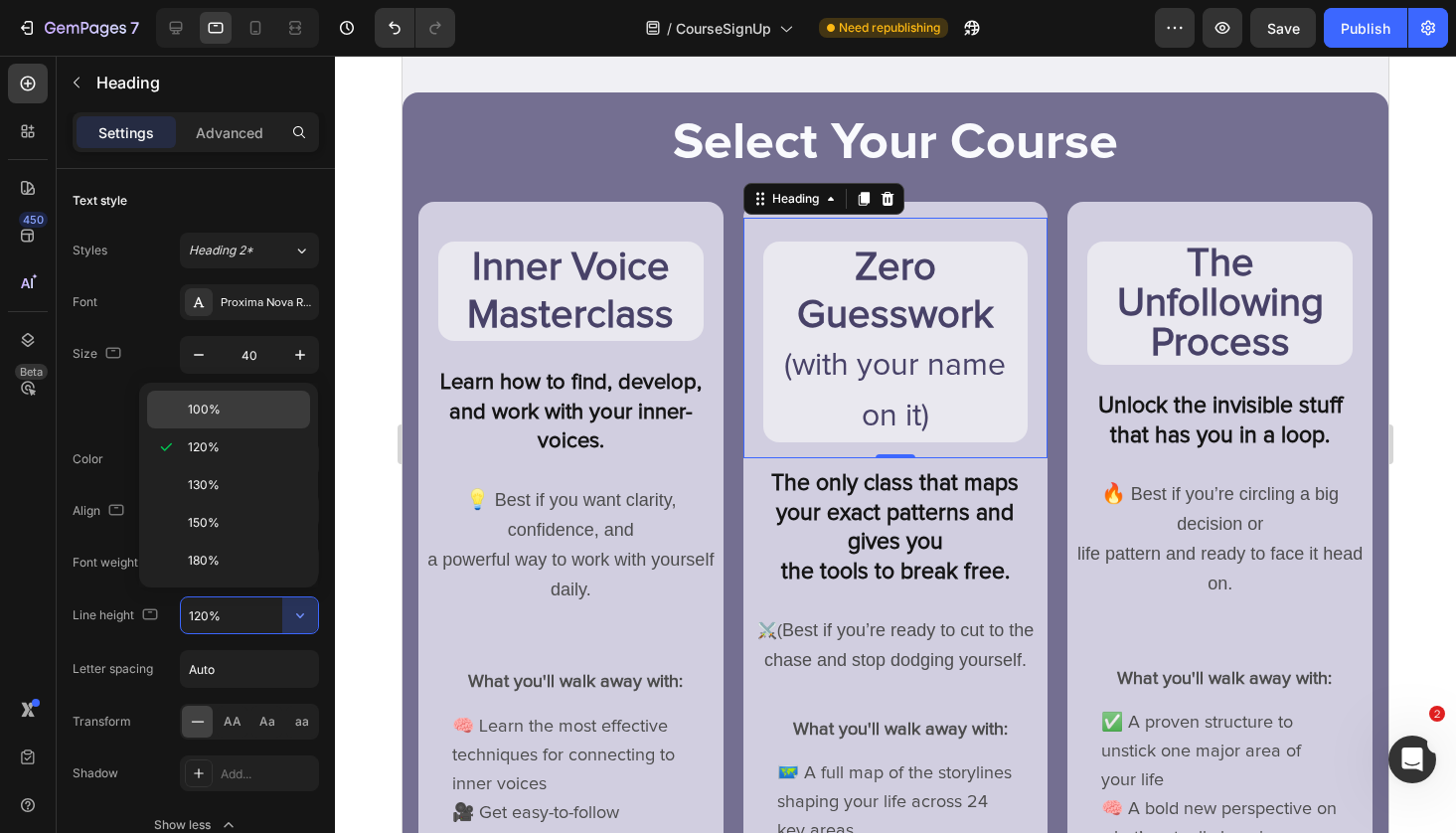 click on "100%" at bounding box center (244, 410) 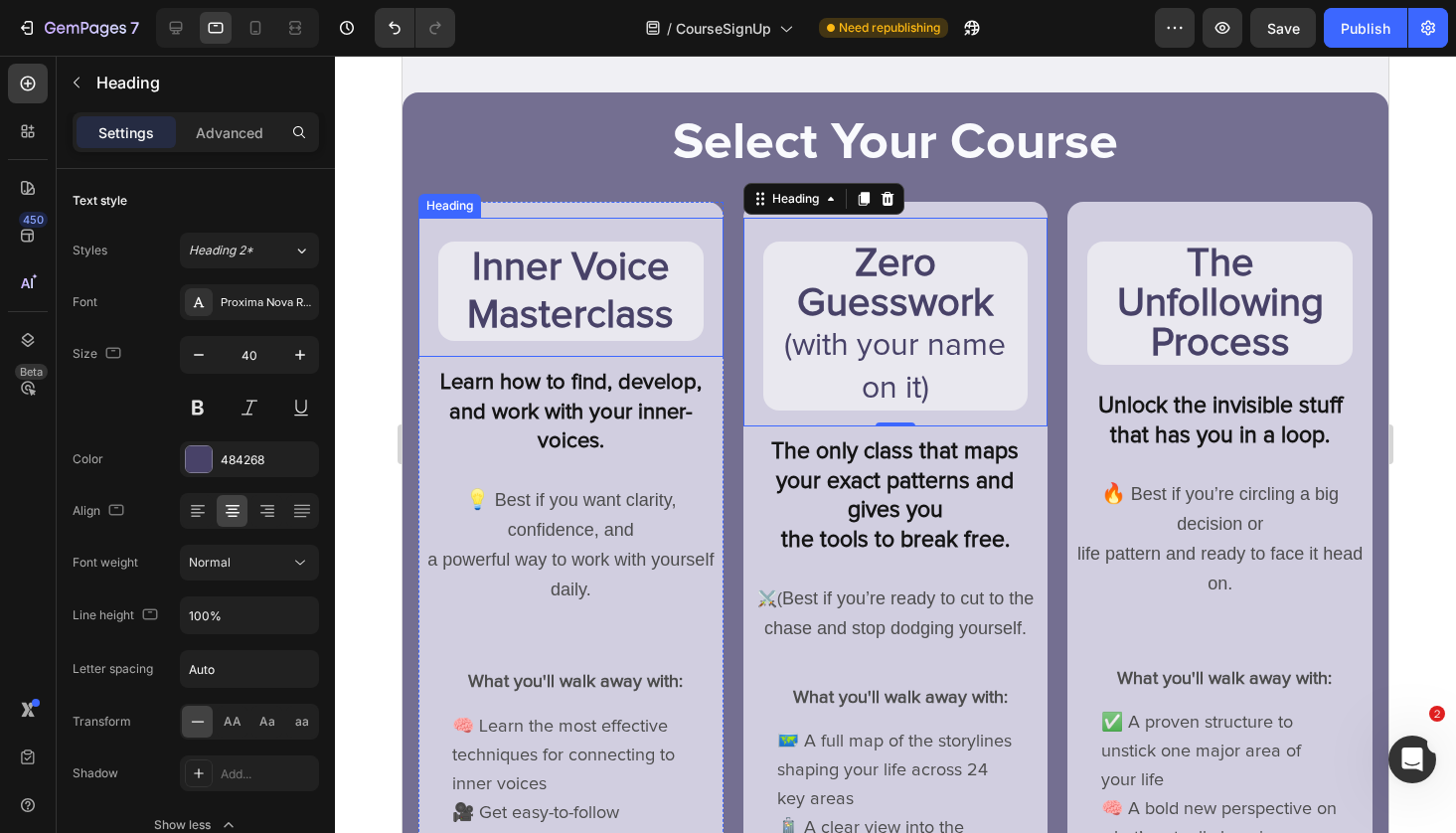 click on "Inner Voice Masterclass" at bounding box center [570, 291] 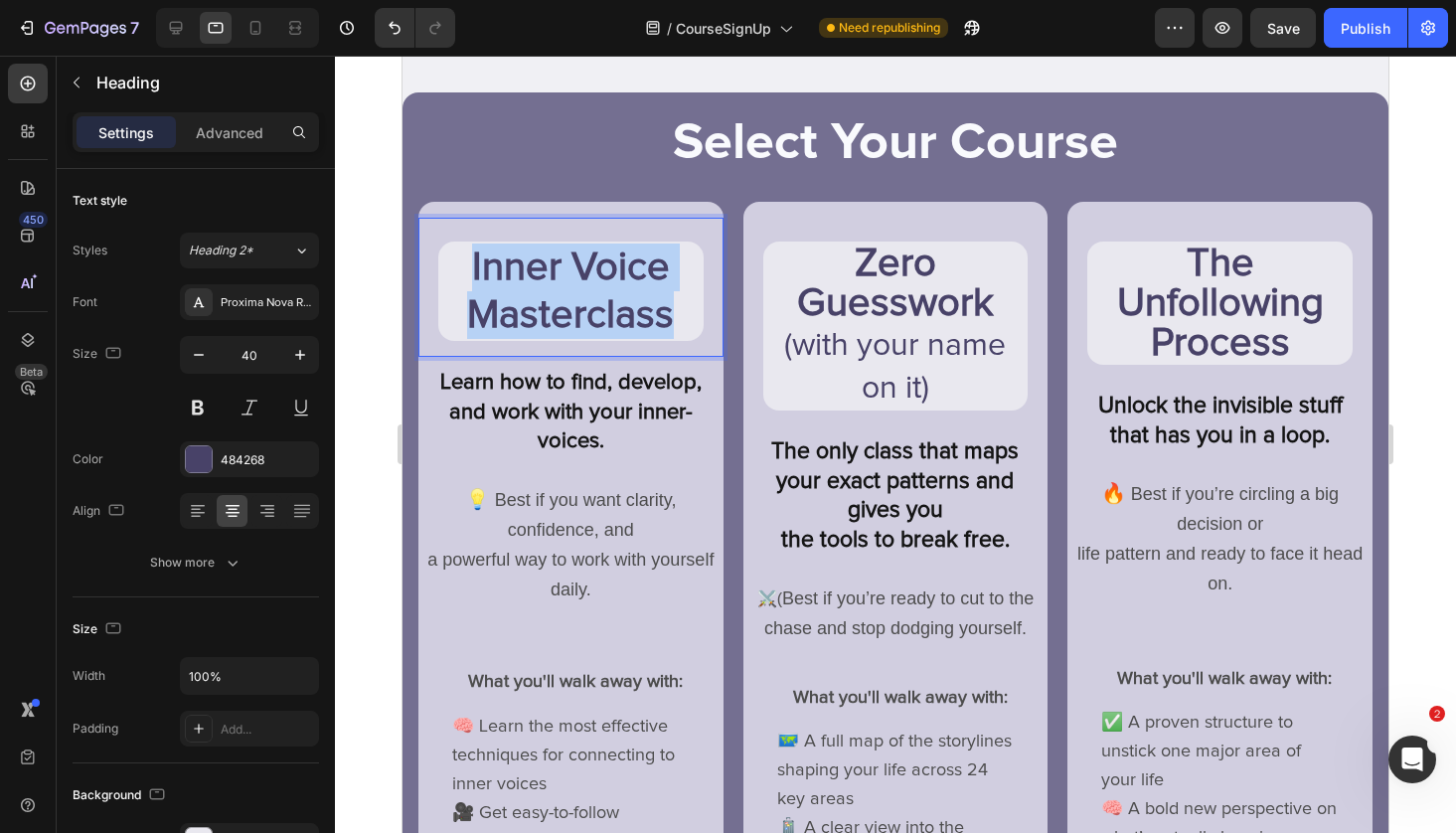 click on "Inner Voice Masterclass" at bounding box center [570, 291] 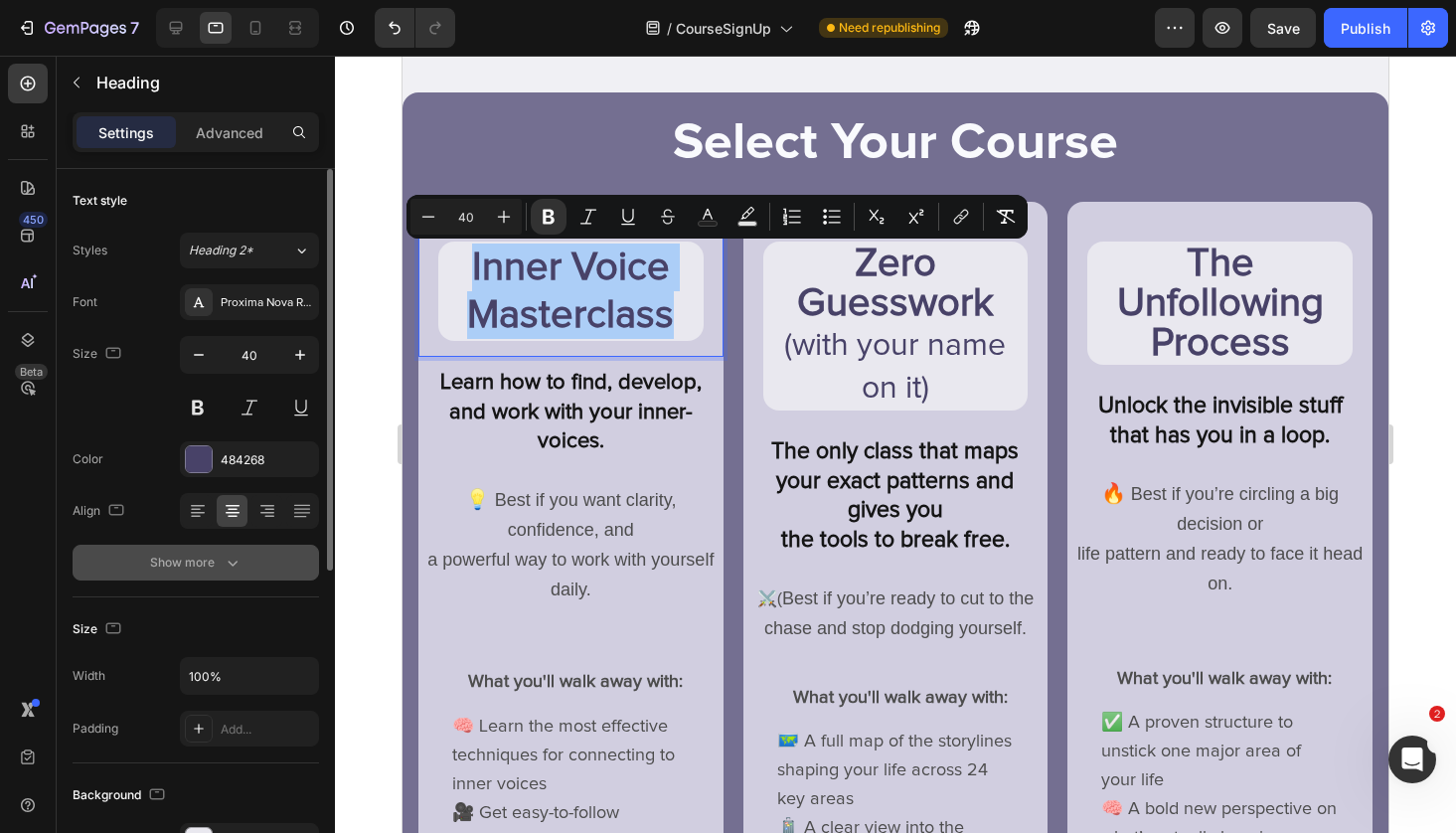 click on "Show more" at bounding box center [196, 563] 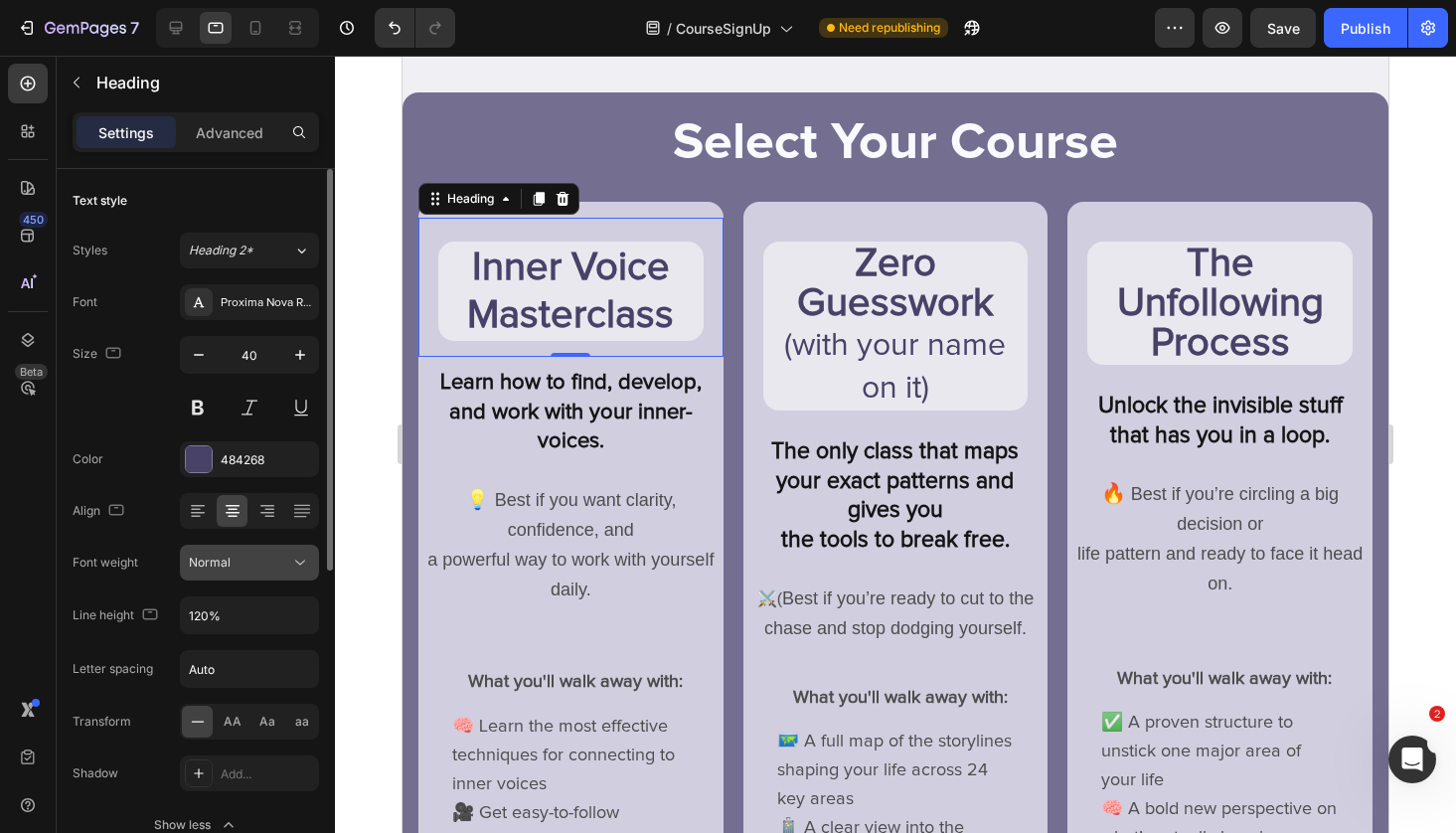 click 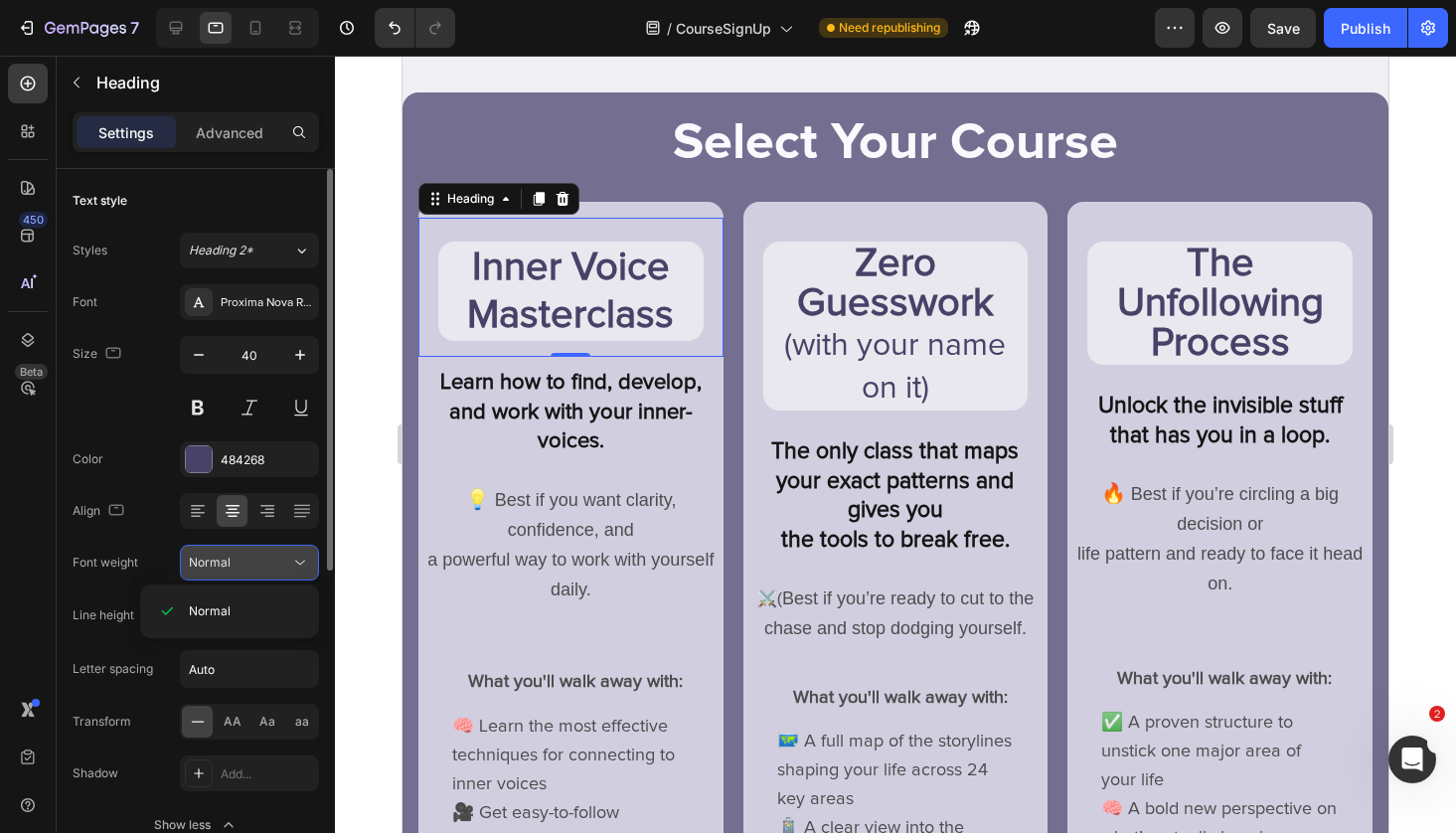 click 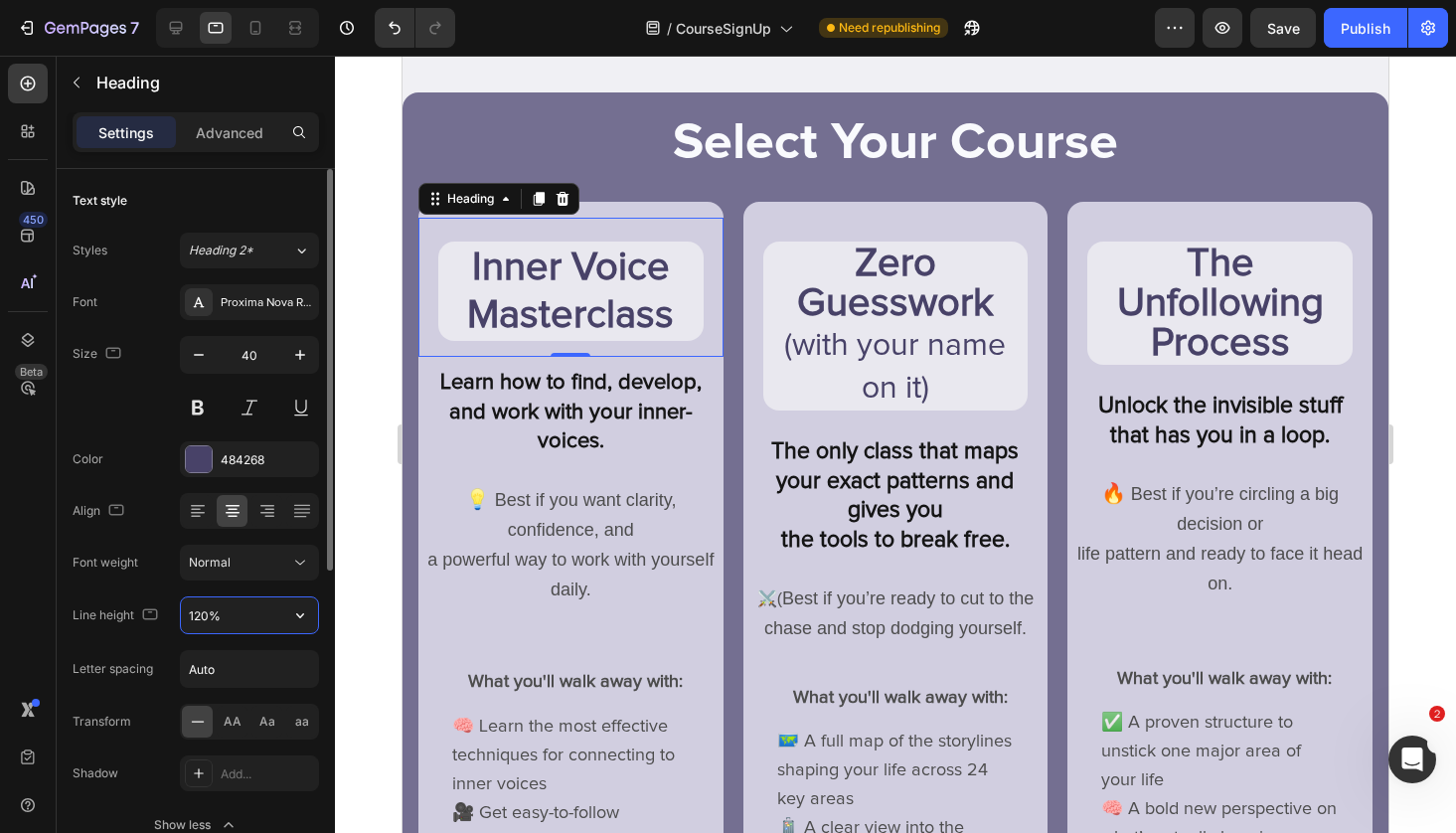 click on "120%" at bounding box center [249, 615] 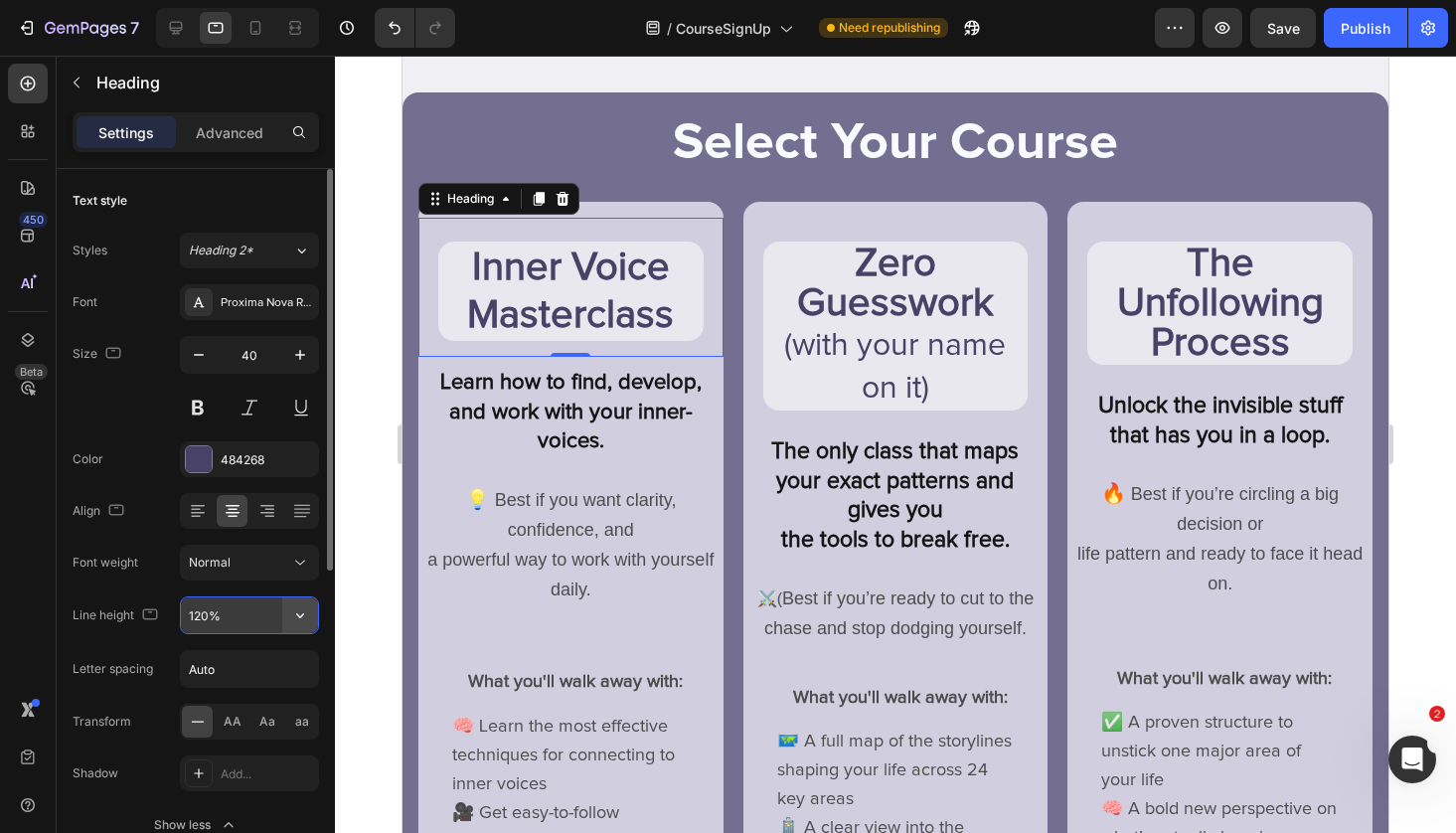 click 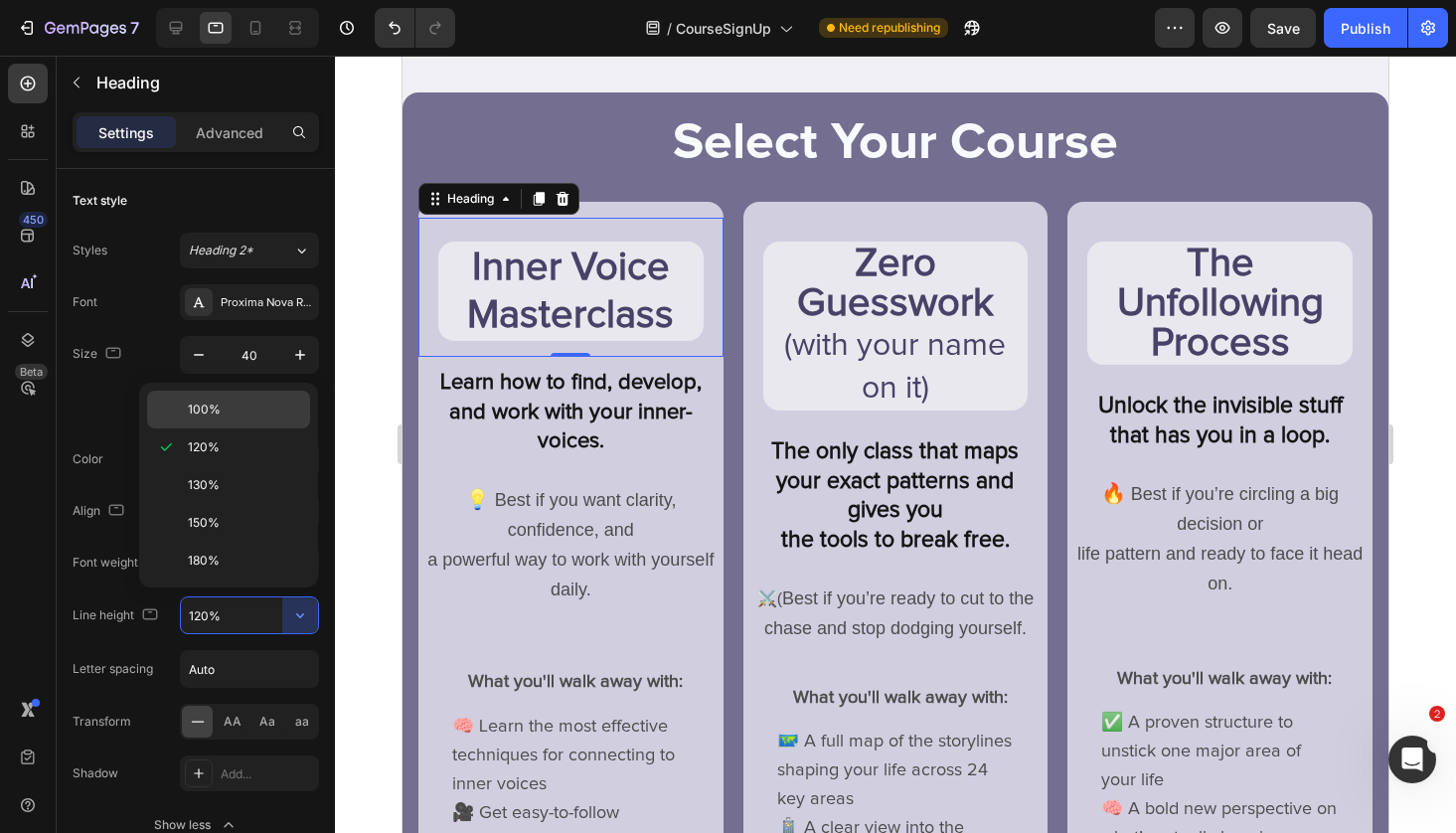 click on "100%" at bounding box center (244, 410) 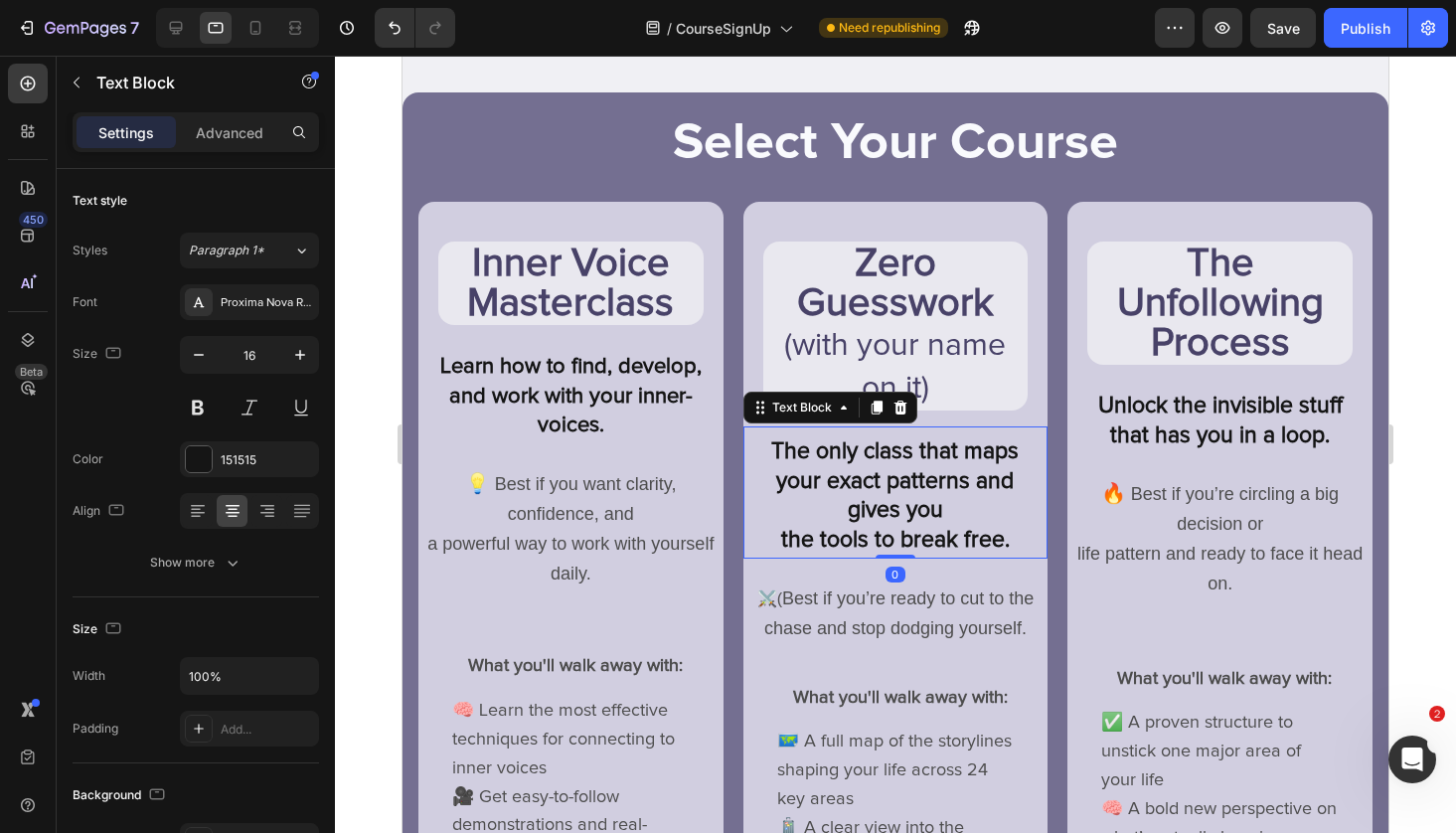 click on "The only class that maps your exact patterns and gives you" at bounding box center (895, 482) 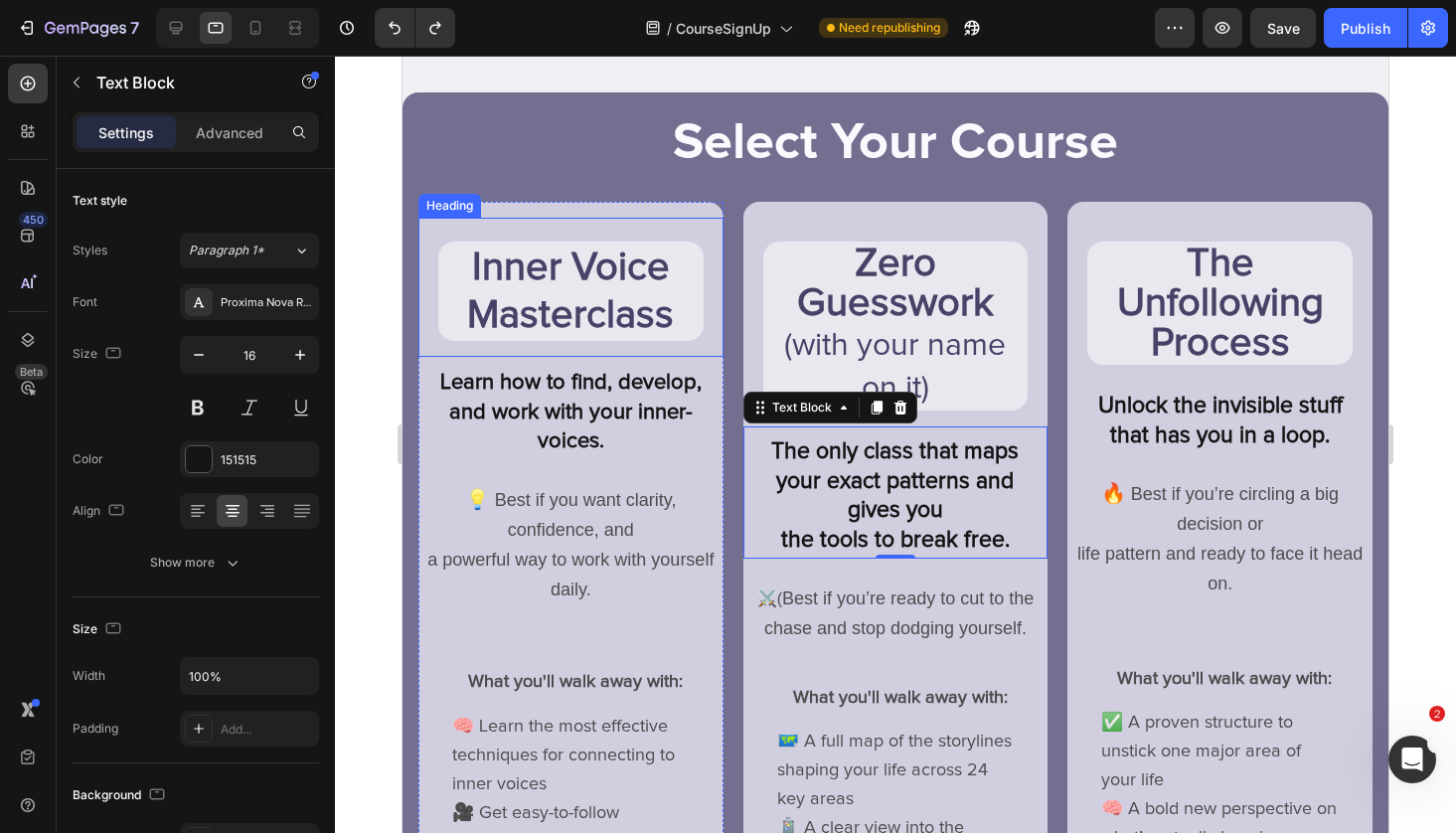 click on "Inner Voice Masterclass" at bounding box center (570, 291) 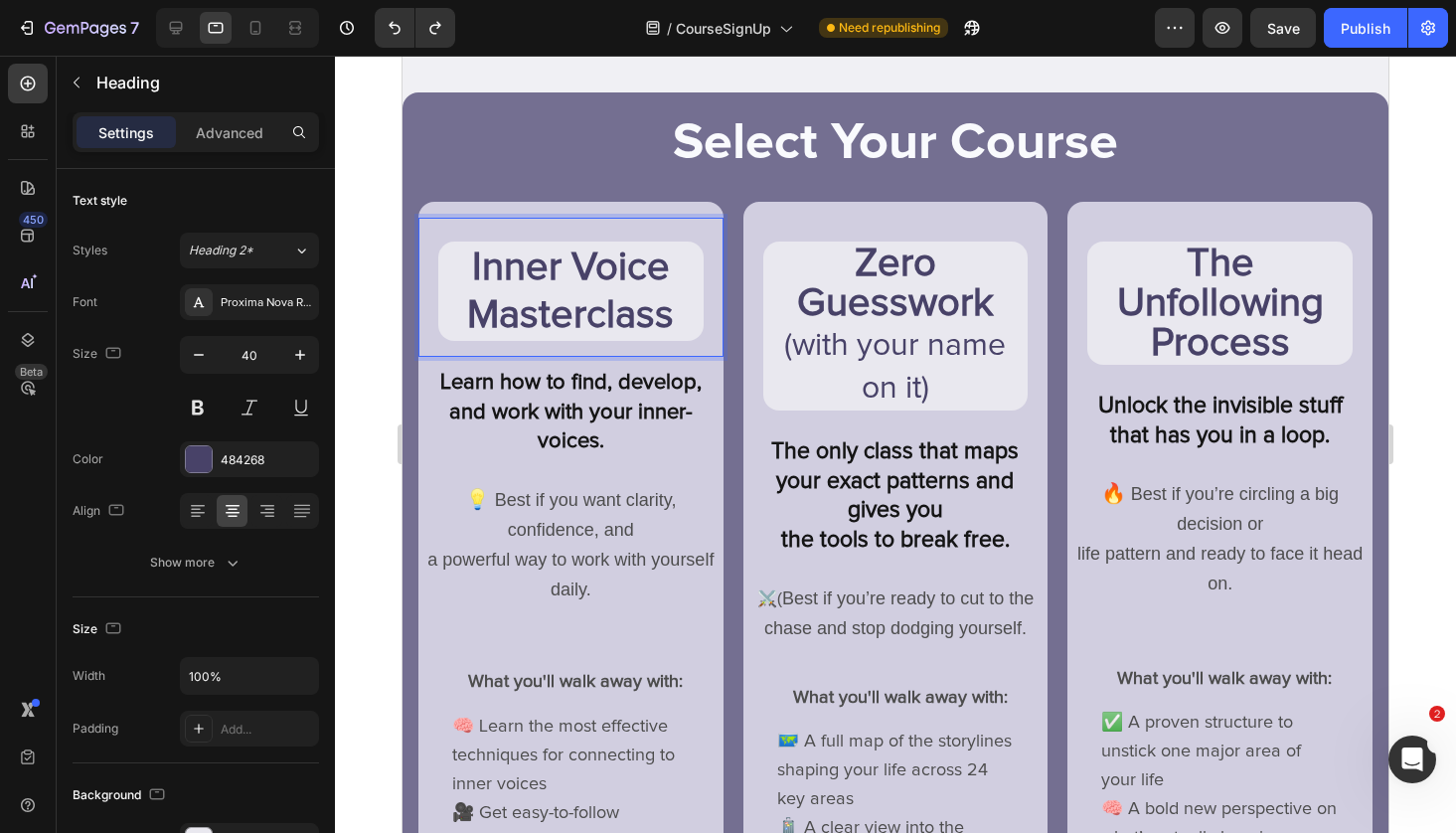 click on "Inner Voice Masterclass" at bounding box center (570, 291) 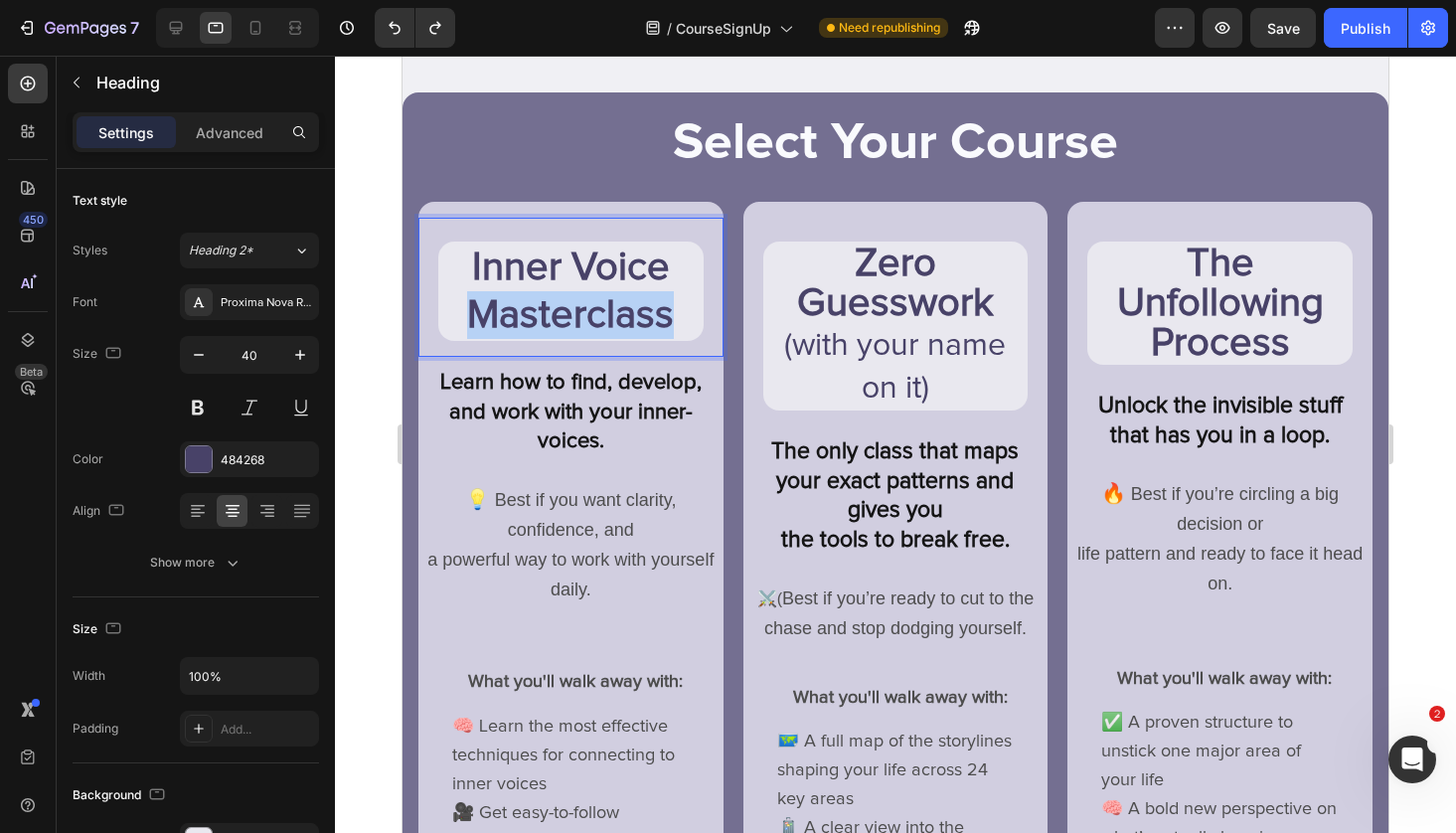 click on "Inner Voice Masterclass" at bounding box center [570, 291] 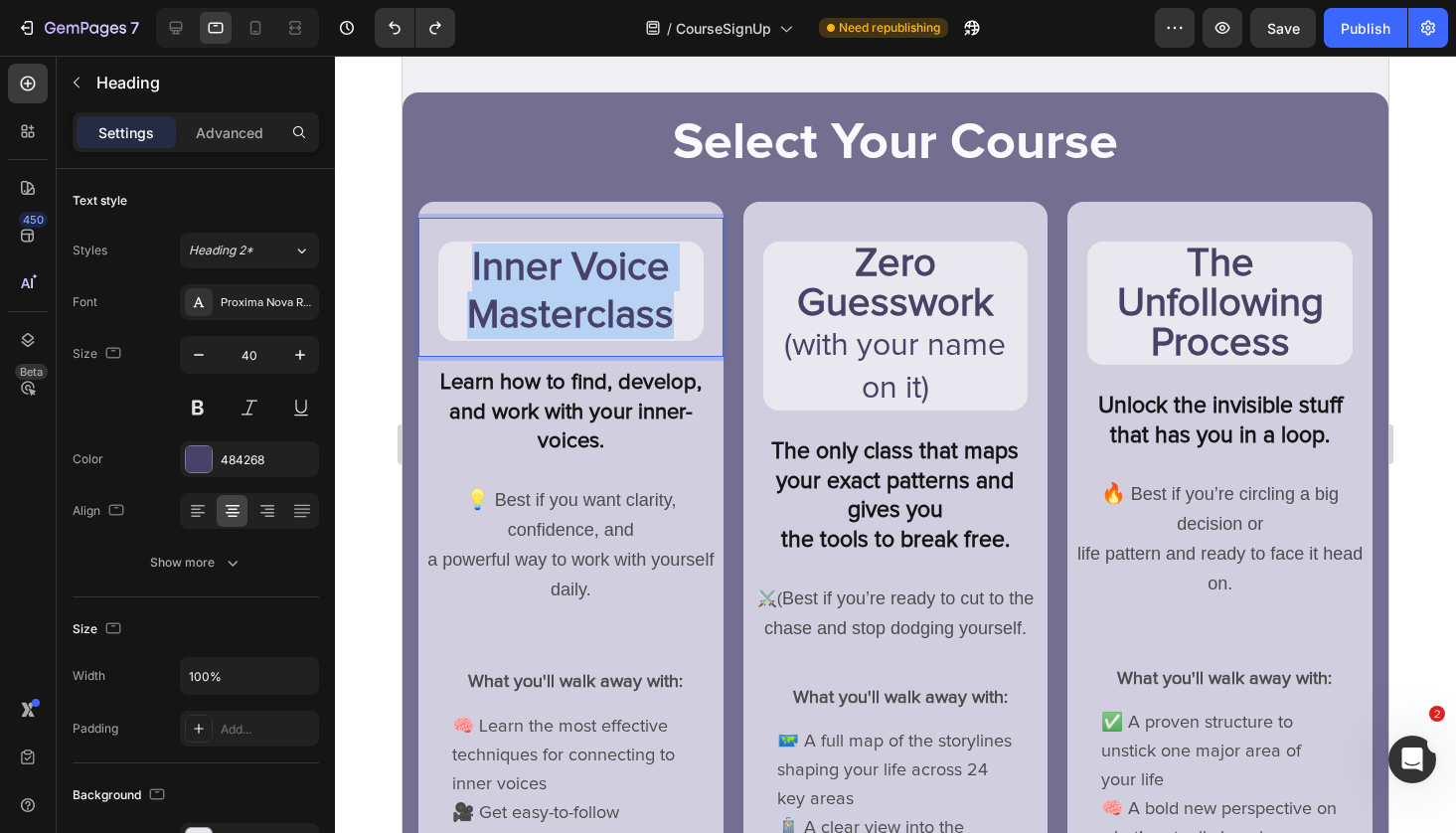 click on "Inner Voice Masterclass" at bounding box center [570, 291] 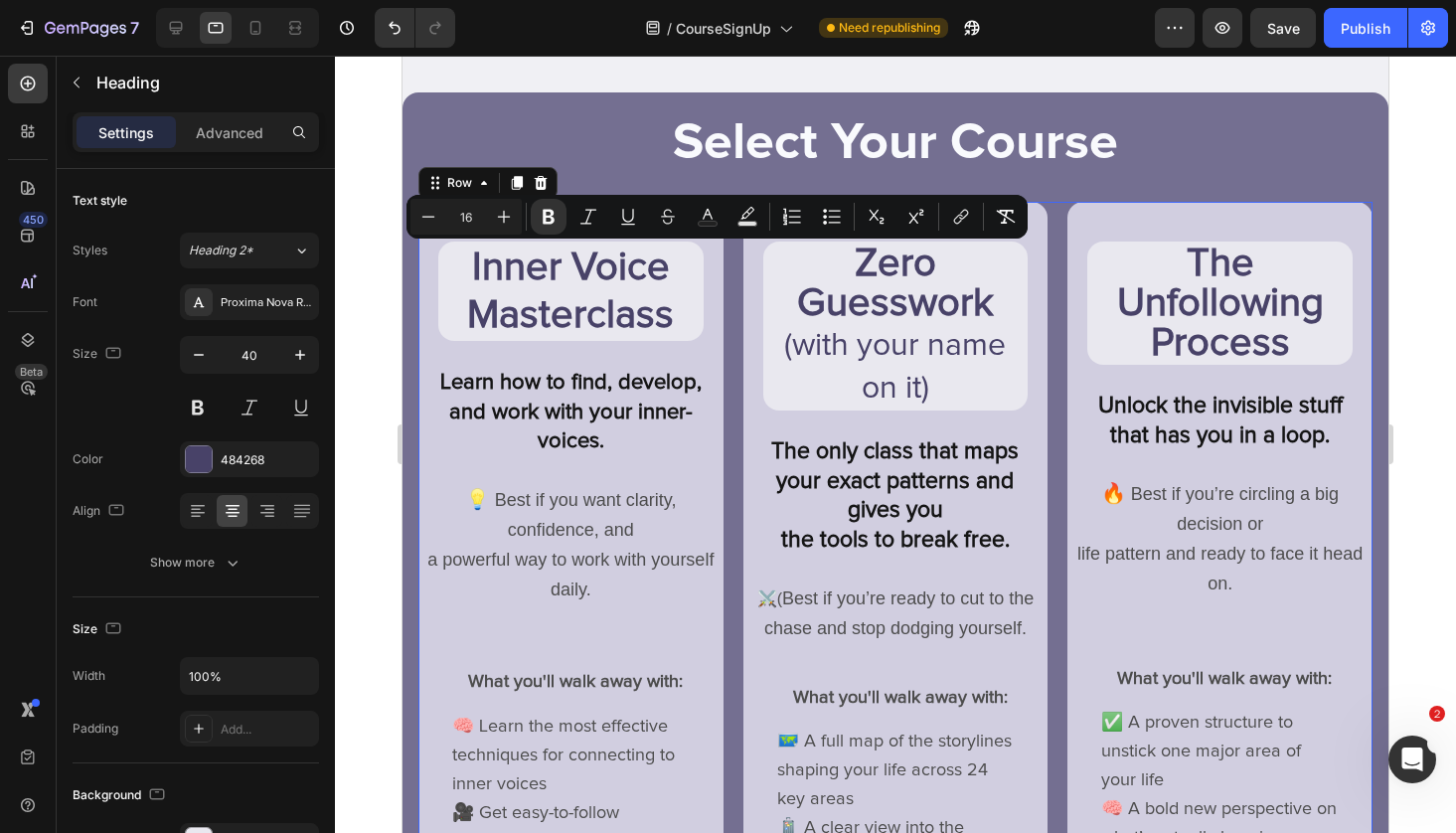 click on "⁠⁠⁠⁠⁠⁠⁠ Inner Voice Masterclass Heading Learn how to find, develop, and work with your inner-voices. Text Block 💡   Best if you want clarity, confidence, and  a powerful way to work with yourself daily. Text Block What you'll walk away with: Text Block 🧠 Learn the most effective techniques for connecting to inner voices 🎥 Get easy-to-follow demonstrations and real-world examples 🧩 Organize your parts using a simple, powerful system 🔍 Tap into voices you didn’t even know you had 🧘 Use your voices to move through tough emotions, not avoid them 🎯 Build confidence by making clear, self-led decisions Text Block $99 Heading ONE TIME FEE Text Block 🔑   Access our library of self-guided instructional videos. Text Block Klaviyo Klaviyo Row ⁠⁠⁠⁠⁠⁠⁠ Zero Guesswork (with your name on it)  Heading The only class that maps your exact patterns and gives you  the tools to break free. Text Block ⚔️  ( Text Block What you'll walk away with: Text Block Text Block $299" at bounding box center (895, 916) 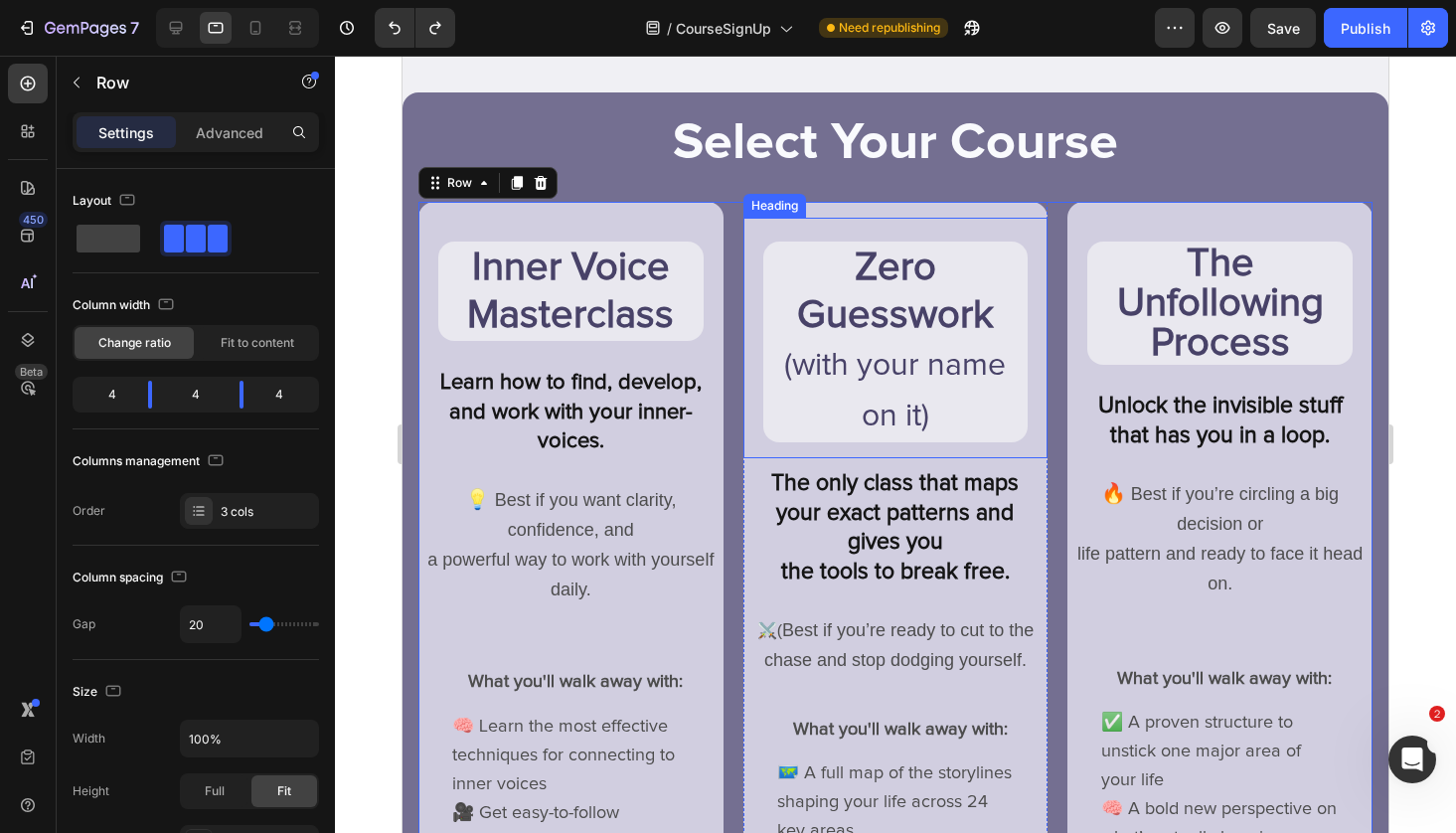 click on "Zero Guesswork (with your name on it)" at bounding box center (895, 342) 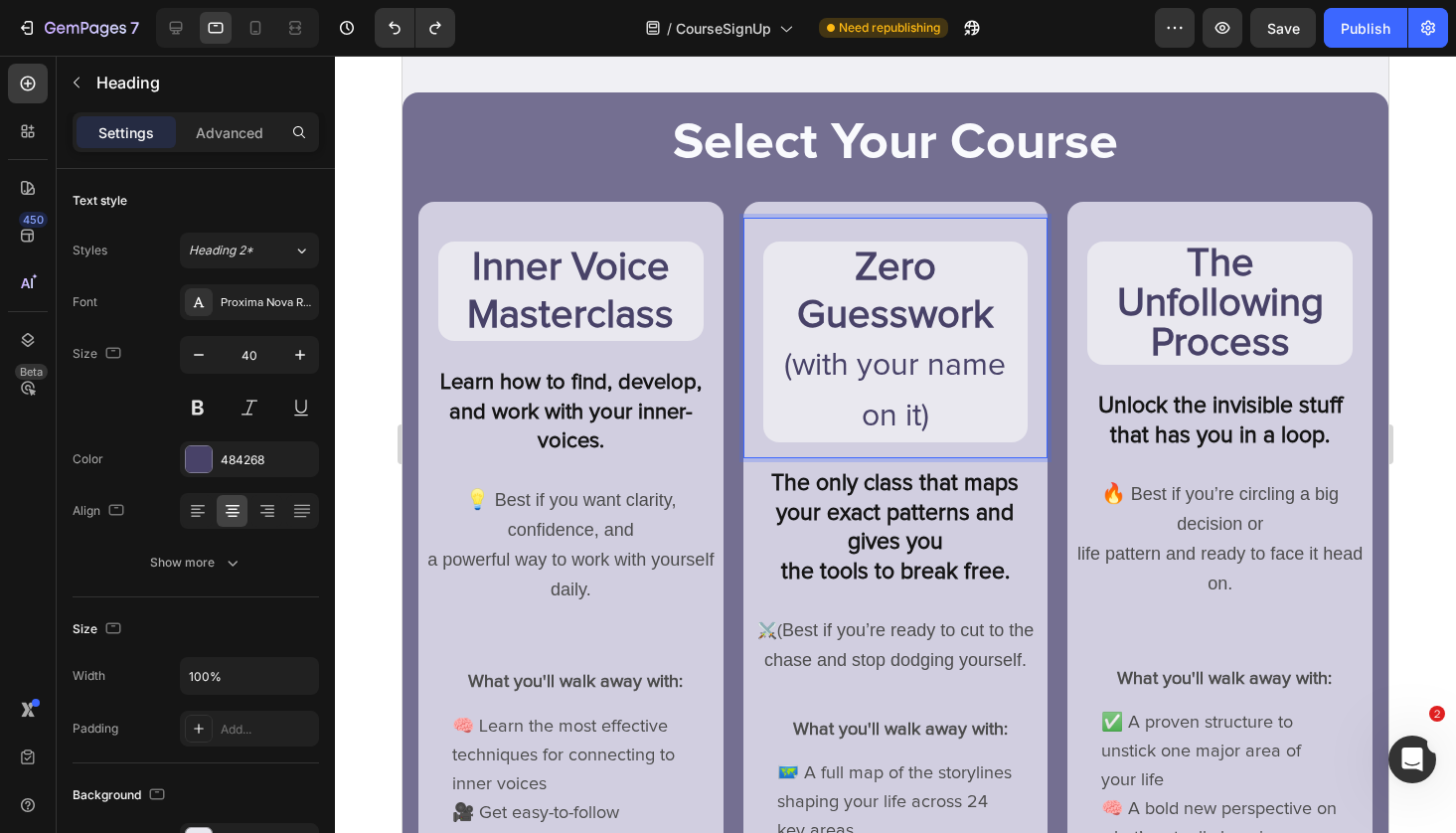 click on "Zero Guesswork (with your name on it)" at bounding box center [895, 342] 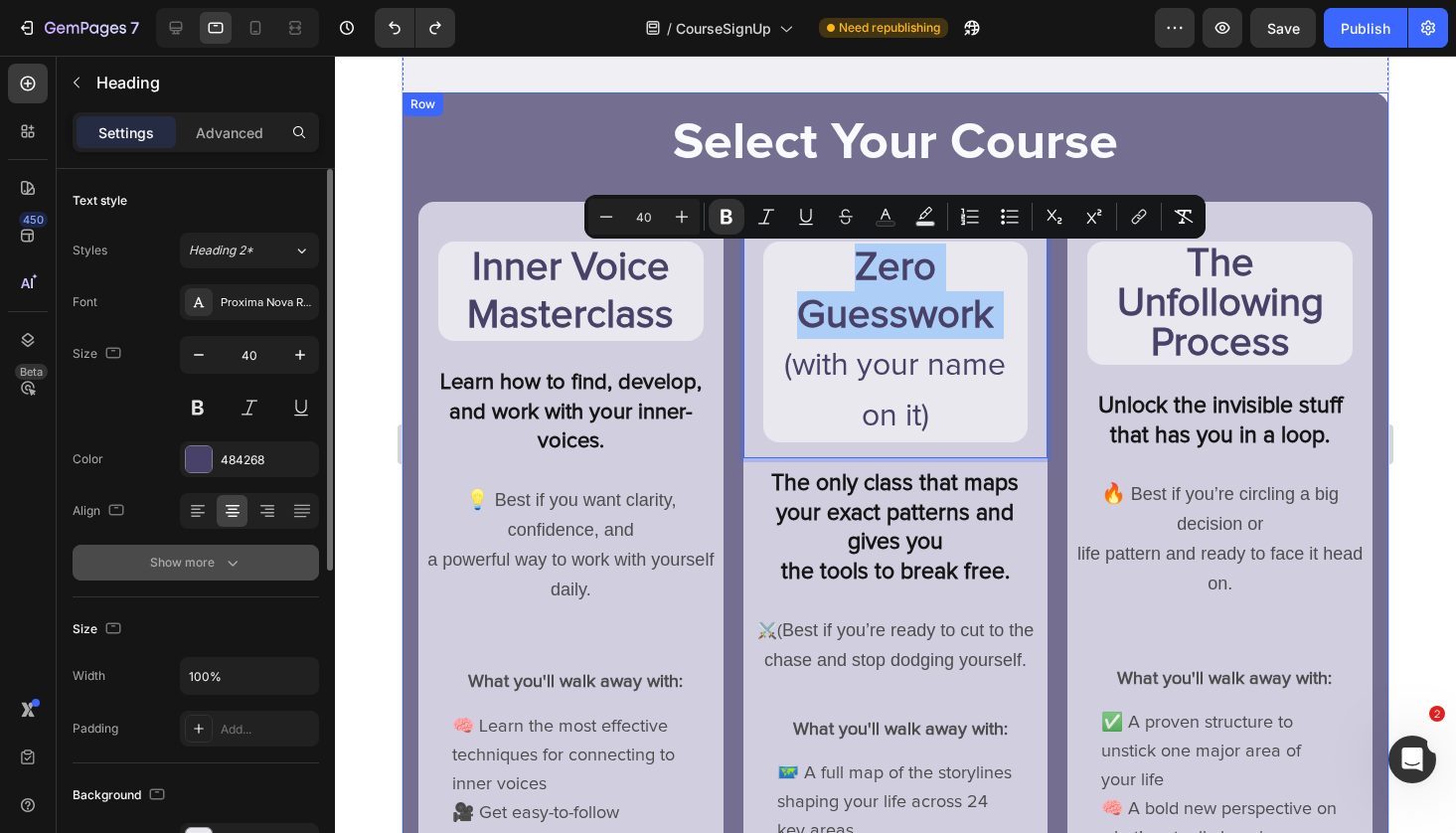 click 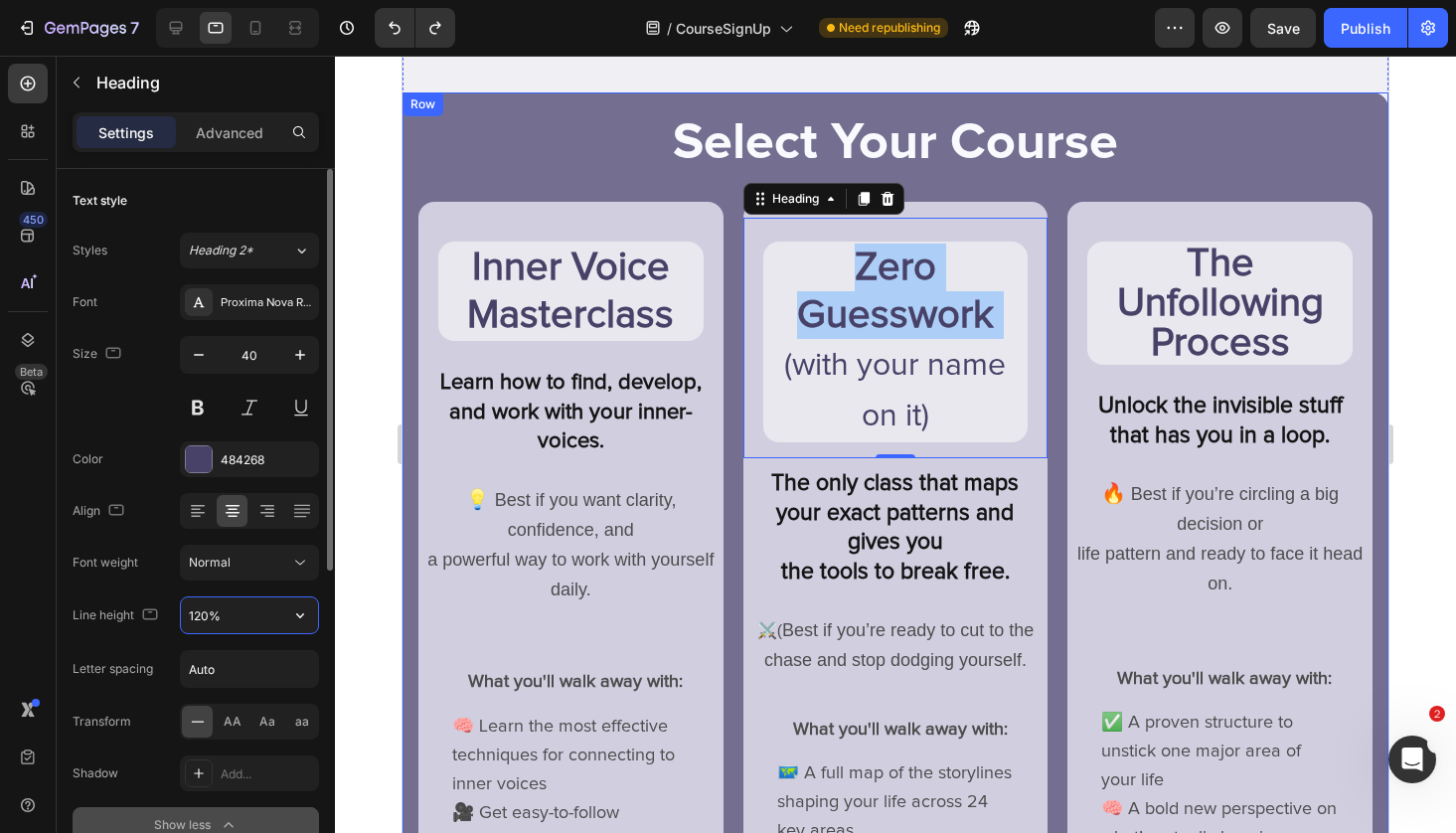 click on "120%" at bounding box center [249, 615] 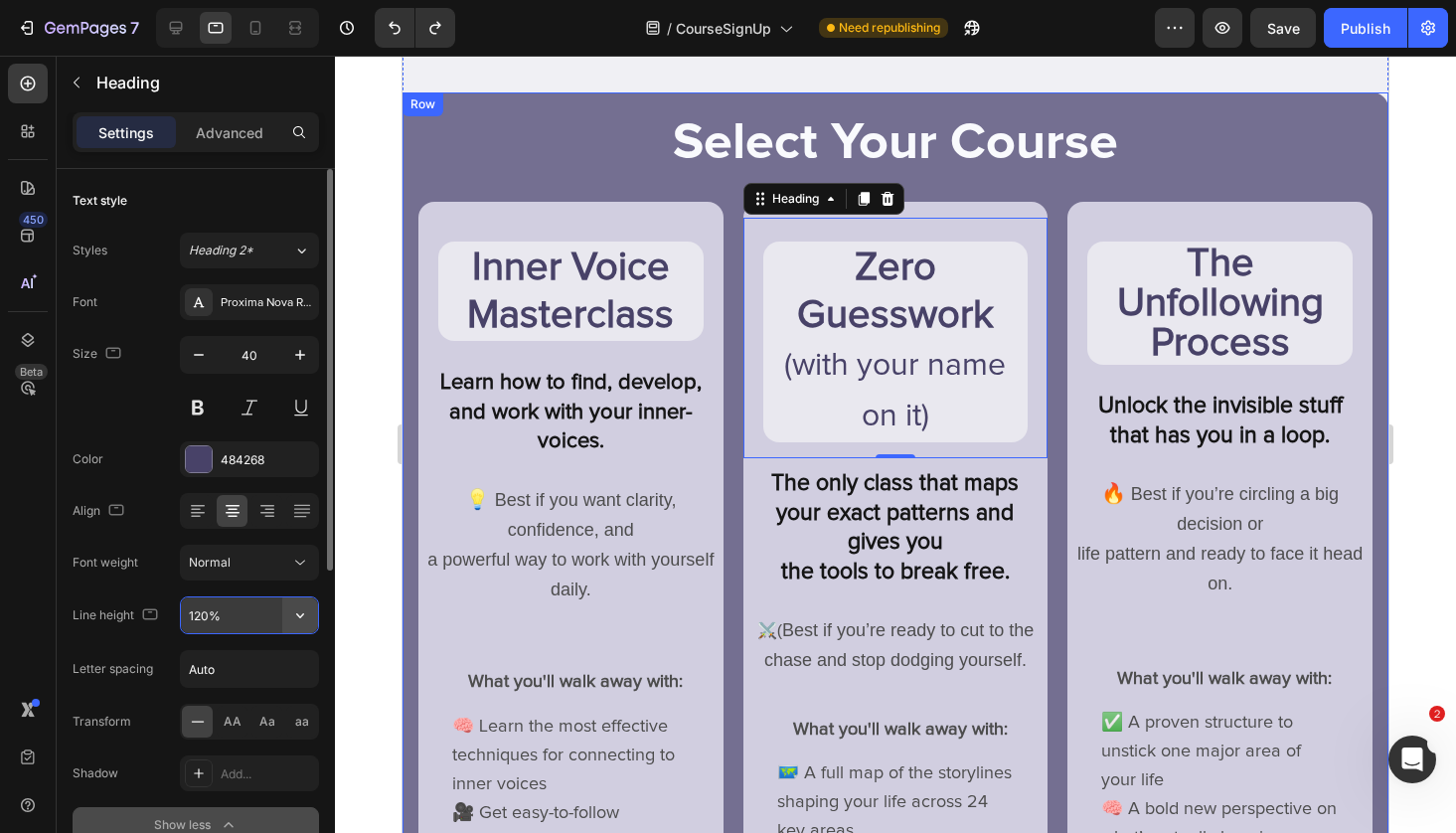 click 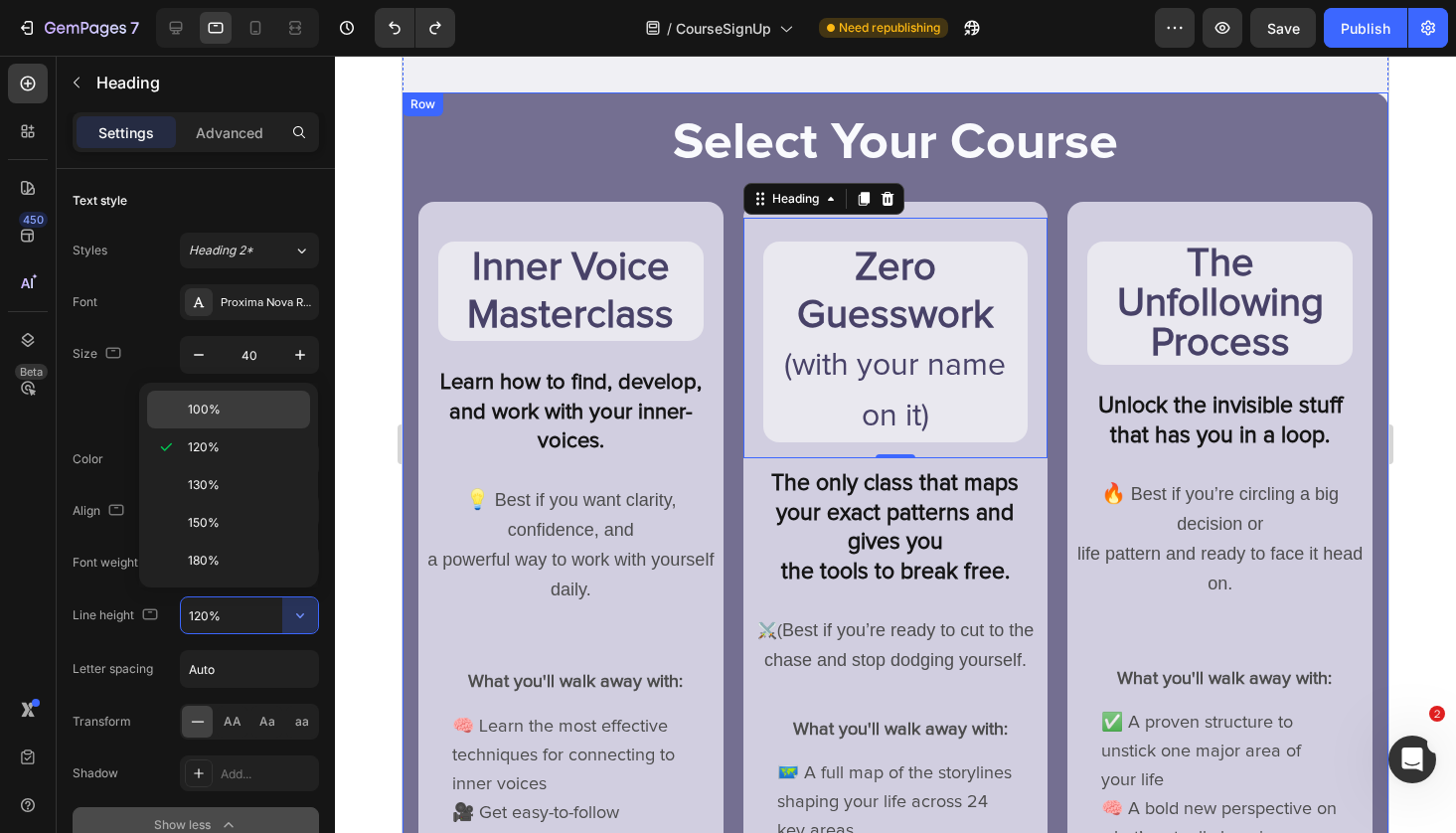 click on "100%" at bounding box center (244, 410) 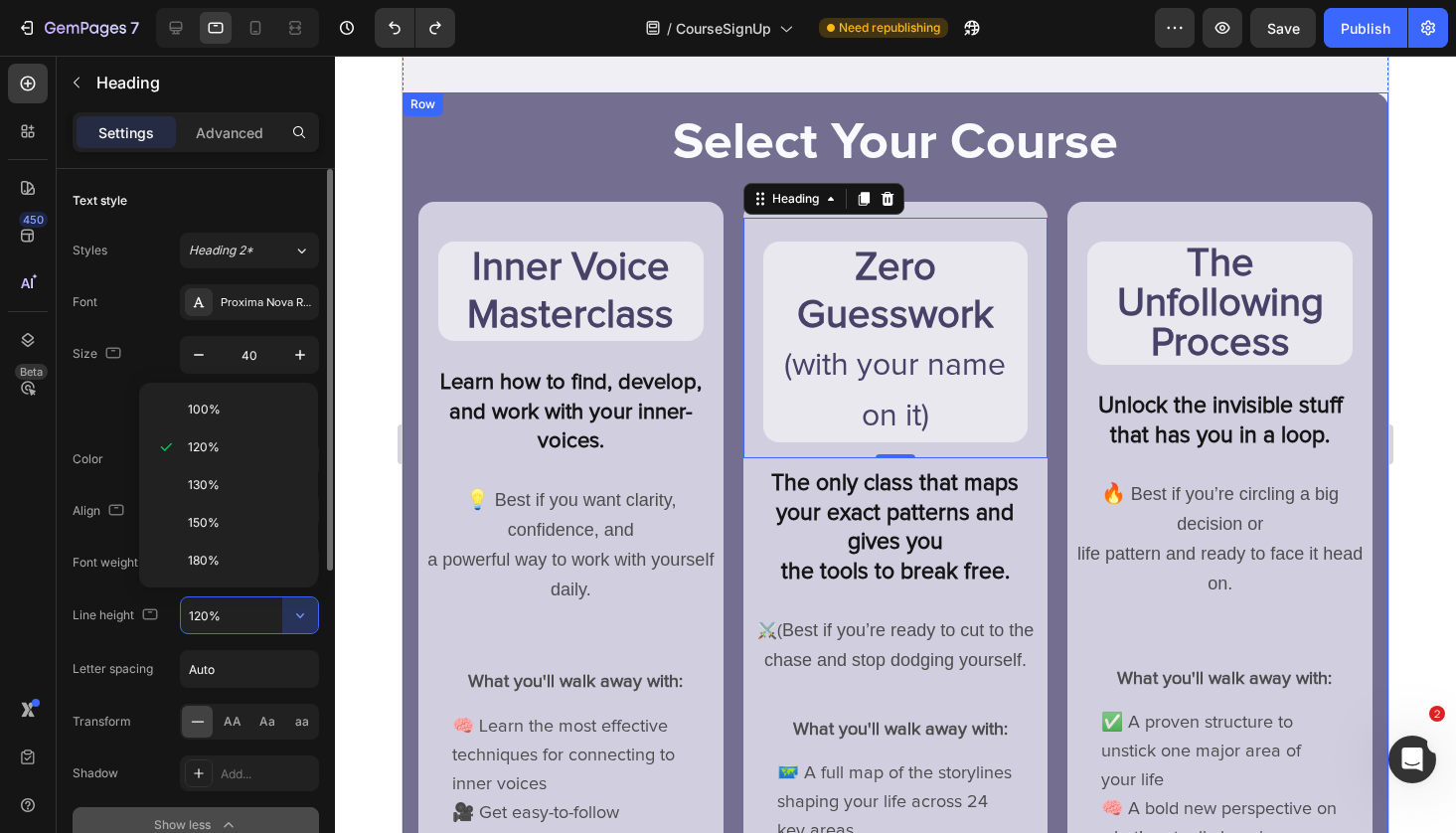 type on "100%" 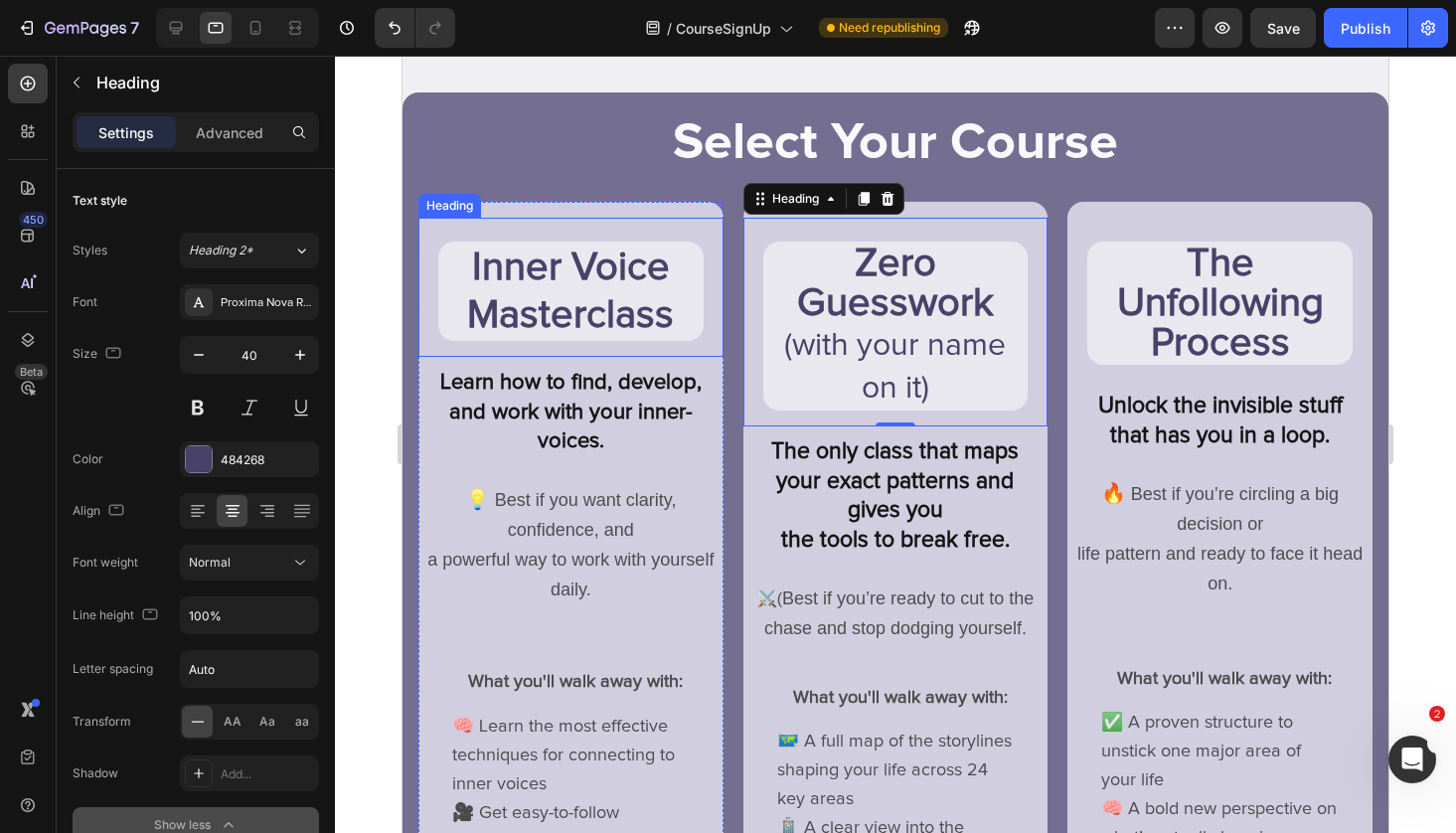 click on "Inner Voice Masterclass" at bounding box center (570, 291) 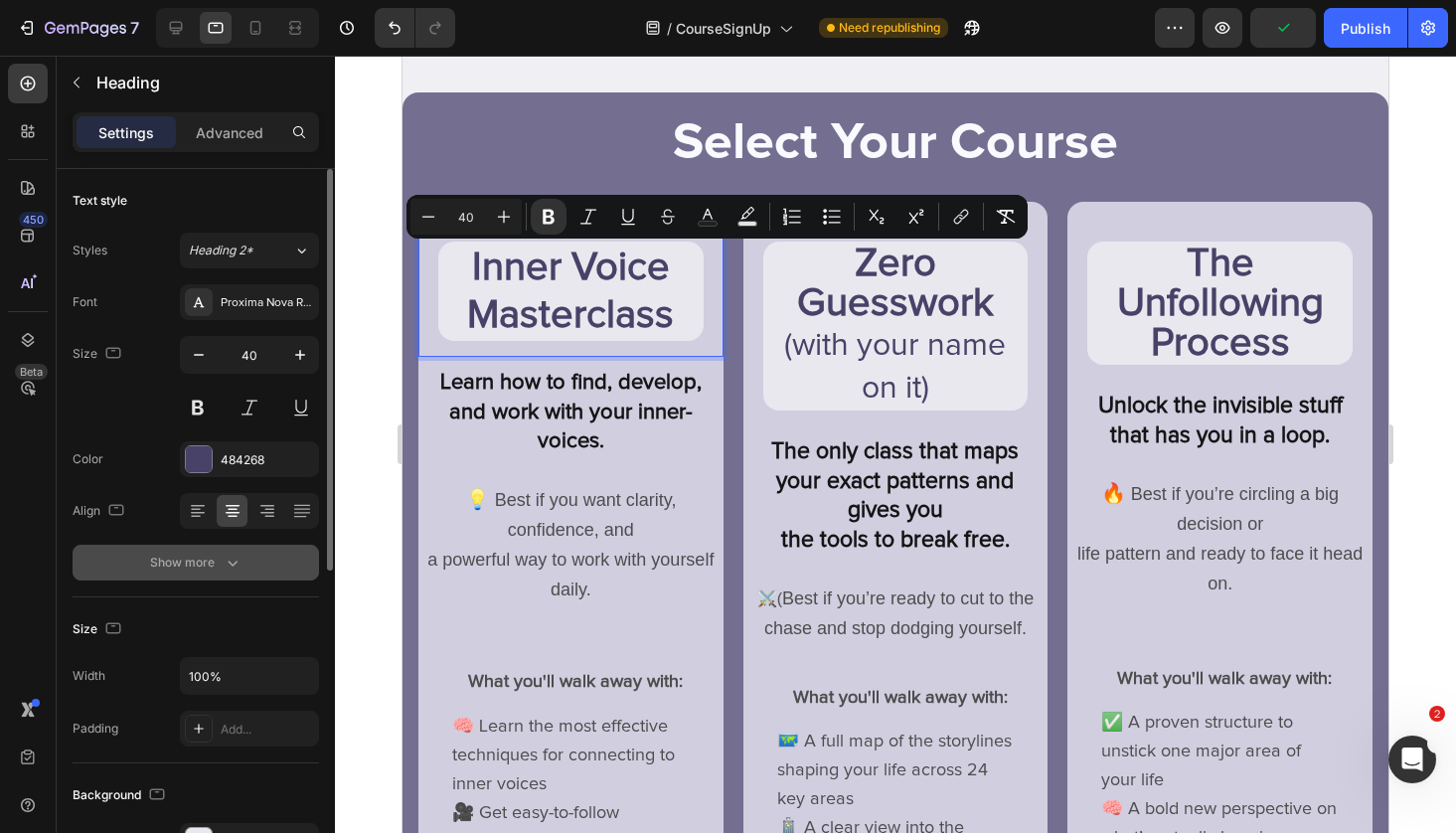 click on "Show more" at bounding box center (196, 563) 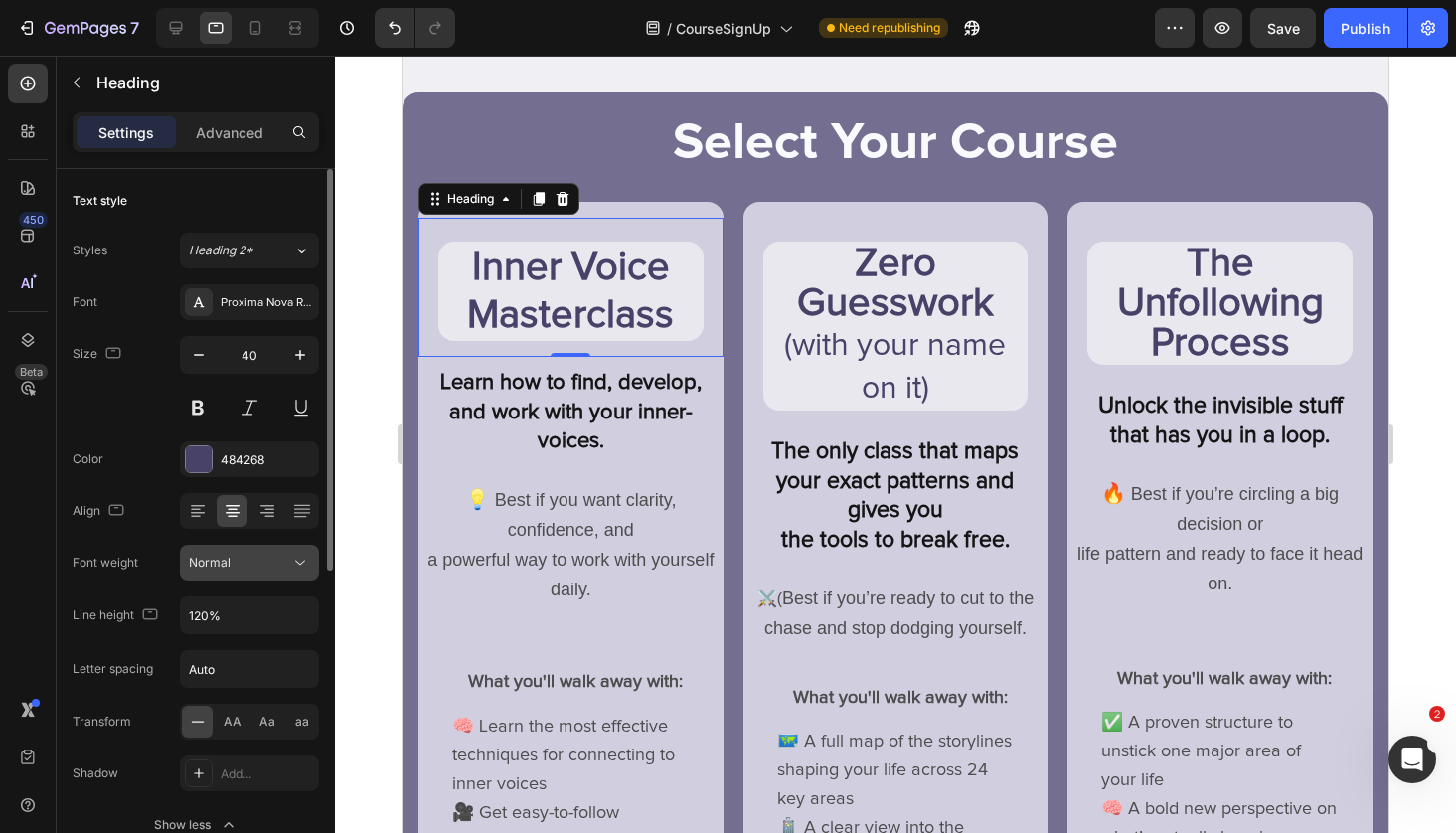 click on "Normal" at bounding box center [240, 563] 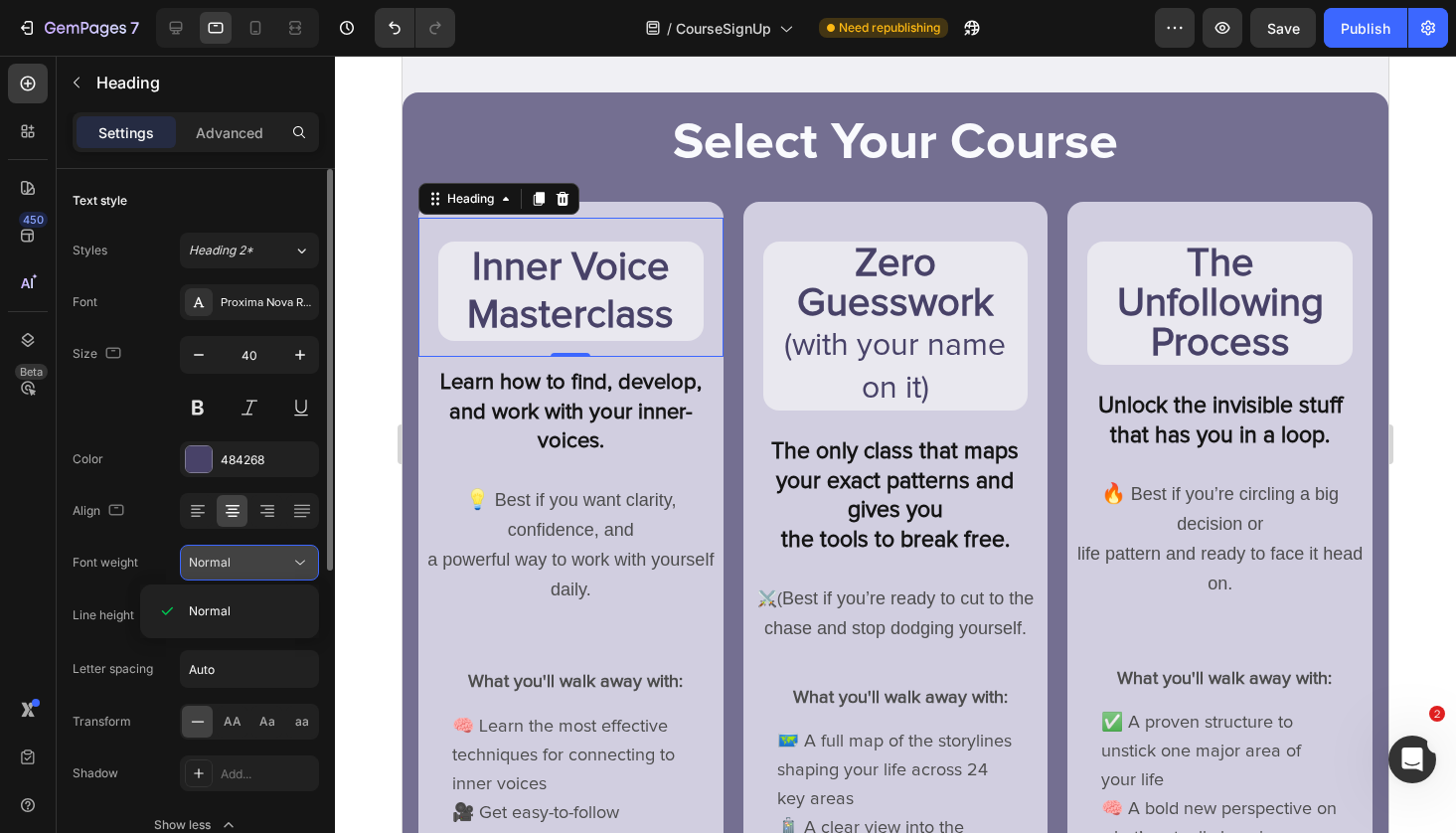 click on "Normal" at bounding box center [240, 563] 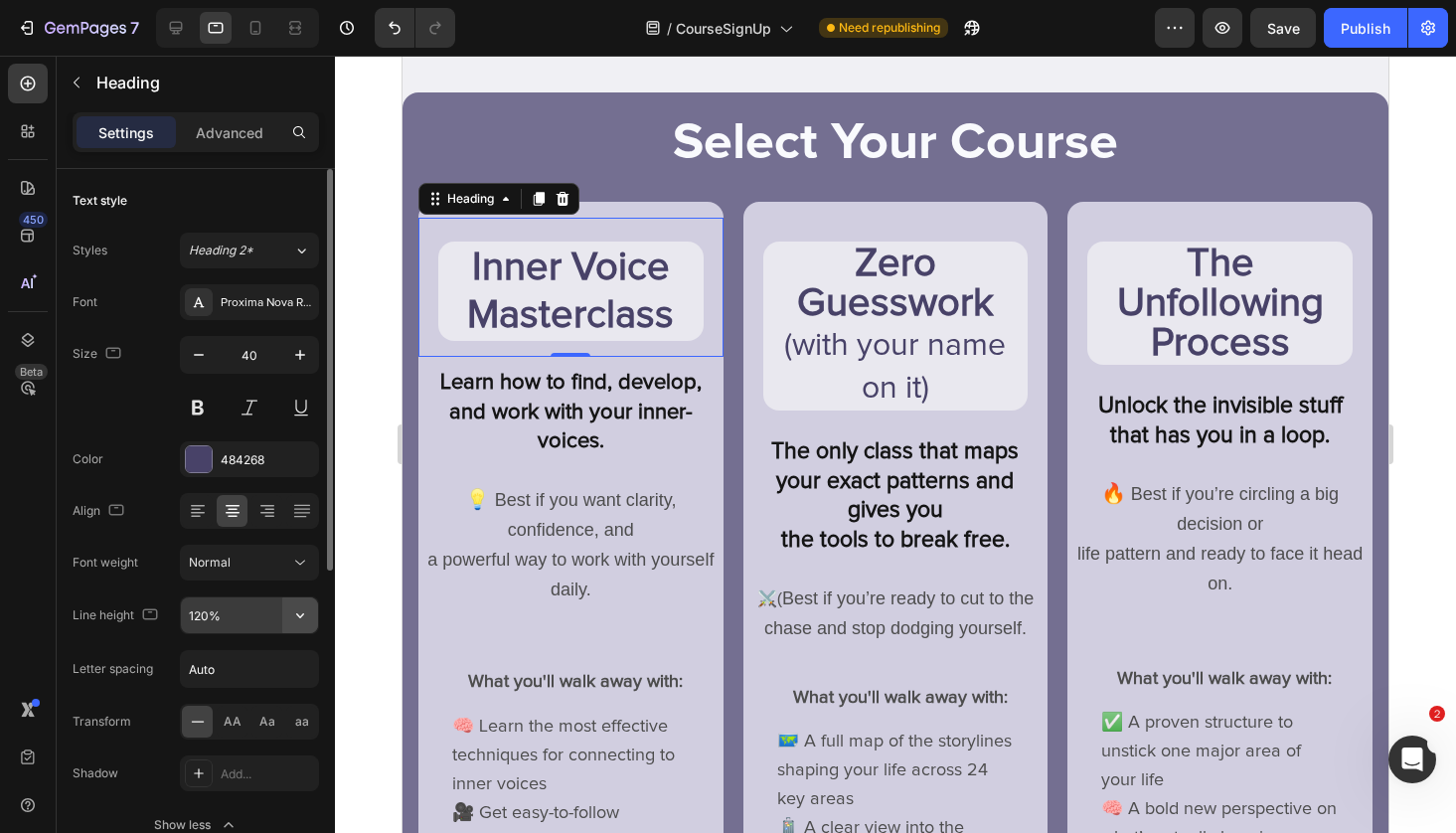 click 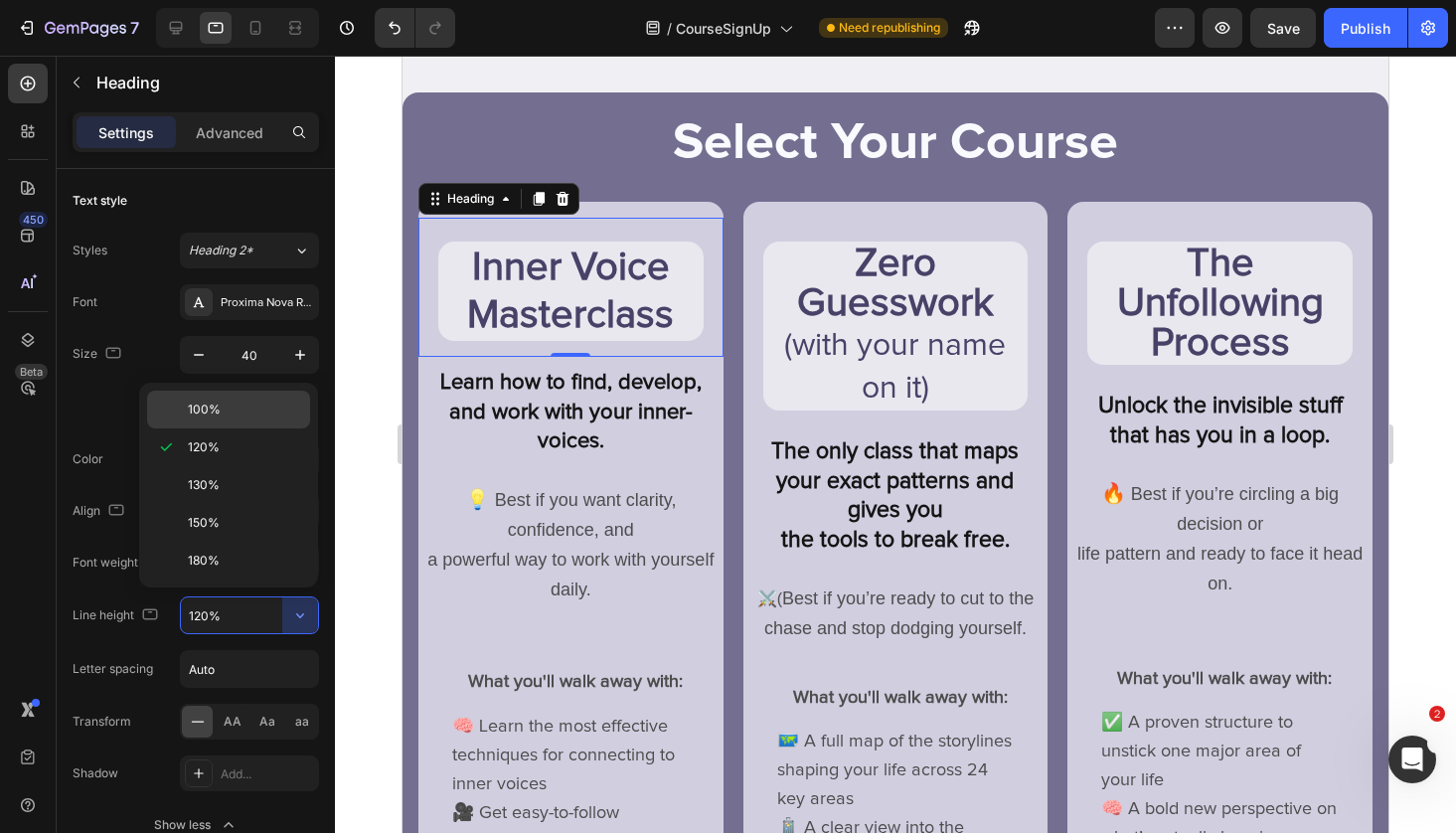 click on "100%" at bounding box center [244, 410] 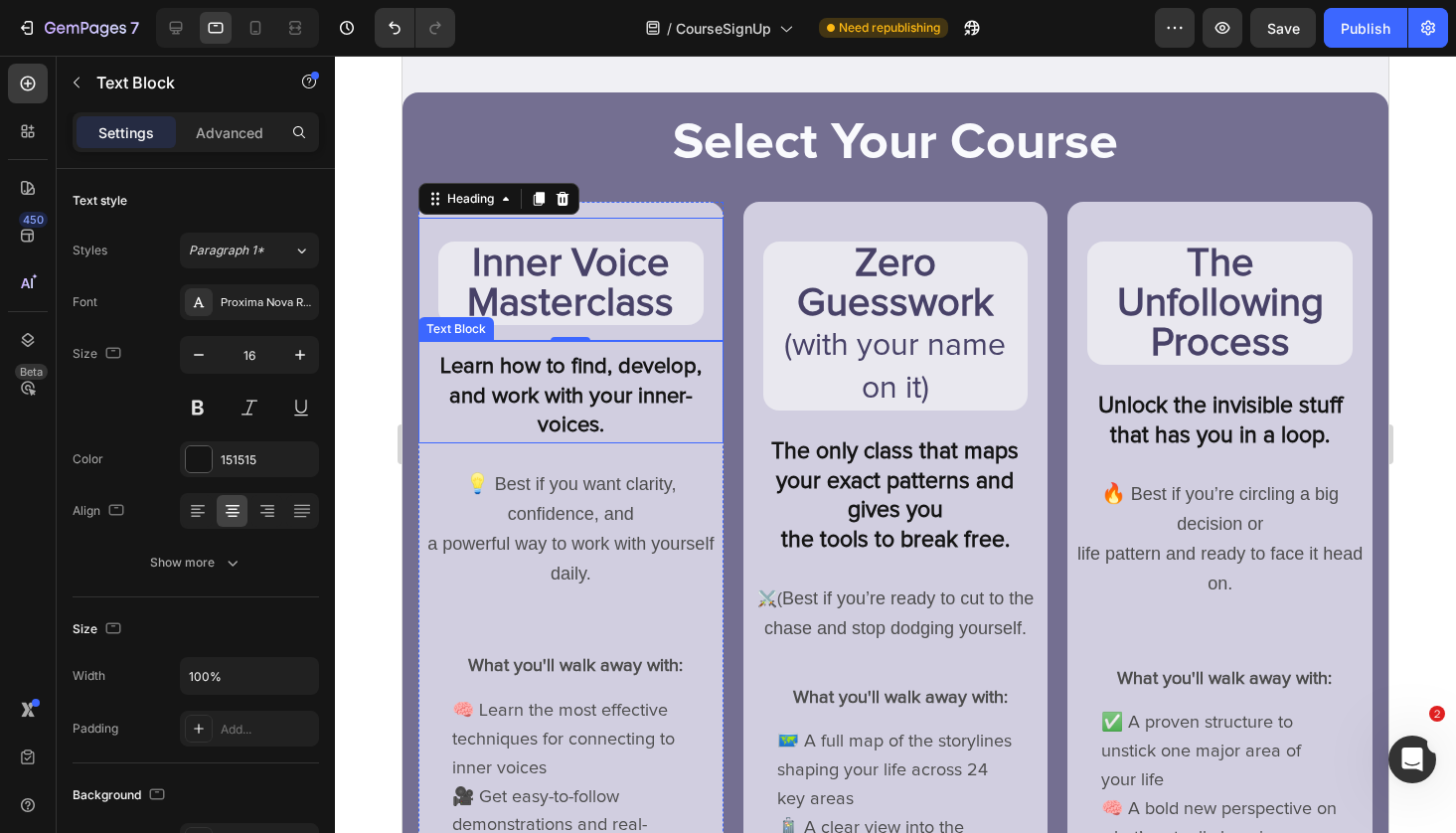 click on "Learn how to find, develop, and work with your inner-voices." at bounding box center [570, 397] 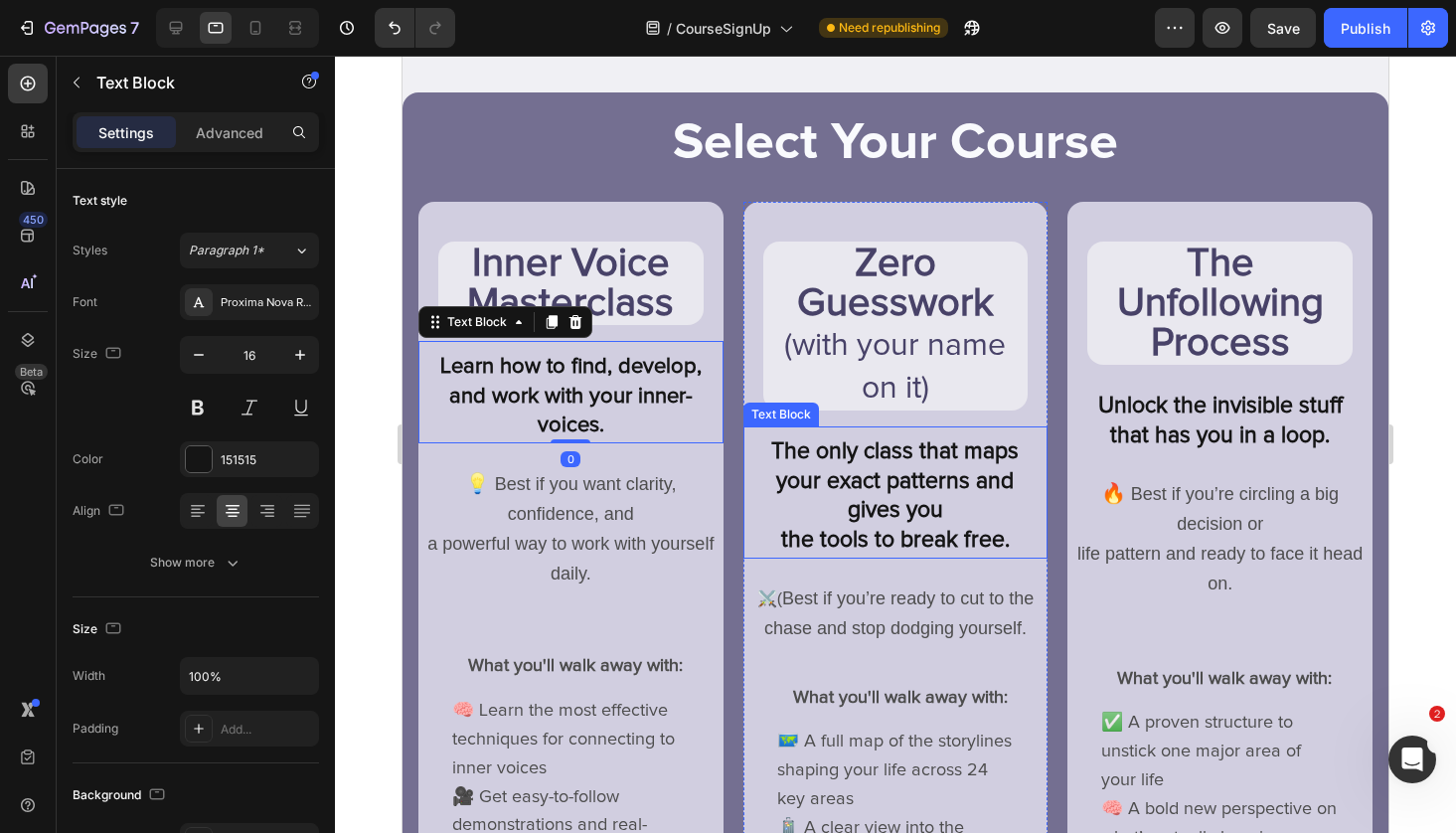 click on "the tools to break free." at bounding box center (895, 540) 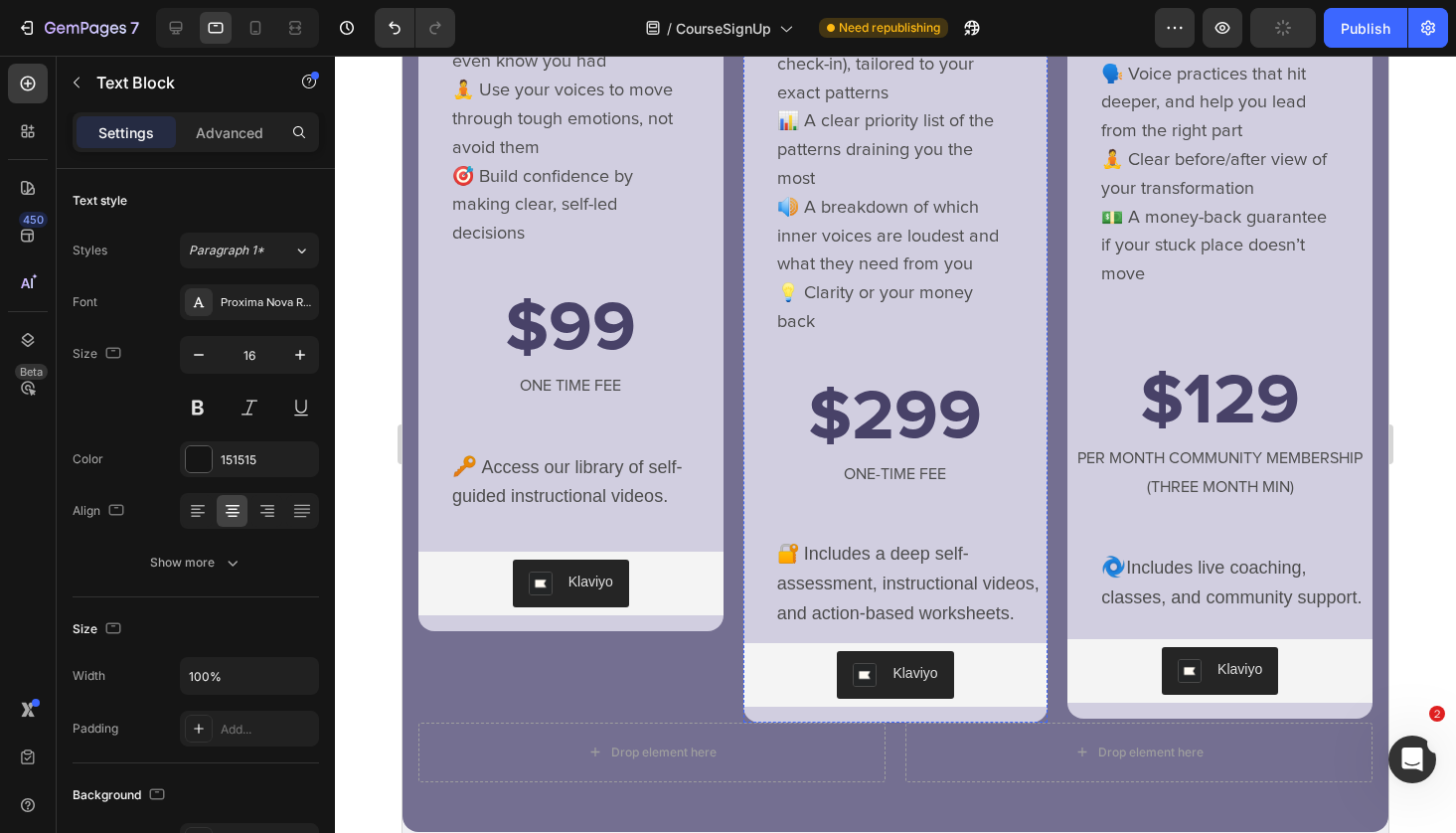 scroll, scrollTop: 957, scrollLeft: 0, axis: vertical 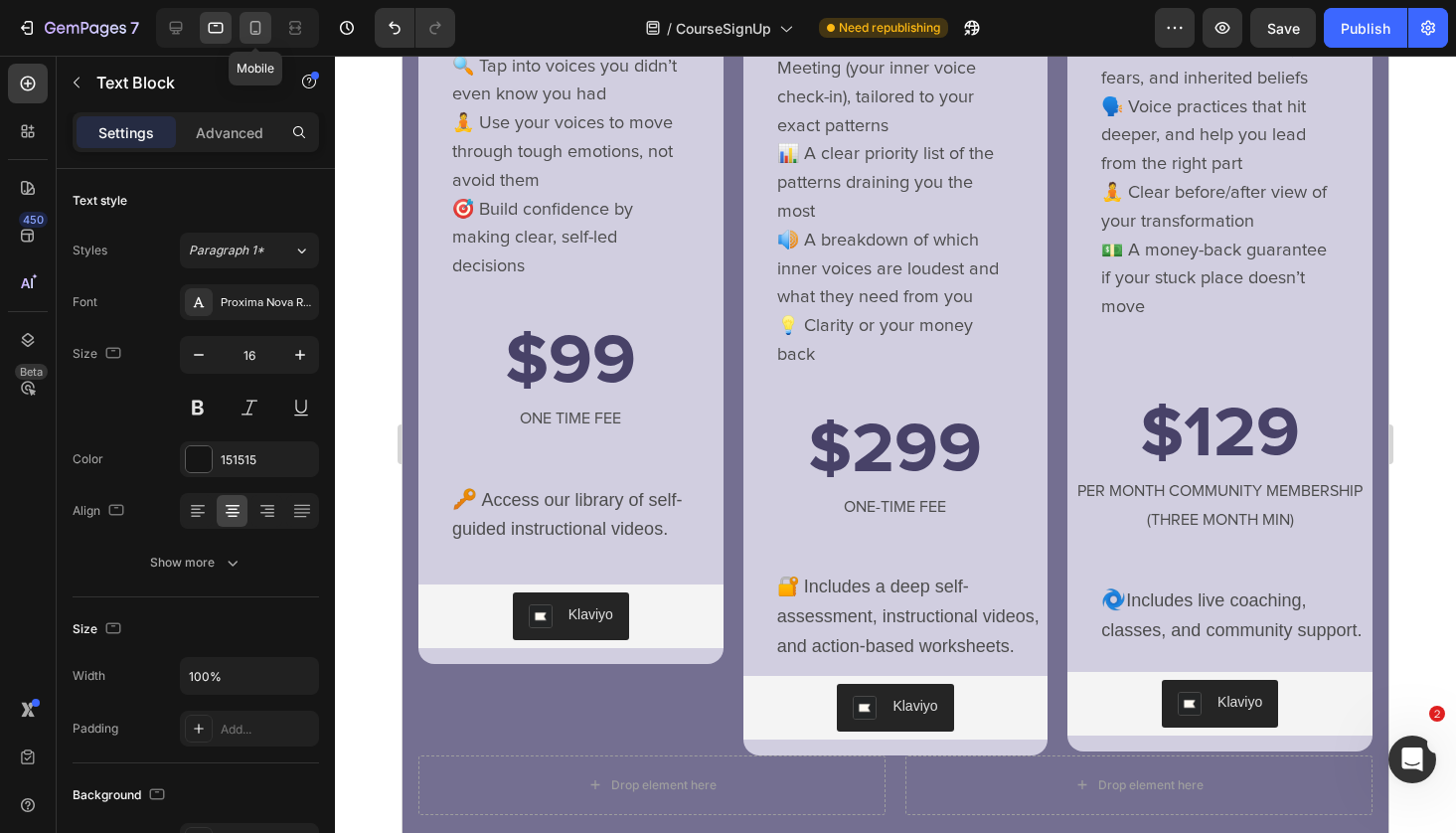 click 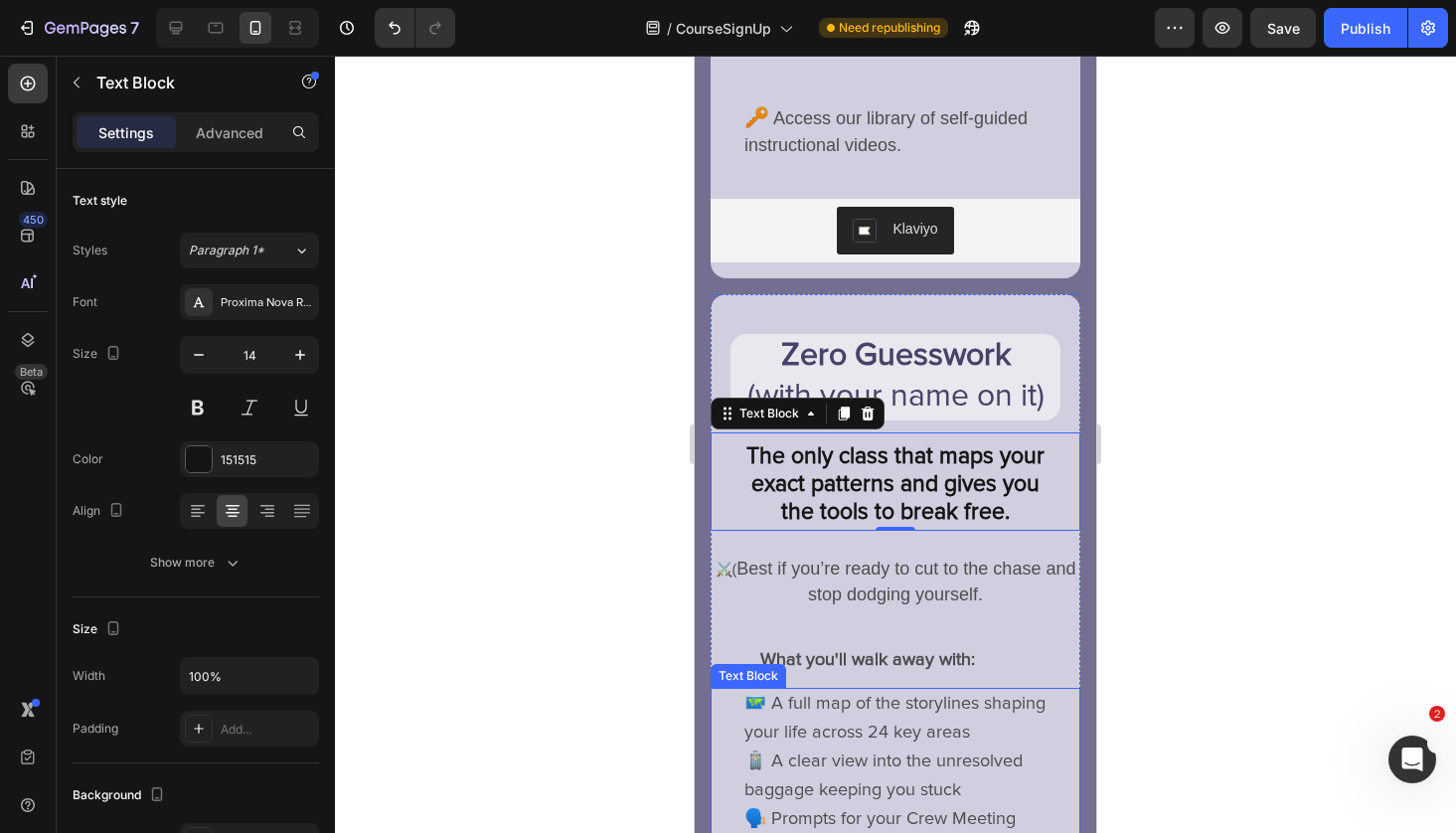 scroll, scrollTop: 1235, scrollLeft: 0, axis: vertical 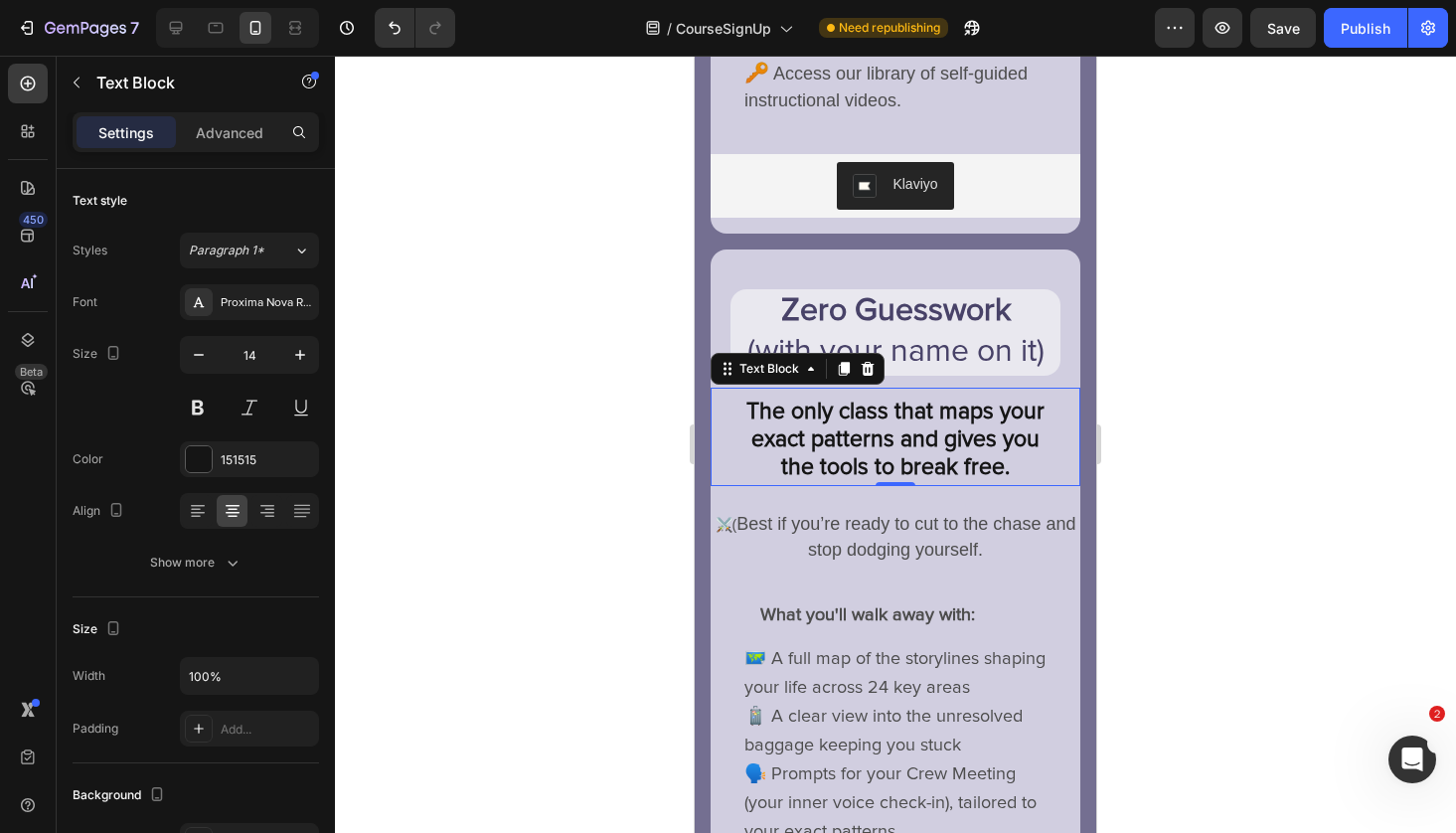click 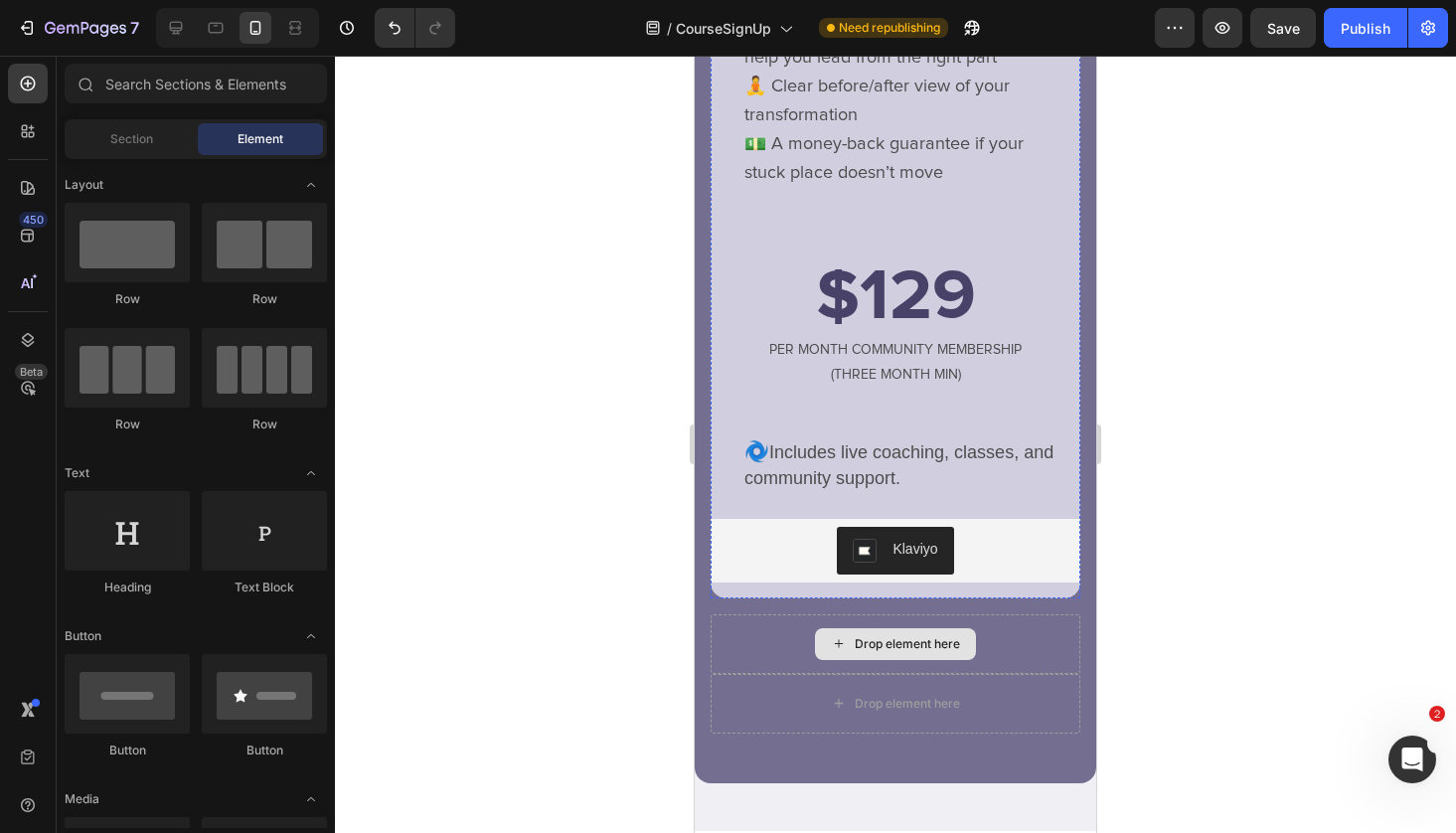scroll, scrollTop: 3181, scrollLeft: 0, axis: vertical 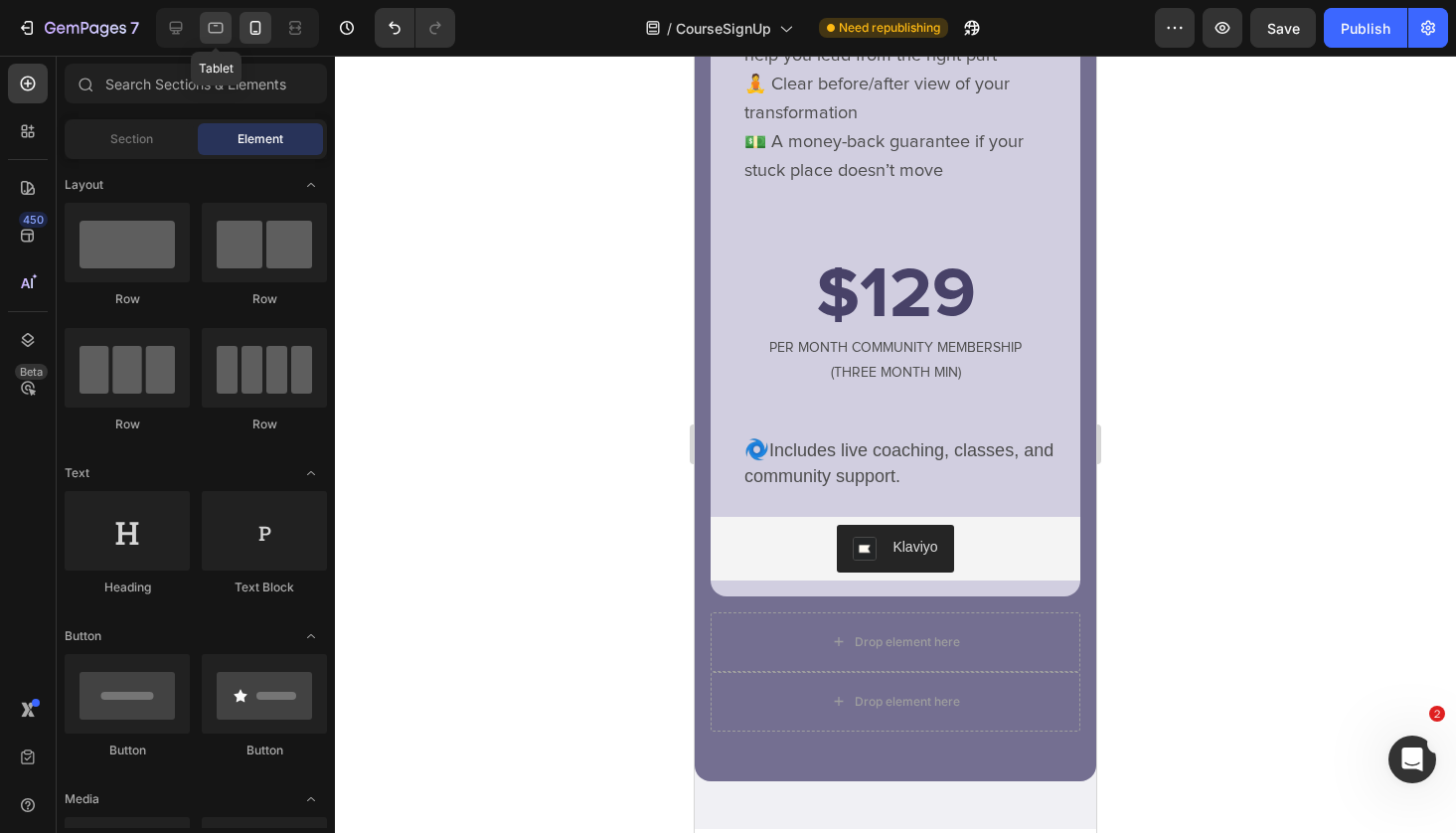 click 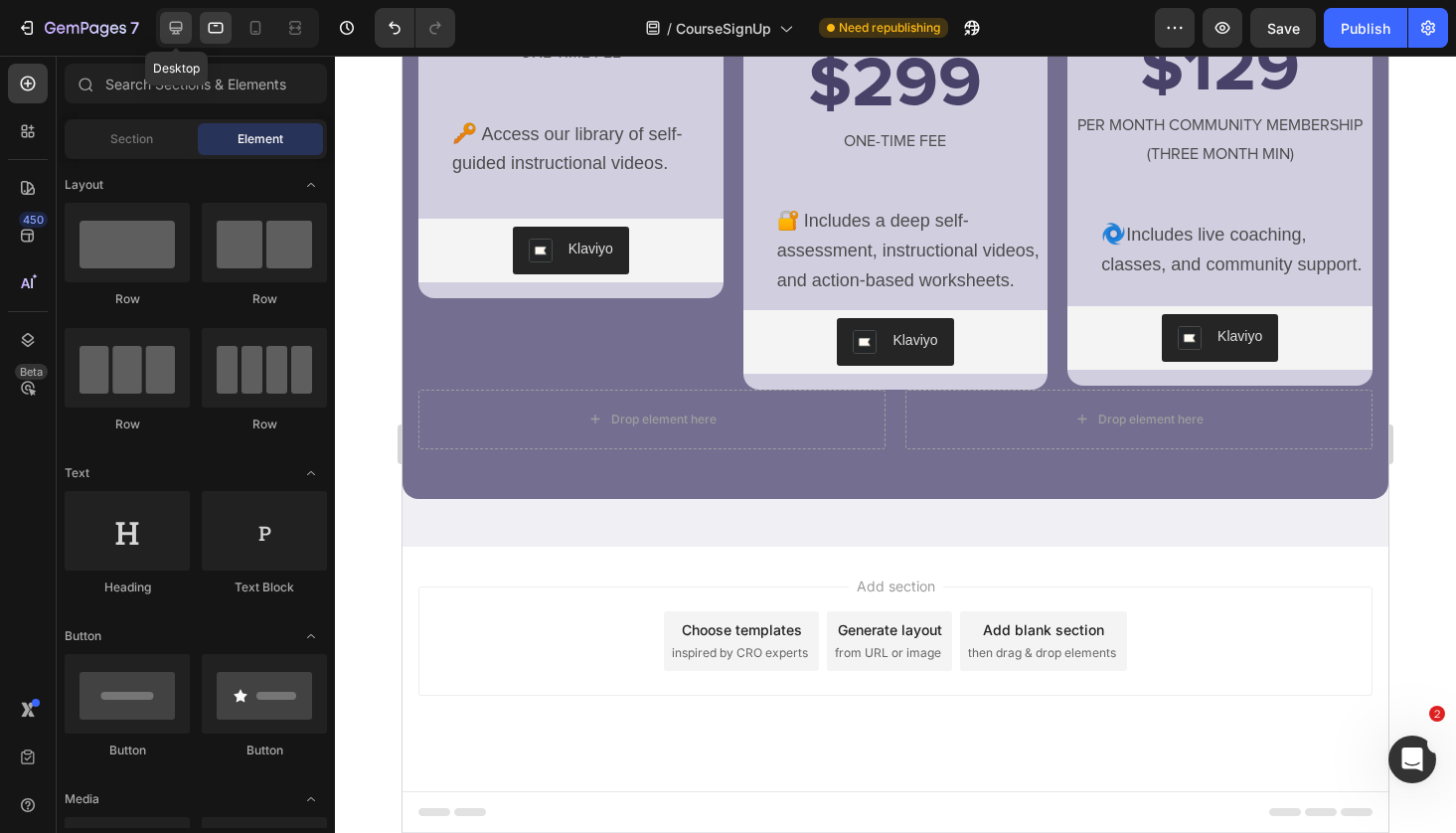 click 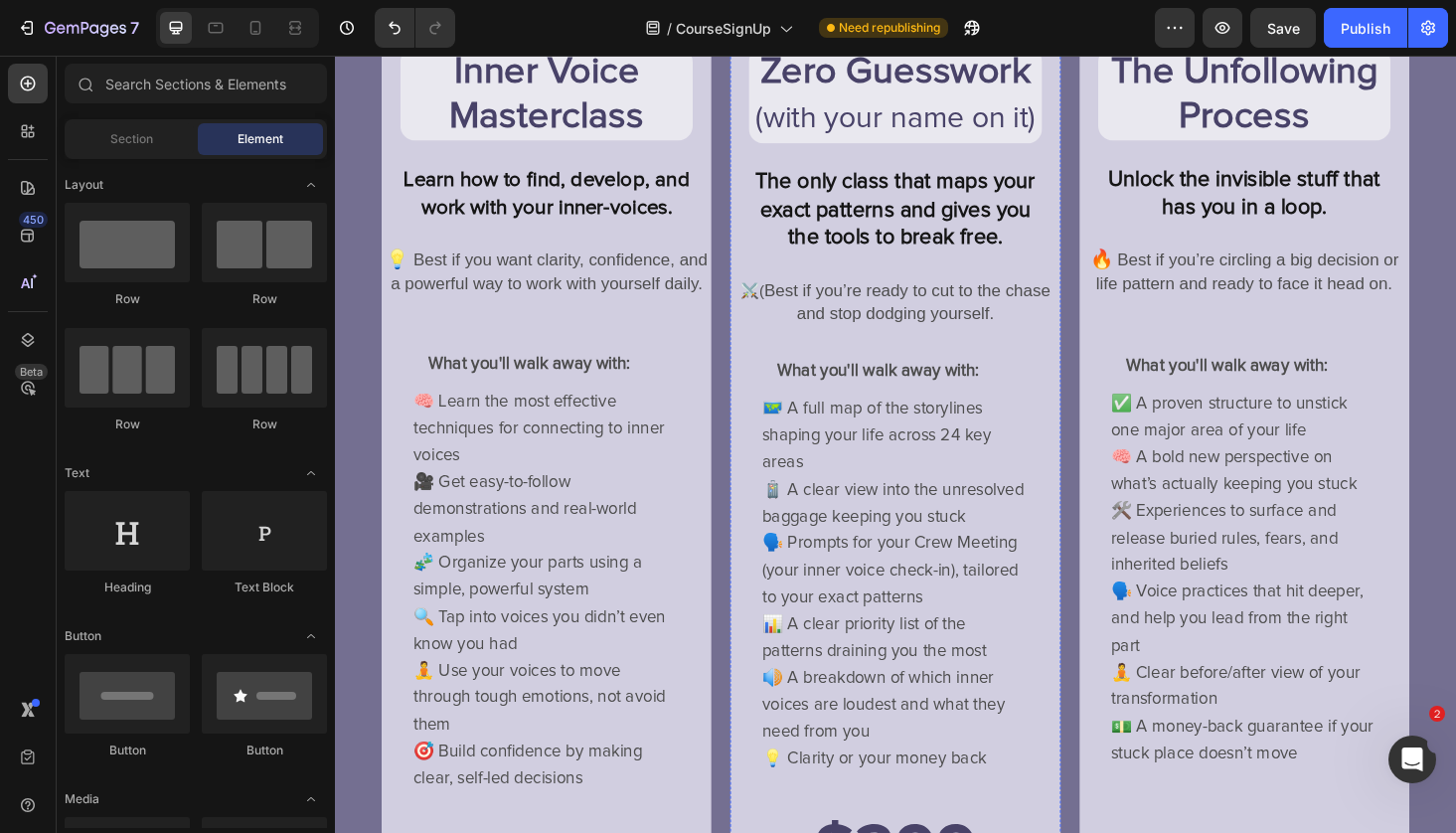 scroll, scrollTop: 0, scrollLeft: 0, axis: both 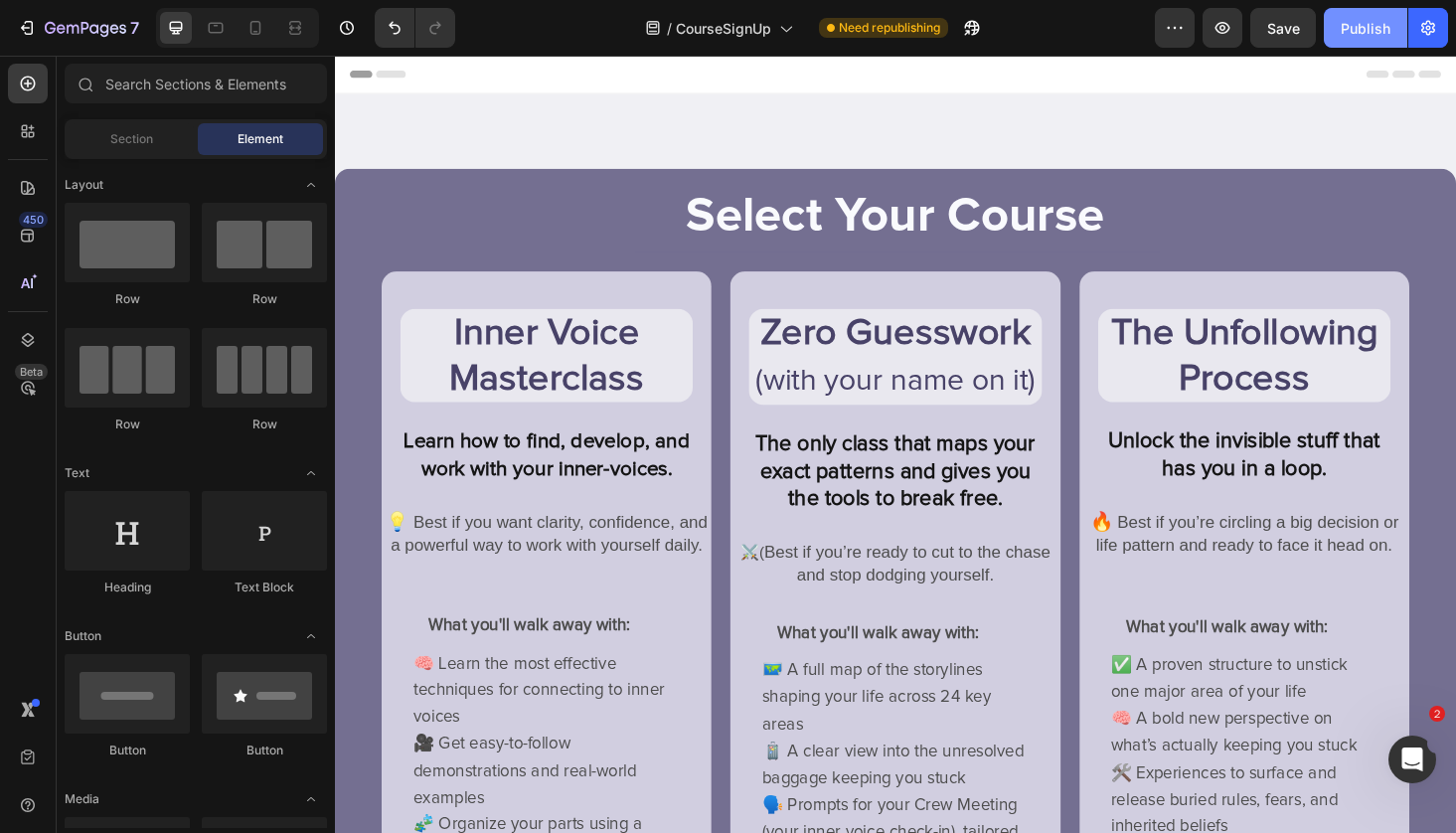 click on "Publish" at bounding box center (1366, 28) 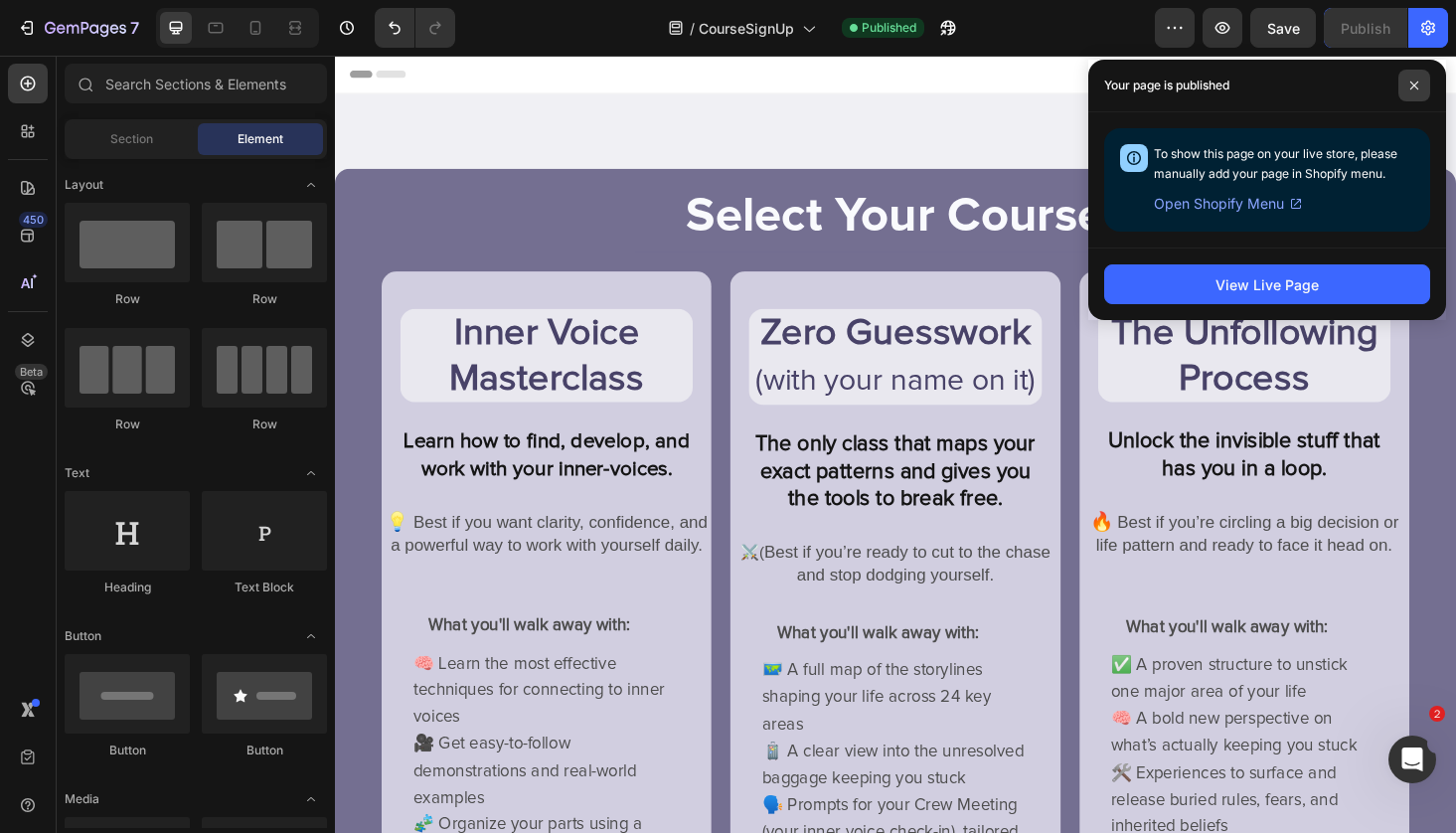 click 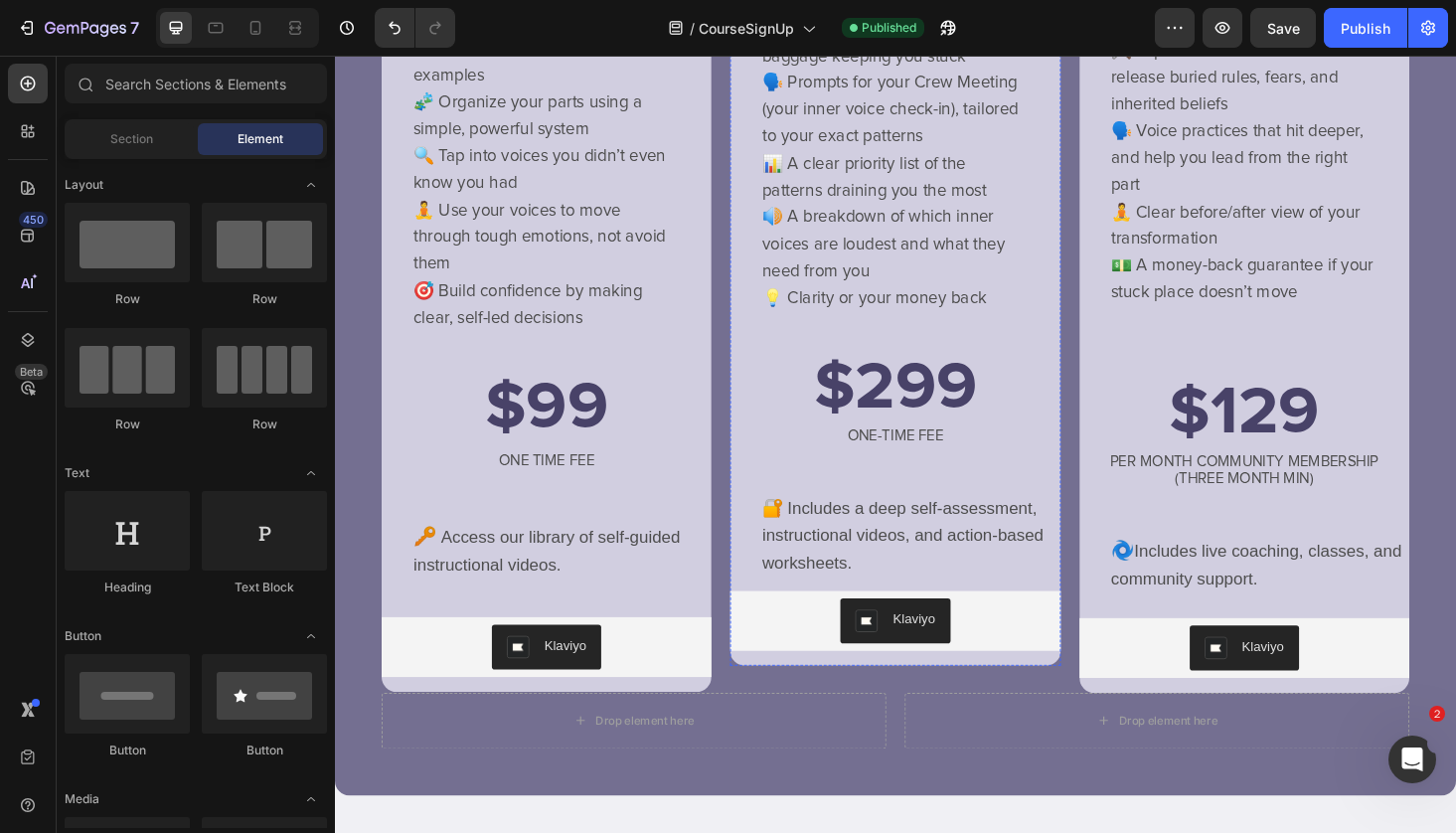 scroll, scrollTop: 792, scrollLeft: 0, axis: vertical 